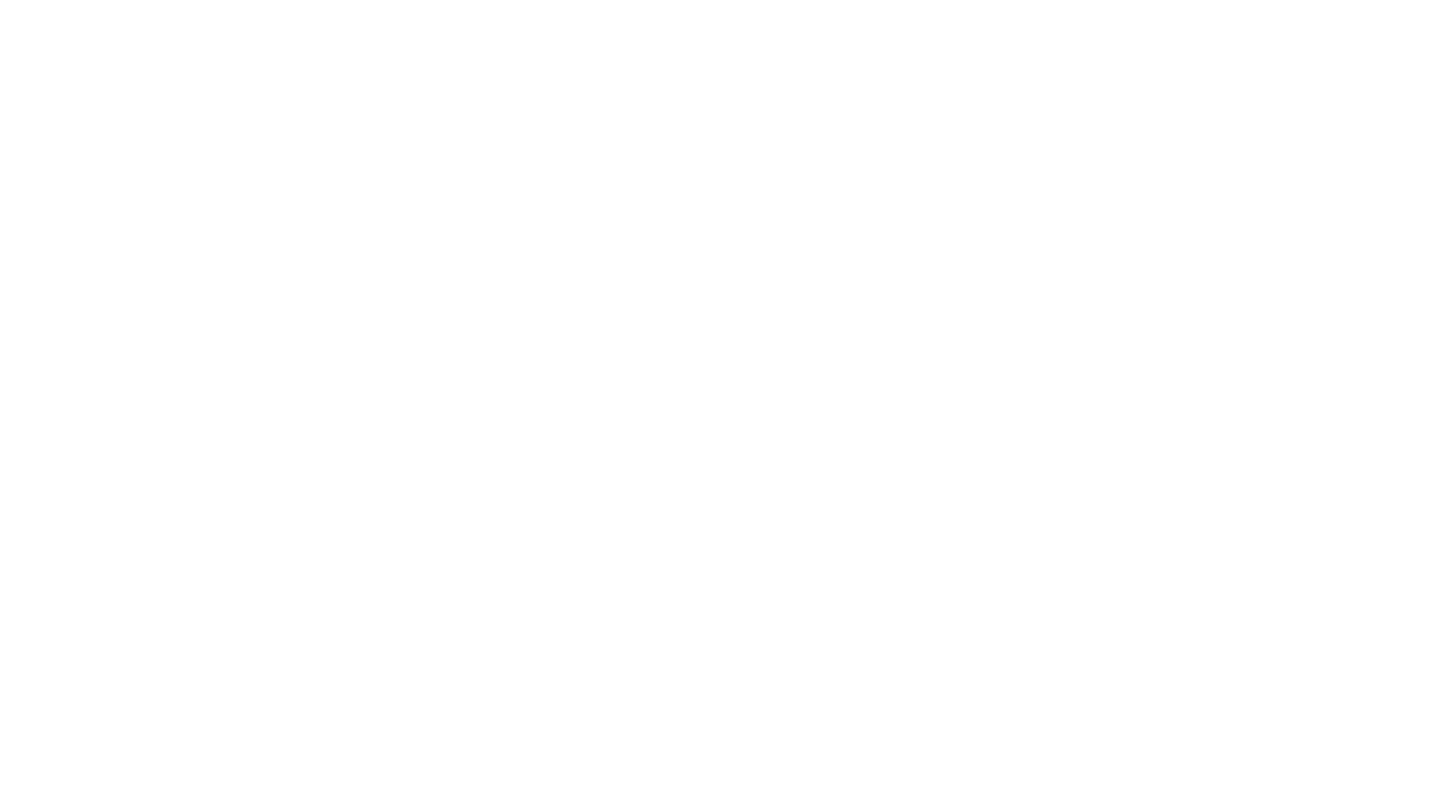 scroll, scrollTop: 0, scrollLeft: 0, axis: both 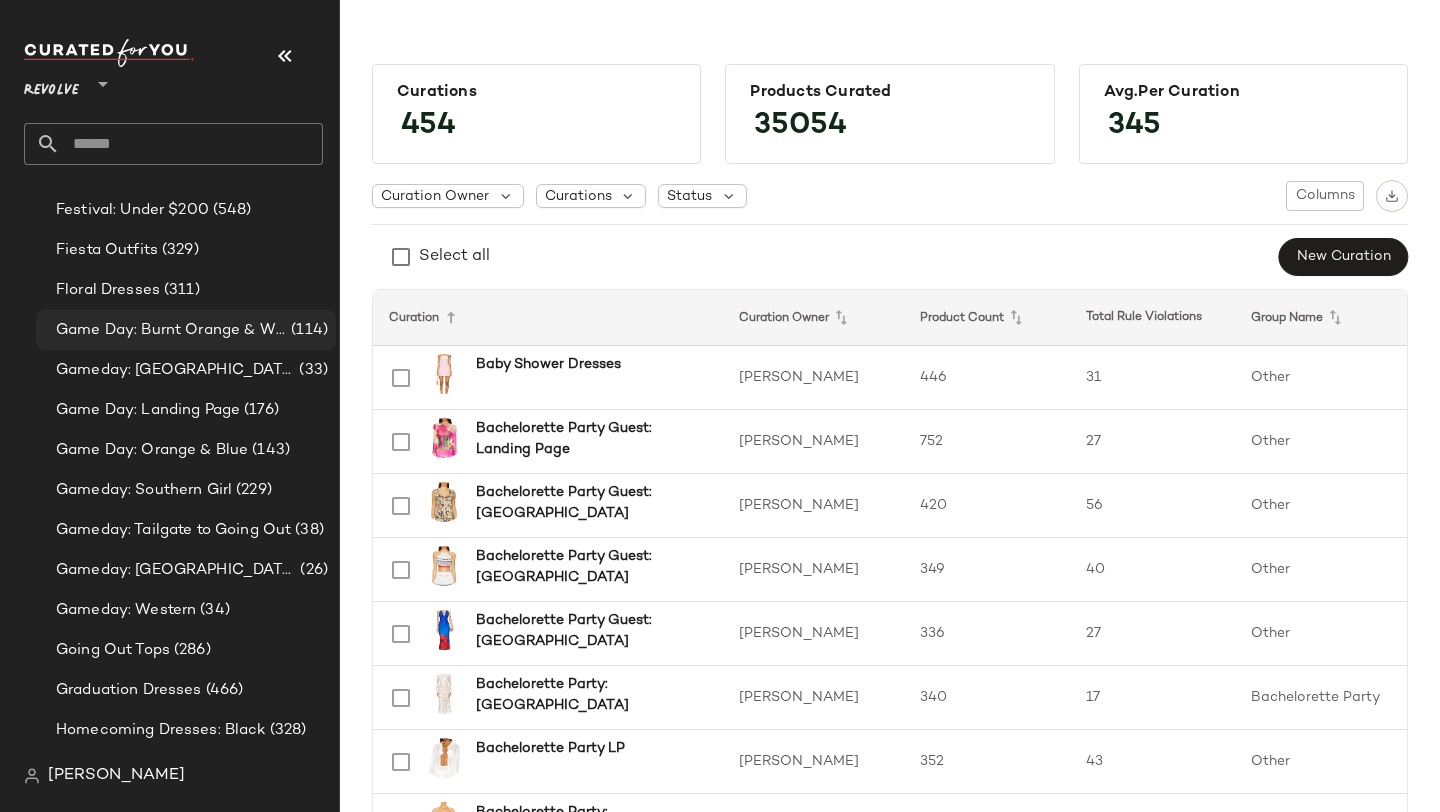 click on "Game Day: Burnt Orange & White" at bounding box center [171, 330] 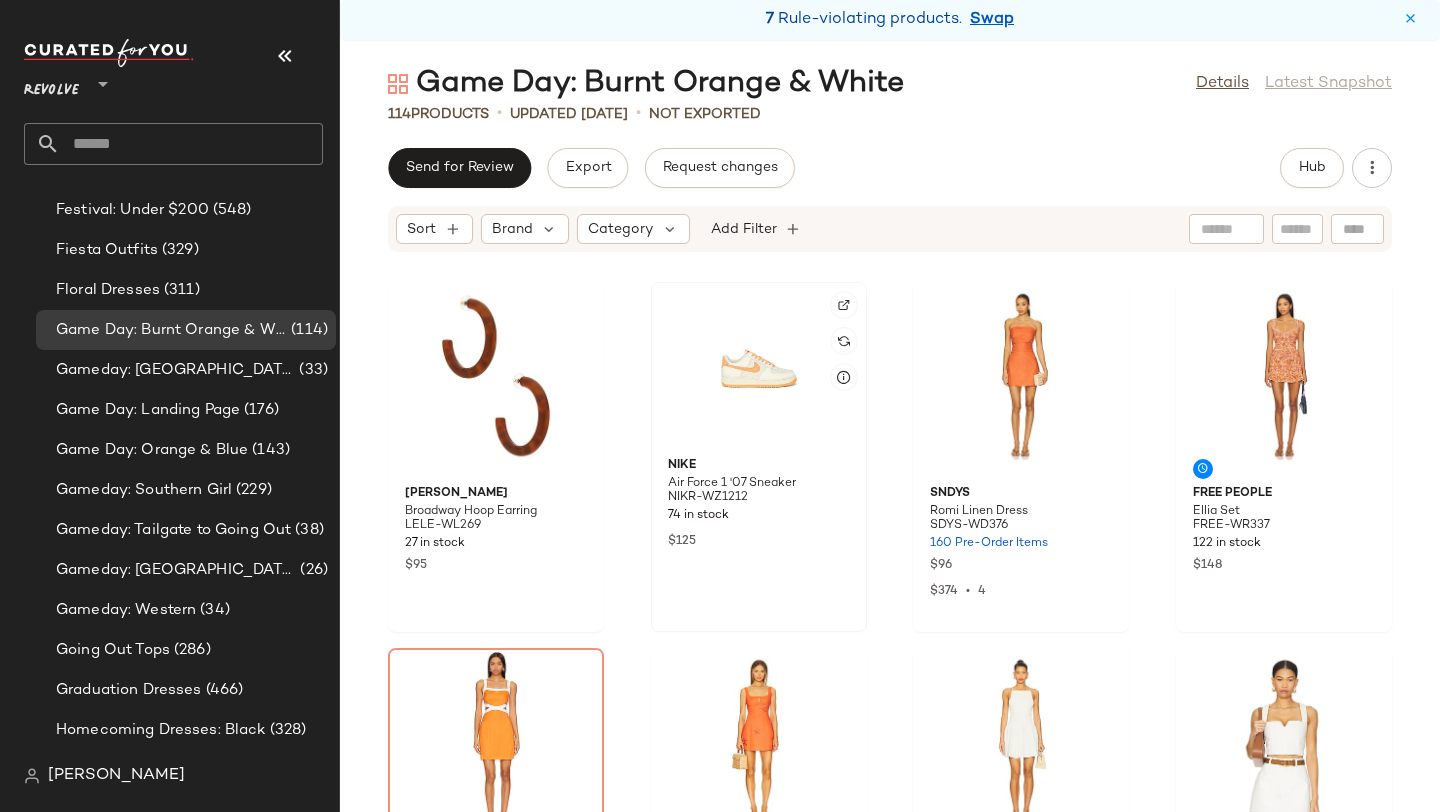 click 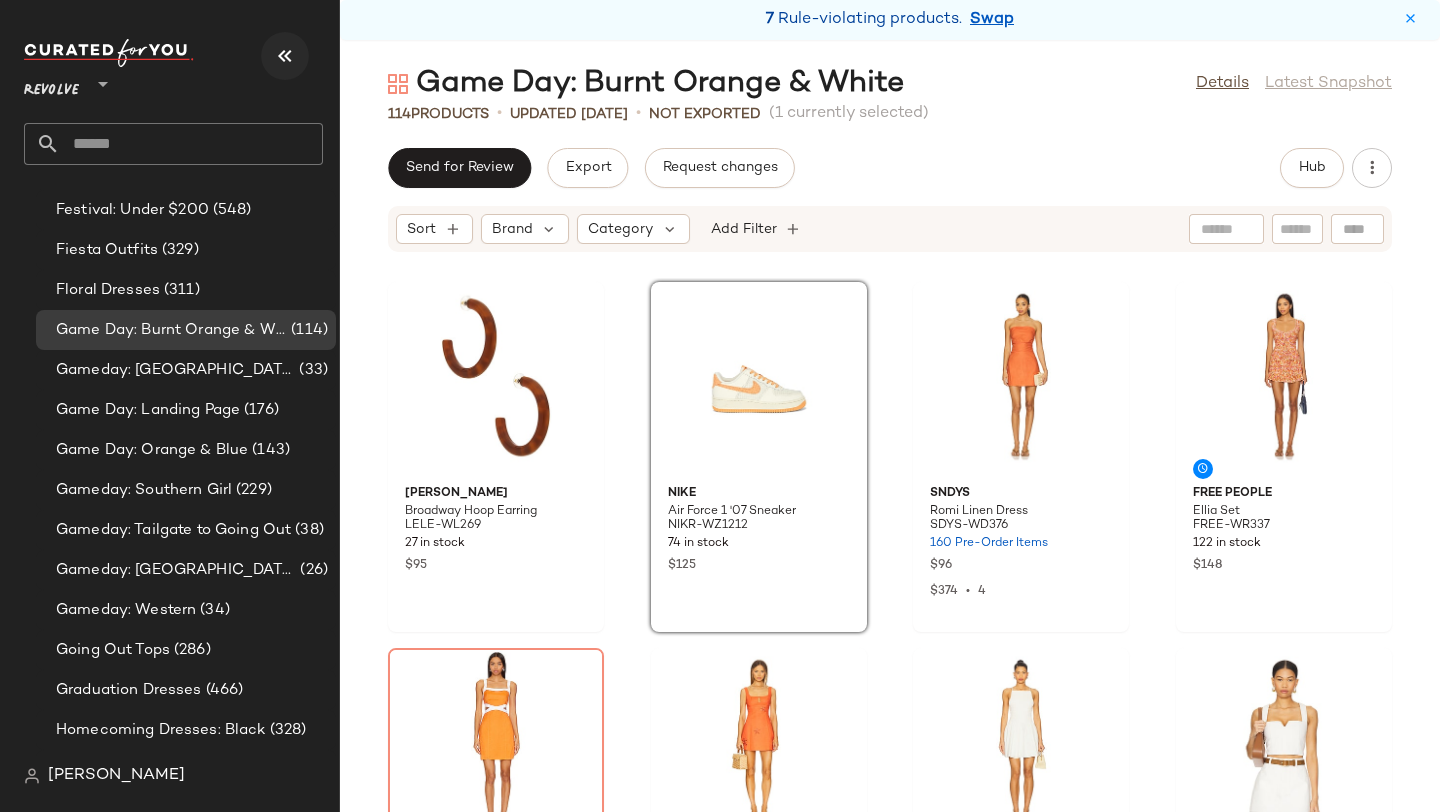 click at bounding box center (285, 56) 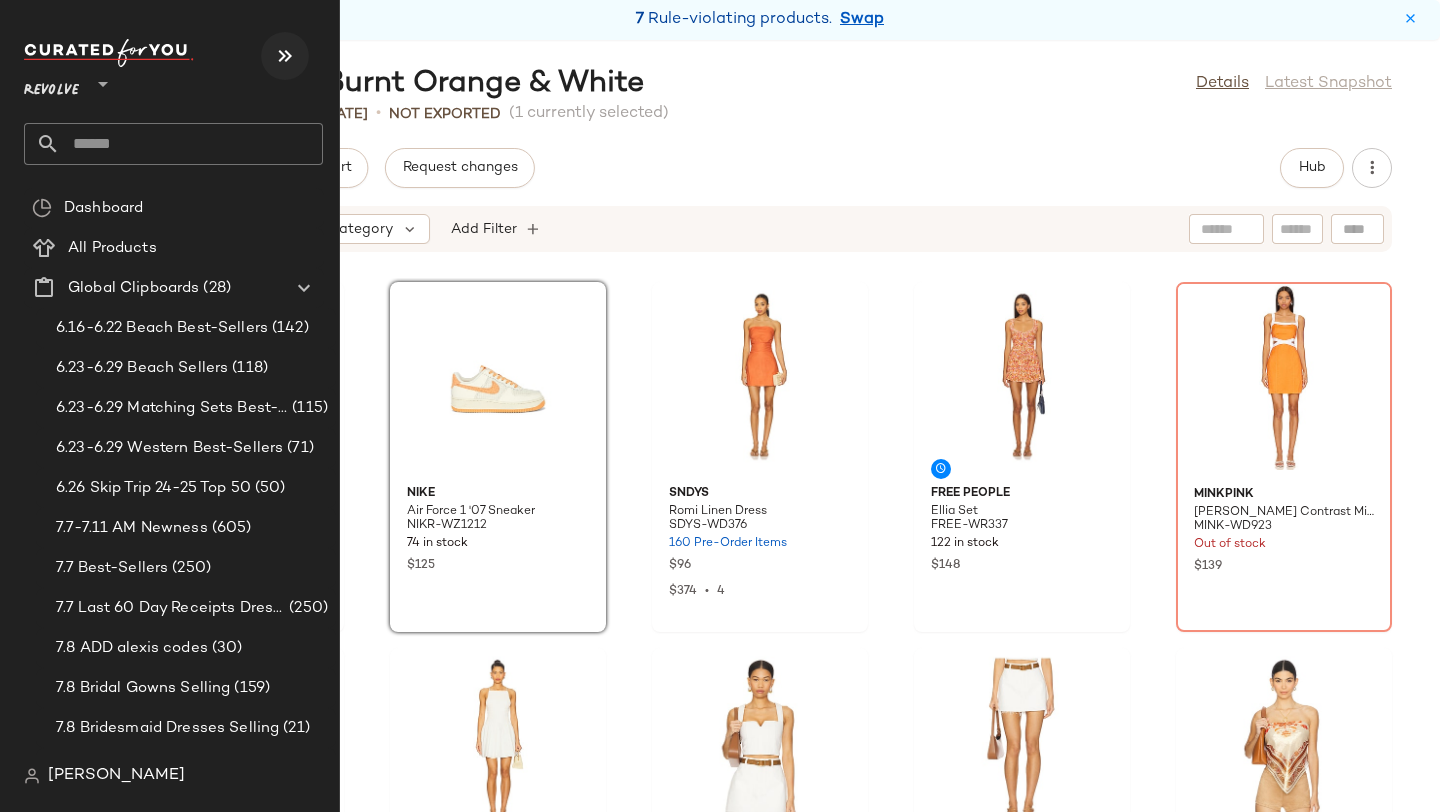 click at bounding box center (285, 56) 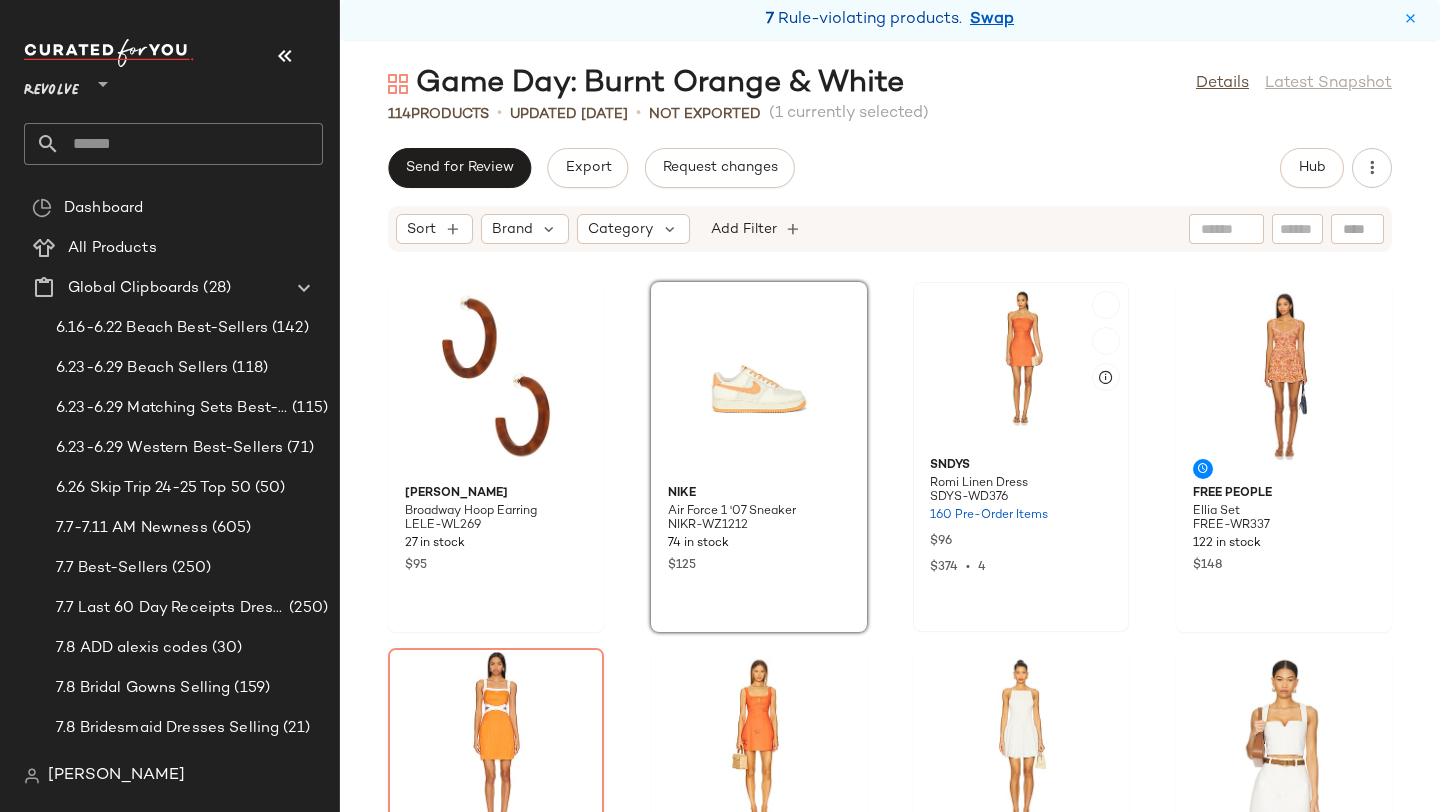 click on "Romi Linen Dress" at bounding box center [1021, 484] 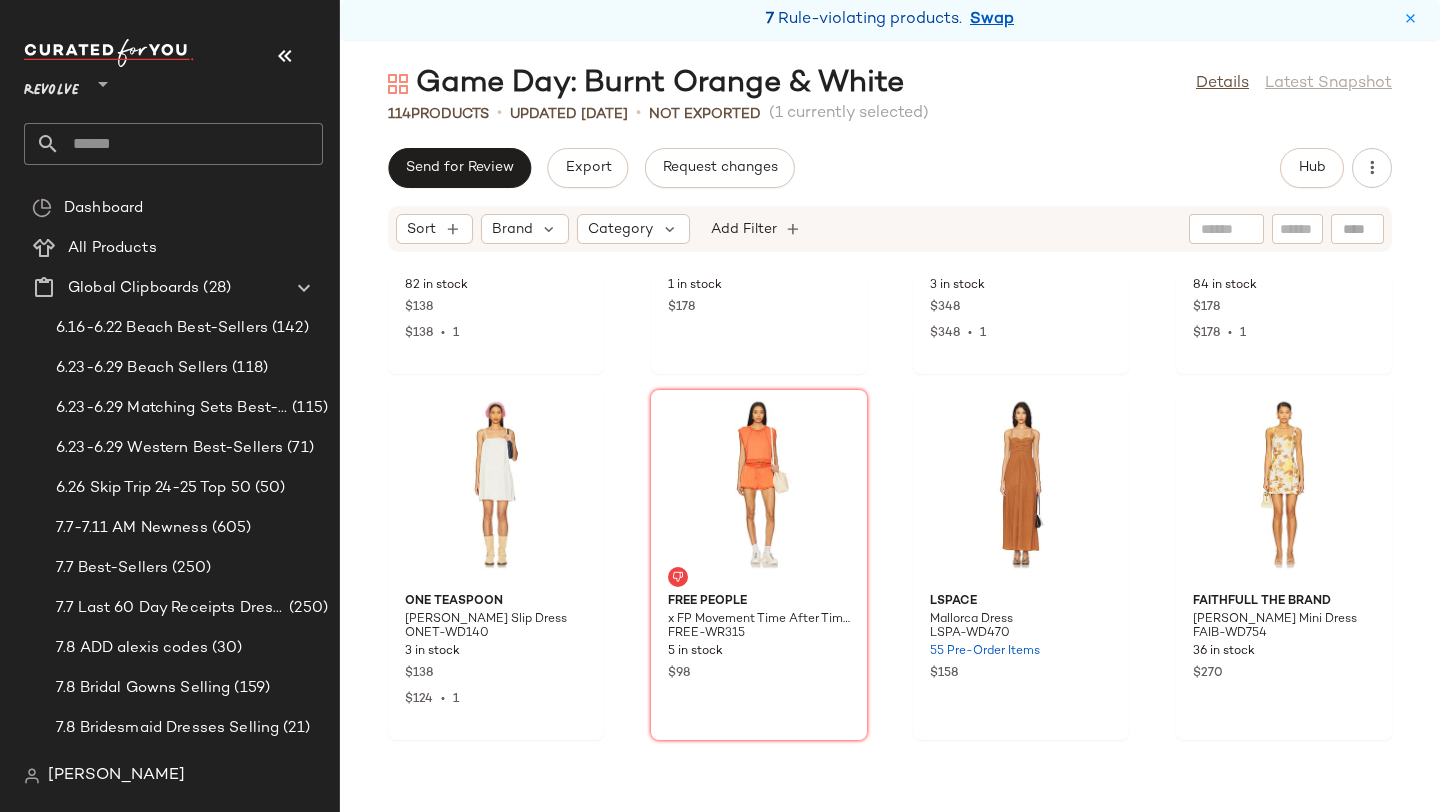 scroll, scrollTop: 0, scrollLeft: 0, axis: both 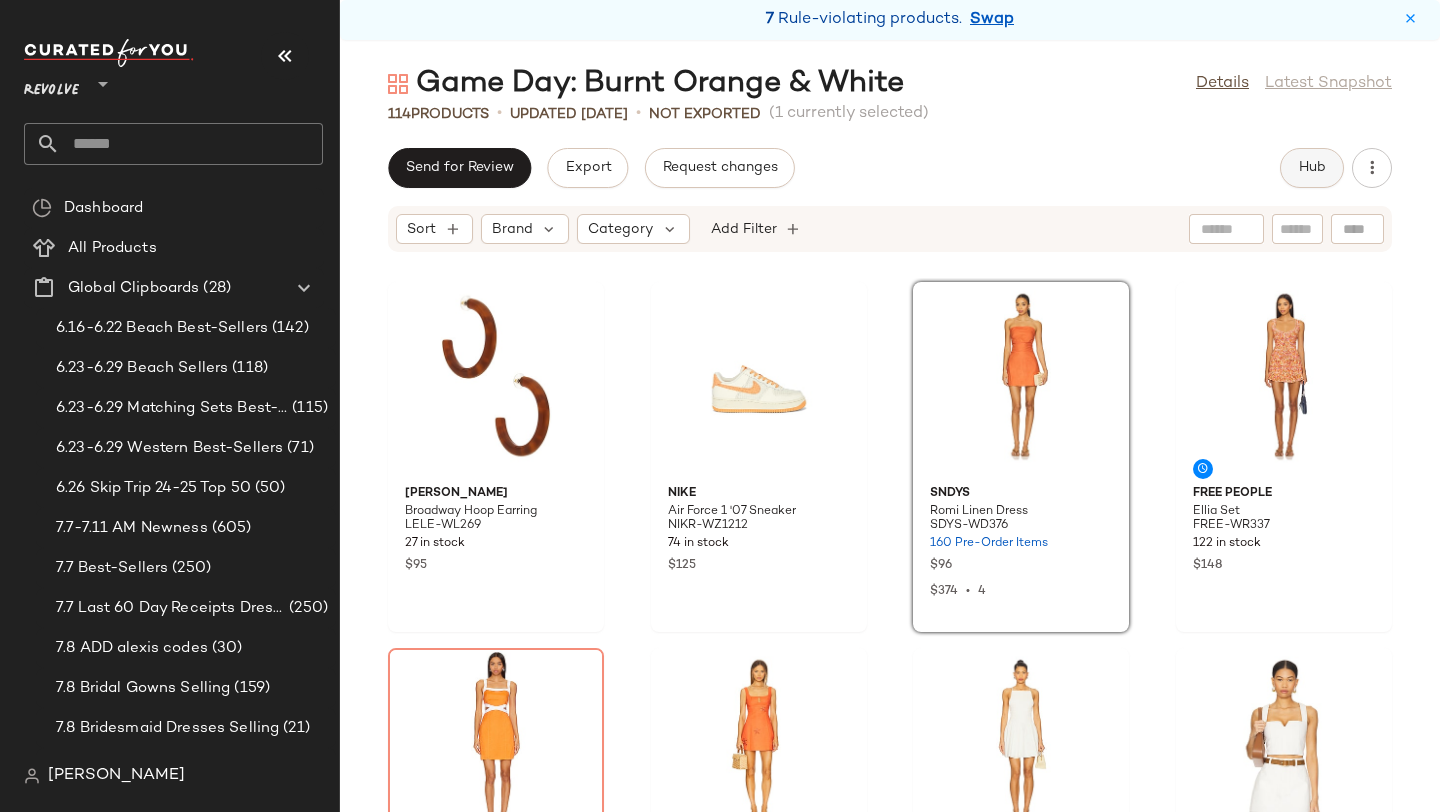 click on "Hub" 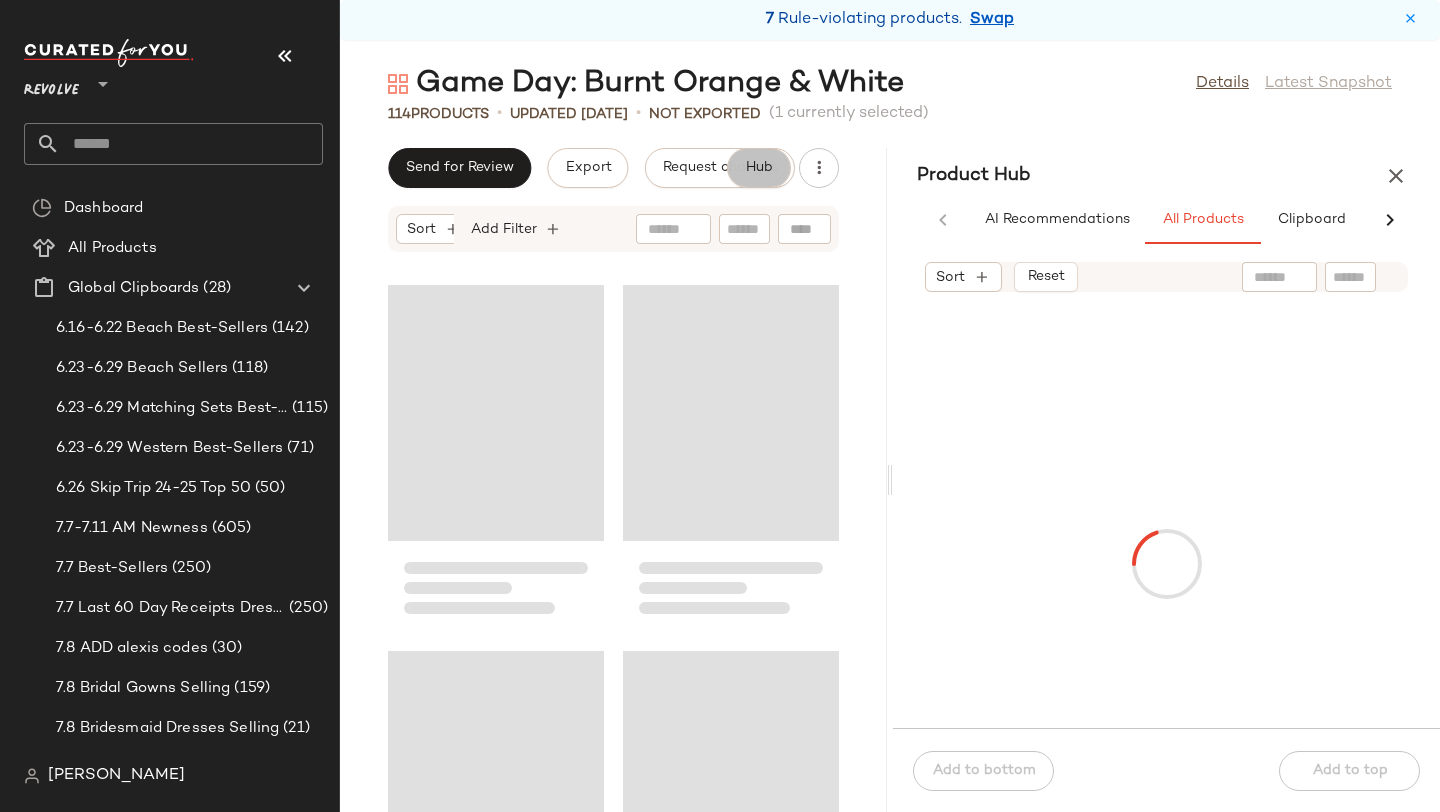 scroll, scrollTop: 0, scrollLeft: 91, axis: horizontal 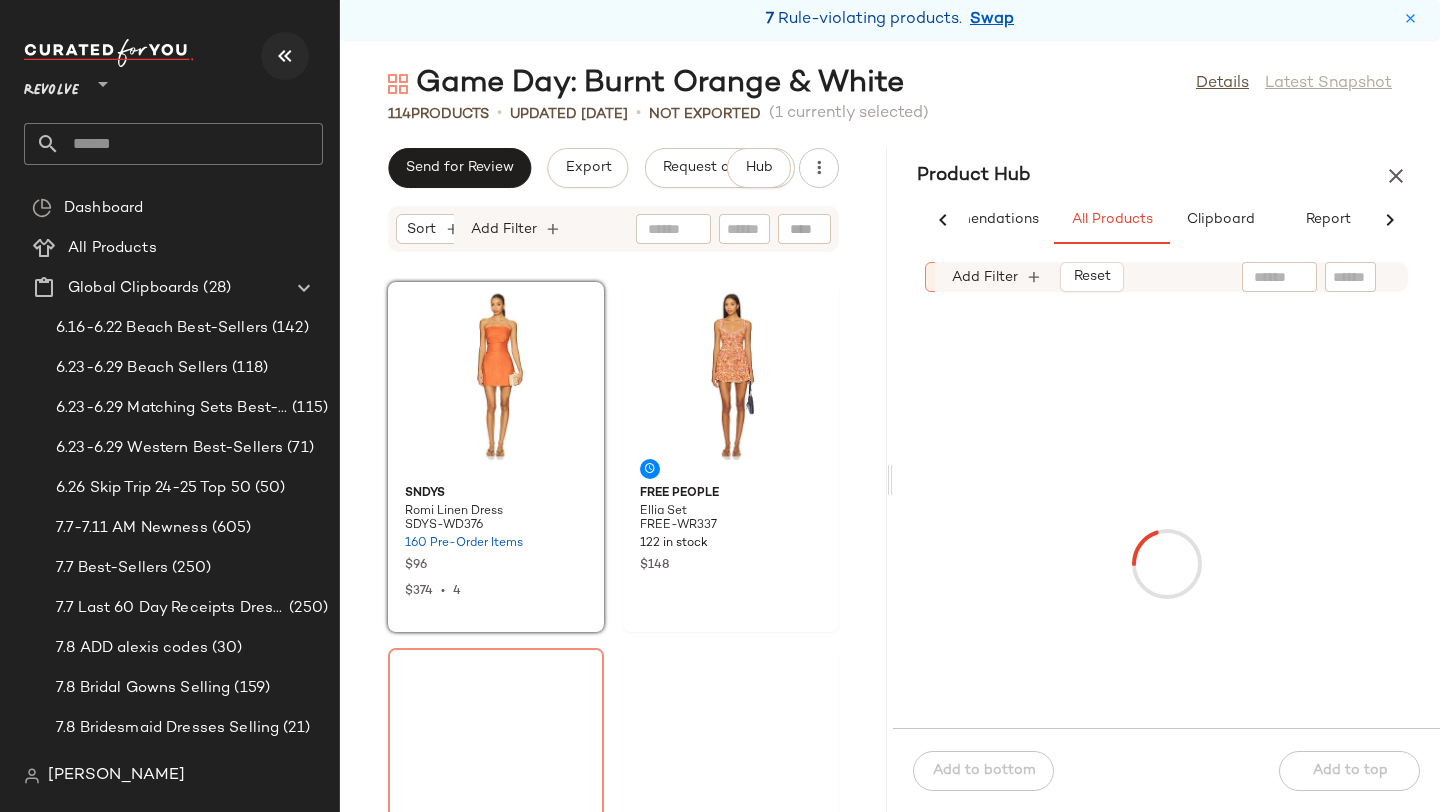 click at bounding box center [285, 56] 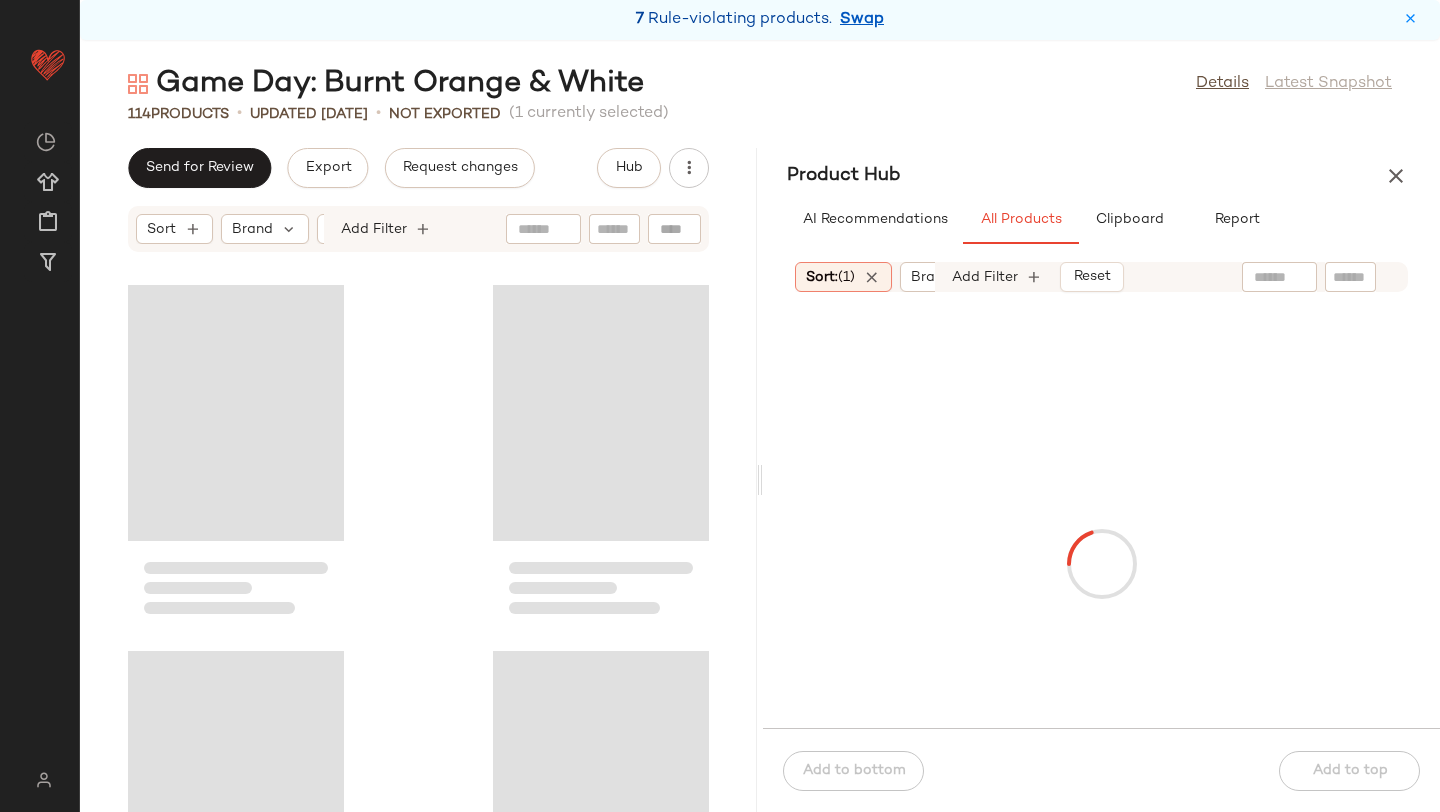 scroll, scrollTop: 0, scrollLeft: 0, axis: both 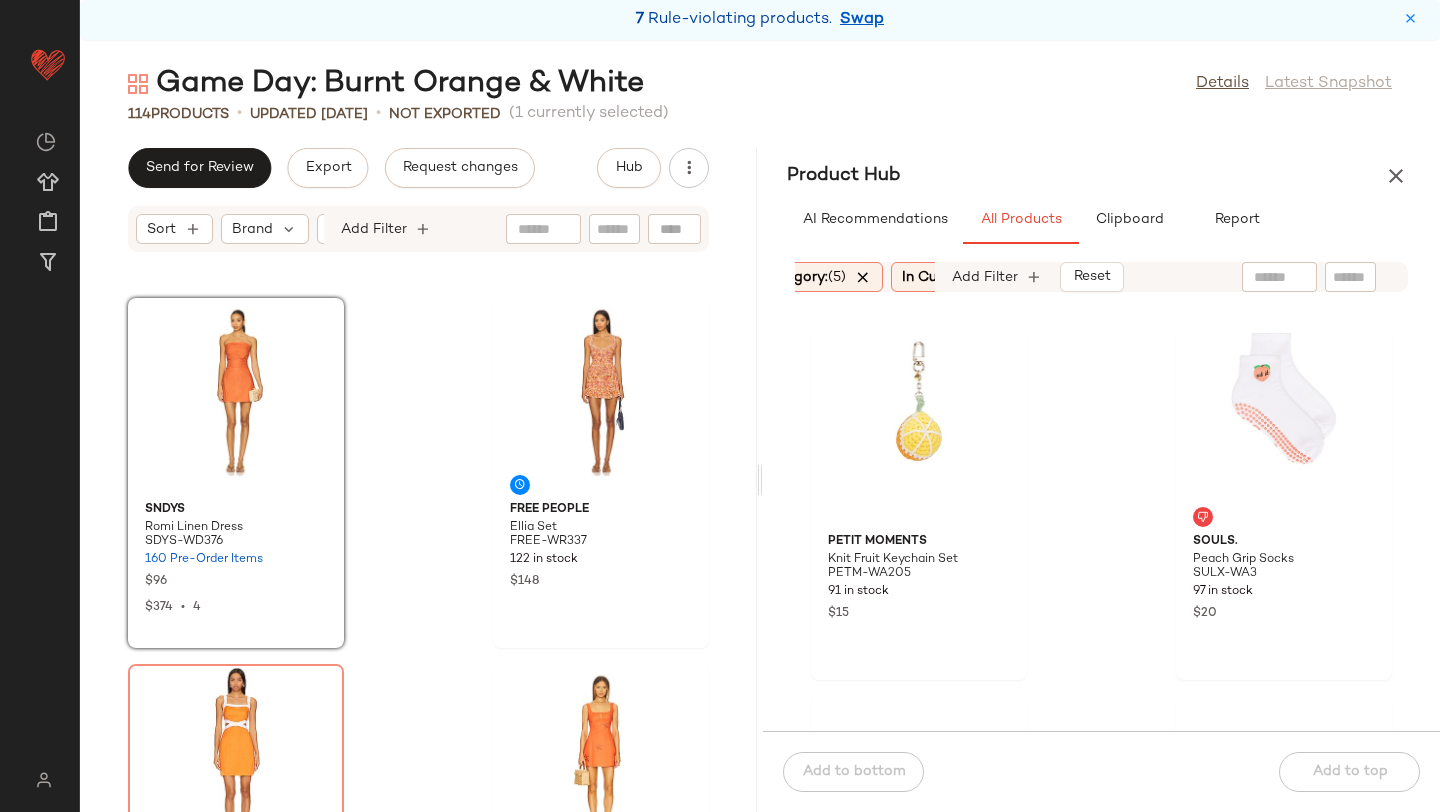 click at bounding box center (863, 277) 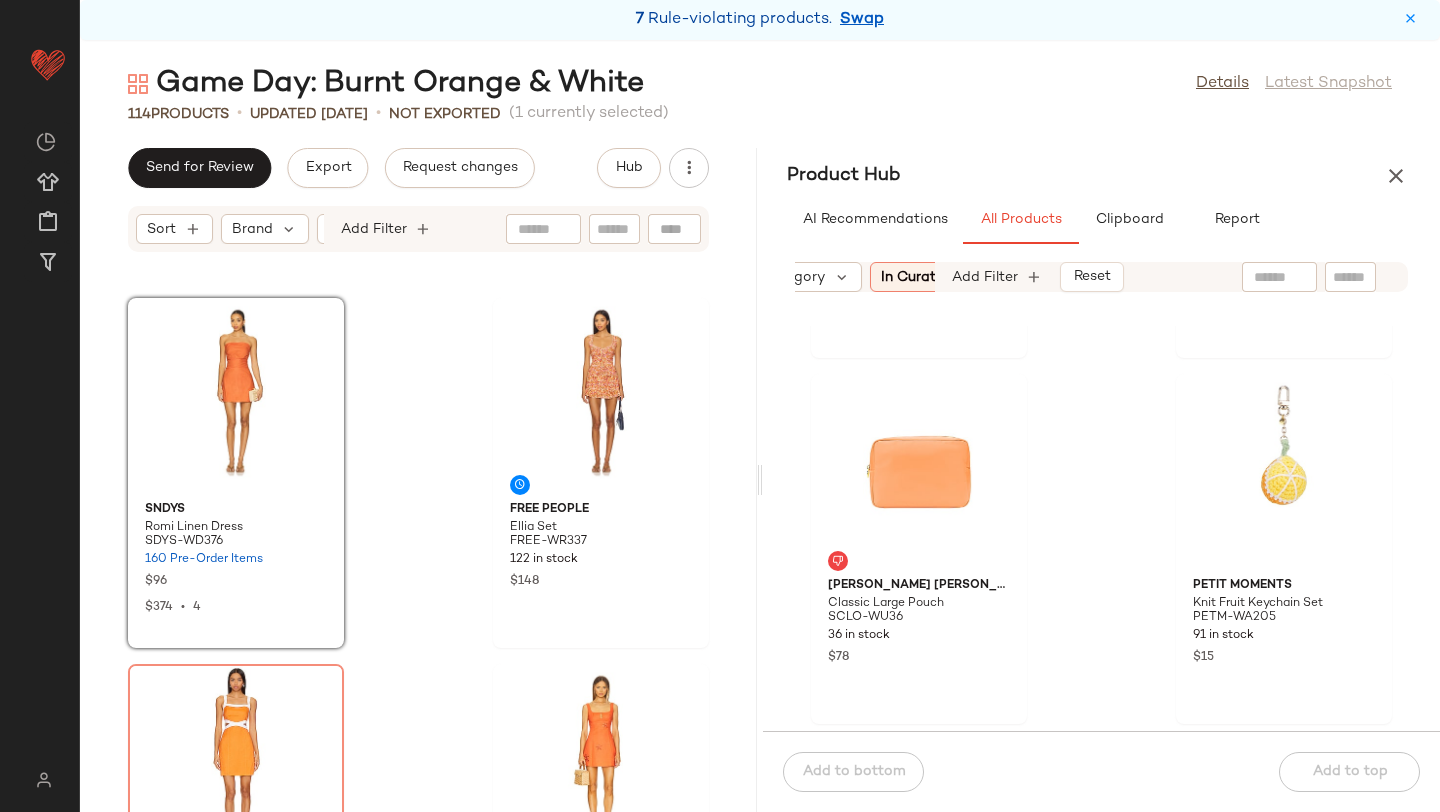 scroll, scrollTop: 2398, scrollLeft: 0, axis: vertical 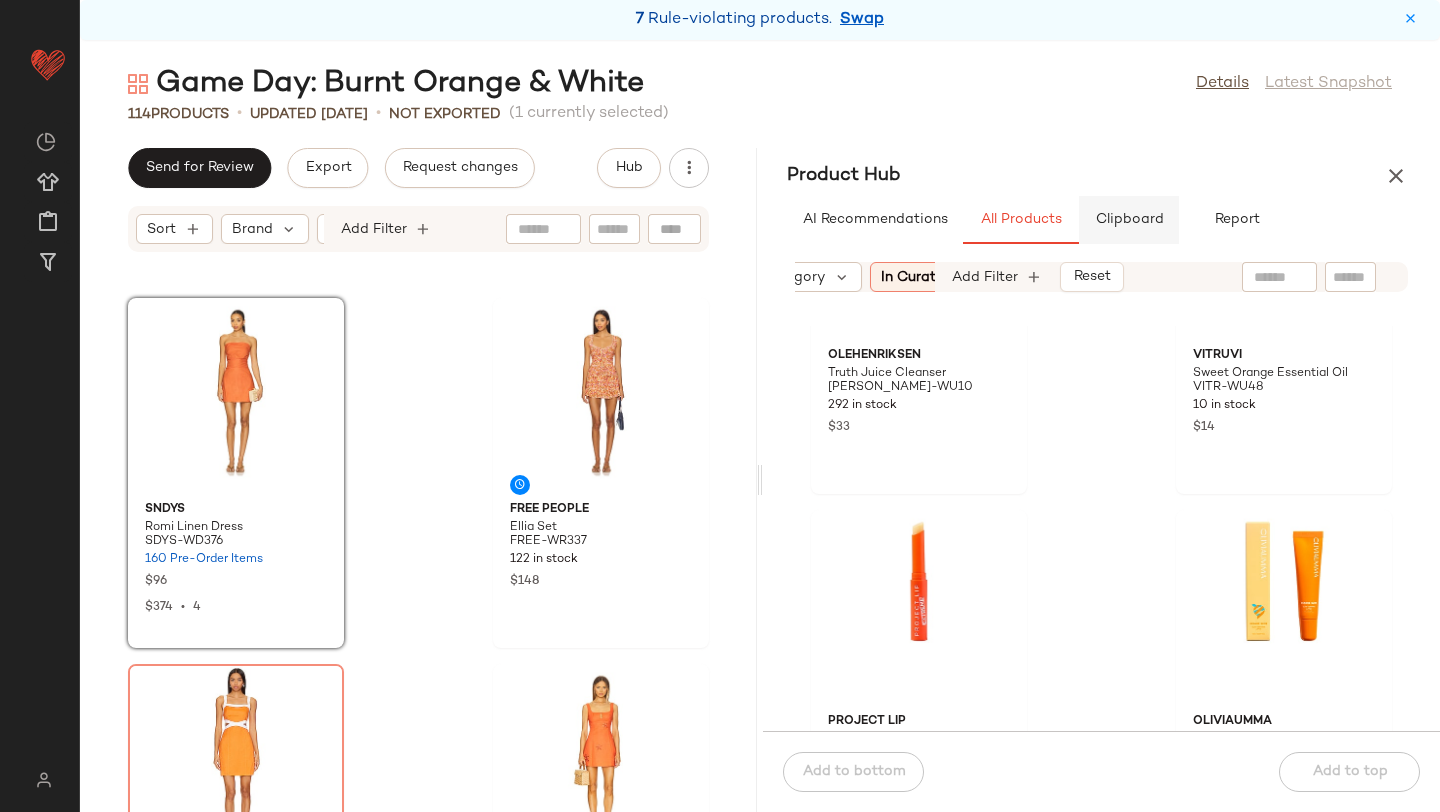 click on "Clipboard" 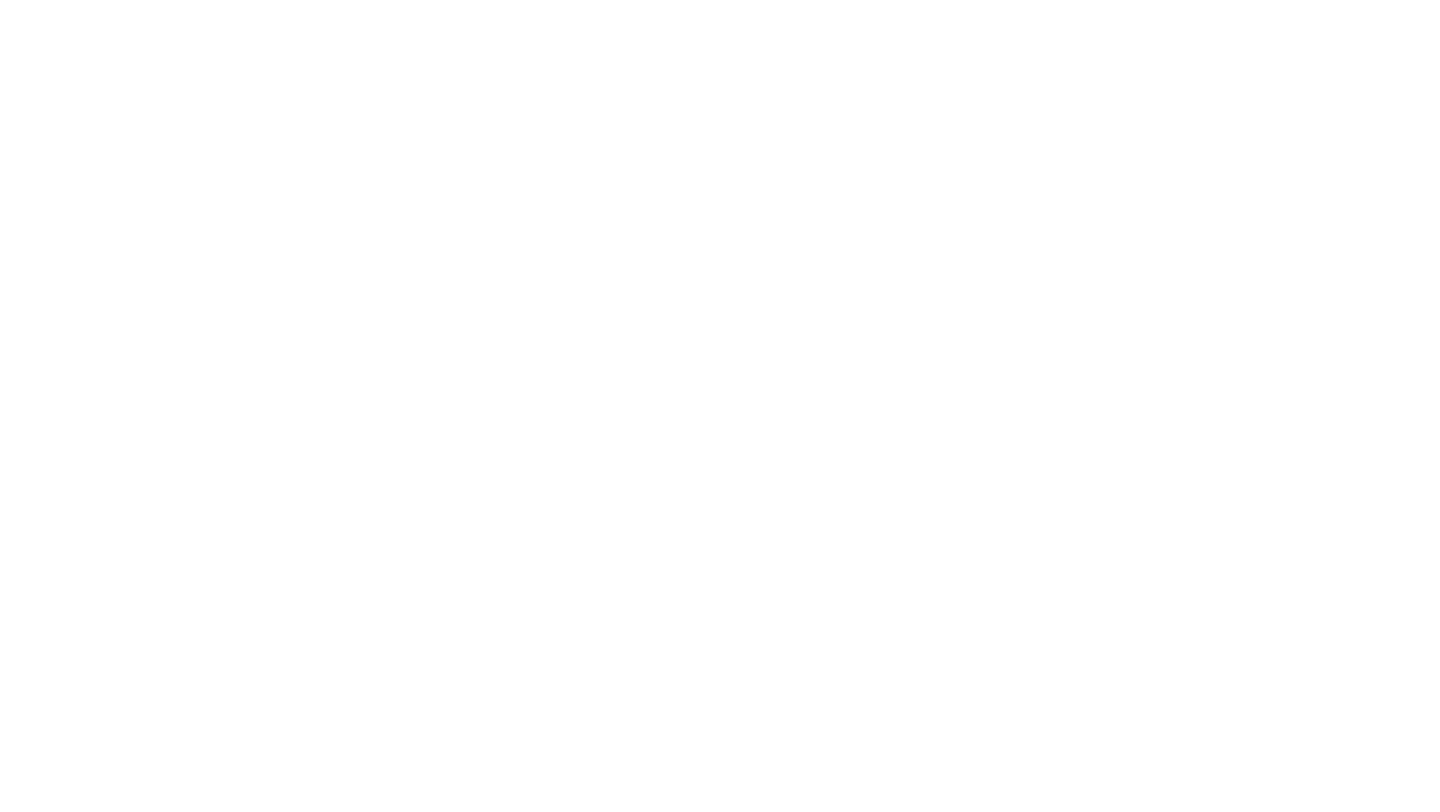 scroll, scrollTop: 0, scrollLeft: 0, axis: both 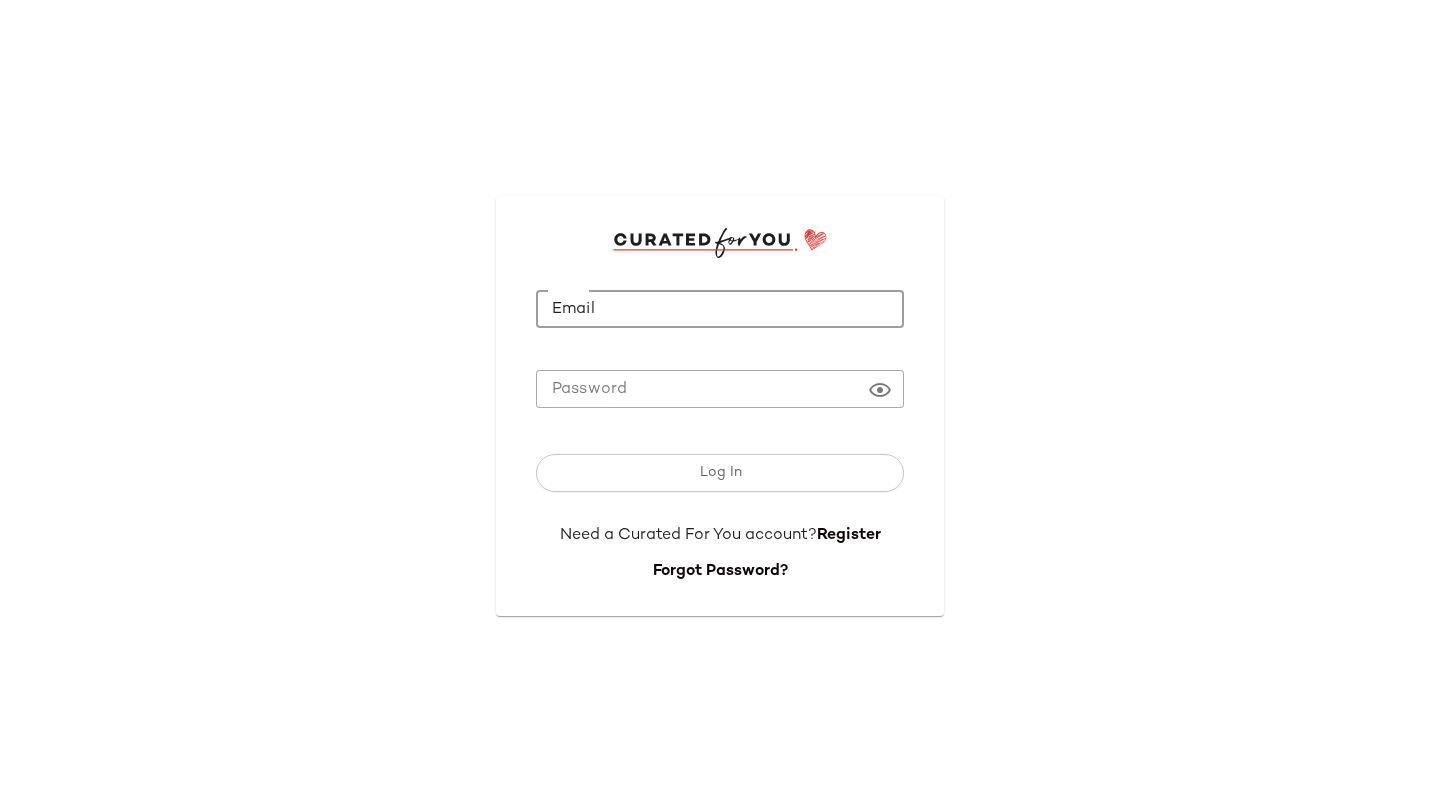click on "Email" 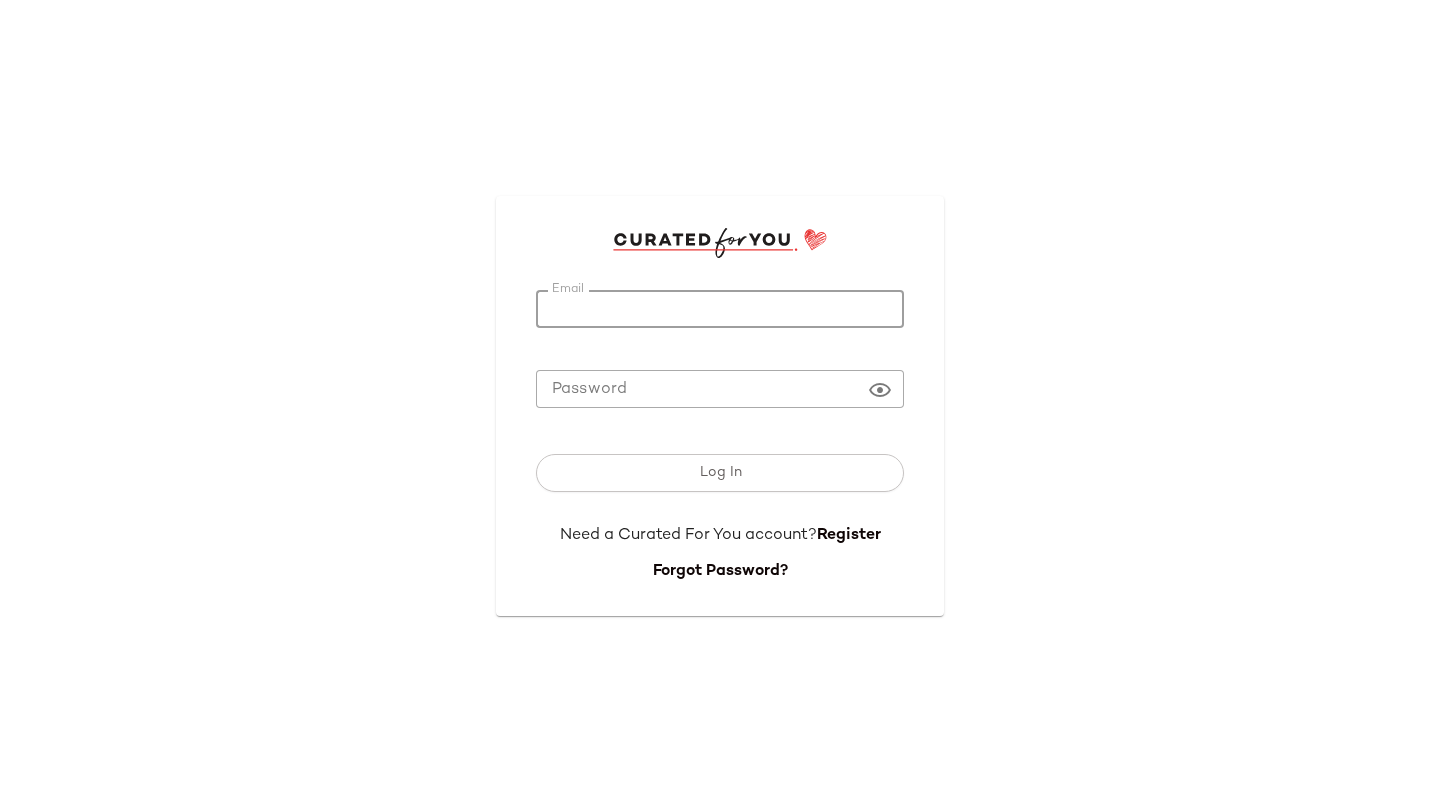 type on "**********" 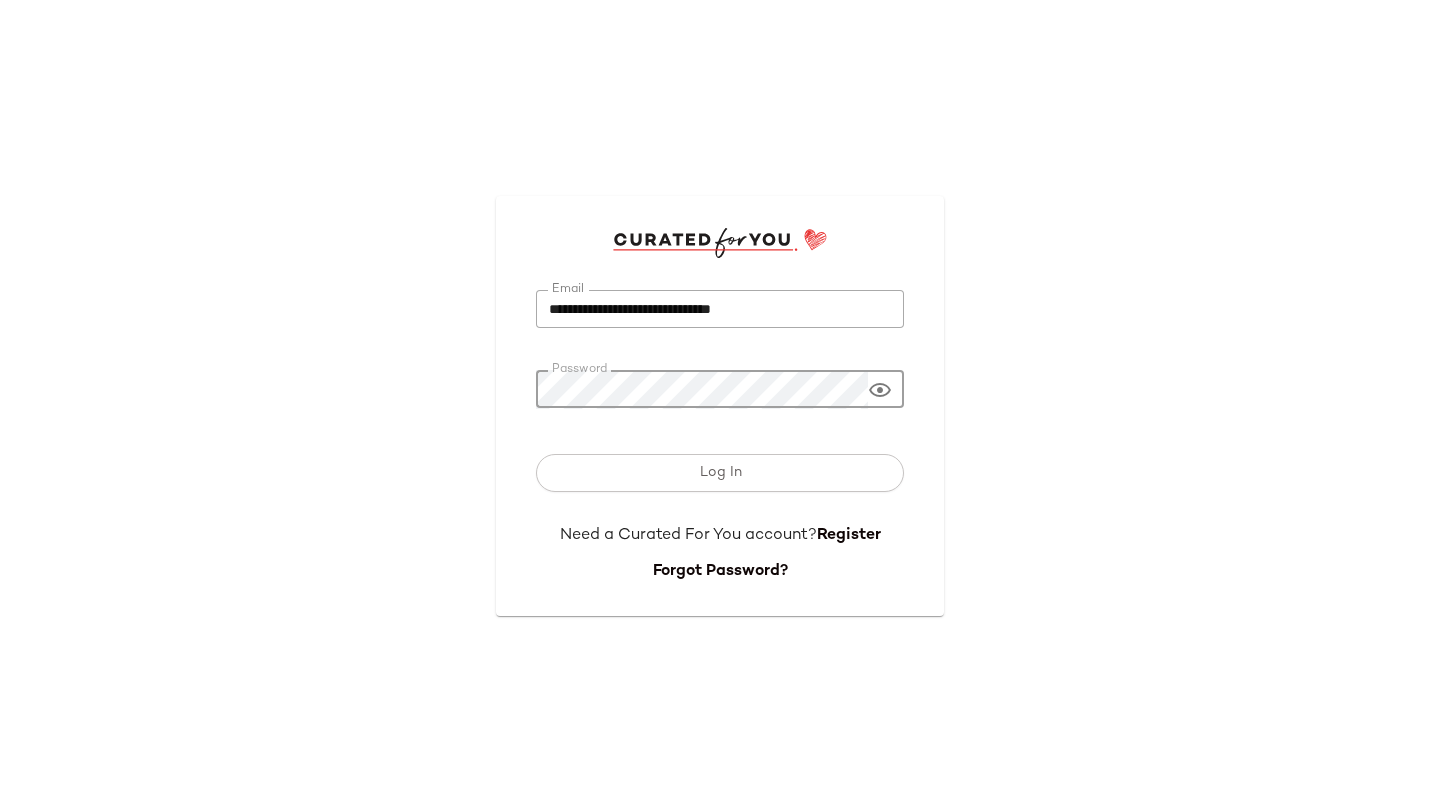 click on "Log In" at bounding box center (720, 473) 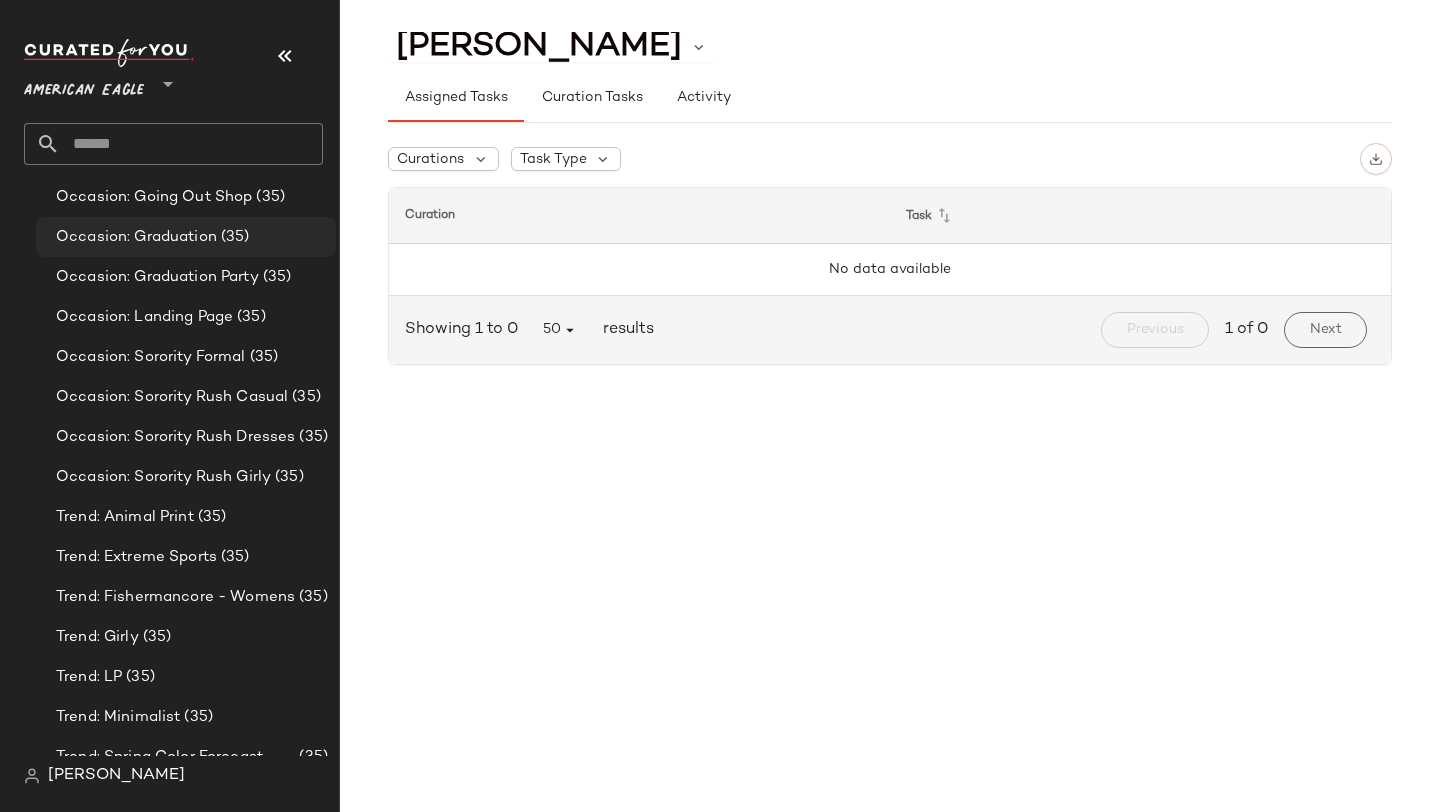 scroll, scrollTop: 946, scrollLeft: 0, axis: vertical 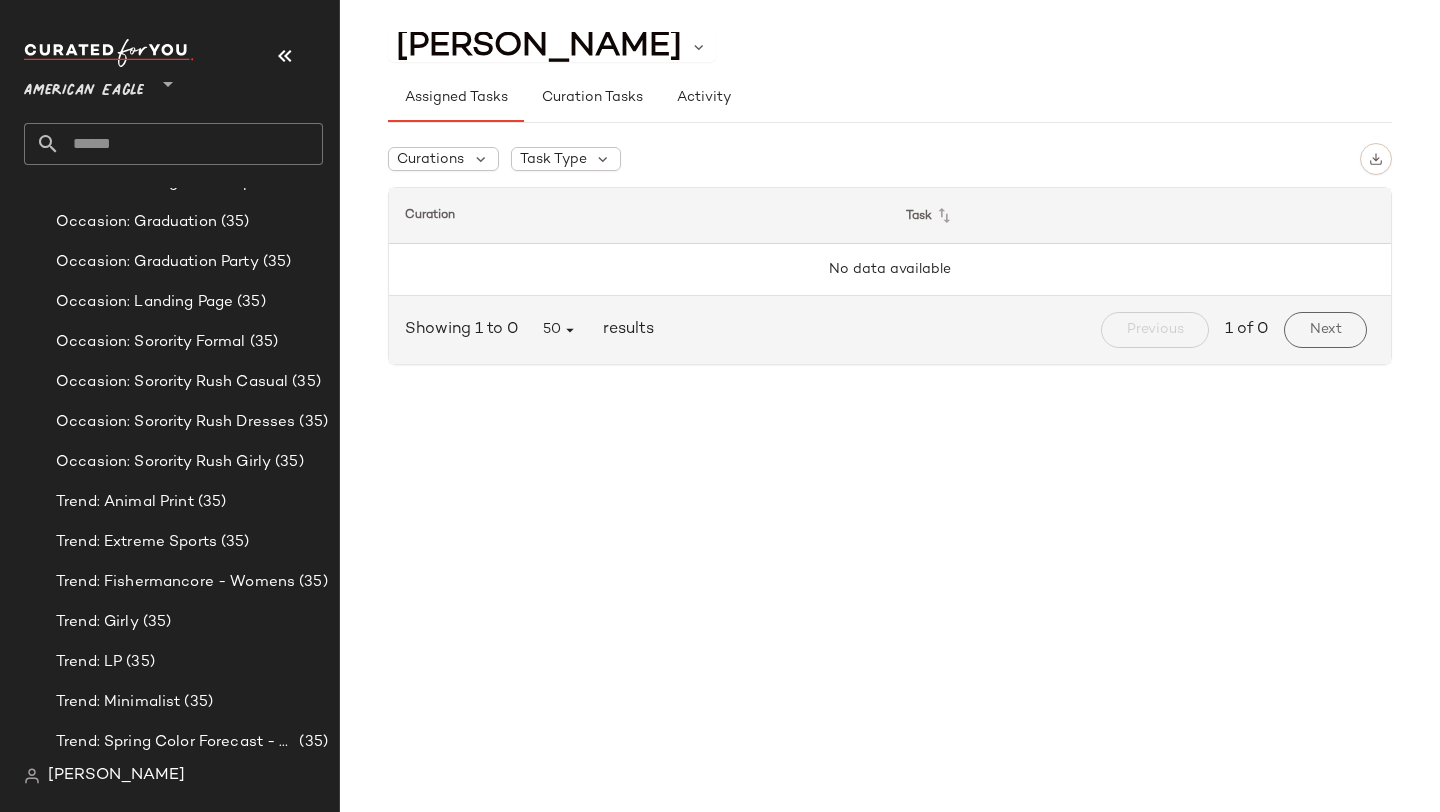 click on "American Eagle" at bounding box center (84, 86) 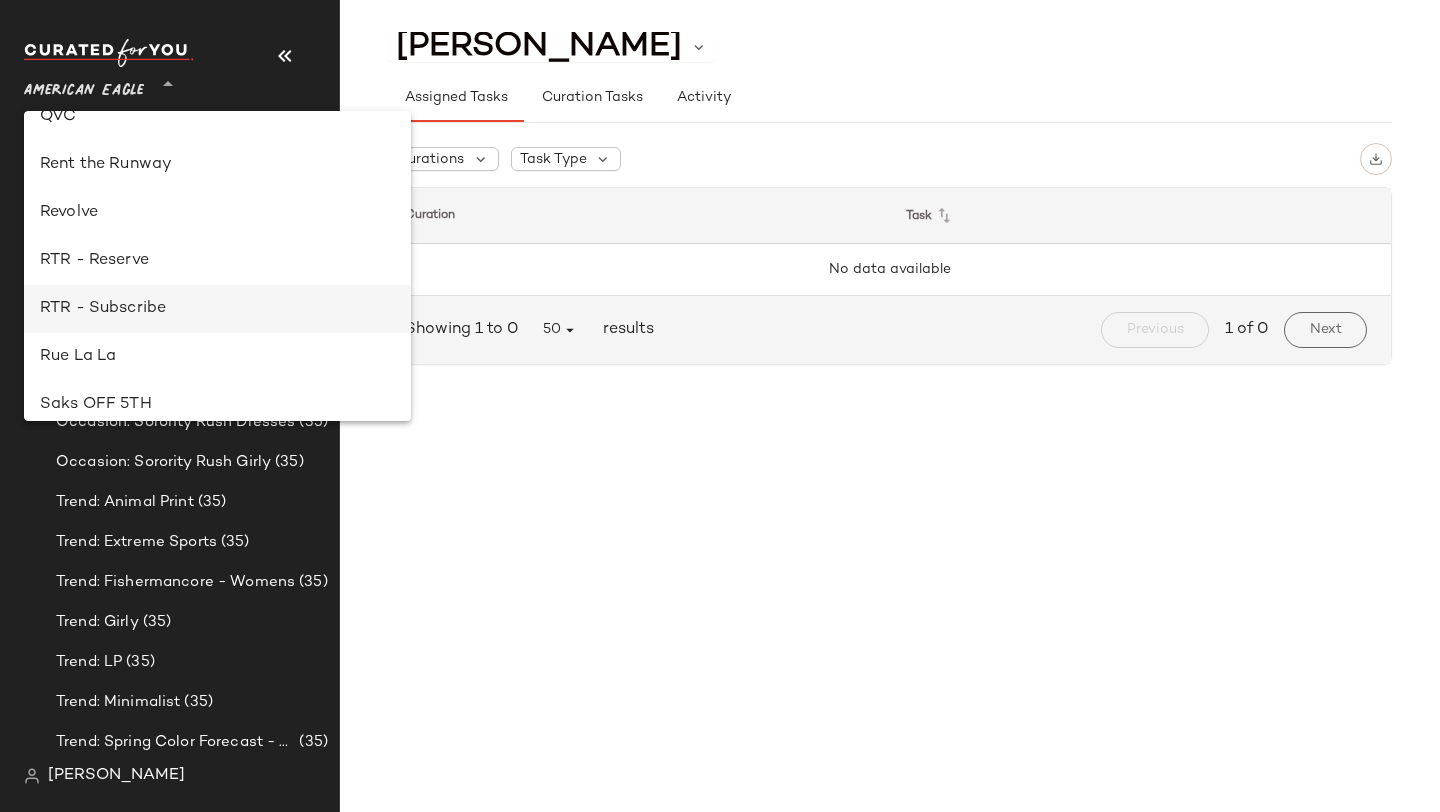 scroll, scrollTop: 926, scrollLeft: 0, axis: vertical 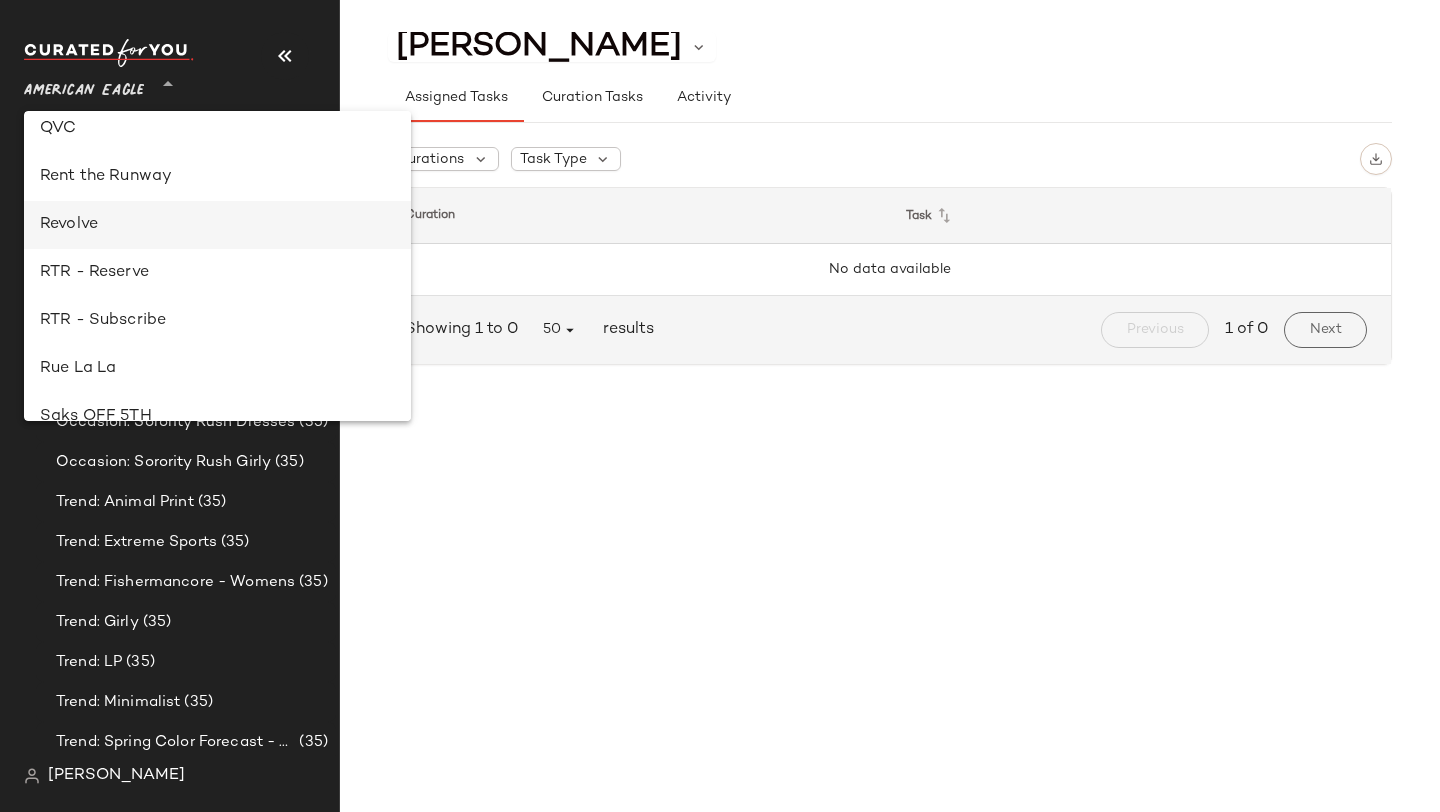 click on "Revolve" at bounding box center [217, 225] 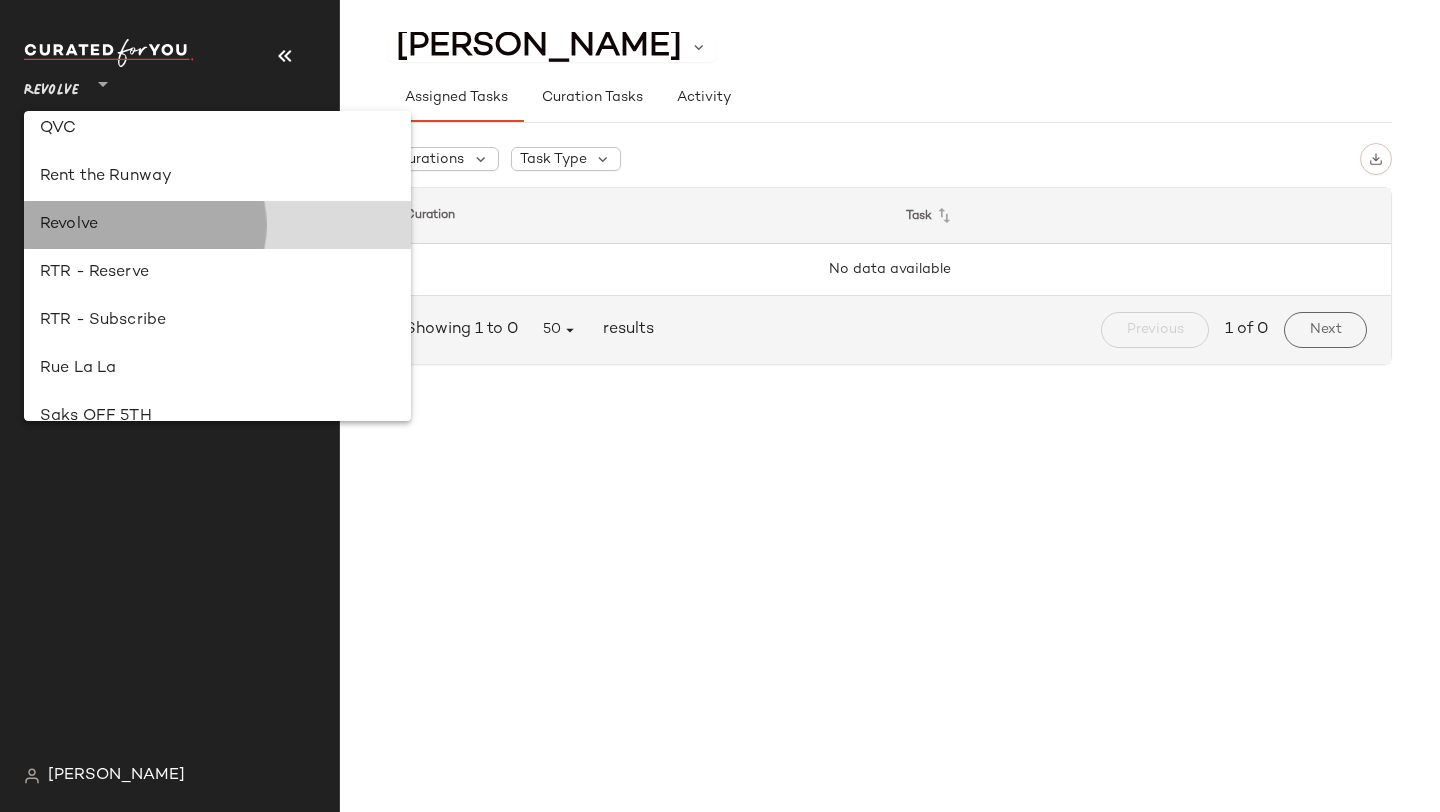 scroll, scrollTop: 0, scrollLeft: 0, axis: both 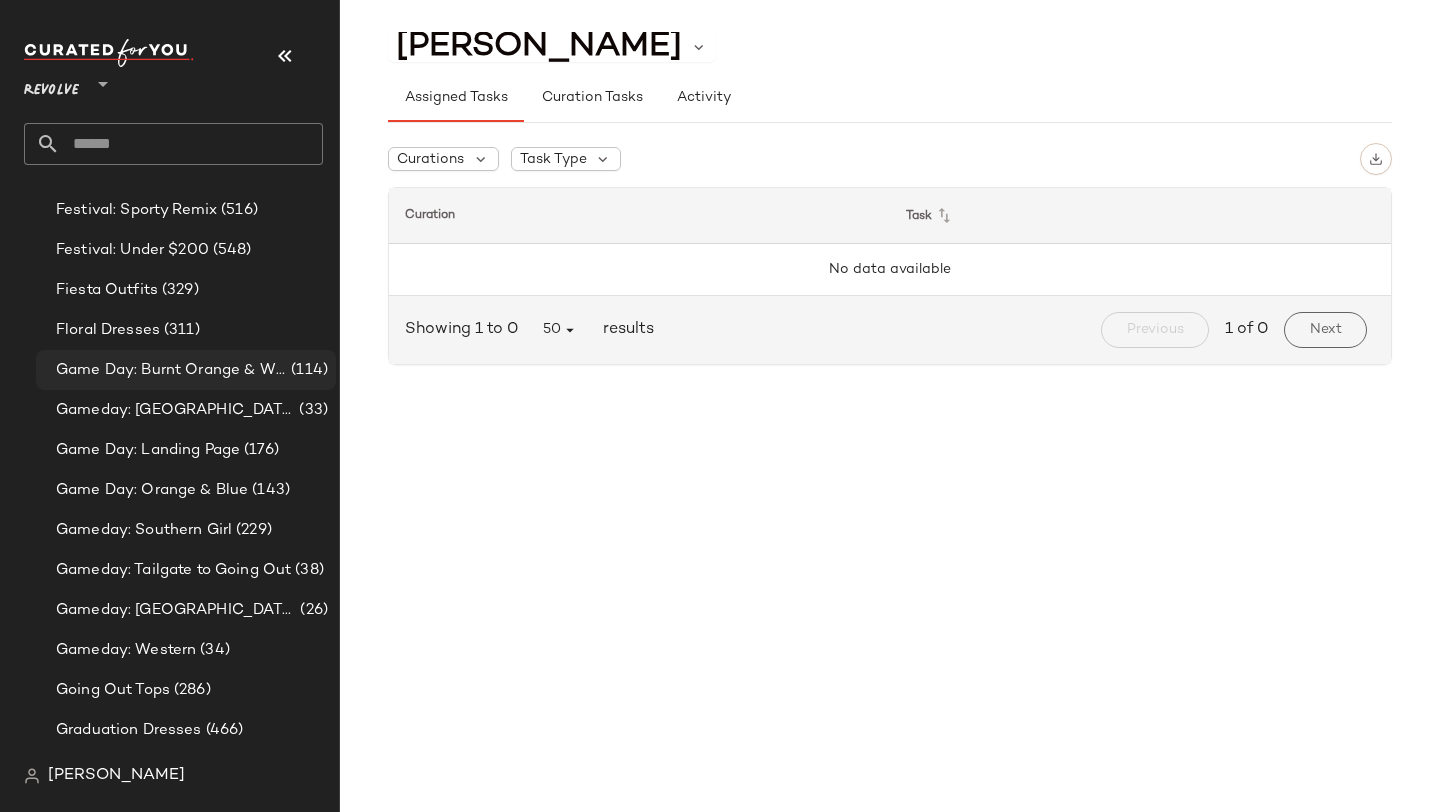 click on "Game Day: Burnt Orange & White" at bounding box center [171, 370] 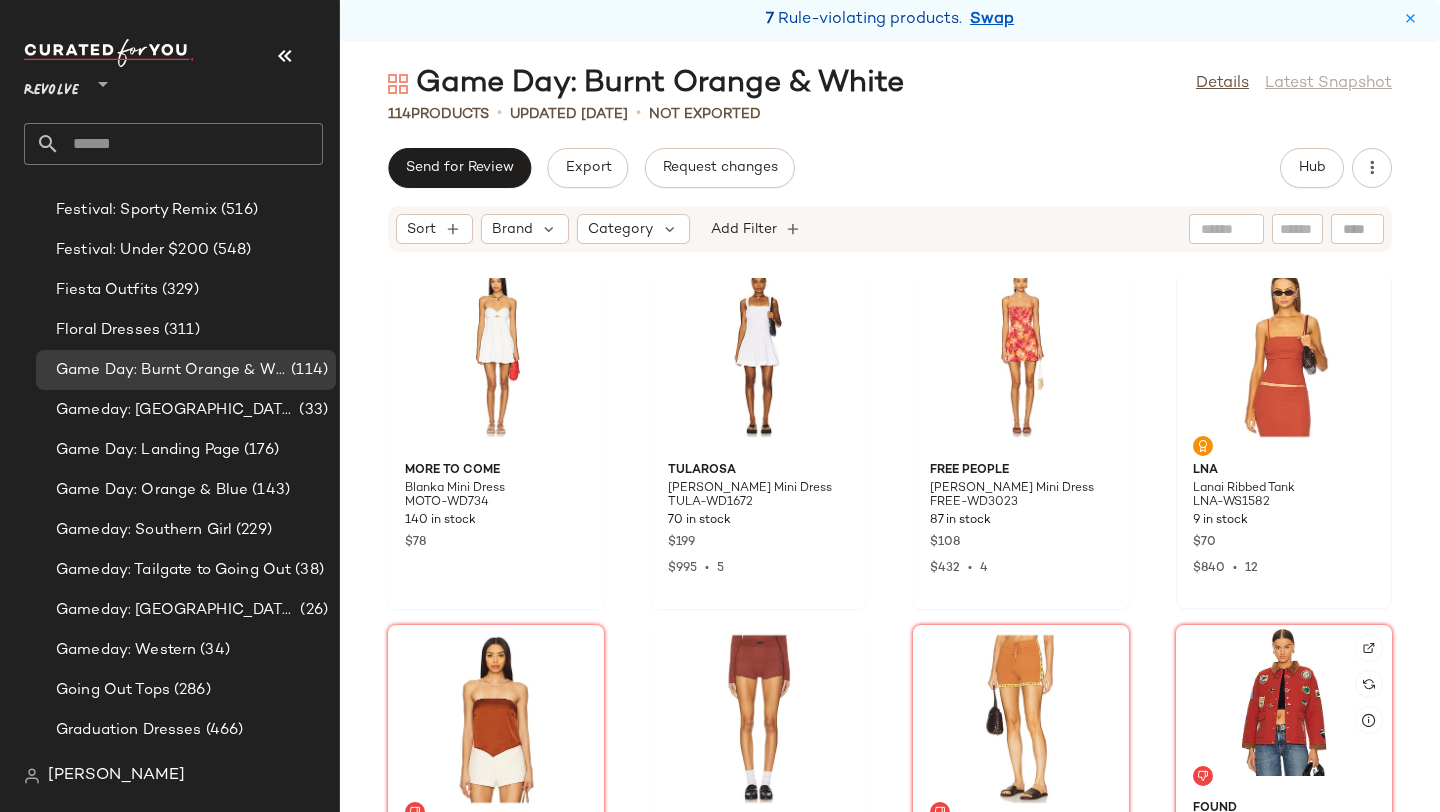 scroll, scrollTop: 1441, scrollLeft: 0, axis: vertical 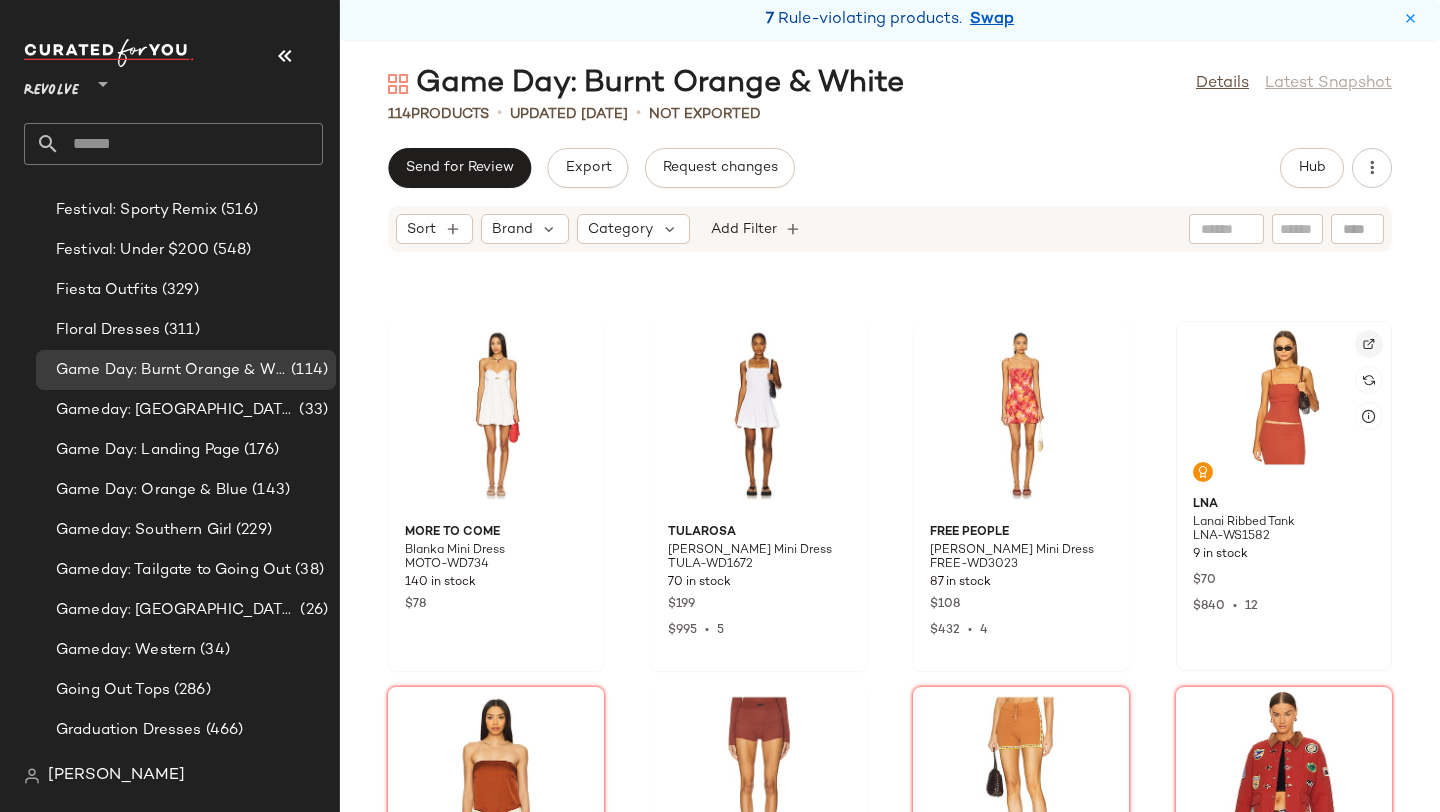 click 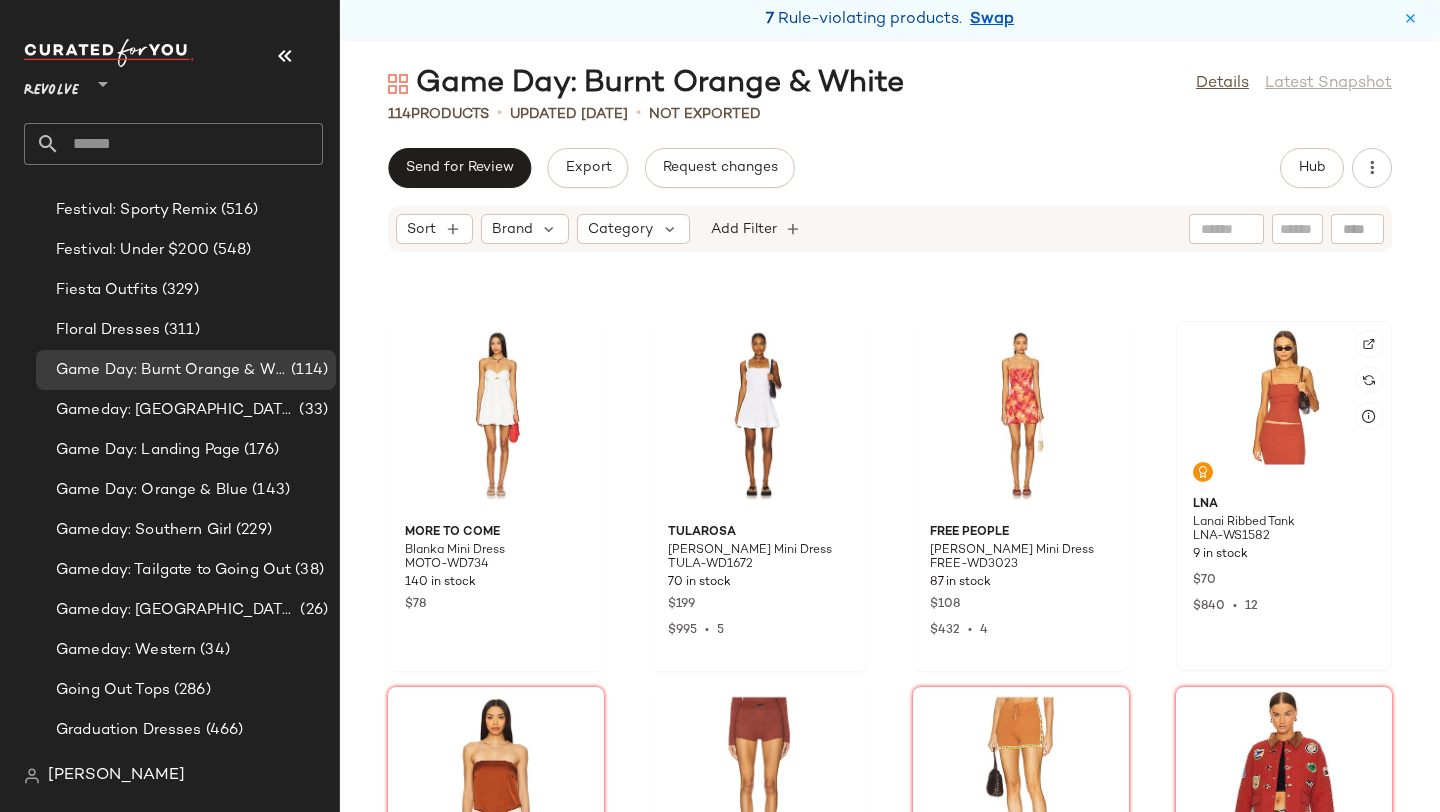 click 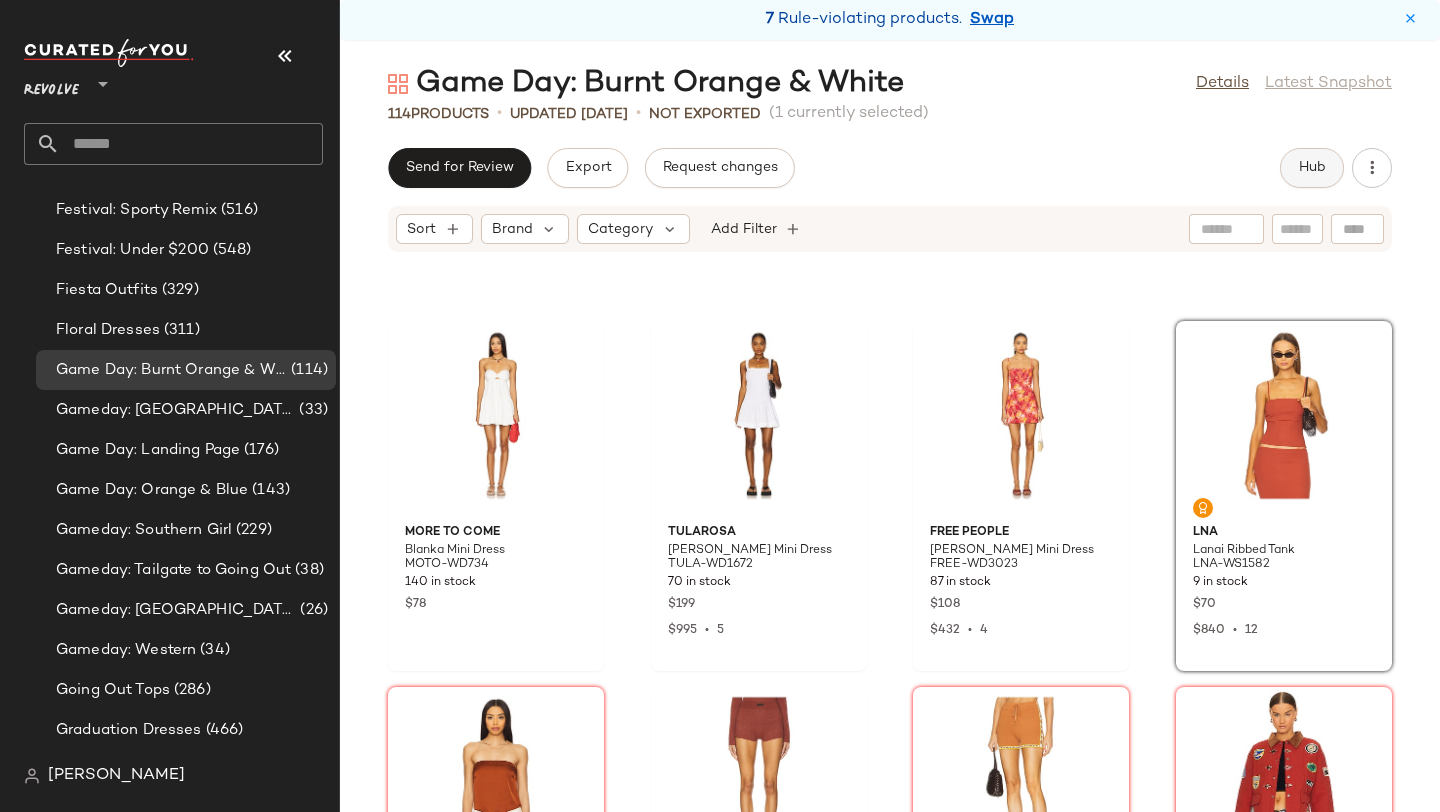 click on "Hub" 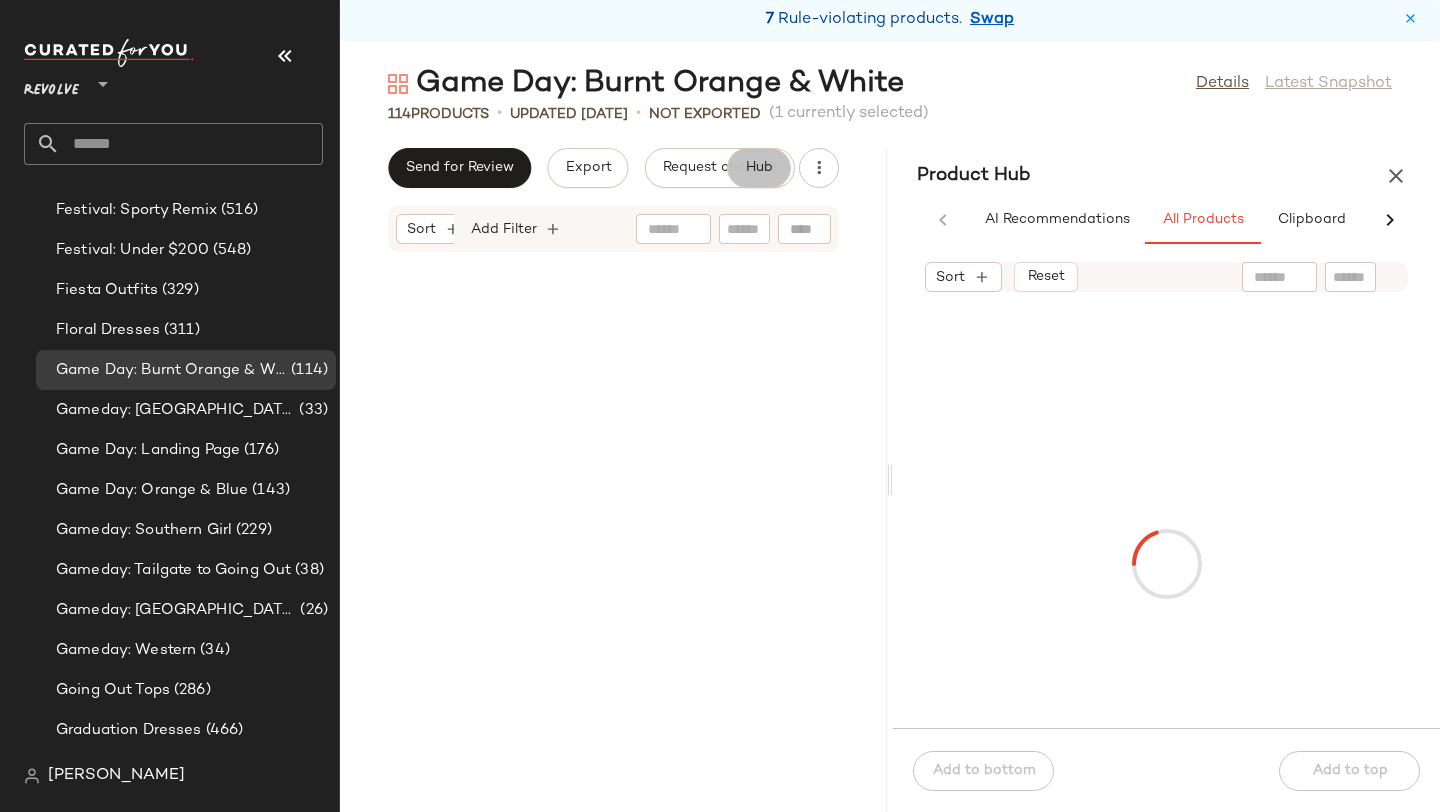 scroll, scrollTop: 0, scrollLeft: 92, axis: horizontal 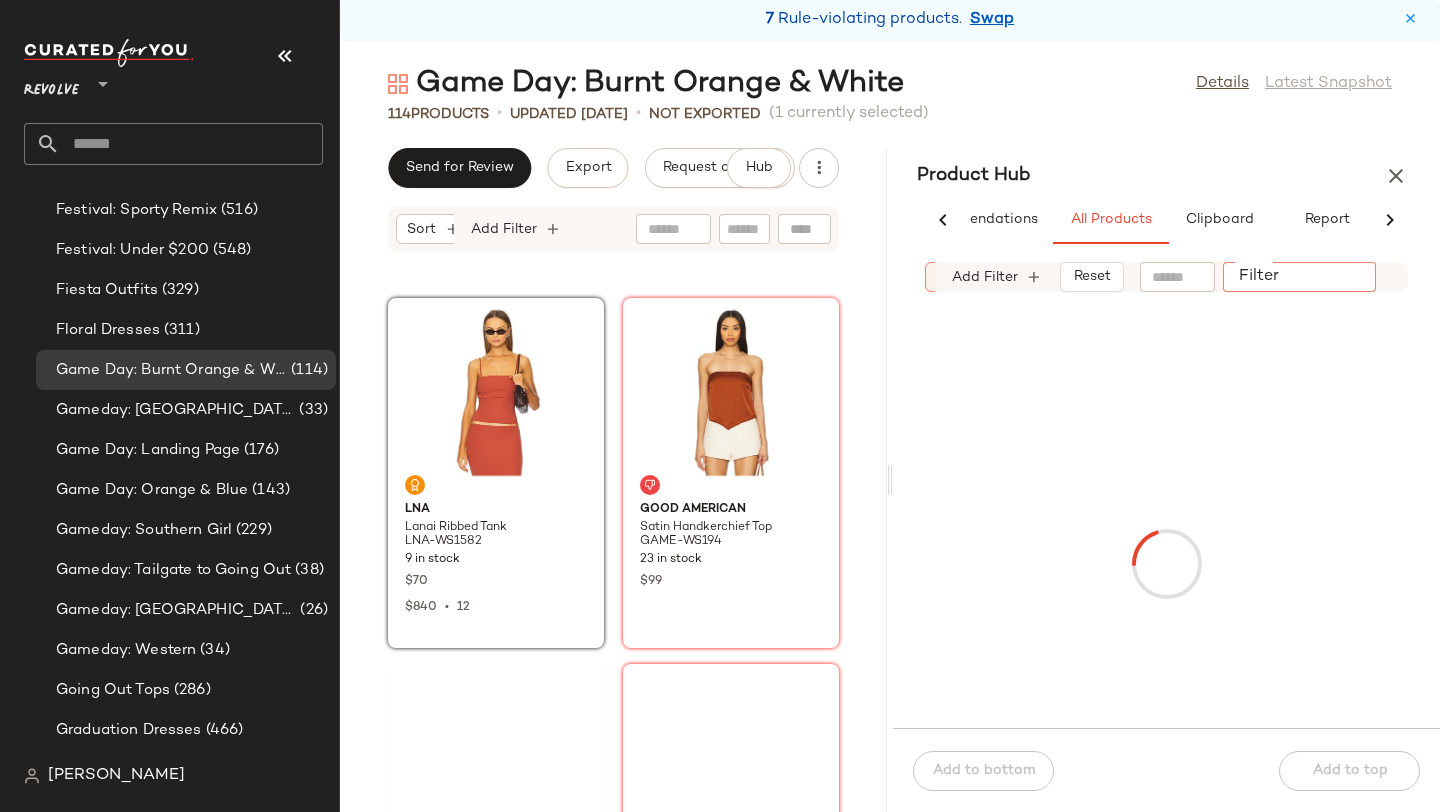 click on "Filter" 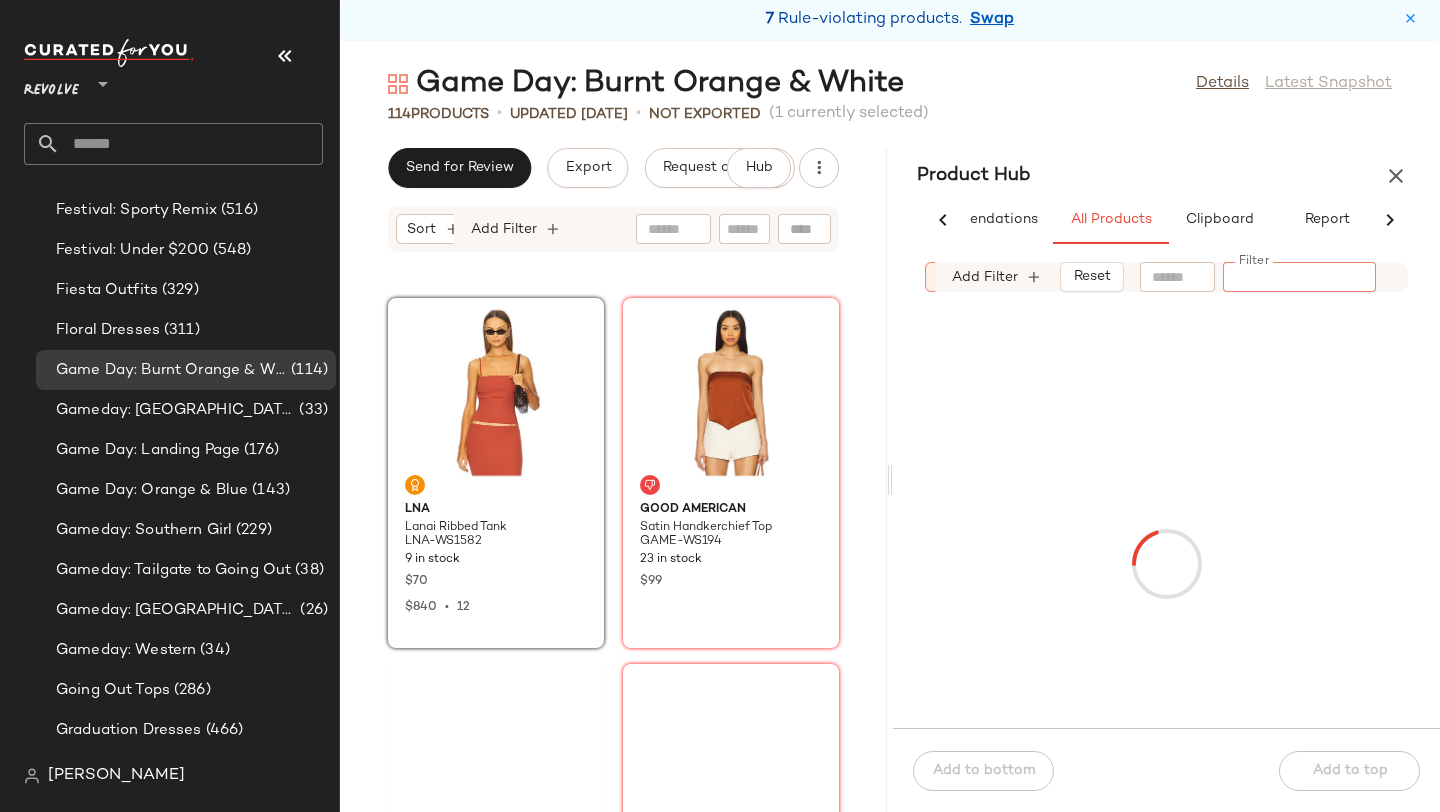 paste on "********" 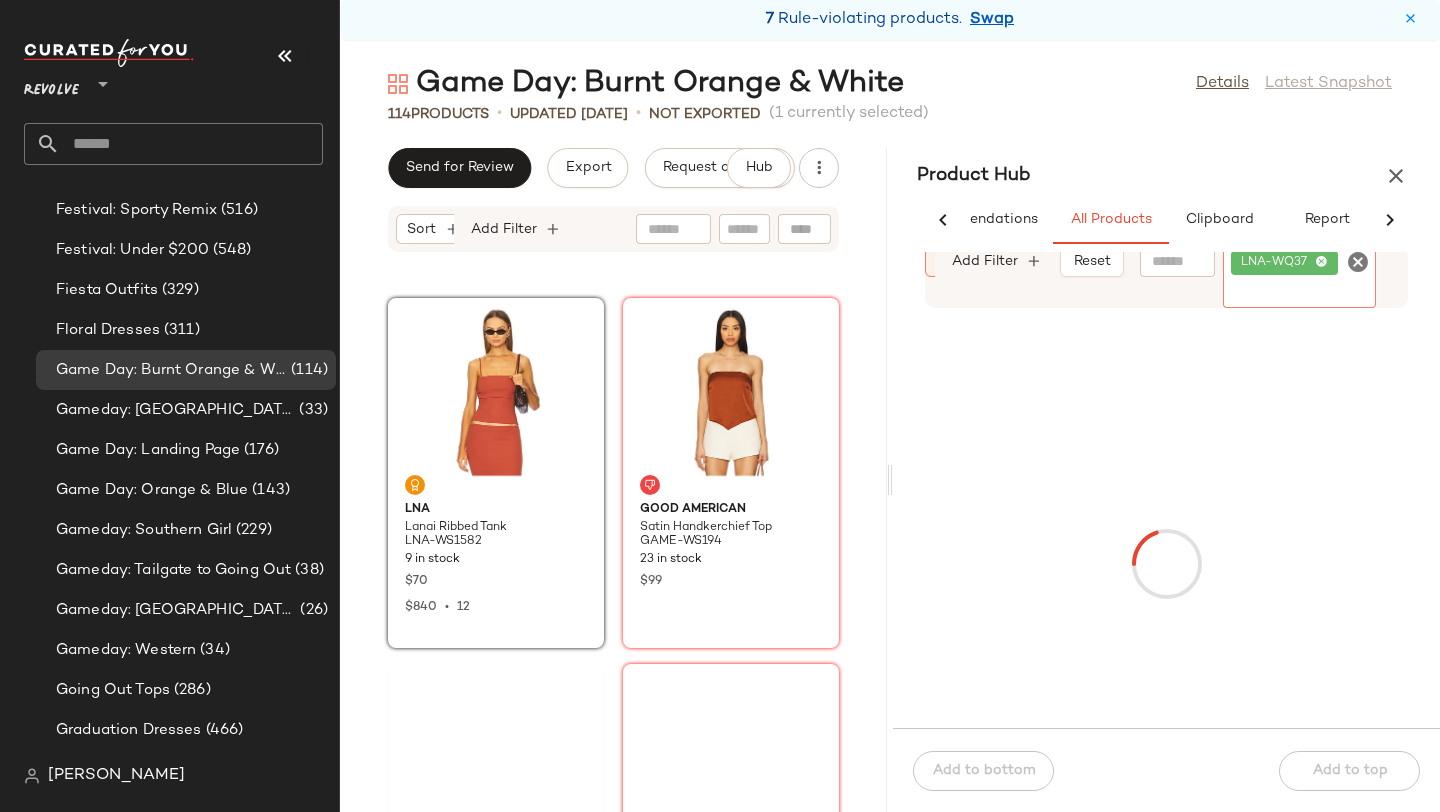 click on "Product Hub" at bounding box center [1166, 176] 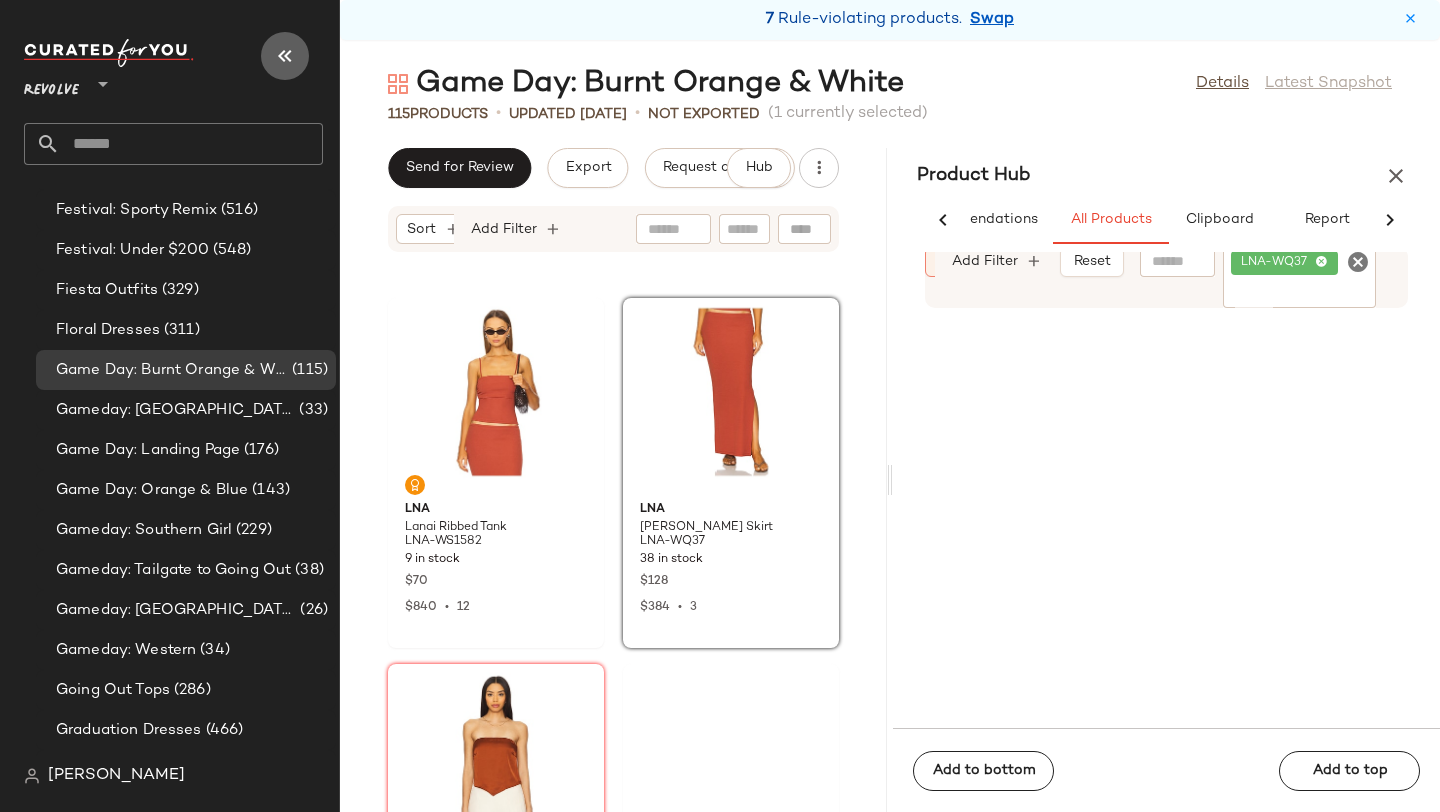 click at bounding box center (285, 56) 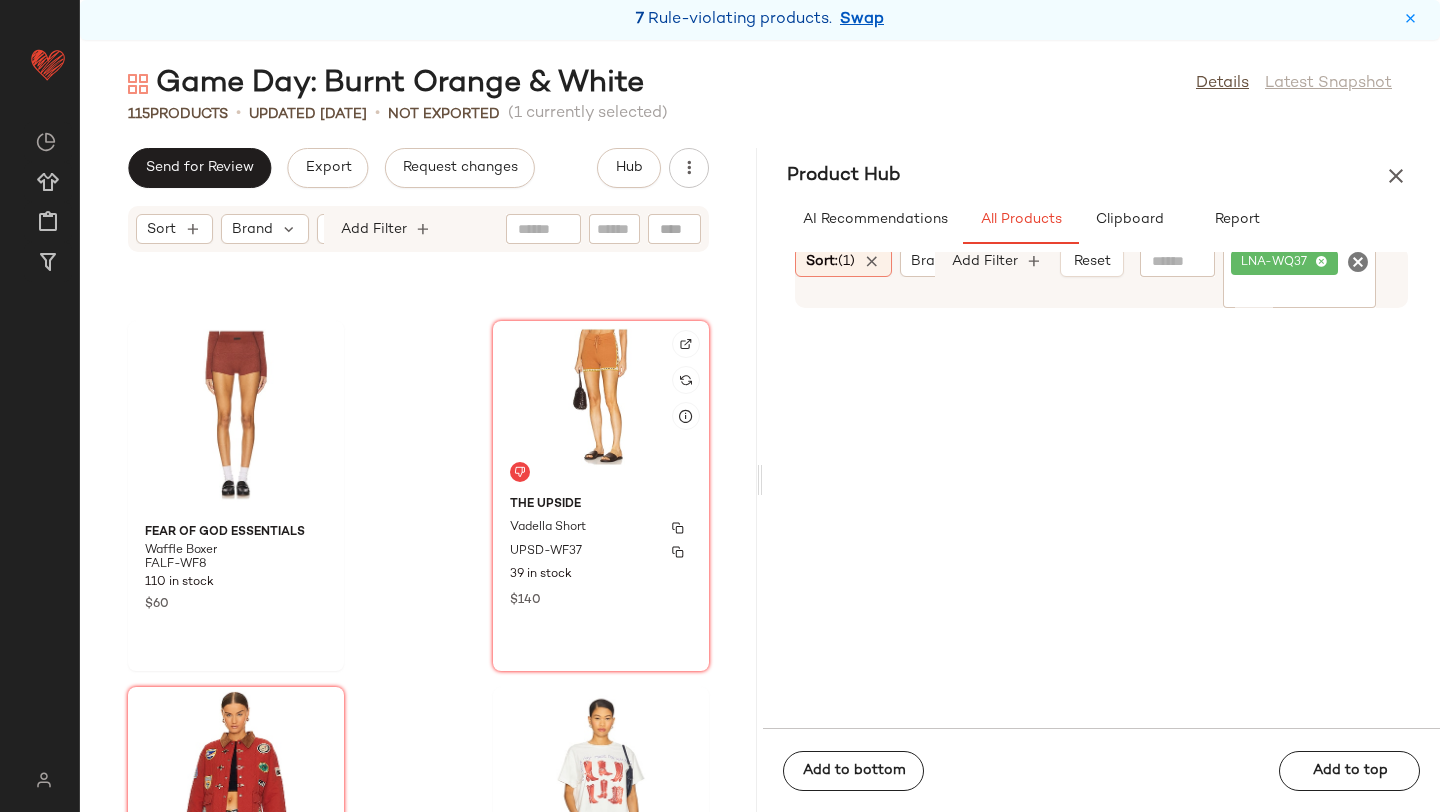 scroll, scrollTop: 3986, scrollLeft: 0, axis: vertical 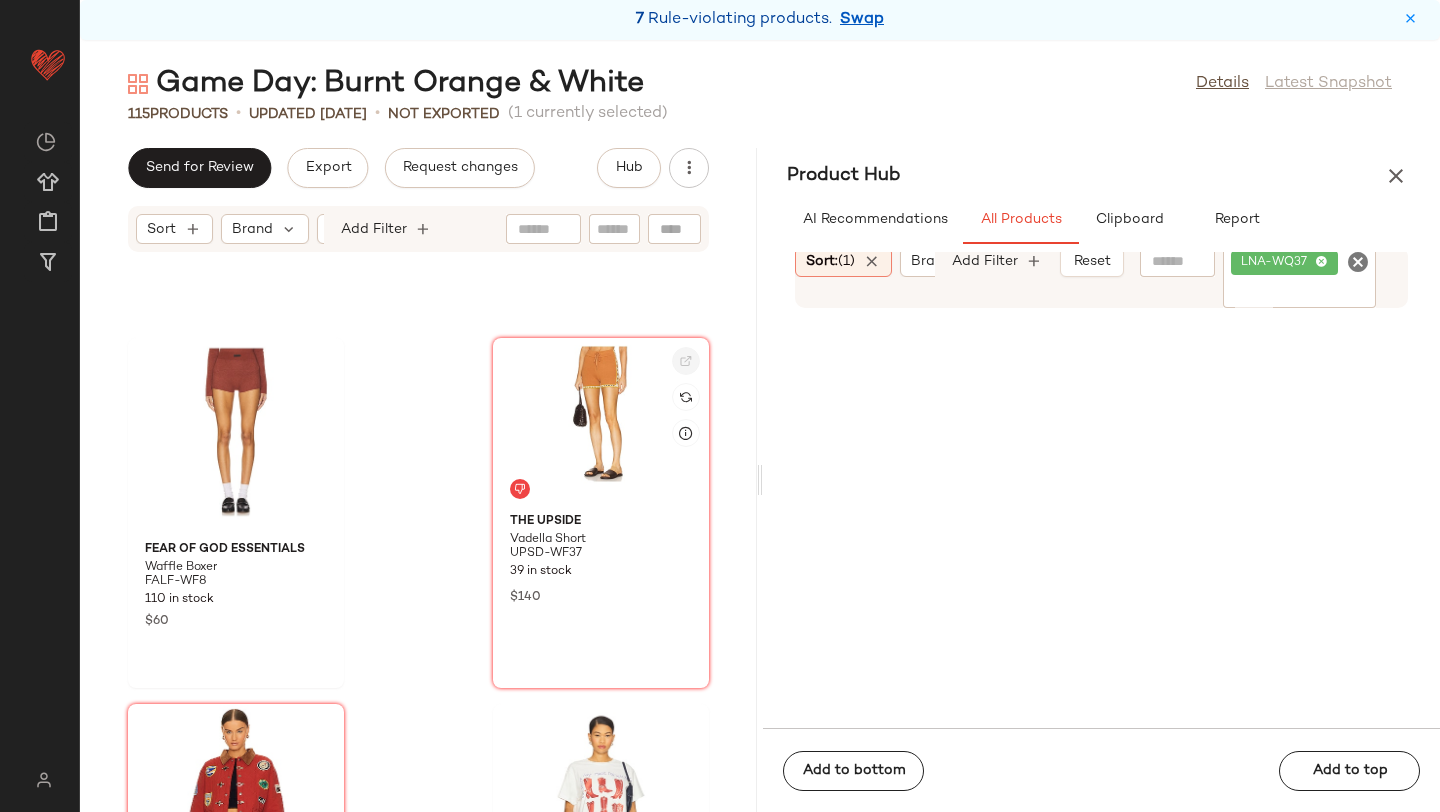click at bounding box center [686, 361] 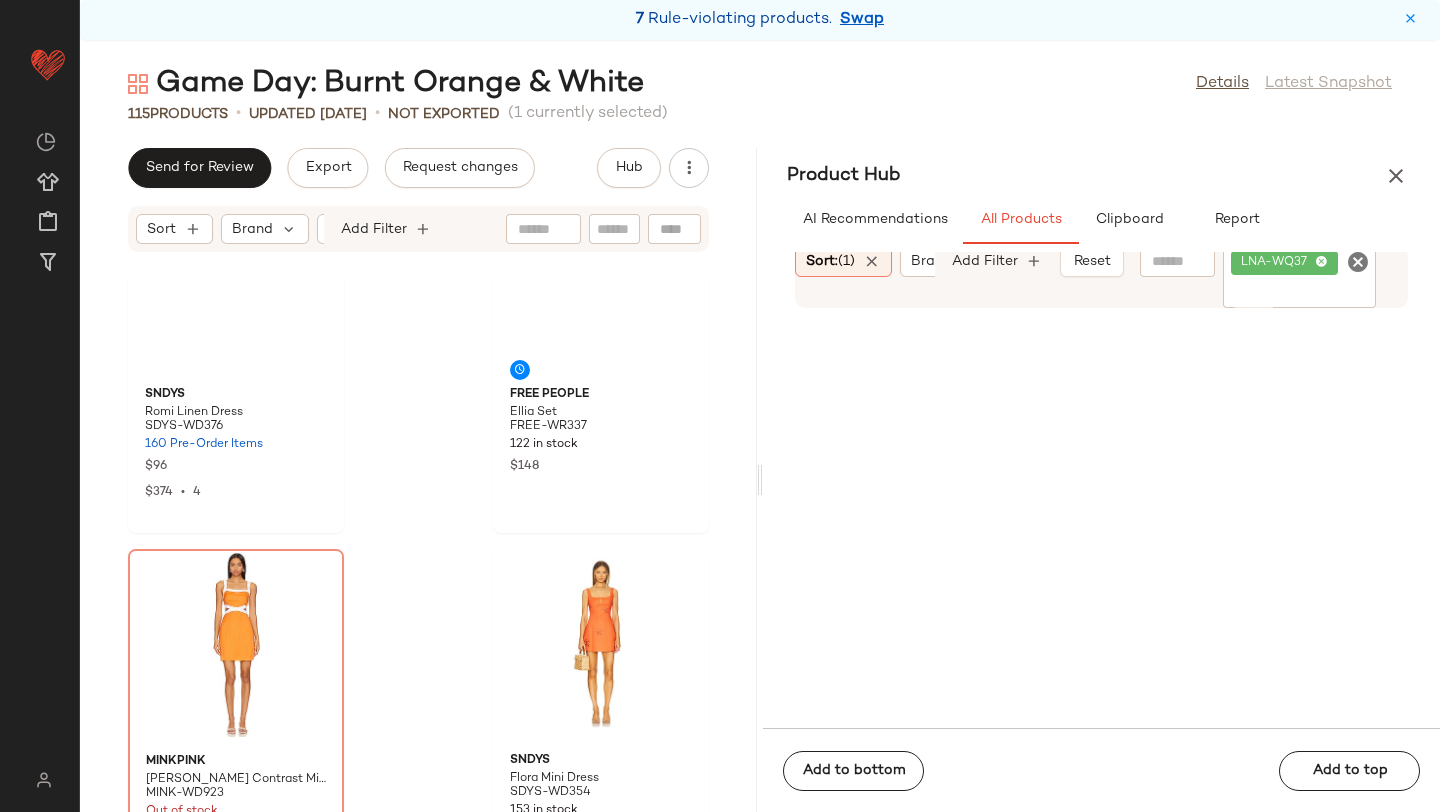 scroll, scrollTop: 273, scrollLeft: 0, axis: vertical 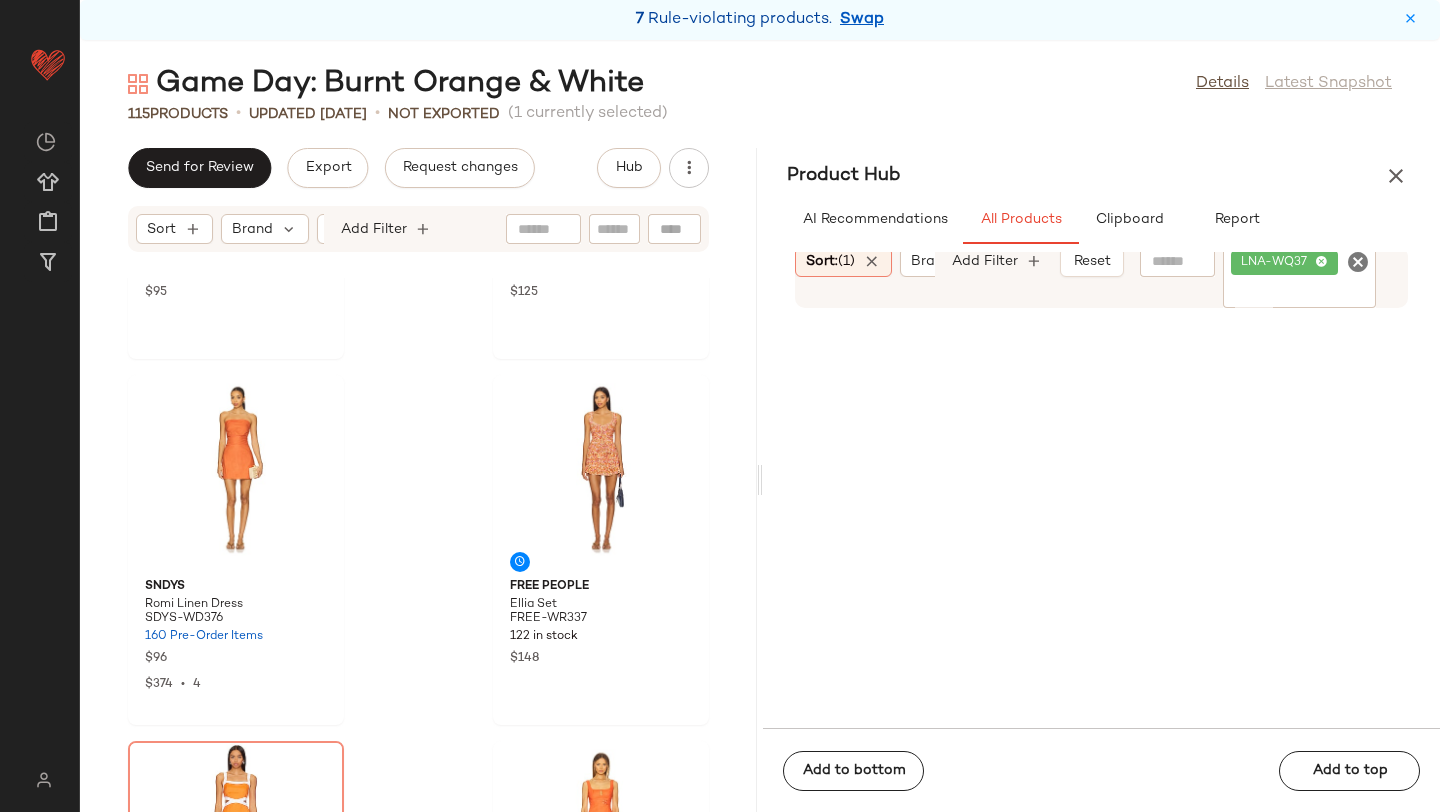 click 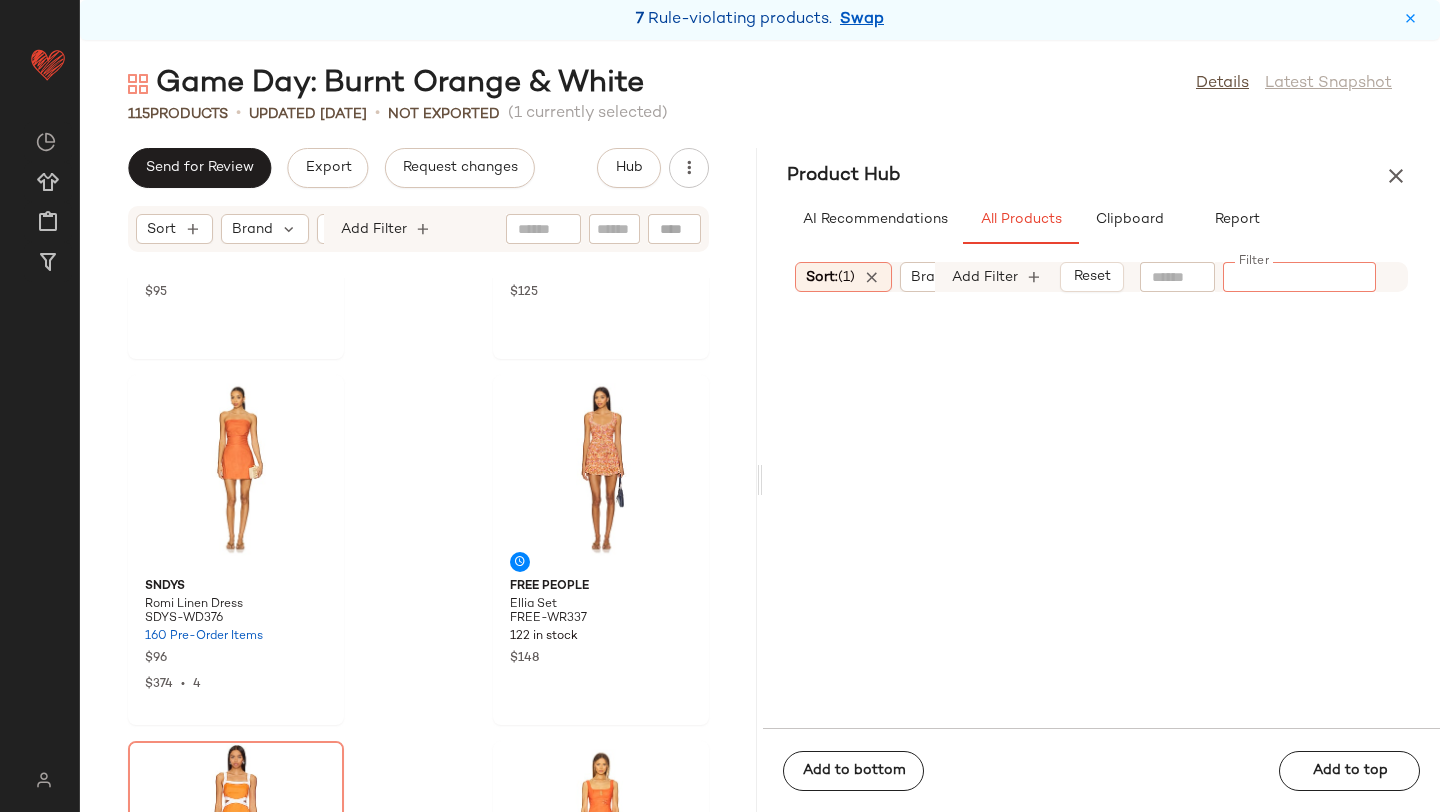 paste on "********" 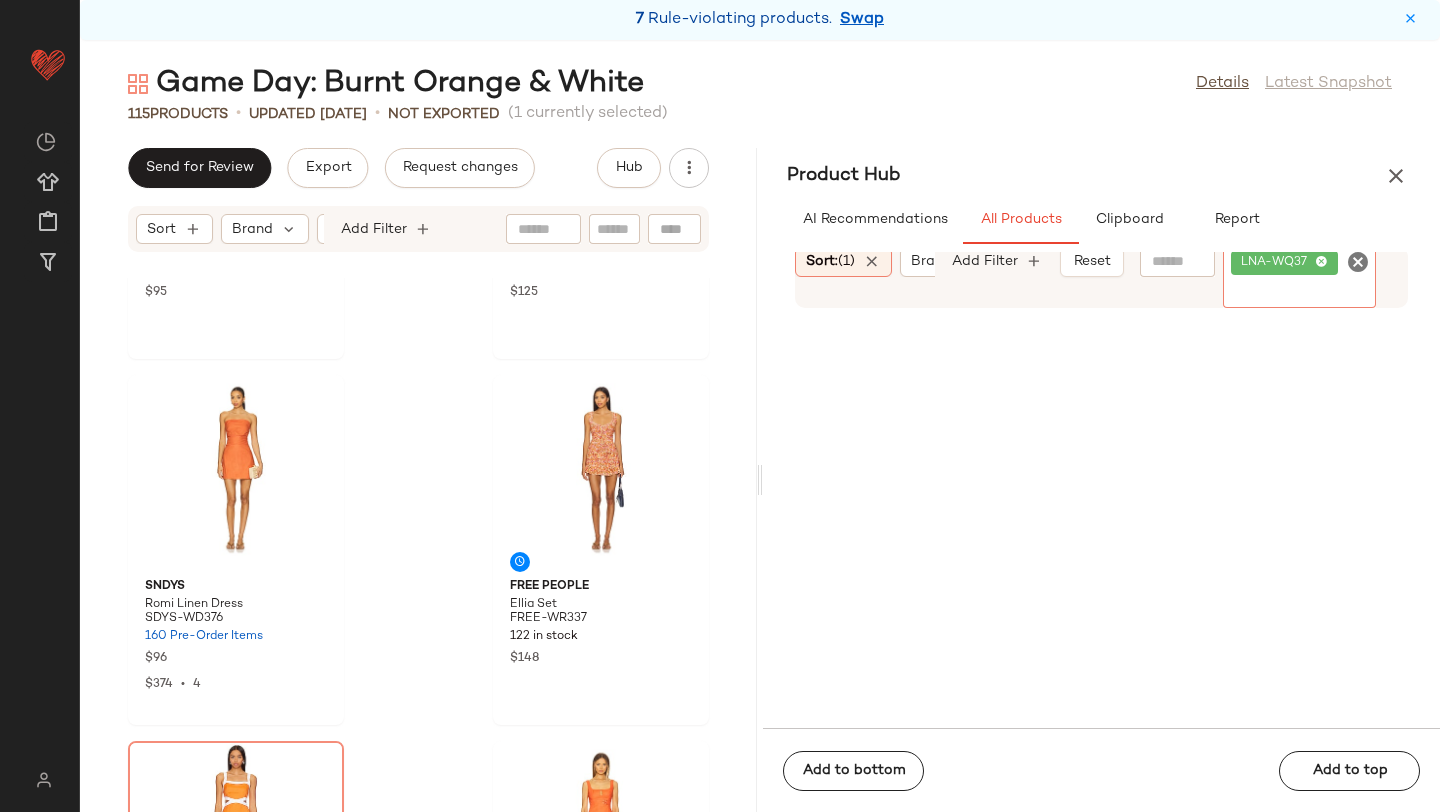 click on "Game Day: Burnt Orange & White  Details   Latest Snapshot  115   Products   •   updated Jul 8th  •   Not Exported    (1 currently selected)   Send for Review   Export   Request changes   Hub  Sort  Brand  Category  Add Filter  Lele Sadoughi Broadway Hoop Earring LELE-WL269 27 in stock $95 Nike Air Force 1 '07 Sneaker NIKR-WZ1212 74 in stock $125 SNDYS Romi Linen Dress SDYS-WD376 160 Pre-Order Items $96 $374  •  4 Free People Ellia Set FREE-WR337 122 in stock $148 MINKPINK Jacques Contrast Mini Dress MINK-WD923 Out of stock $139 SNDYS Flora Mini Dress SDYS-WD354 153 in stock $108 $108  •  1 FAITHFULL THE BRAND Myah Mini Dress FAIB-WD768 71 in stock $170 Show Me Your Mumu Crossroads Corset Top SHOW-WS522 58 in stock $128 $115  •  1 Product Hub  AI Recommendations   All Products   Clipboard   Report  Sort:   (1) Brand  Category  In Curation?:   No Age:   adult Availability:   (2) Gender:   female Sale Price:   Not on sale Add Filter   Reset  Filter LNA-WQ37 Filter  Add to bottom   Add to top" at bounding box center (760, 438) 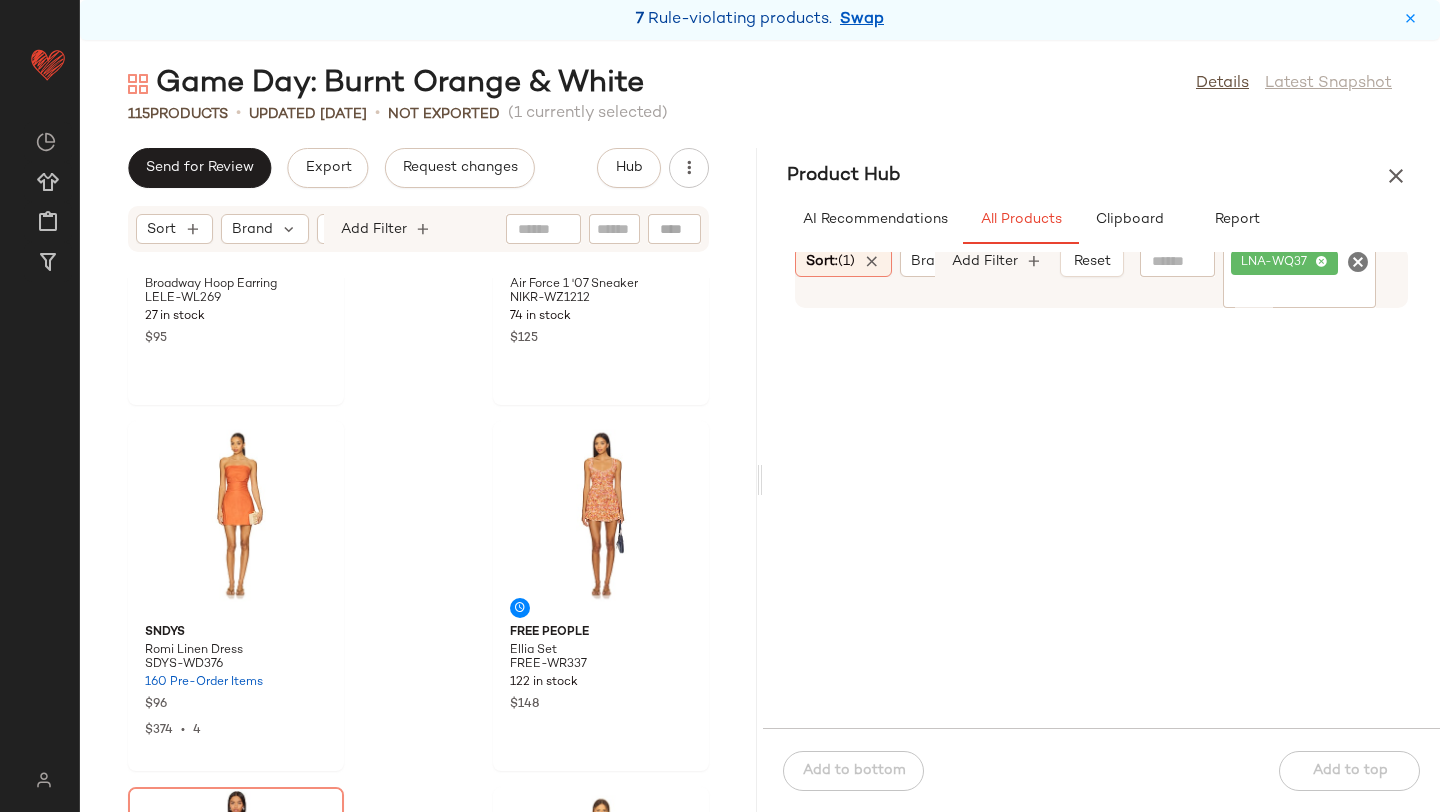 scroll, scrollTop: 489, scrollLeft: 0, axis: vertical 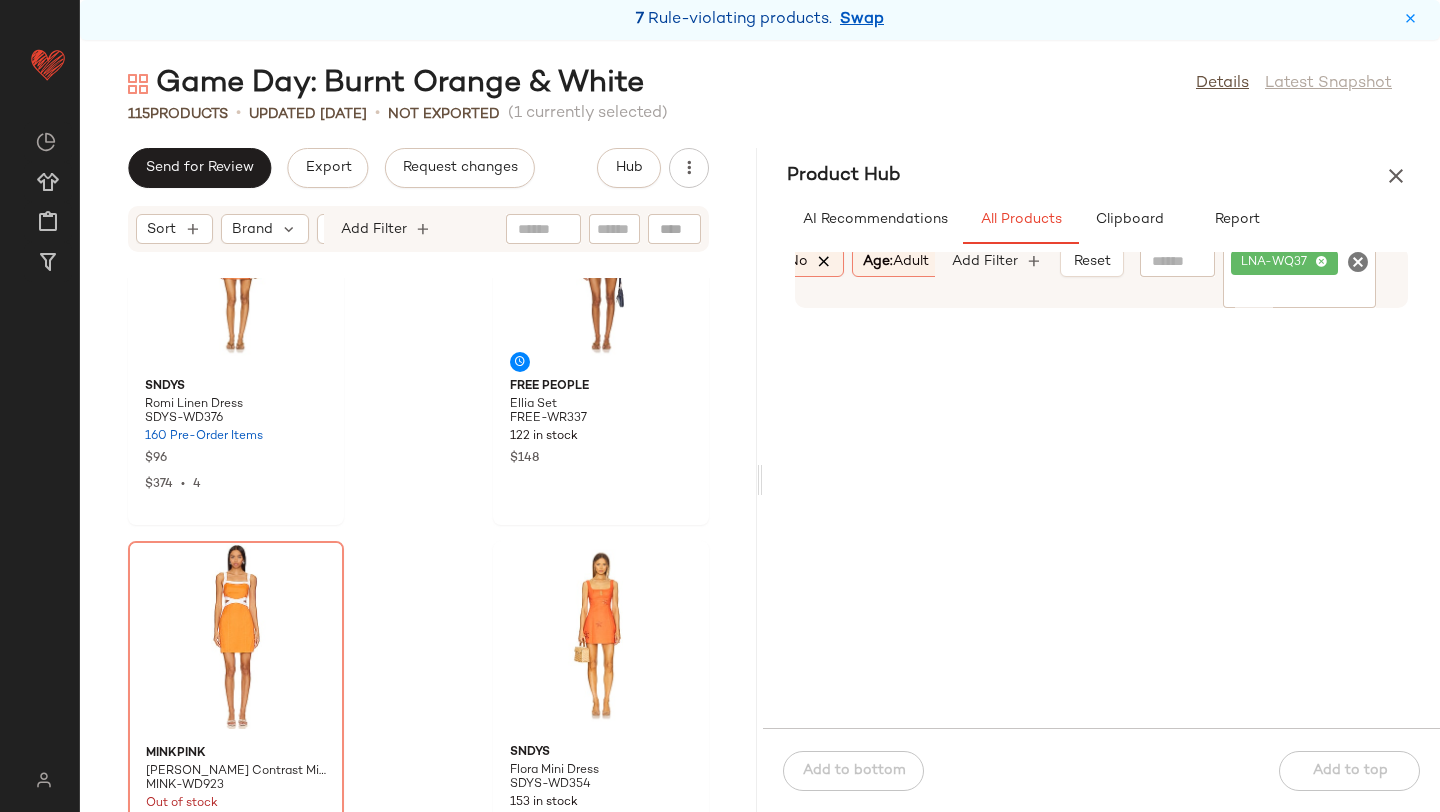 click at bounding box center (825, 262) 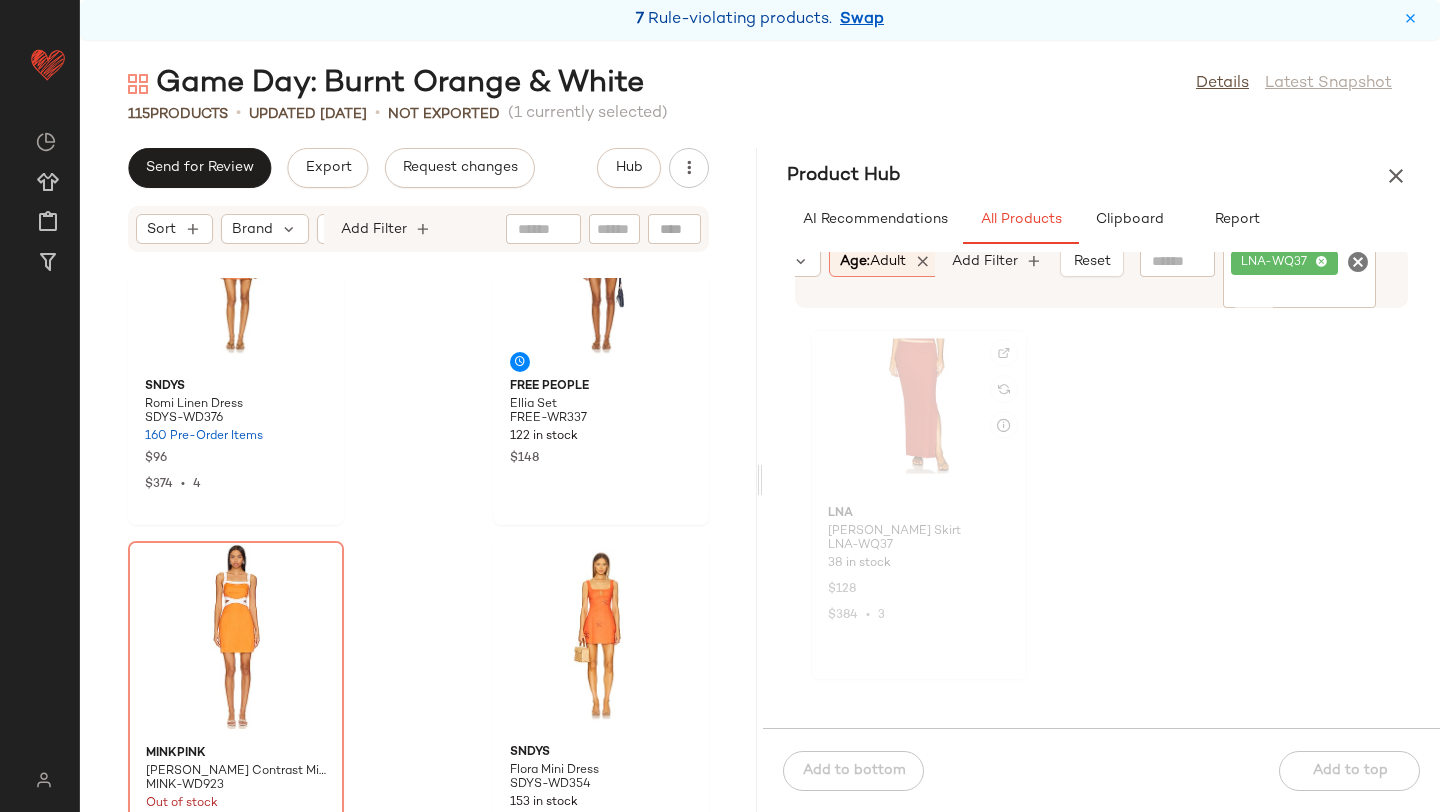 click 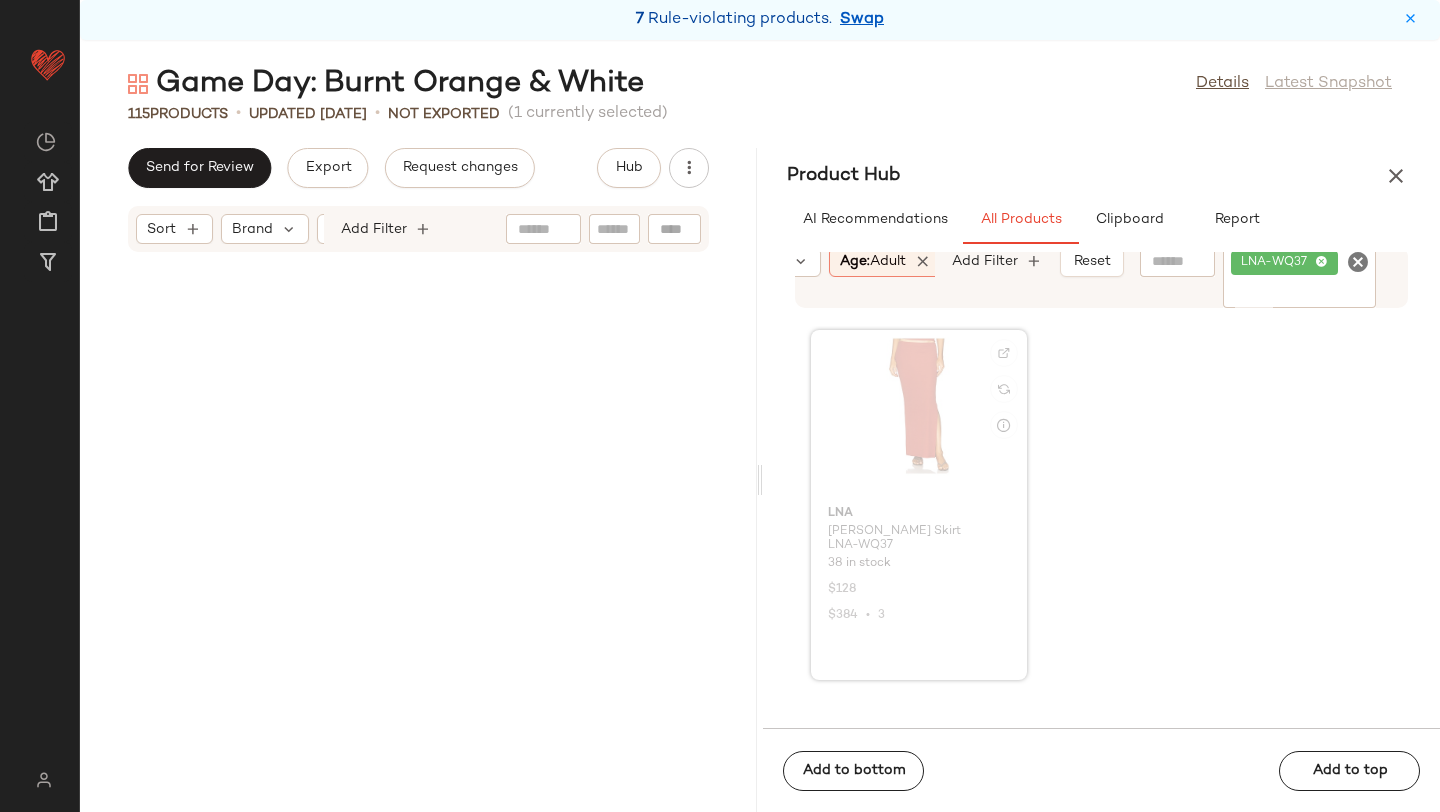 scroll, scrollTop: 3660, scrollLeft: 0, axis: vertical 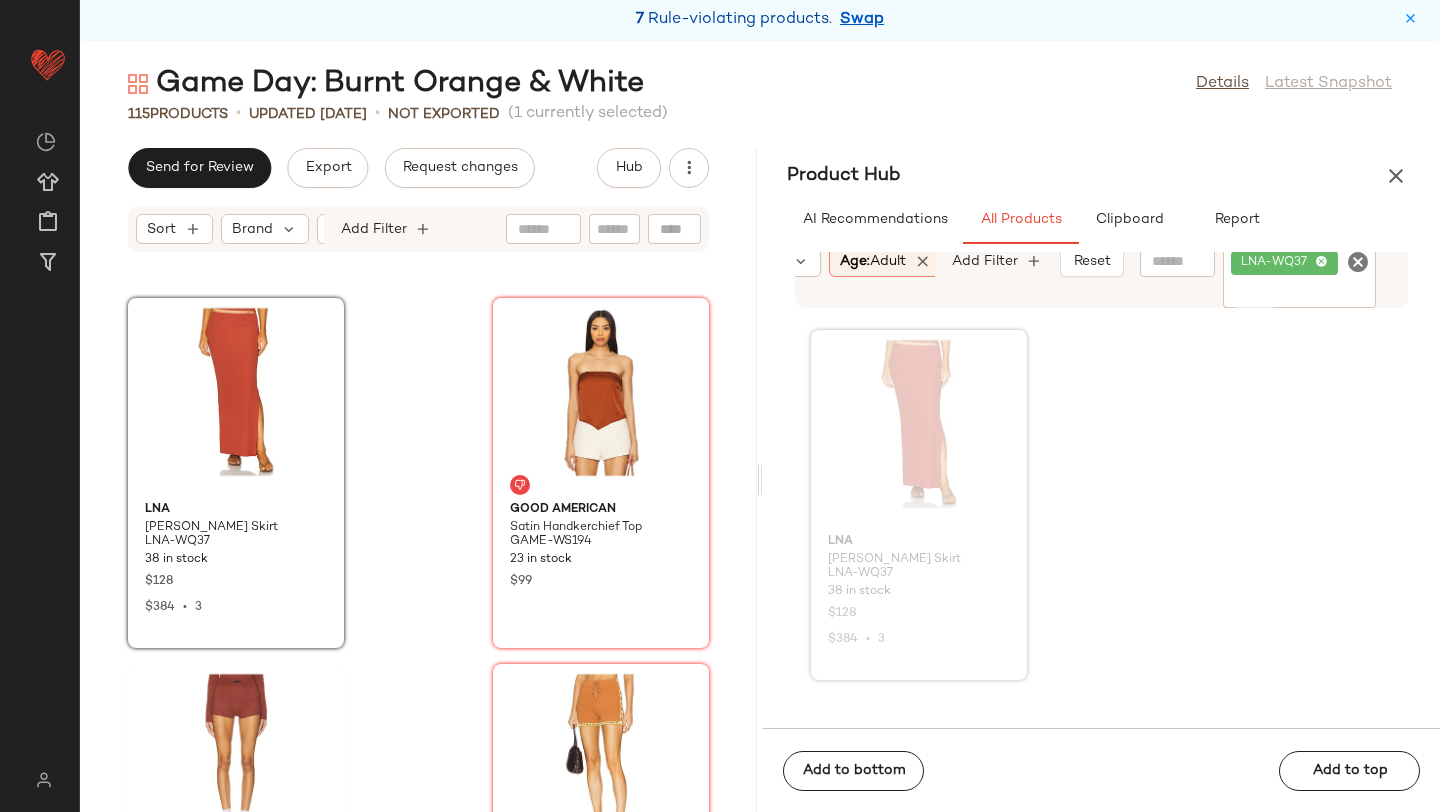 click 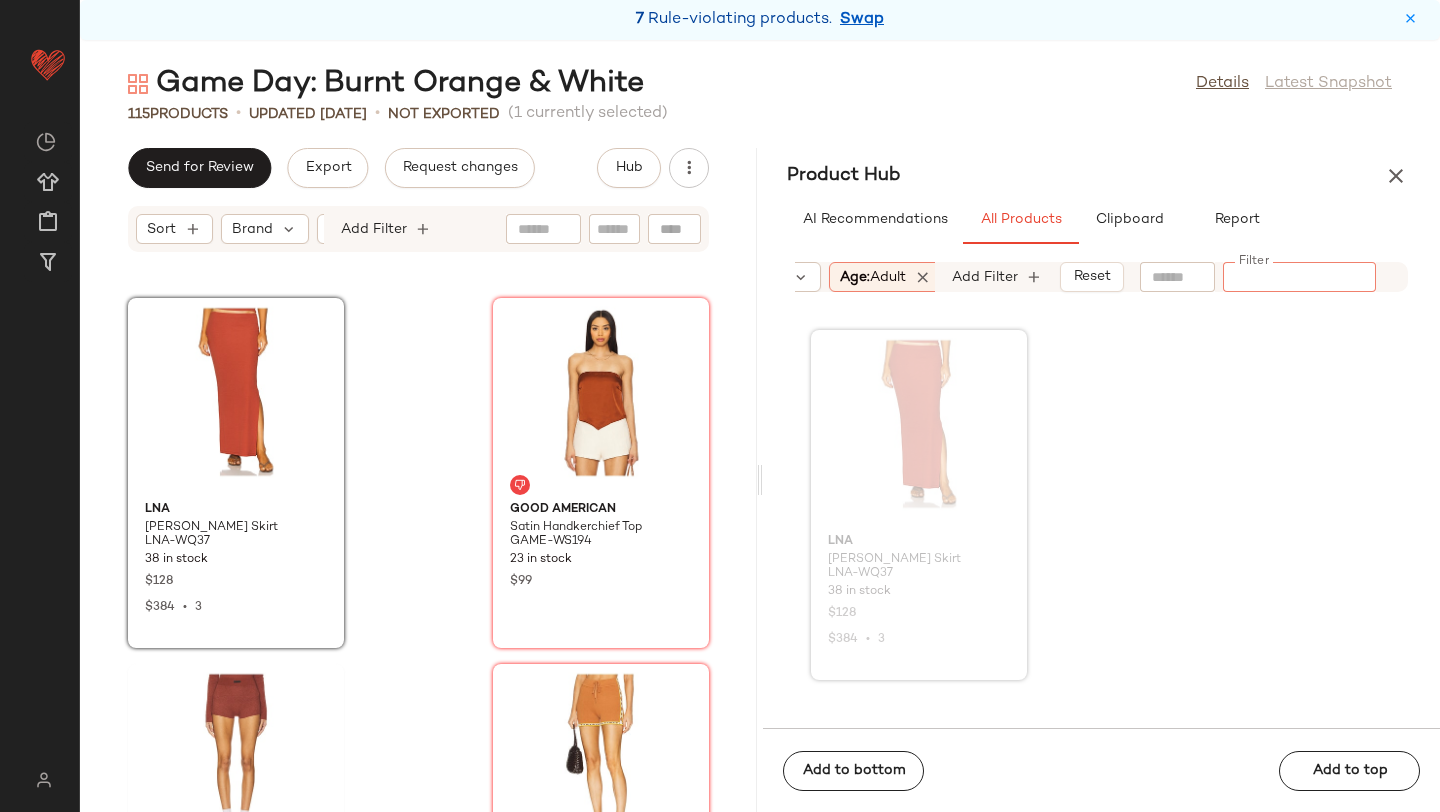 paste on "*********" 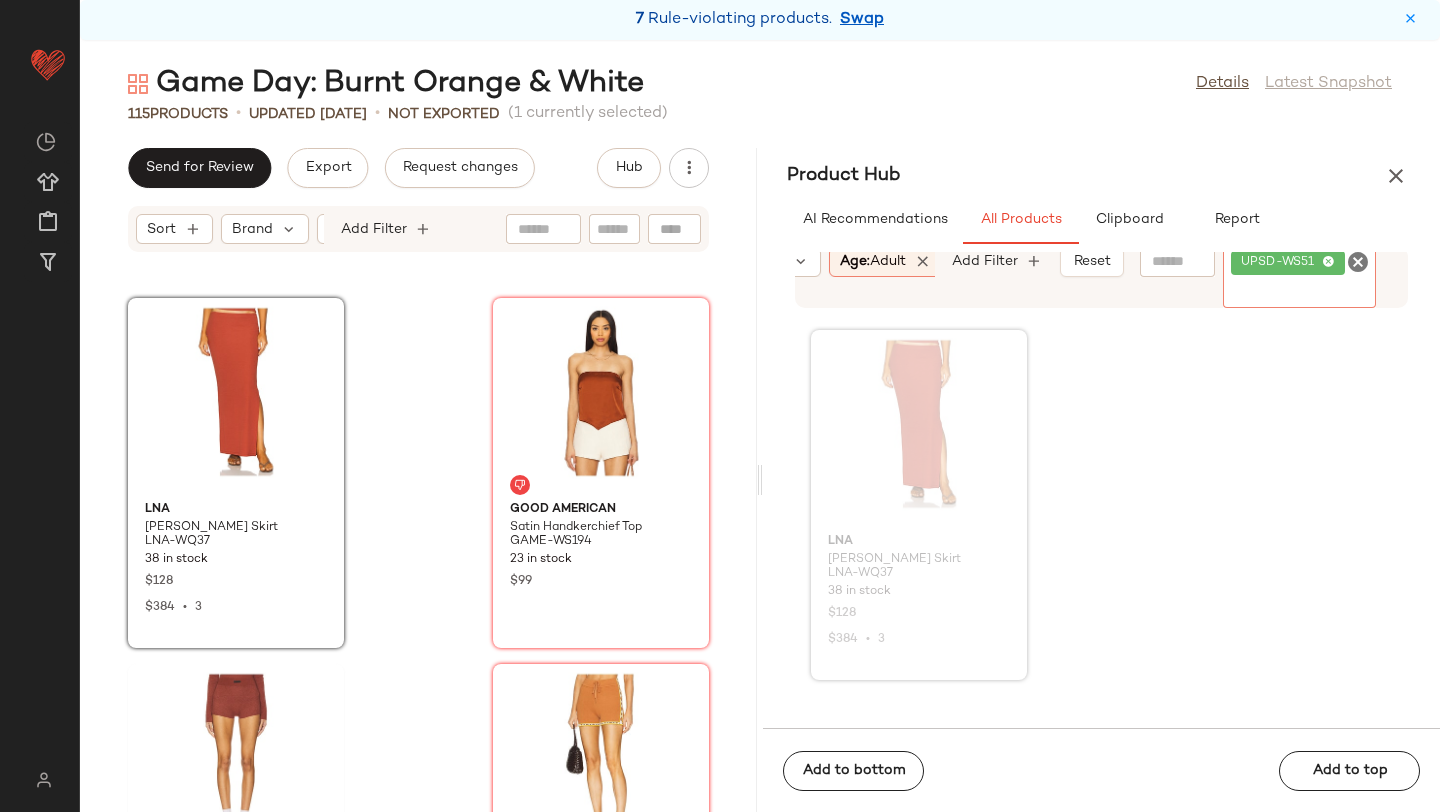 click on "Product Hub" at bounding box center (1101, 176) 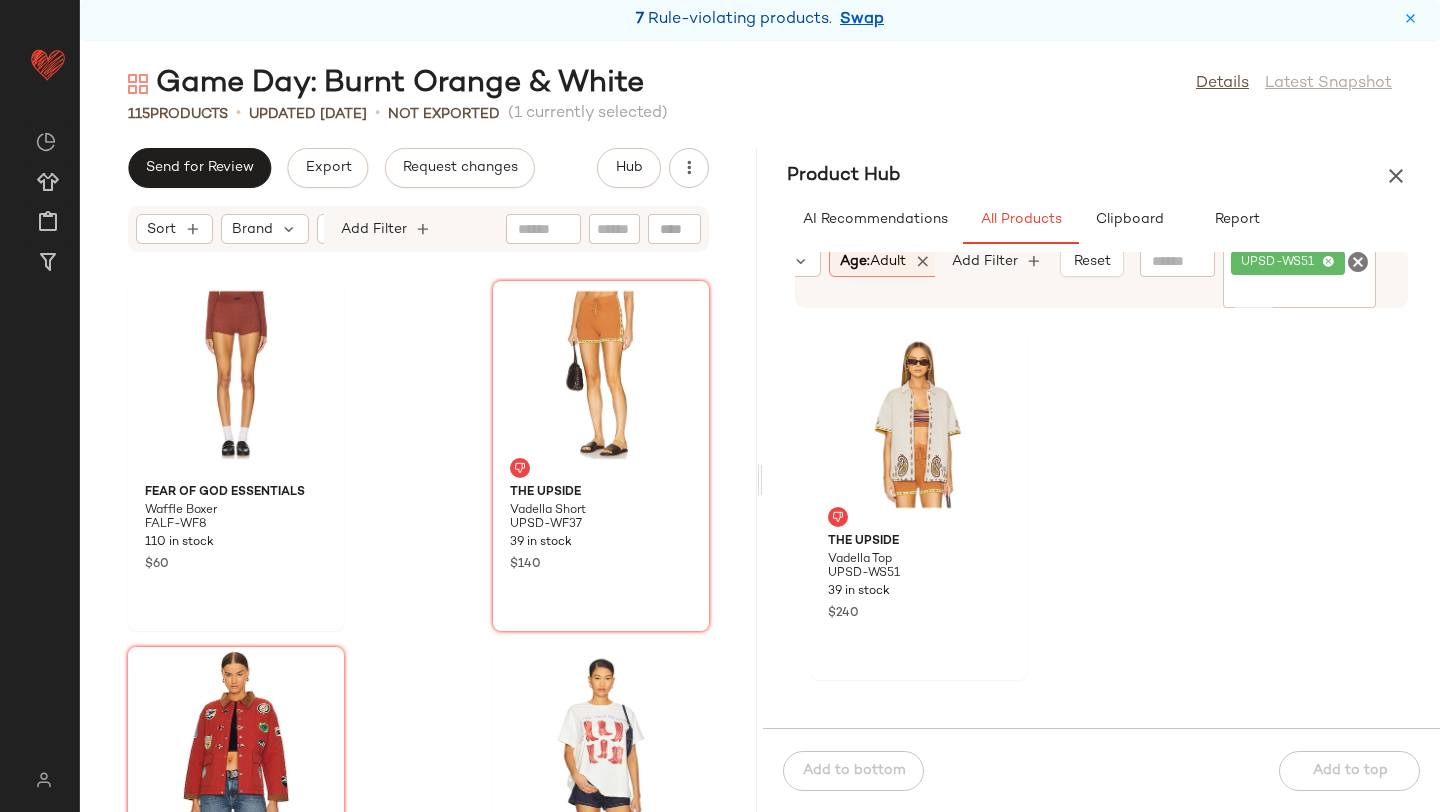 scroll, scrollTop: 4048, scrollLeft: 0, axis: vertical 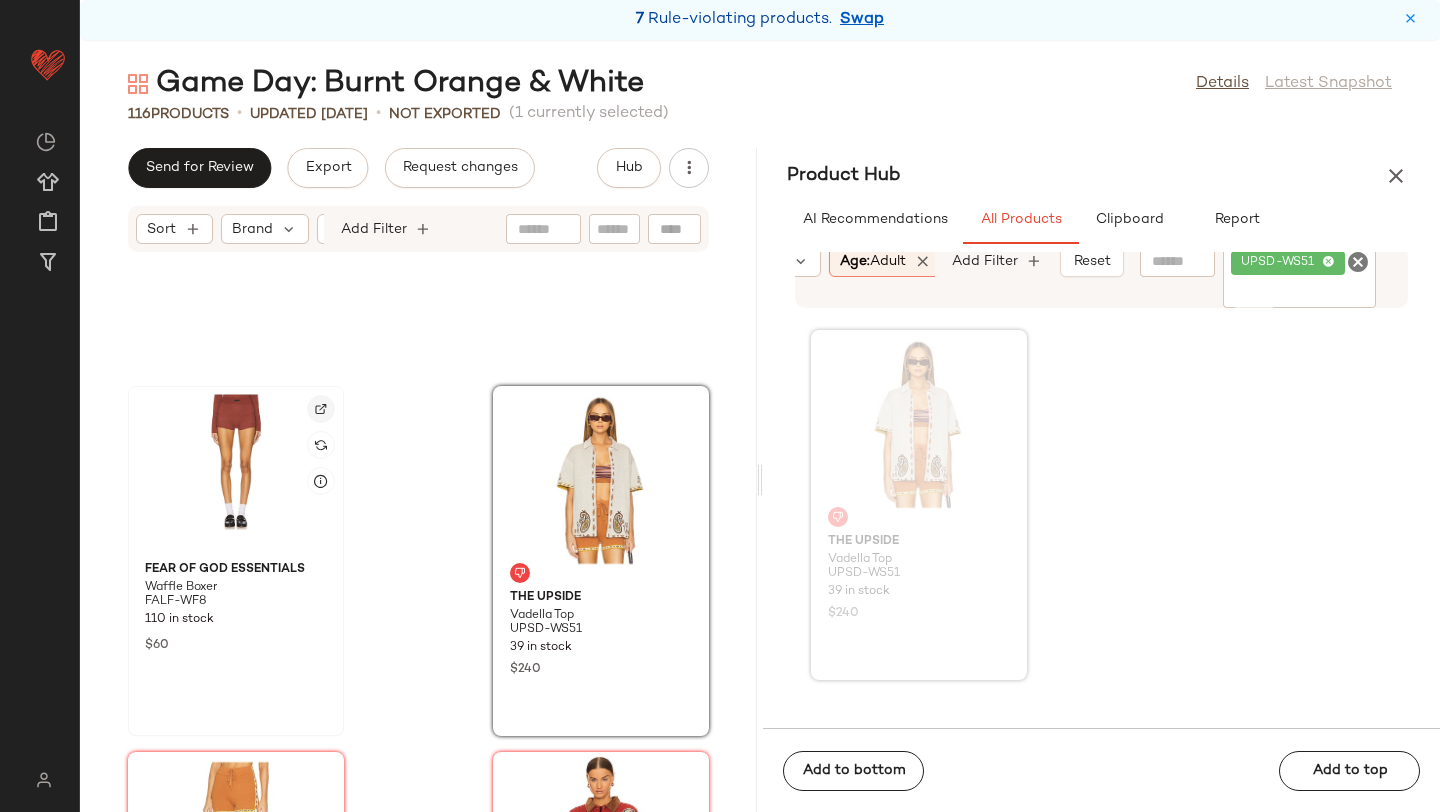click at bounding box center [321, 409] 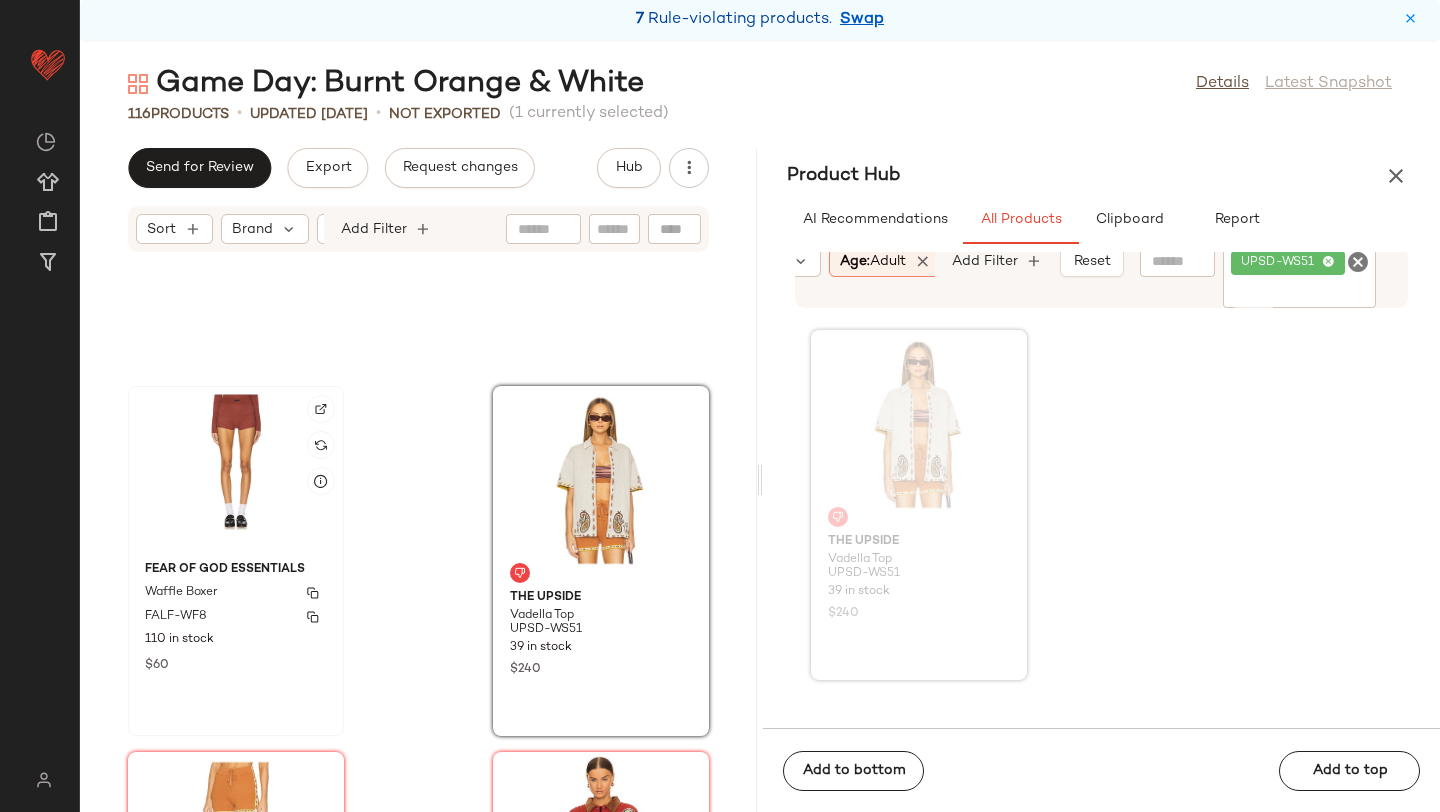click 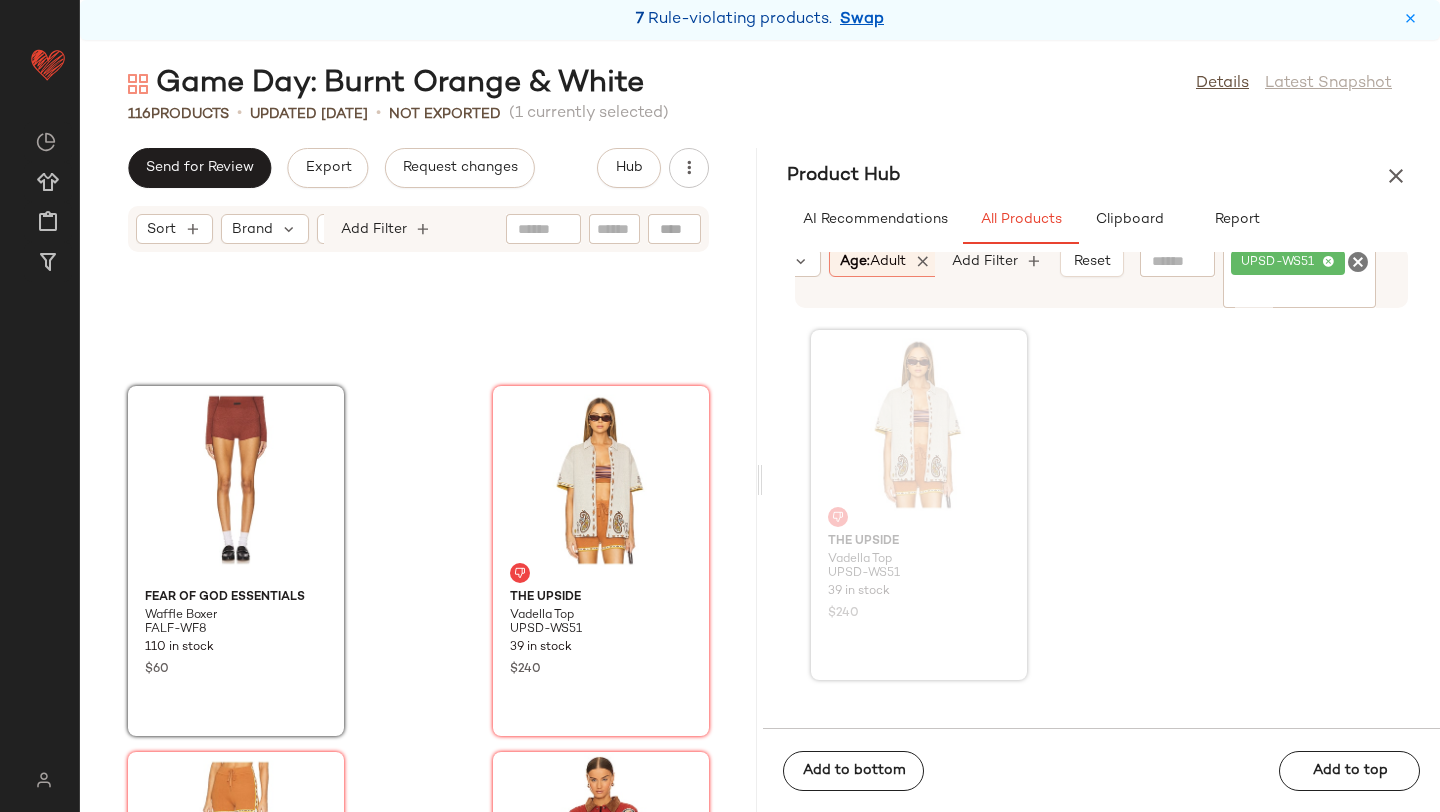 click 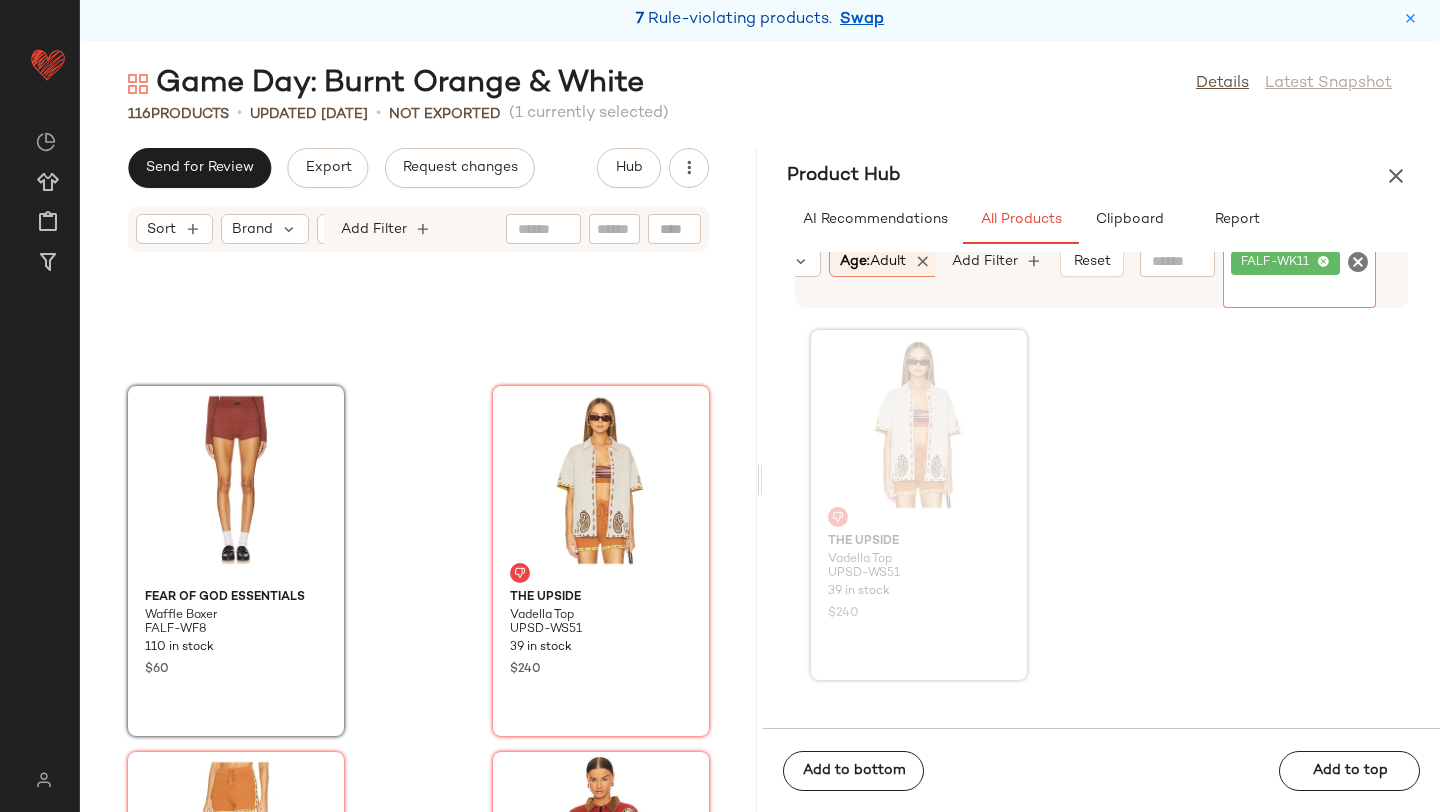 click on "Product Hub" at bounding box center [1101, 176] 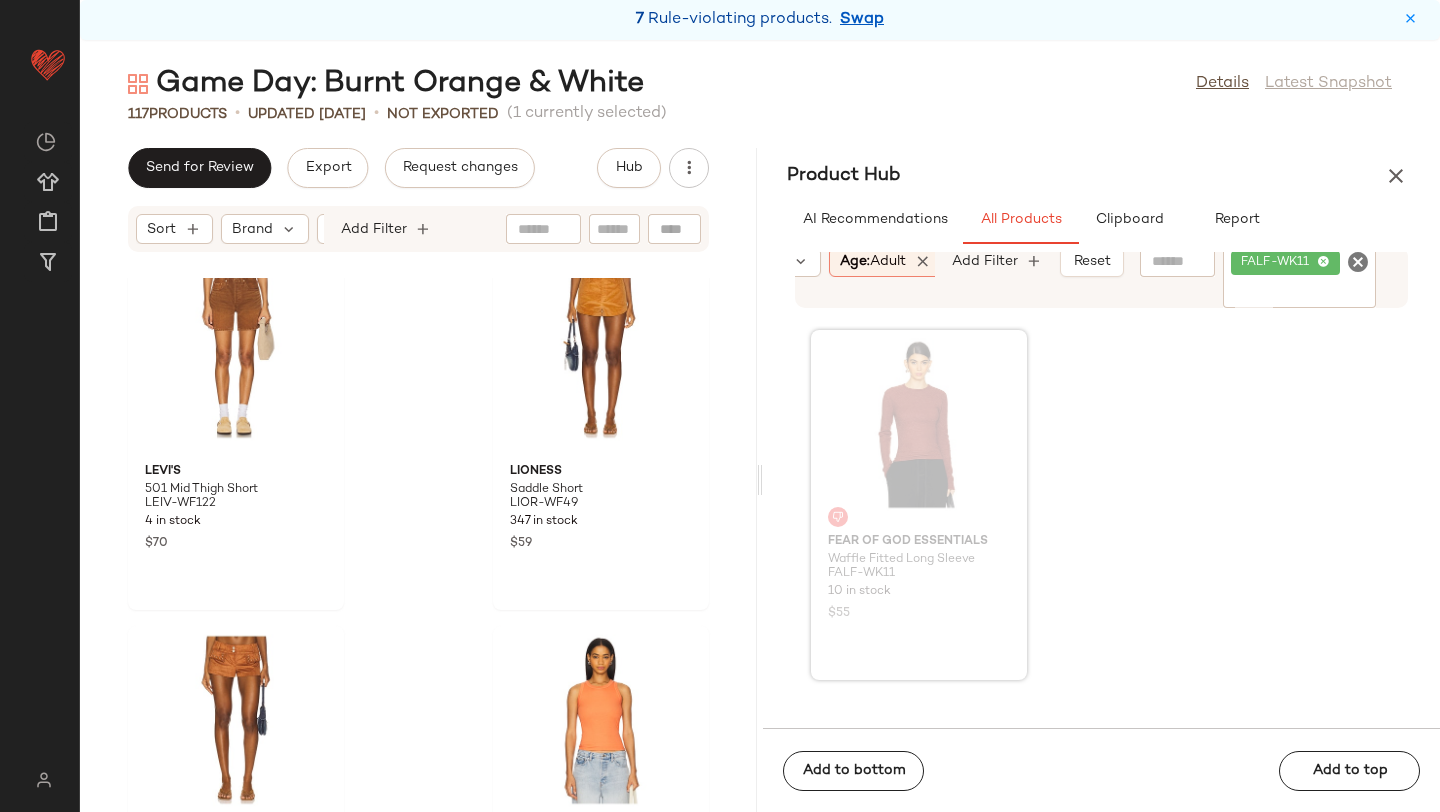 scroll, scrollTop: 6259, scrollLeft: 0, axis: vertical 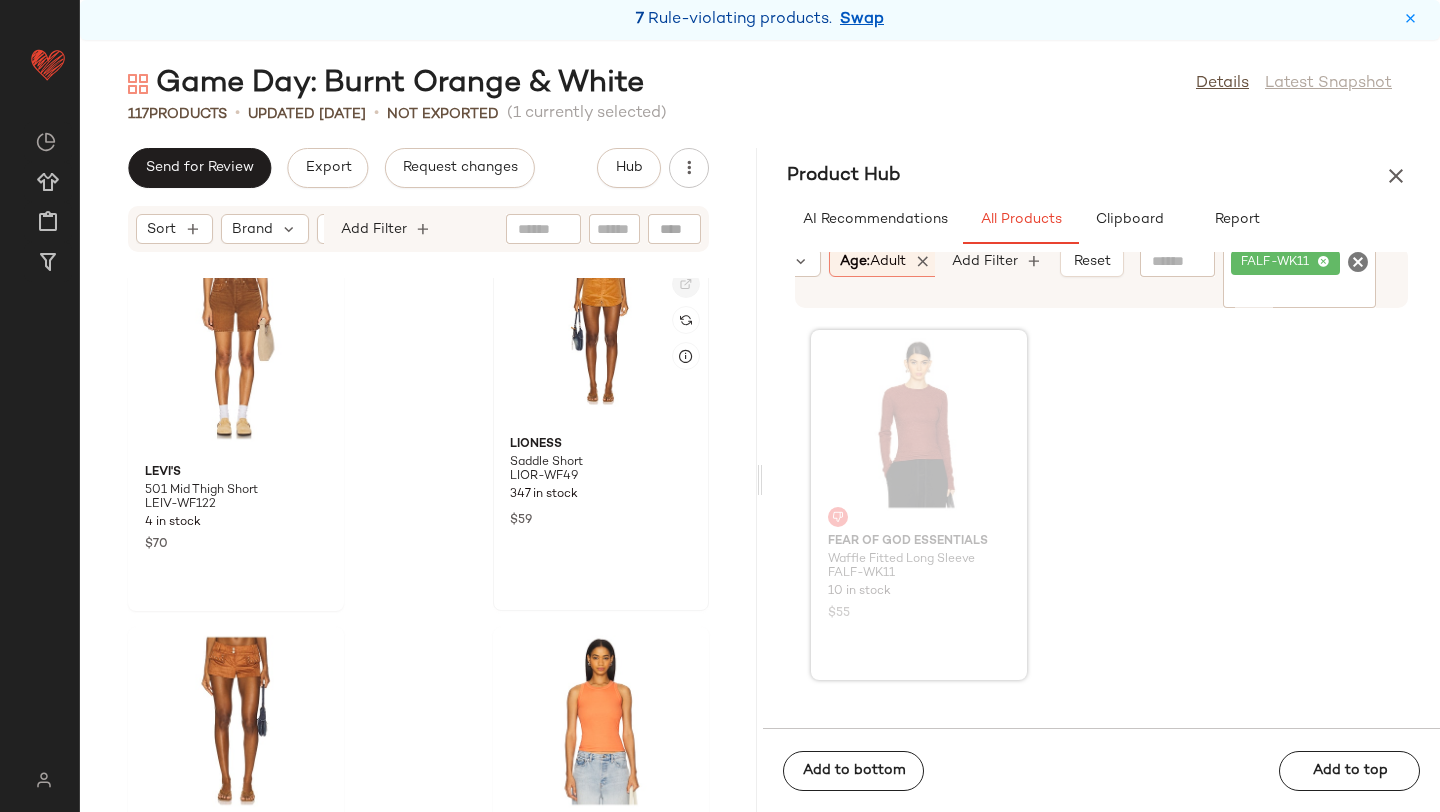 click at bounding box center [686, 284] 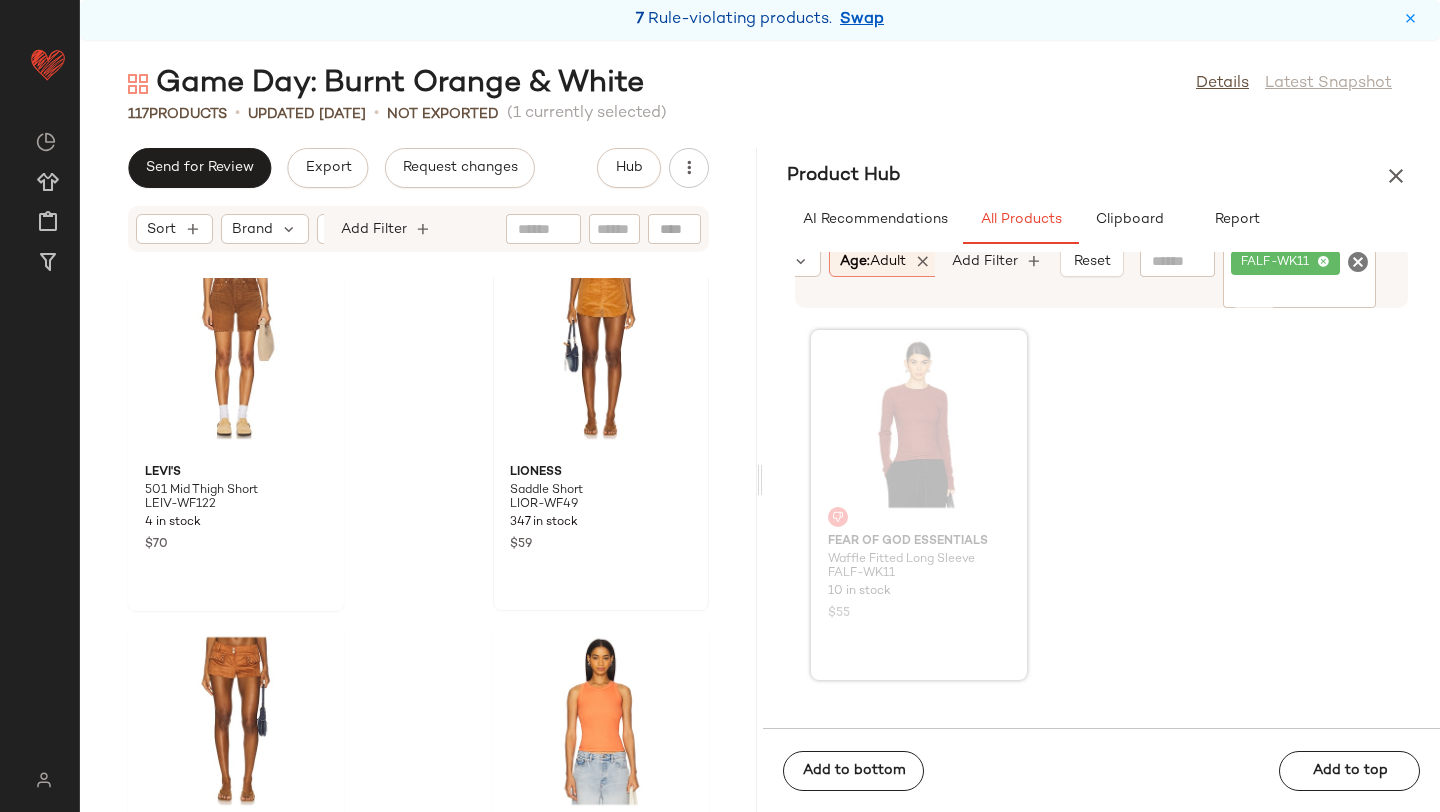 click 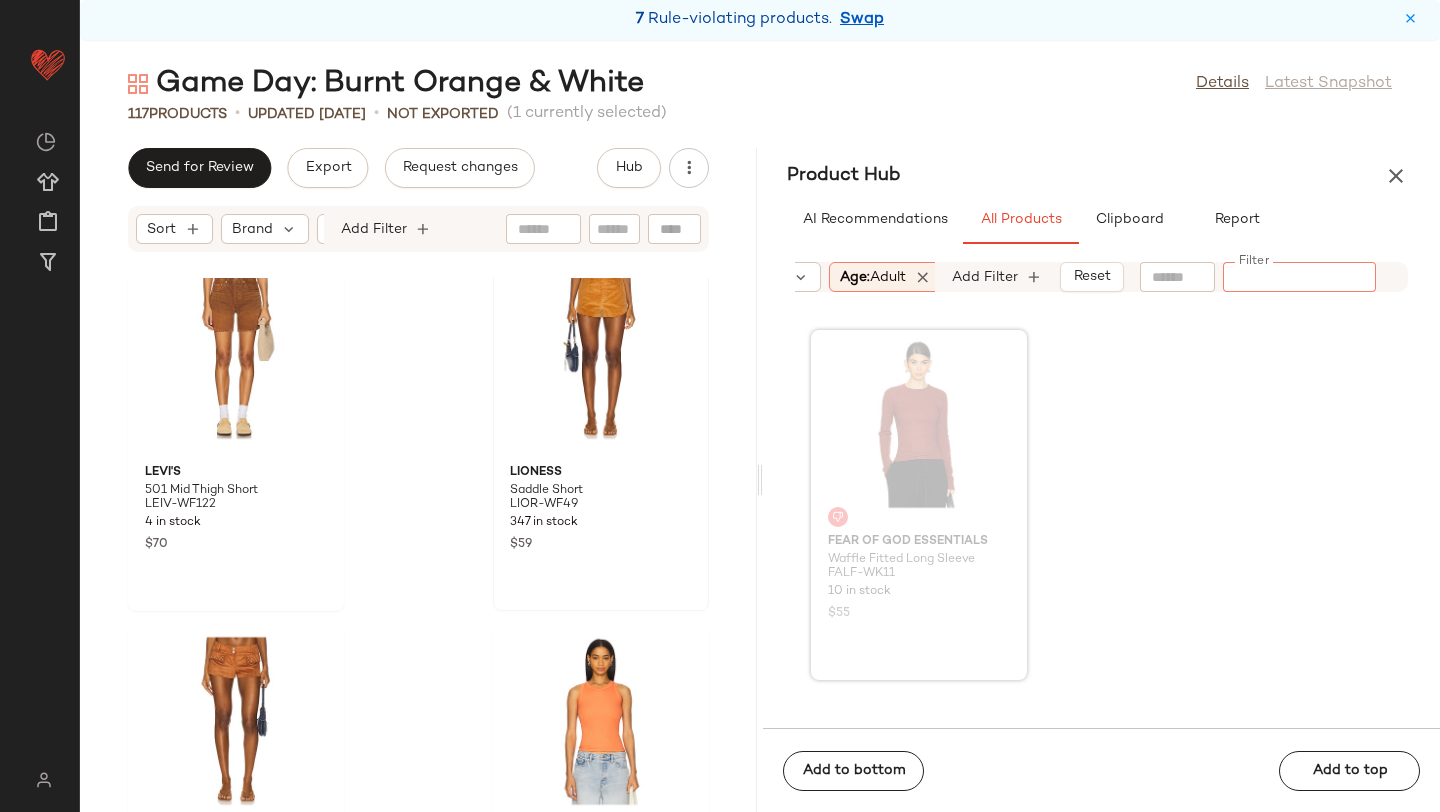 paste on "*********" 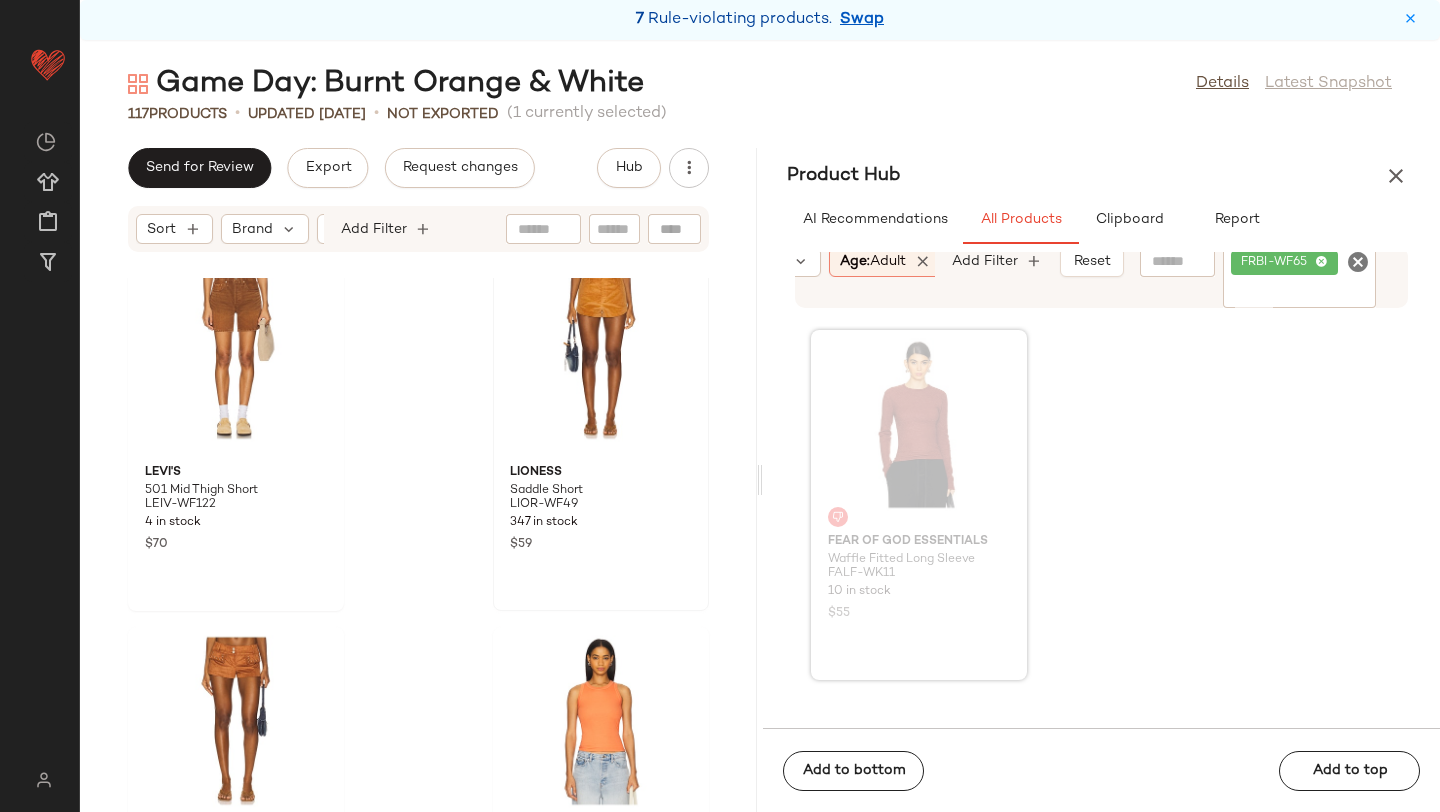click on "Product Hub  AI Recommendations   All Products   Clipboard   Report  Sort:   (1) Brand  Category  In Curation?  Age:   adult Availability:   (2) Gender:   female Sale Price:   Not on sale Add Filter   Reset  Filter FRBI-WF65 Filter Fear of God ESSENTIALS Waffle Fitted Long Sleeve FALF-WK11 10 in stock $55  Add to bottom   Add to top" 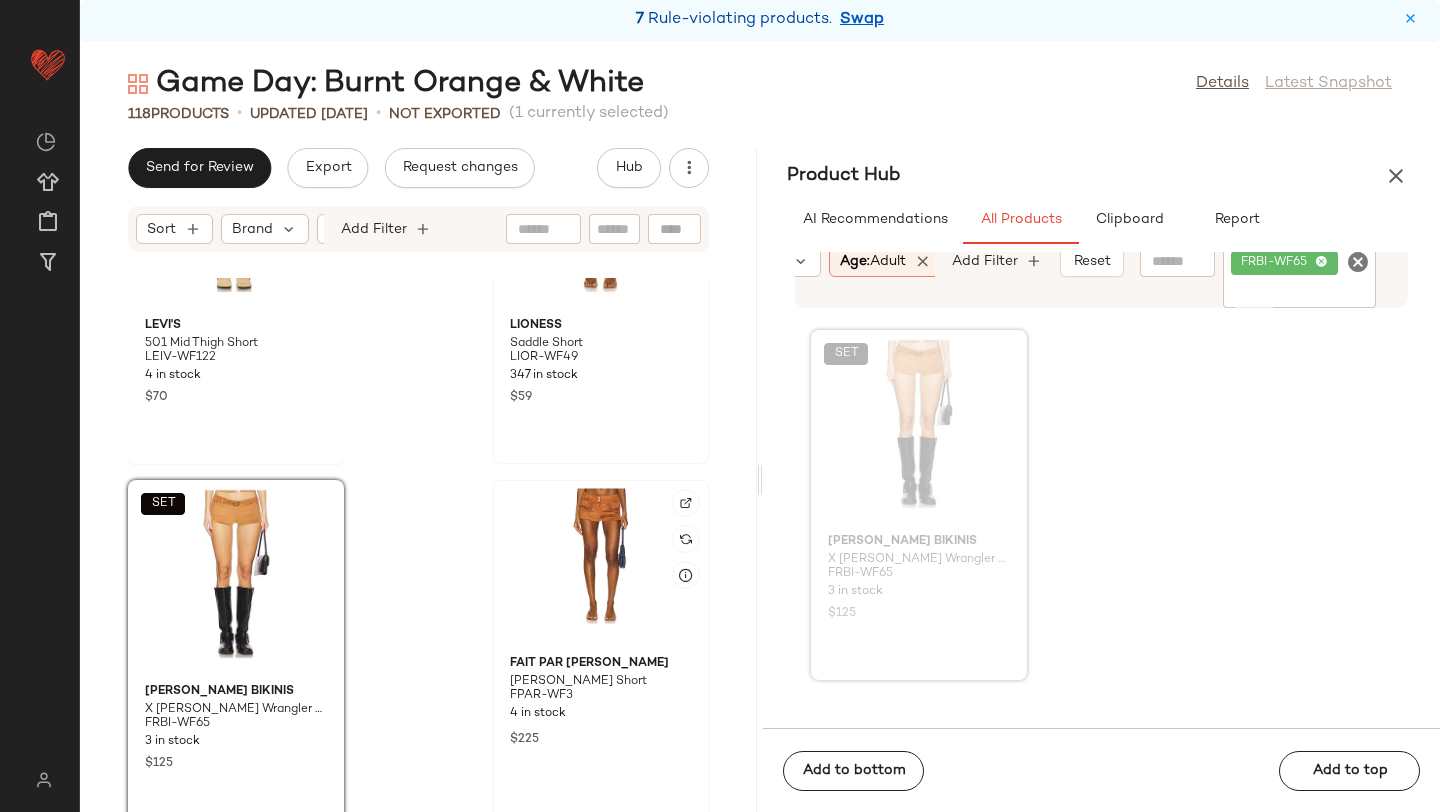 scroll, scrollTop: 6400, scrollLeft: 0, axis: vertical 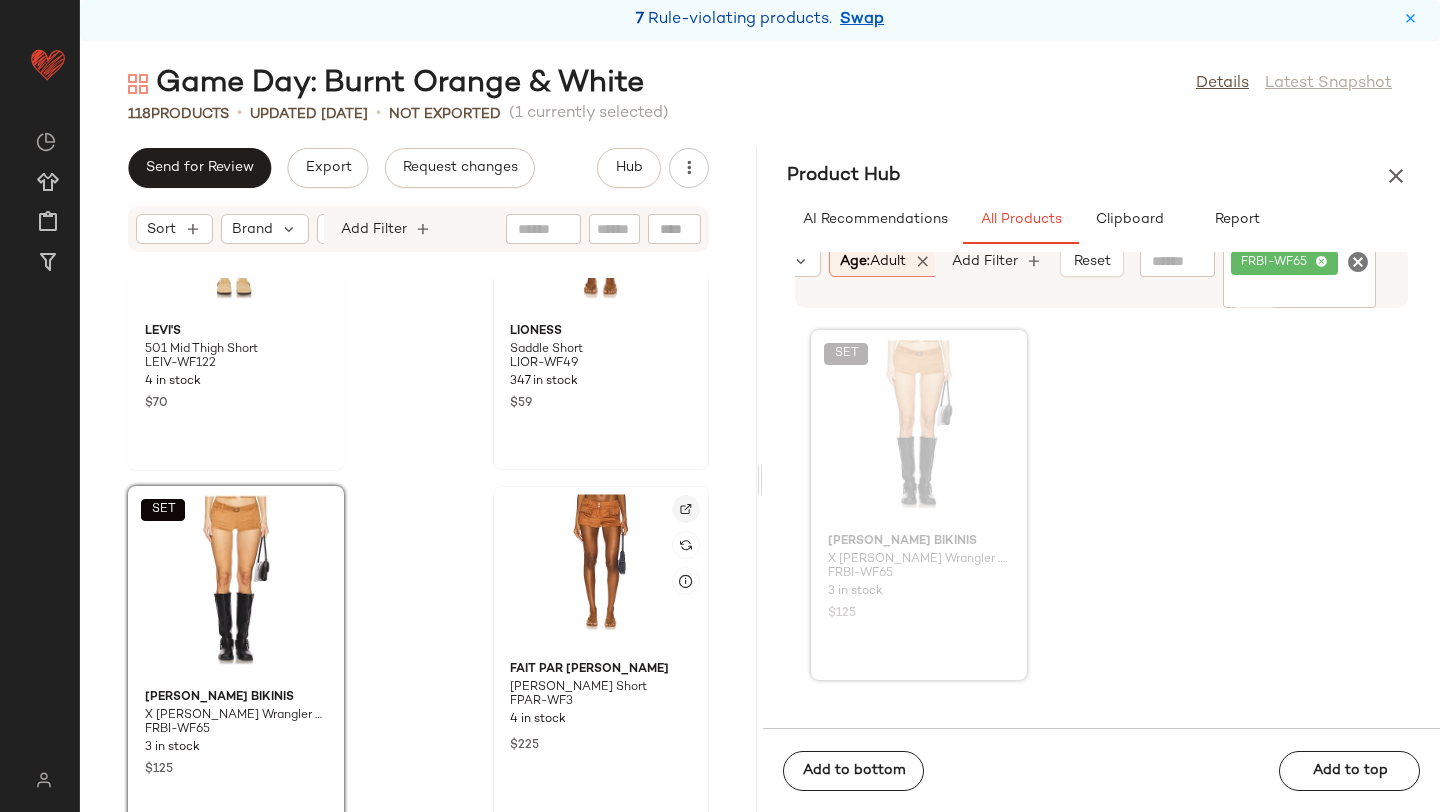 click 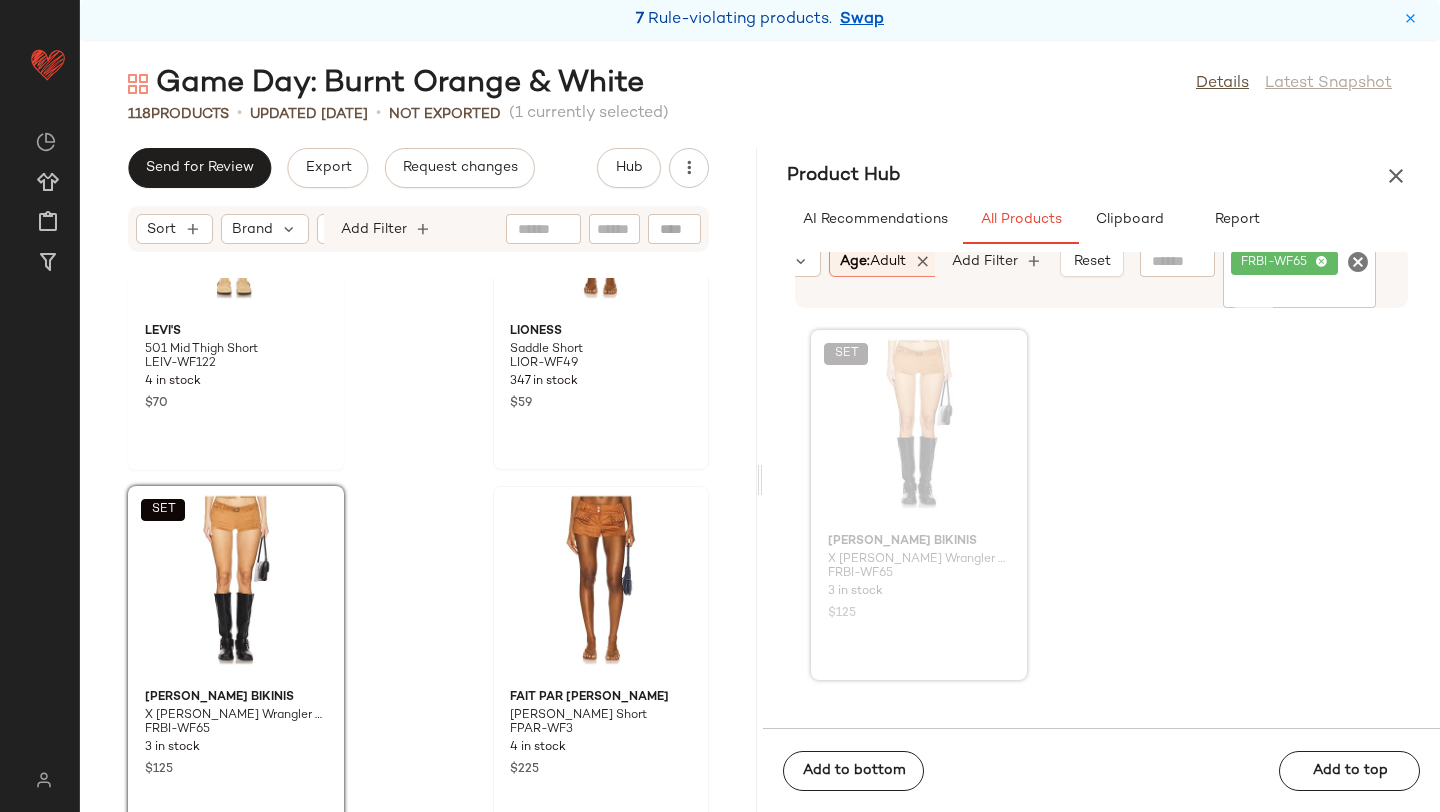 click 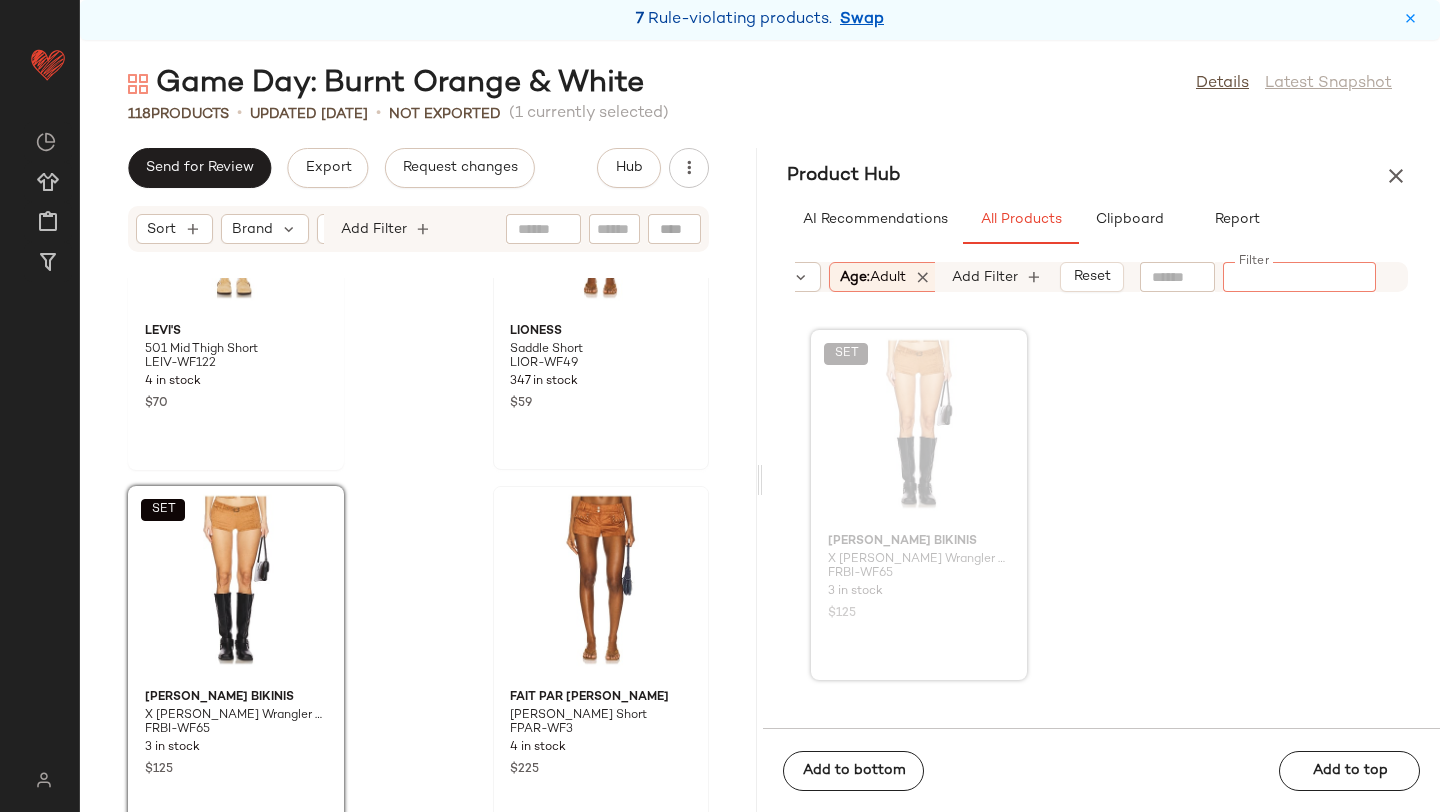 paste on "********" 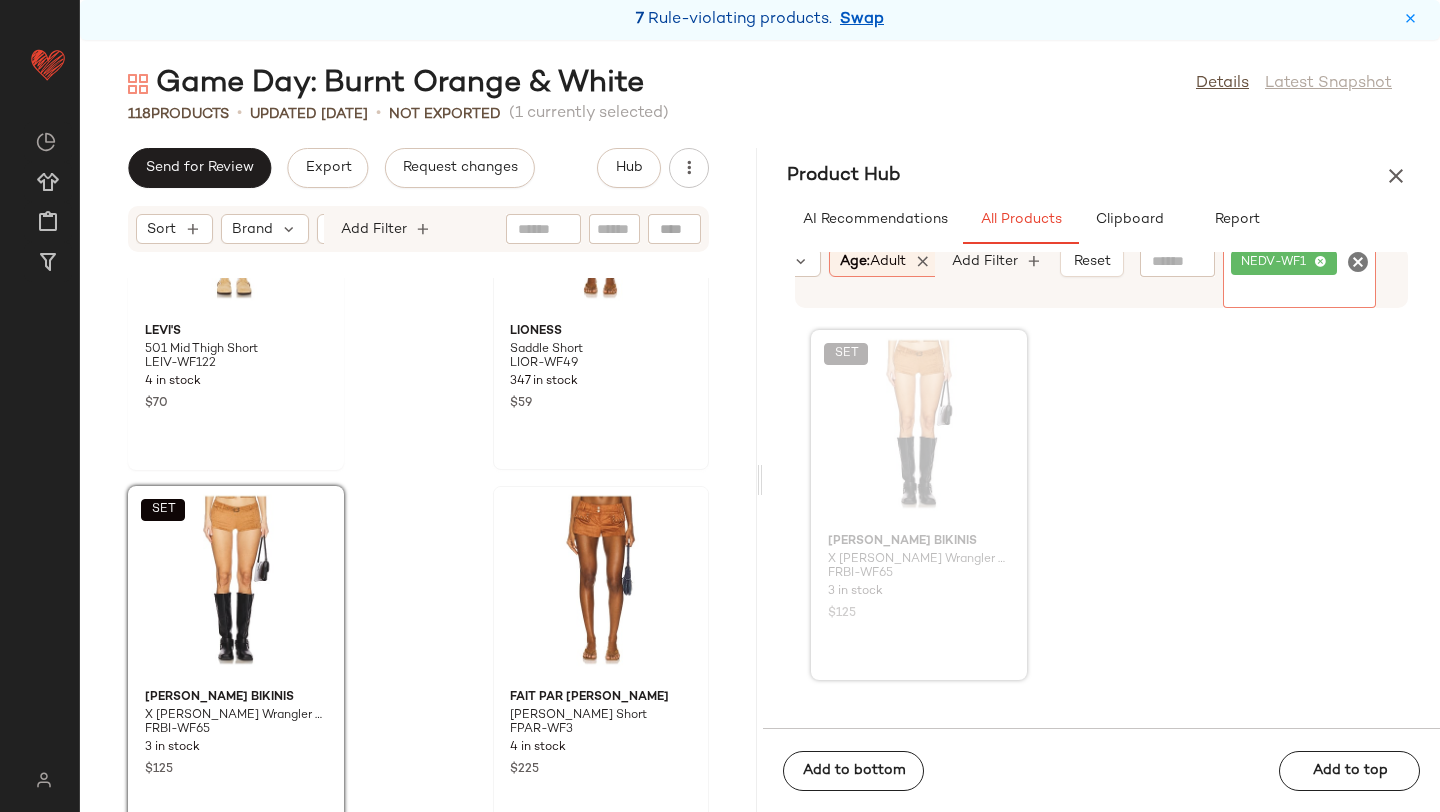 click on "Game Day: Burnt Orange & White  Details   Latest Snapshot  118   Products   •   updated Jul 8th  •   Not Exported    (1 currently selected)   Send for Review   Export   Request changes   Hub  Sort  Brand  Category  Add Filter  LEVI'S 501 Mid Thigh Short LEIV-WF122 4 in stock $70 LIONESS Saddle Short LIOR-WF49 347 in stock $59  SET  Frankies Bikinis X Bella Hadid Wrangler Short FRBI-WF65 3 in stock $125 Fait Par Foutch Bobbi Trouser Short FPAR-WF3 4 in stock $225 SUNDRY High Crew Tank Top SDRY-WS532 67 in stock $68 Free People New Love Cami FREE-WS4673 10 in stock $38 Lovers and Friends Divine Tee LOVF-WS1704 65 in stock $88 Cara Cara Redfield Top CCAR-WS5 Out of stock $245 Product Hub  AI Recommendations   All Products   Clipboard   Report  Sort:   (1) Brand  Category  In Curation?  Age:   adult Availability:   (2) Gender:   female Sale Price:   Not on sale Add Filter   Reset  Filter NEDV-WF1 Filter  SET  Frankies Bikinis X Bella Hadid Wrangler Short FRBI-WF65 3 in stock $125  Add to bottom" at bounding box center (760, 438) 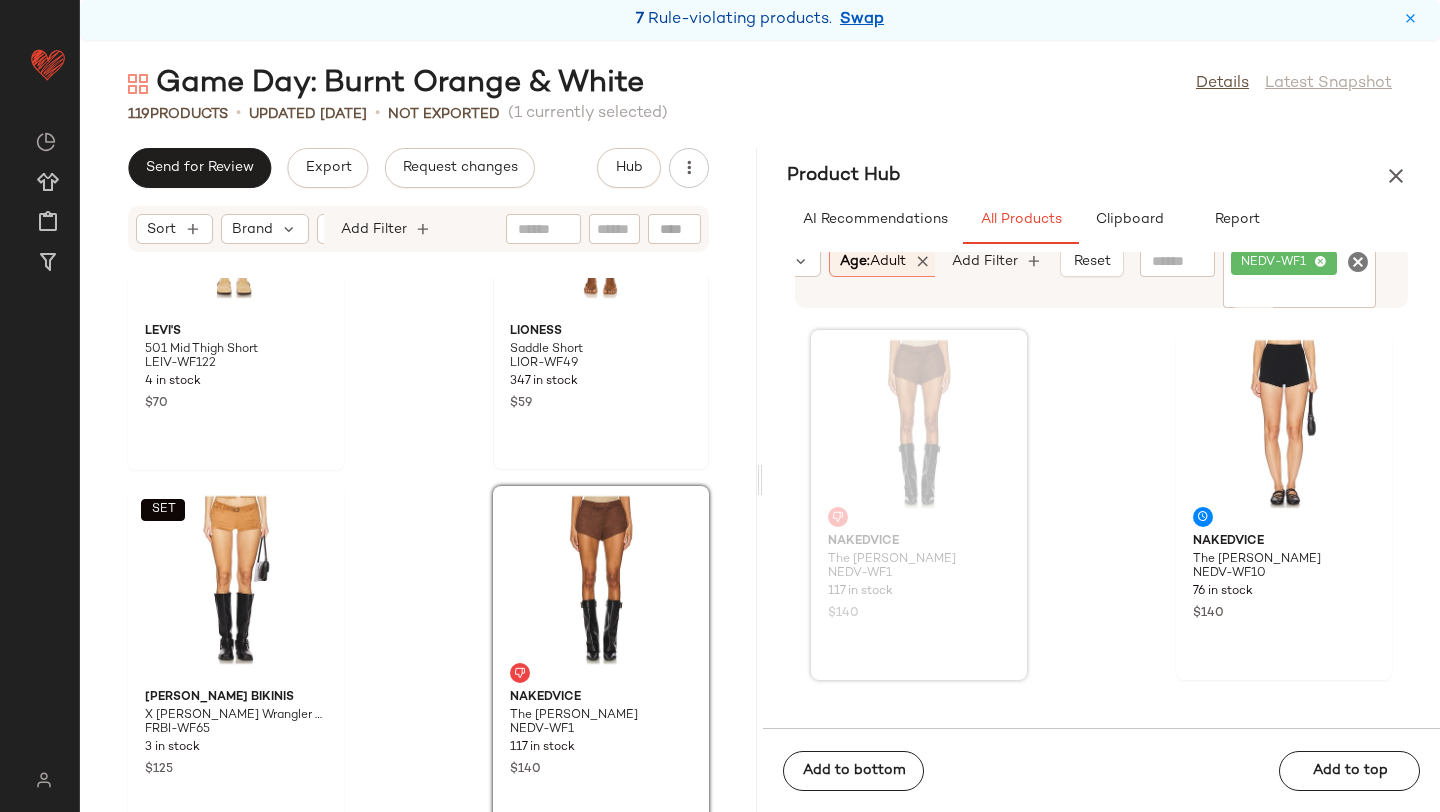 click 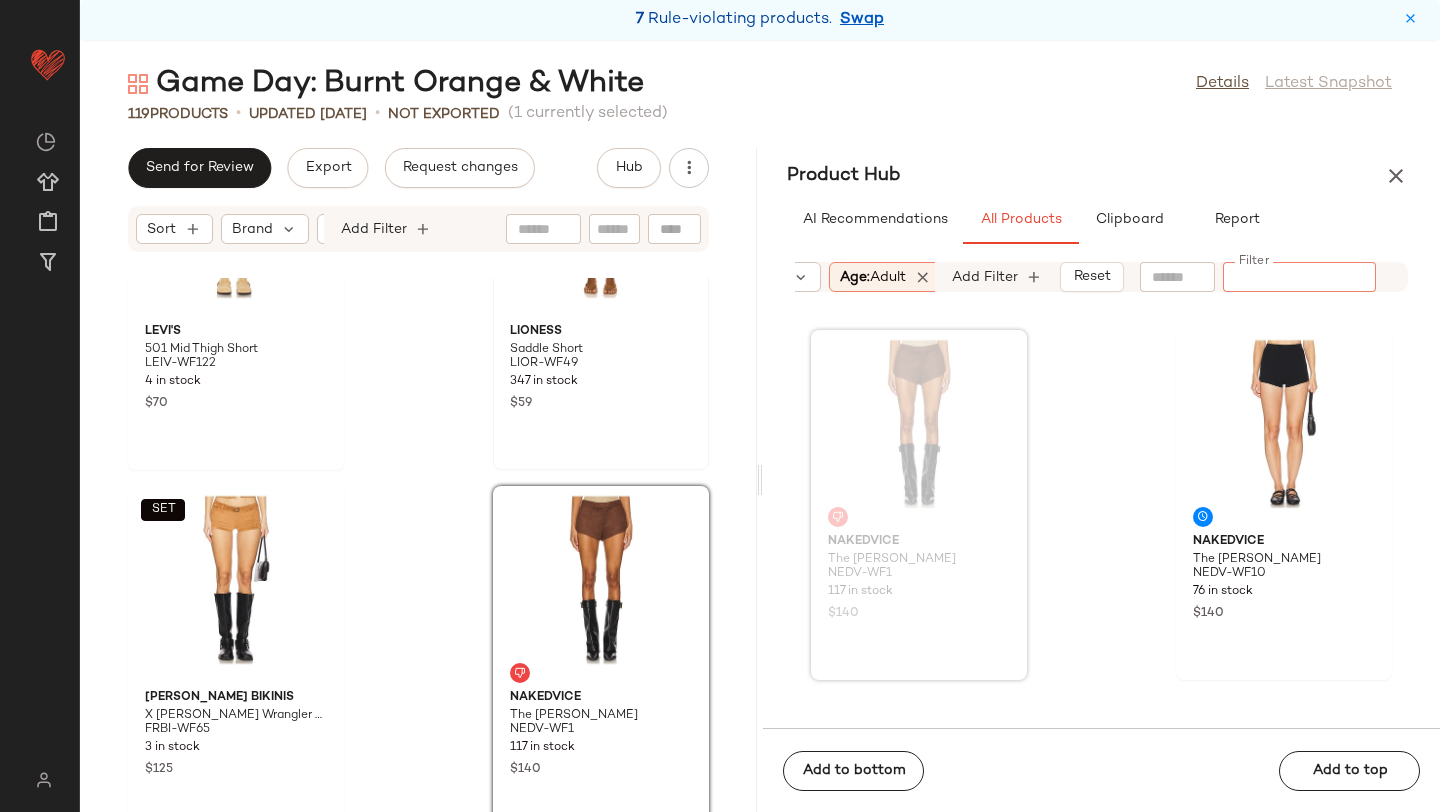 paste on "********" 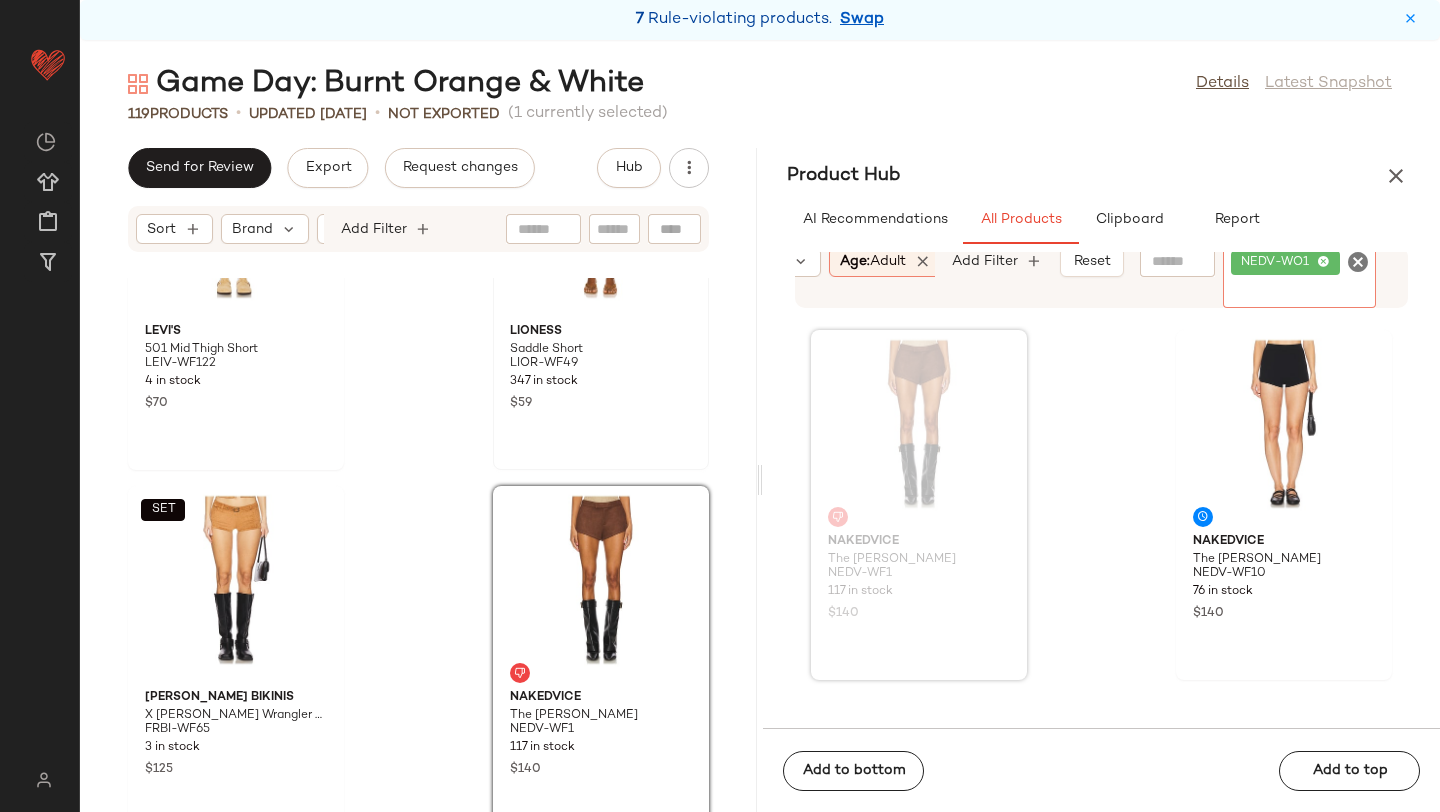 click on "Product Hub  AI Recommendations   All Products   Clipboard   Report  Sort:   (1) Brand  Category  In Curation?  Age:   adult Availability:   (2) Gender:   female Sale Price:   Not on sale Add Filter   Reset  Filter NEDV-WO1 Filter Nakedvice The Elliot Short NEDV-WF1 117 in stock $140 Nakedvice The Kirby Short NEDV-WF10 76 in stock $140  Add to bottom   Add to top" 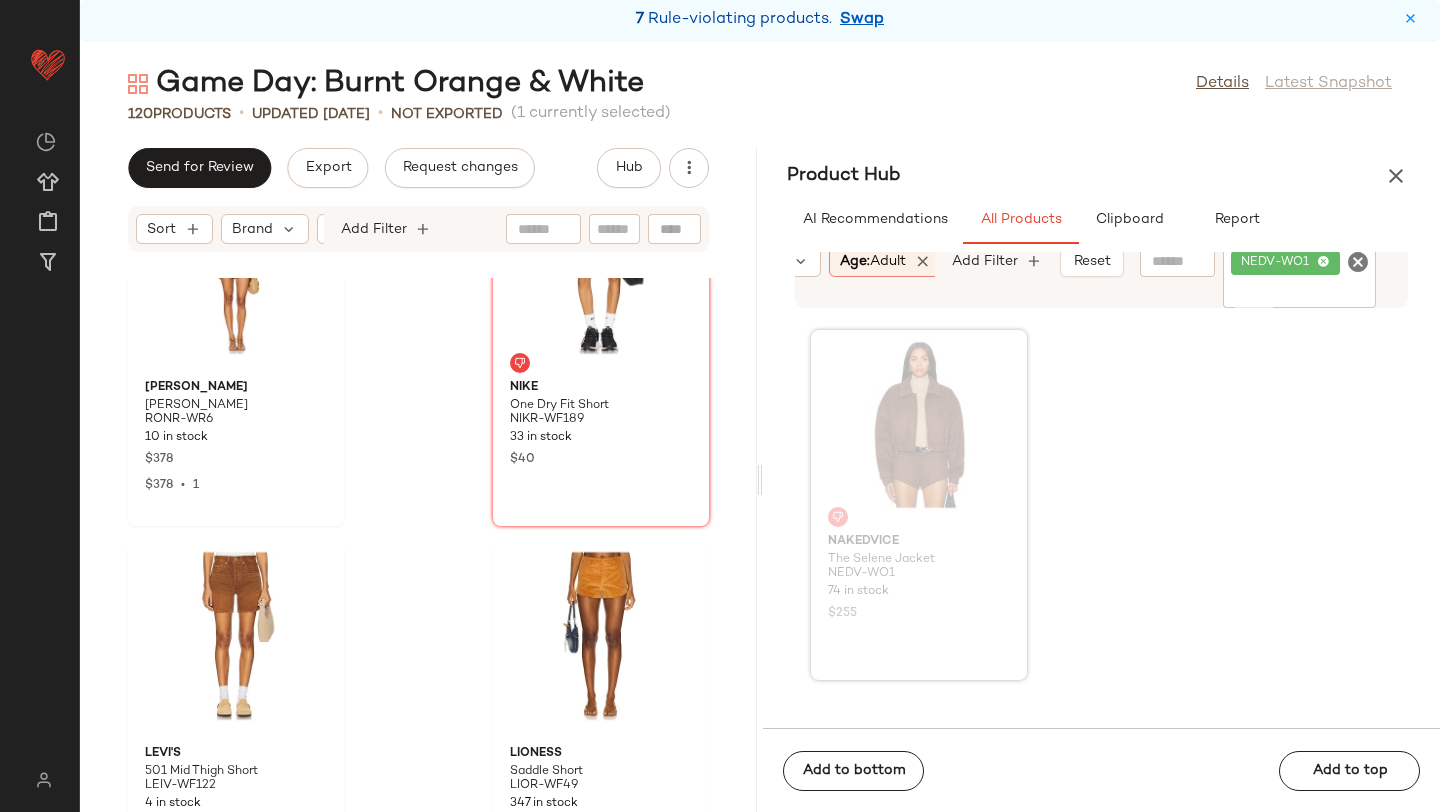 scroll, scrollTop: 5990, scrollLeft: 0, axis: vertical 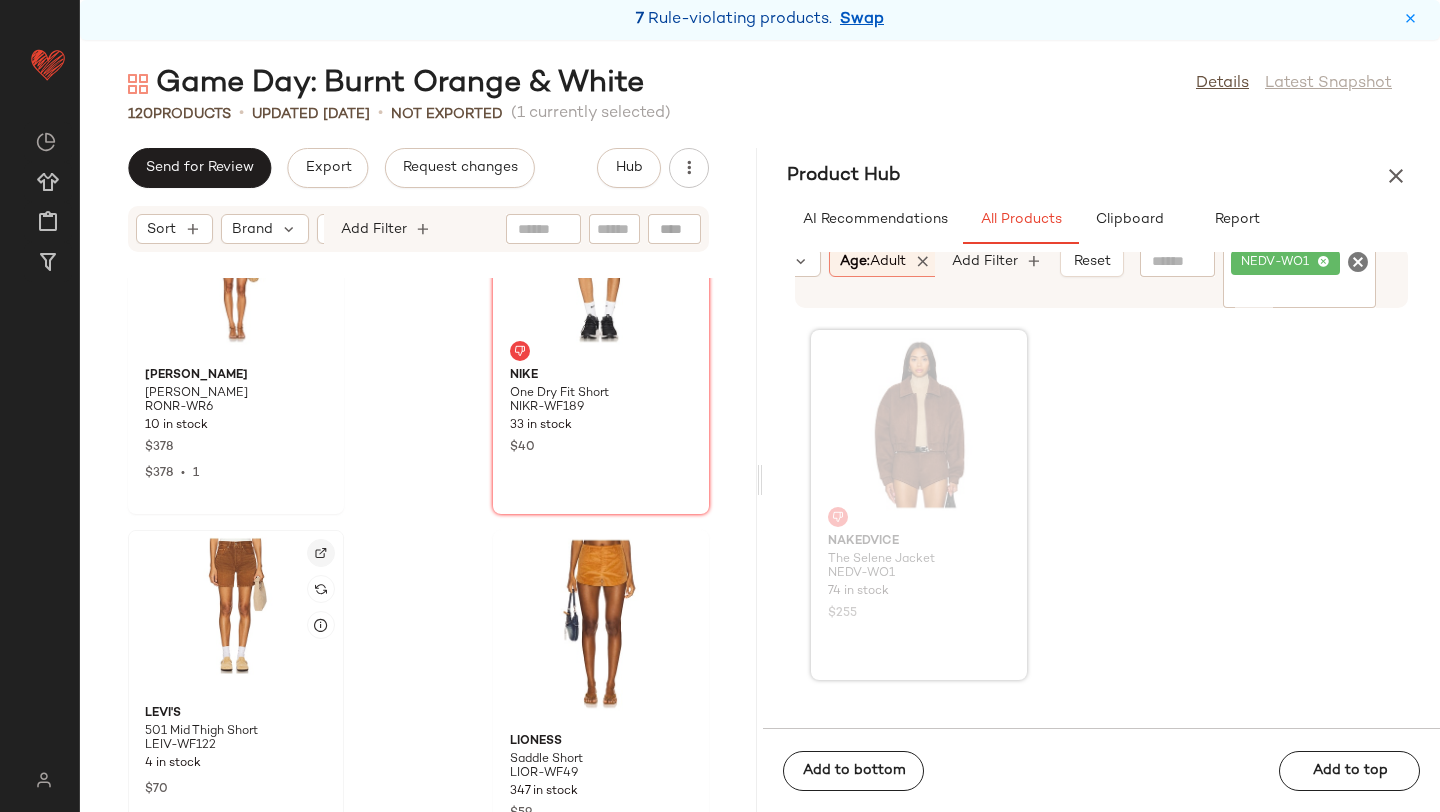 click 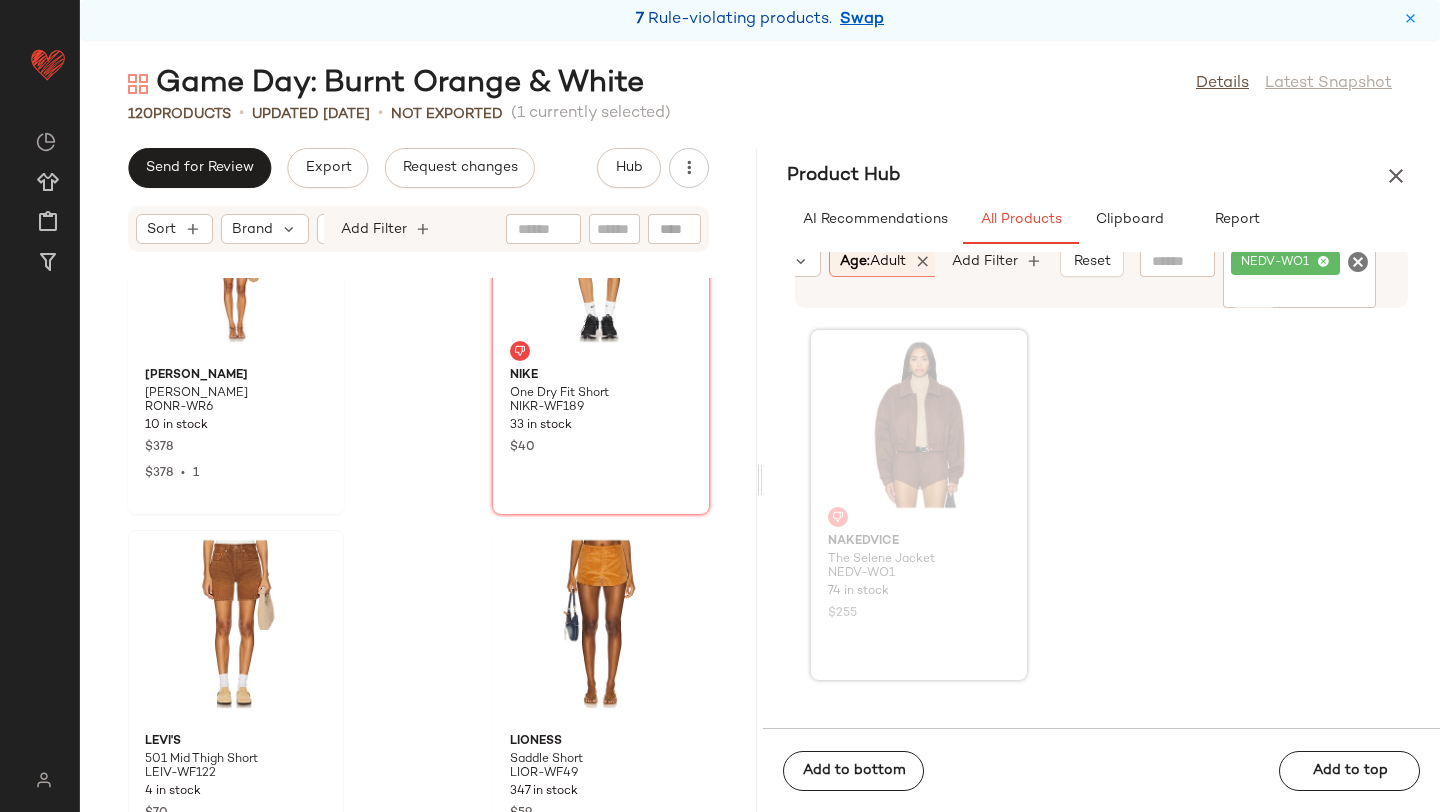 click 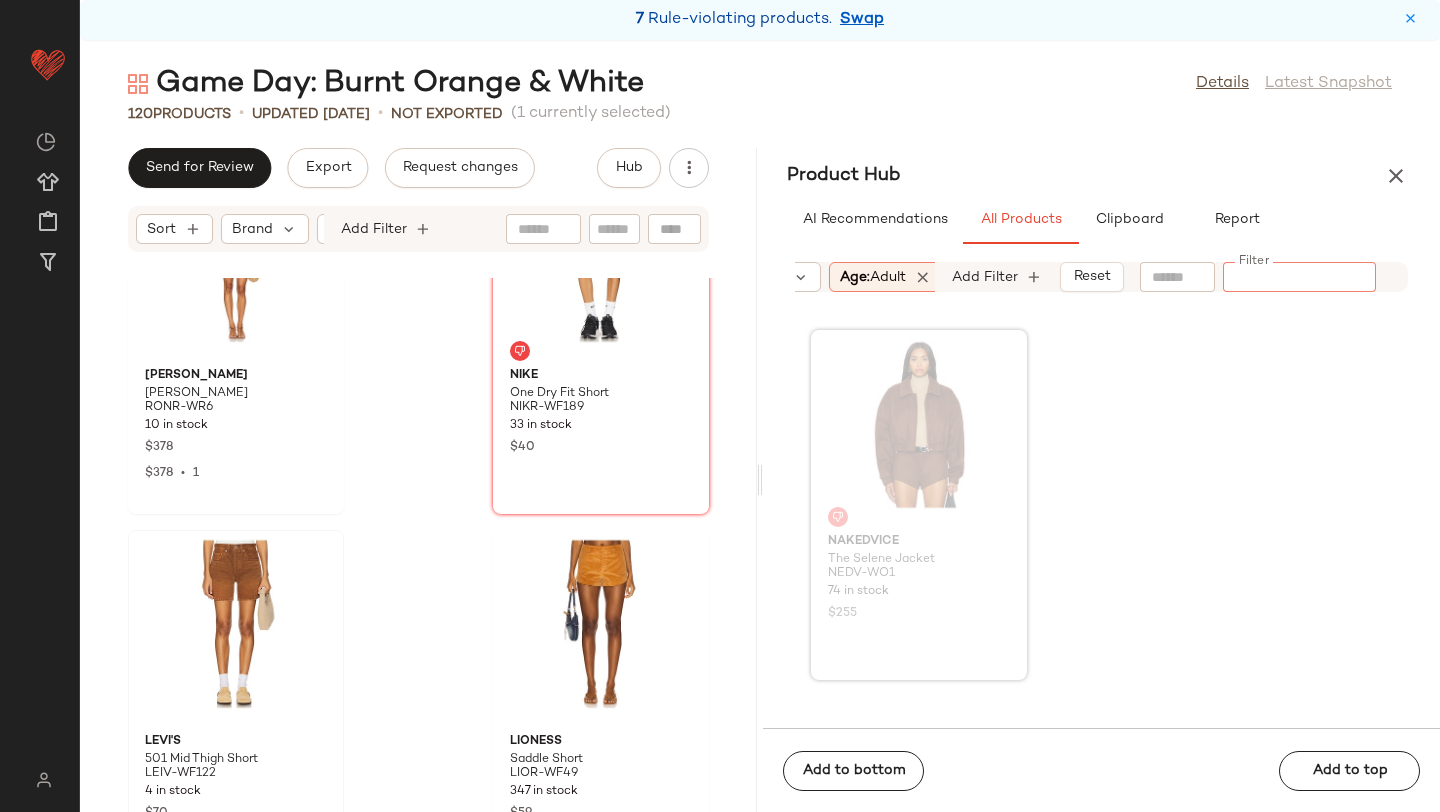 paste on "**********" 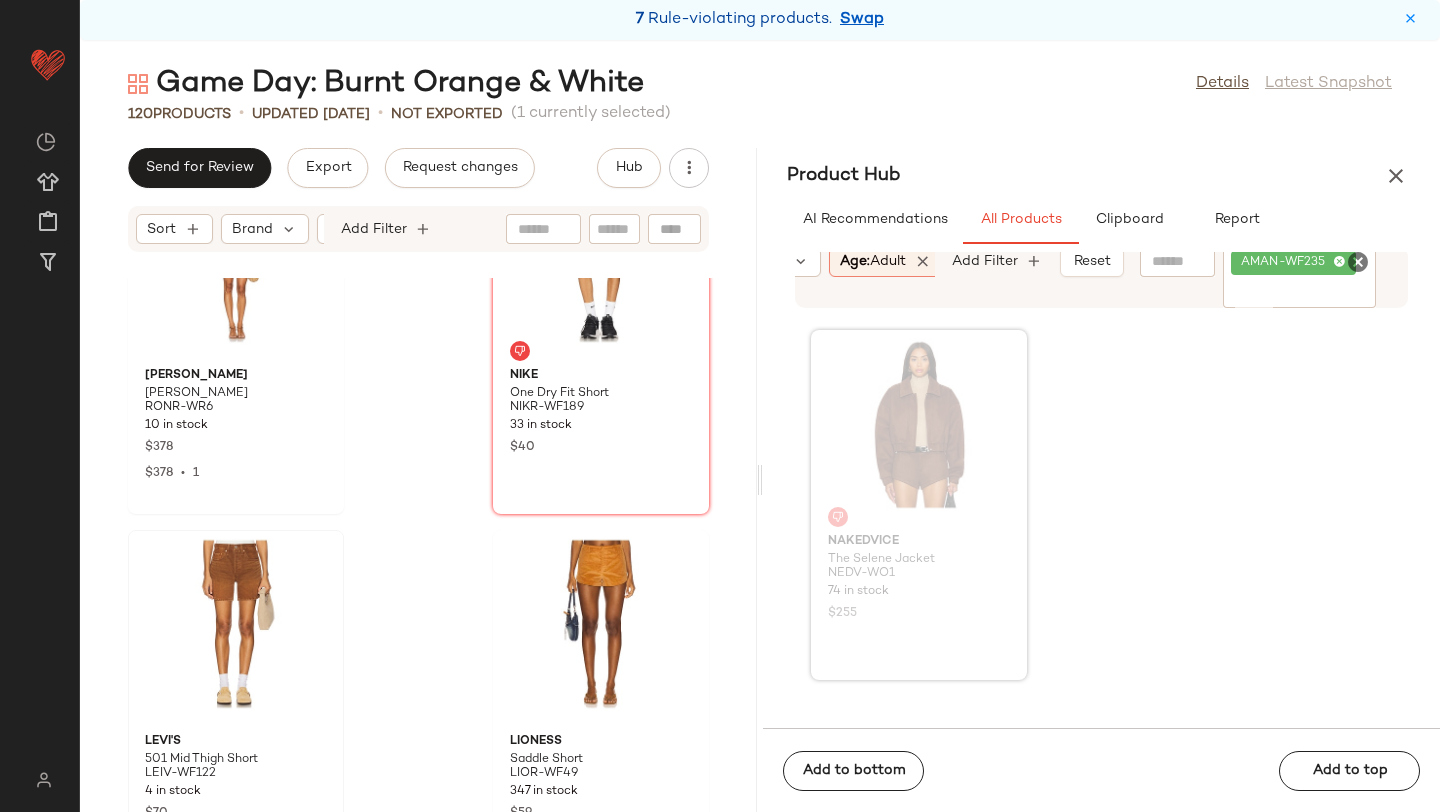 click on "Product Hub" at bounding box center [1101, 176] 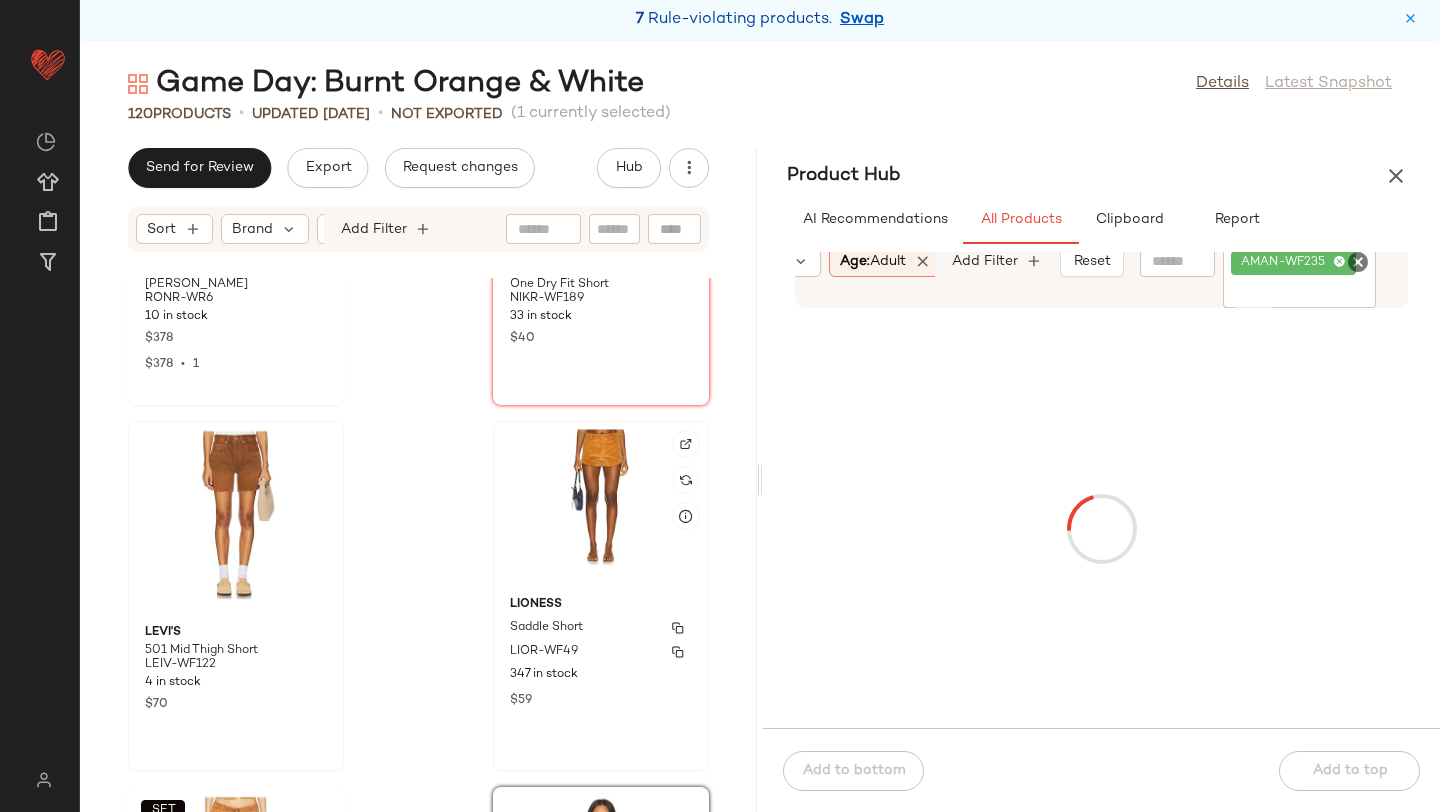 scroll, scrollTop: 6094, scrollLeft: 0, axis: vertical 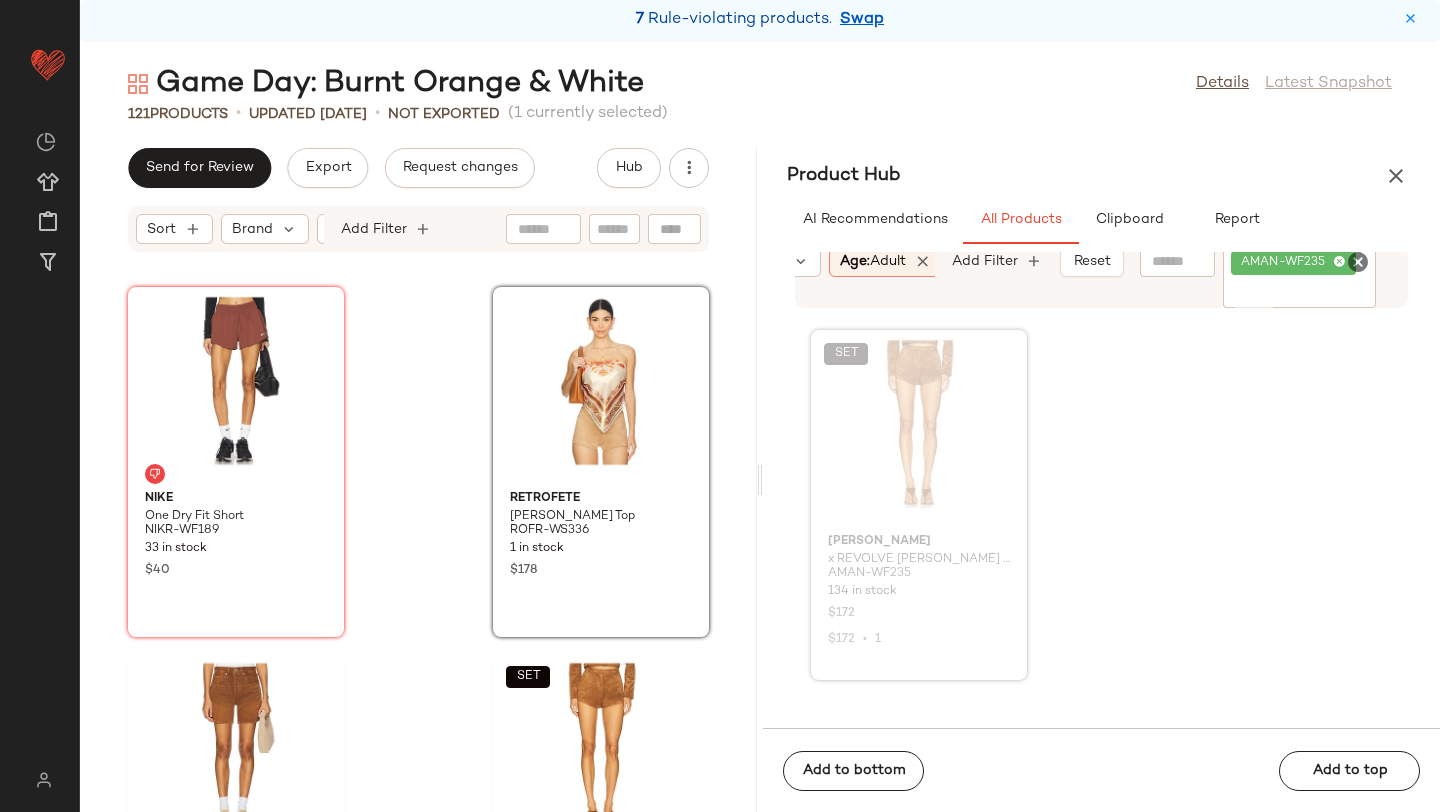click on "Nike One Dry Fit Short NIKR-WF189 33 in stock $40 retrofete Noelle Top ROFR-WS336 1 in stock $178 LEVI'S 501 Mid Thigh Short LEIV-WF122 4 in stock $70  SET  Amanda Uprichard x REVOLVE Kelso Suede Short AMAN-WF235 134 in stock $172 $172  •  1 LIONESS Saddle Short LIOR-WF49 347 in stock $59  SET  Frankies Bikinis X Bella Hadid Wrangler Short FRBI-WF65 3 in stock $125 Nakedvice The Selene Jacket NEDV-WO1 74 in stock $255 Nakedvice The Elliot Short NEDV-WF1 117 in stock $140" 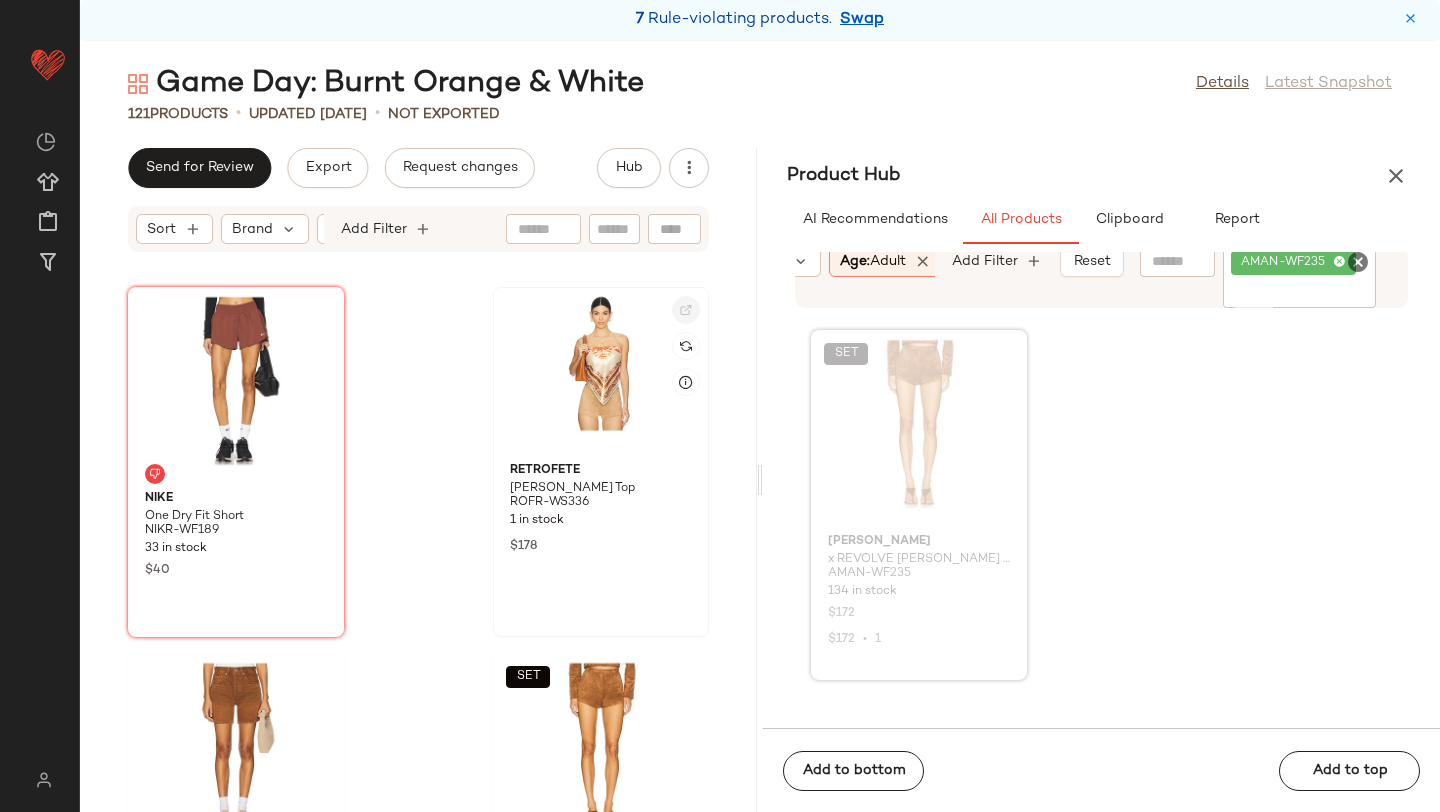 click 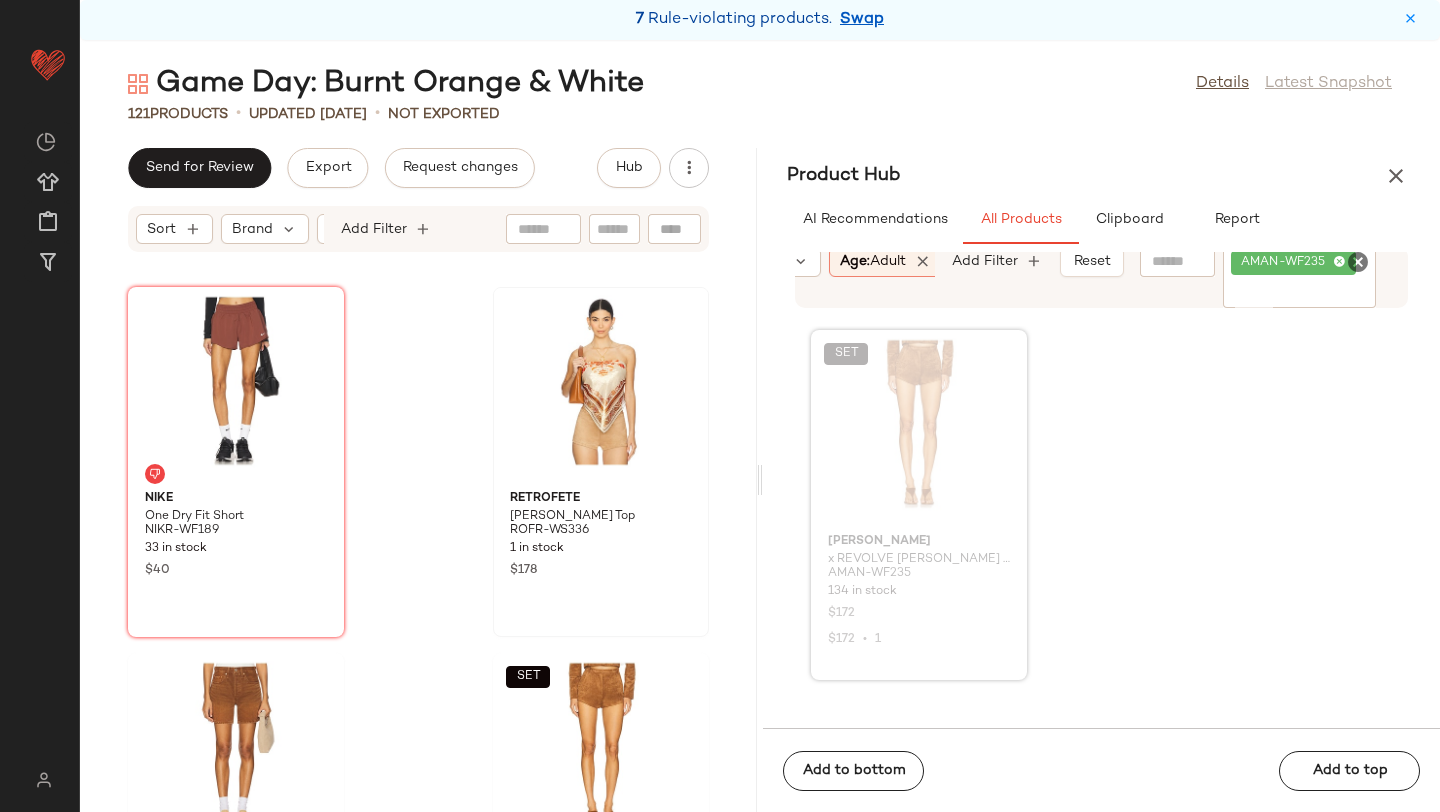click 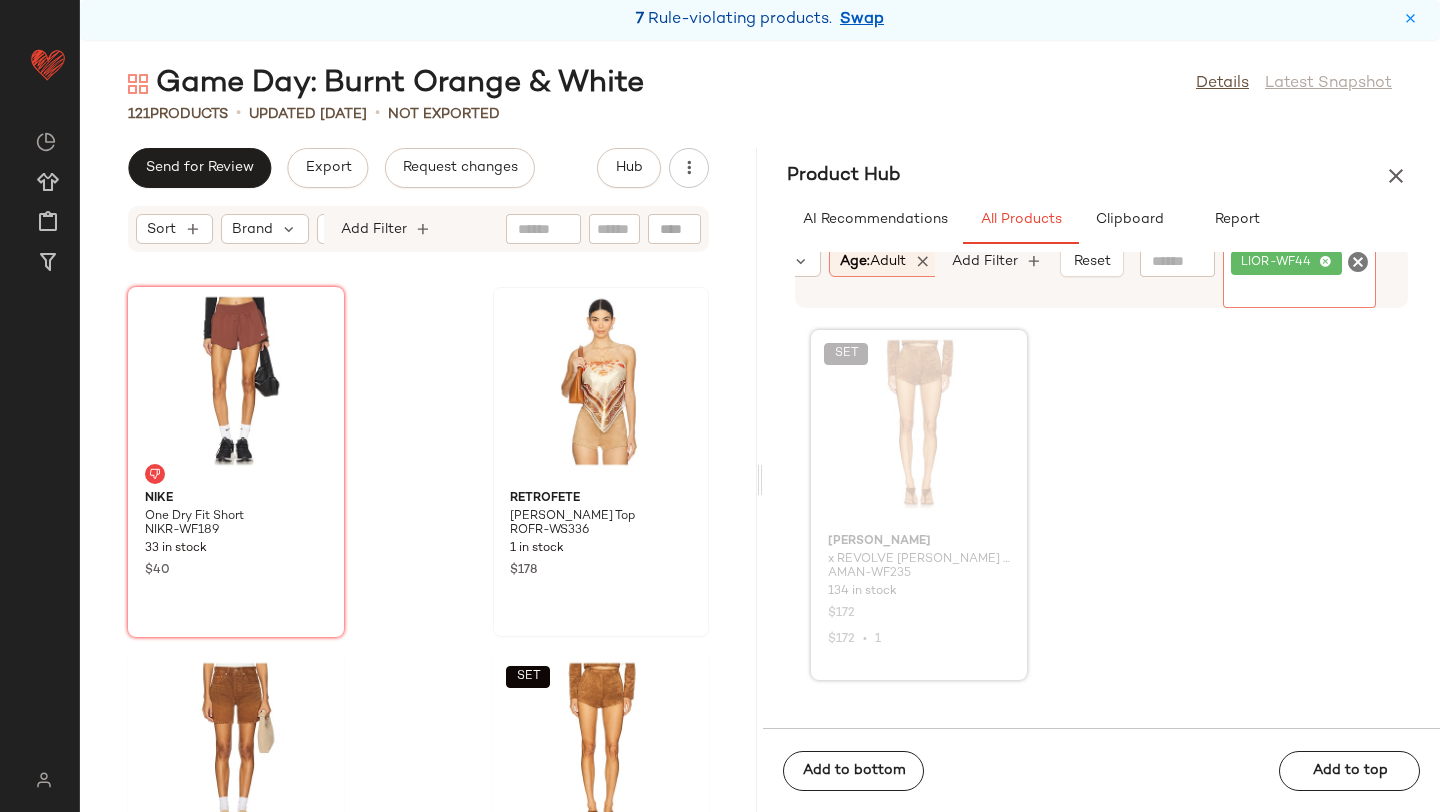 click on "Product Hub  AI Recommendations   All Products   Clipboard   Report  Sort:   (1) Brand  Category  In Curation?  Age:   adult Availability:   (2) Gender:   female Sale Price:   Not on sale Add Filter   Reset  Filter LIOR-WF44 Filter  SET  Amanda Uprichard x REVOLVE Kelso Suede Short AMAN-WF235 134 in stock $172 $172  •  1  Add to bottom   Add to top" 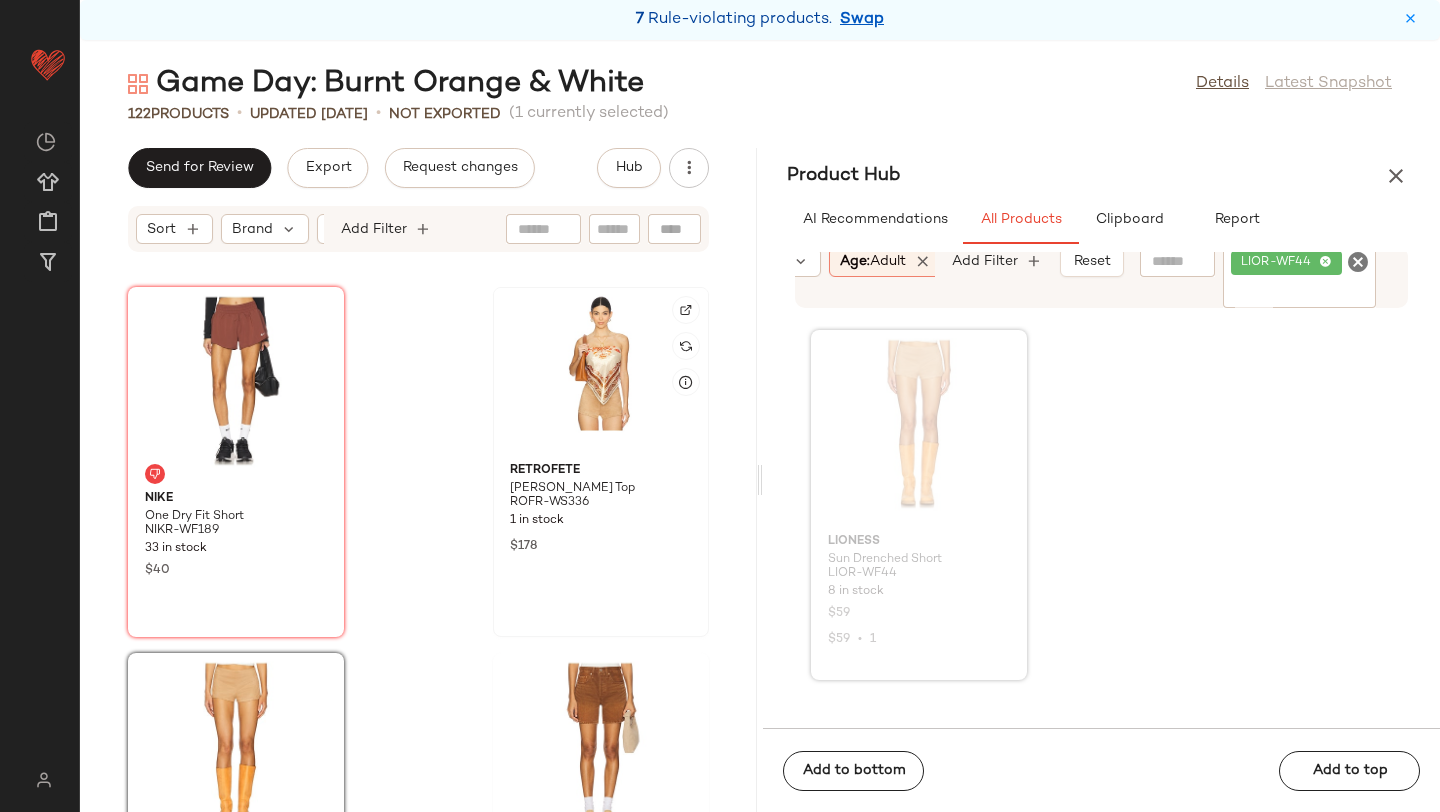 drag, startPoint x: 891, startPoint y: 436, endPoint x: 686, endPoint y: 424, distance: 205.35092 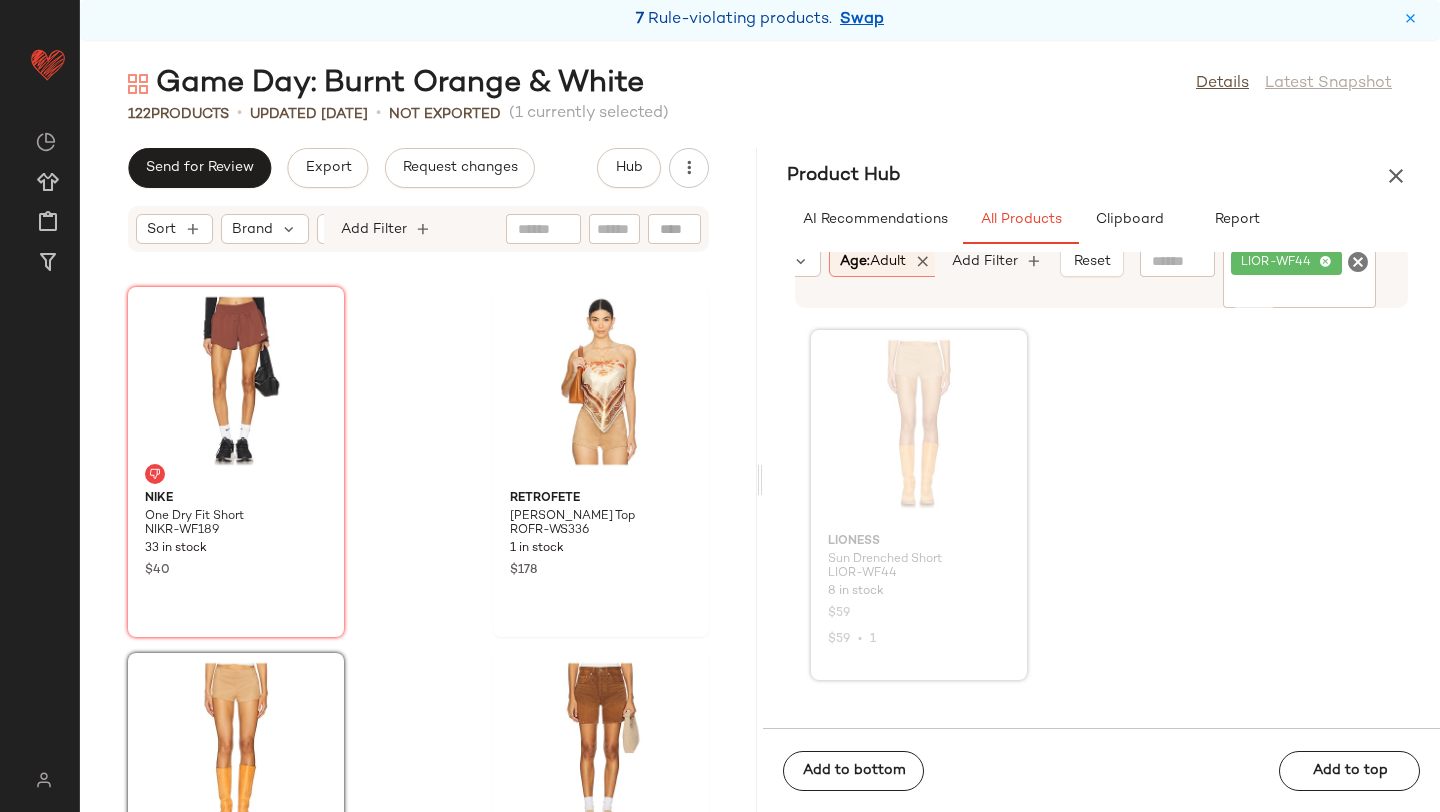 click 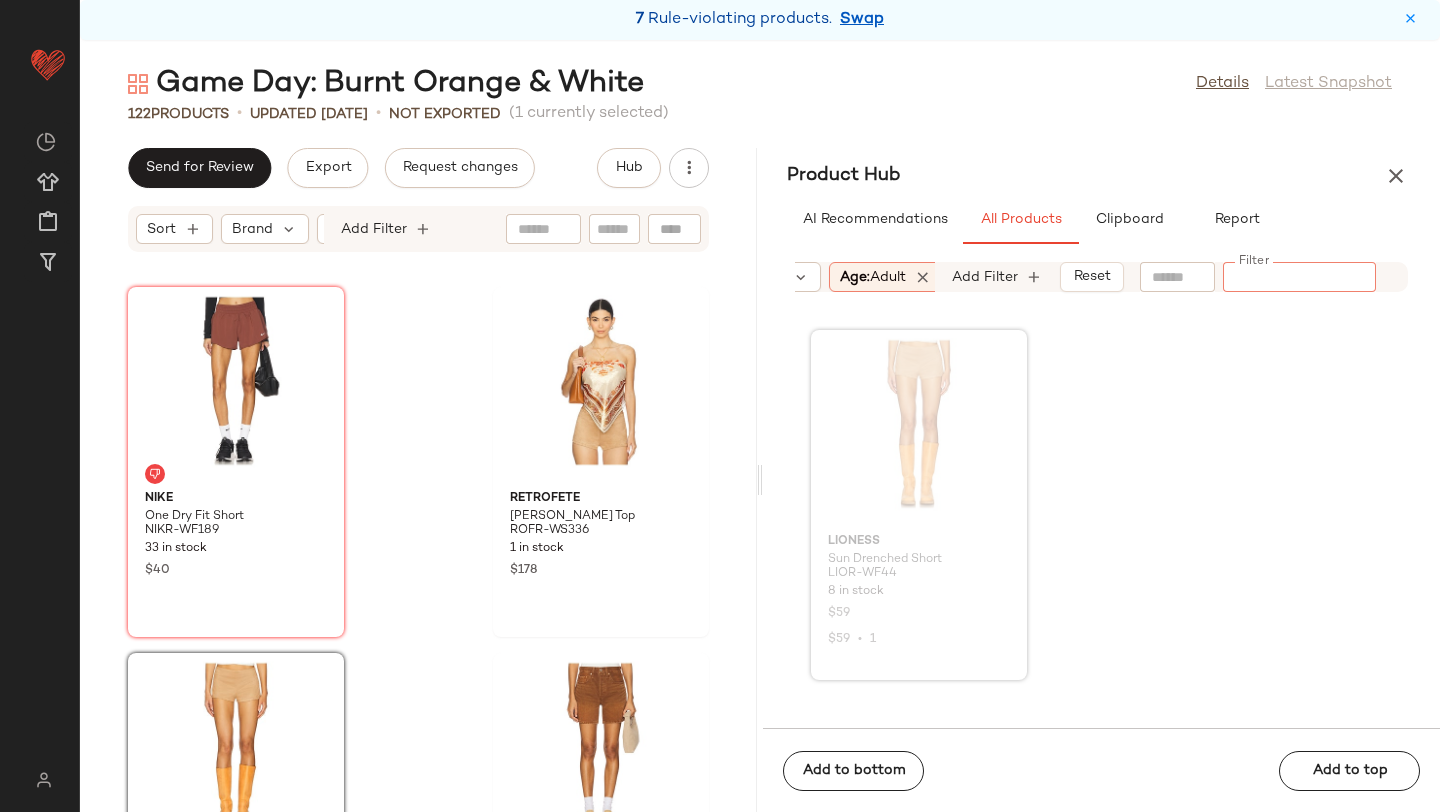paste on "*********" 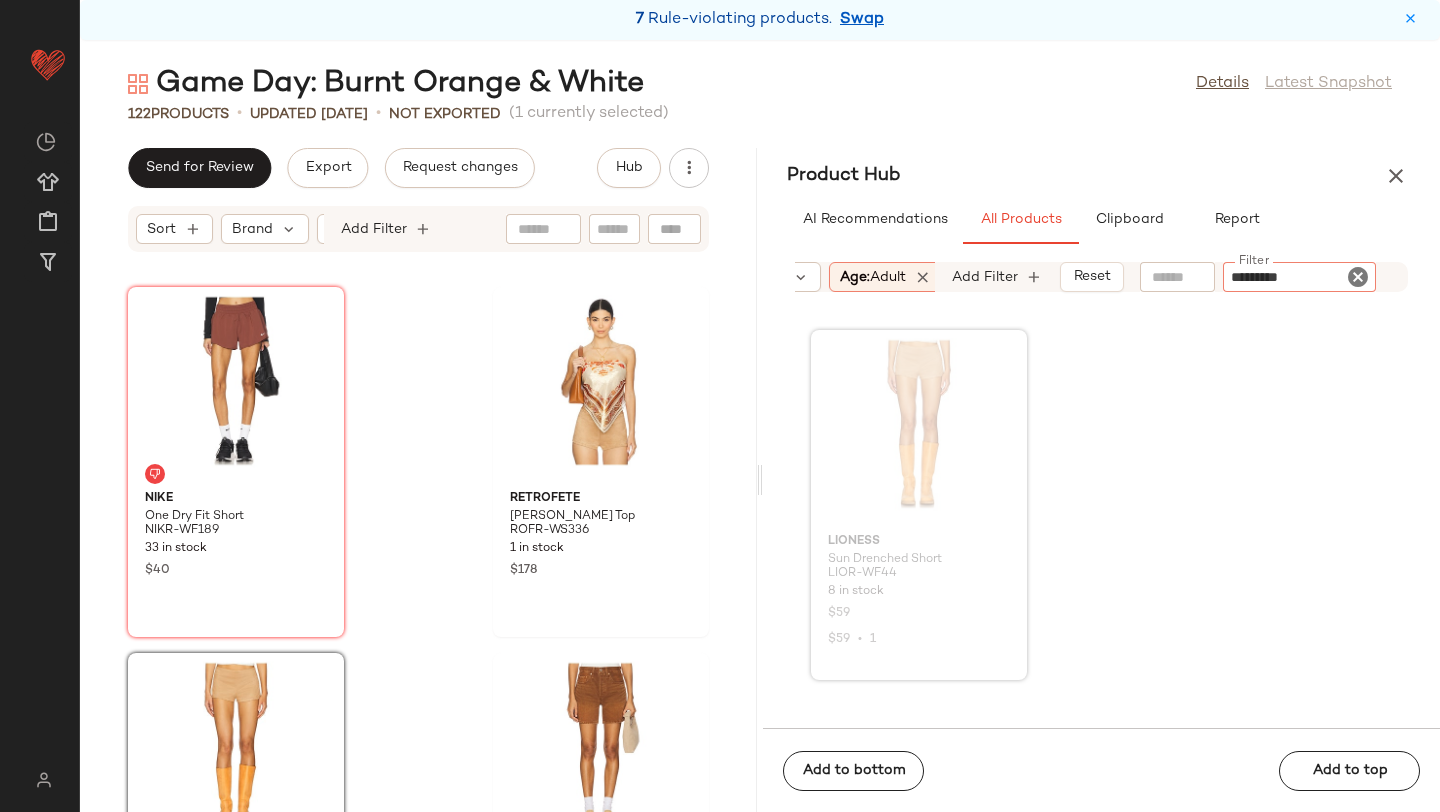 type 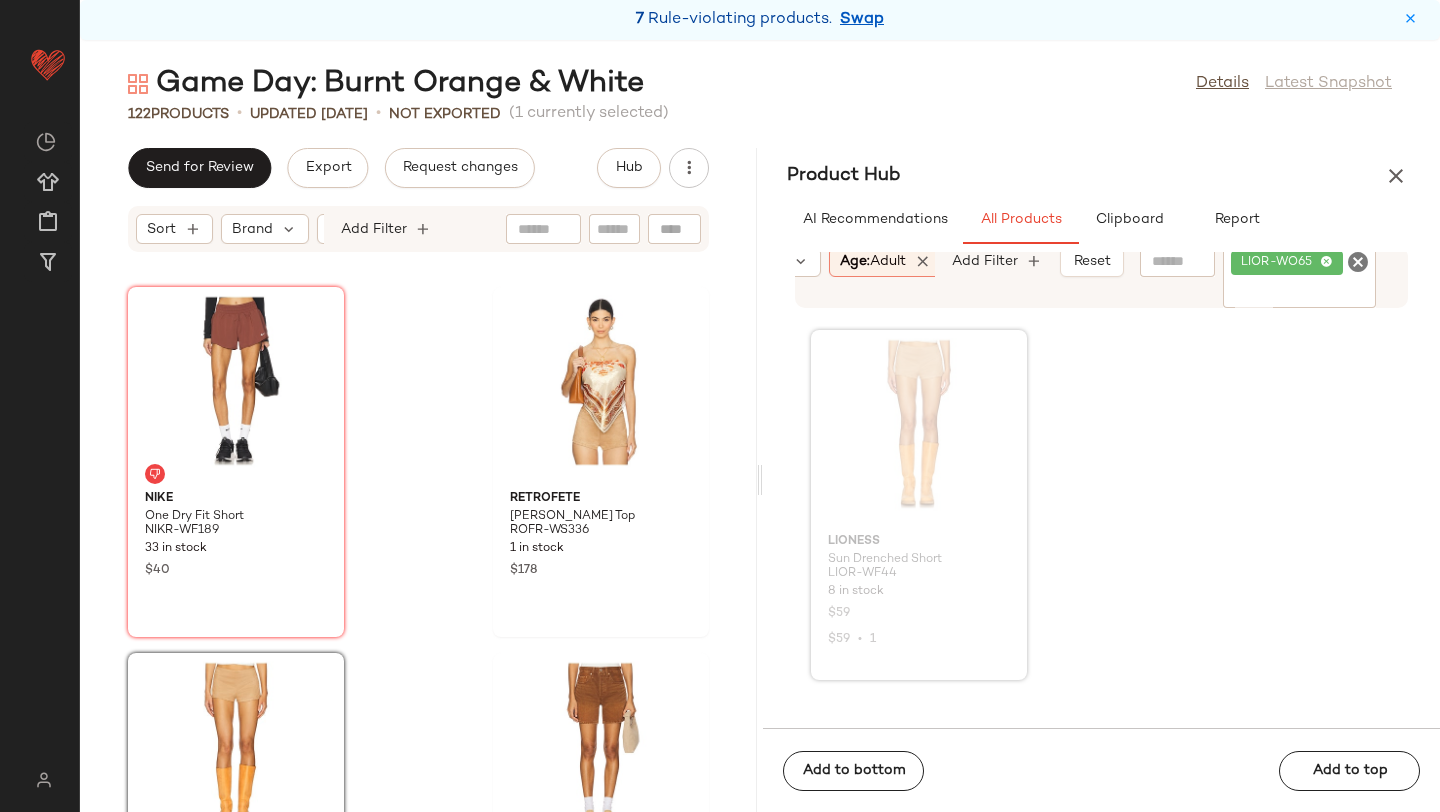 click on "Product Hub" at bounding box center (1101, 176) 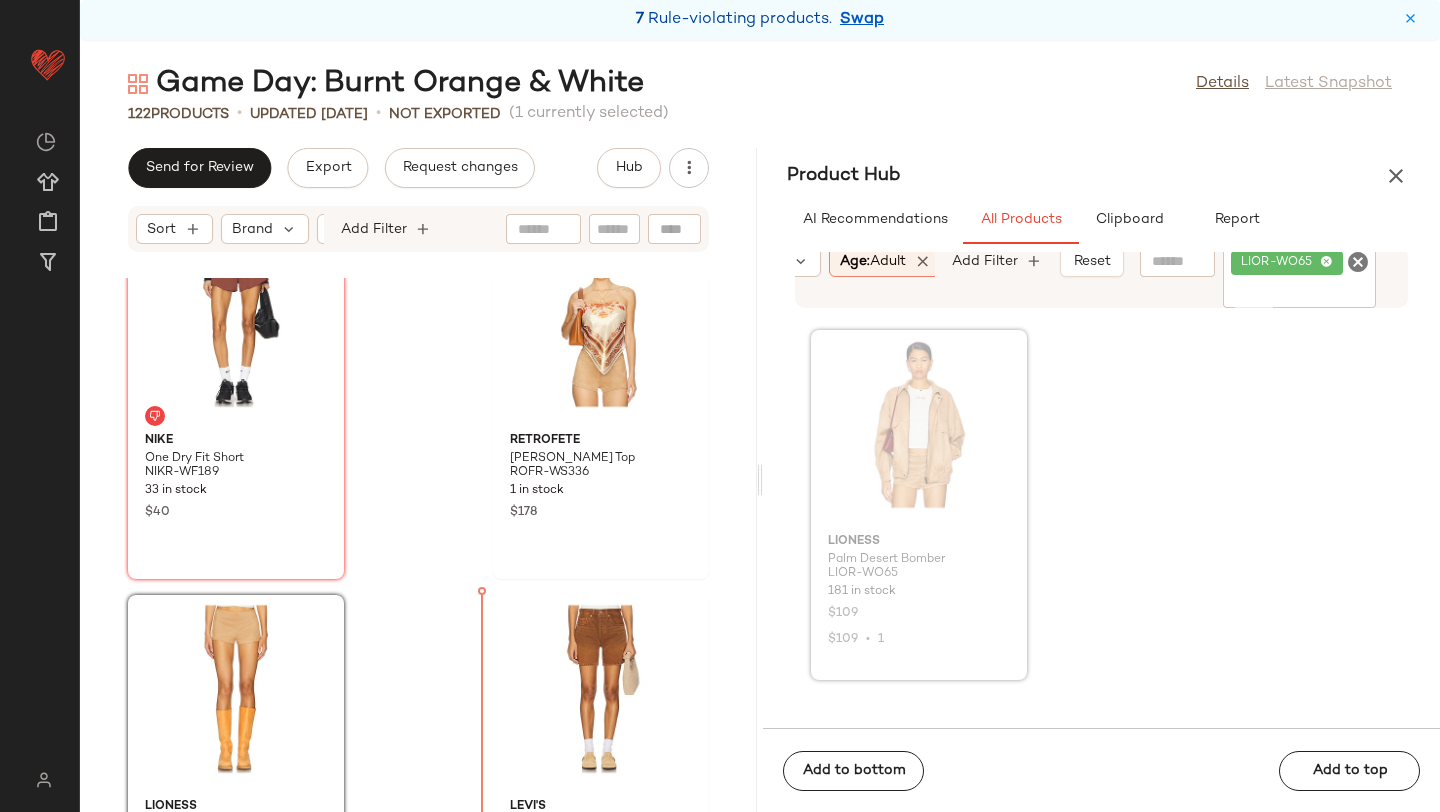 scroll, scrollTop: 5984, scrollLeft: 0, axis: vertical 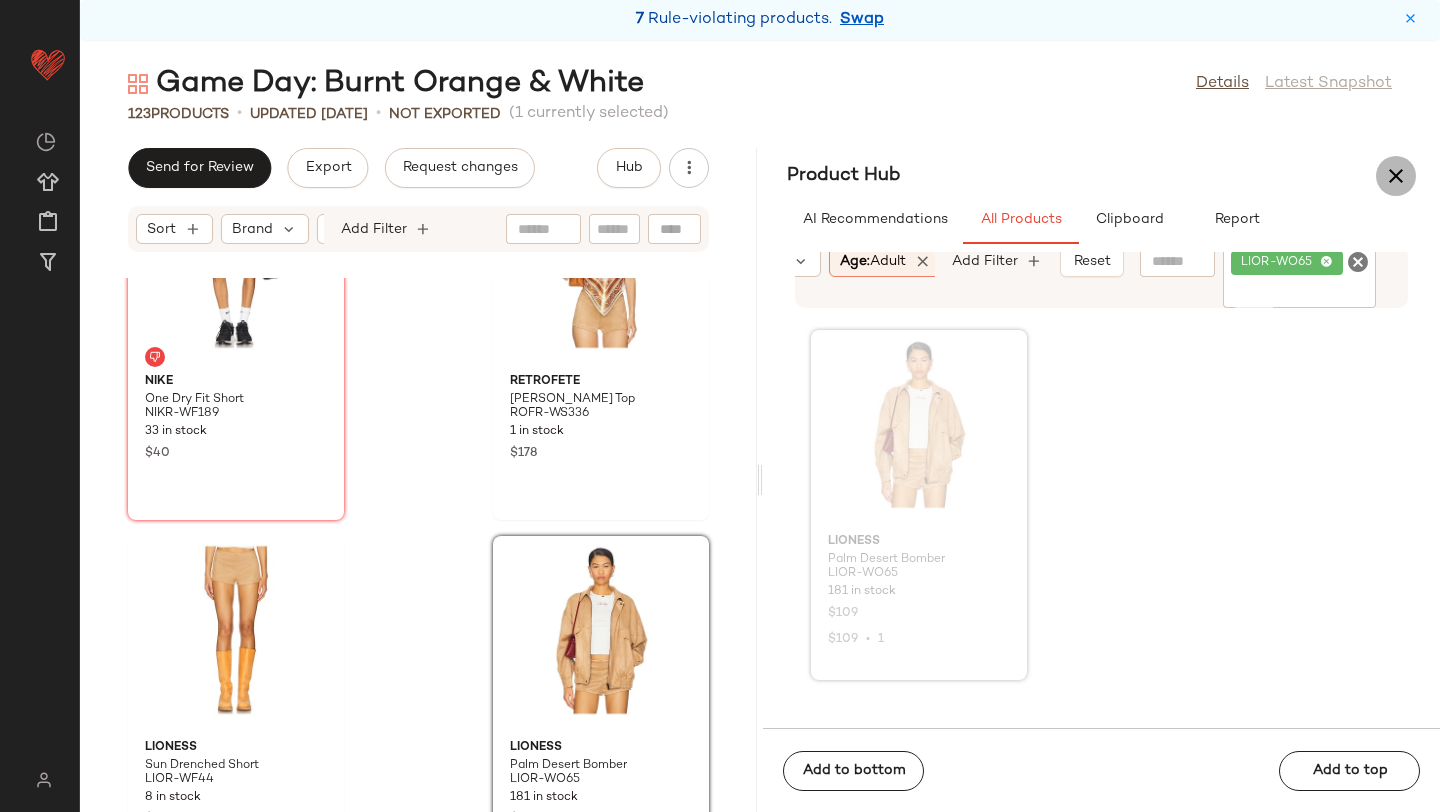click at bounding box center (1396, 176) 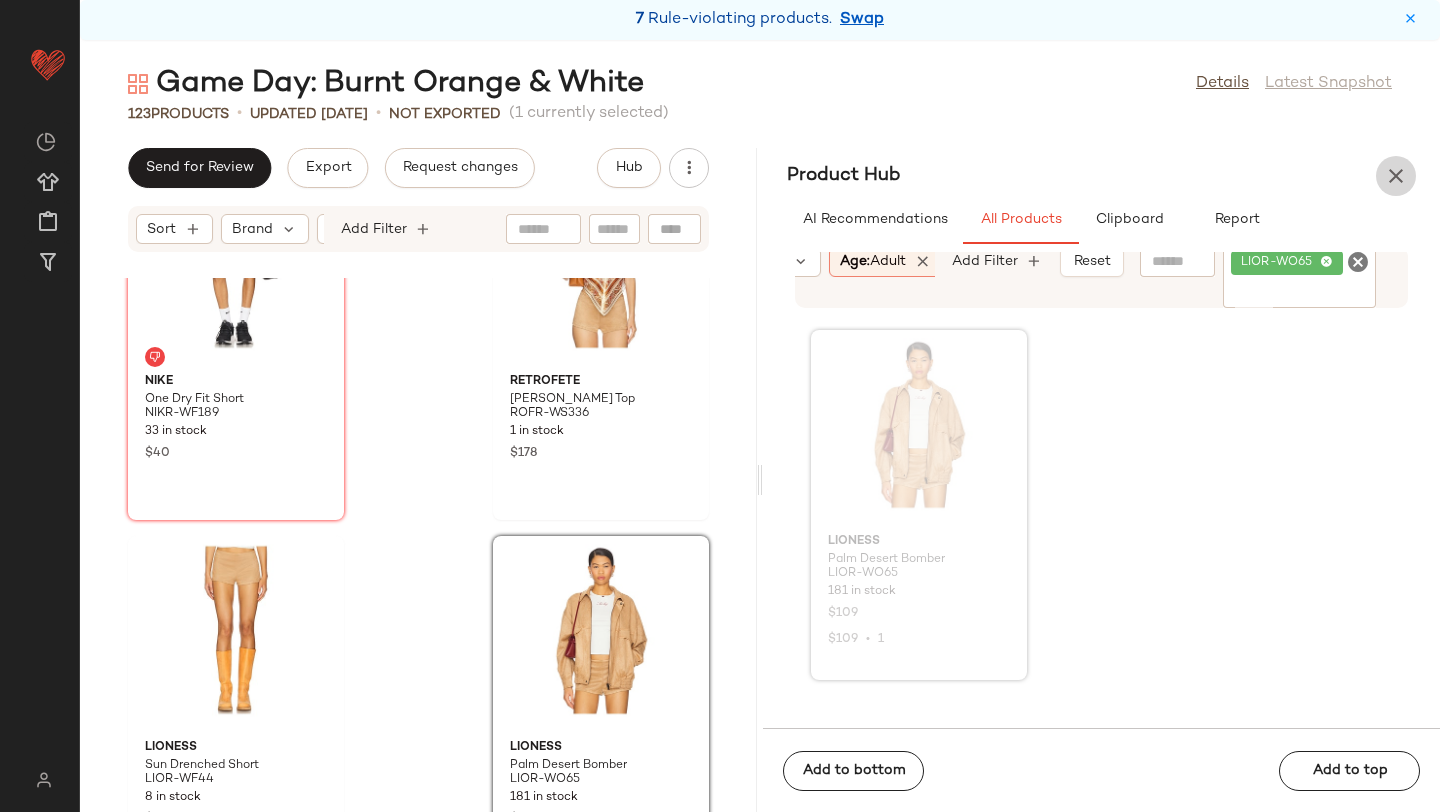 scroll, scrollTop: 5618, scrollLeft: 0, axis: vertical 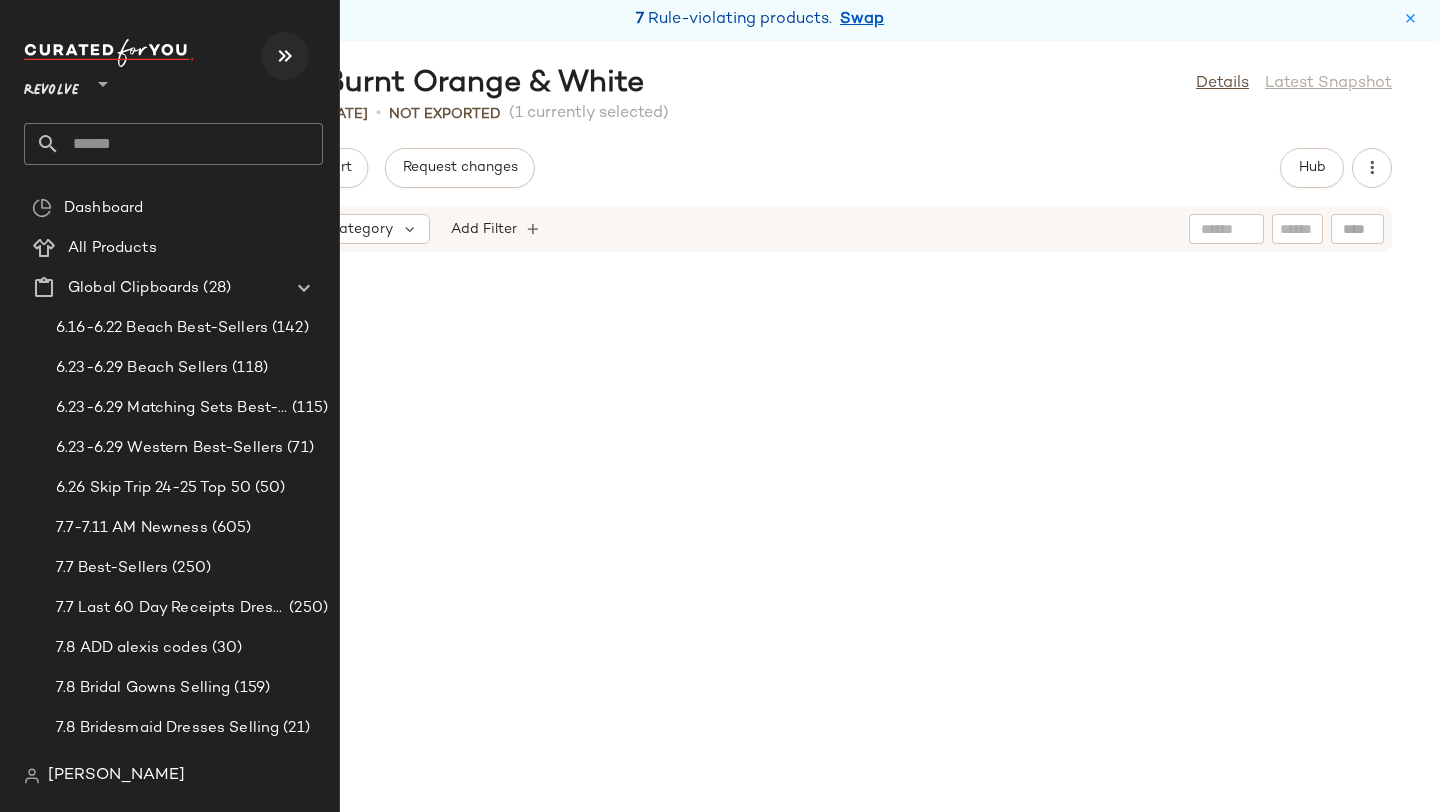 click at bounding box center [285, 56] 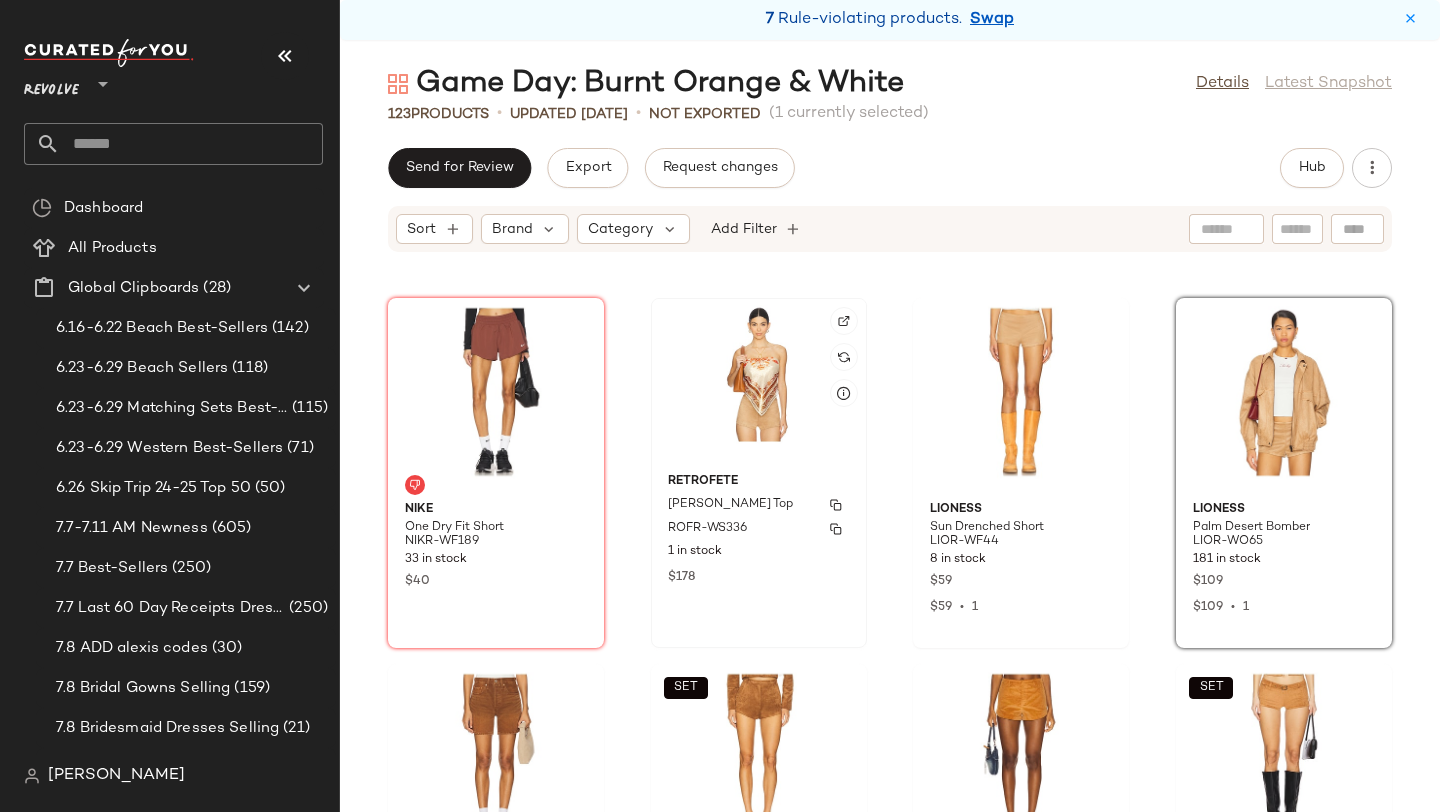 scroll, scrollTop: 2912, scrollLeft: 0, axis: vertical 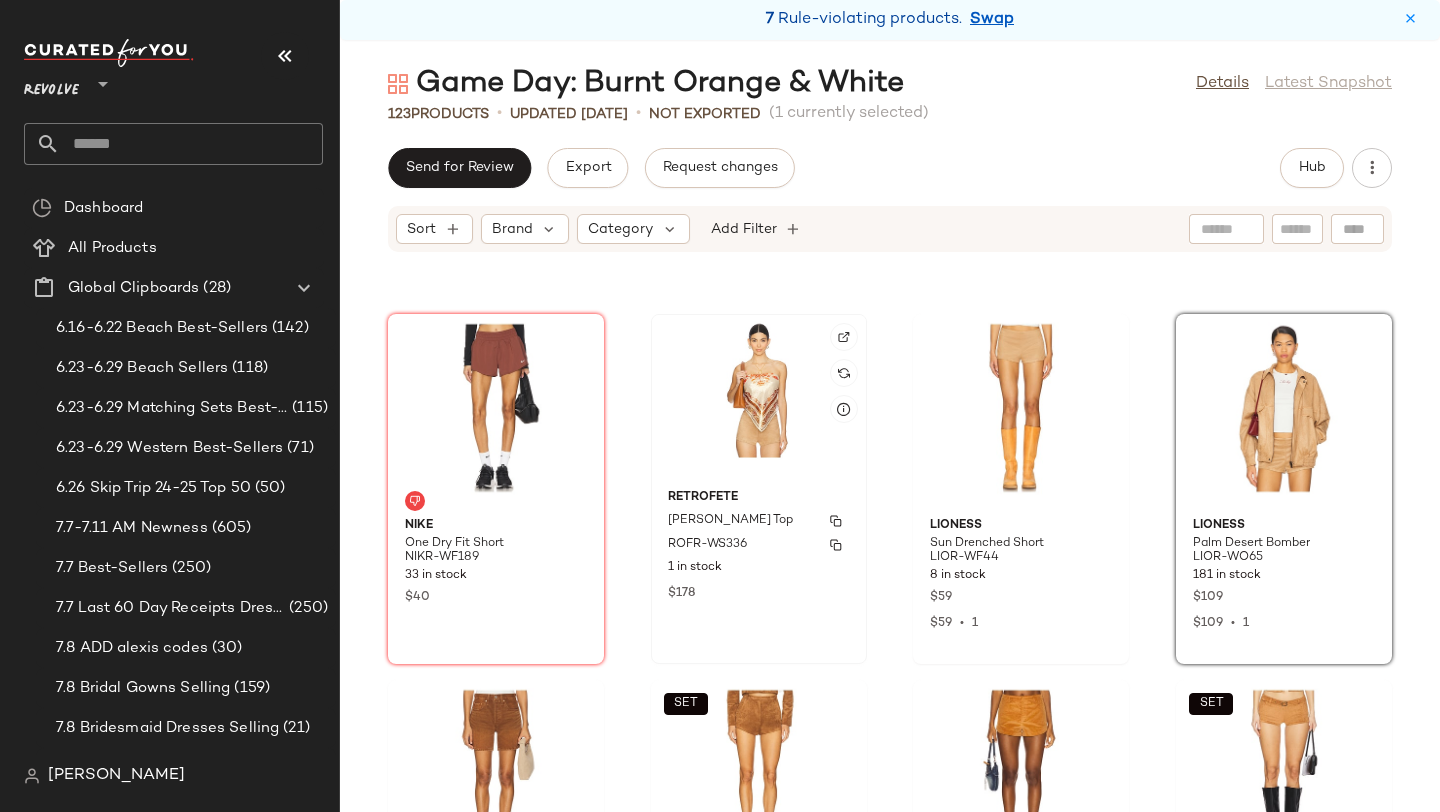 click 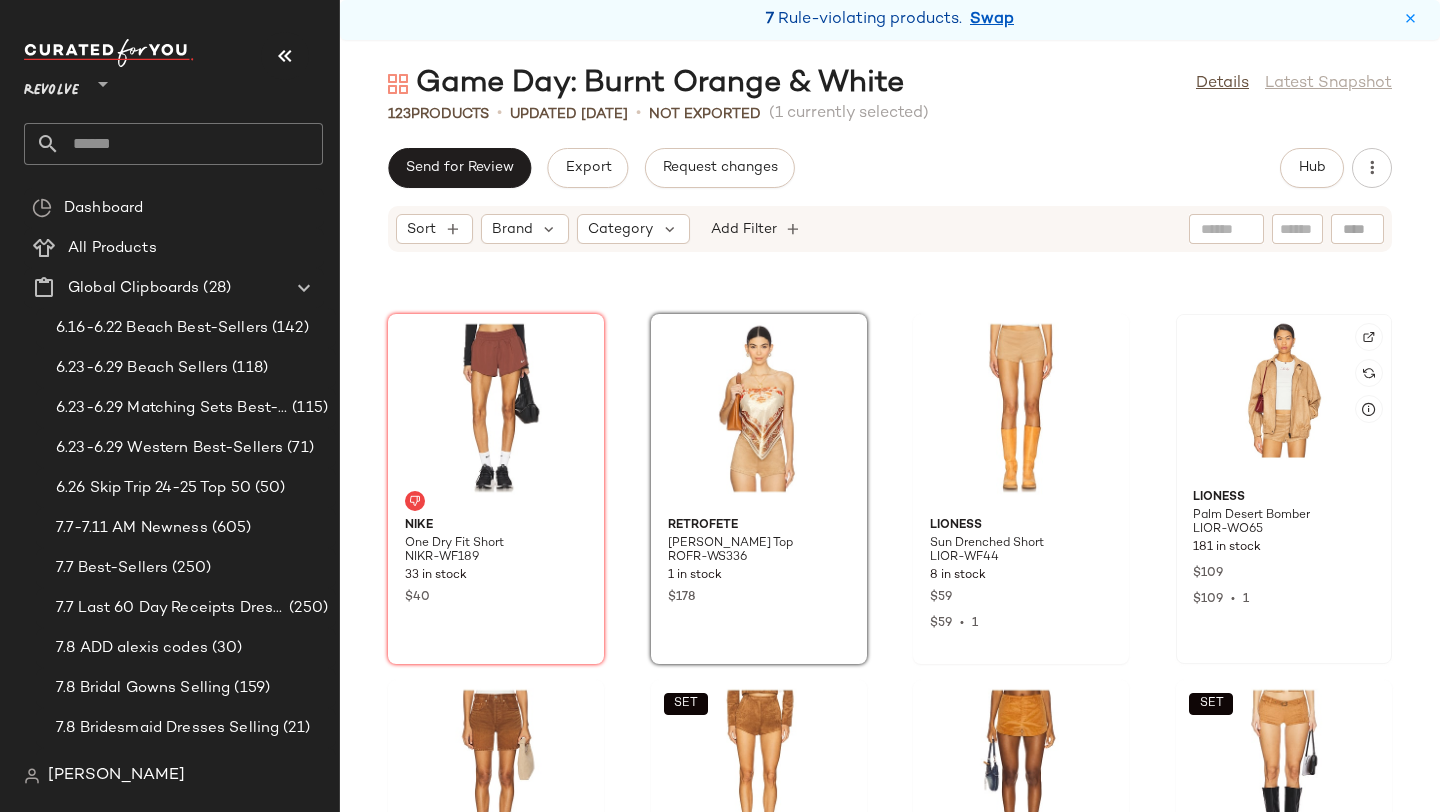 click 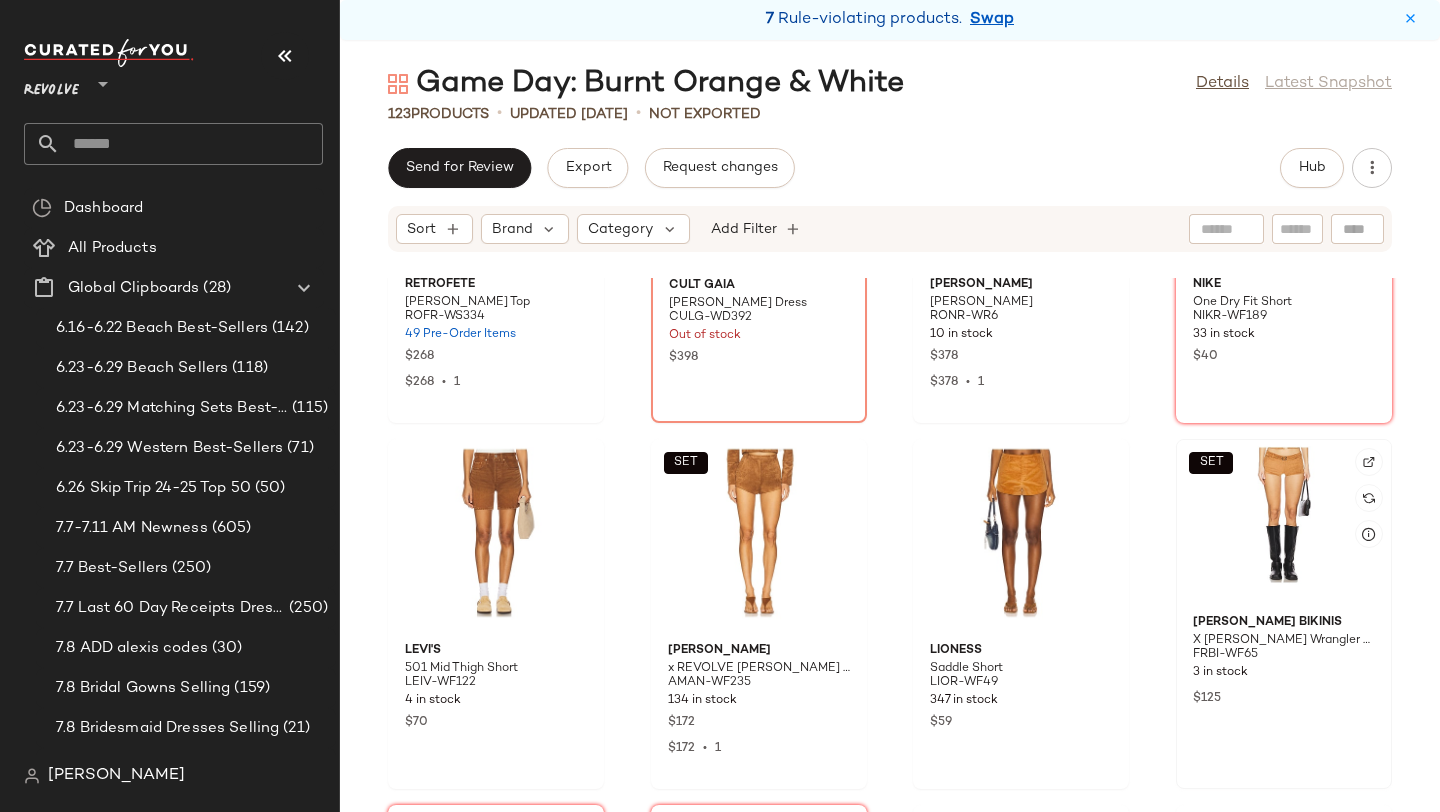 scroll, scrollTop: 3236, scrollLeft: 0, axis: vertical 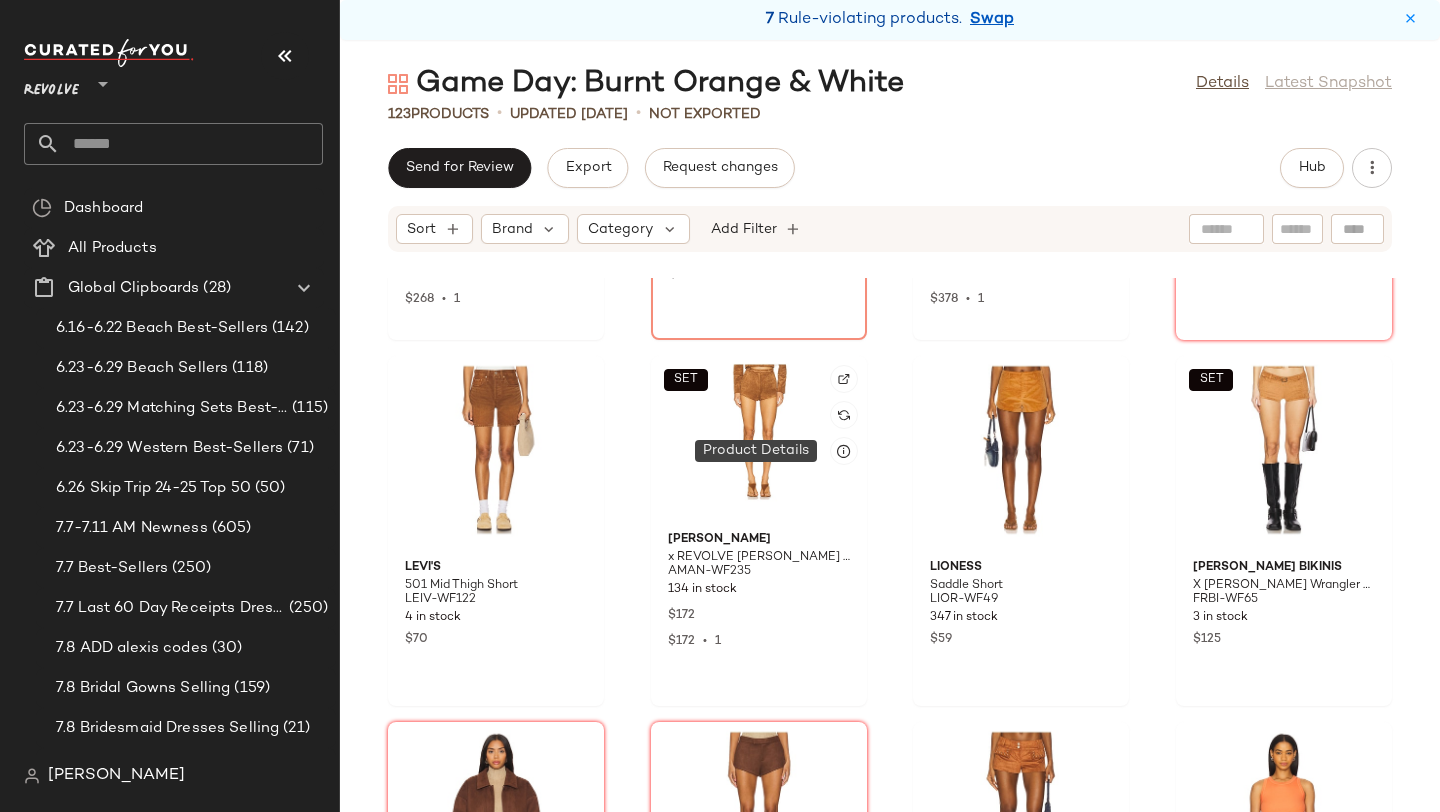 click 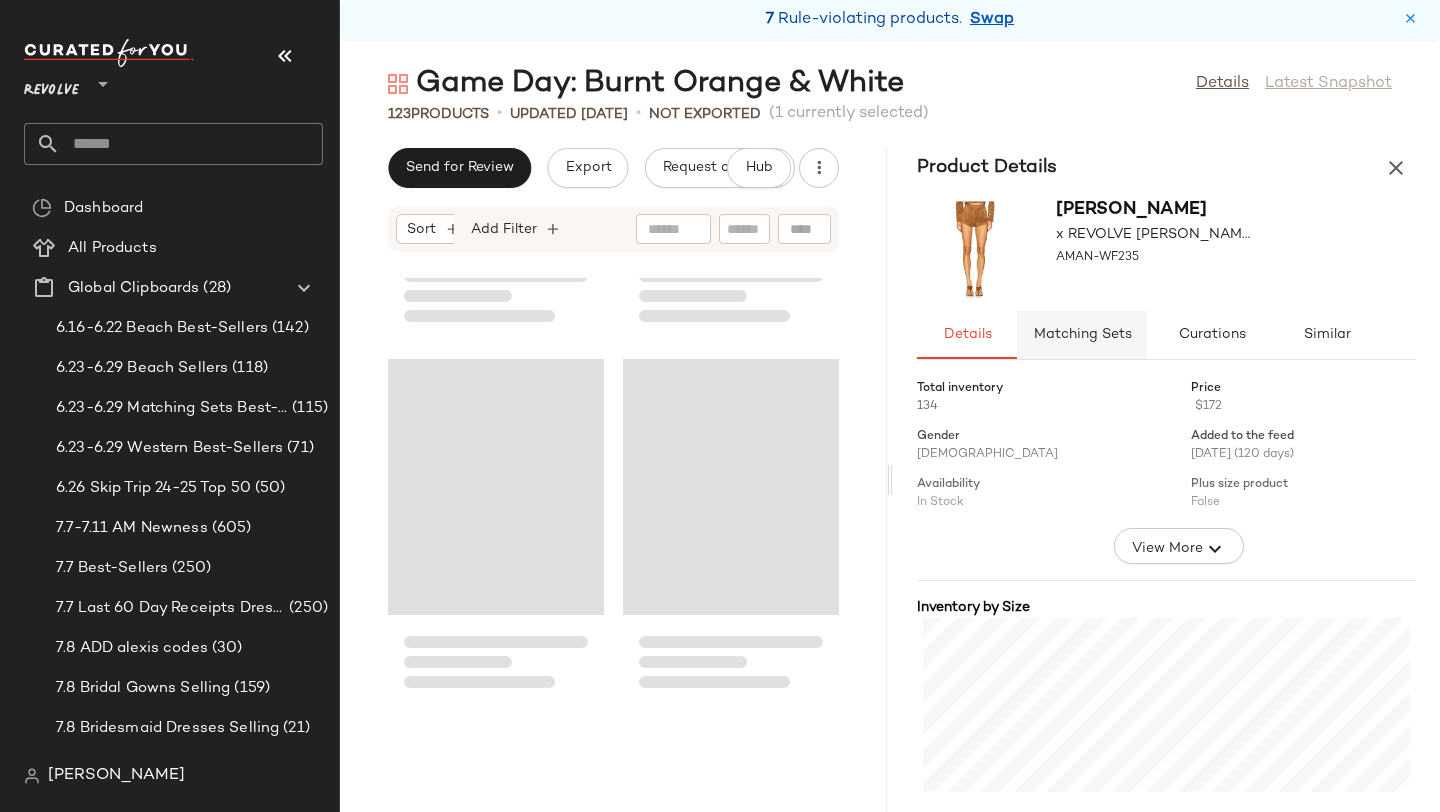 scroll, scrollTop: 13542, scrollLeft: 0, axis: vertical 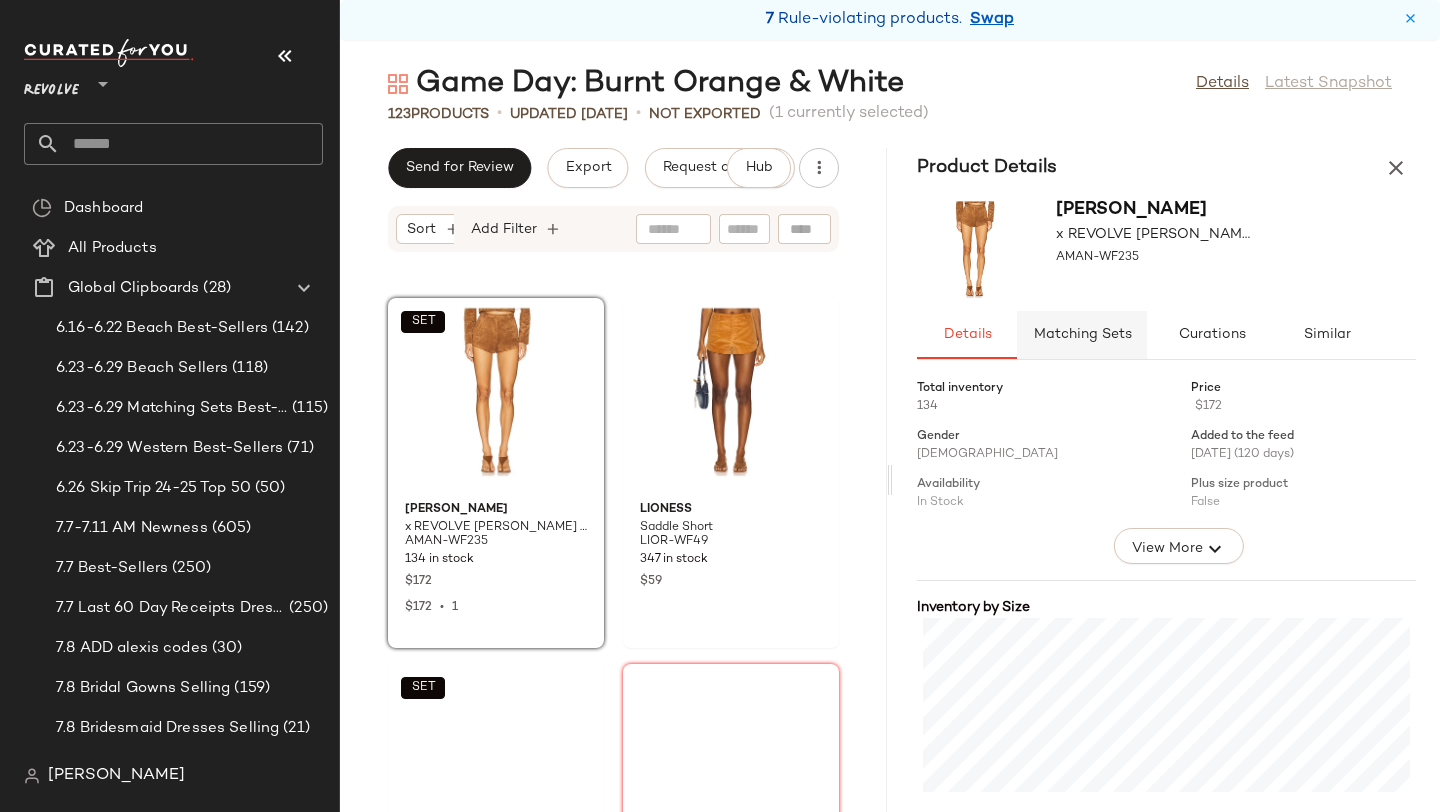 click on "Matching Sets" 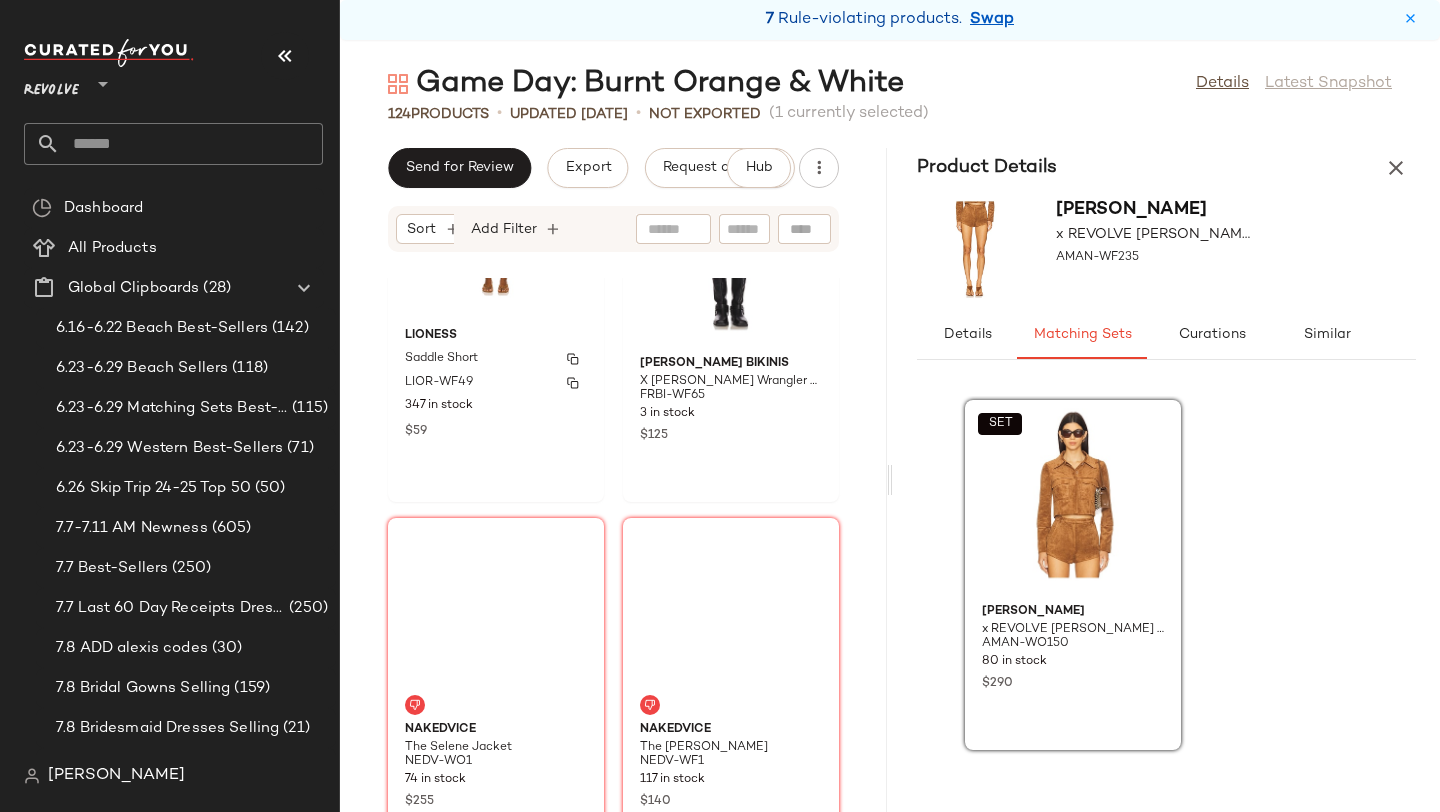scroll, scrollTop: 14442, scrollLeft: 0, axis: vertical 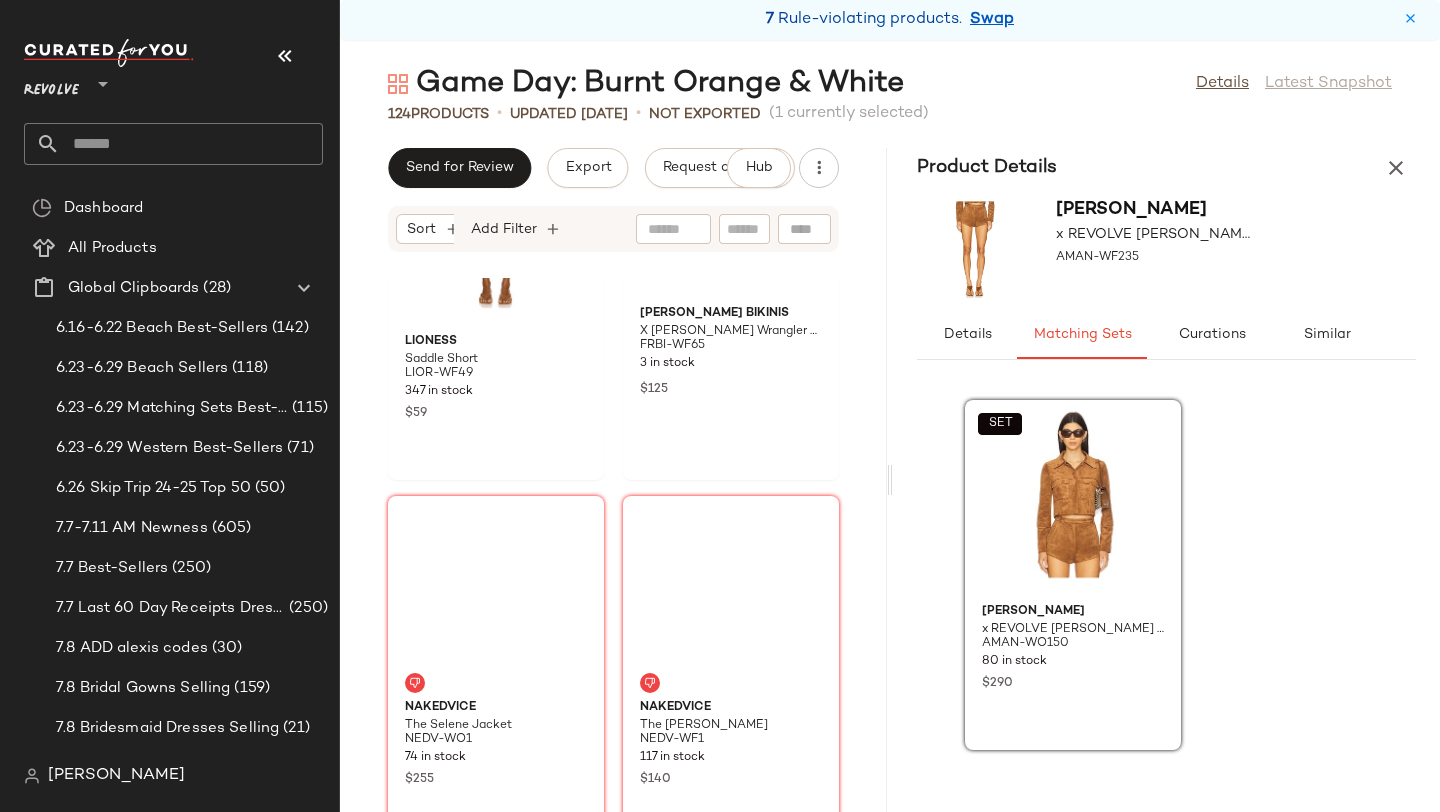 click on "SET" 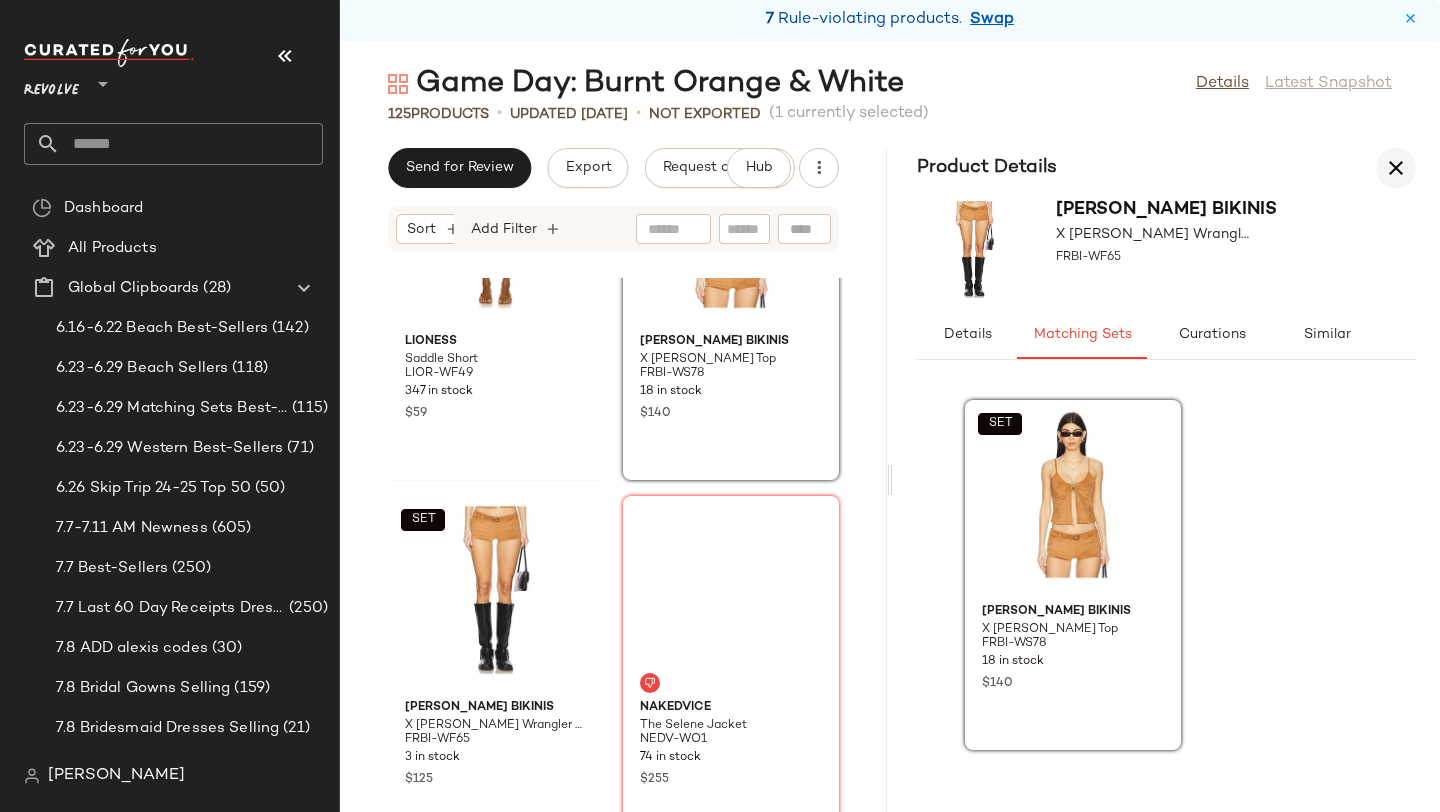 click at bounding box center [1396, 168] 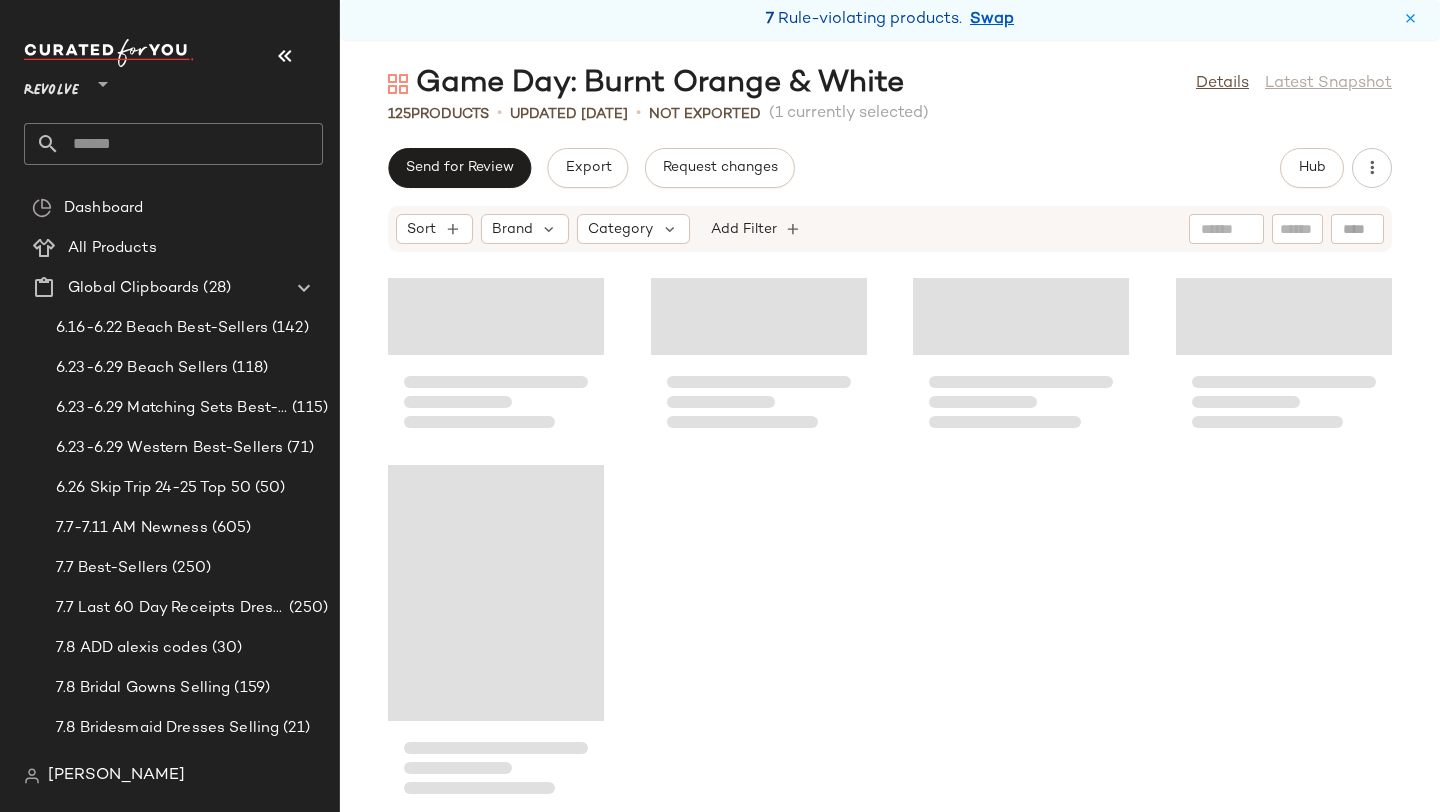 scroll, scrollTop: 3294, scrollLeft: 0, axis: vertical 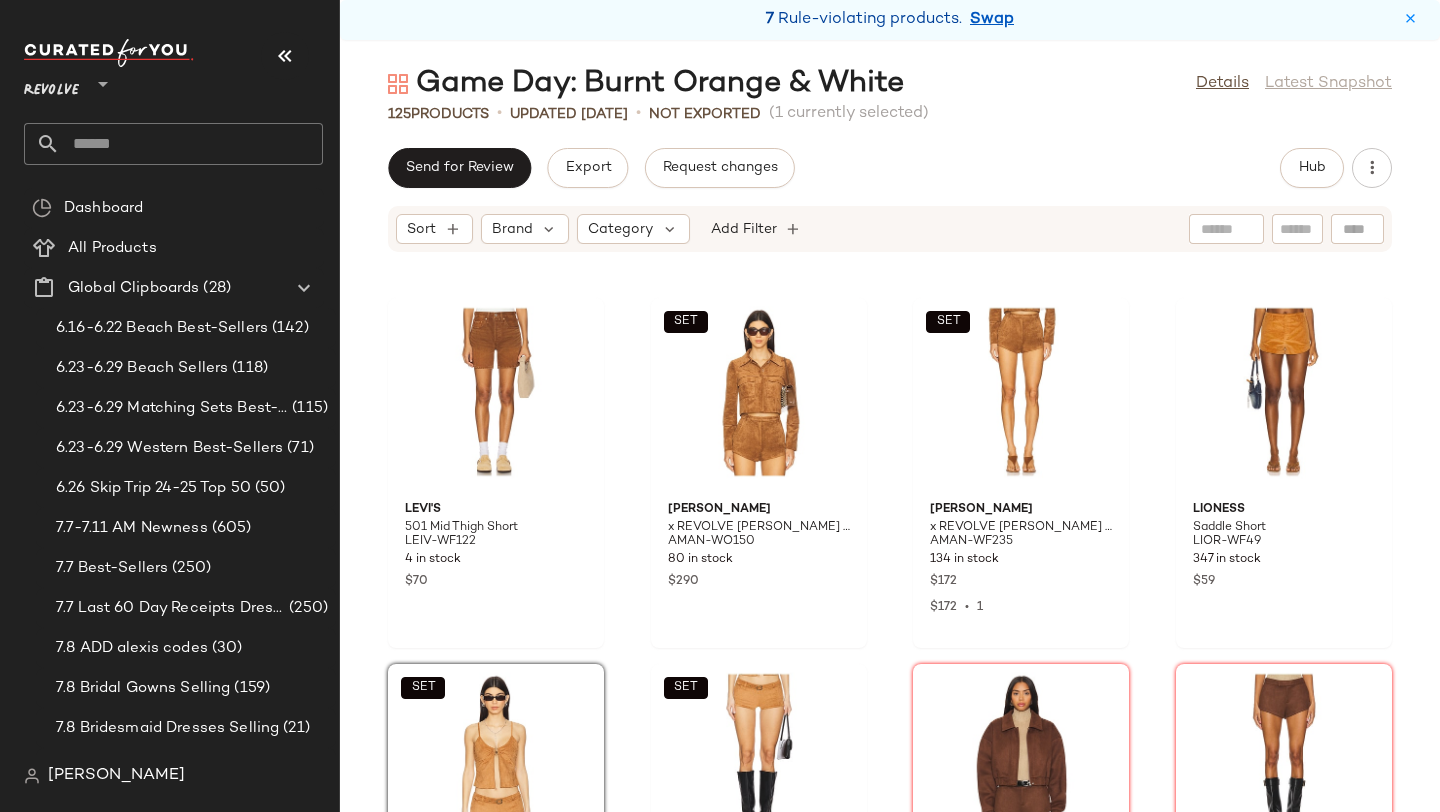click on "LEVI'S 501 Mid Thigh Short LEIV-WF122 4 in stock $70  SET  Amanda Uprichard x REVOLVE Lucas Suede Jacket AMAN-WO150 80 in stock $290  SET  Amanda Uprichard x REVOLVE Kelso Suede Short AMAN-WF235 134 in stock $172 $172  •  1 LIONESS Saddle Short LIOR-WF49 347 in stock $59  SET  Frankies Bikinis X Bella Hadid Lucy Top FRBI-WS78 18 in stock $140  SET  Frankies Bikinis X Bella Hadid Wrangler Short FRBI-WF65 3 in stock $125 Nakedvice The Selene Jacket NEDV-WO1 74 in stock $255 Nakedvice The Elliot Short NEDV-WF1 117 in stock $140 Fait Par Foutch Bobbi Trouser Short FPAR-WF3 4 in stock $225 SUNDRY High Crew Tank Top SDRY-WS532 67 in stock $68 Free People New Love Cami FREE-WS4673 10 in stock $38 Lovers and Friends Divine Tee LOVF-WS1704 65 in stock $88 Cara Cara Redfield Top CCAR-WS5 Out of stock $245 Cara Cara Abbey Skirt CCAR-WQ6 1 in stock $395  SET  LIONESS Nirvana Shirt LIOR-WS146 358 in stock $99 $297  •  3  SET  LIONESS Nirvana Short LIOR-WF32 290 in stock $59 $295  •  5" 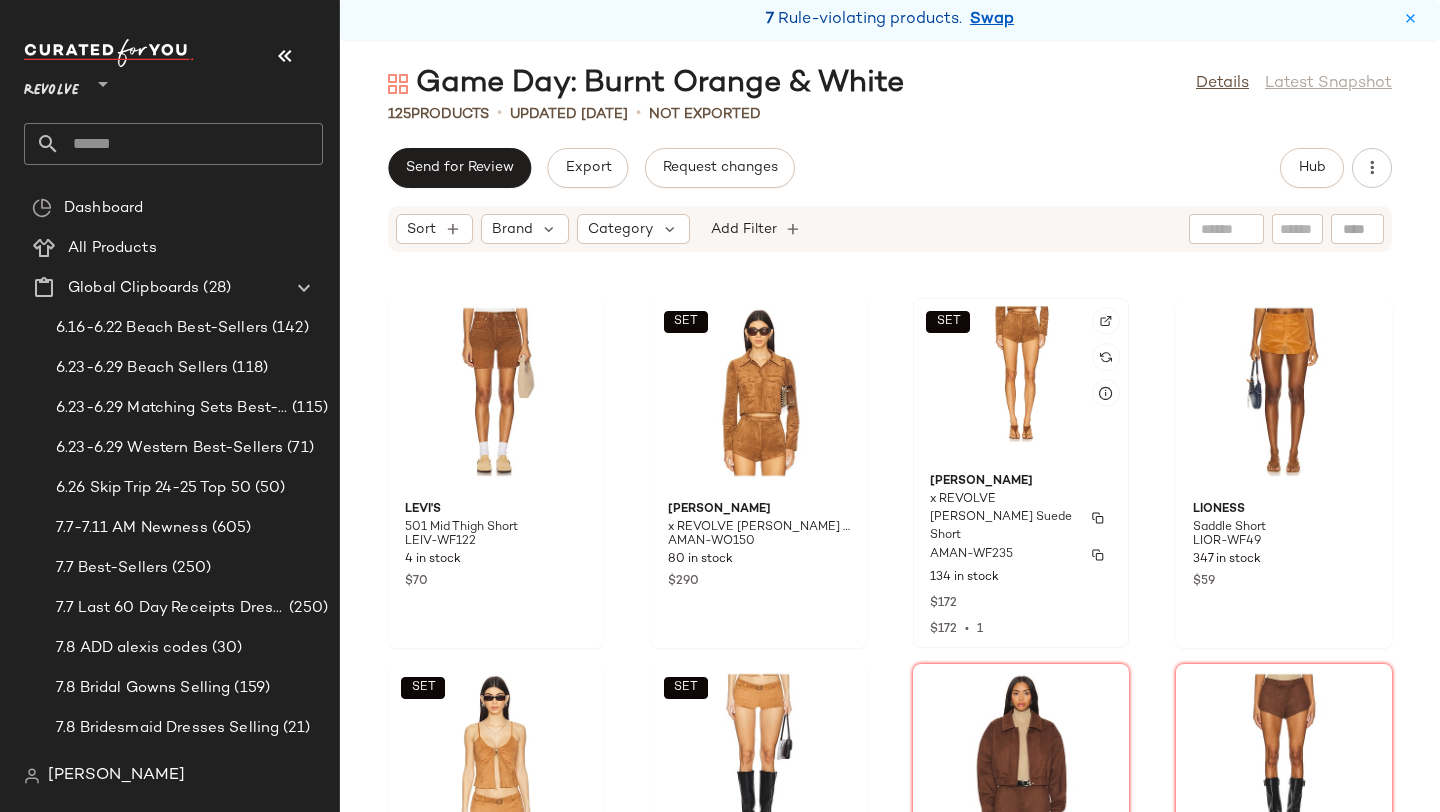 drag, startPoint x: 993, startPoint y: 492, endPoint x: 980, endPoint y: 492, distance: 13 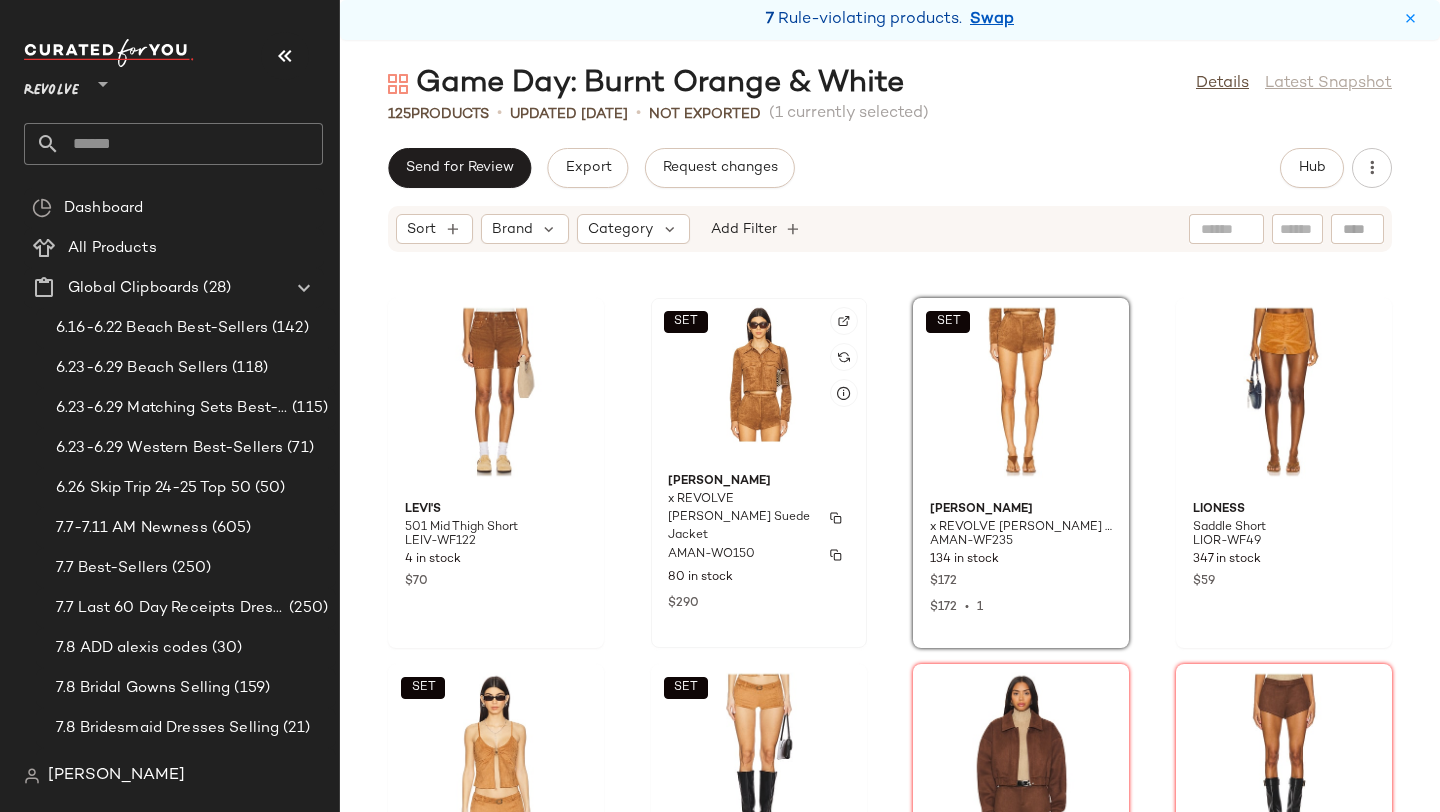 click on "Amanda Uprichard x REVOLVE Lucas Suede Jacket AMAN-WO150 80 in stock $290" 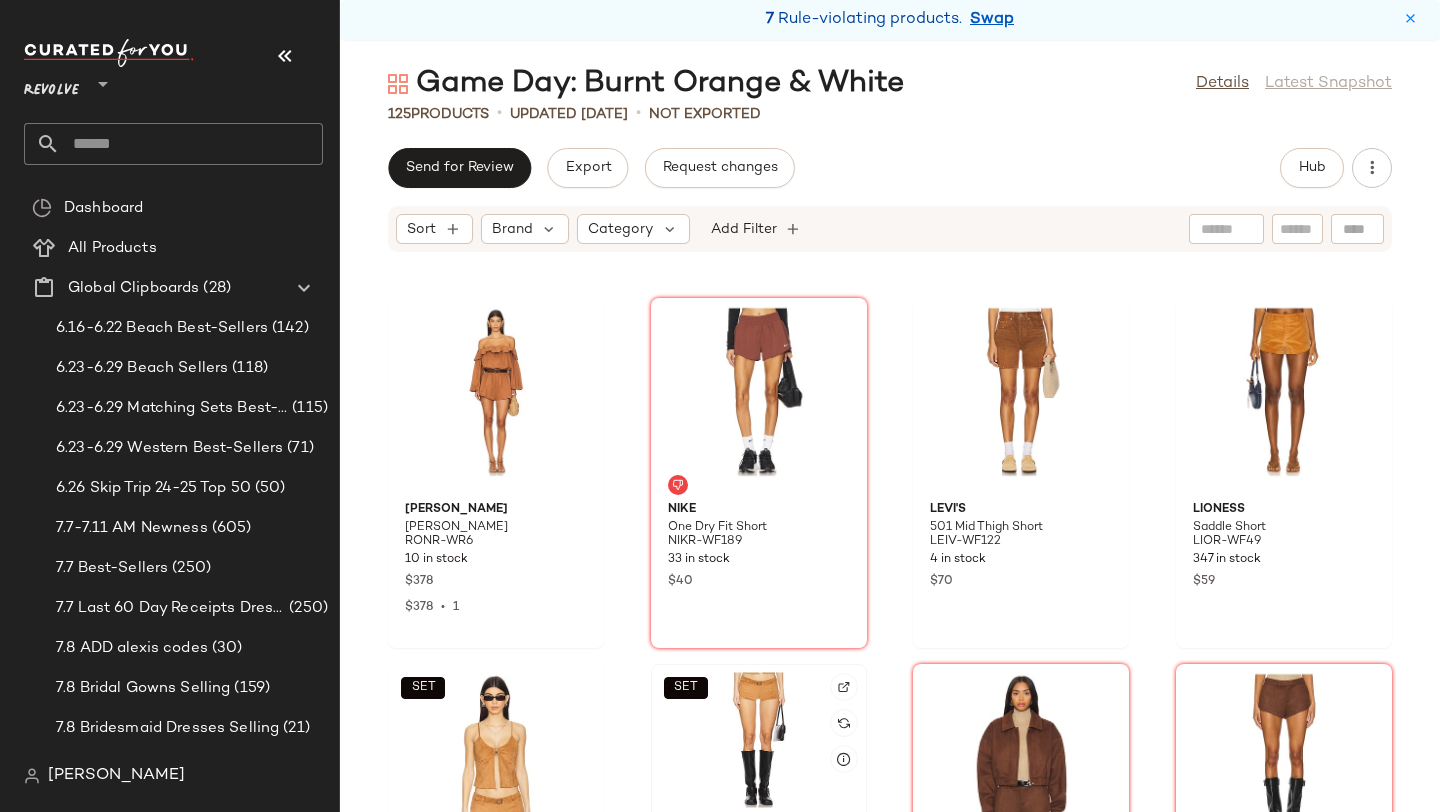 click on "SET" 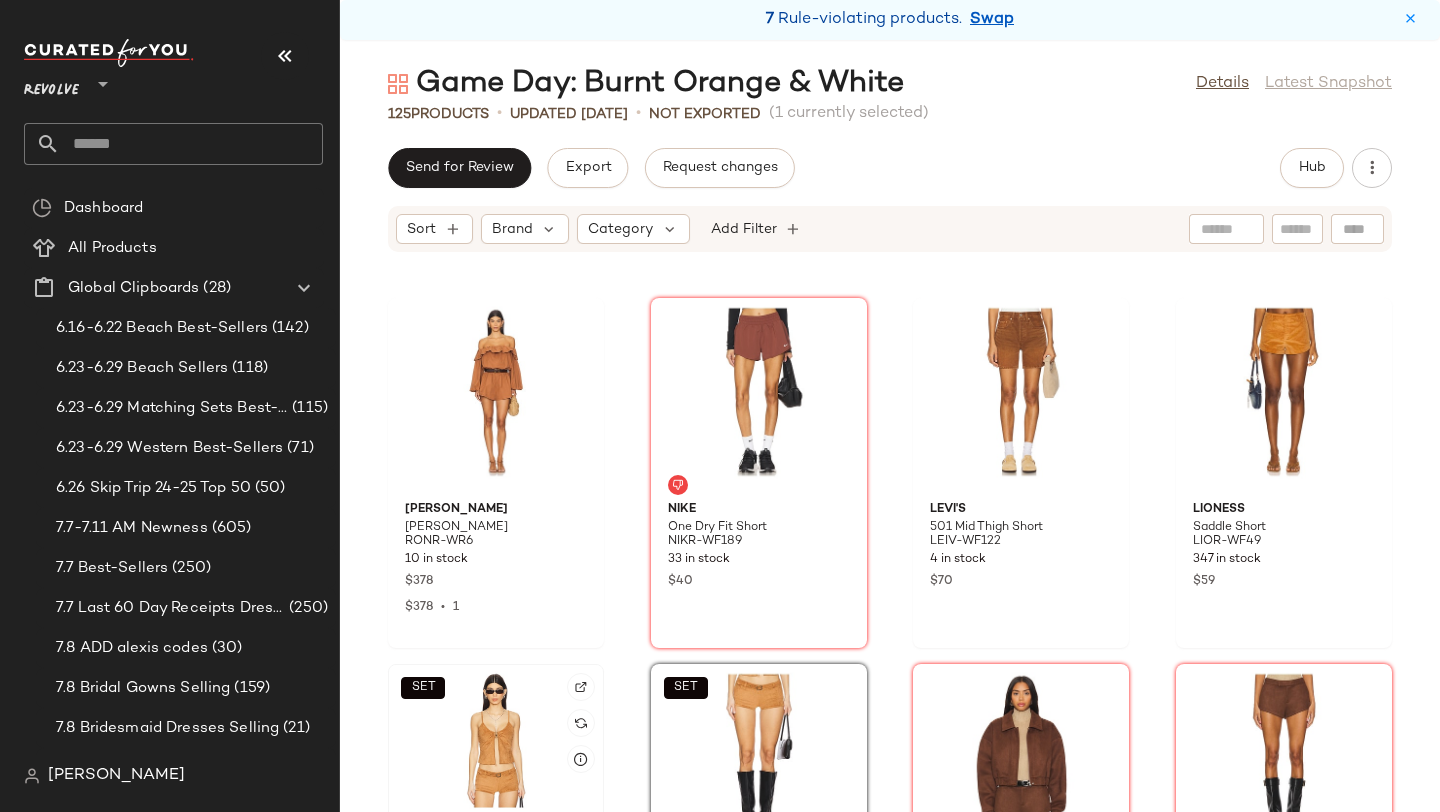 click on "SET" 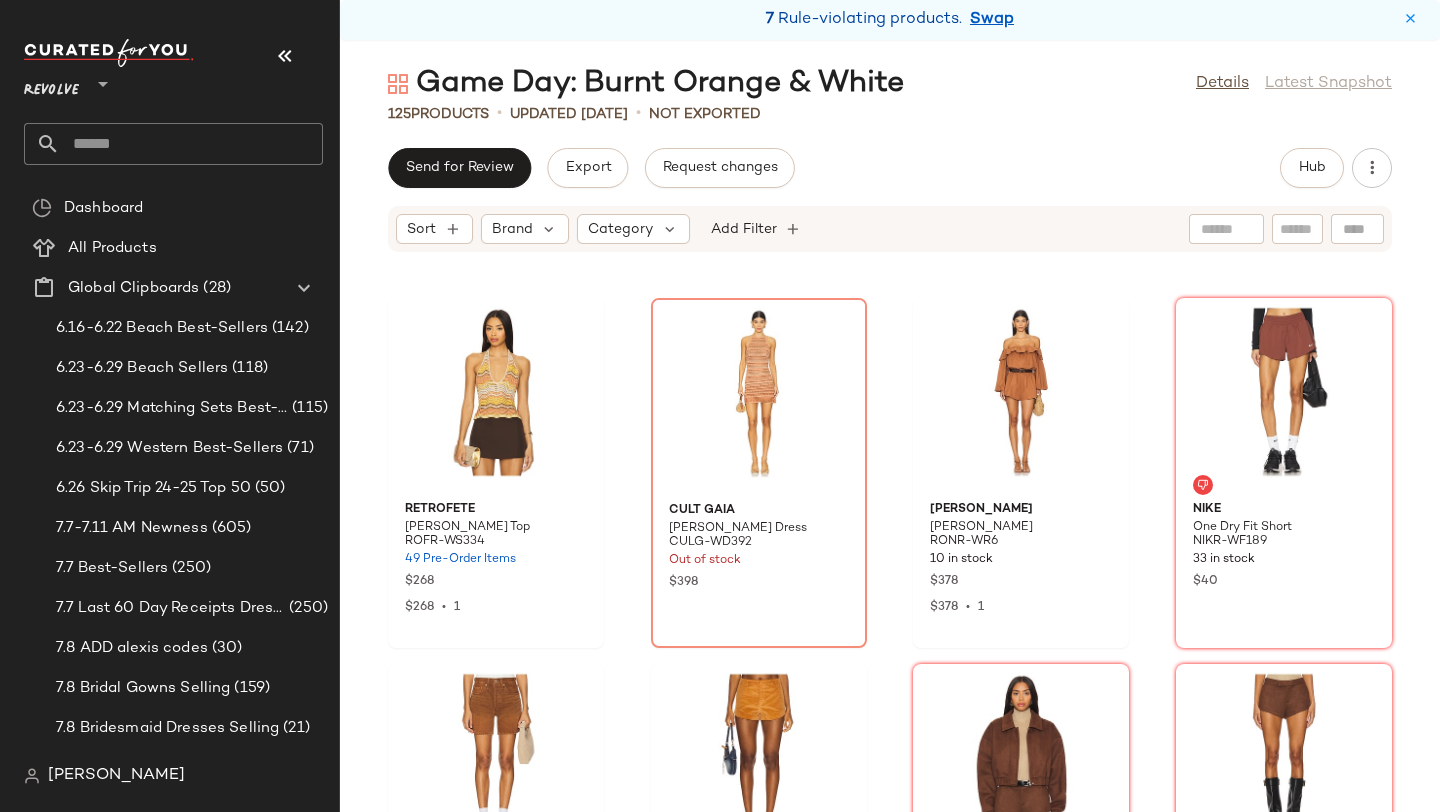 scroll, scrollTop: 3681, scrollLeft: 0, axis: vertical 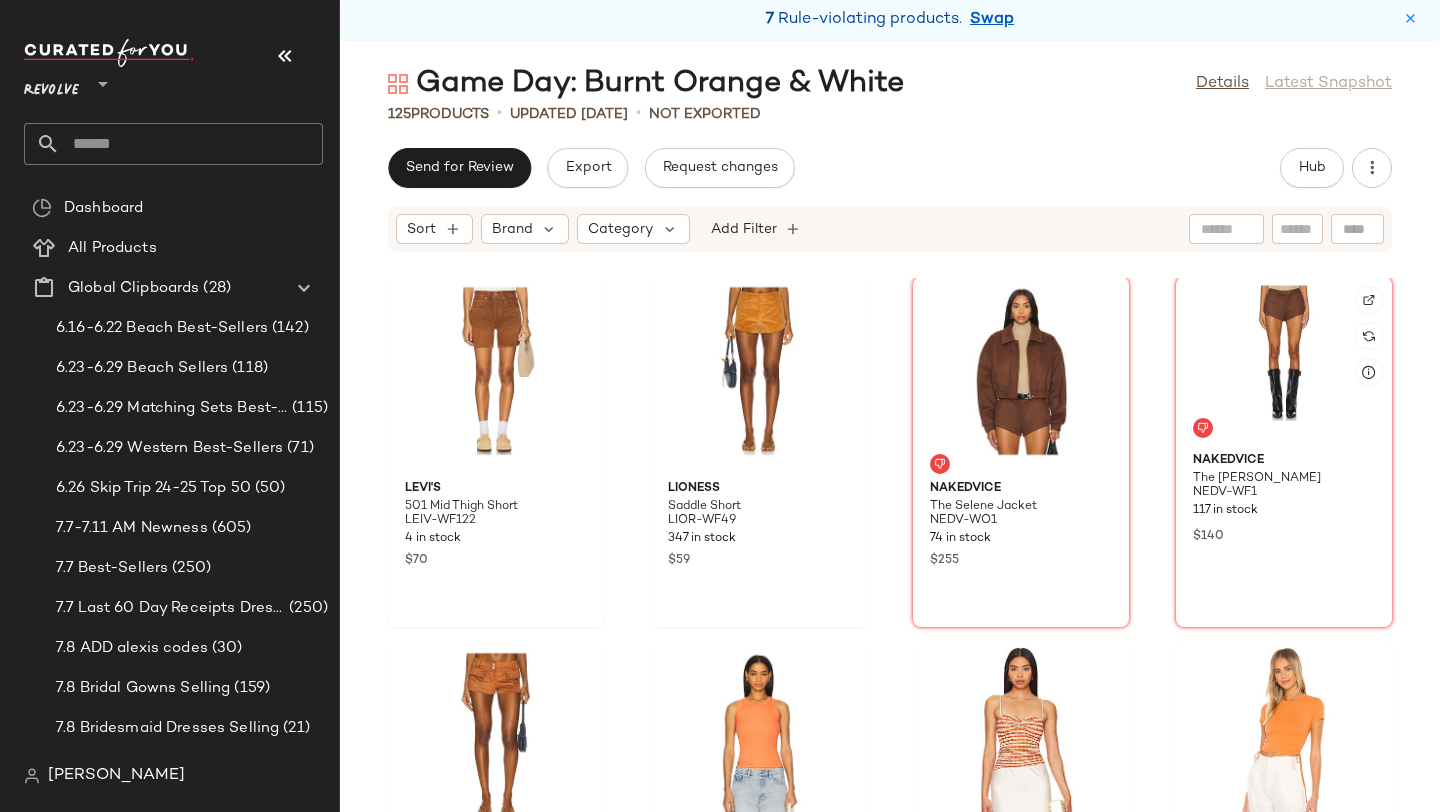 click 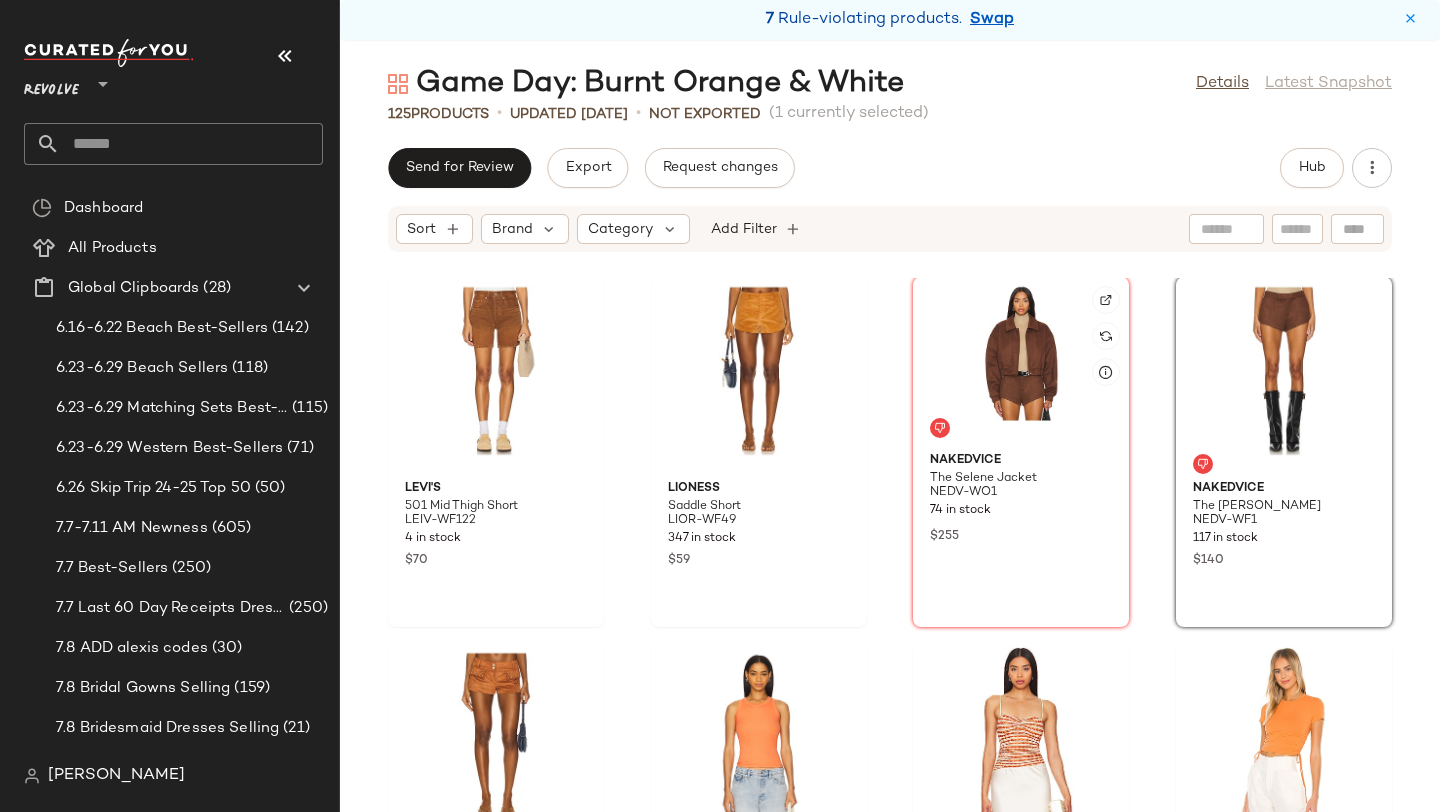 click 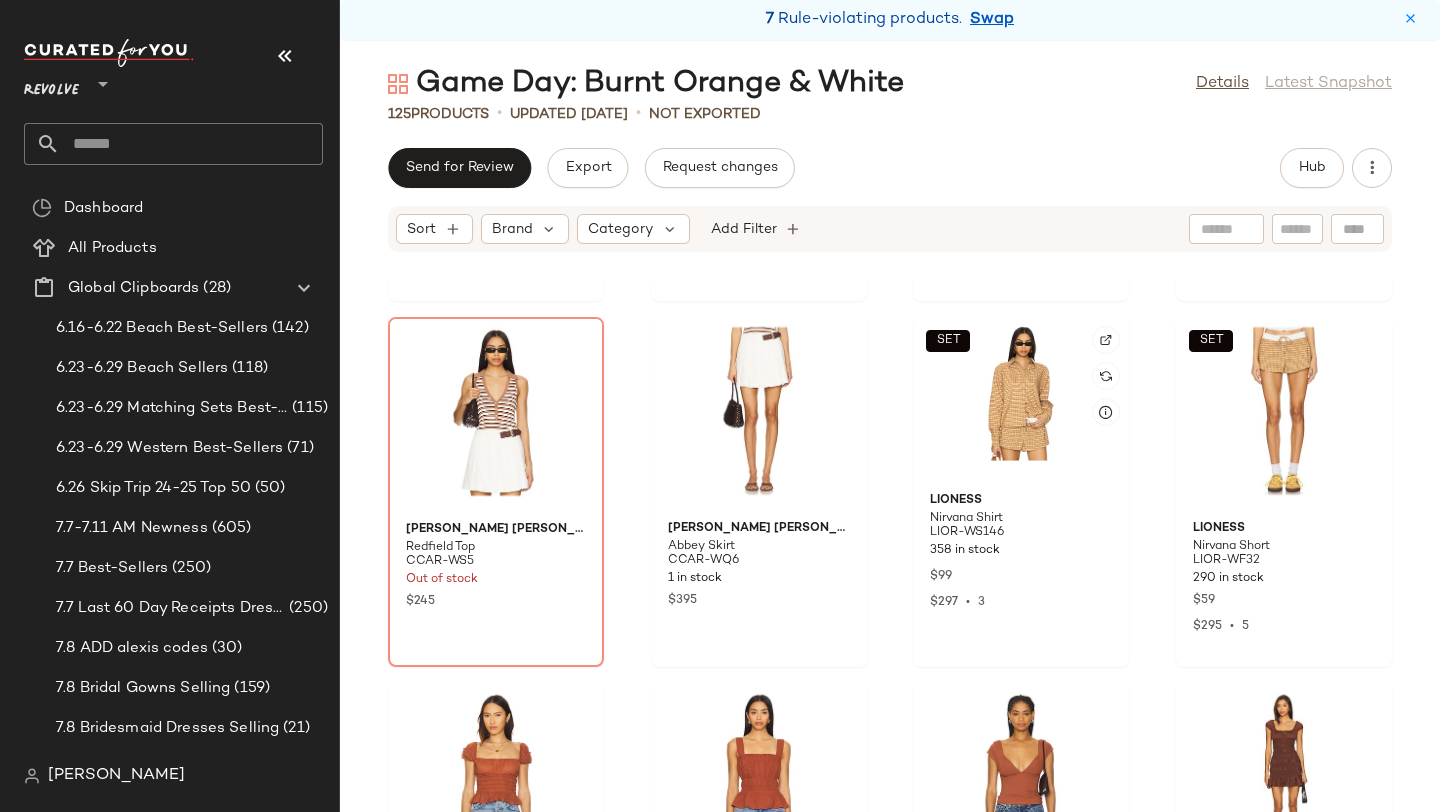 scroll, scrollTop: 4407, scrollLeft: 0, axis: vertical 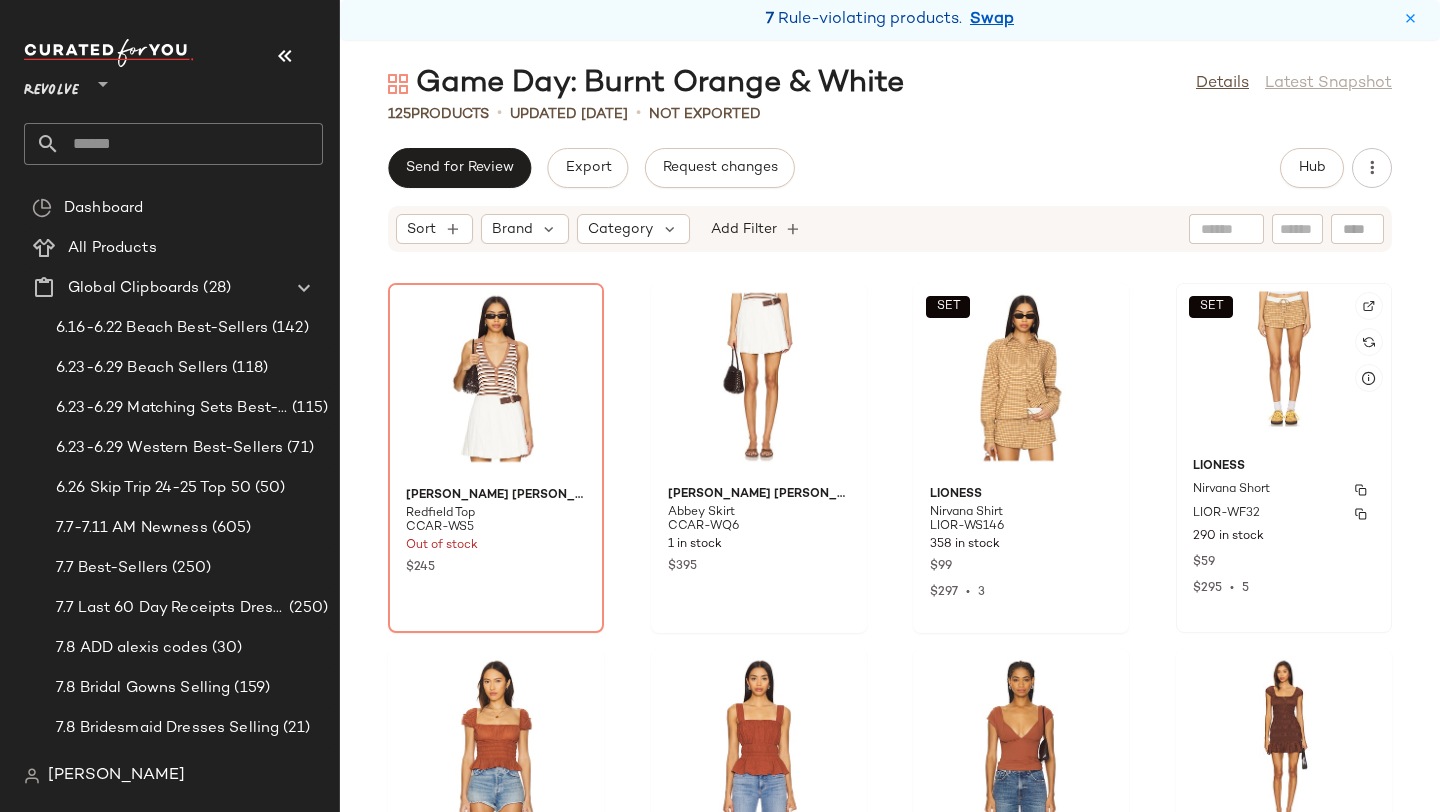 click on "LIONESS" at bounding box center (1284, 467) 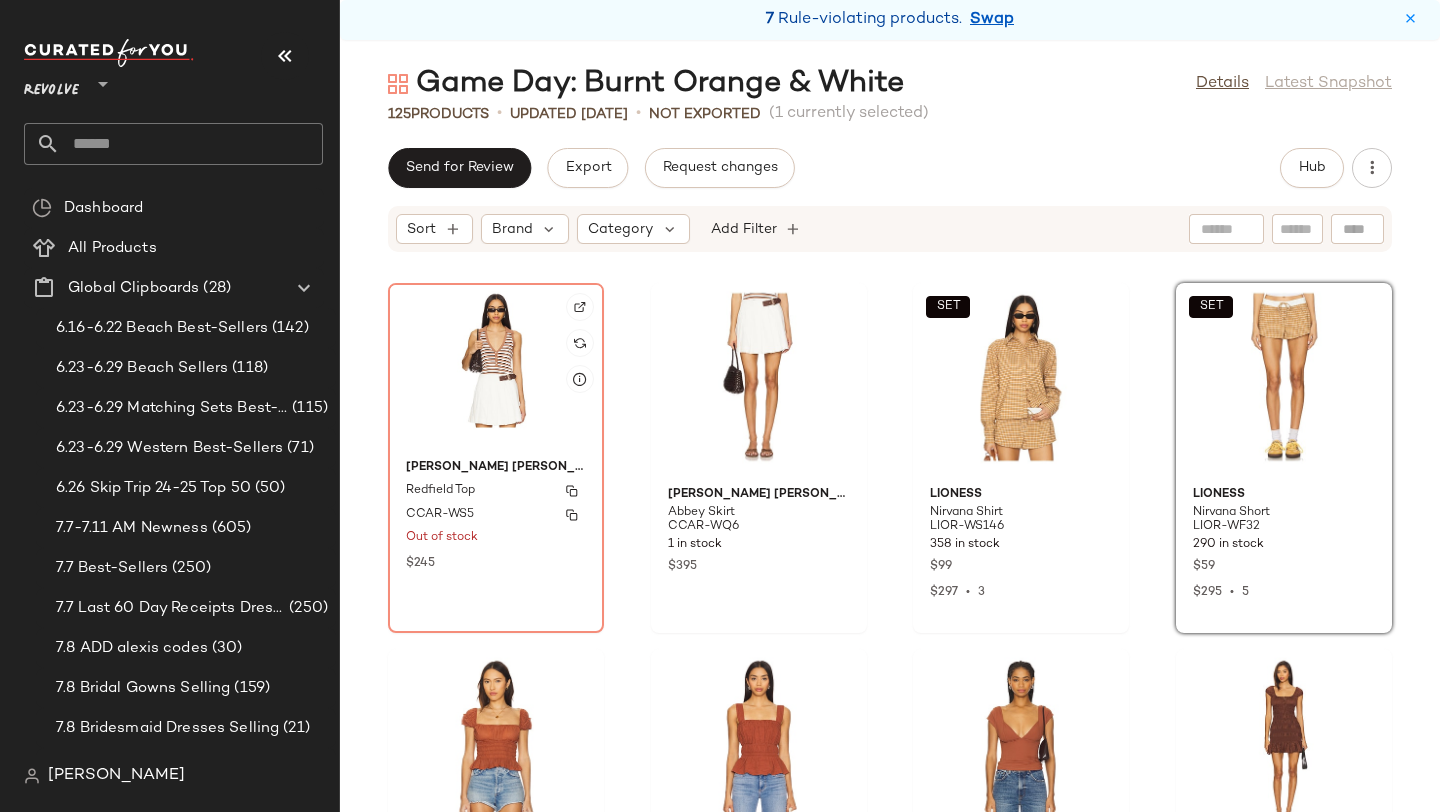 click on "[PERSON_NAME] [PERSON_NAME]" at bounding box center [496, 468] 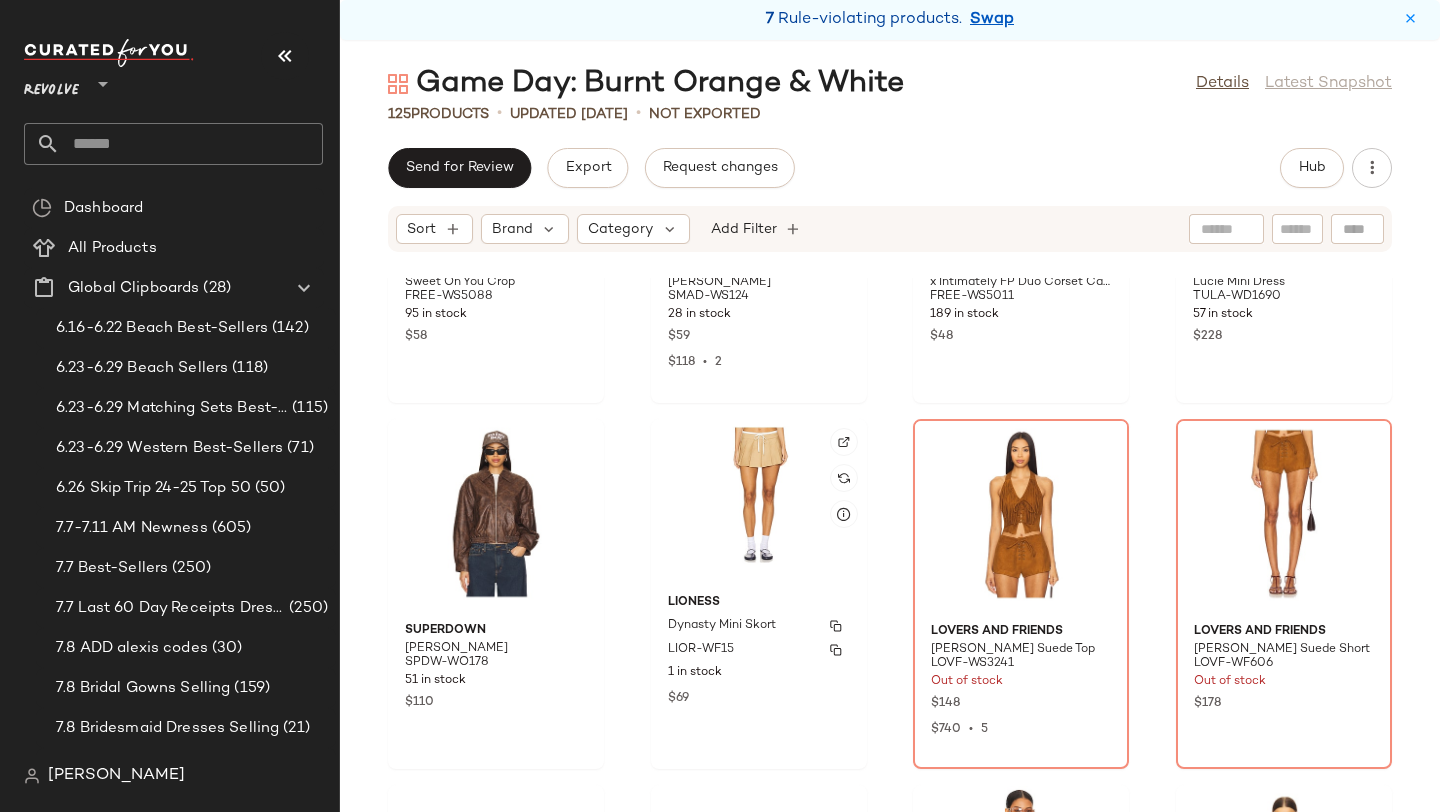 scroll, scrollTop: 5002, scrollLeft: 0, axis: vertical 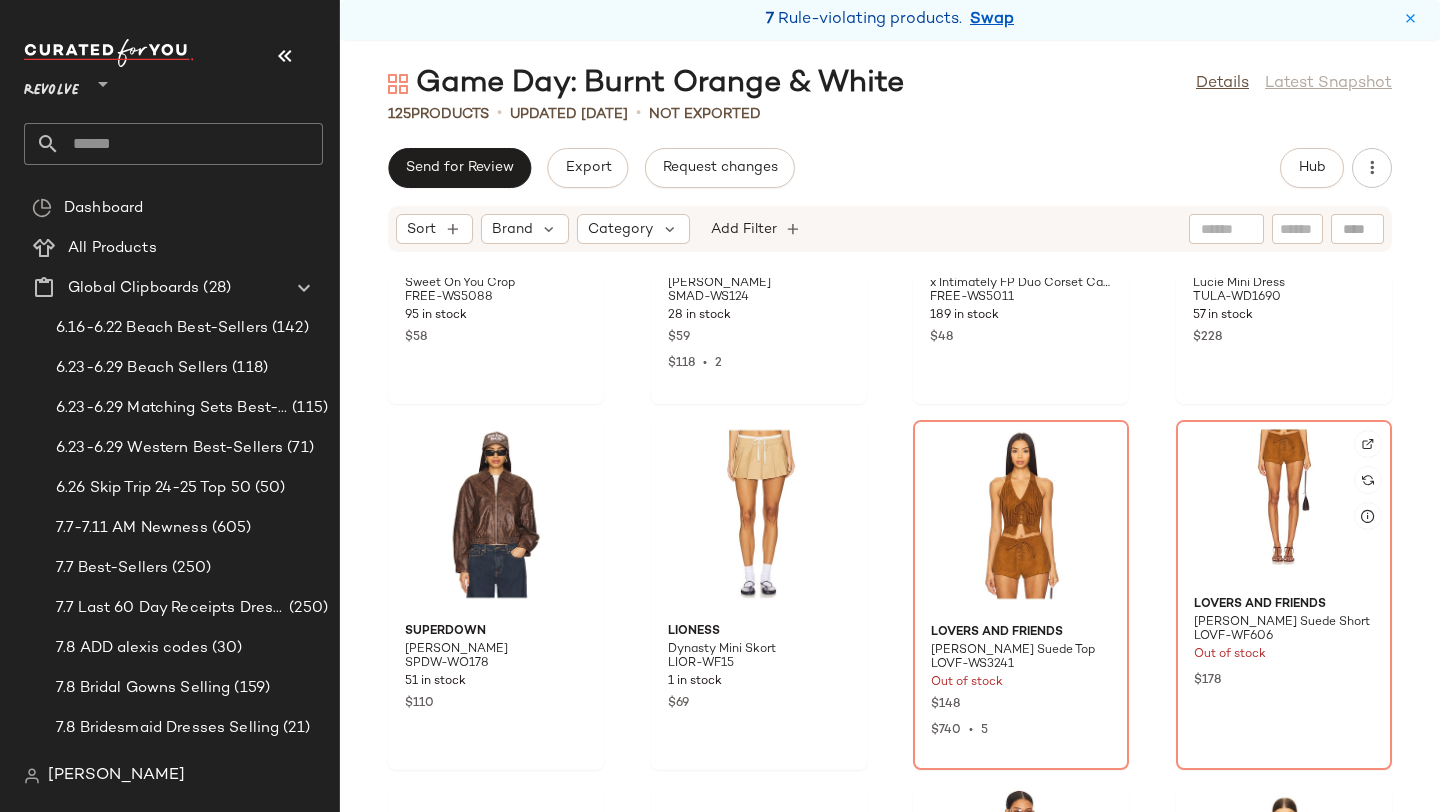 click 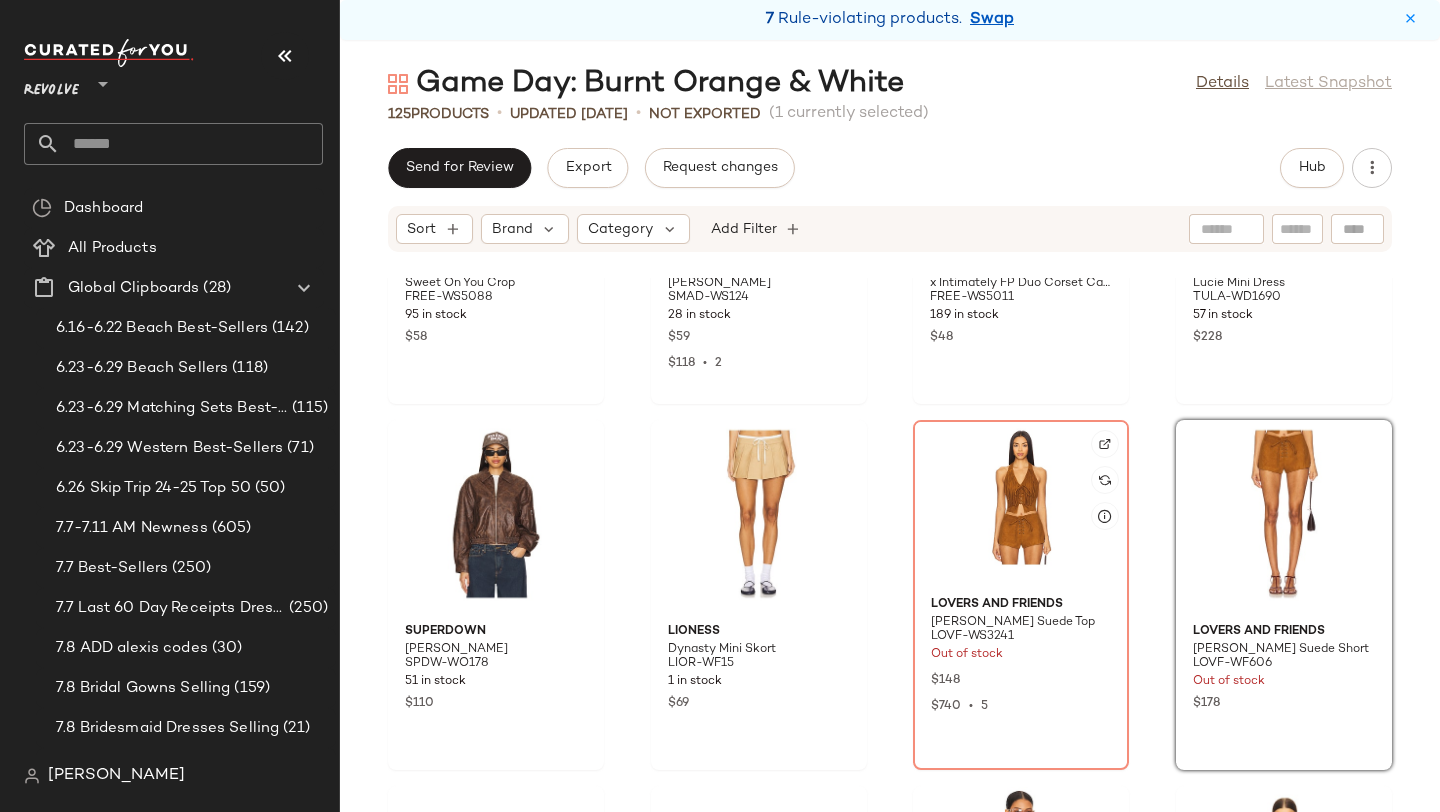 click 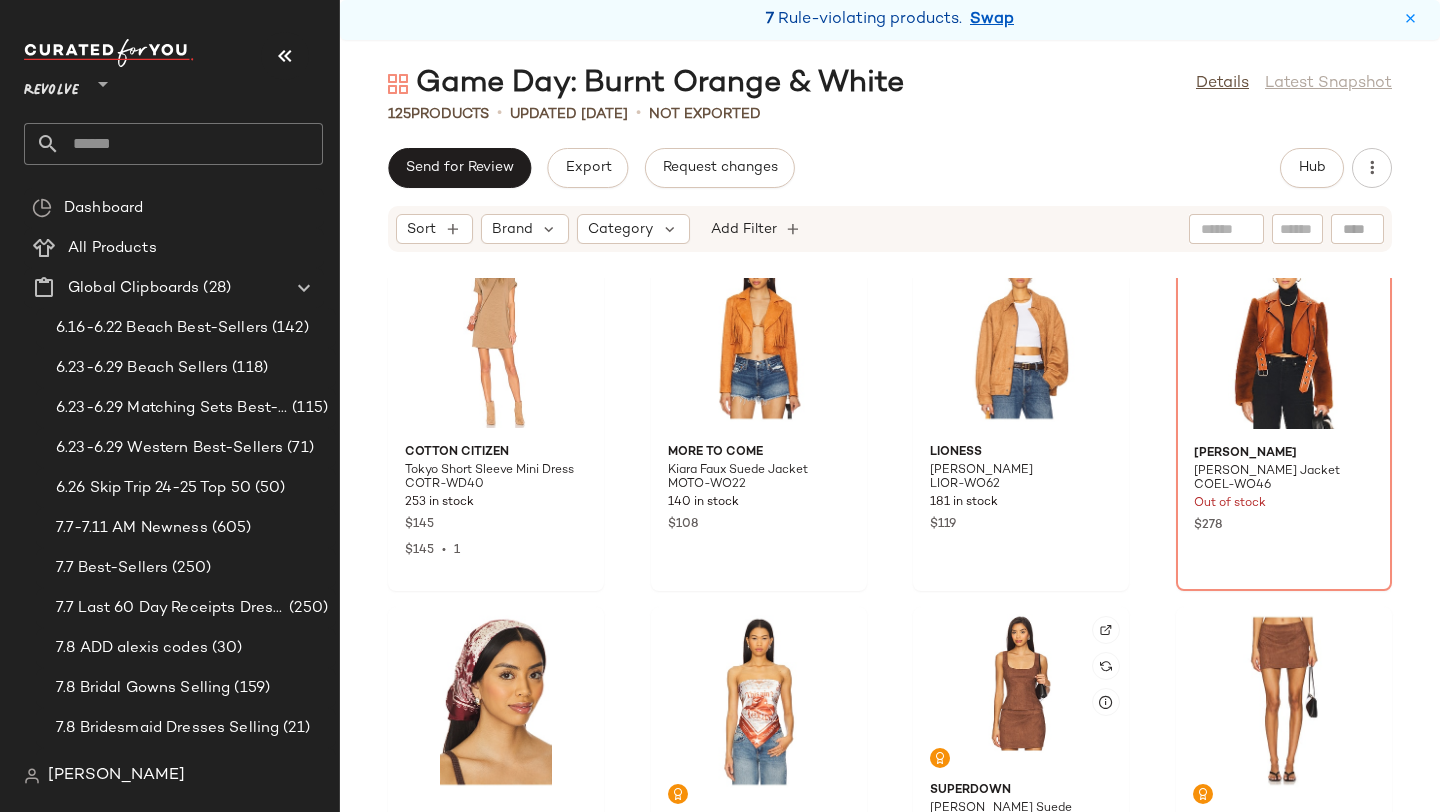 scroll, scrollTop: 6145, scrollLeft: 0, axis: vertical 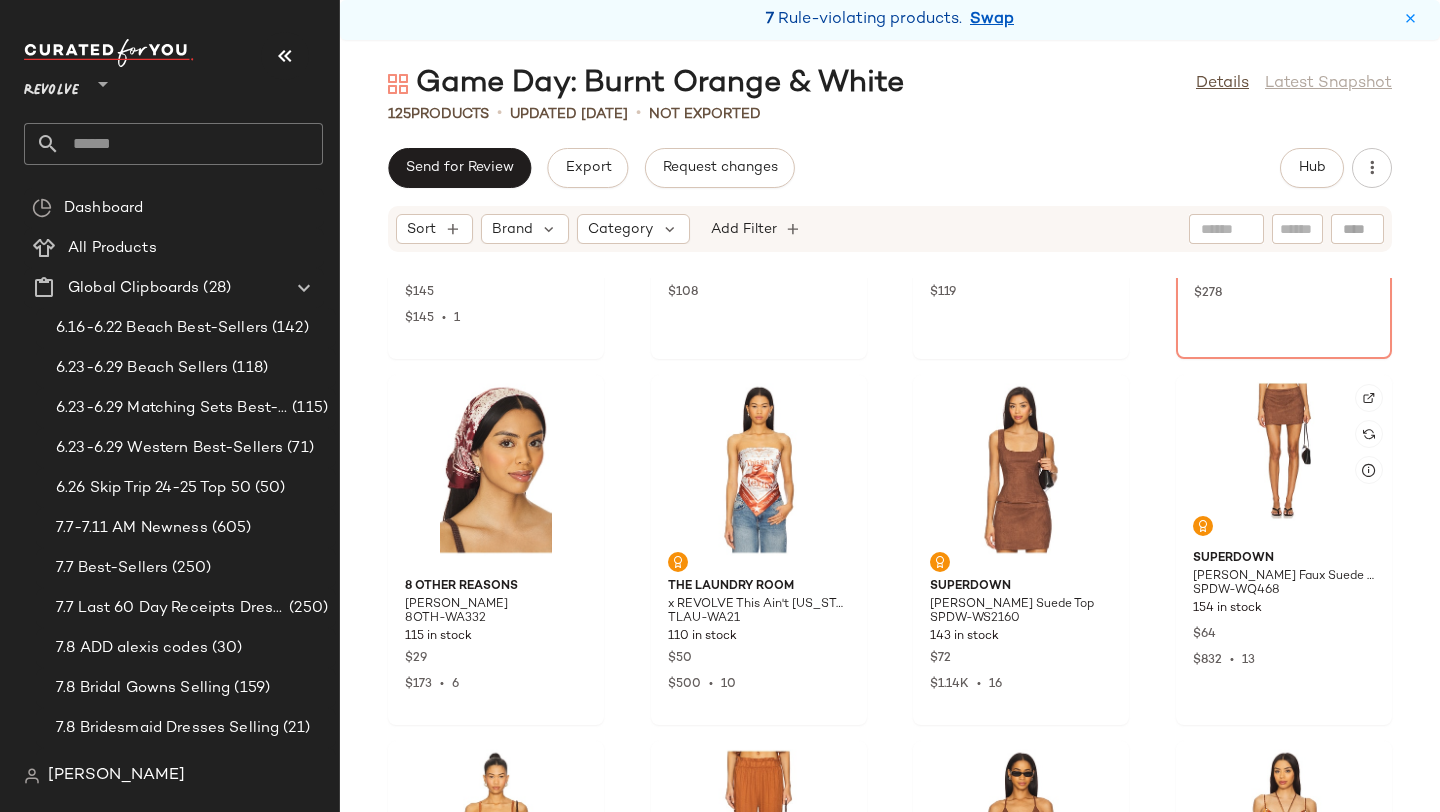 drag, startPoint x: 1305, startPoint y: 506, endPoint x: 1133, endPoint y: 506, distance: 172 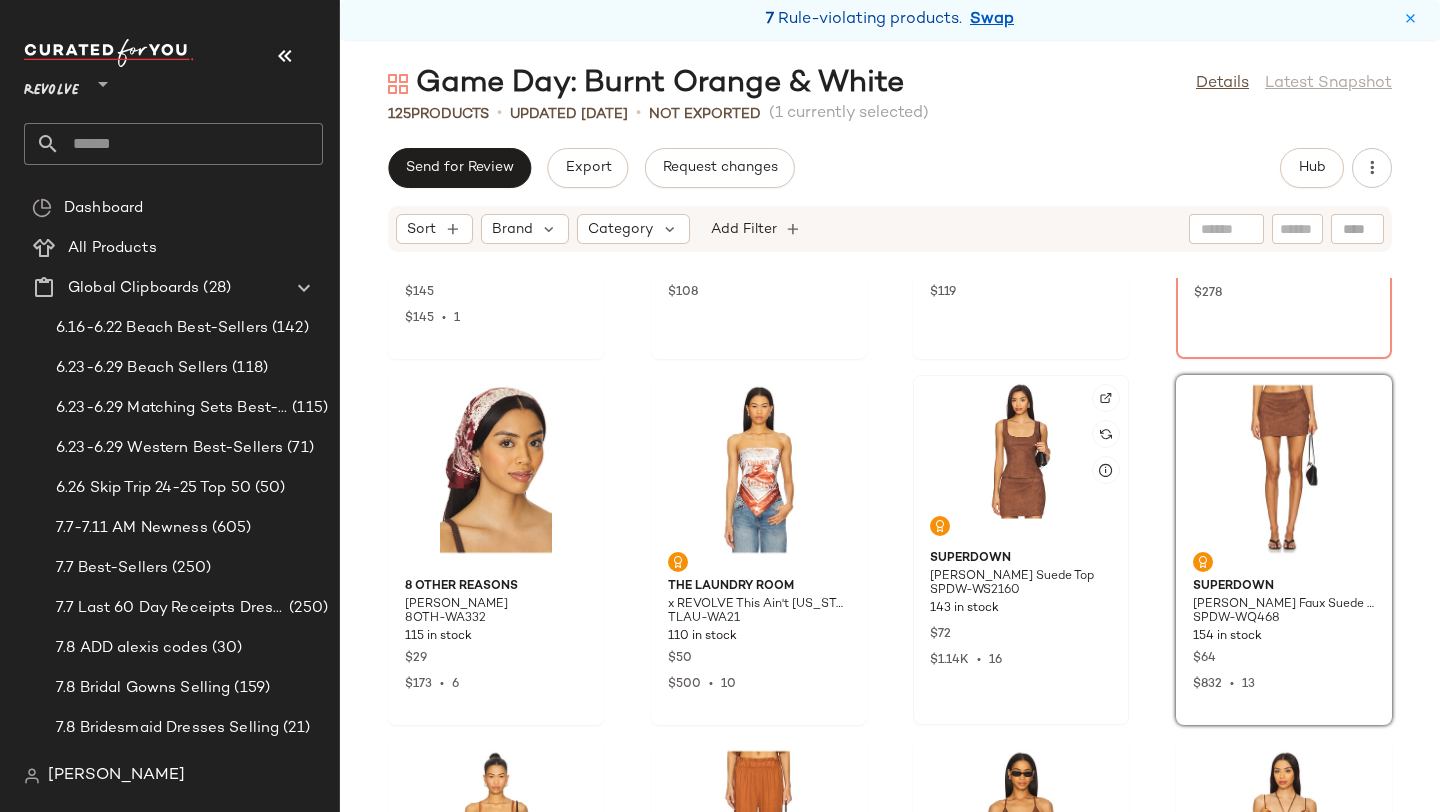 click 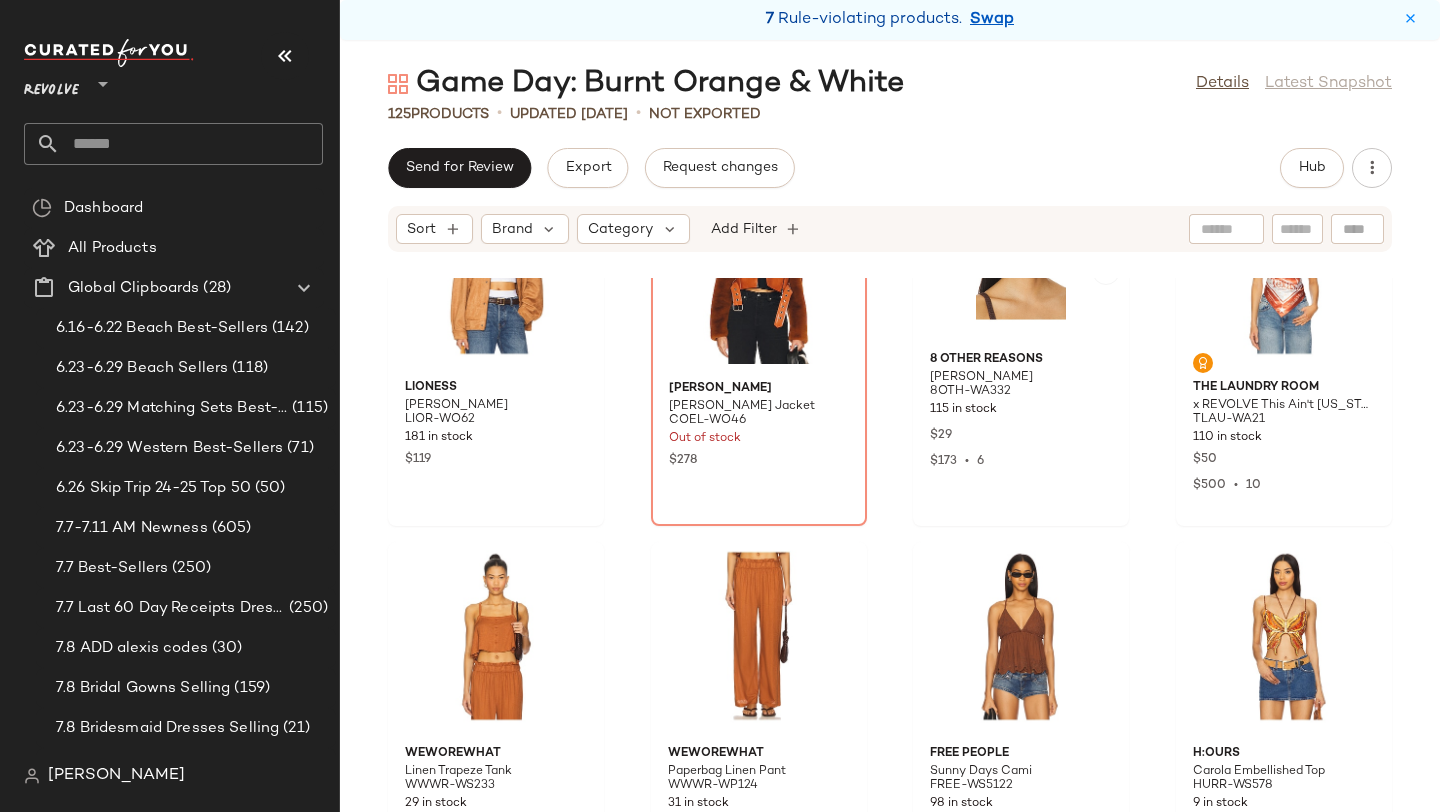scroll, scrollTop: 6473, scrollLeft: 0, axis: vertical 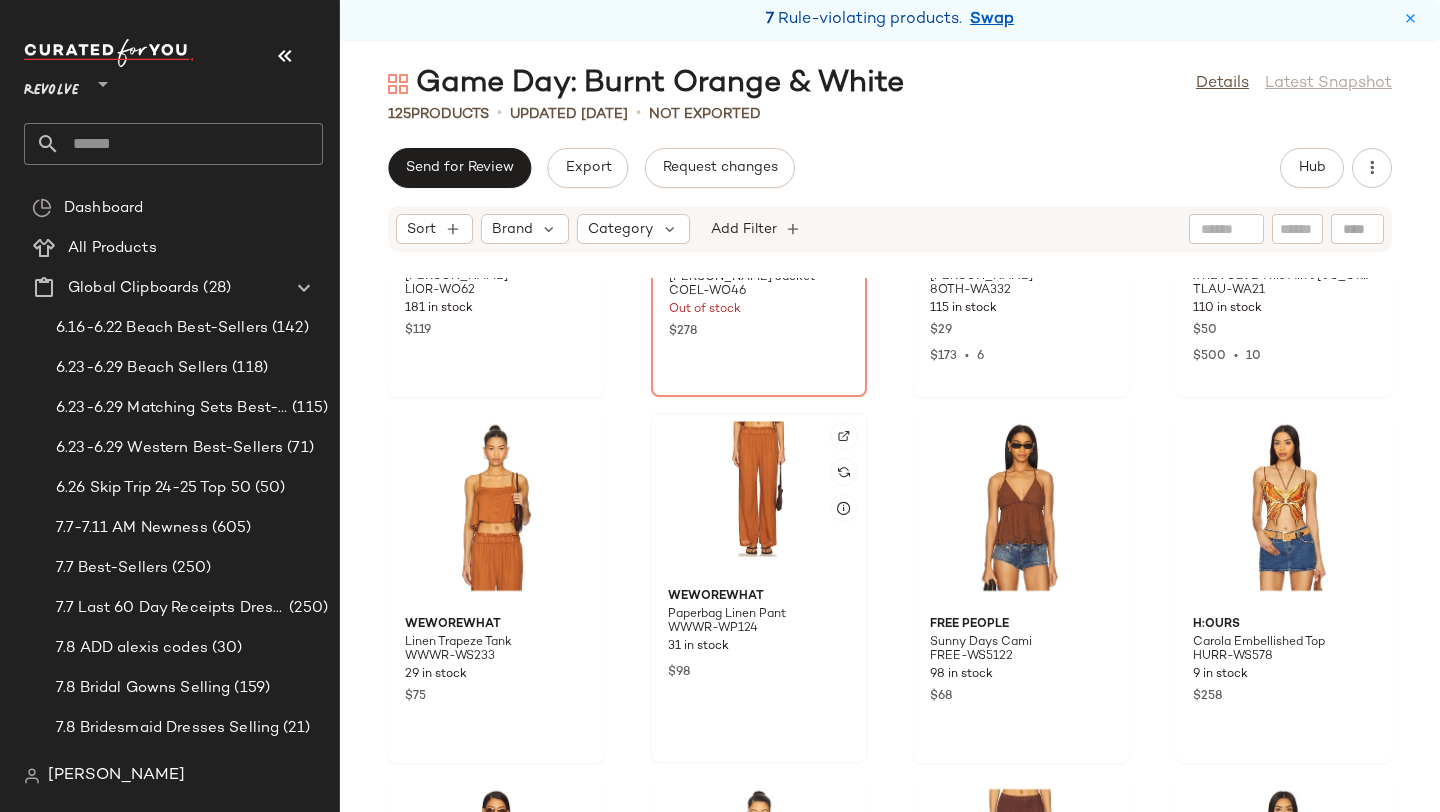 click 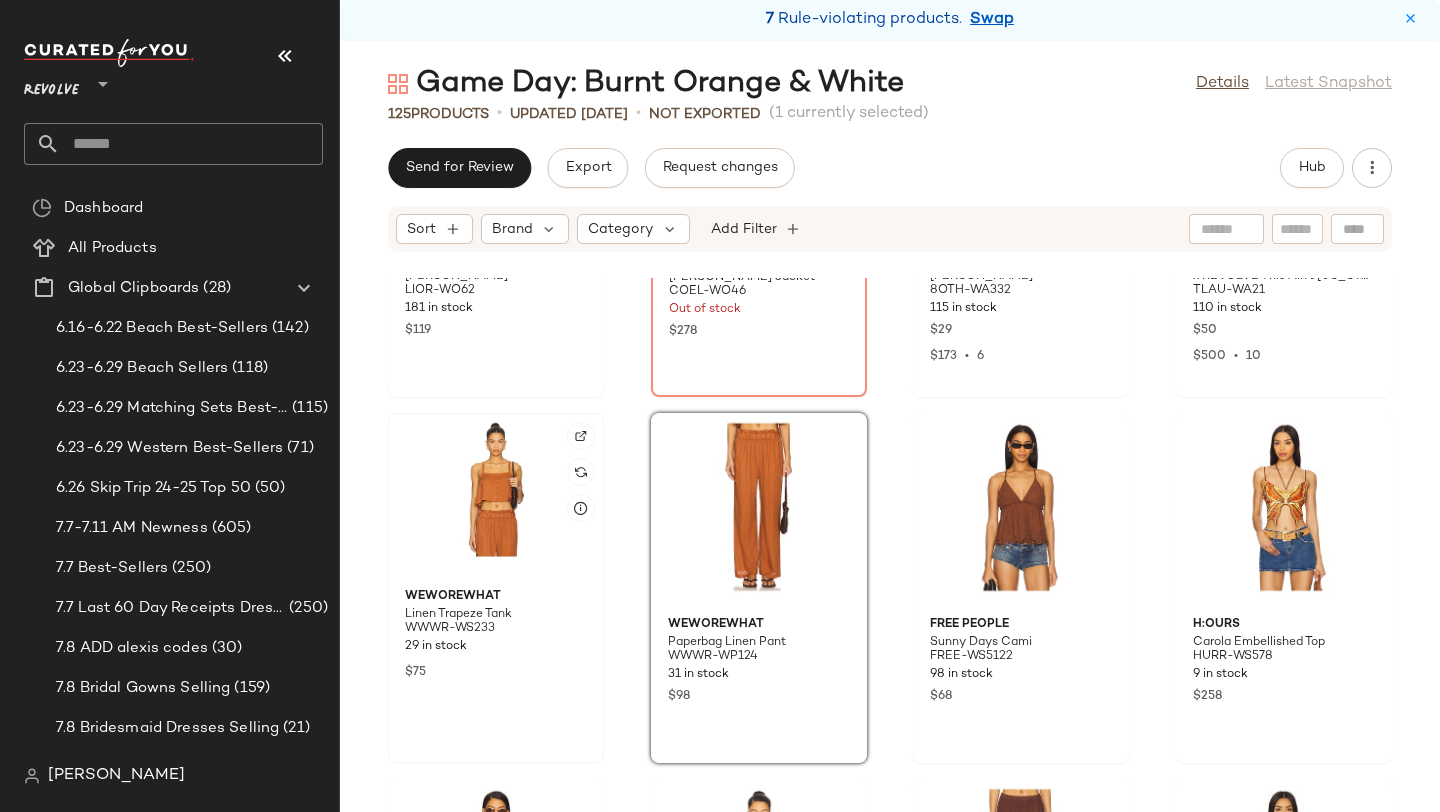 click 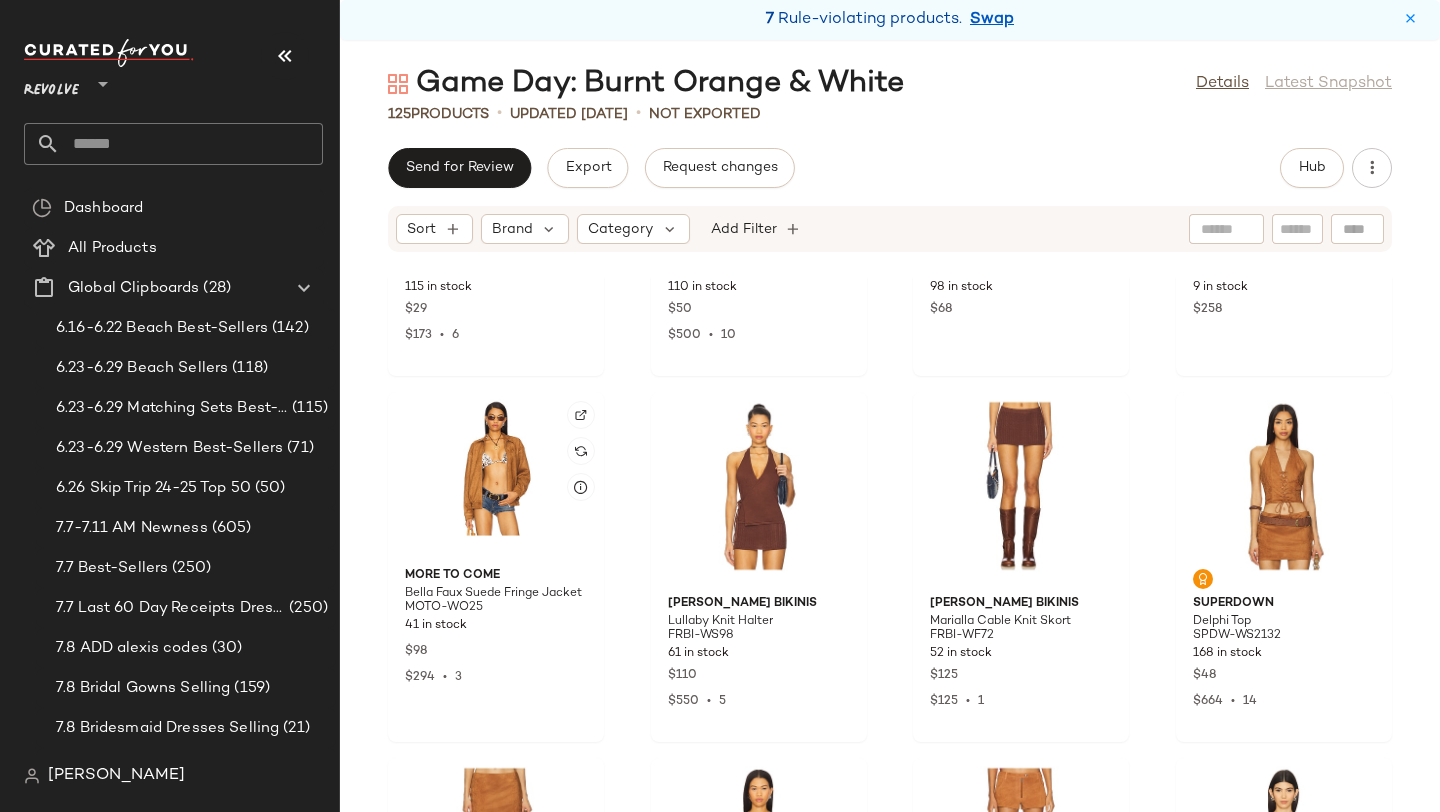 scroll, scrollTop: 6868, scrollLeft: 0, axis: vertical 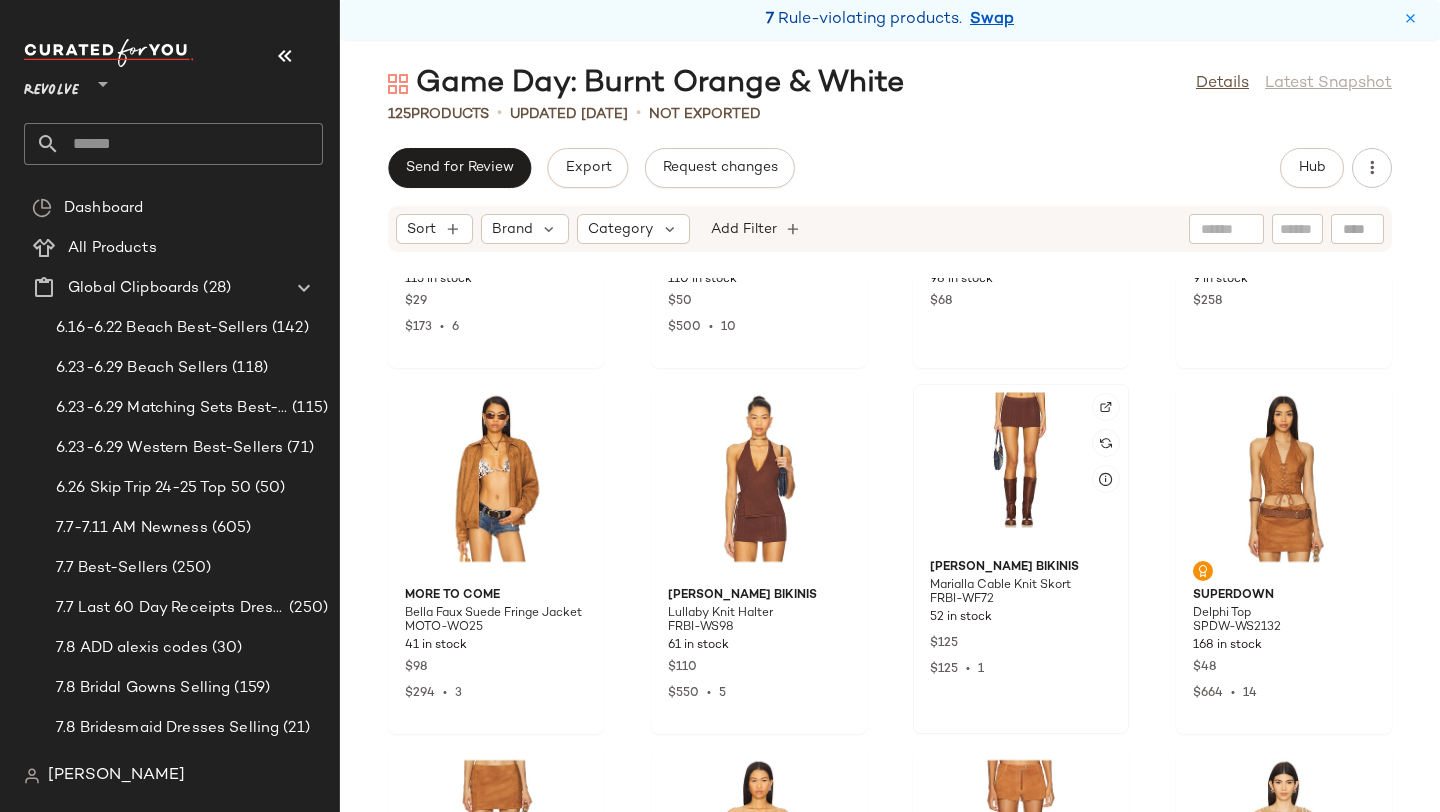 click 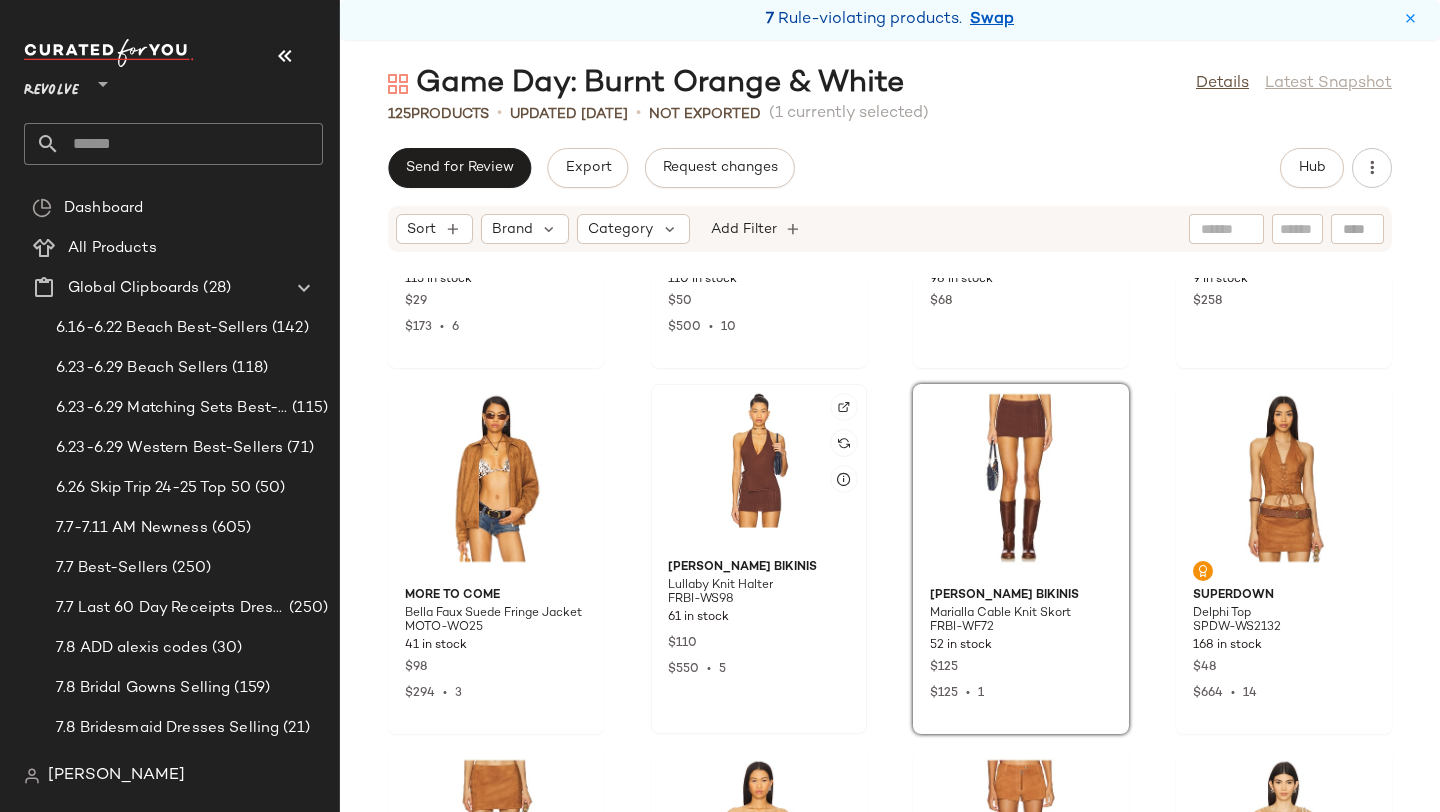 click 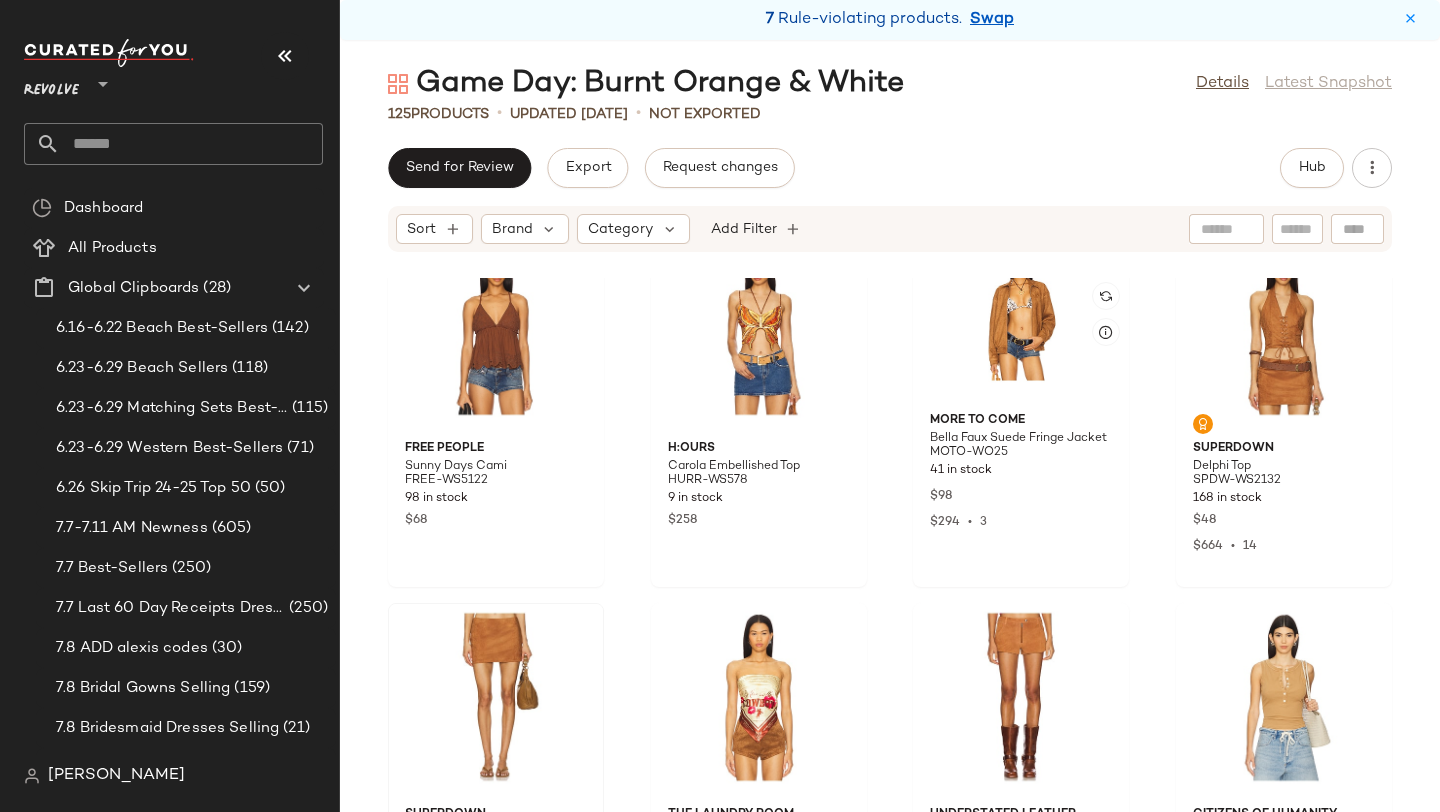 scroll, scrollTop: 7022, scrollLeft: 0, axis: vertical 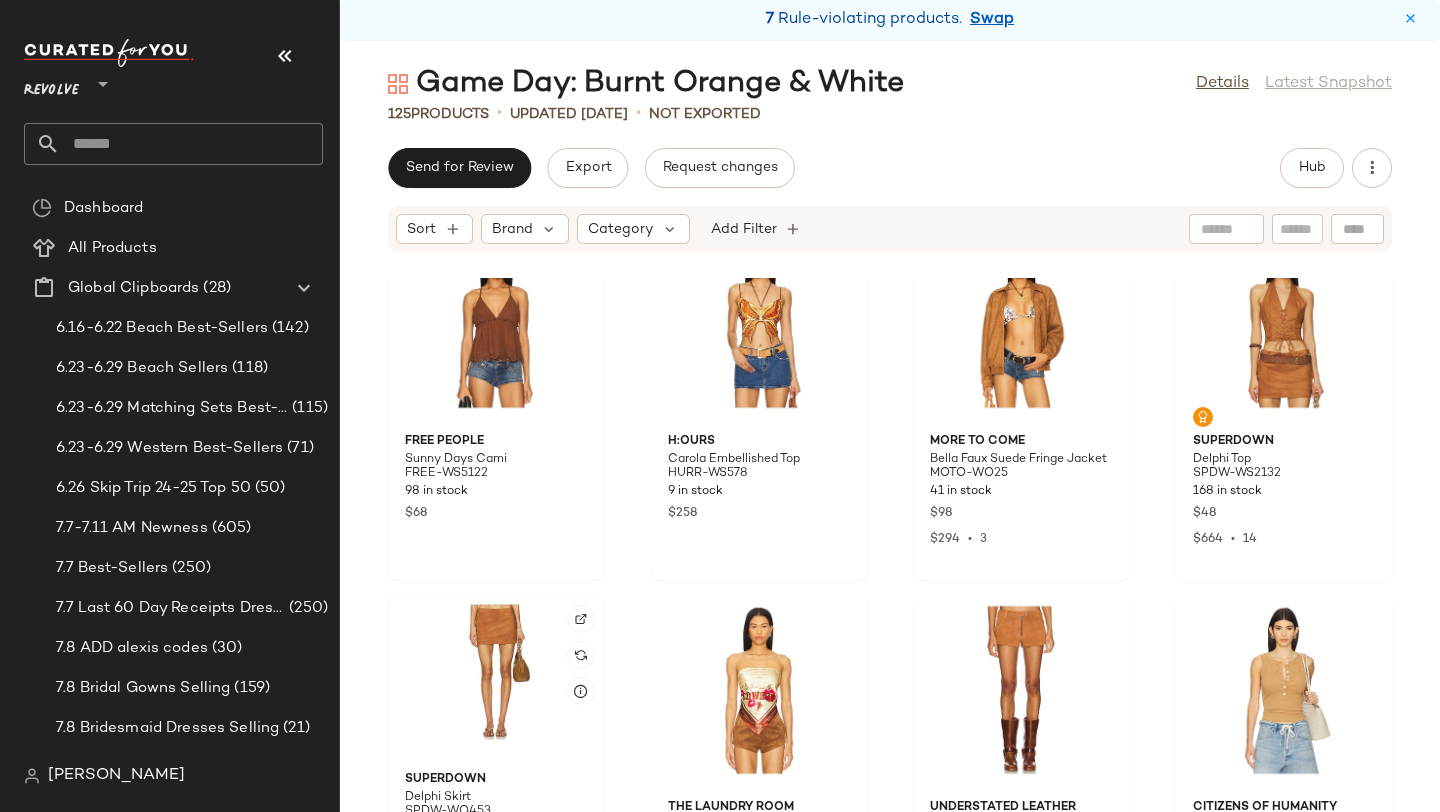 click 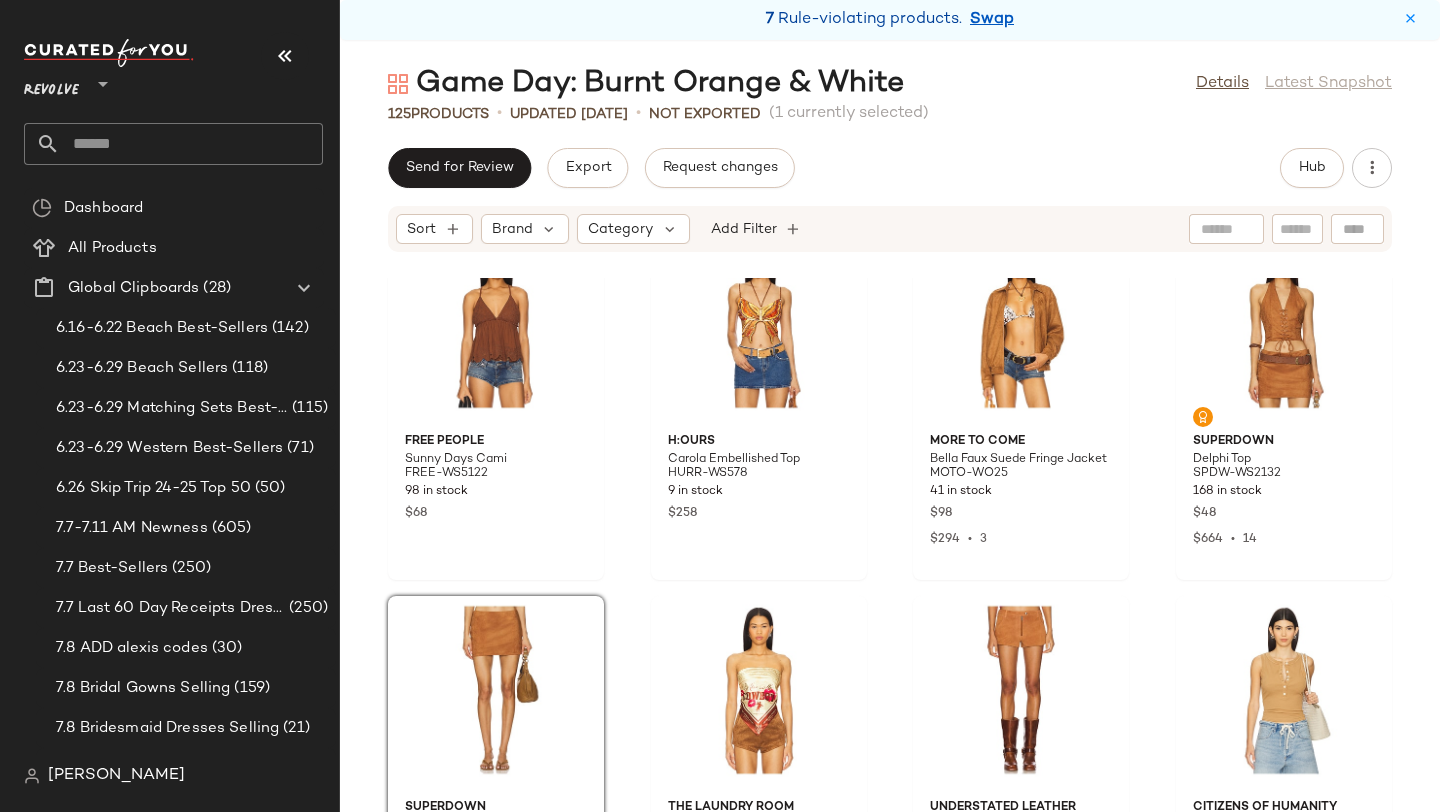 click on "Free People Sunny Days Cami FREE-WS5122 98 in stock $68 h:ours Carola Embellished Top HURR-WS578 9 in stock $258 MORE TO COME Bella Faux Suede Fringe Jacket MOTO-WO25 41 in stock $98 $294  •  3 superdown Delphi Top SPDW-WS2132 168 in stock $48 $664  •  14 superdown Delphi Skirt SPDW-WQ453 188 in stock $42 $252  •  6 The Laundry Room X Revolve Kiss Me Cowboy Bandana TLAU-WA22 49 in stock $50 $250  •  5 Understated Leather x REVOLVE Perfect Suede Short UNDR-WF19 74 in stock $298 Citizens of Humanity Caralyn Tank Top CITI-WS357 45 in stock $158 Jeffrey Campbell Reflect Boots JCAM-WZ2022 6 in stock $300 $300  •  1 Free People Brayden Western Boot FREE-WZ214 27 in stock $298 BTB Los Angeles Harper Hobo BTBR-WY75 4 in stock $178 Ray-Ban Hexagonal Flat RAYB-WA53 33 in stock $195 $175  •  1 HEARTLOOM Dahlia Top HEAR-WS416 259 in stock $99 $287  •  3 retrofete Renfri Denim Dress ROFR-WD1005 44 in stock $398 $1.59K  •  4 Tularosa Donna Mini Dress TULA-WD1595 17 in stock $178 Citizens of Humanity $178" 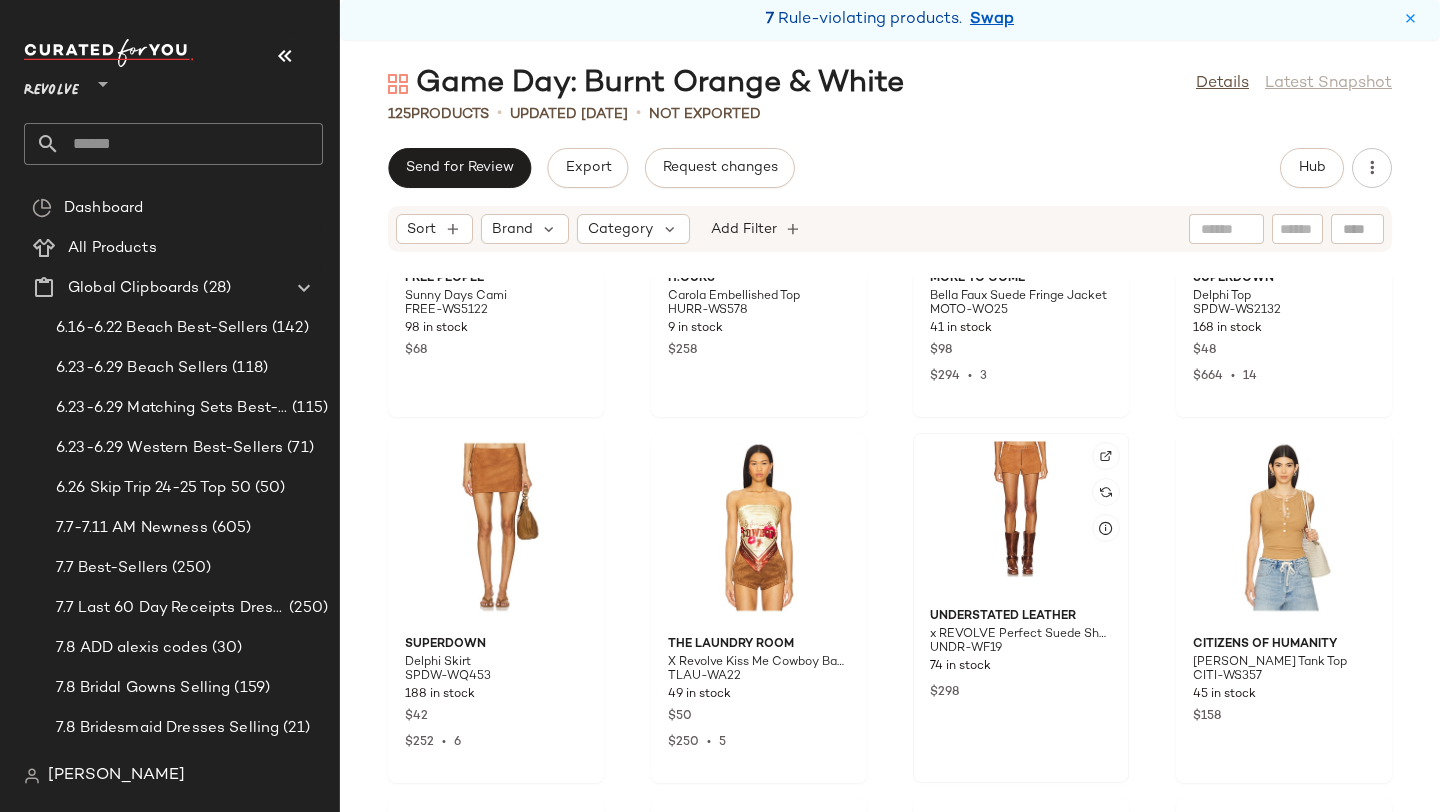 scroll, scrollTop: 7168, scrollLeft: 0, axis: vertical 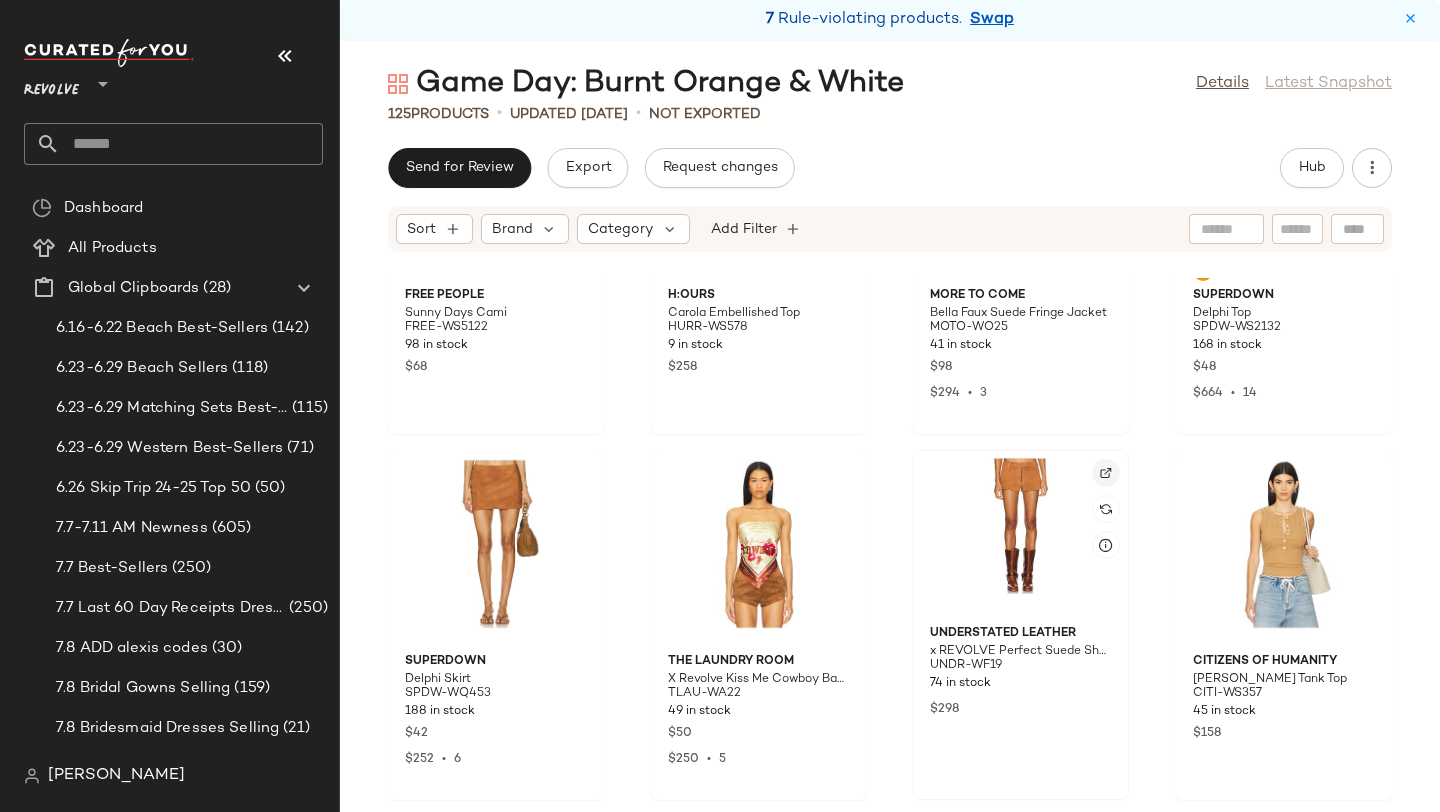 click 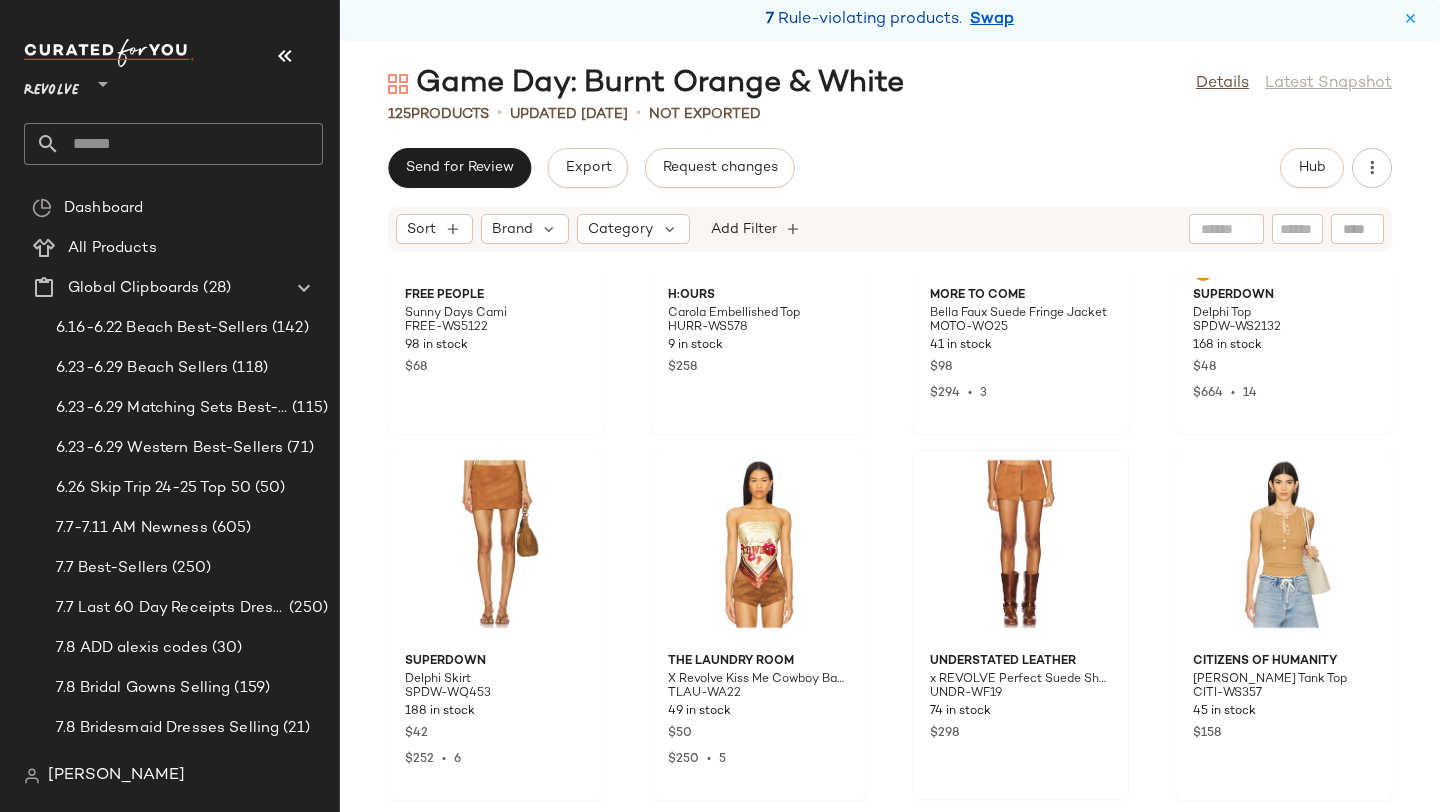 click on "Free People Sunny Days Cami FREE-WS5122 98 in stock $68 h:ours Carola Embellished Top HURR-WS578 9 in stock $258 MORE TO COME Bella Faux Suede Fringe Jacket MOTO-WO25 41 in stock $98 $294  •  3 superdown Delphi Top SPDW-WS2132 168 in stock $48 $664  •  14 superdown Delphi Skirt SPDW-WQ453 188 in stock $42 $252  •  6 The Laundry Room X Revolve Kiss Me Cowboy Bandana TLAU-WA22 49 in stock $50 $250  •  5 Understated Leather x REVOLVE Perfect Suede Short UNDR-WF19 74 in stock $298 Citizens of Humanity Caralyn Tank Top CITI-WS357 45 in stock $158 Jeffrey Campbell Reflect Boots JCAM-WZ2022 6 in stock $300 $300  •  1 Free People Brayden Western Boot FREE-WZ214 27 in stock $298 BTB Los Angeles Harper Hobo BTBR-WY75 4 in stock $178 Ray-Ban Hexagonal Flat RAYB-WA53 33 in stock $195 $175  •  1 HEARTLOOM Dahlia Top HEAR-WS416 259 in stock $99 $287  •  3 retrofete Renfri Denim Dress ROFR-WD1005 44 in stock $398 $1.59K  •  4 Tularosa Donna Mini Dress TULA-WD1595 17 in stock $178 Citizens of Humanity $178" 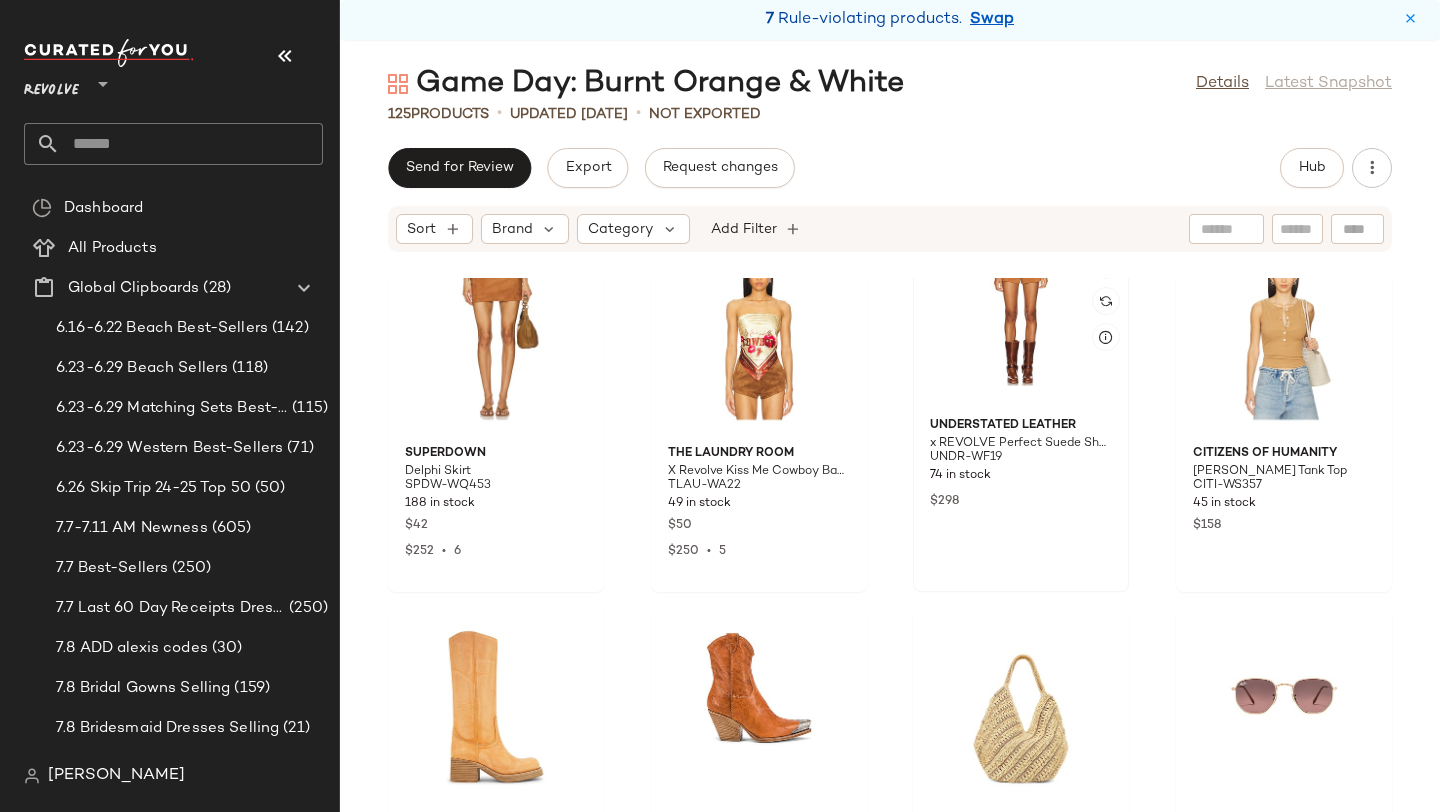 scroll, scrollTop: 7211, scrollLeft: 0, axis: vertical 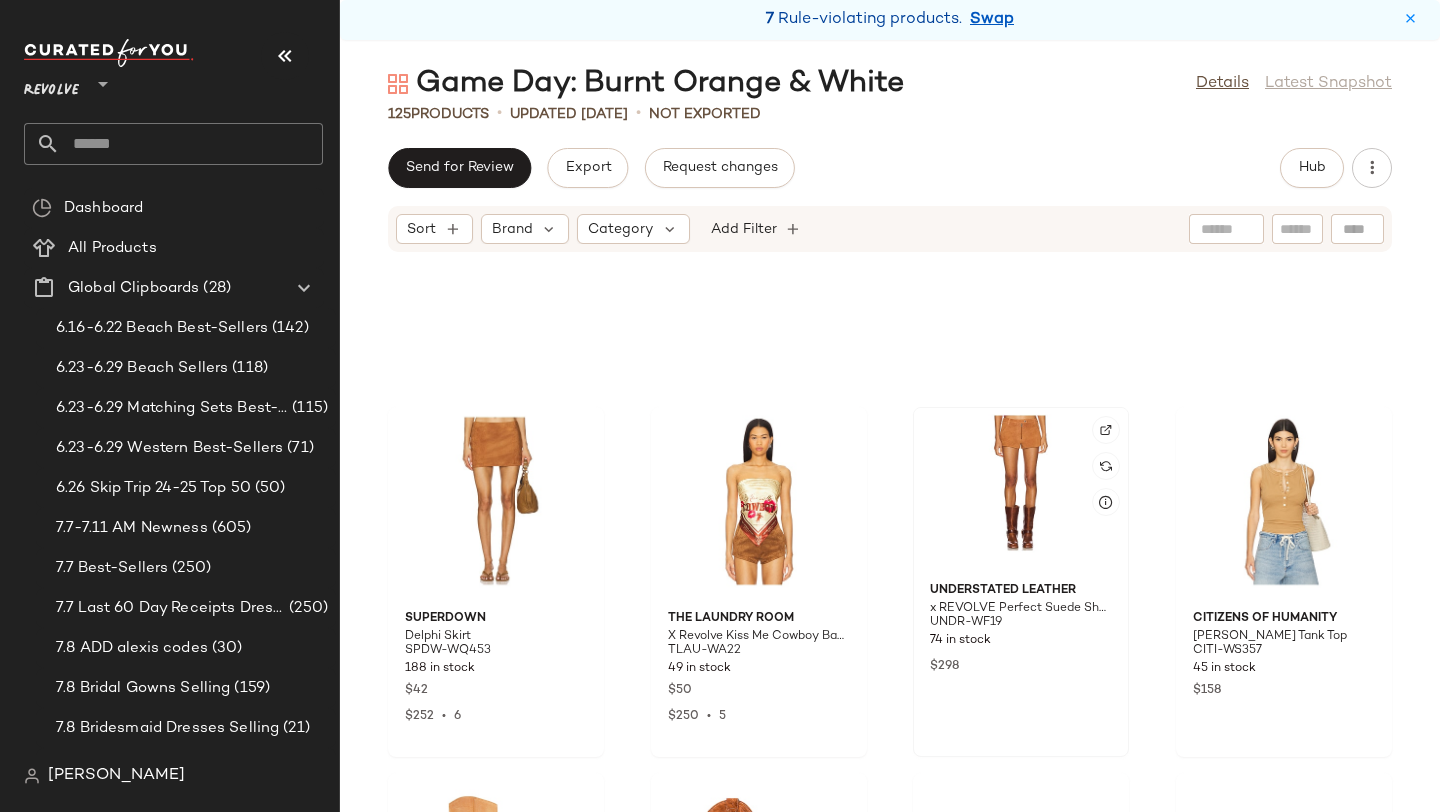 click 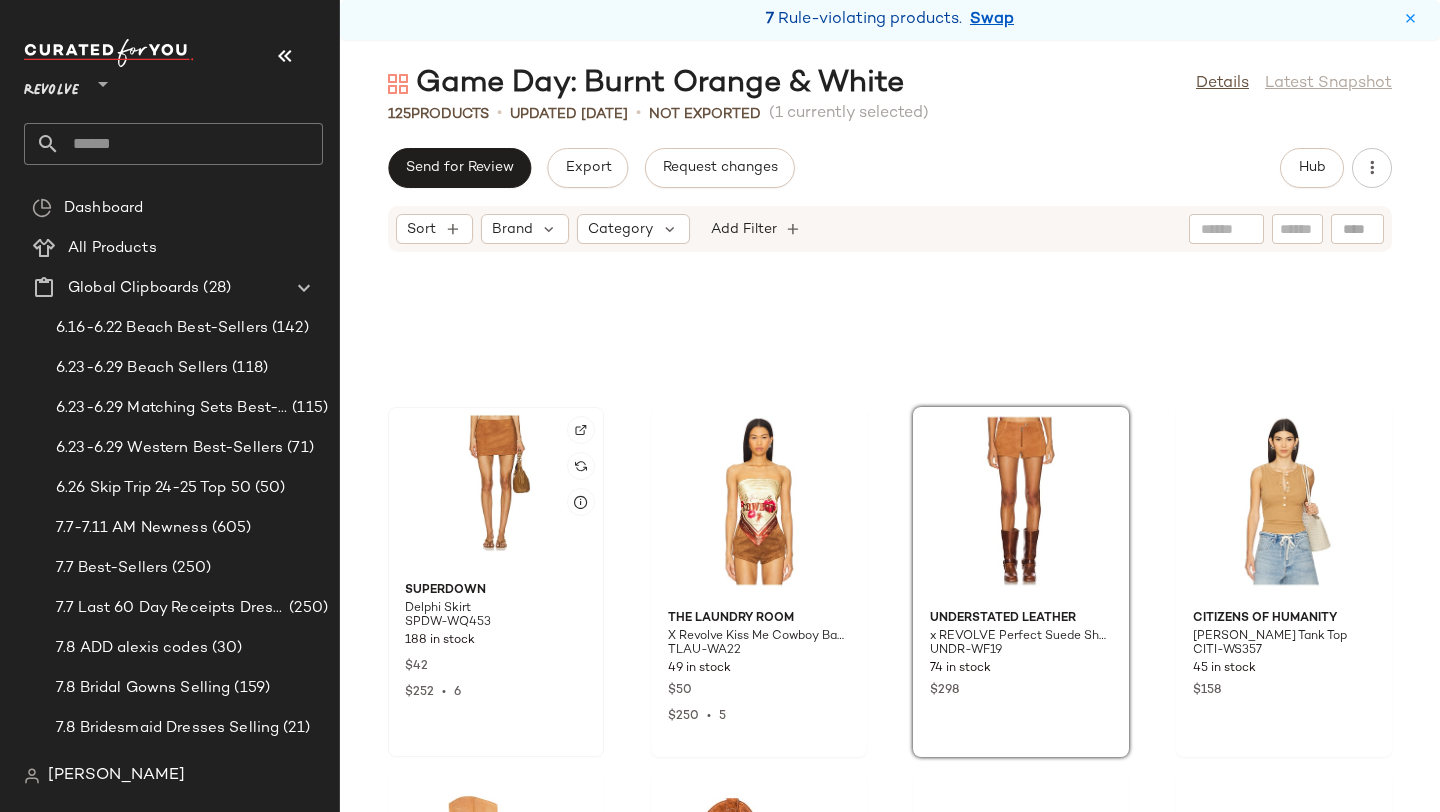 click 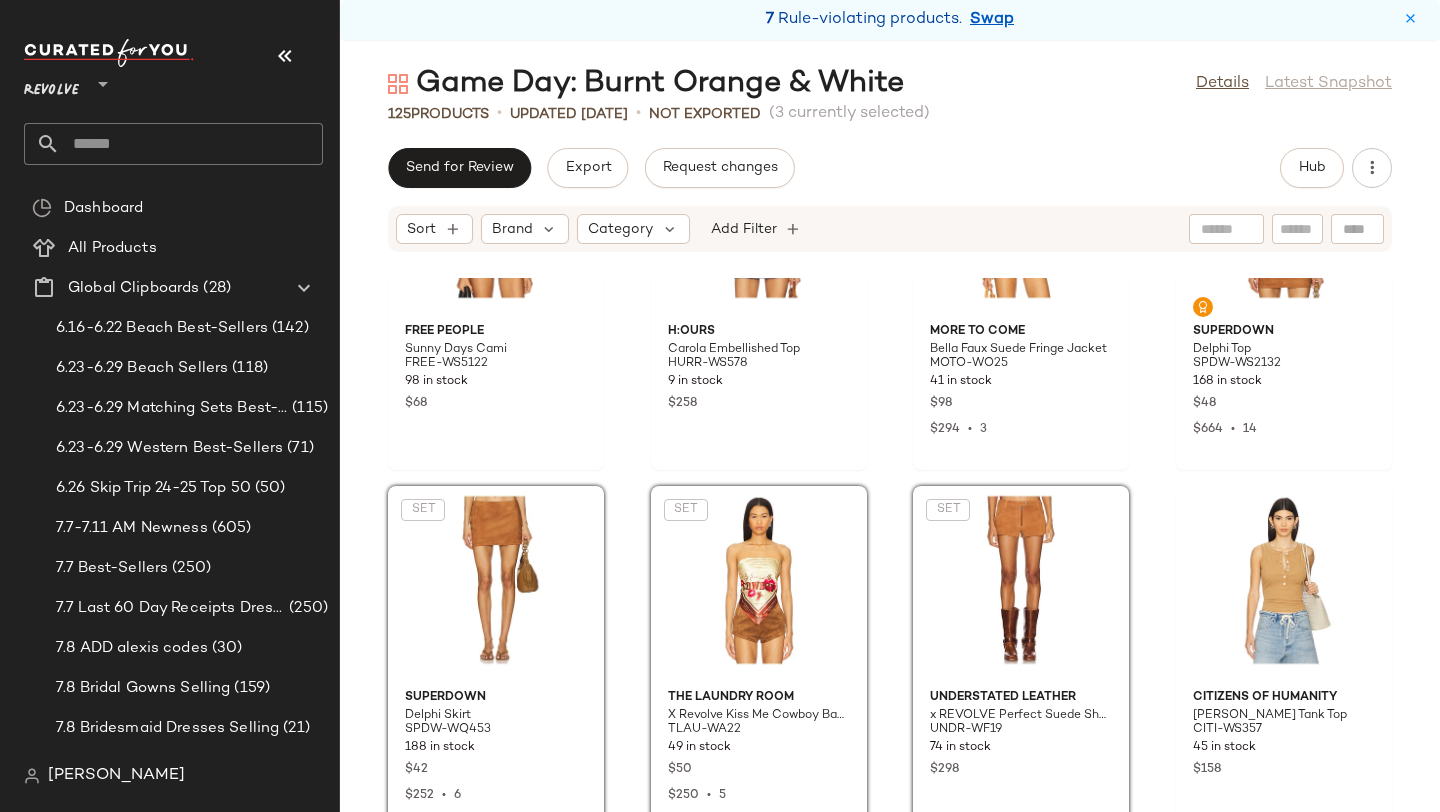 scroll, scrollTop: 7072, scrollLeft: 0, axis: vertical 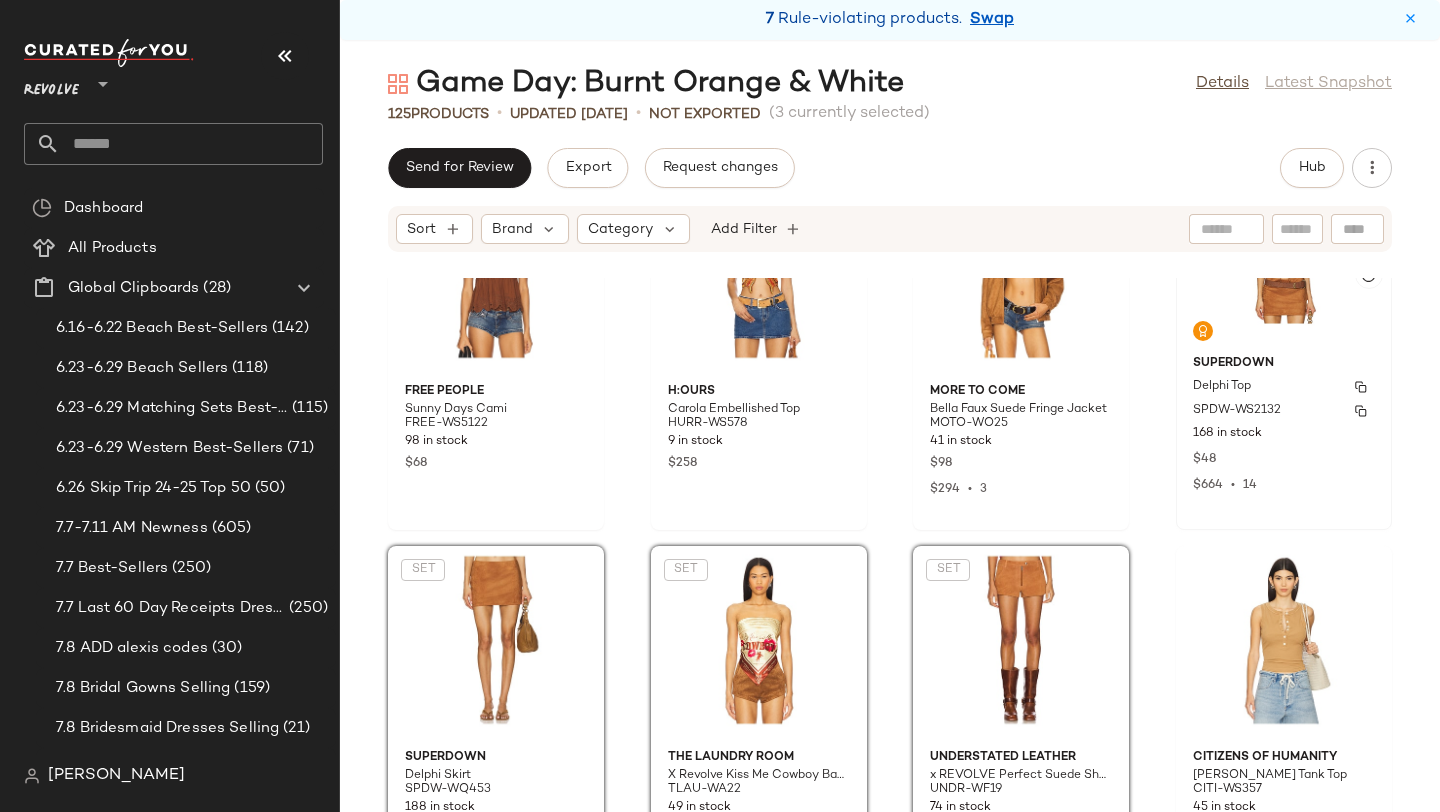 click on "SPDW-WS2132" at bounding box center (1237, 411) 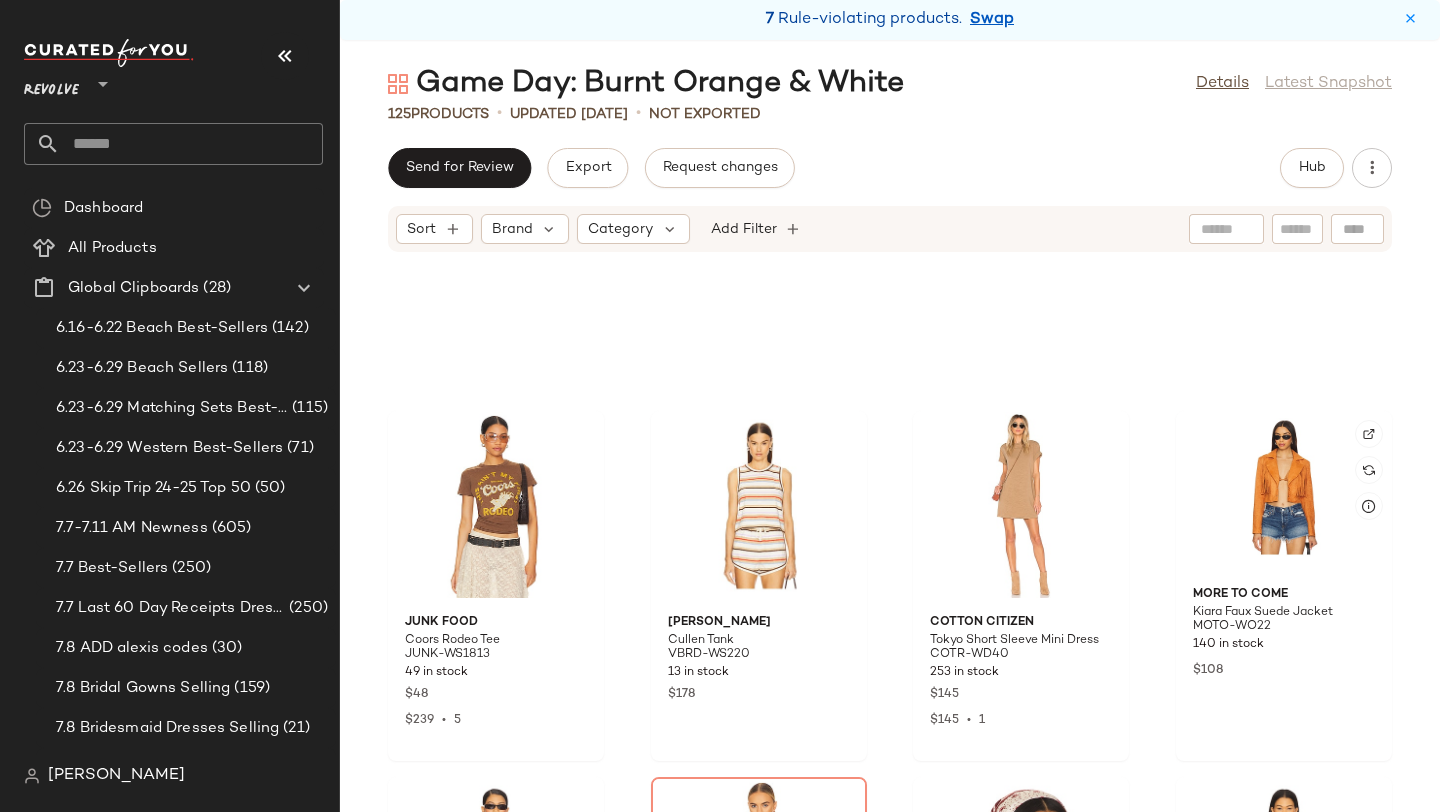 scroll, scrollTop: 6370, scrollLeft: 0, axis: vertical 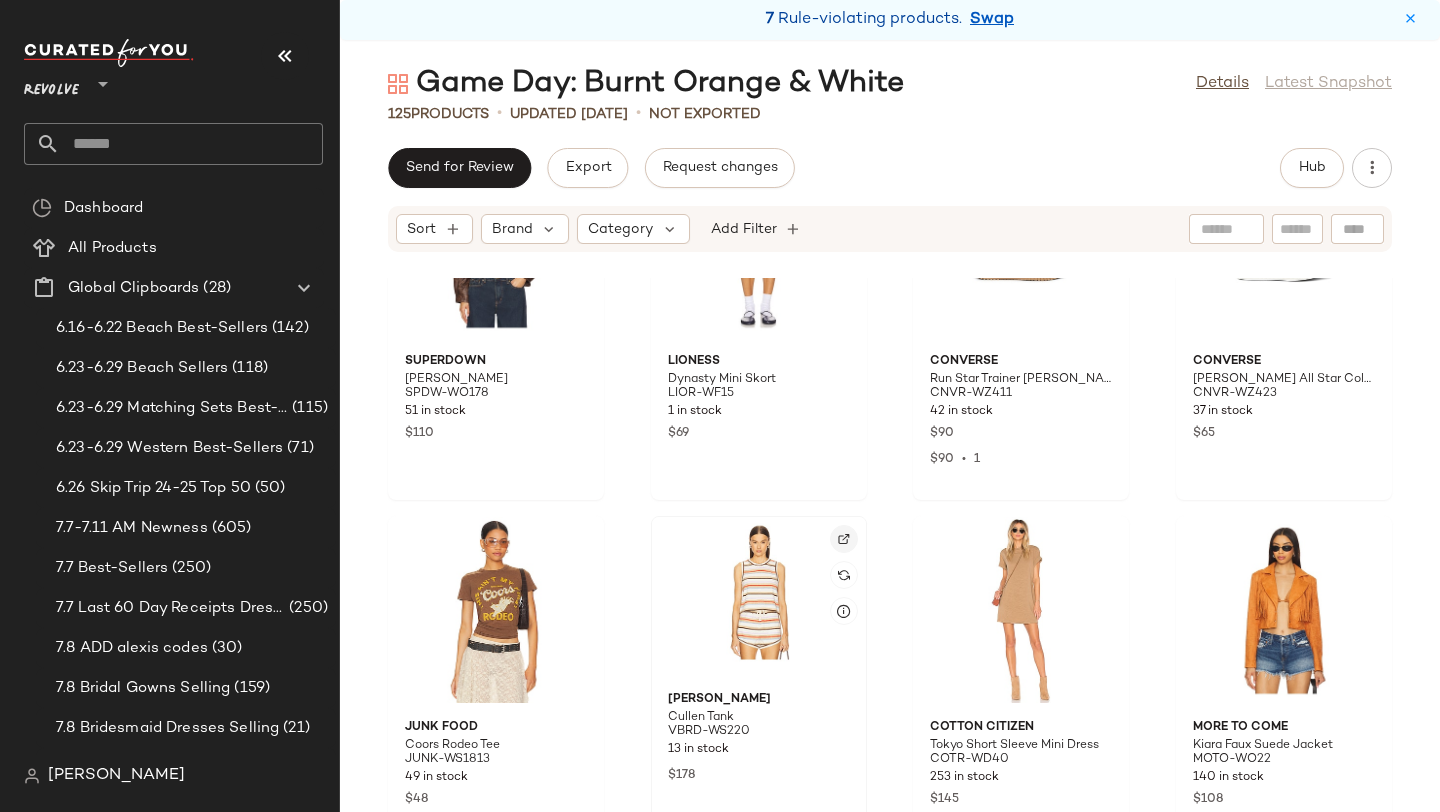 click 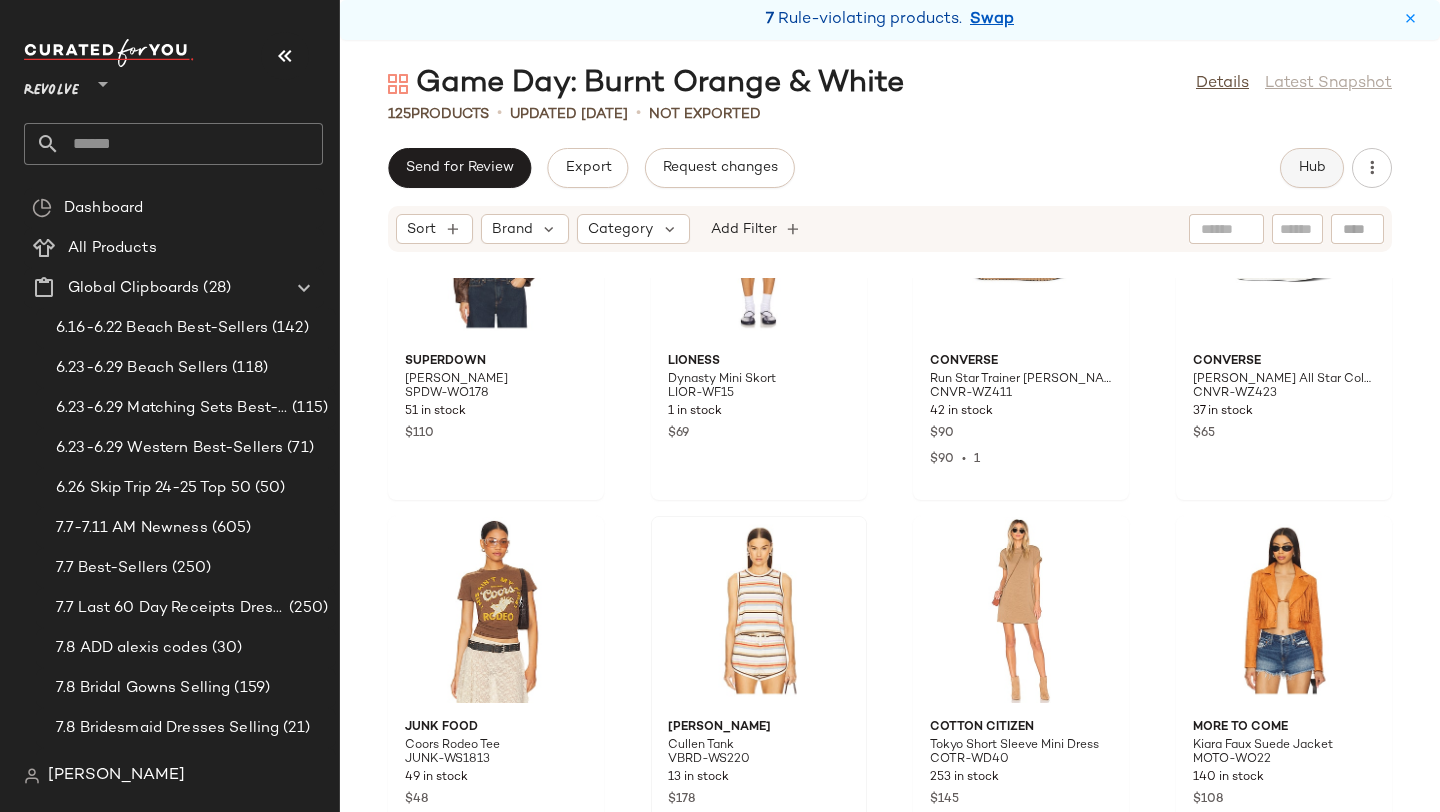 click on "Hub" at bounding box center (1312, 168) 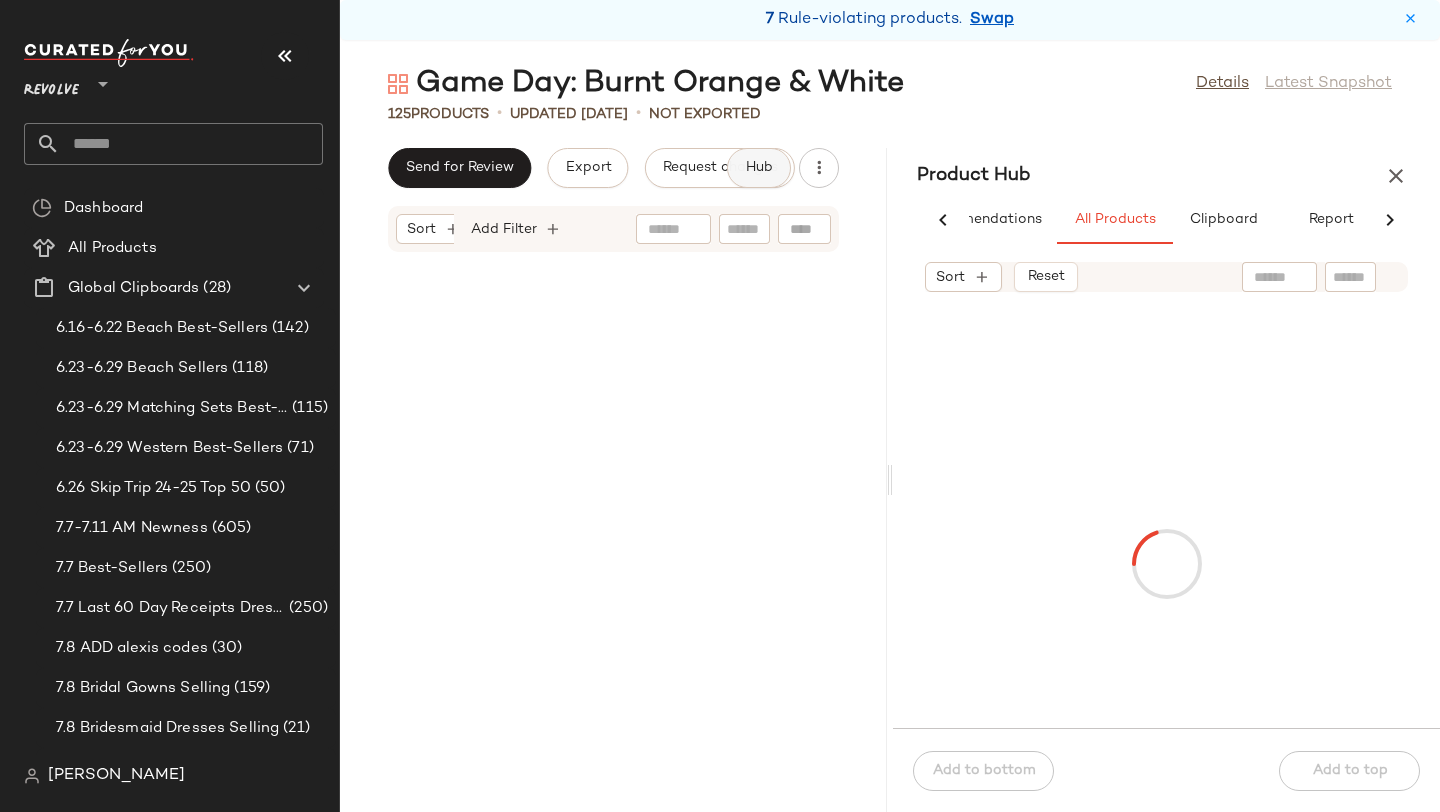 scroll, scrollTop: 0, scrollLeft: 91, axis: horizontal 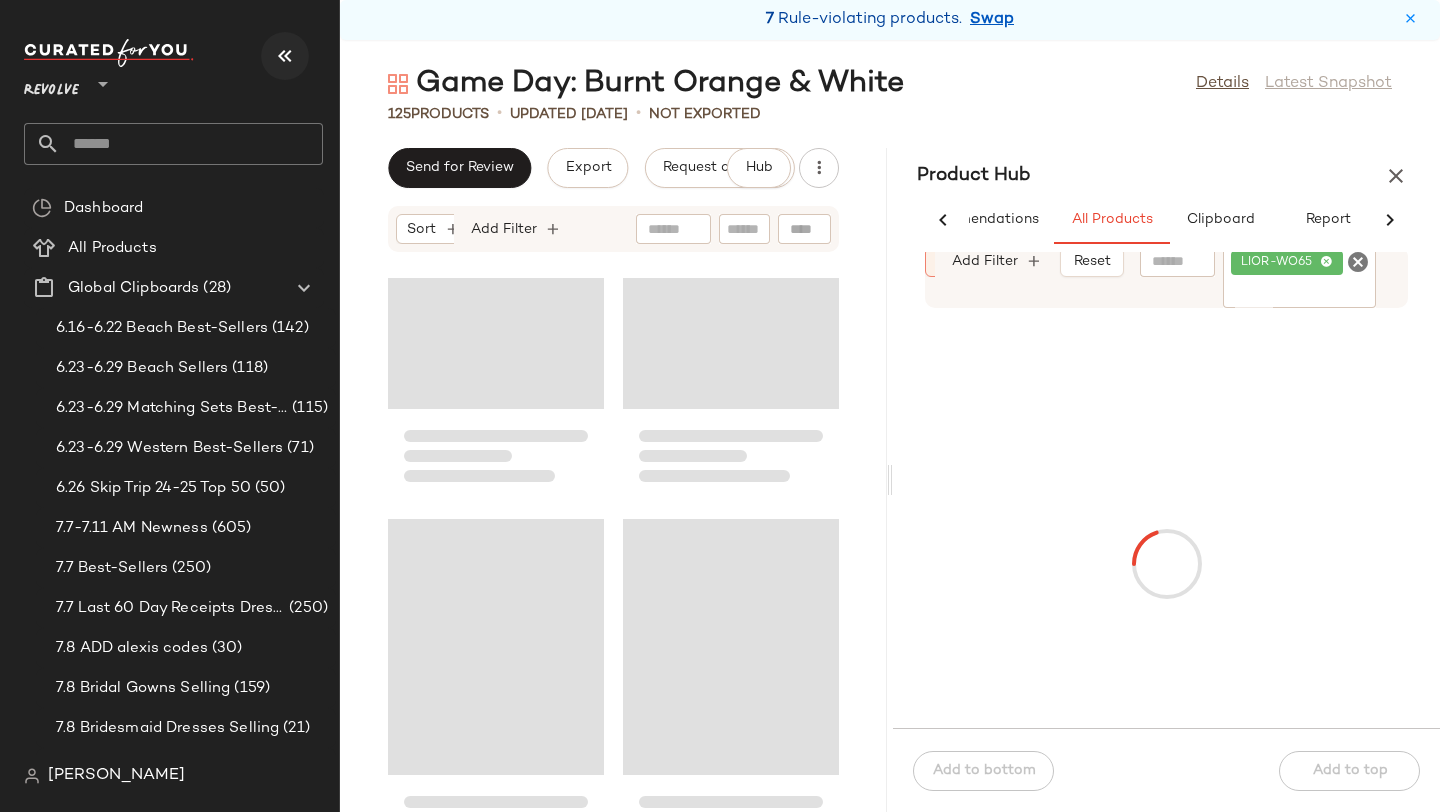 click at bounding box center [285, 56] 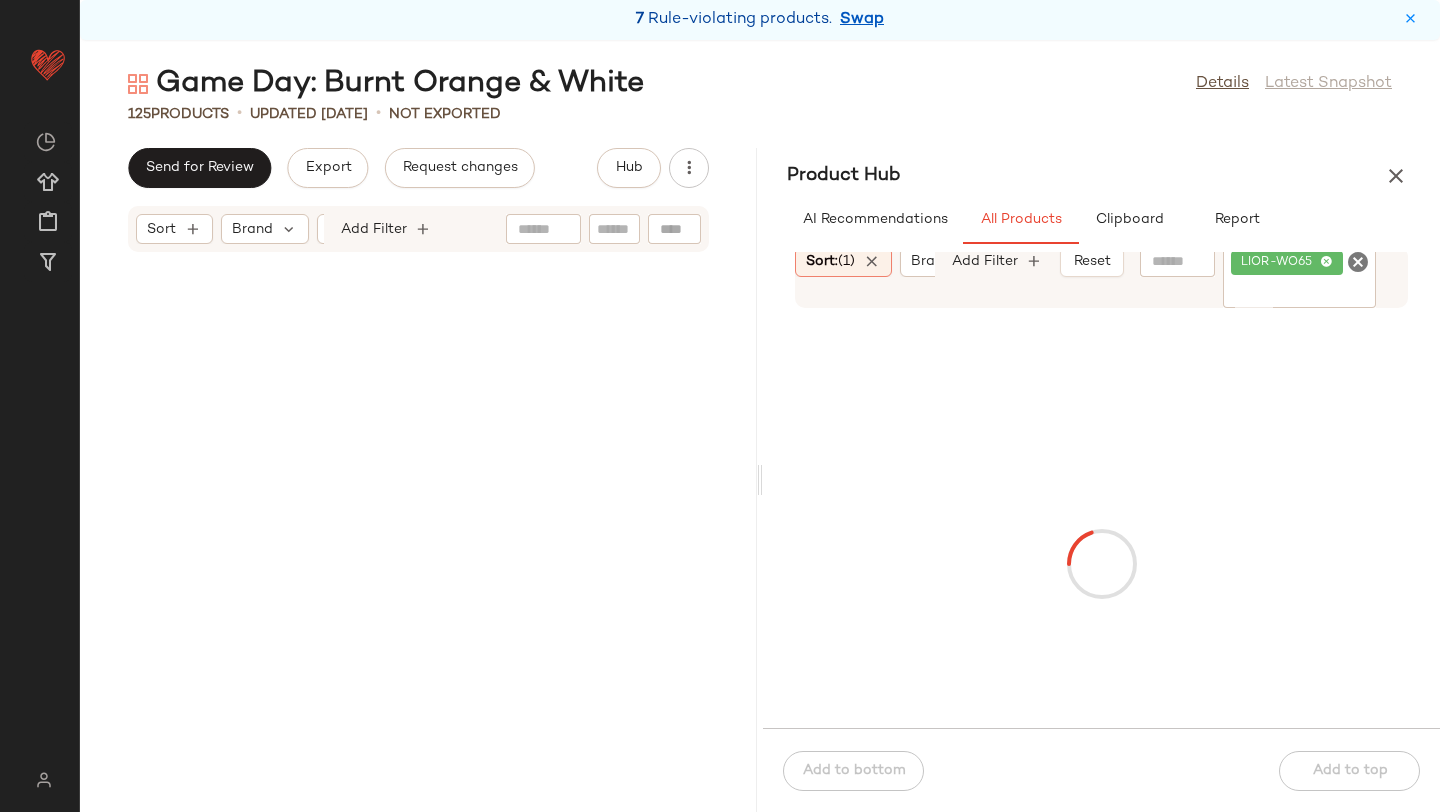 scroll, scrollTop: 0, scrollLeft: 0, axis: both 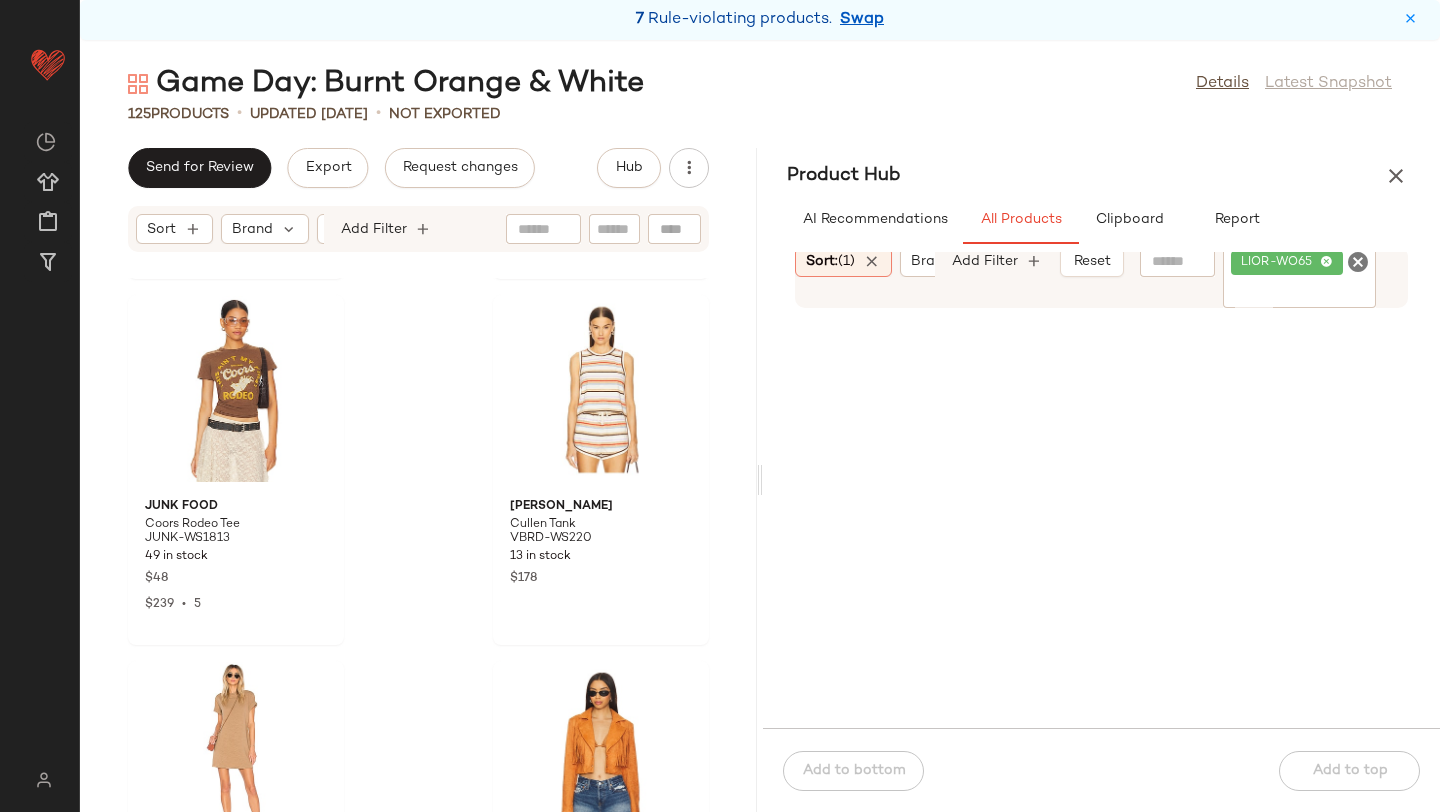 click 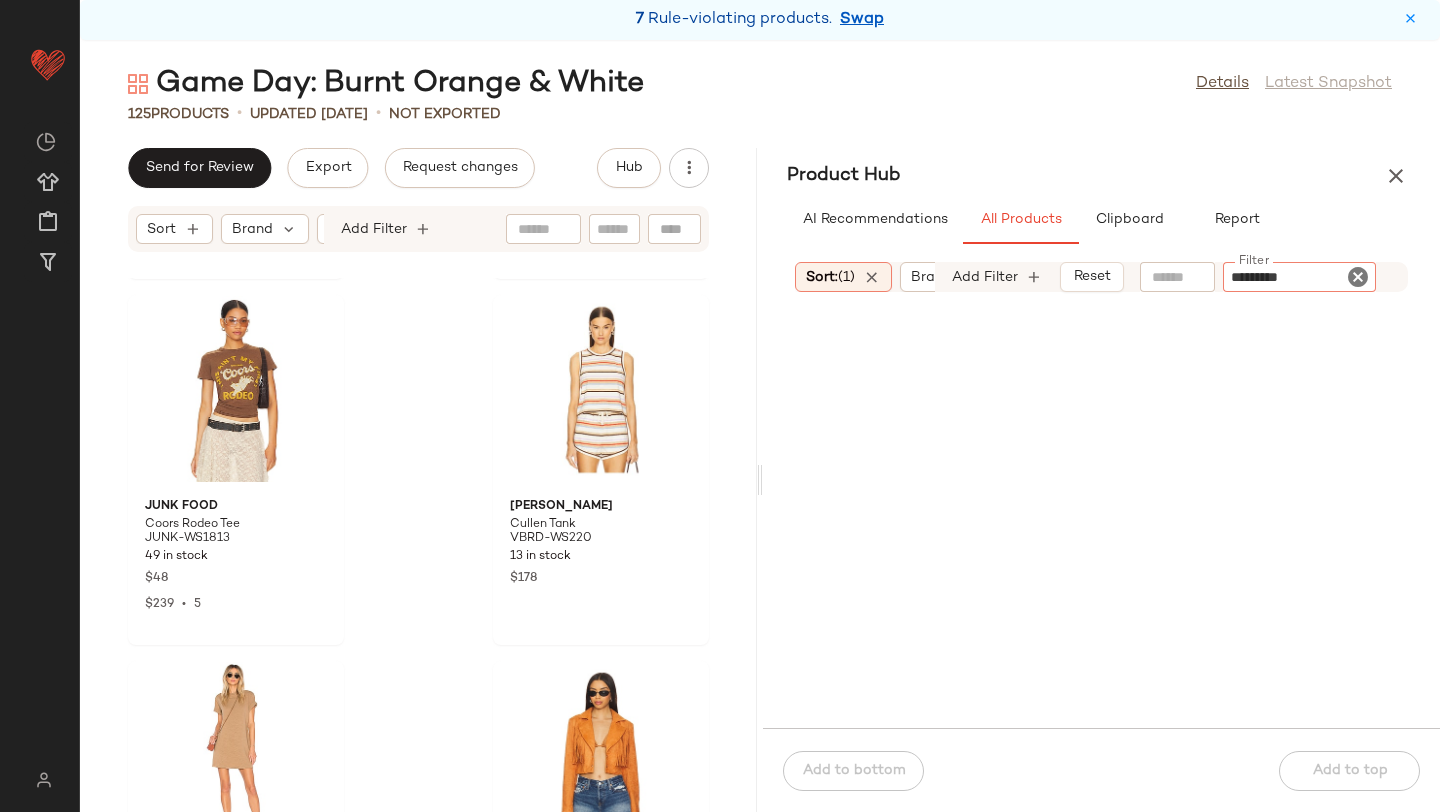 type 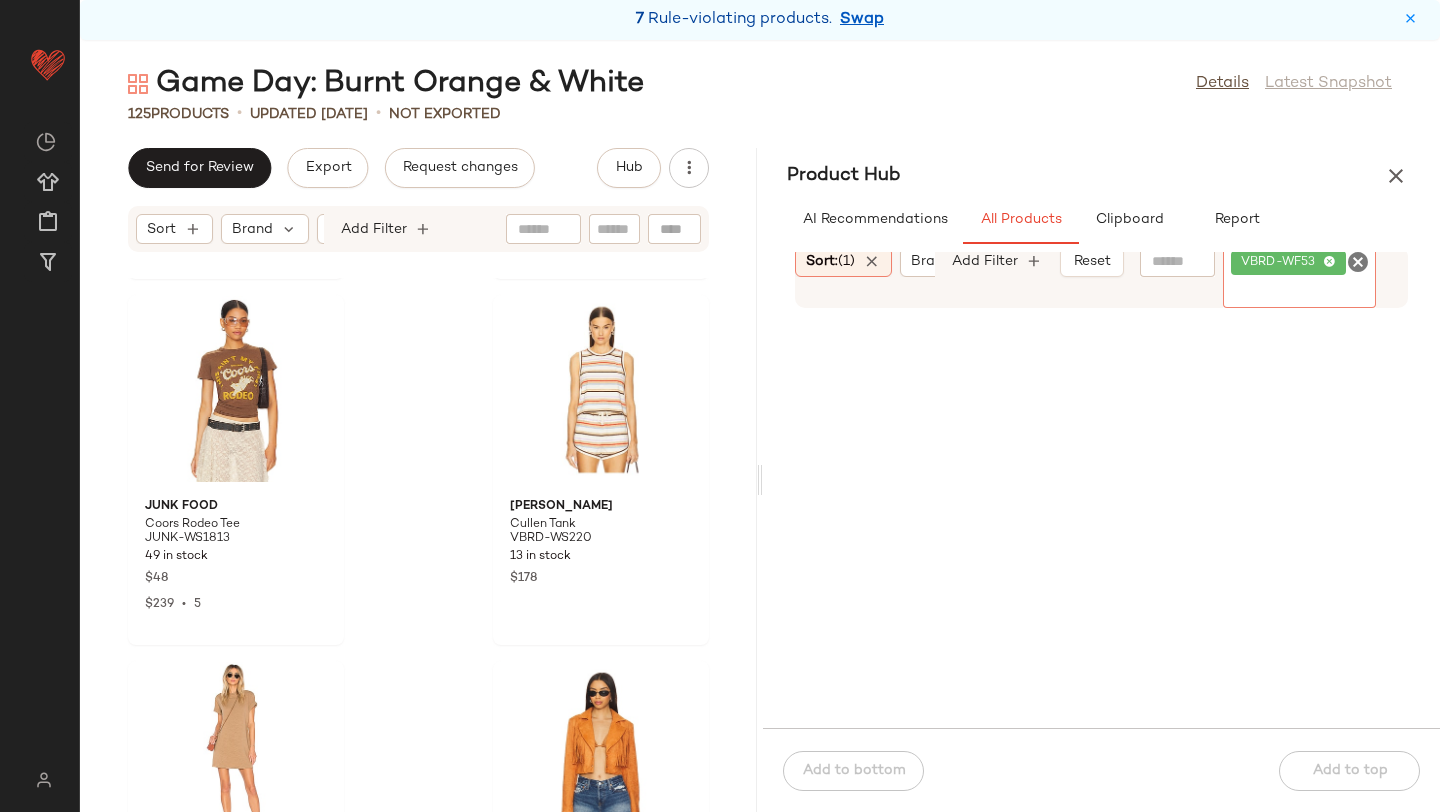 click on "Product Hub" at bounding box center (1101, 176) 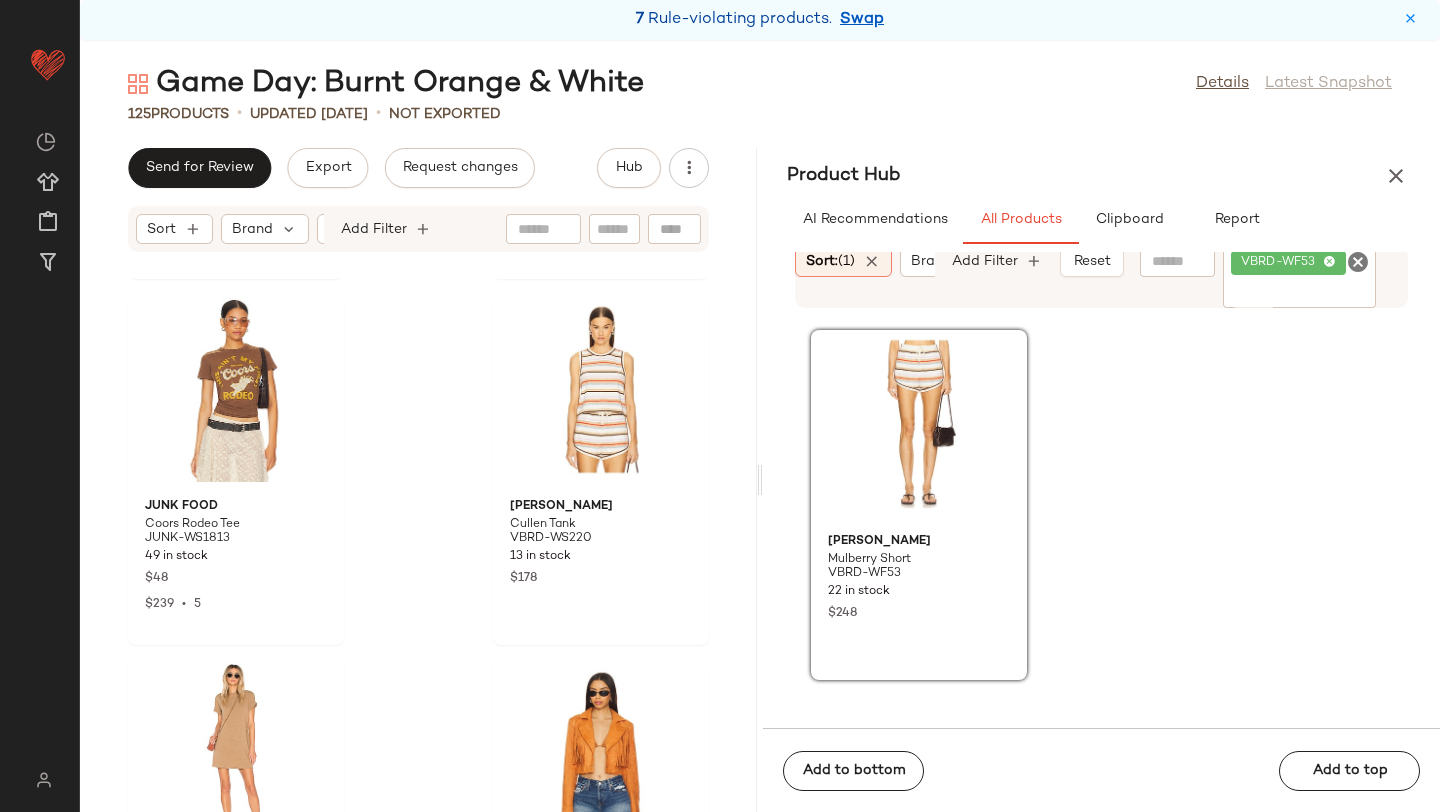 drag, startPoint x: 942, startPoint y: 493, endPoint x: 931, endPoint y: 485, distance: 13.601471 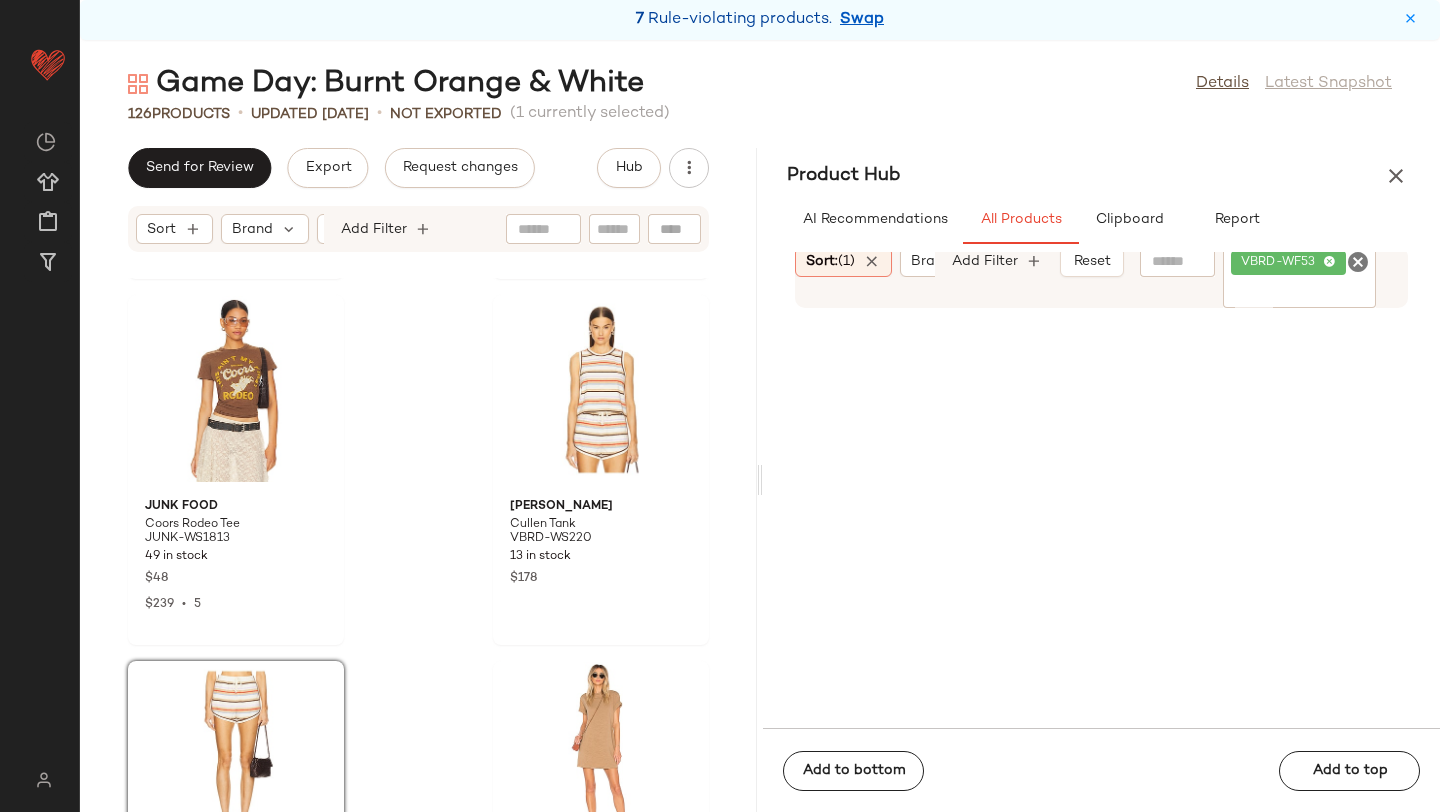 click on "Converse Run Star Trainer Suede Sneaker CNVR-WZ411 42 in stock $90 $90  •  1 Converse Chuck Taylor All Star Colorful Suedes Sneaker CNVR-WZ423 37 in stock $65 Junk Food Coors Rodeo Tee JUNK-WS1813 49 in stock $48 $239  •  5 Veronica Beard Cullen Tank VBRD-WS220 13 in stock $178 Veronica Beard Mulberry Short VBRD-WF53 22 in stock $248 COTTON CITIZEN Tokyo Short Sleeve Mini Dress COTR-WD40 253 in stock $145 $145  •  1 MORE TO COME Kiara Faux Suede Jacket MOTO-WO22 140 in stock $108 LIONESS Kenny Bomber LIOR-WO62 181 in stock $119" 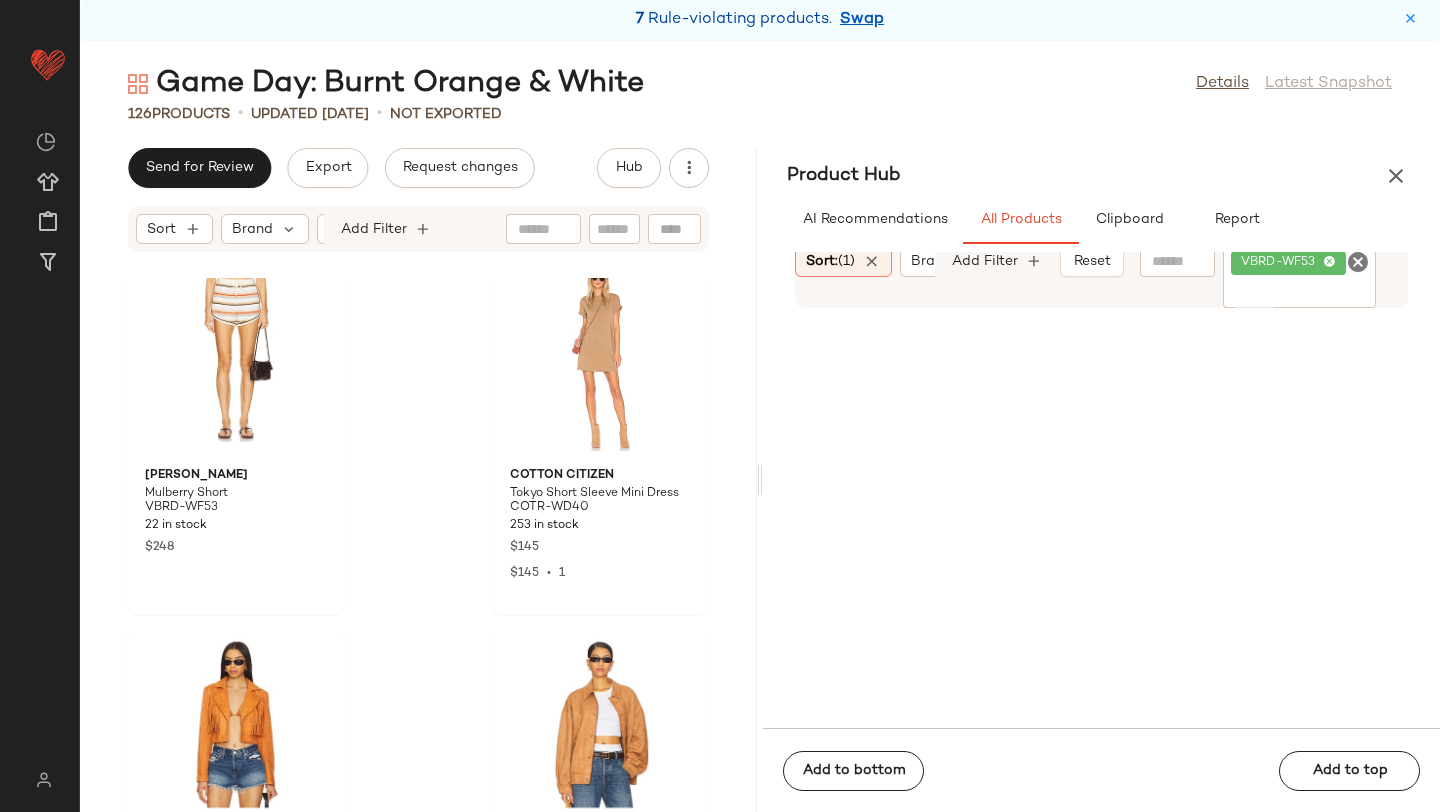 scroll, scrollTop: 13689, scrollLeft: 0, axis: vertical 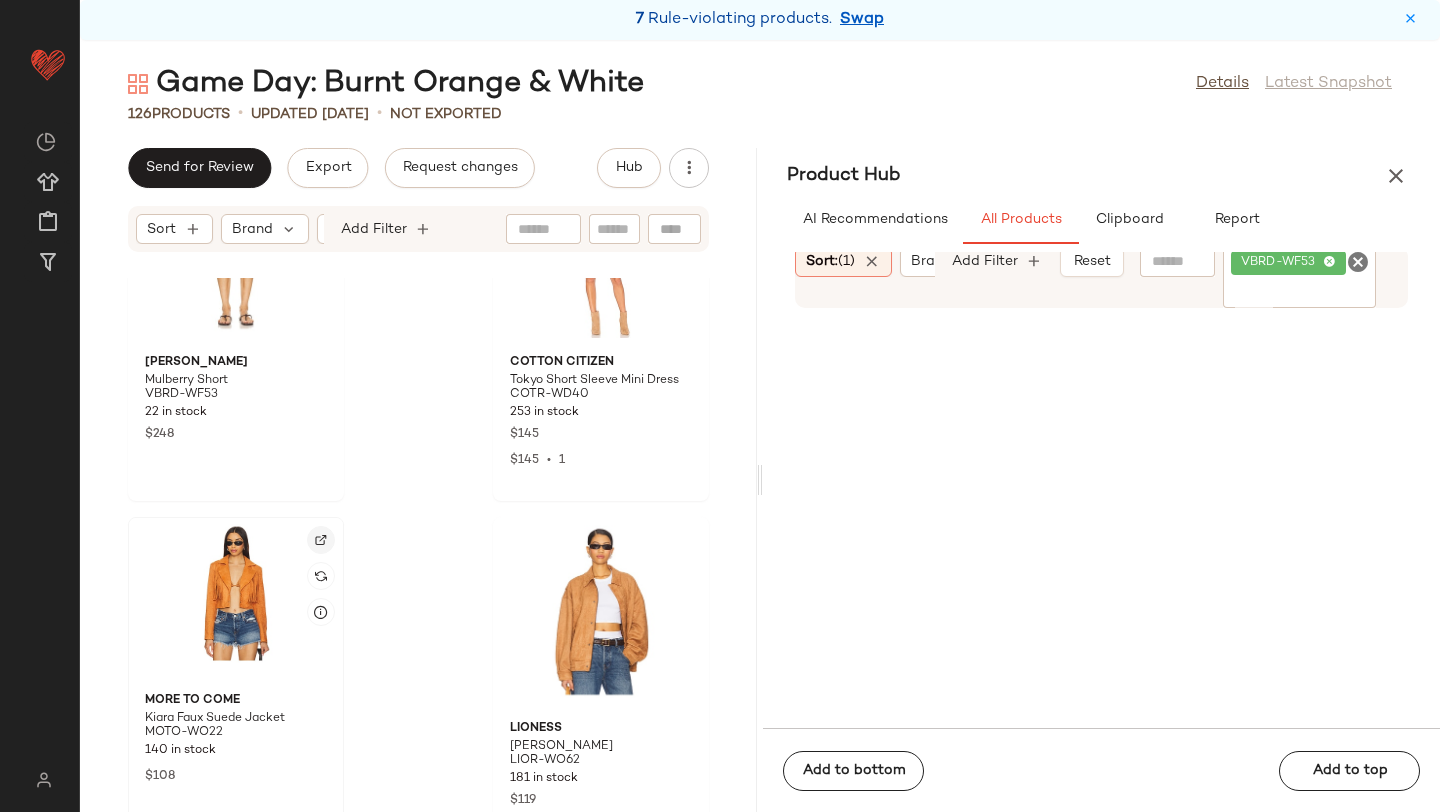 click 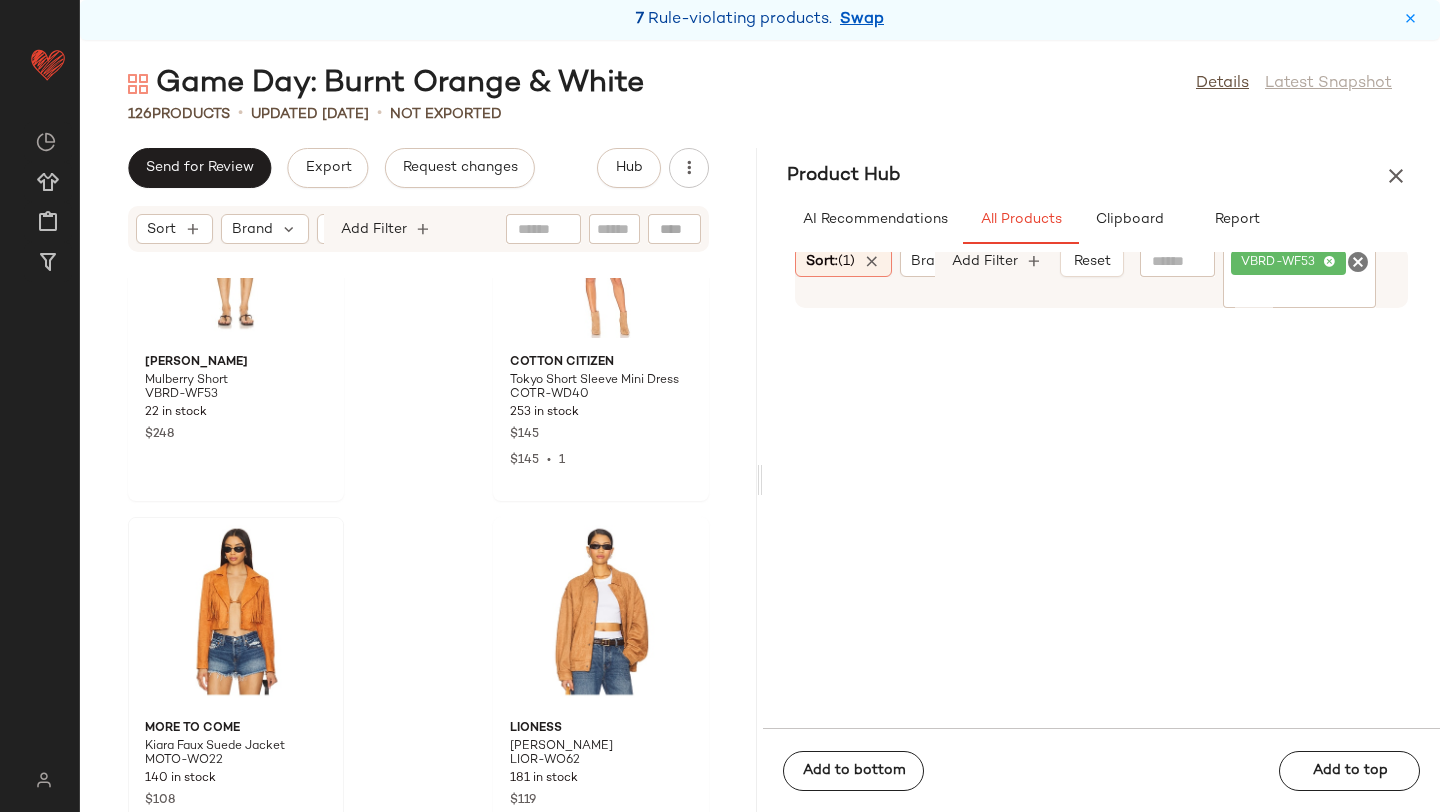 click 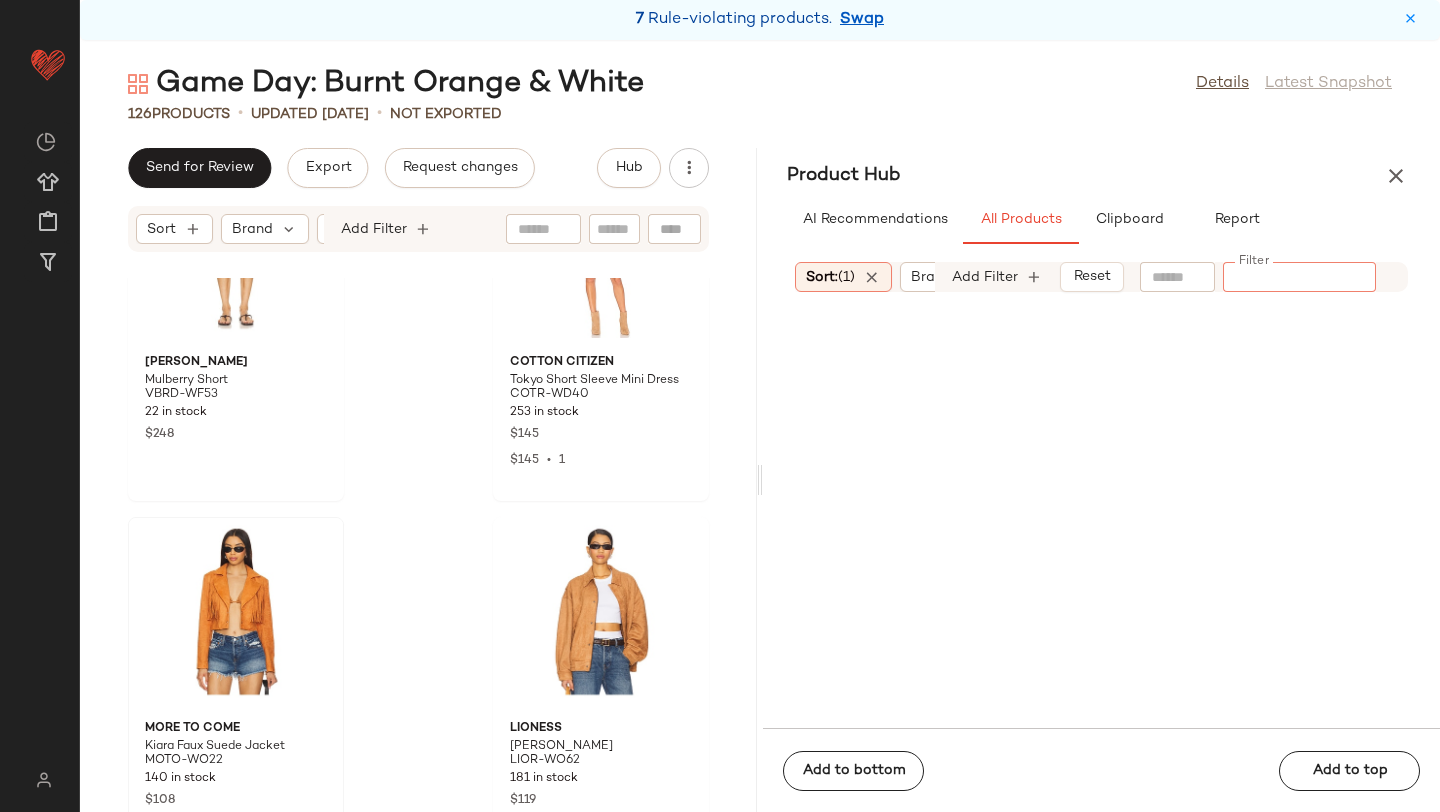 click 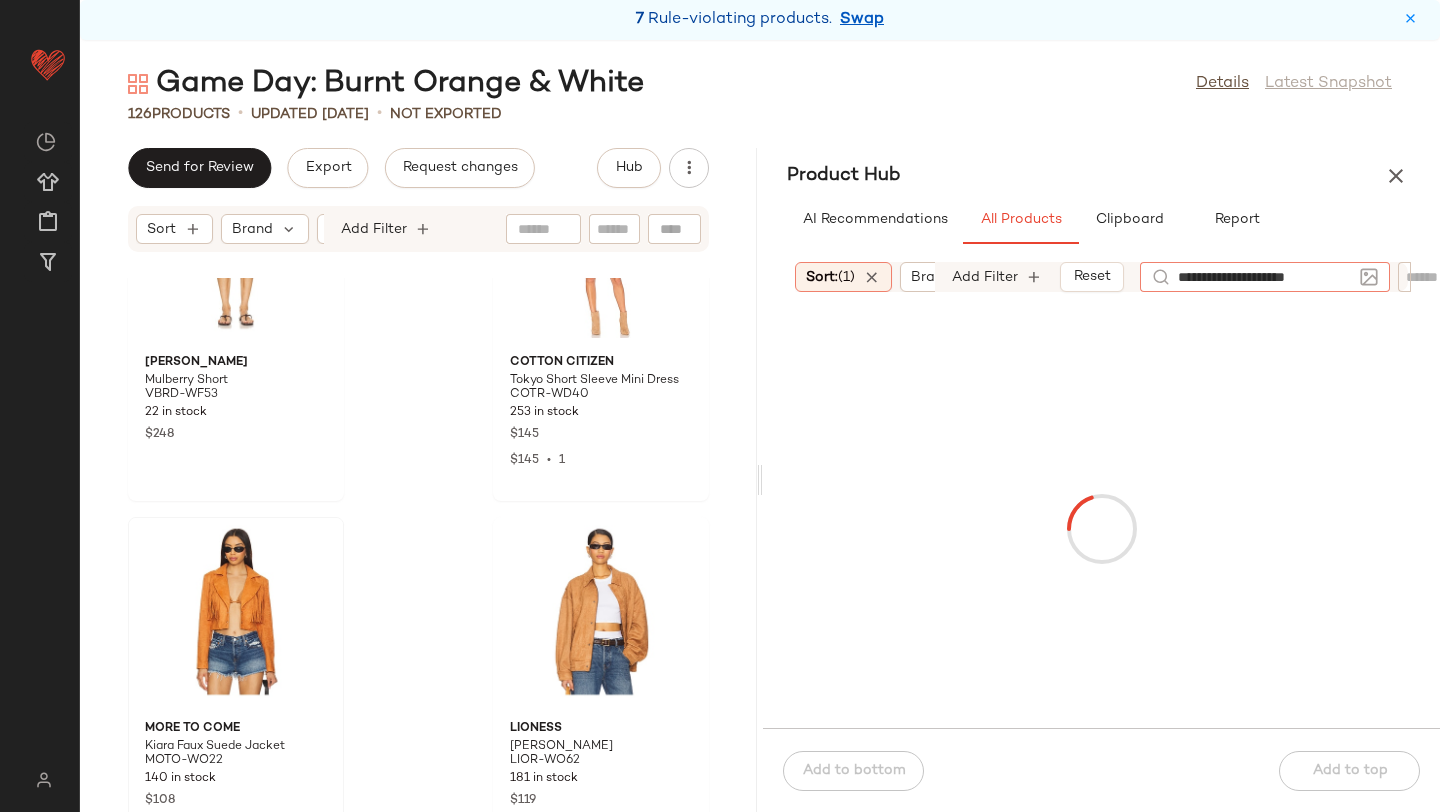 type on "**********" 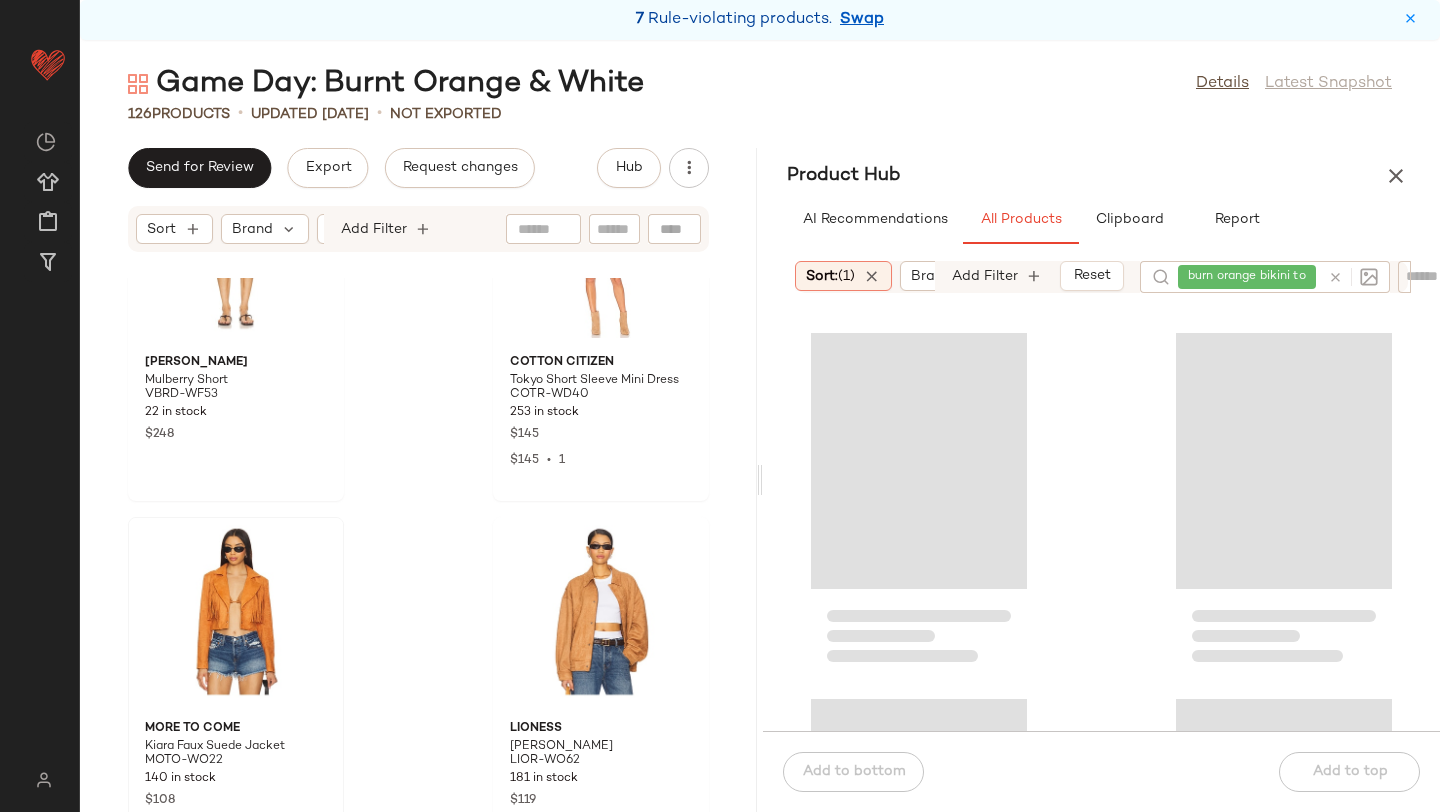 click on "Product Hub" at bounding box center [1101, 176] 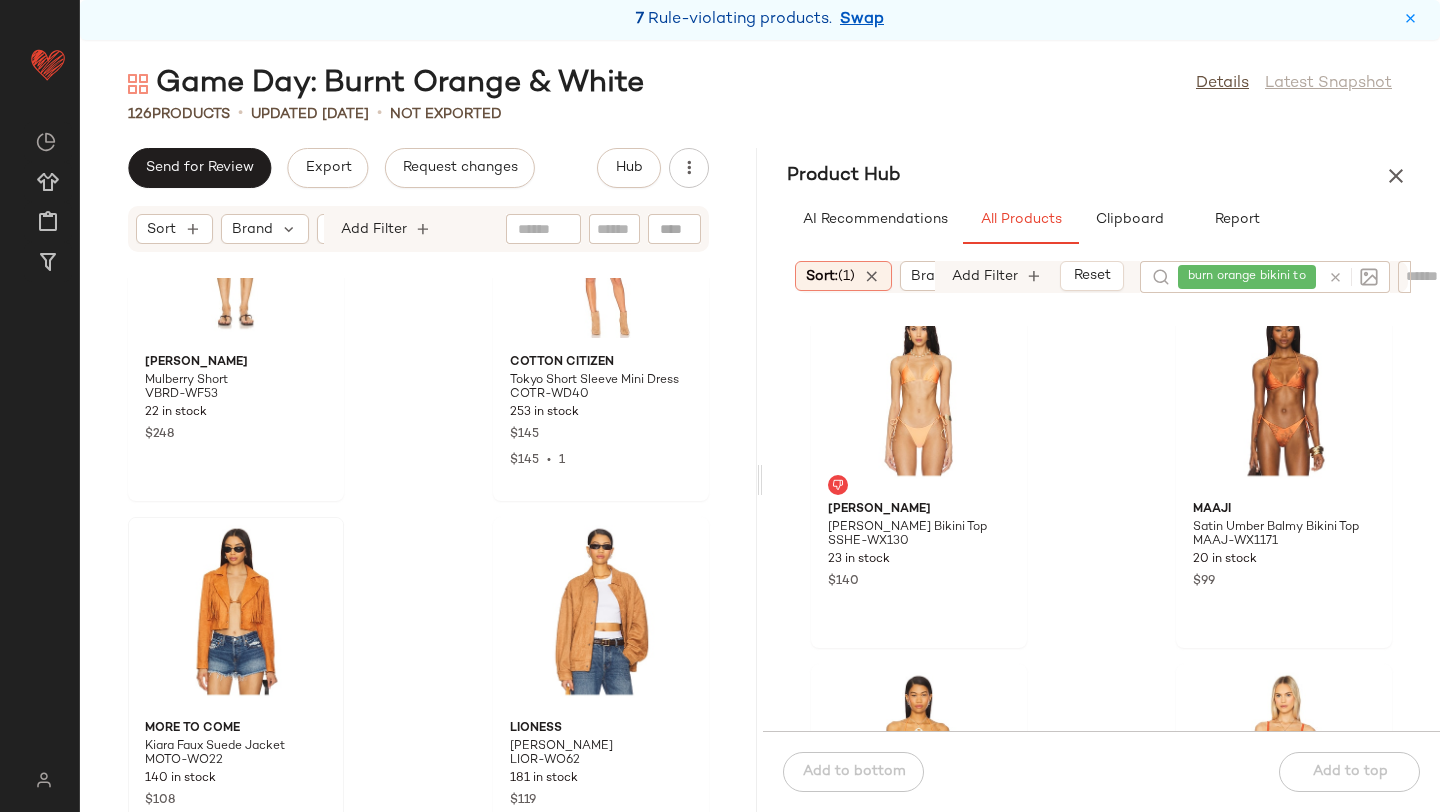 scroll, scrollTop: 729, scrollLeft: 0, axis: vertical 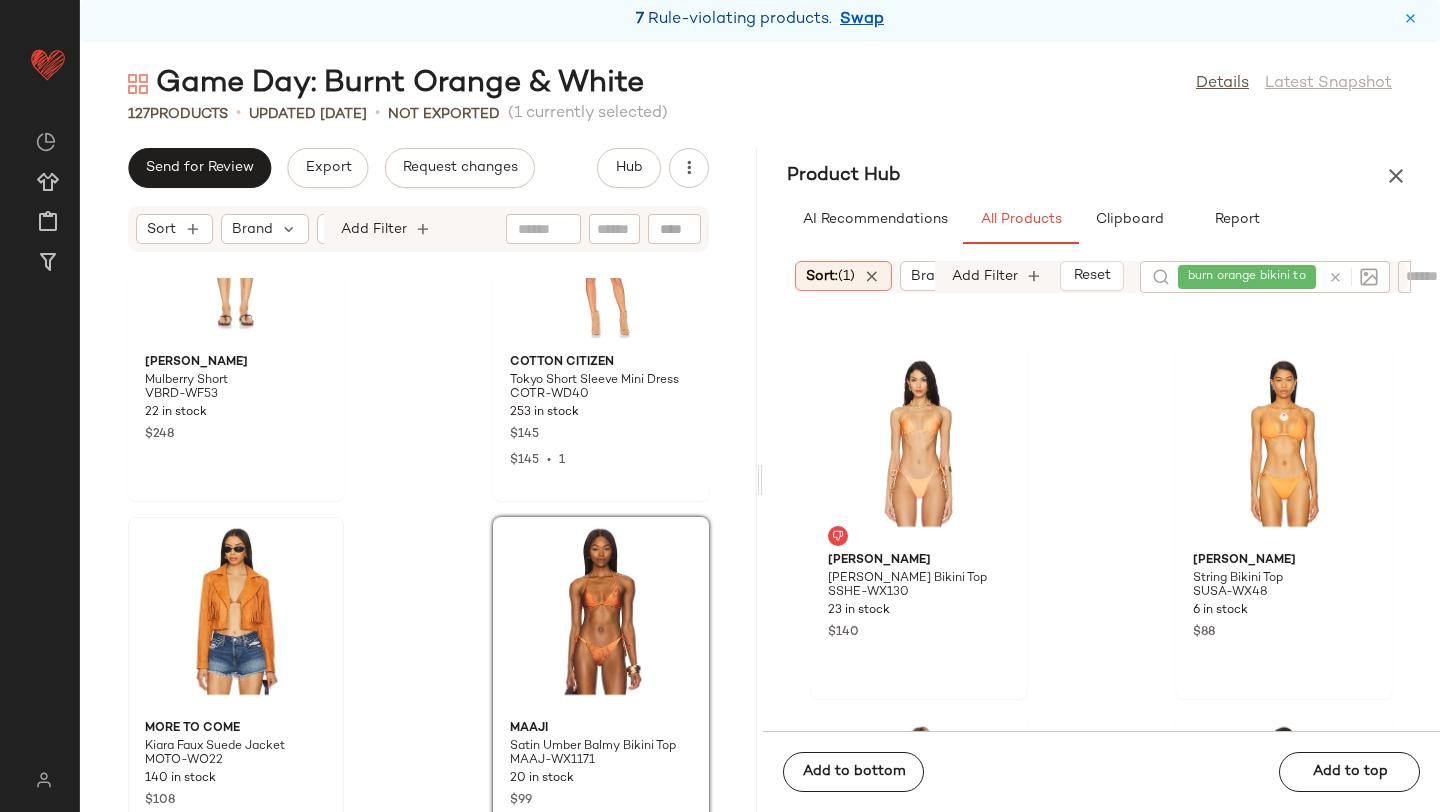 click at bounding box center [1335, 277] 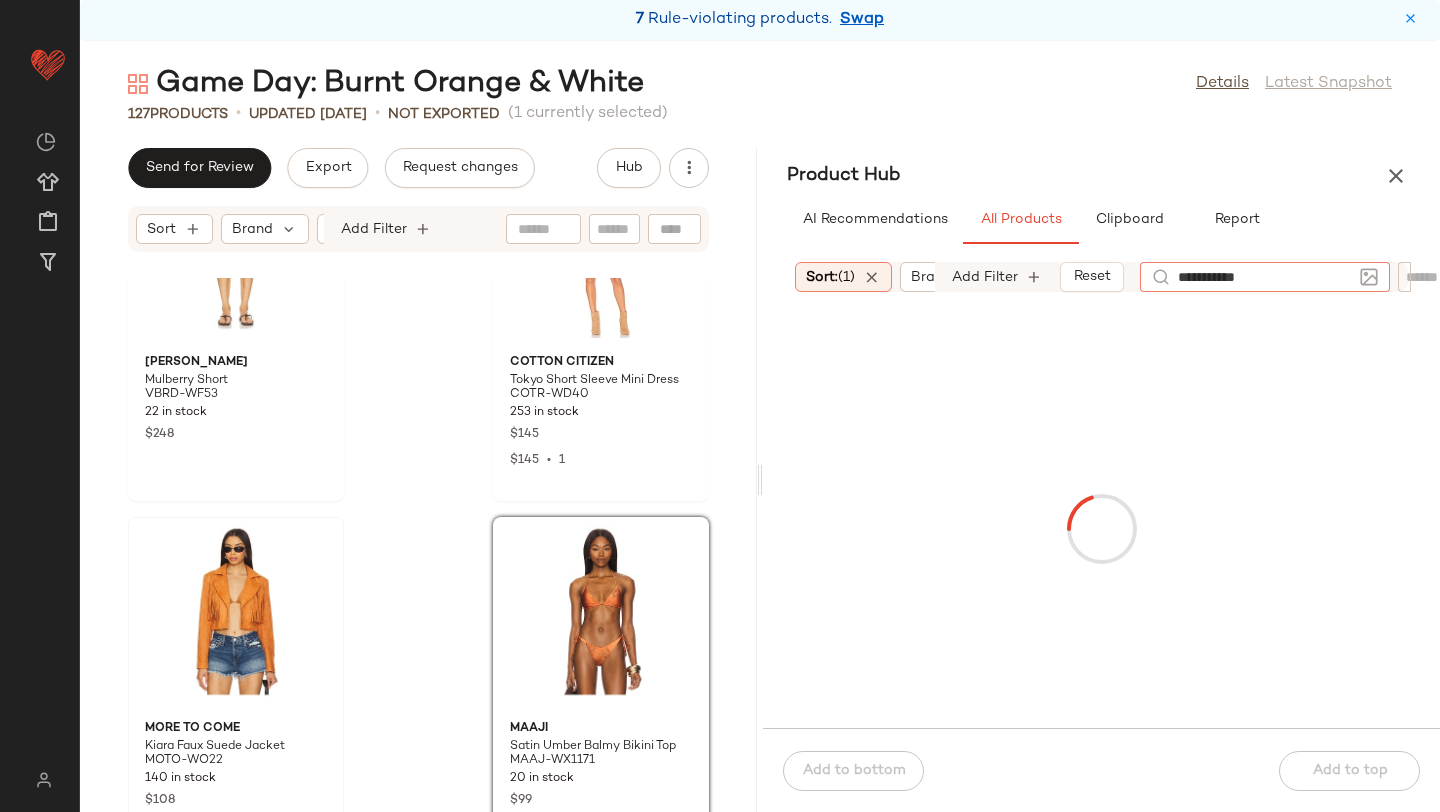 type on "**********" 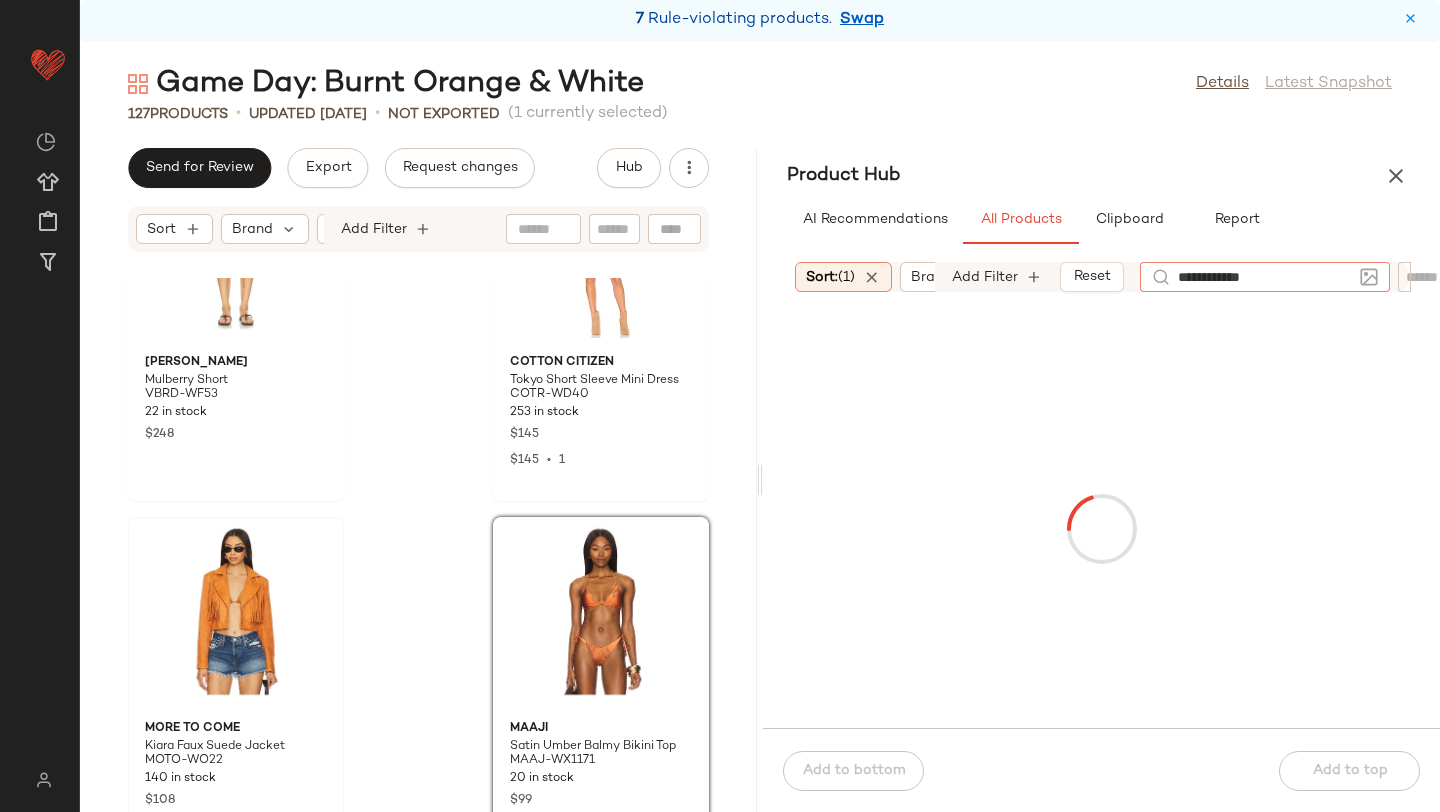 type 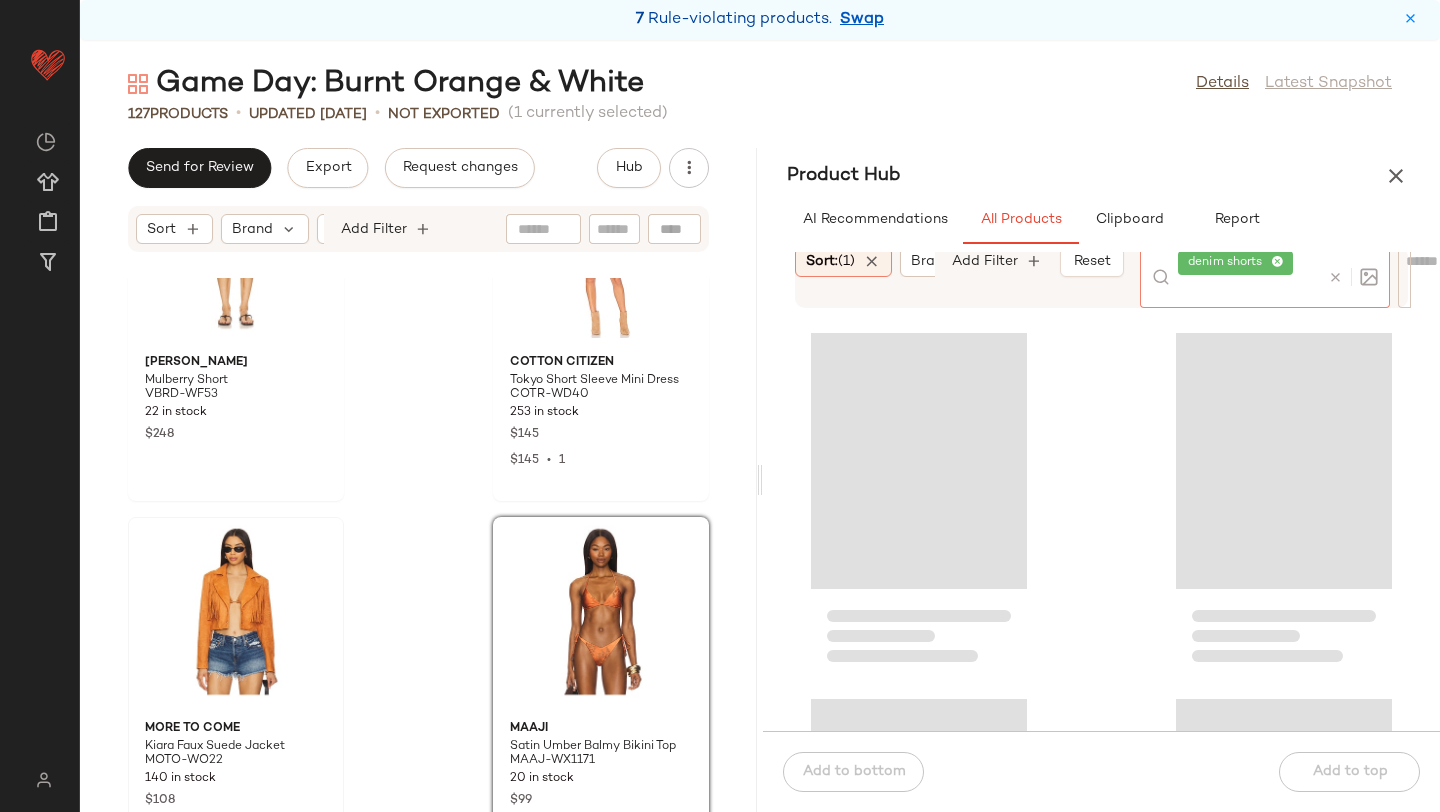 click on "Game Day: Burnt Orange & White  Details   Latest Snapshot  127   Products   •   updated Jul 8th  •   Not Exported    (1 currently selected)   Send for Review   Export   Request changes   Hub  Sort  Brand  Category  Add Filter  Junk Food Coors Rodeo Tee JUNK-WS1813 49 in stock $48 $239  •  5 Veronica Beard Cullen Tank VBRD-WS220 13 in stock $178 Veronica Beard Mulberry Short VBRD-WF53 22 in stock $248 COTTON CITIZEN Tokyo Short Sleeve Mini Dress COTR-WD40 253 in stock $145 $145  •  1 MORE TO COME Kiara Faux Suede Jacket MOTO-WO22 140 in stock $108 Maaji Satin Umber Balmy Bikini Top MAAJ-WX1171 20 in stock $99 LIONESS Kenny Bomber LIOR-WO62 181 in stock $119 Camila Coelho Florencia Moto Jacket COEL-WO46 Out of stock $278 Product Hub  AI Recommendations   All Products   Clipboard   Report  Sort:   (1) Brand  Category  In Curation?:   No Age:   adult Availability:   (2) Gender:   female Sale Price:   Not on sale Add Filter   Reset  denim shorts  Add to bottom   Add to top" at bounding box center (760, 438) 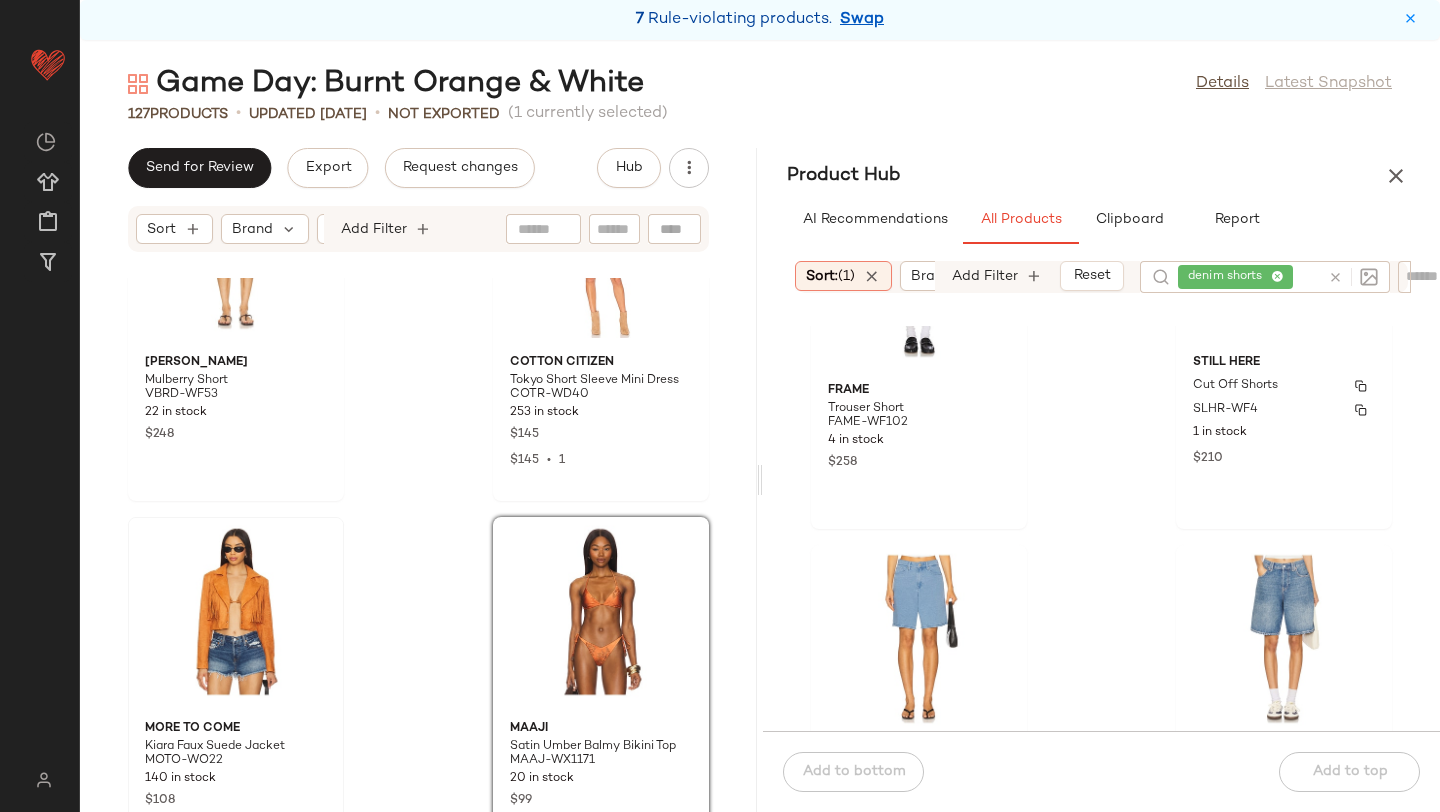 scroll, scrollTop: 904, scrollLeft: 0, axis: vertical 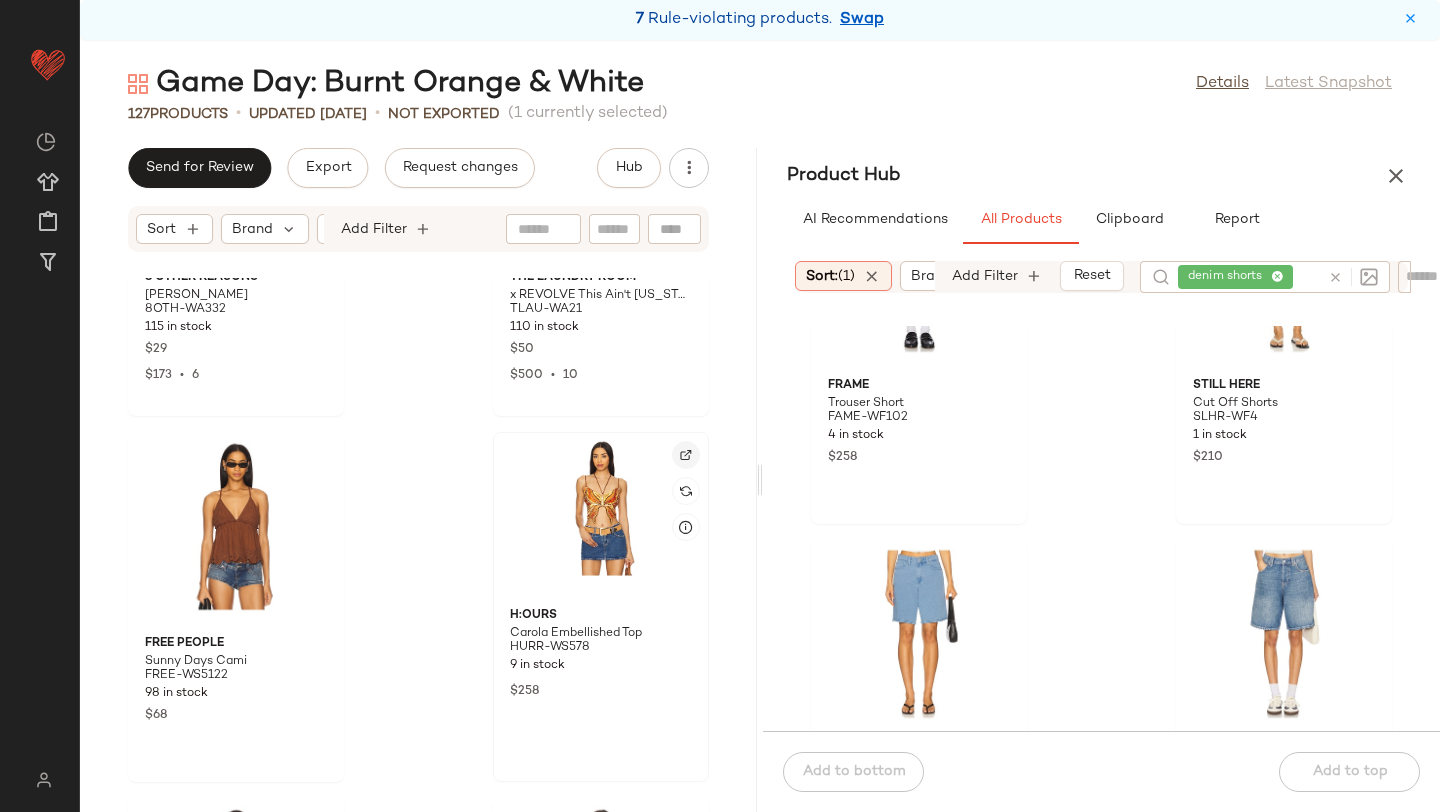 click 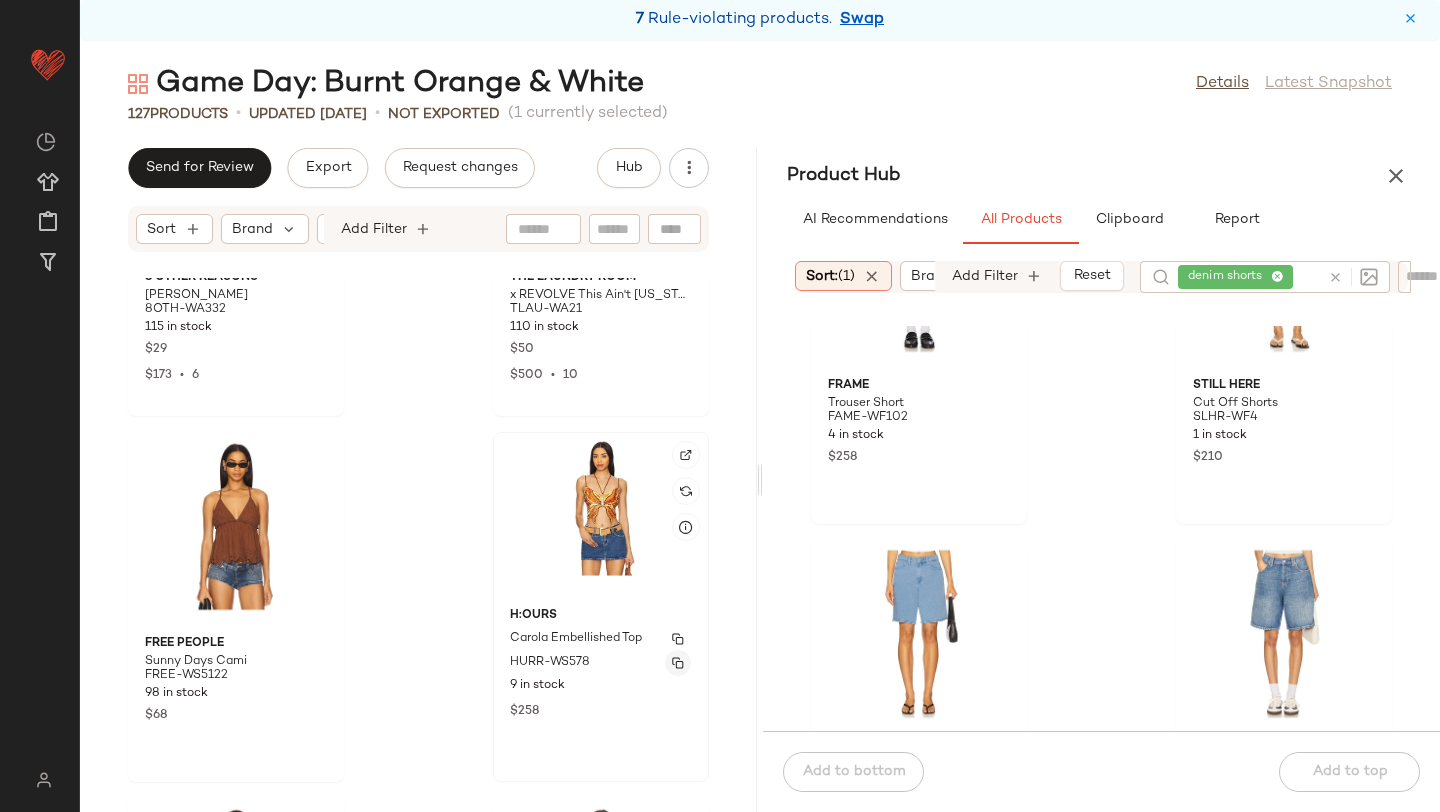 click 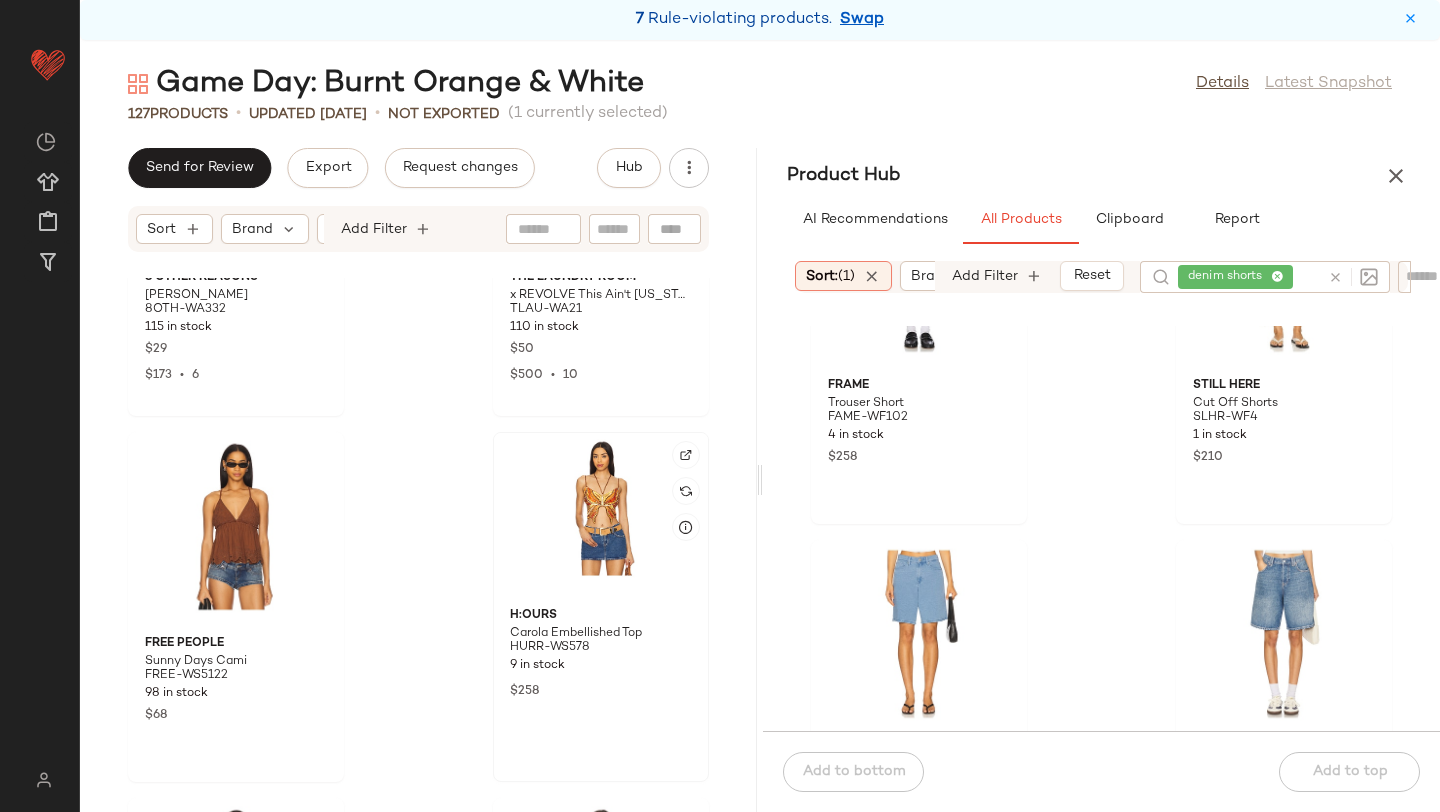 click 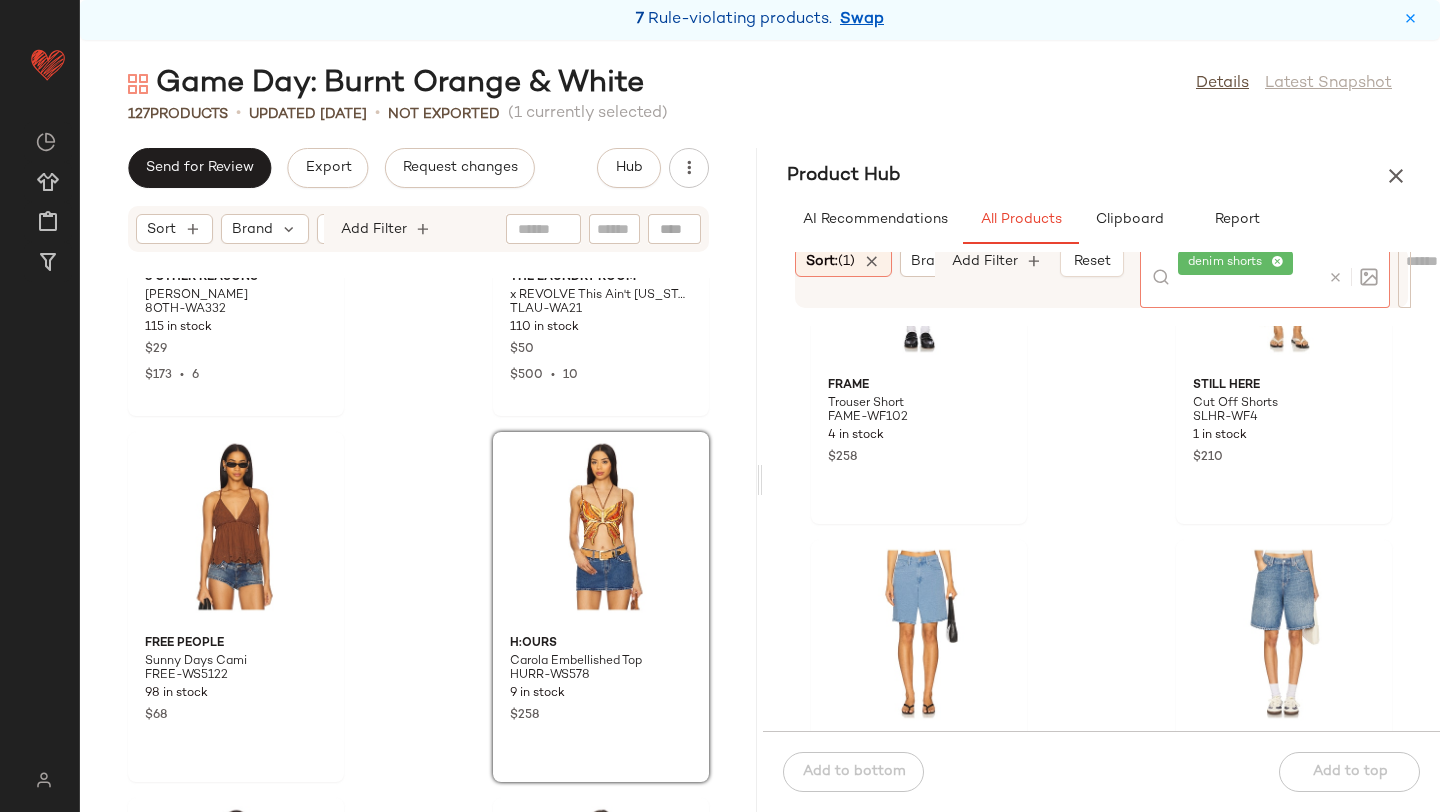 click at bounding box center (1335, 277) 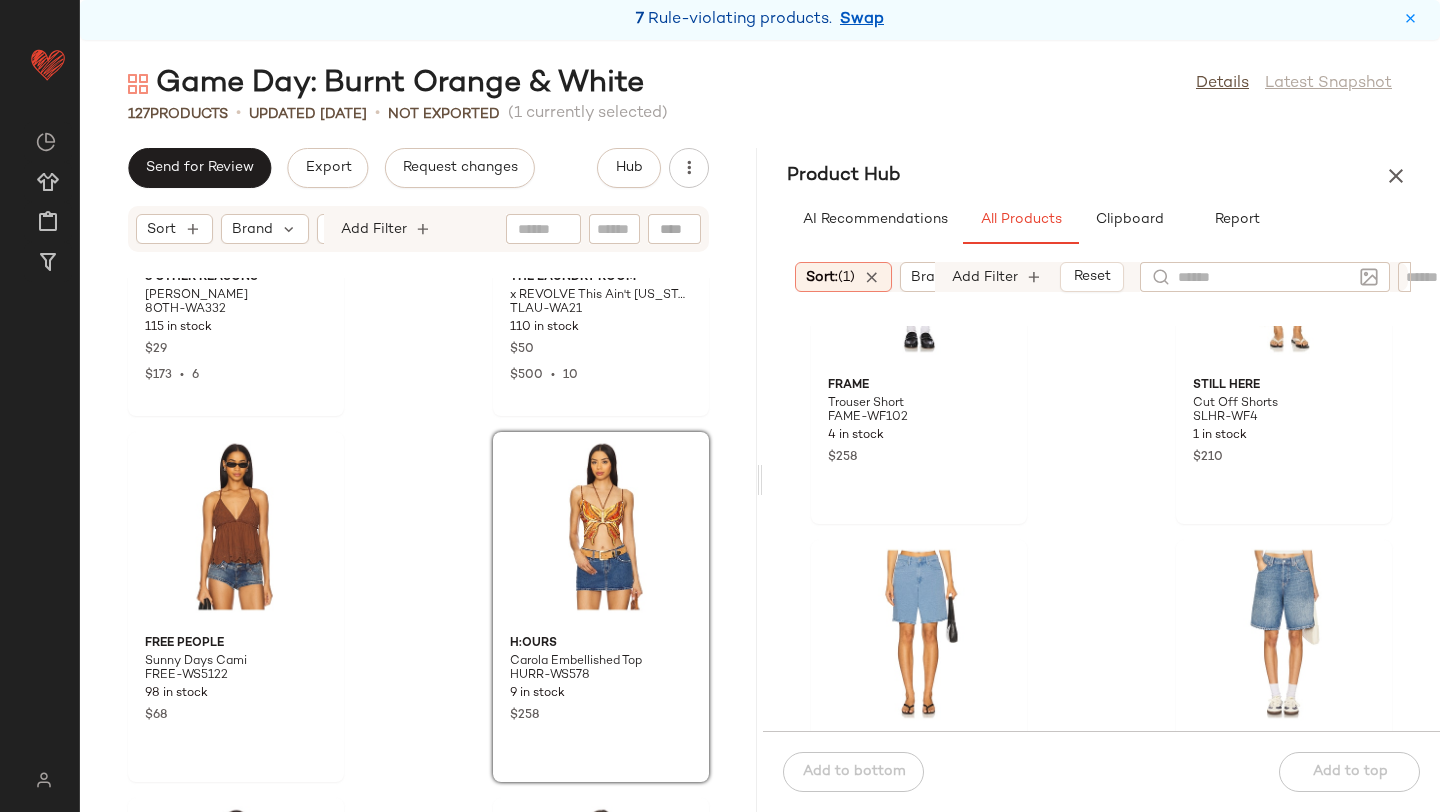 click on "AI Recommendations   All Products   Clipboard   Report" at bounding box center (1101, 220) 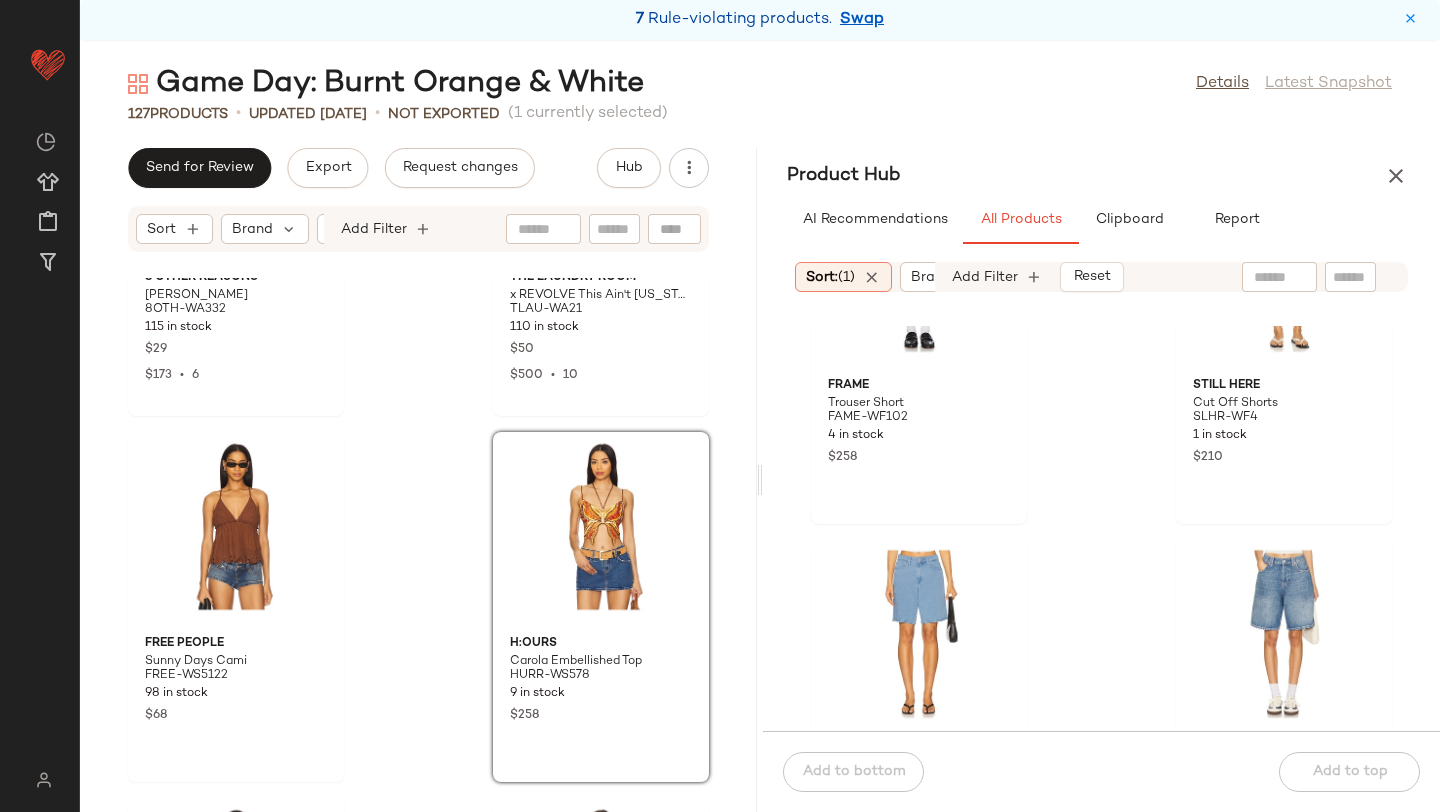 click 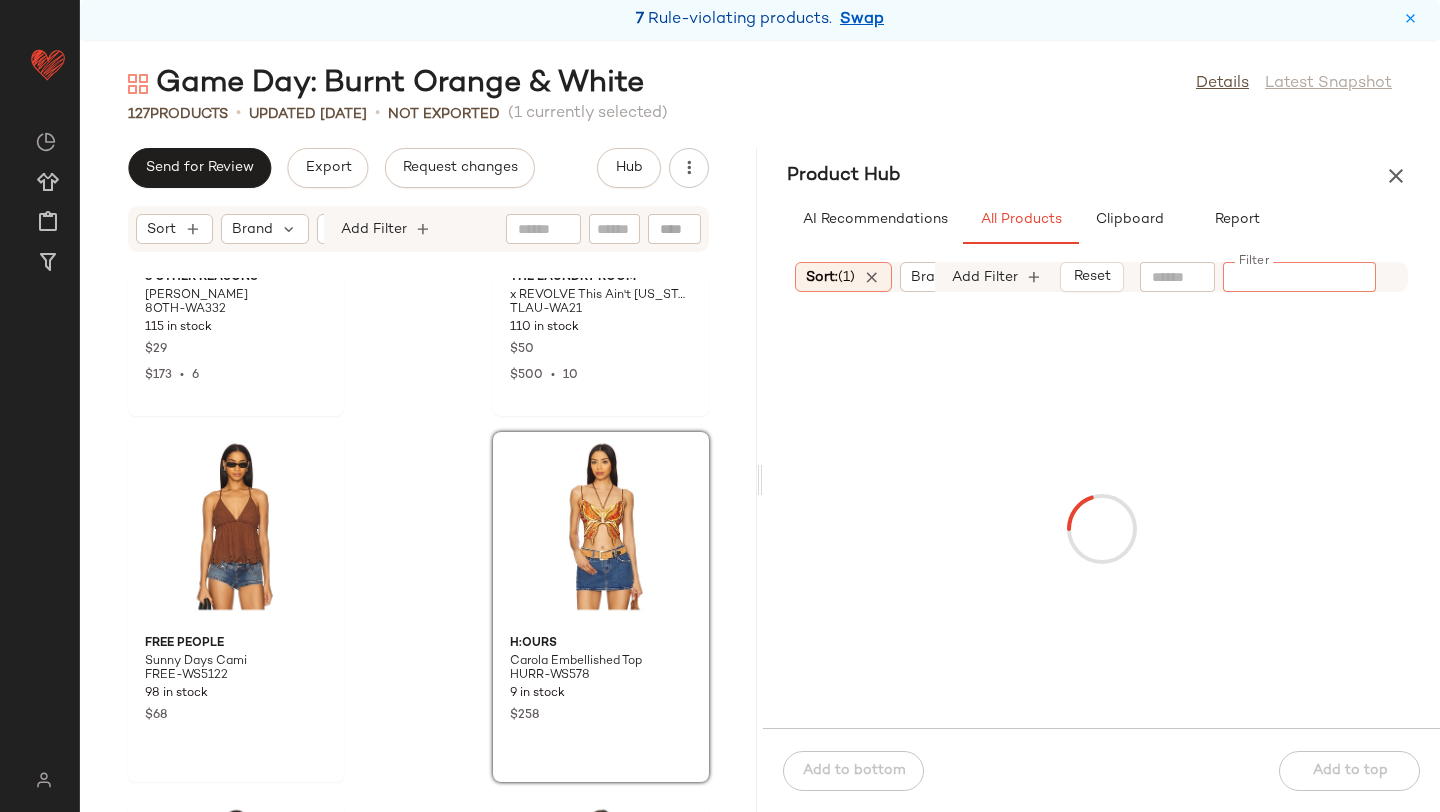 paste on "**********" 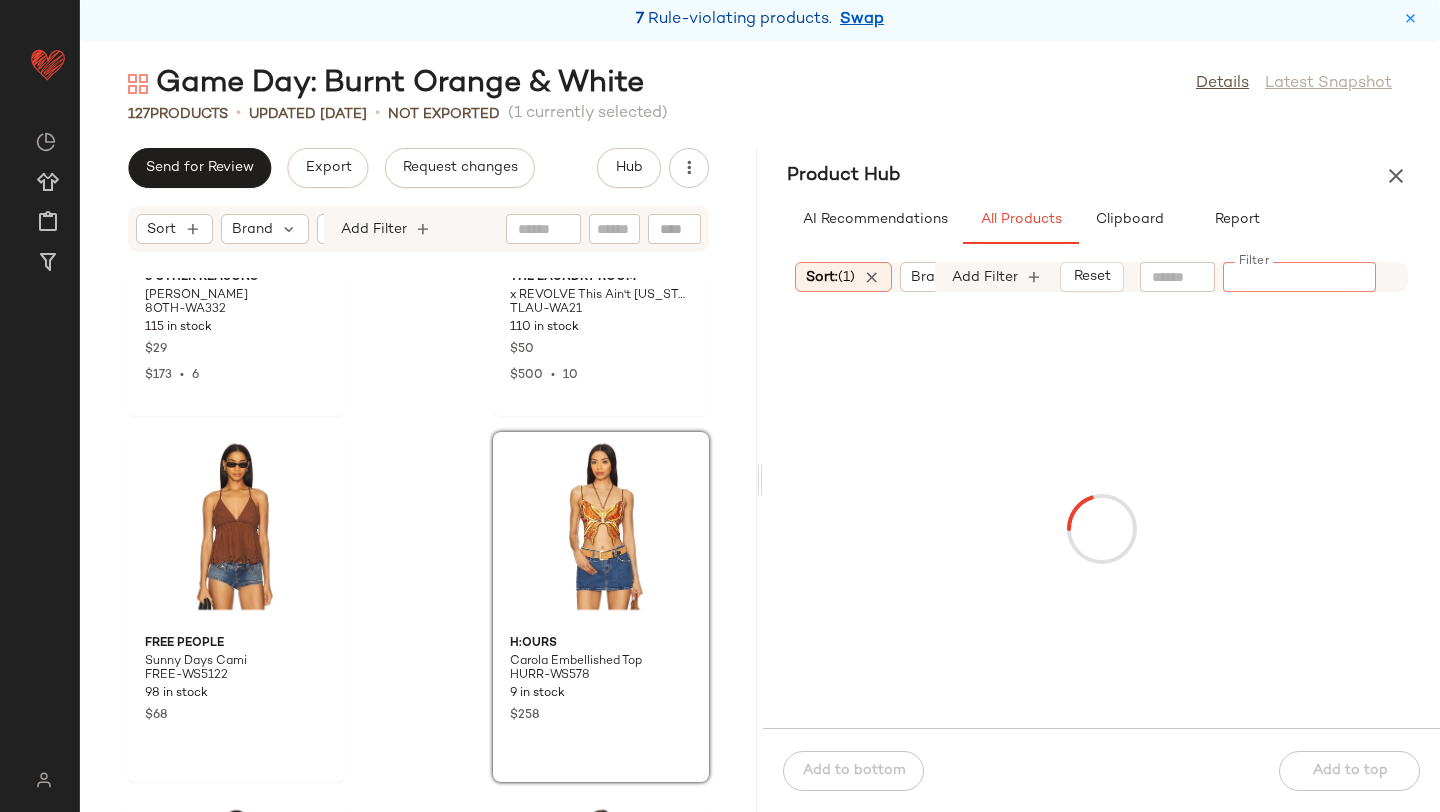 type on "**********" 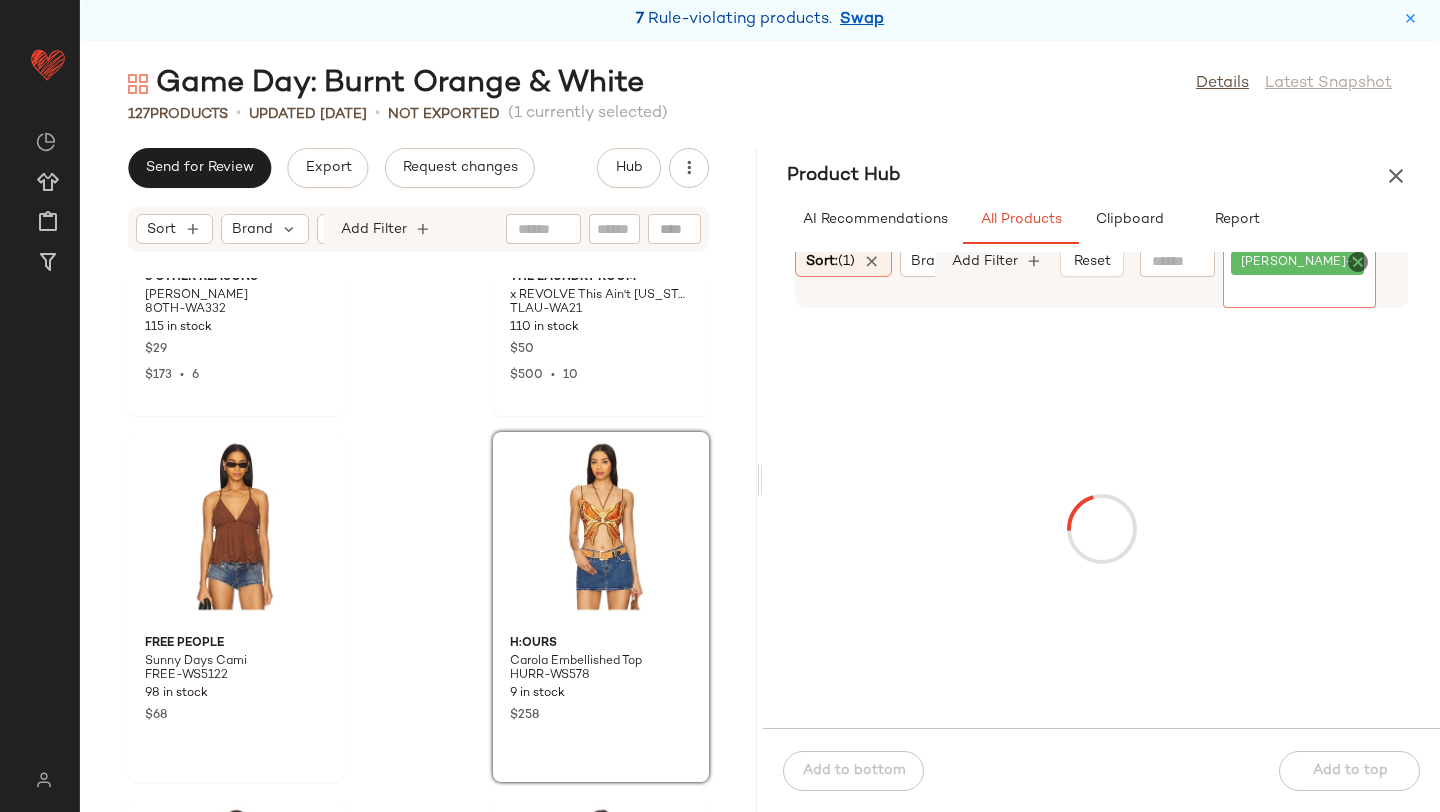 click on "AI Recommendations   All Products   Clipboard   Report" at bounding box center (1101, 220) 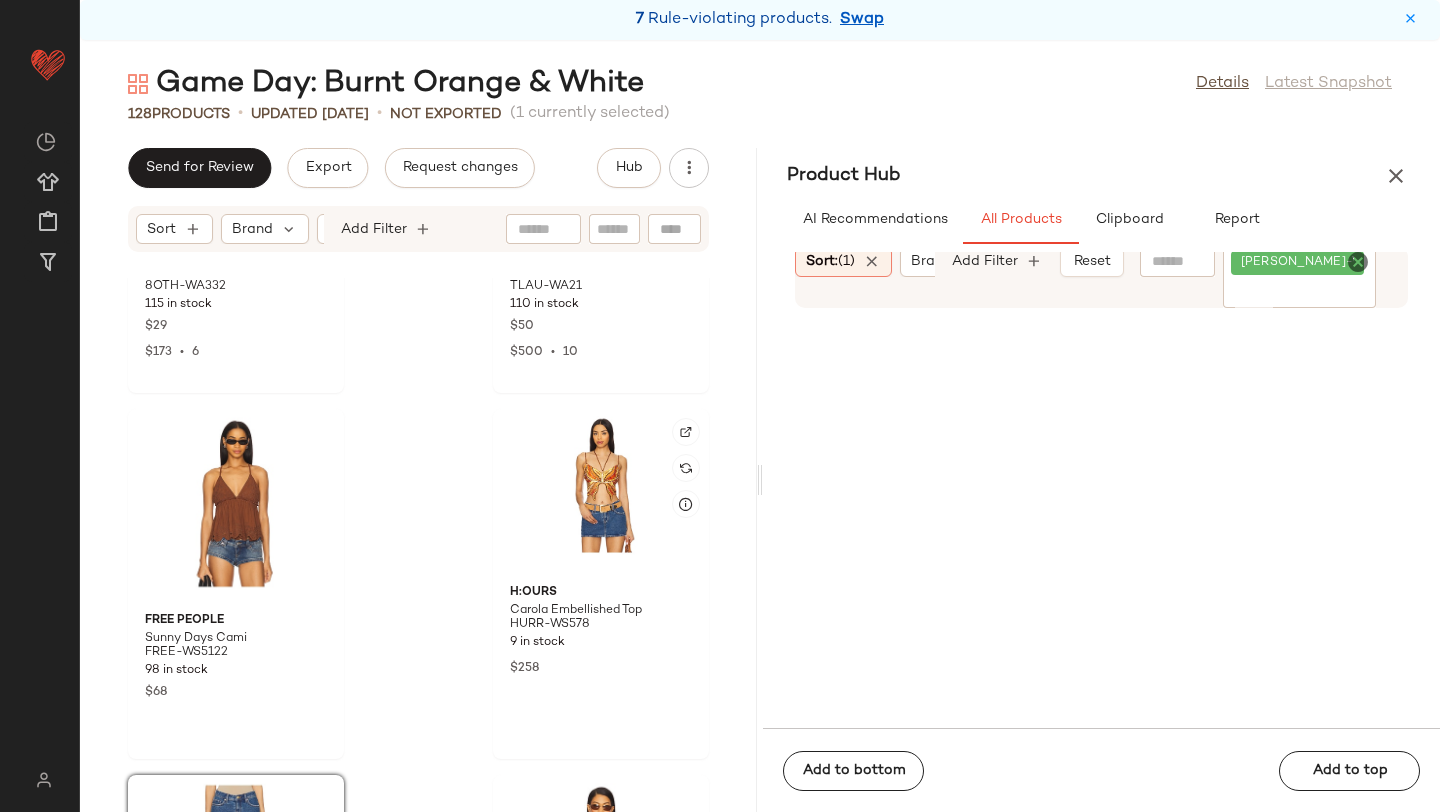 scroll, scrollTop: 15174, scrollLeft: 0, axis: vertical 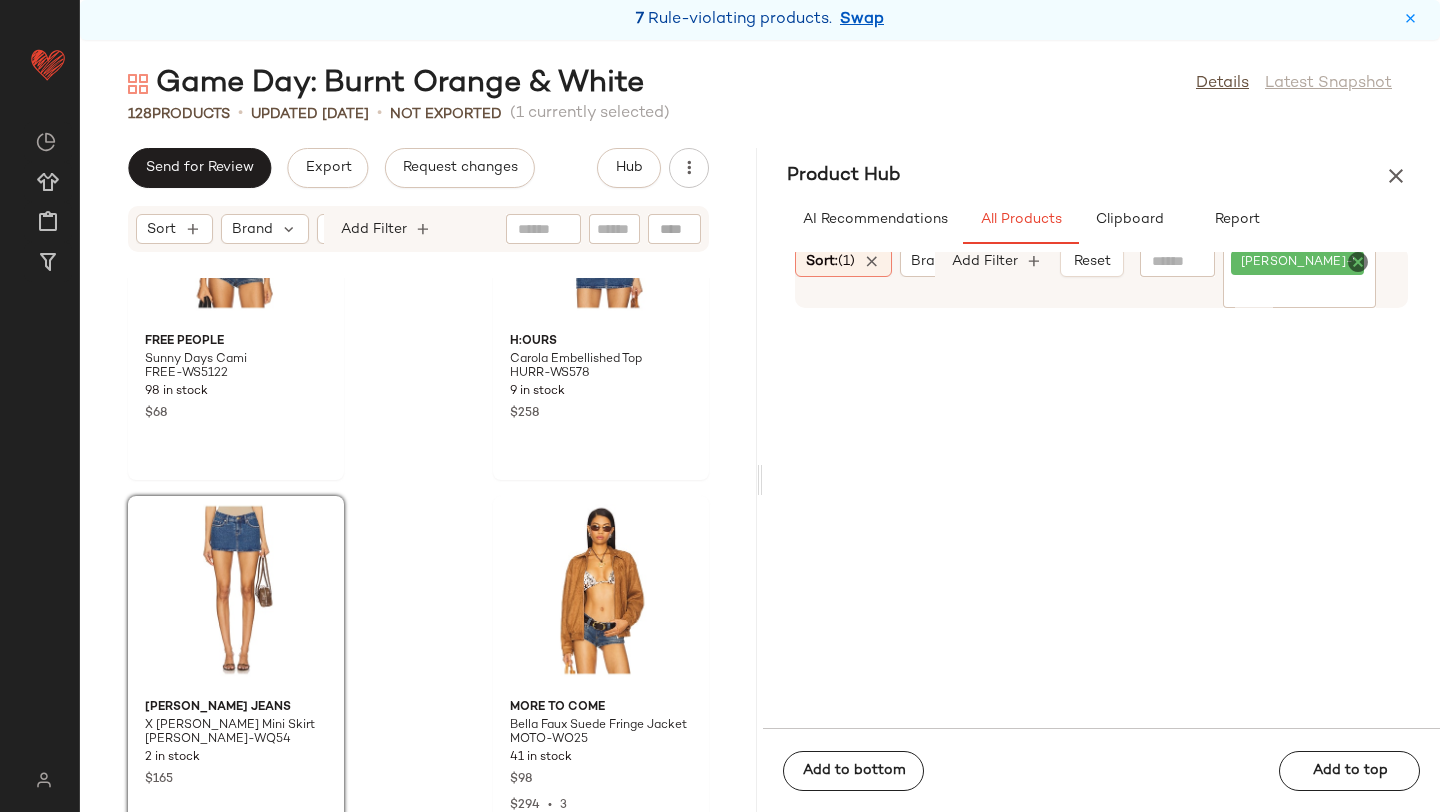 click on "Free People Sunny Days Cami FREE-WS5122 98 in stock $68 h:ours Carola Embellished Top HURR-WS578 9 in stock $258 Hudson Jeans X Brooks Nader Mignon Mini Skirt HUDSON-WQ54 2 in stock $165 MORE TO COME Bella Faux Suede Fringe Jacket MOTO-WO25 41 in stock $98 $294  •  3 Citizens of Humanity Caralyn Tank Top CITI-WS357 45 in stock $158 Jeffrey Campbell Reflect Boots JCAM-WZ2022 6 in stock $300 $300  •  1 Free People Brayden Western Boot FREE-WZ214 27 in stock $298 BTB Los Angeles Harper Hobo BTBR-WY75 4 in stock $178" 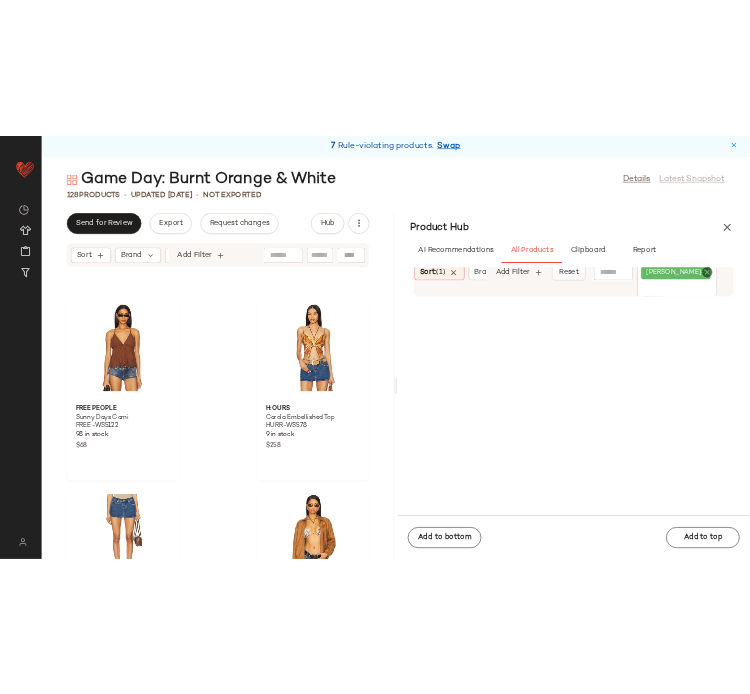 scroll, scrollTop: 14966, scrollLeft: 0, axis: vertical 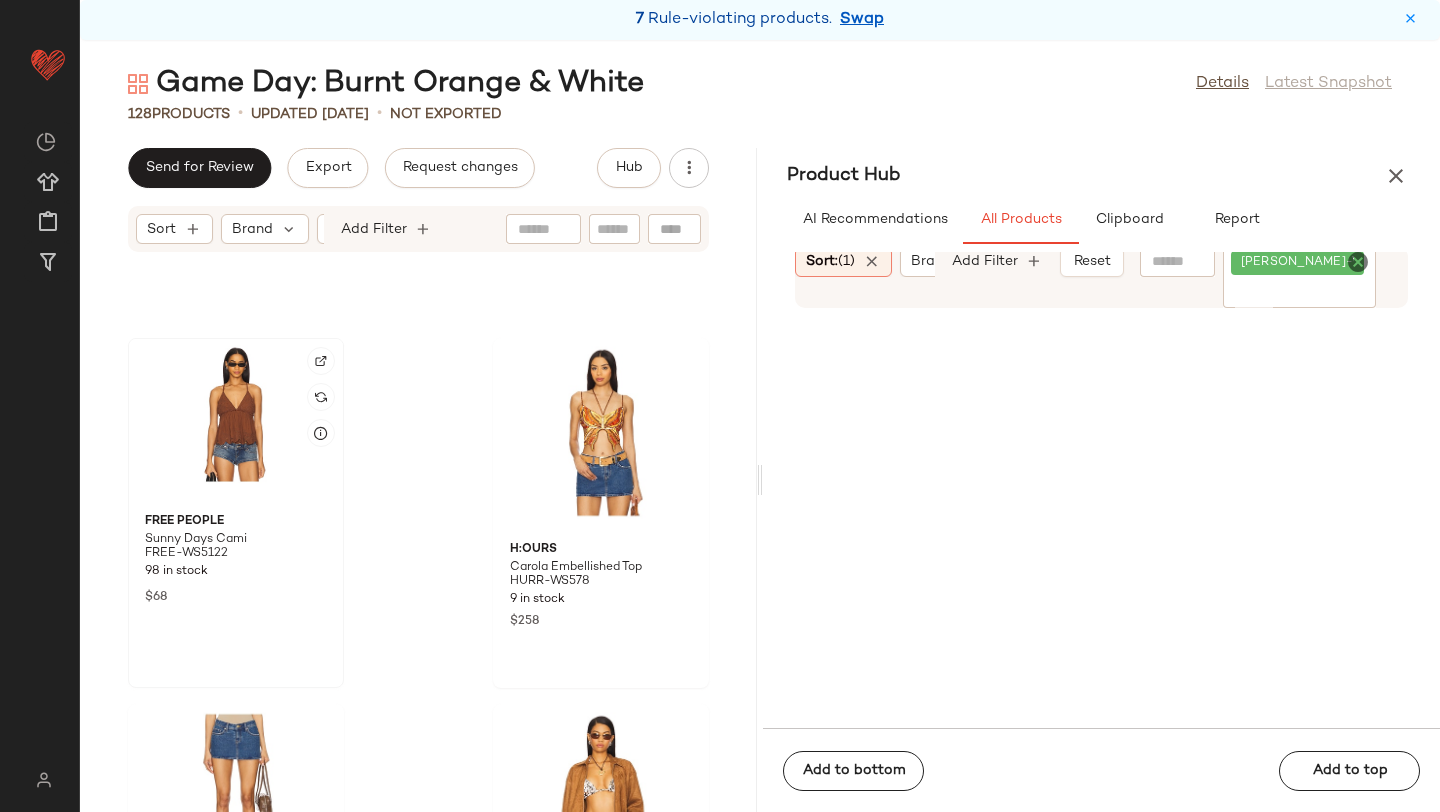 click 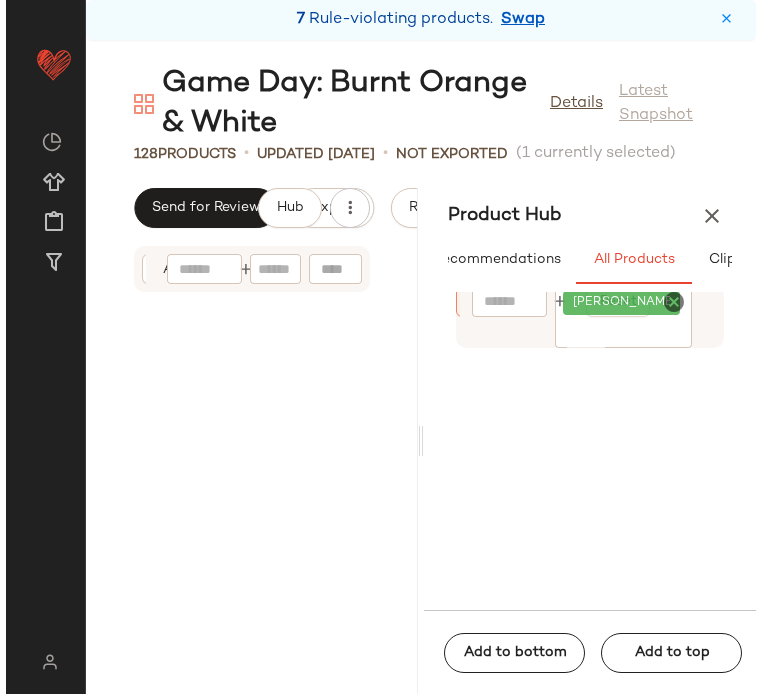 scroll, scrollTop: 0, scrollLeft: 54, axis: horizontal 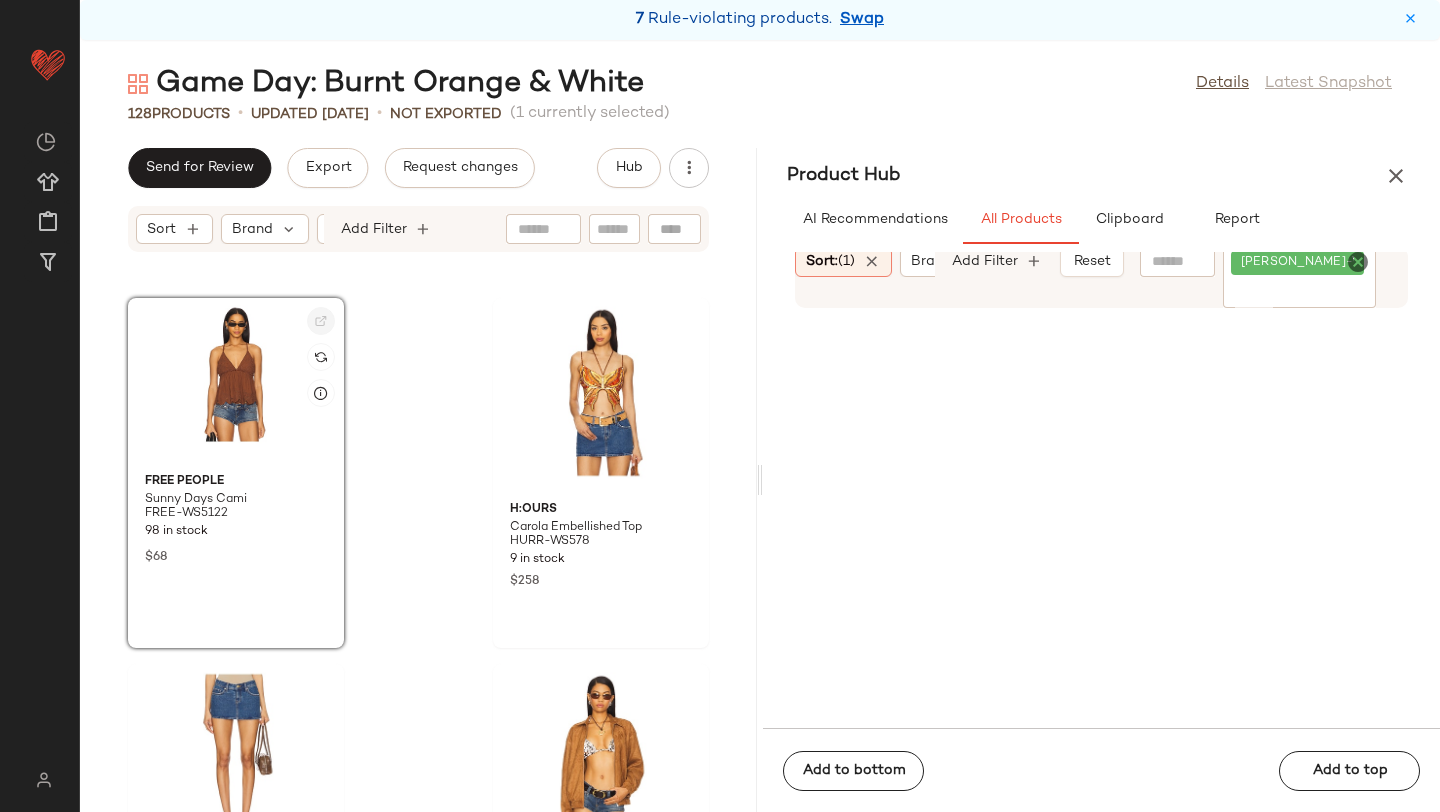 click 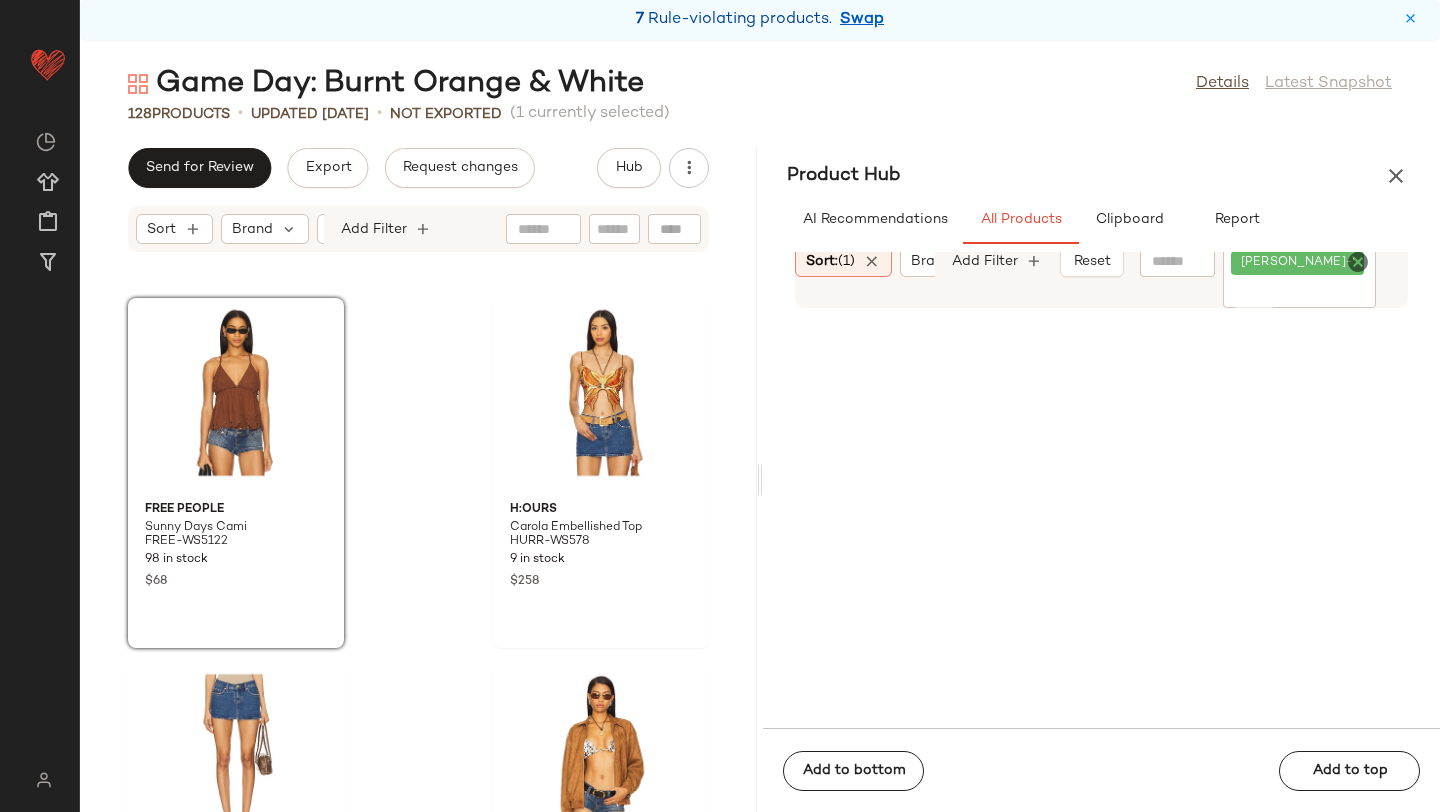 click 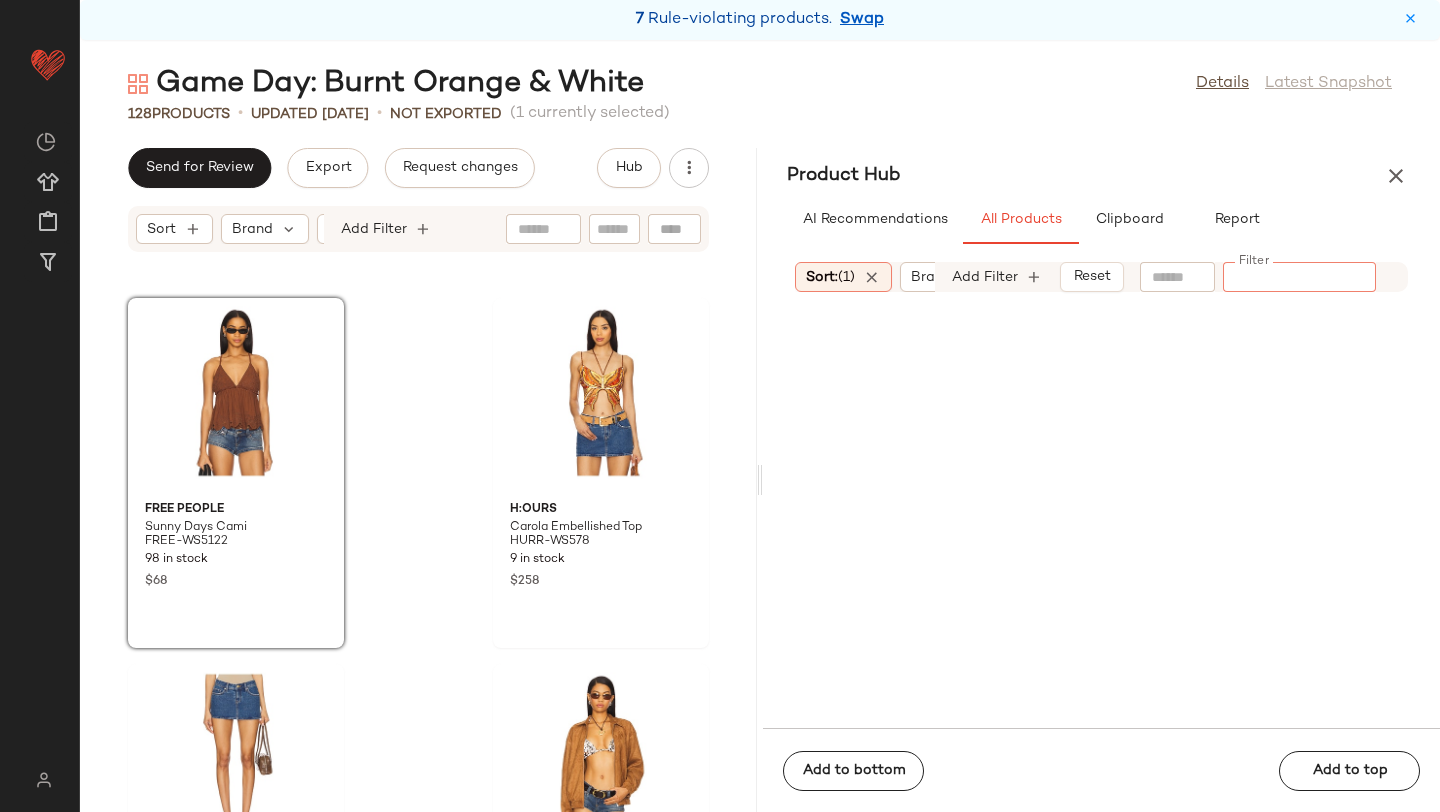 paste on "********" 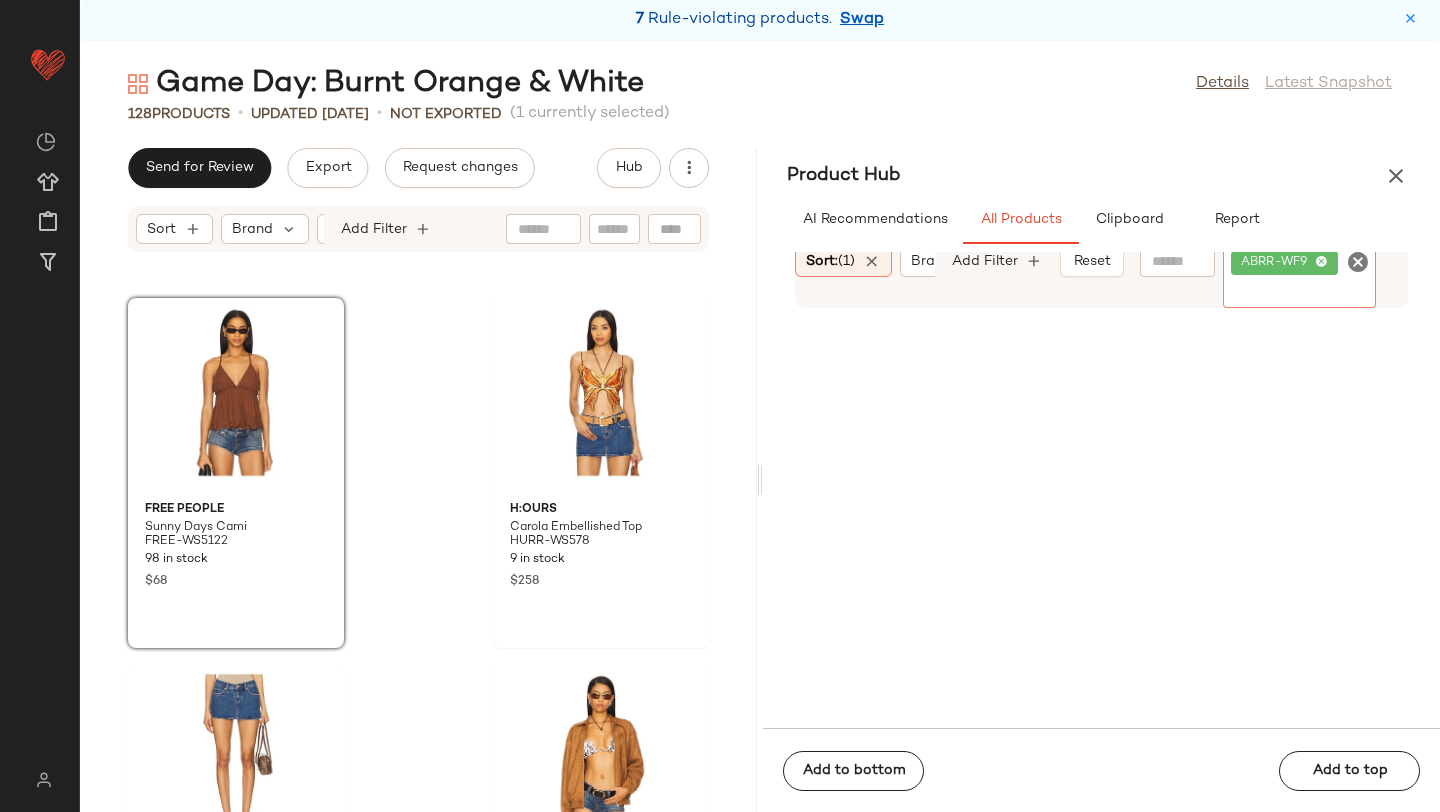 click on "Product Hub" at bounding box center [1101, 176] 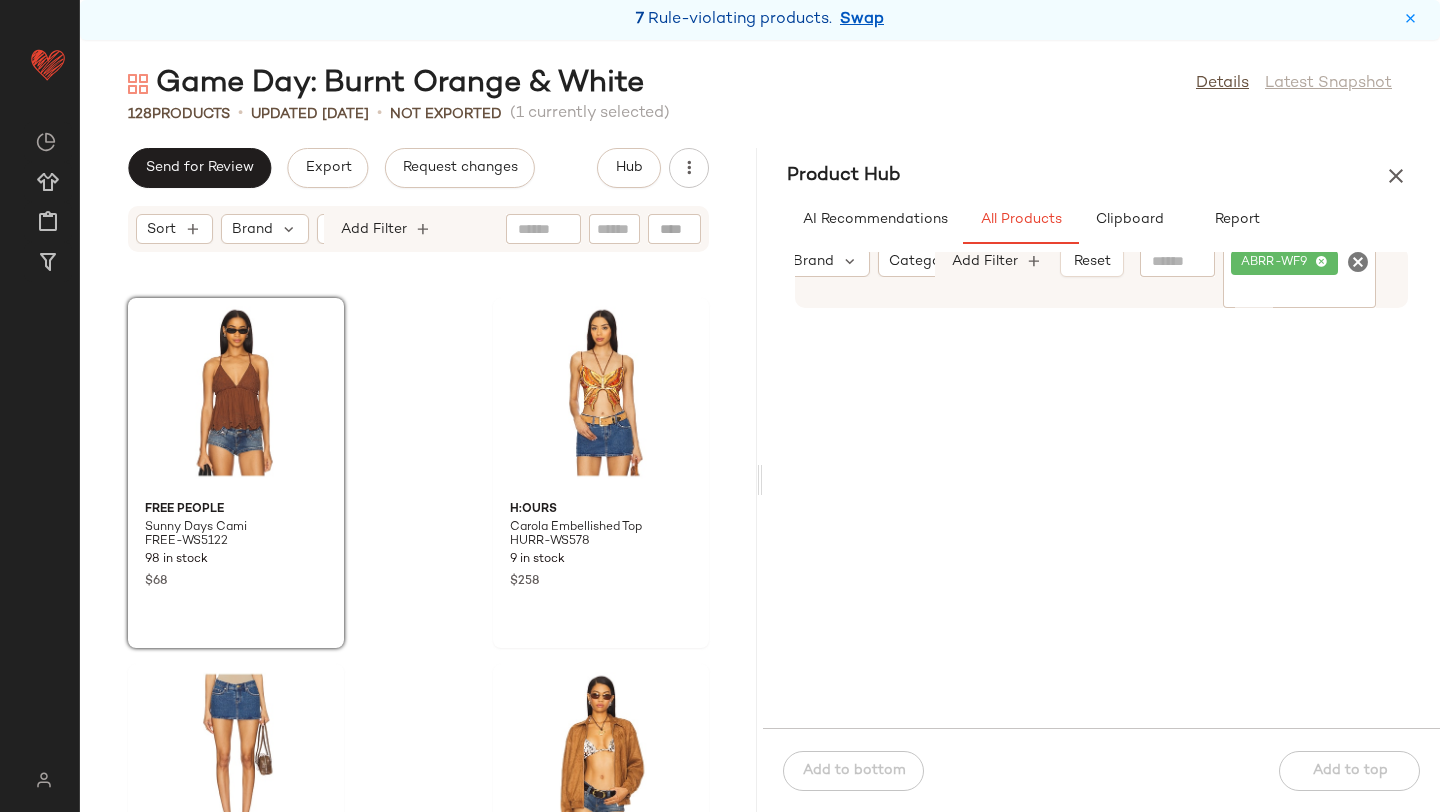 scroll, scrollTop: 0, scrollLeft: 0, axis: both 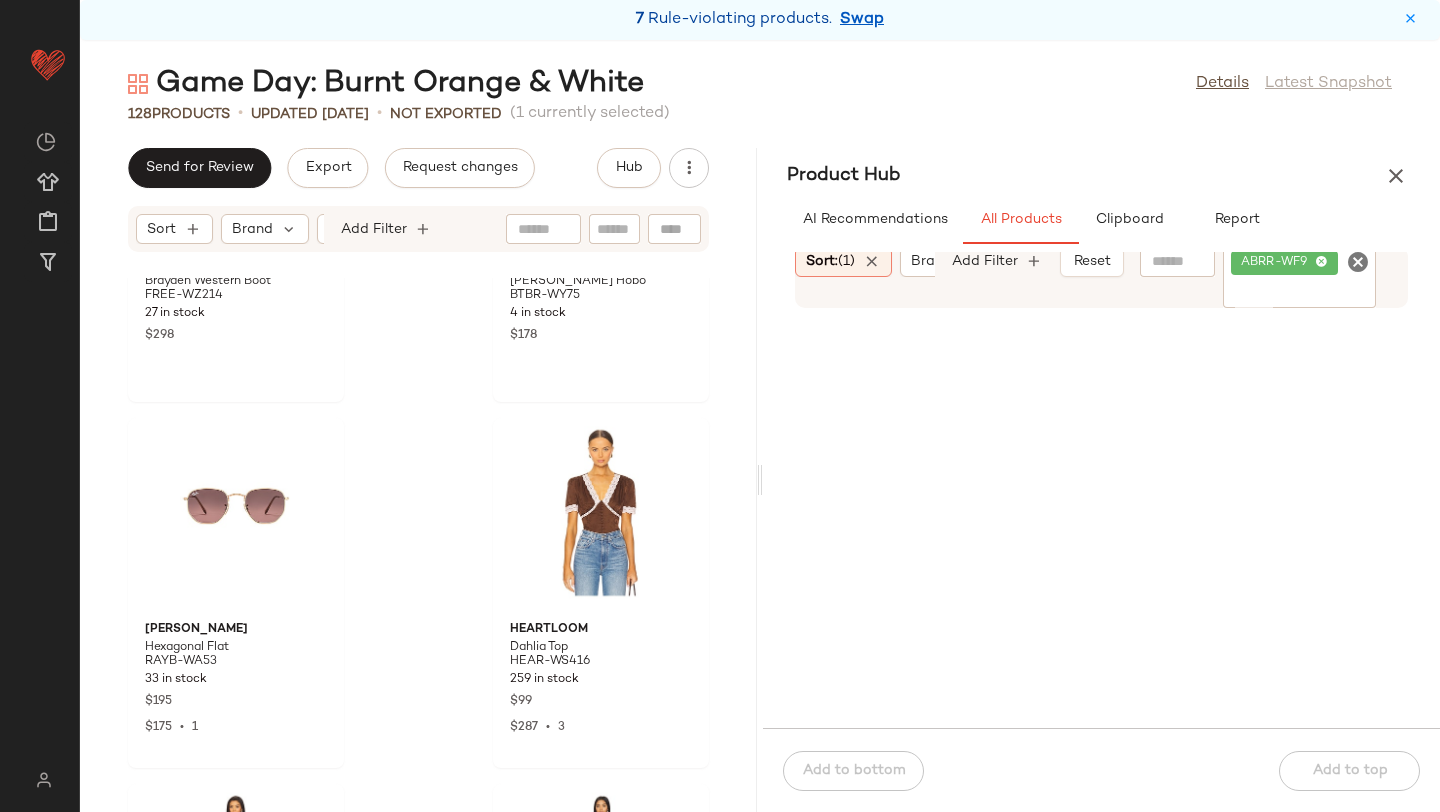 click 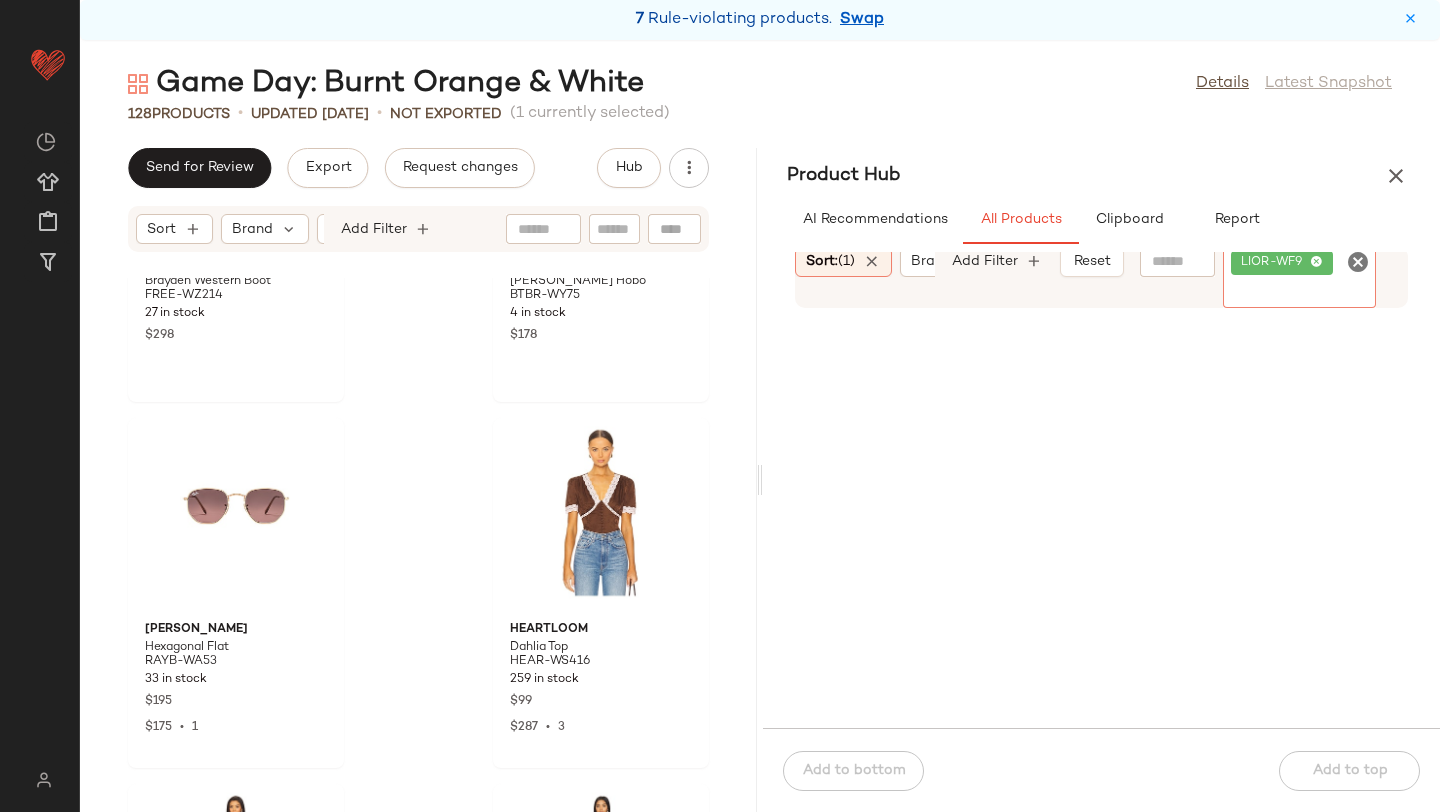 click on "Product Hub" at bounding box center [1101, 176] 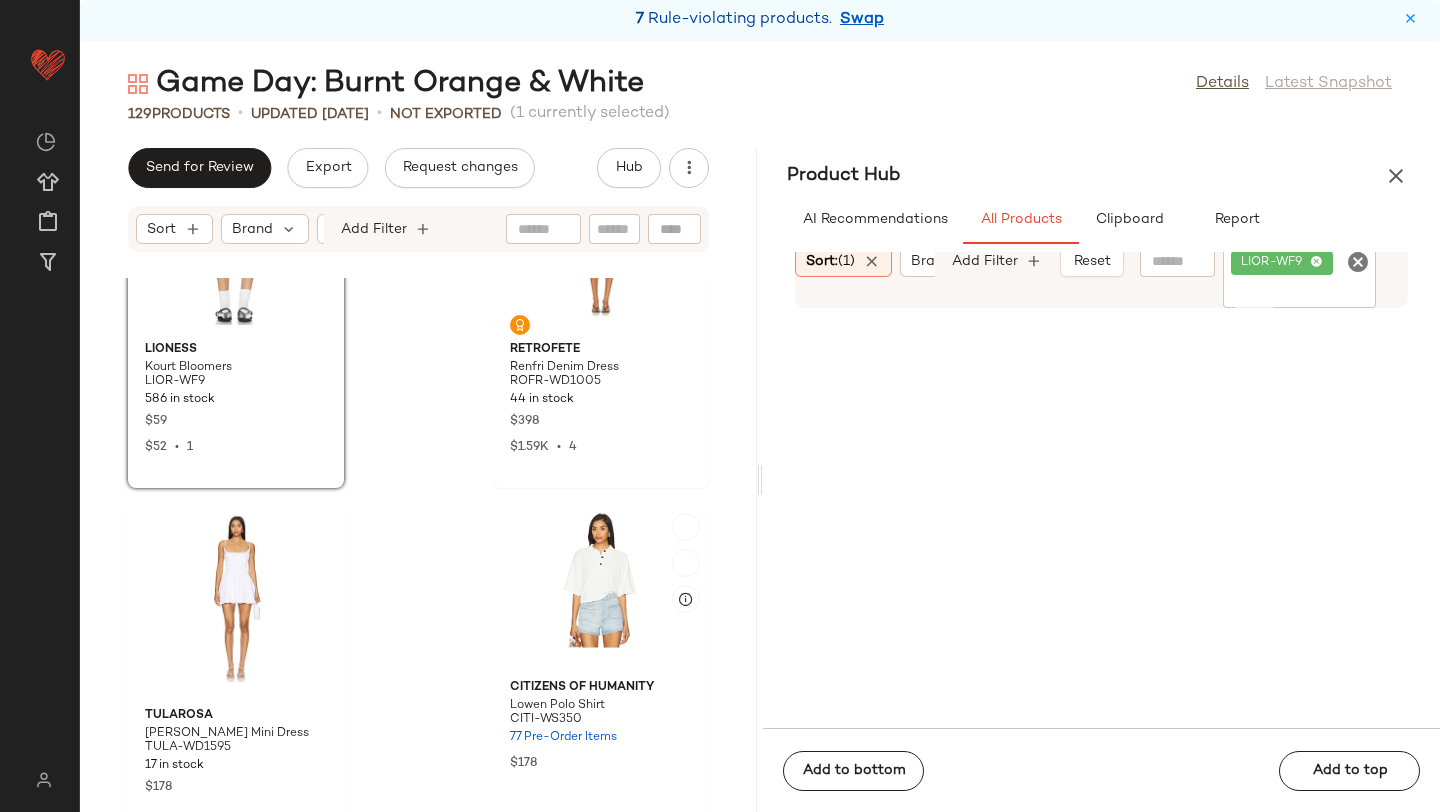 scroll, scrollTop: 17167, scrollLeft: 0, axis: vertical 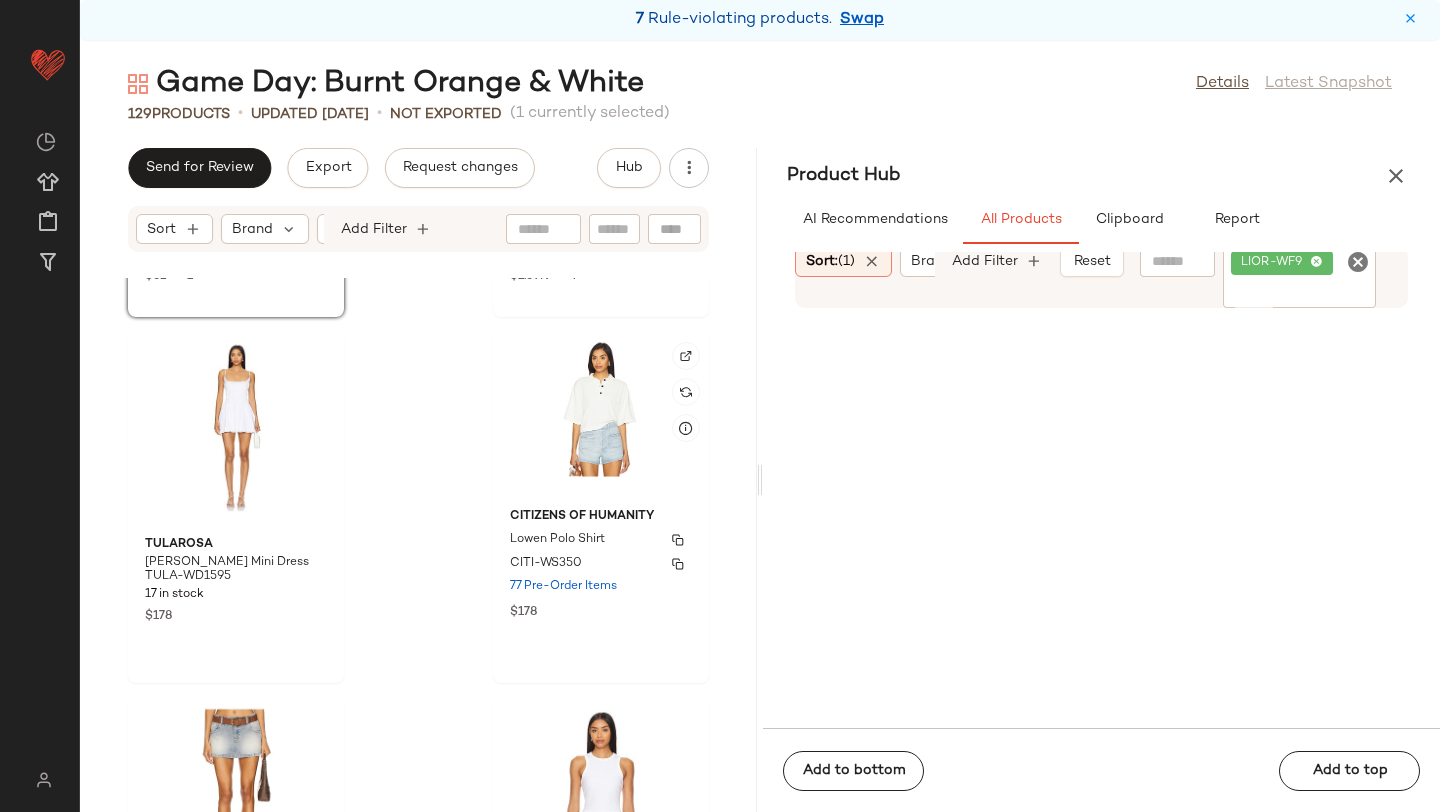 click on "Lowen Polo Shirt" at bounding box center [601, 540] 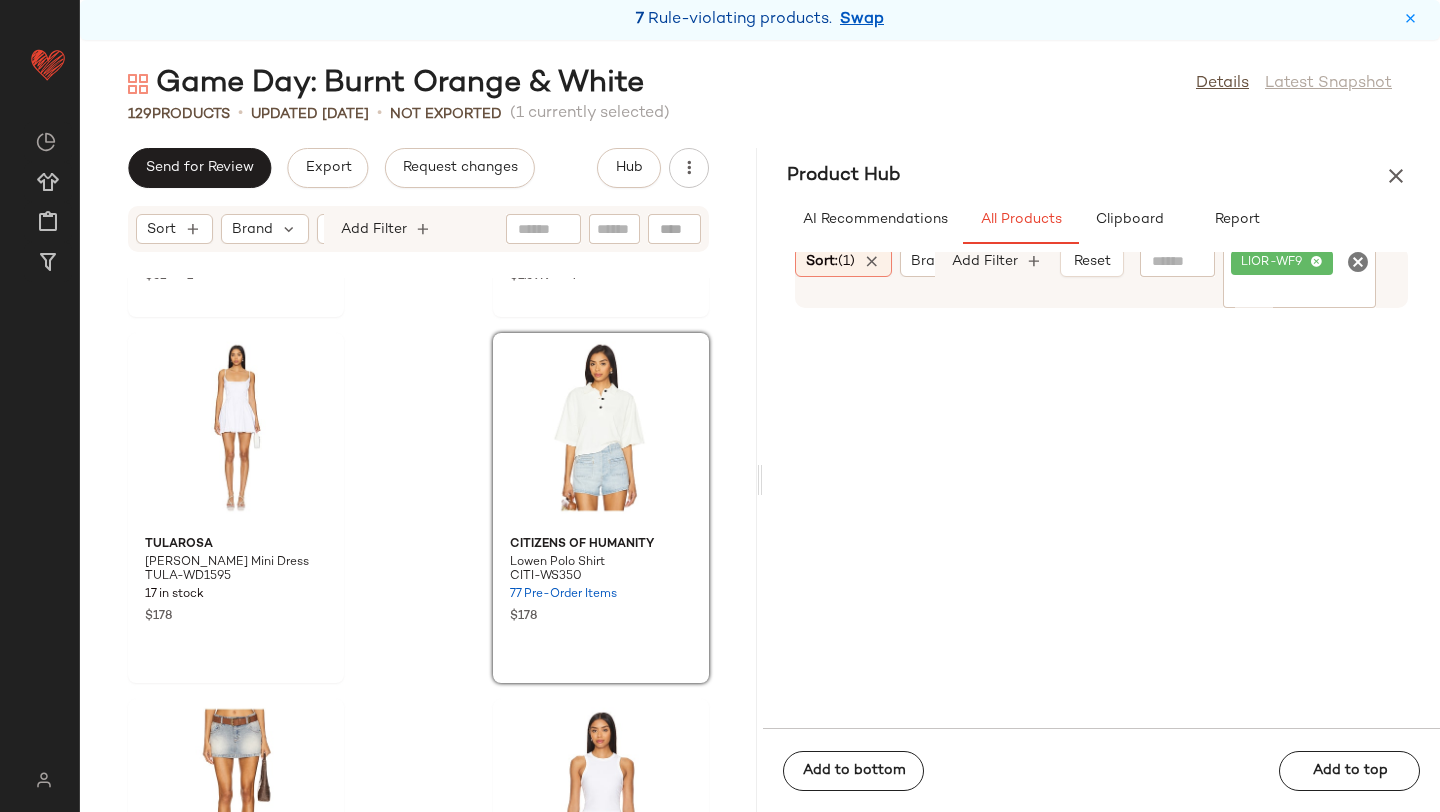 click 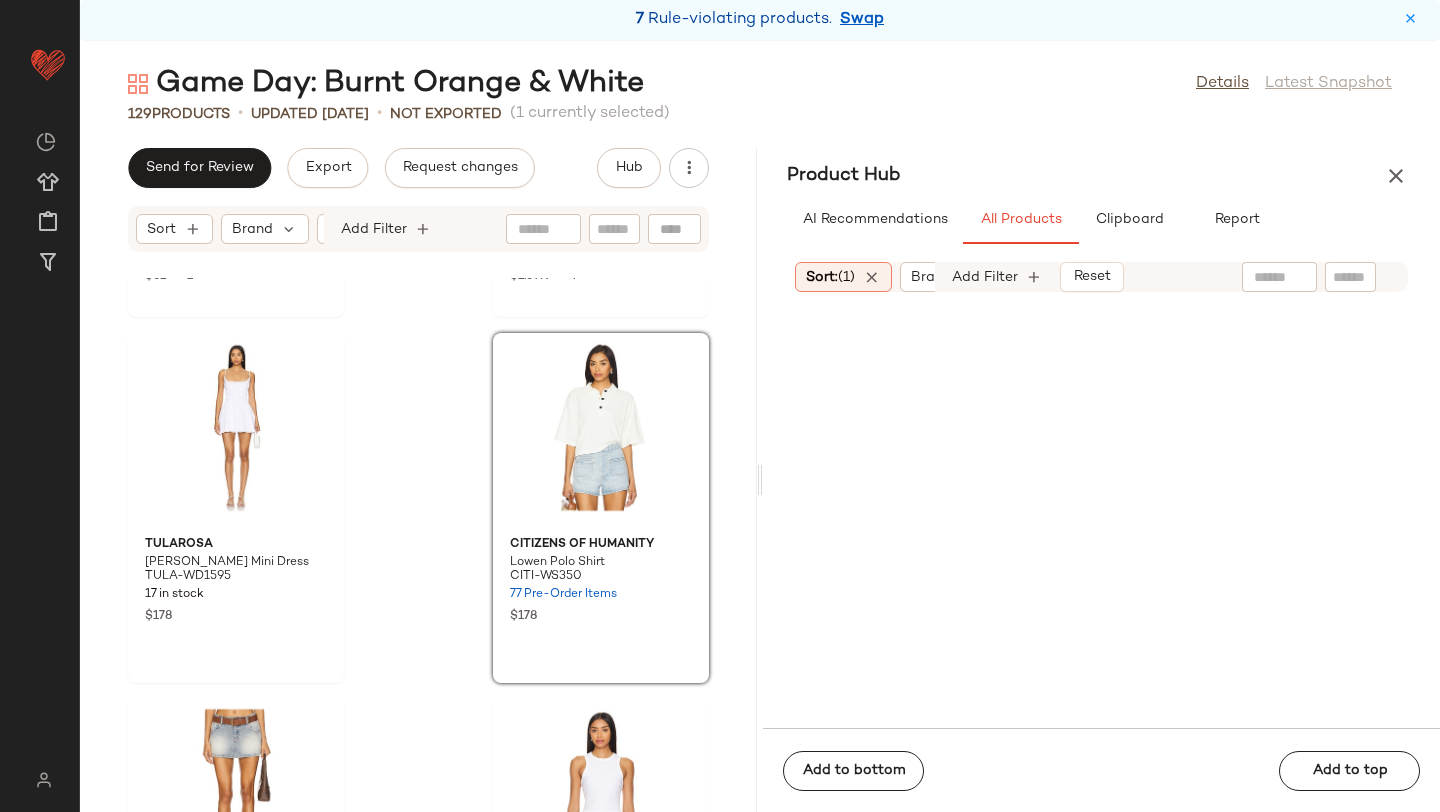 click on "Game Day: Burnt Orange & White  Details   Latest Snapshot  129   Products   •   updated Jul 8th  •   Not Exported    (1 currently selected)   Send for Review   Export   Request changes   Hub  Sort  Brand  Category  Add Filter  LIONESS Kourt Bloomers LIOR-WF9 586 in stock $59 $52  •  1 retrofete Renfri Denim Dress ROFR-WD1005 44 in stock $398 $1.59K  •  4 Tularosa Donna Mini Dress TULA-WD1595 17 in stock $178 Citizens of Humanity Lowen Polo Shirt CITI-WS350 77 Pre-Order Items $178 Abrand 99 Skirt ABRR-WQ30 89 in stock $98 YEAR OF OURS Racer Crop Tank YEAR-WS106 3 in stock $60 RE/DONE 70s High Rise Short REDR-WF71 68 Pre-Order Items $195 $585  •  3 Nike Zoom Vomero 5 Sneaker NIKR-WZ1145 6 in stock $160 Product Hub  AI Recommendations   All Products   Clipboard   Report  Sort:   (1) Brand  Category  In Curation?:   No Age:   adult Availability:   (2) Gender:   female Sale Price:   Not on sale Add Filter   Reset   Add to bottom   Add to top" at bounding box center [760, 438] 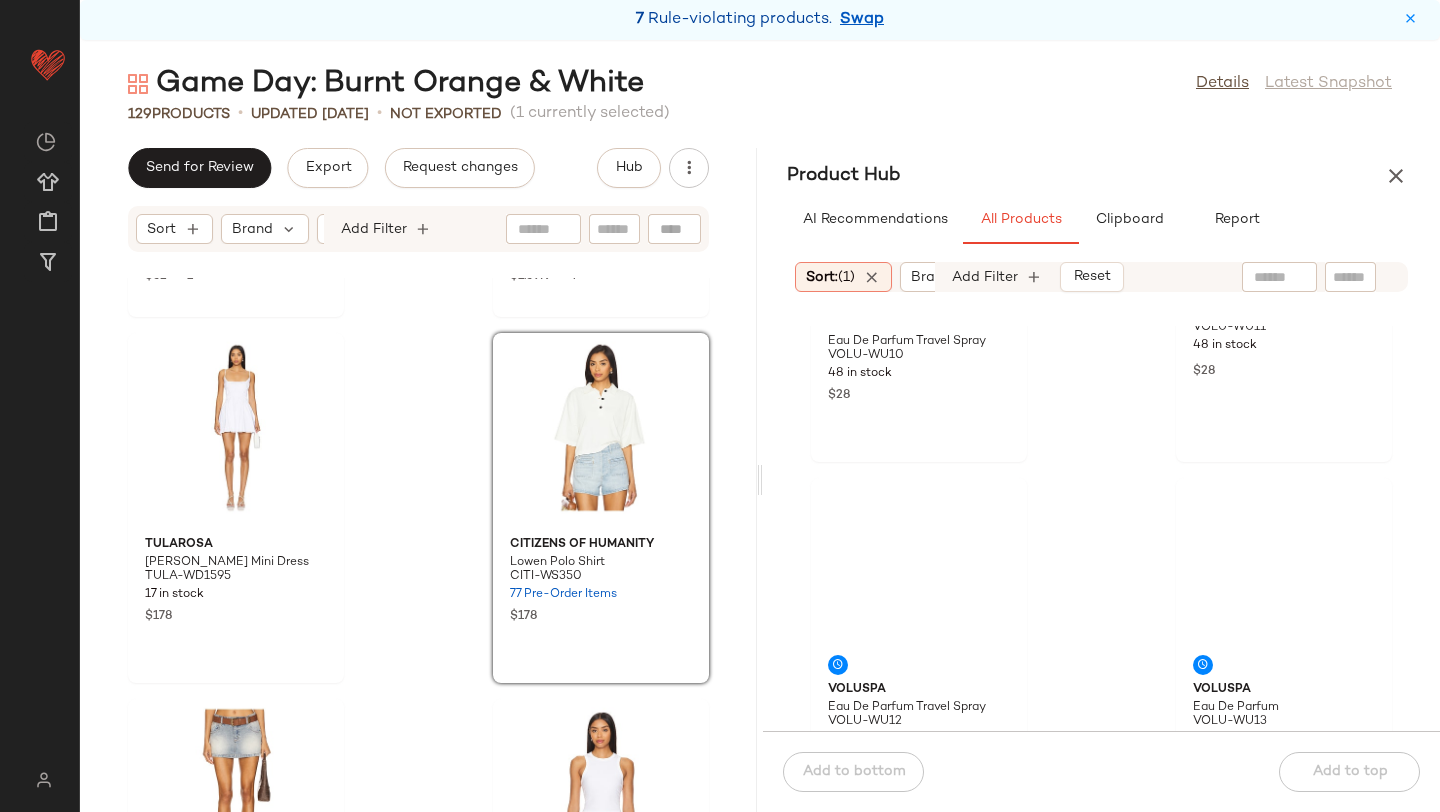scroll, scrollTop: 1185, scrollLeft: 0, axis: vertical 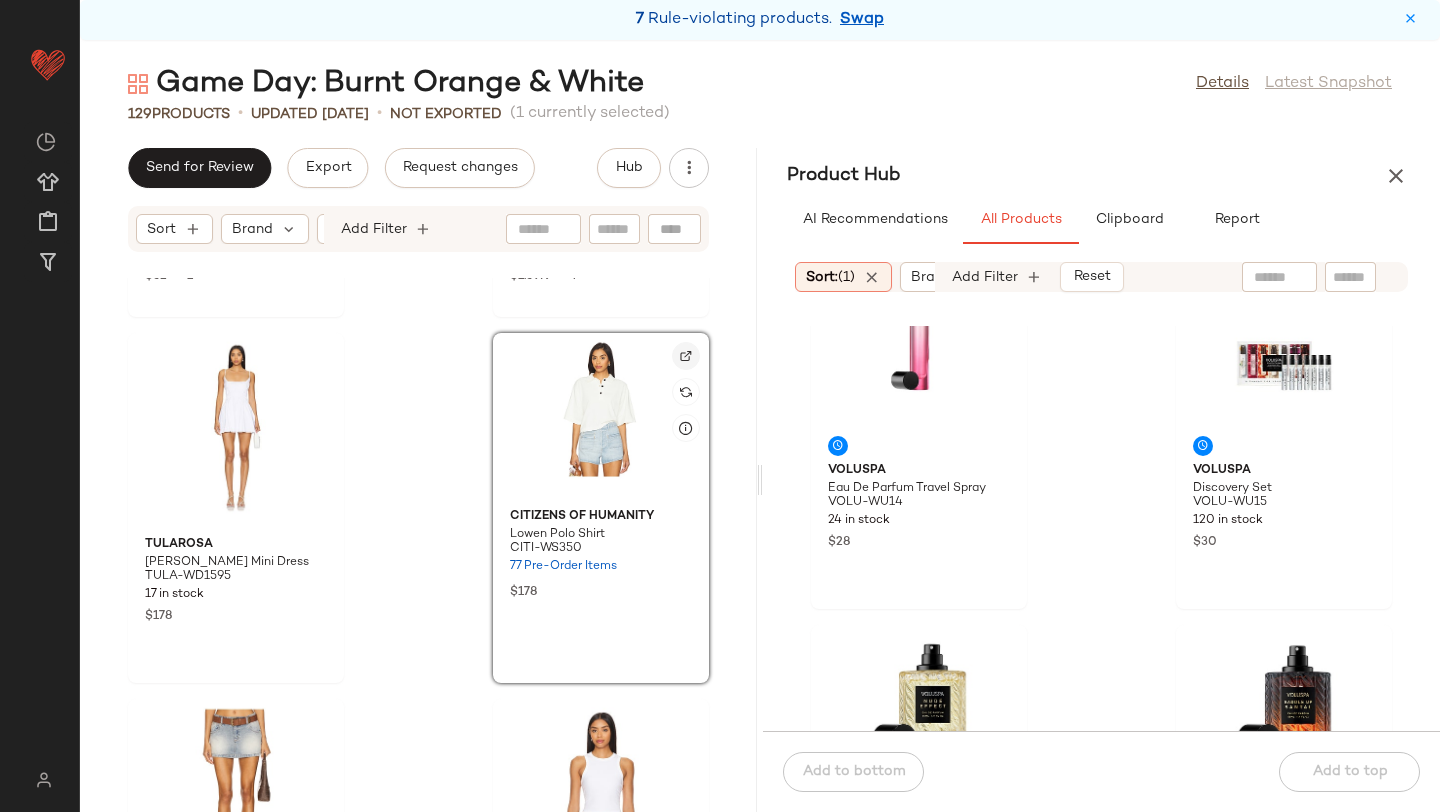 click 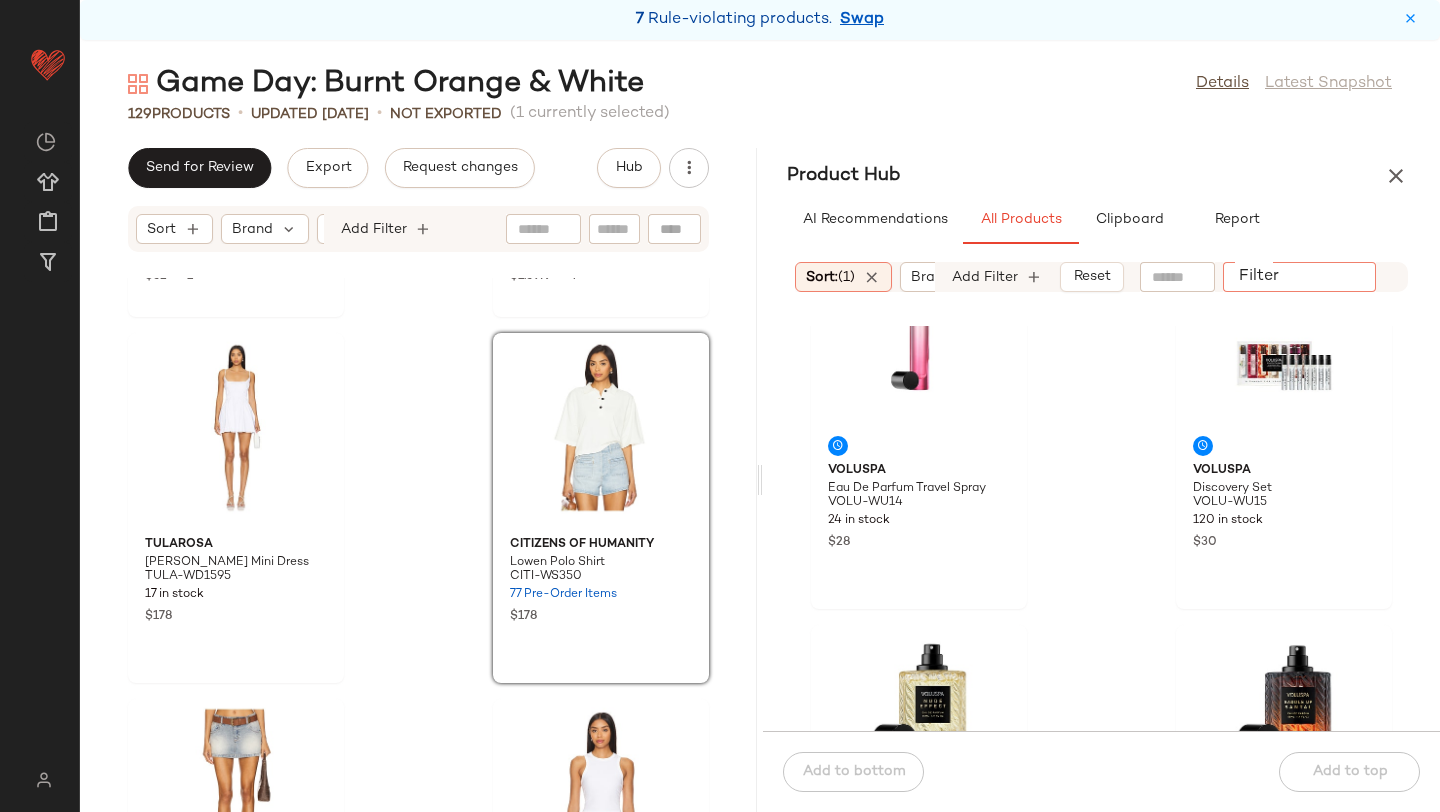 click on "Filter" 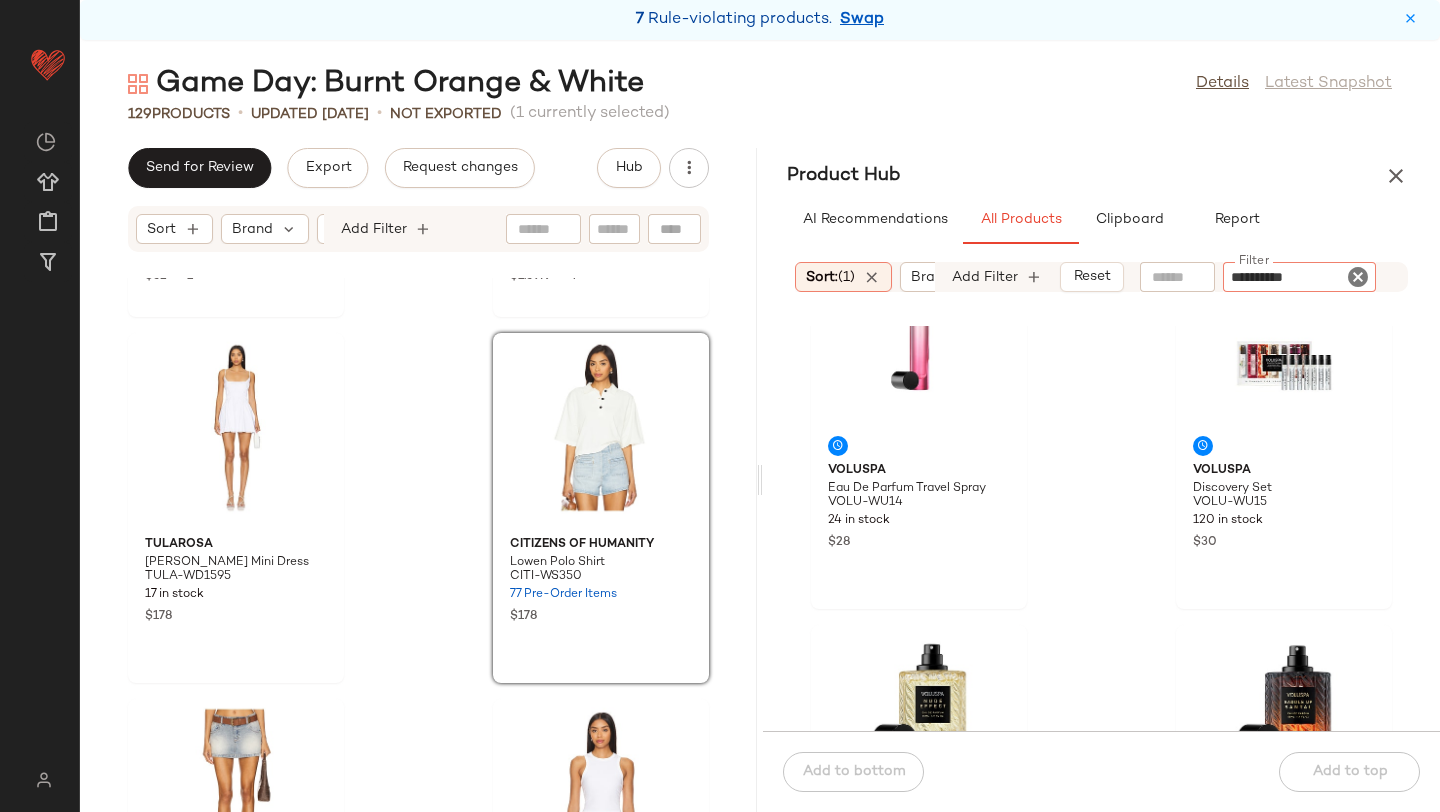 type 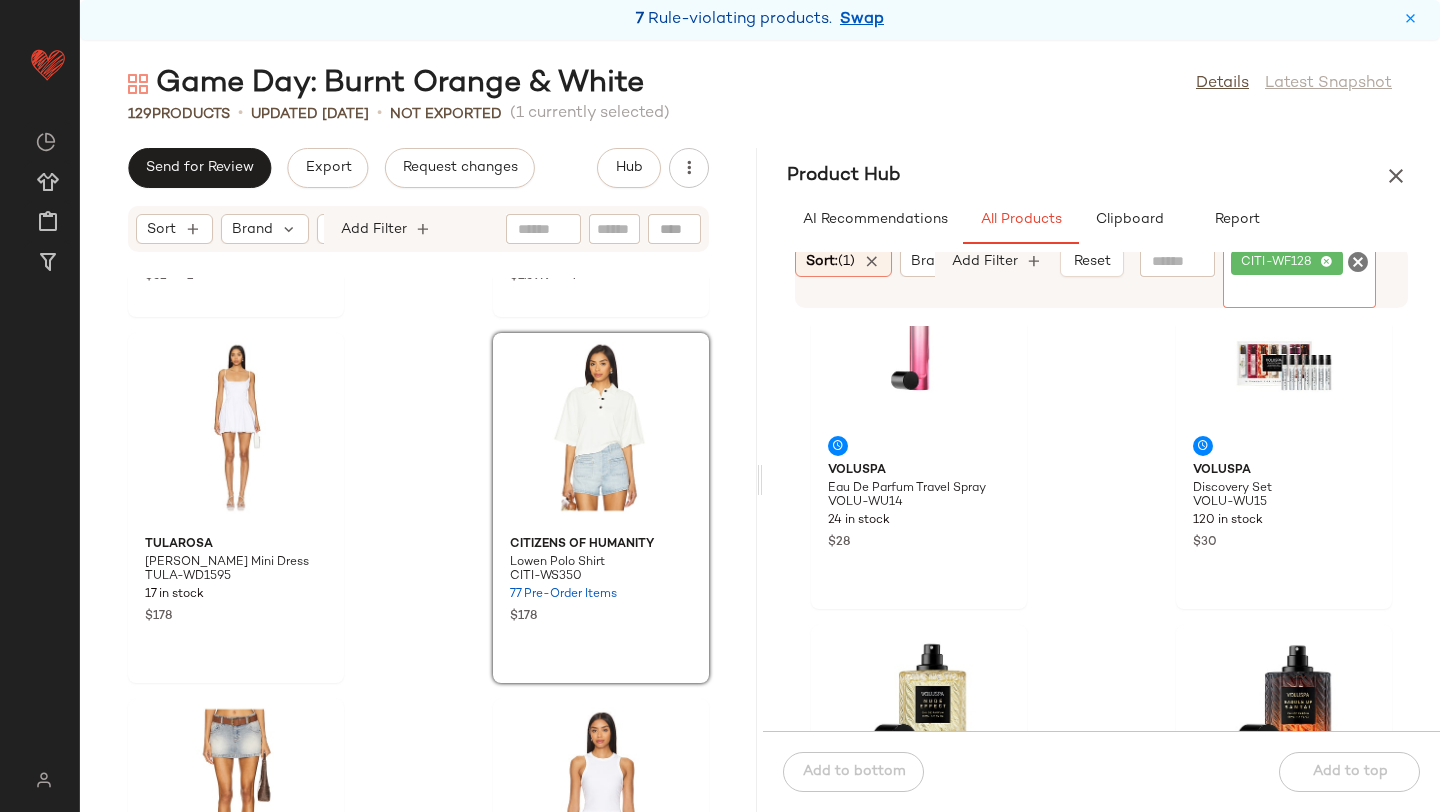 click on "Product Hub" at bounding box center (1101, 176) 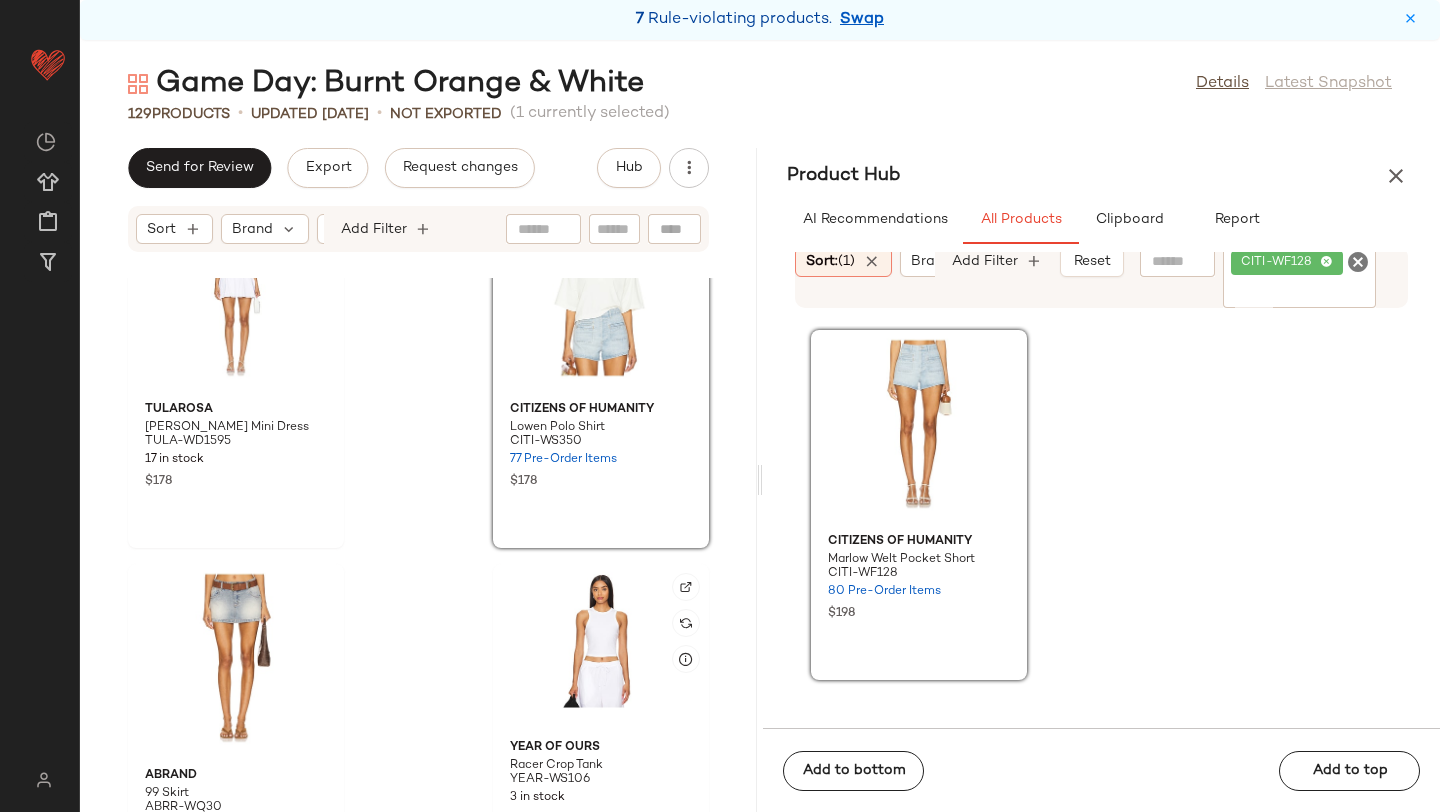 scroll, scrollTop: 17303, scrollLeft: 0, axis: vertical 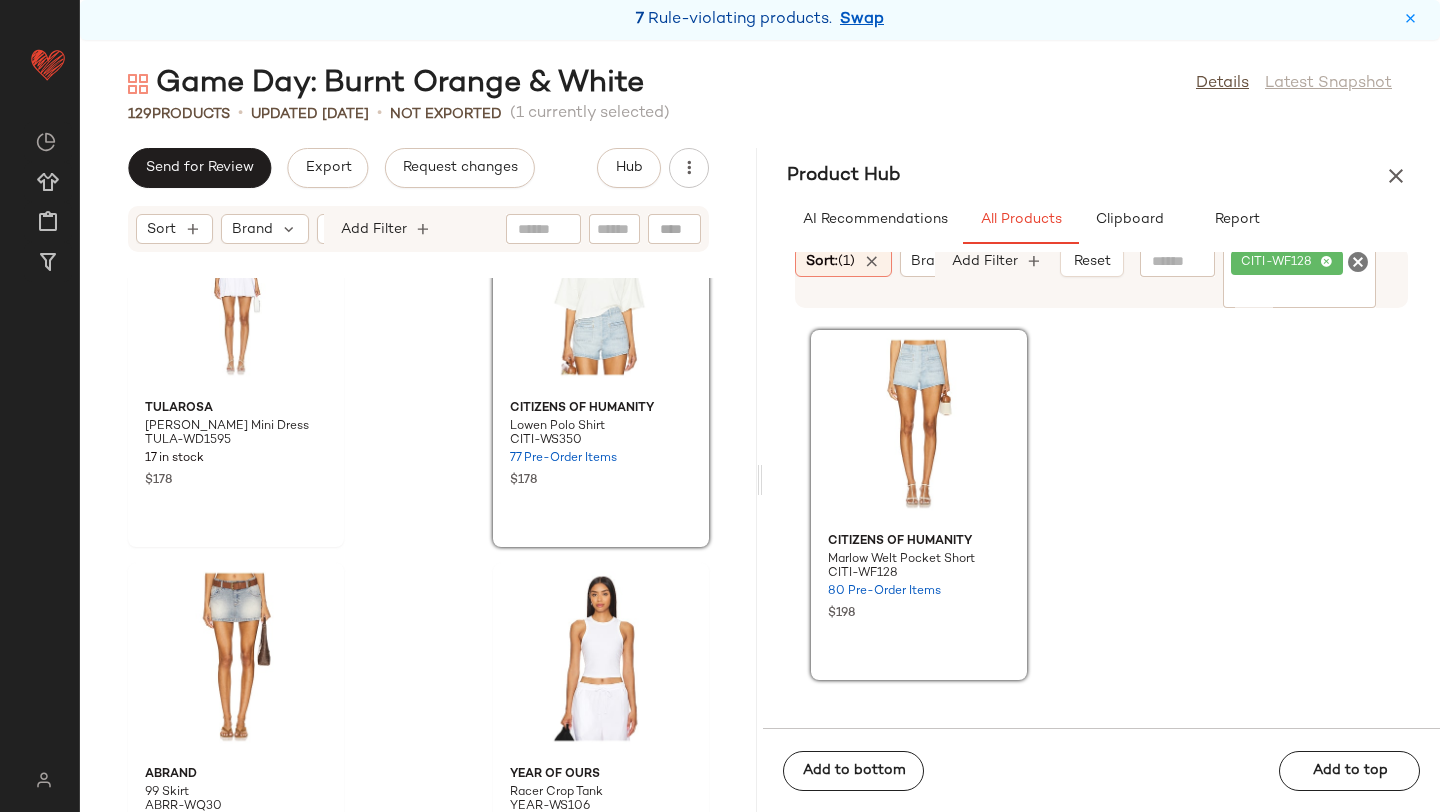 click on "Tularosa Donna Mini Dress TULA-WD1595 17 in stock $178 Citizens of Humanity Lowen Polo Shirt CITI-WS350 77 Pre-Order Items $178 Abrand 99 Skirt ABRR-WQ30 89 in stock $98 YEAR OF OURS Racer Crop Tank YEAR-WS106 3 in stock $60 RE/DONE 70s High Rise Short REDR-WF71 68 Pre-Order Items $195 $585  •  3 Nike Zoom Vomero 5 Sneaker NIKR-WZ1145 6 in stock $160 GUIZIO Micro Mini Stretch Skirt DGUI-WQ44 212 in stock $78 Alexander Wang Waffle Short AWAR-WF61 20 in stock $45 $45  •  1" 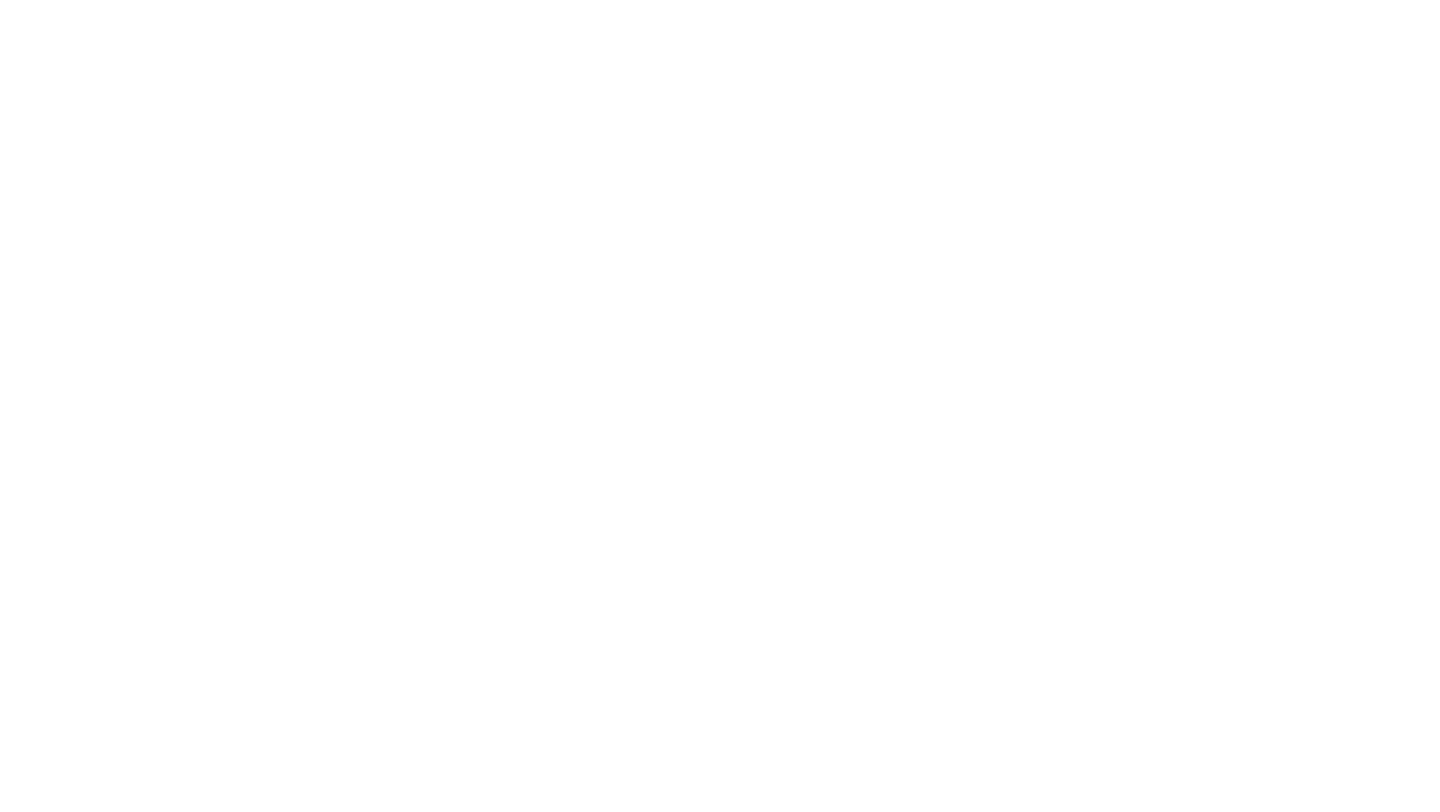 scroll, scrollTop: 0, scrollLeft: 0, axis: both 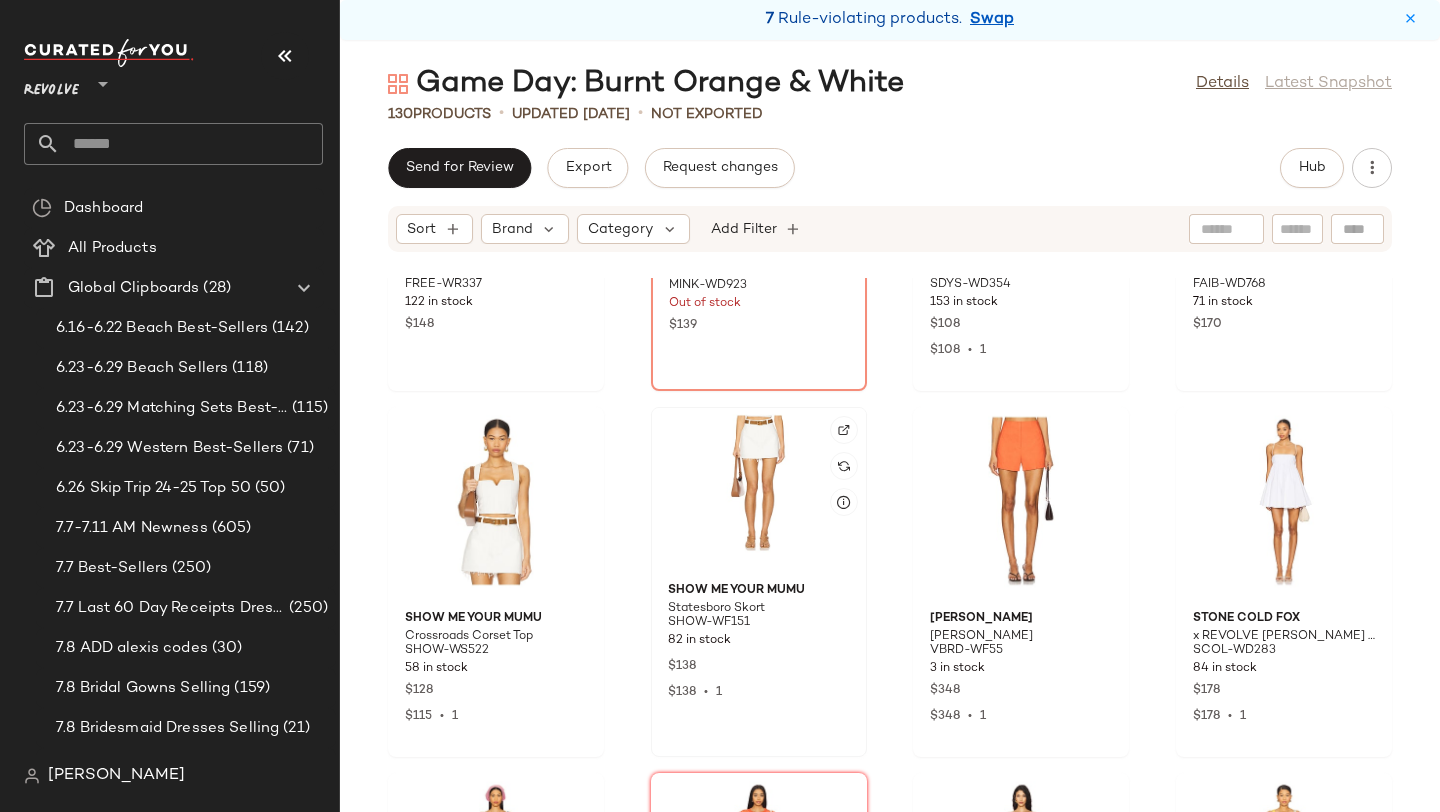 click 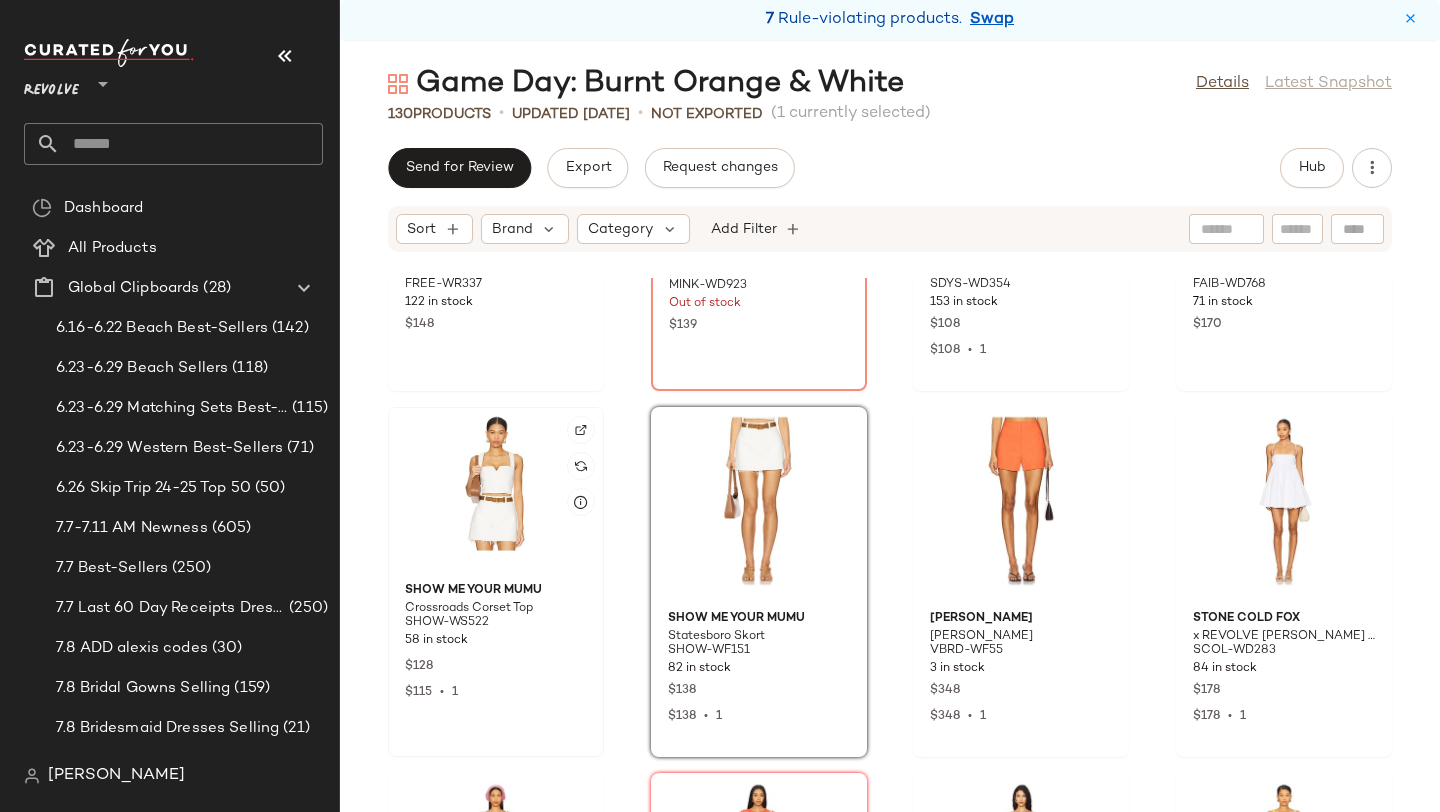 click 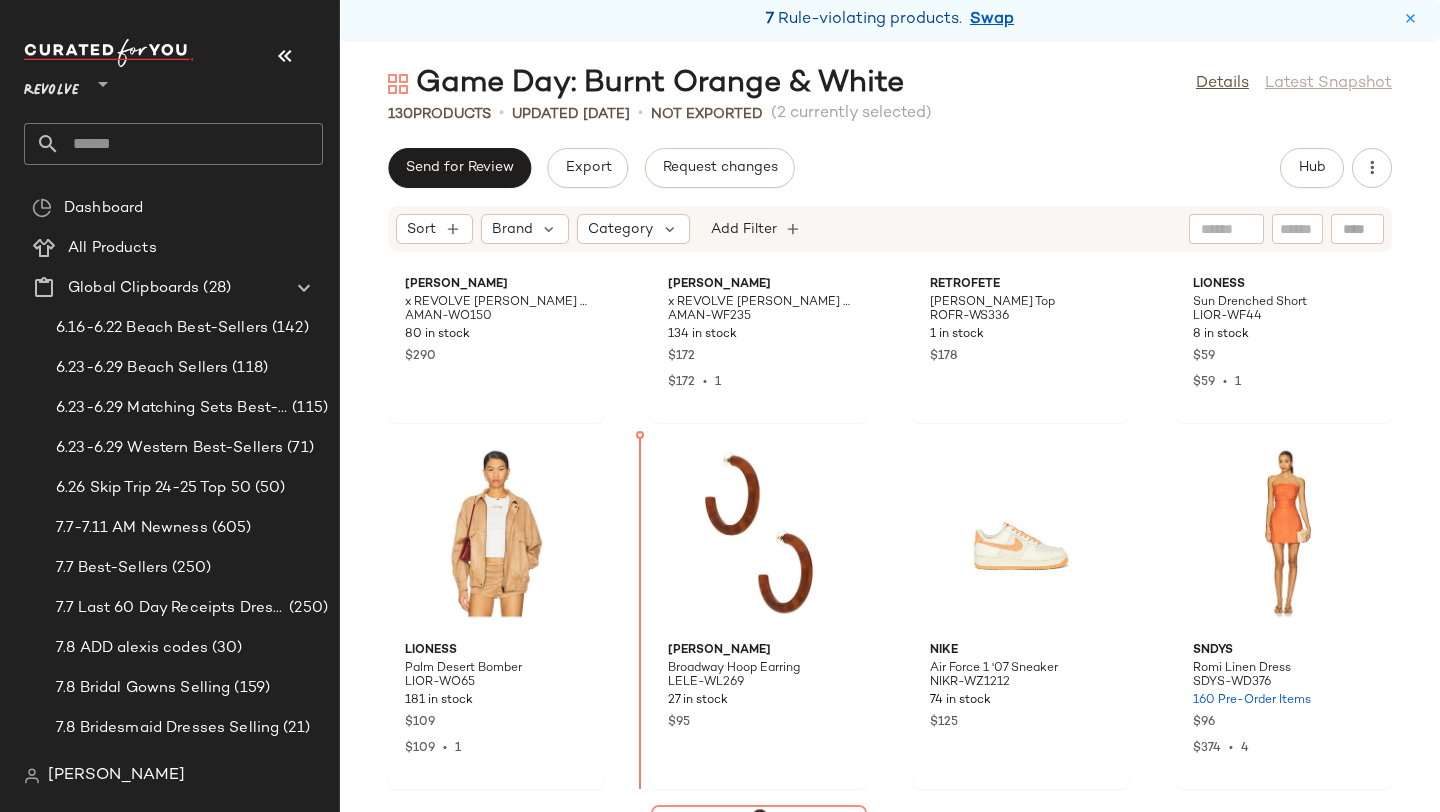 scroll, scrollTop: 2052, scrollLeft: 0, axis: vertical 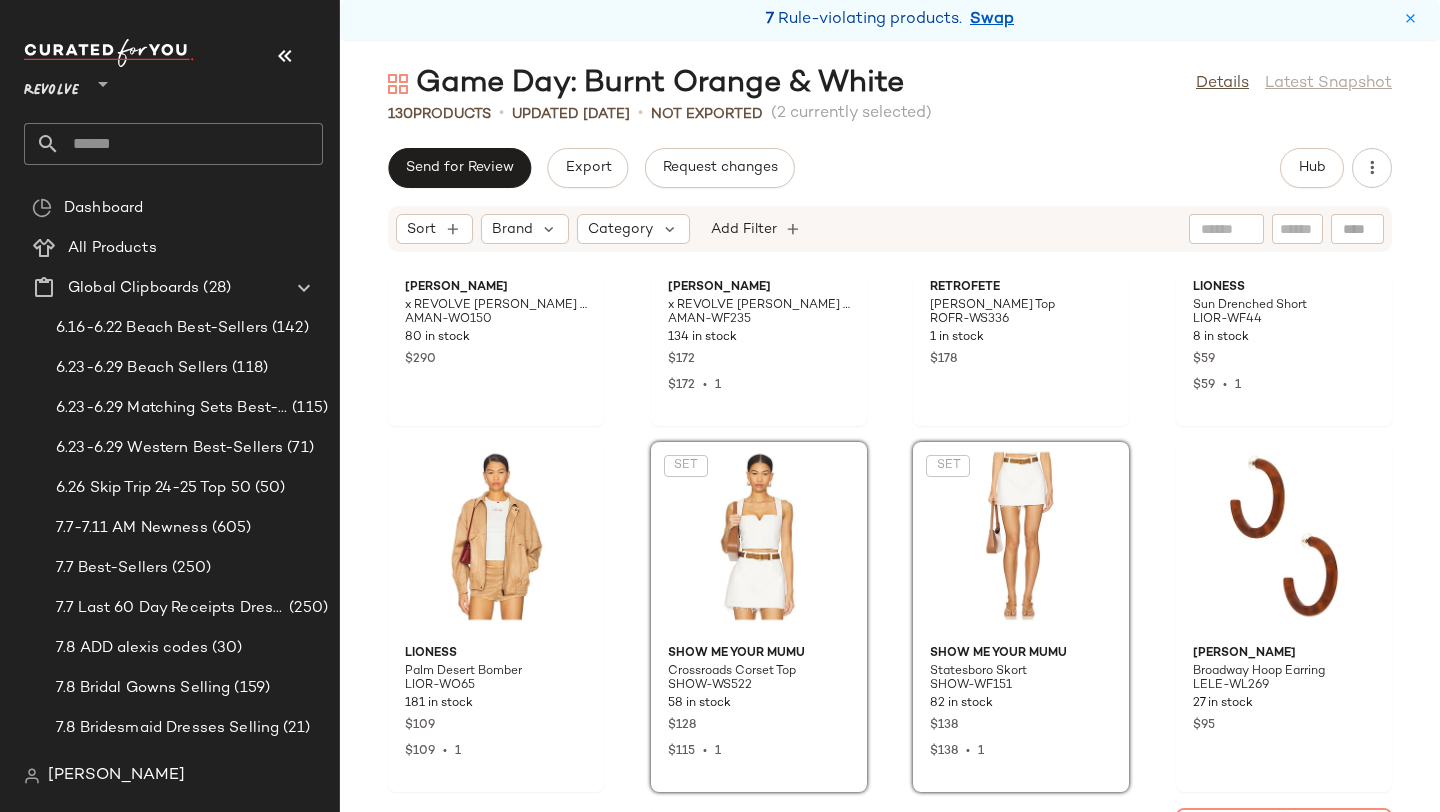 click on "SET  Amanda Uprichard x REVOLVE Lucas Suede Jacket AMAN-WO150 80 in stock $290  SET  Amanda Uprichard x REVOLVE Kelso Suede Short AMAN-WF235 134 in stock $172 $172  •  1 retrofete Noelle Top ROFR-WS336 1 in stock $178 LIONESS Sun Drenched Short LIOR-WF44 8 in stock $59 $59  •  1 LIONESS Palm Desert Bomber LIOR-WO65 181 in stock $109 $109  •  1  SET  Show Me Your Mumu Crossroads Corset Top SHOW-WS522 58 in stock $128 $115  •  1  SET  Show Me Your Mumu Statesboro Skort SHOW-WF151 82 in stock $138 $138  •  1 Lele Sadoughi Broadway Hoop Earring LELE-WL269 27 in stock $95 Nike Air Force 1 '07 Sneaker NIKR-WZ1212 74 in stock $125 SNDYS Romi Linen Dress SDYS-WD376 160 Pre-Order Items $96 $374  •  4 Free People Ellia Set FREE-WR337 122 in stock $148 MINKPINK Jacques Contrast Mini Dress MINK-WD923 Out of stock $139 SNDYS Flora Mini Dress SDYS-WD354 153 in stock $108 $108  •  1 FAITHFULL THE BRAND Myah Mini Dress FAIB-WD768 71 in stock $170 Veronica Beard Jazmin Short VBRD-WF55 3 in stock $348 $348  •" 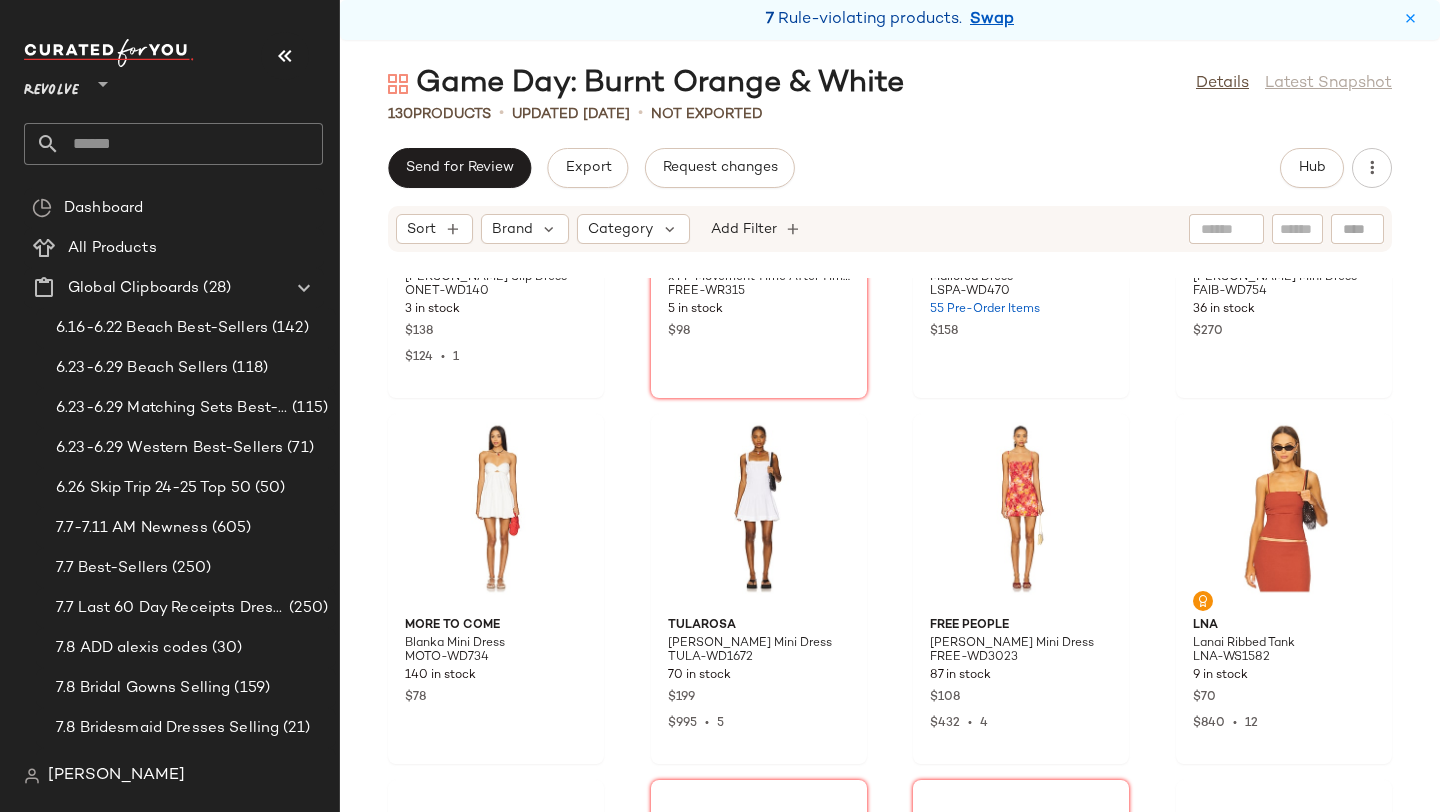 scroll, scrollTop: 3723, scrollLeft: 0, axis: vertical 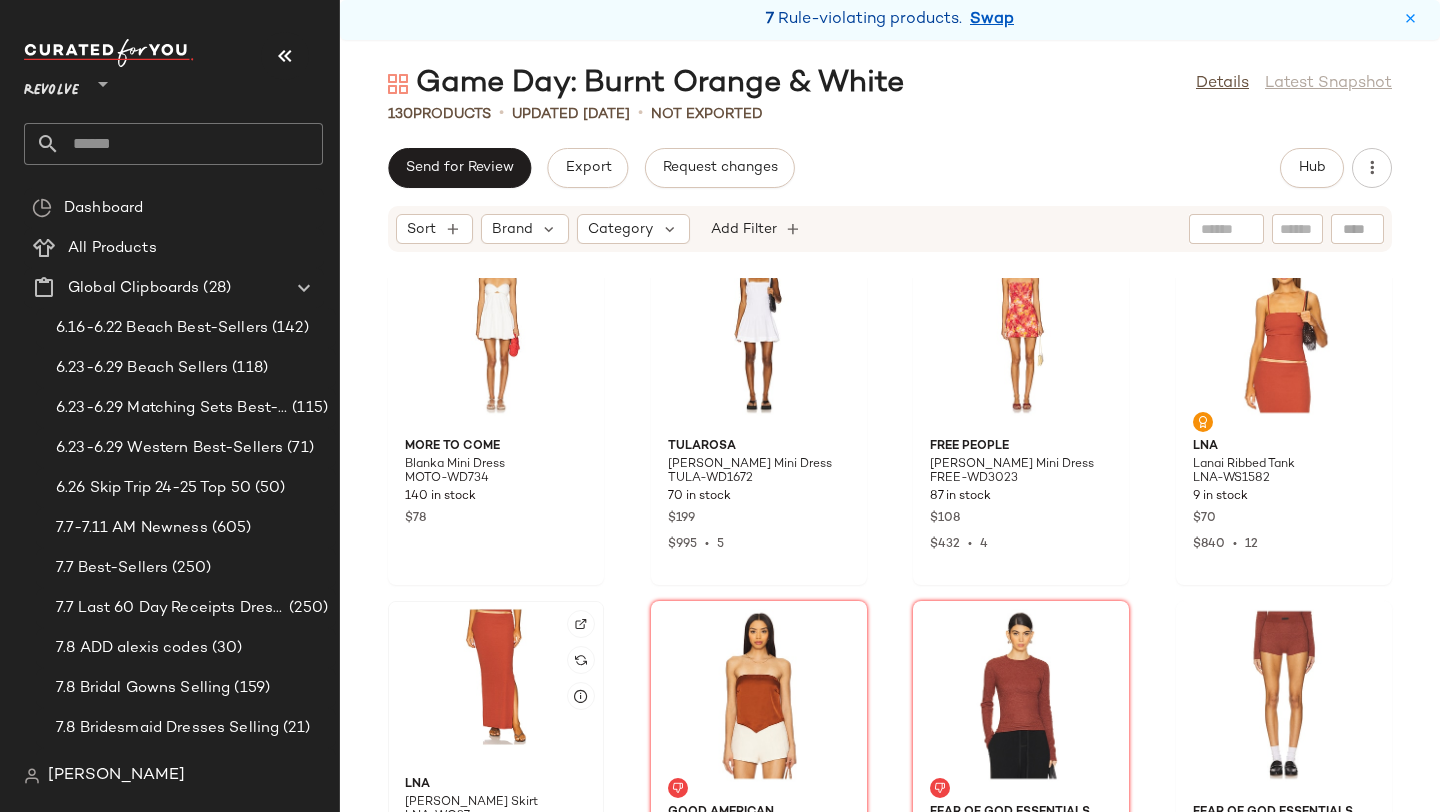 click 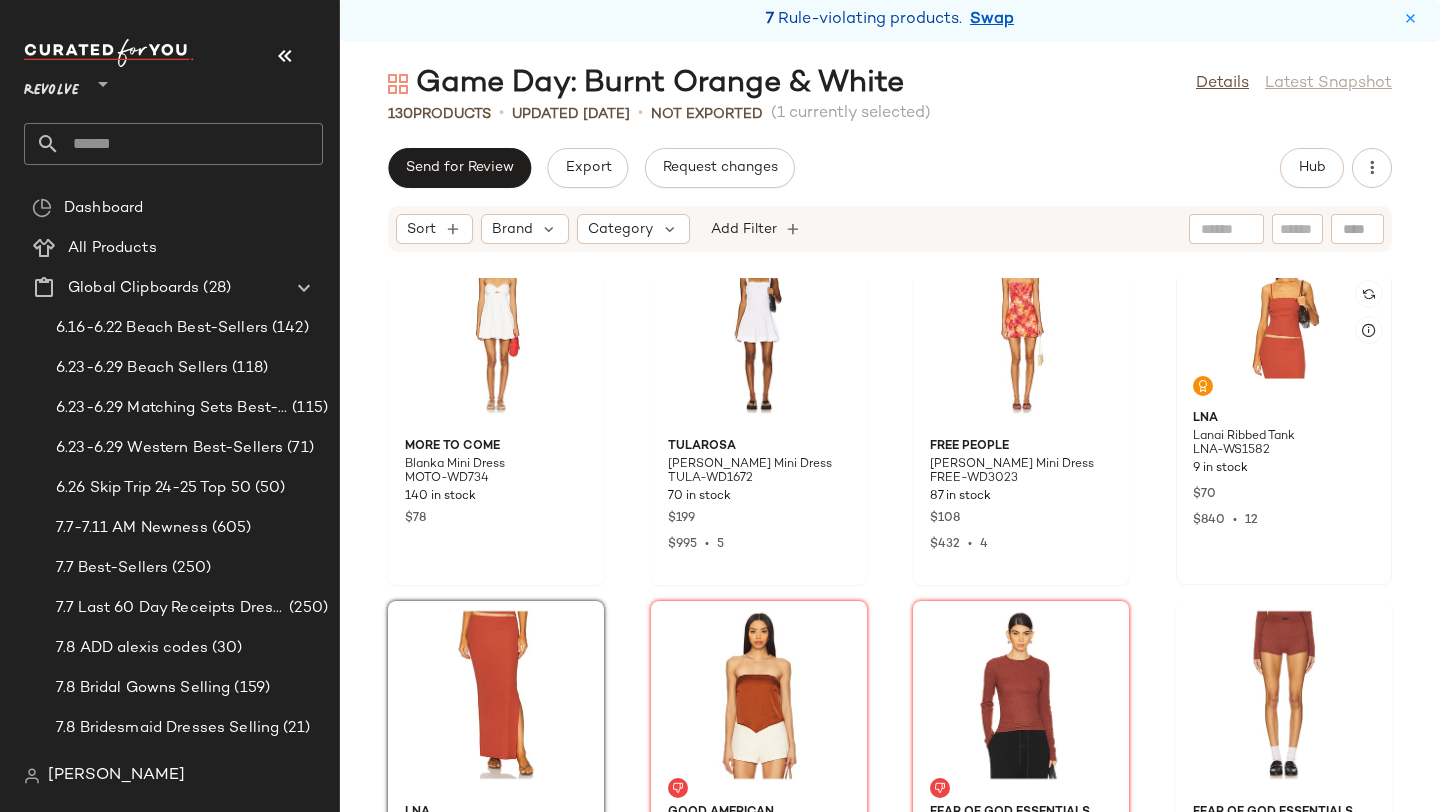 click 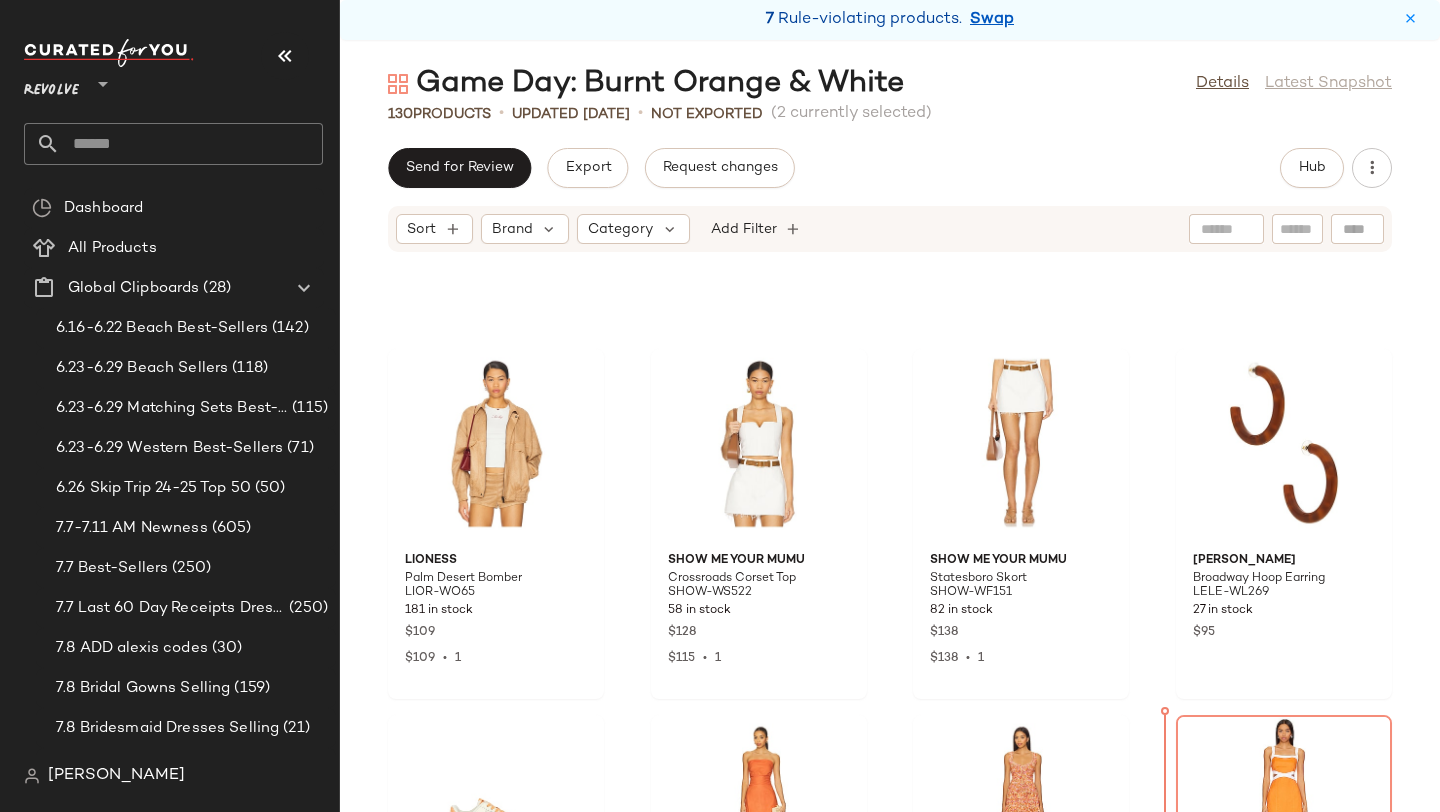 scroll, scrollTop: 2145, scrollLeft: 0, axis: vertical 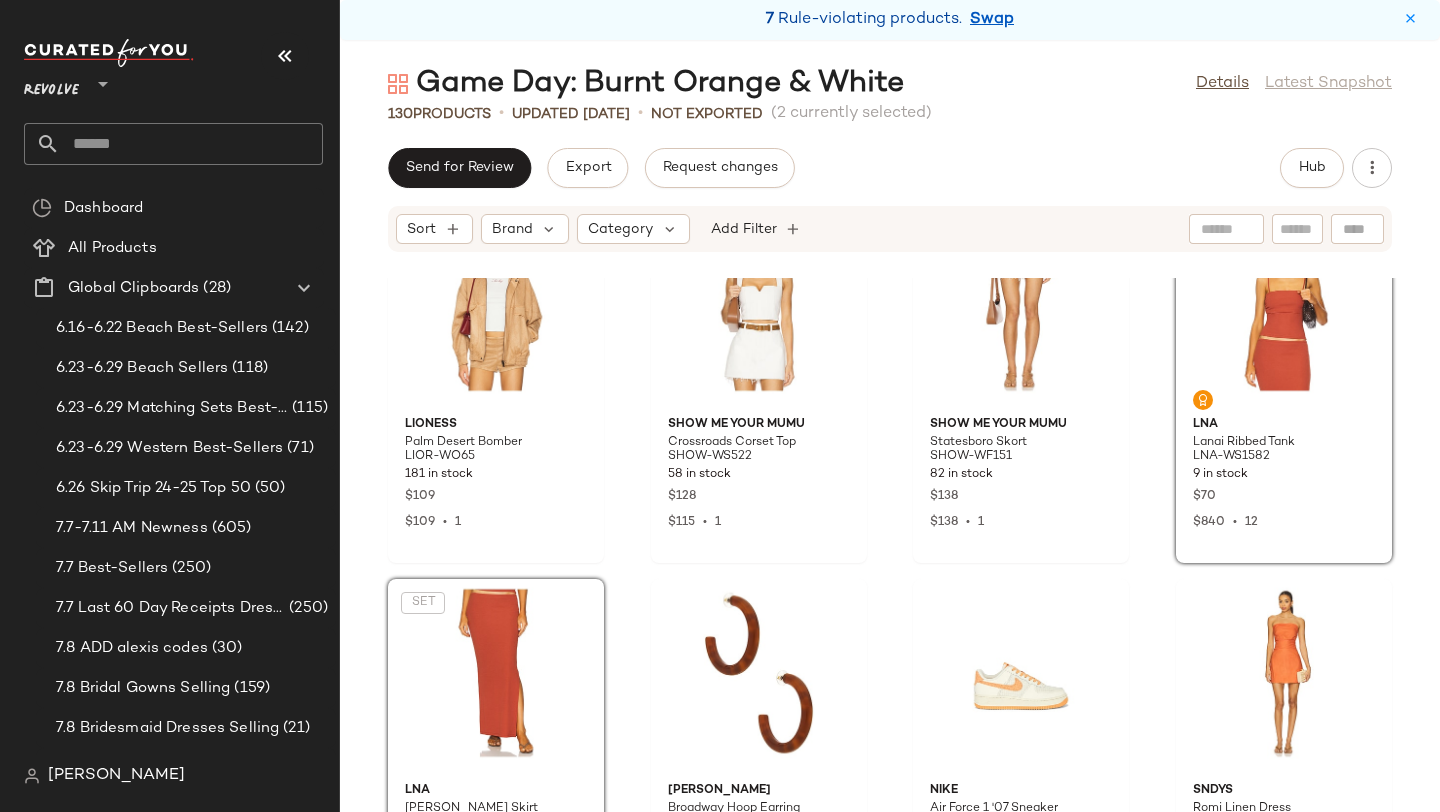 click on "LIONESS Palm Desert Bomber LIOR-WO65 181 in stock $109 $109  •  1 Show Me Your Mumu Crossroads Corset Top SHOW-WS522 58 in stock $128 $115  •  1 Show Me Your Mumu Statesboro Skort SHOW-WF151 82 in stock $138 $138  •  1  SET  LNA Lanai Ribbed Tank LNA-WS1582 9 in stock $70 $840  •  12  SET  LNA Steph Ribbed Skirt LNA-WQ37 38 in stock $128 $384  •  3 Lele Sadoughi Broadway Hoop Earring LELE-WL269 27 in stock $95 Nike Air Force 1 '07 Sneaker NIKR-WZ1212 74 in stock $125 SNDYS Romi Linen Dress SDYS-WD376 160 Pre-Order Items $96 $374  •  4 Free People Ellia Set FREE-WR337 122 in stock $148 MINKPINK Jacques Contrast Mini Dress MINK-WD923 Out of stock $139 SNDYS Flora Mini Dress SDYS-WD354 153 in stock $108 $108  •  1 FAITHFULL THE BRAND Myah Mini Dress FAIB-WD768 71 in stock $170 Veronica Beard Jazmin Short VBRD-WF55 3 in stock $348 $348  •  1 Stone Cold Fox x REVOLVE Shane Mini Dress SCOL-WD283 84 in stock $178 $178  •  1 One Teaspoon Alana Cotton Slip Dress ONET-WD140 3 in stock $138 $124  •" 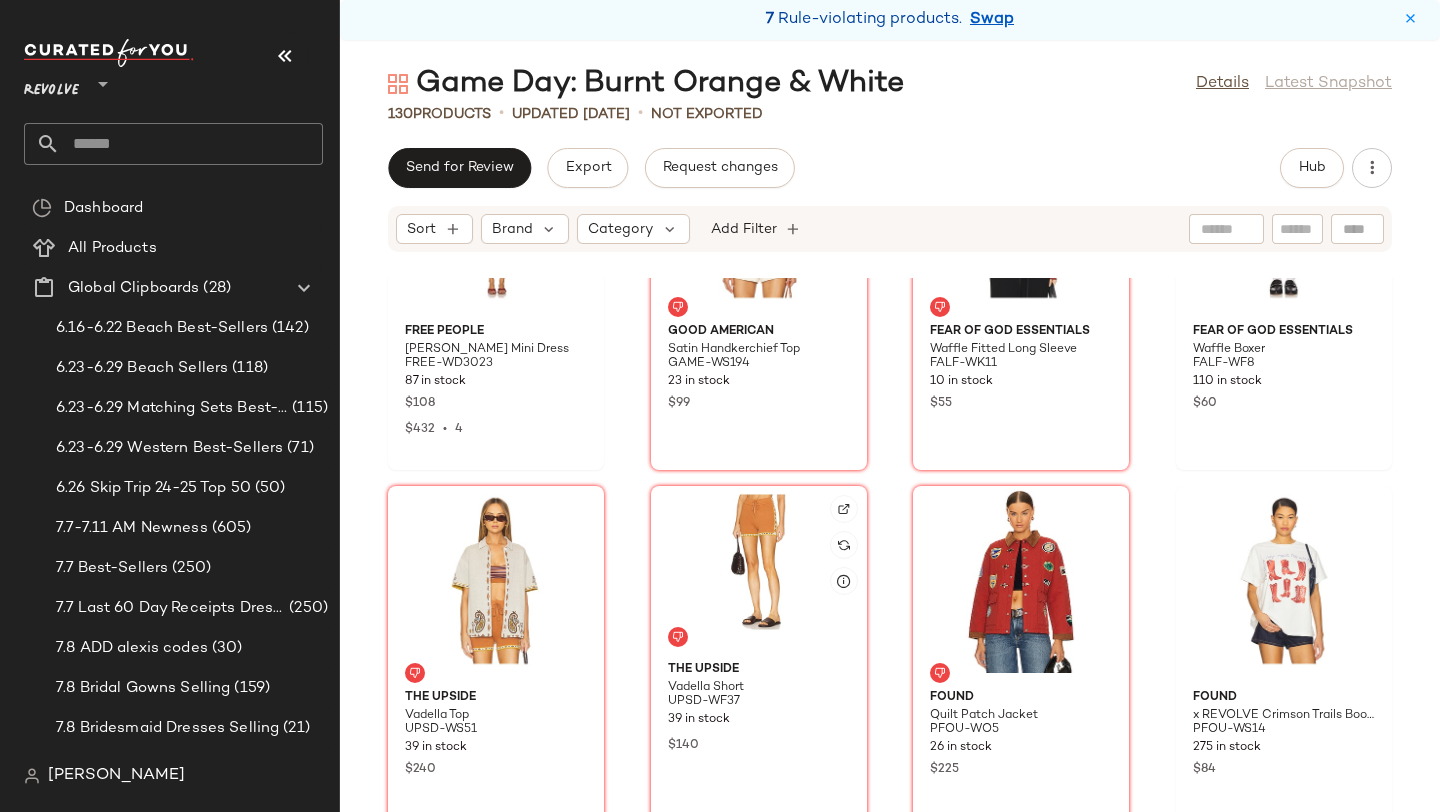 scroll, scrollTop: 4208, scrollLeft: 0, axis: vertical 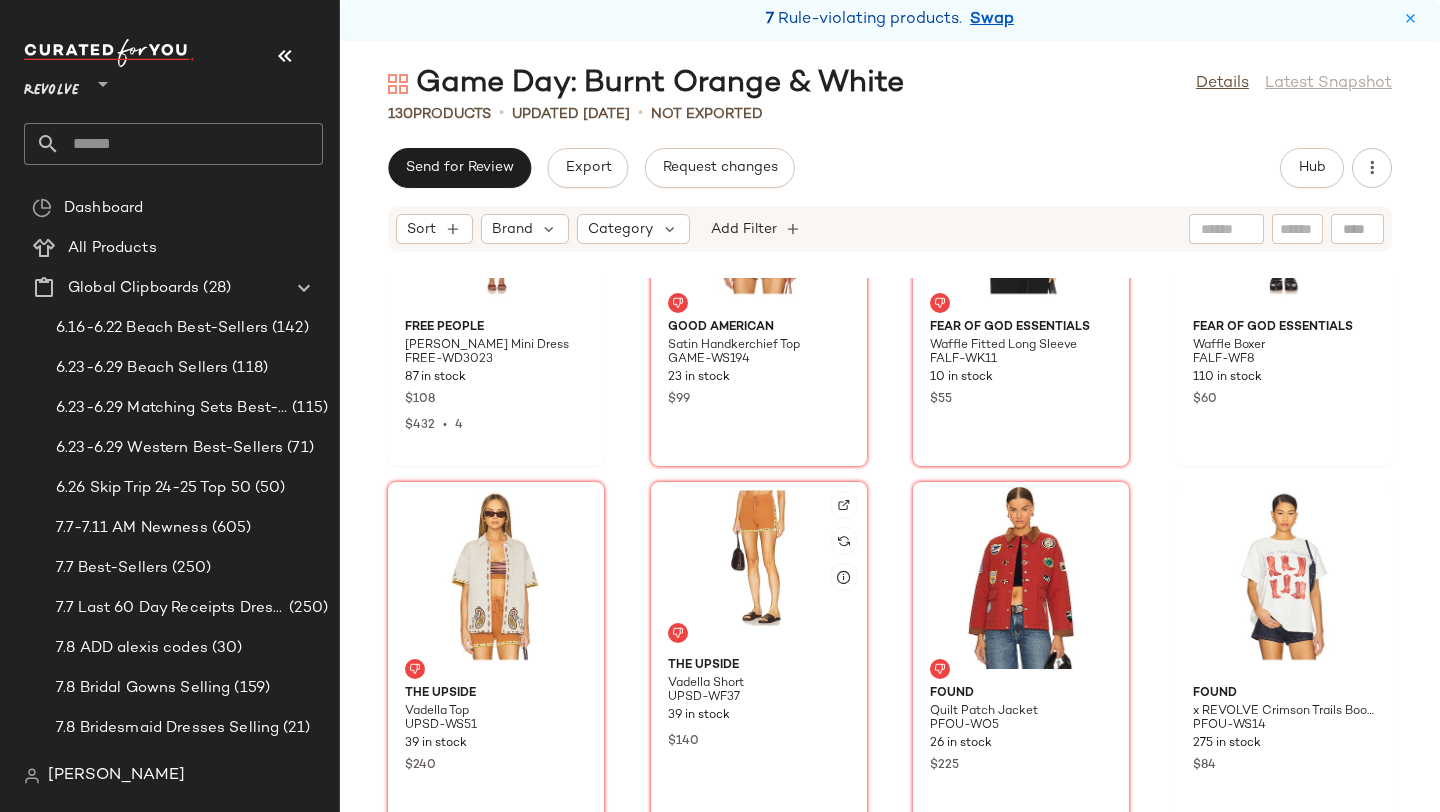 click 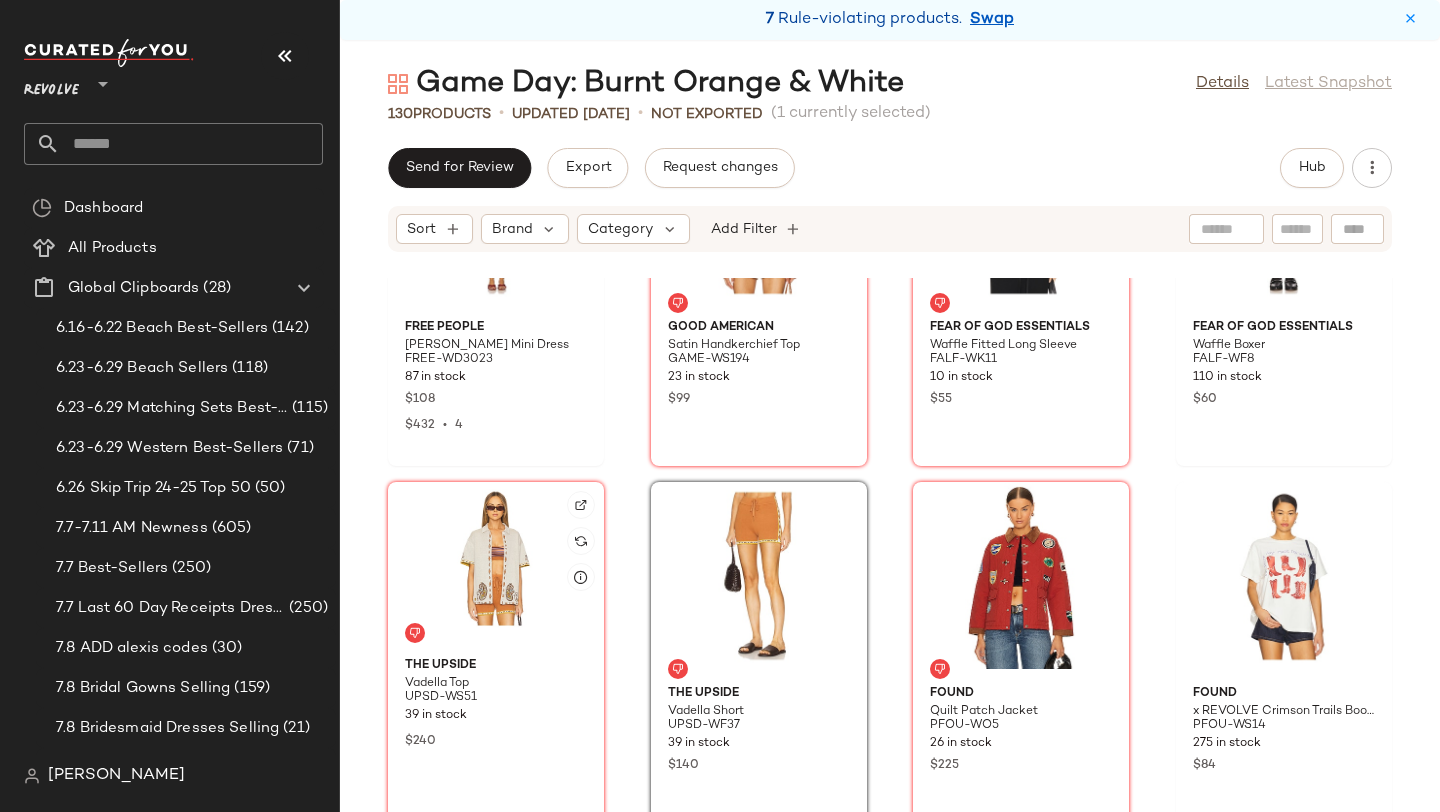 click 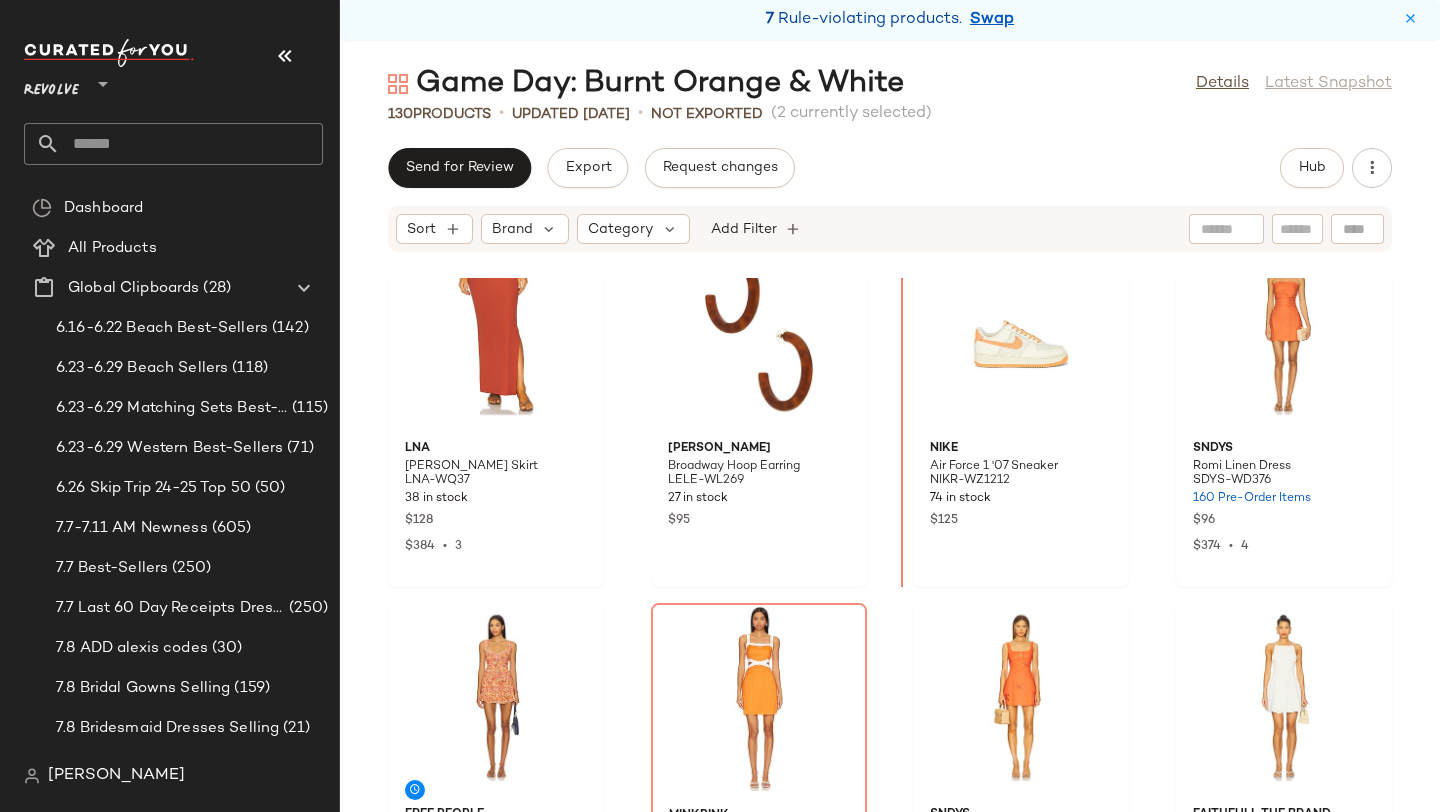 scroll, scrollTop: 2483, scrollLeft: 0, axis: vertical 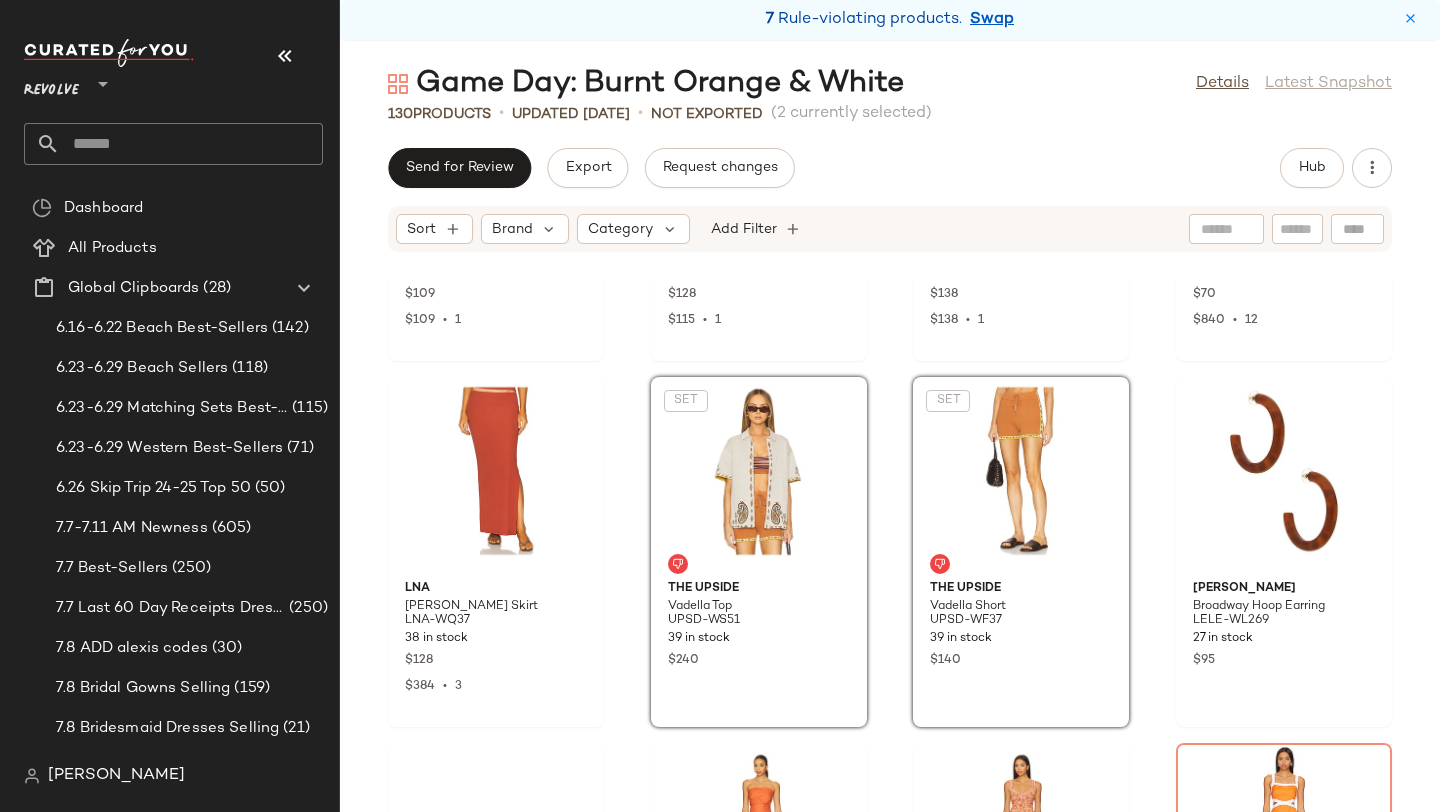 click on "LIONESS Palm Desert Bomber LIOR-WO65 181 in stock $109 $109  •  1 Show Me Your Mumu Crossroads Corset Top SHOW-WS522 58 in stock $128 $115  •  1 Show Me Your Mumu Statesboro Skort SHOW-WF151 82 in stock $138 $138  •  1 LNA Lanai Ribbed Tank LNA-WS1582 9 in stock $70 $840  •  12 LNA Steph Ribbed Skirt LNA-WQ37 38 in stock $128 $384  •  3  SET  THE UPSIDE Vadella Top UPSD-WS51 39 in stock $240  SET  THE UPSIDE Vadella Short UPSD-WF37 39 in stock $140 Lele Sadoughi Broadway Hoop Earring LELE-WL269 27 in stock $95 Nike Air Force 1 '07 Sneaker NIKR-WZ1212 74 in stock $125 SNDYS Romi Linen Dress SDYS-WD376 160 Pre-Order Items $96 $374  •  4 Free People Ellia Set FREE-WR337 122 in stock $148 MINKPINK Jacques Contrast Mini Dress MINK-WD923 Out of stock $139 SNDYS Flora Mini Dress SDYS-WD354 153 in stock $108 $108  •  1 FAITHFULL THE BRAND Myah Mini Dress FAIB-WD768 71 in stock $170 Veronica Beard Jazmin Short VBRD-WF55 3 in stock $348 $348  •  1 Stone Cold Fox x REVOLVE Shane Mini Dress SCOL-WD283 1" 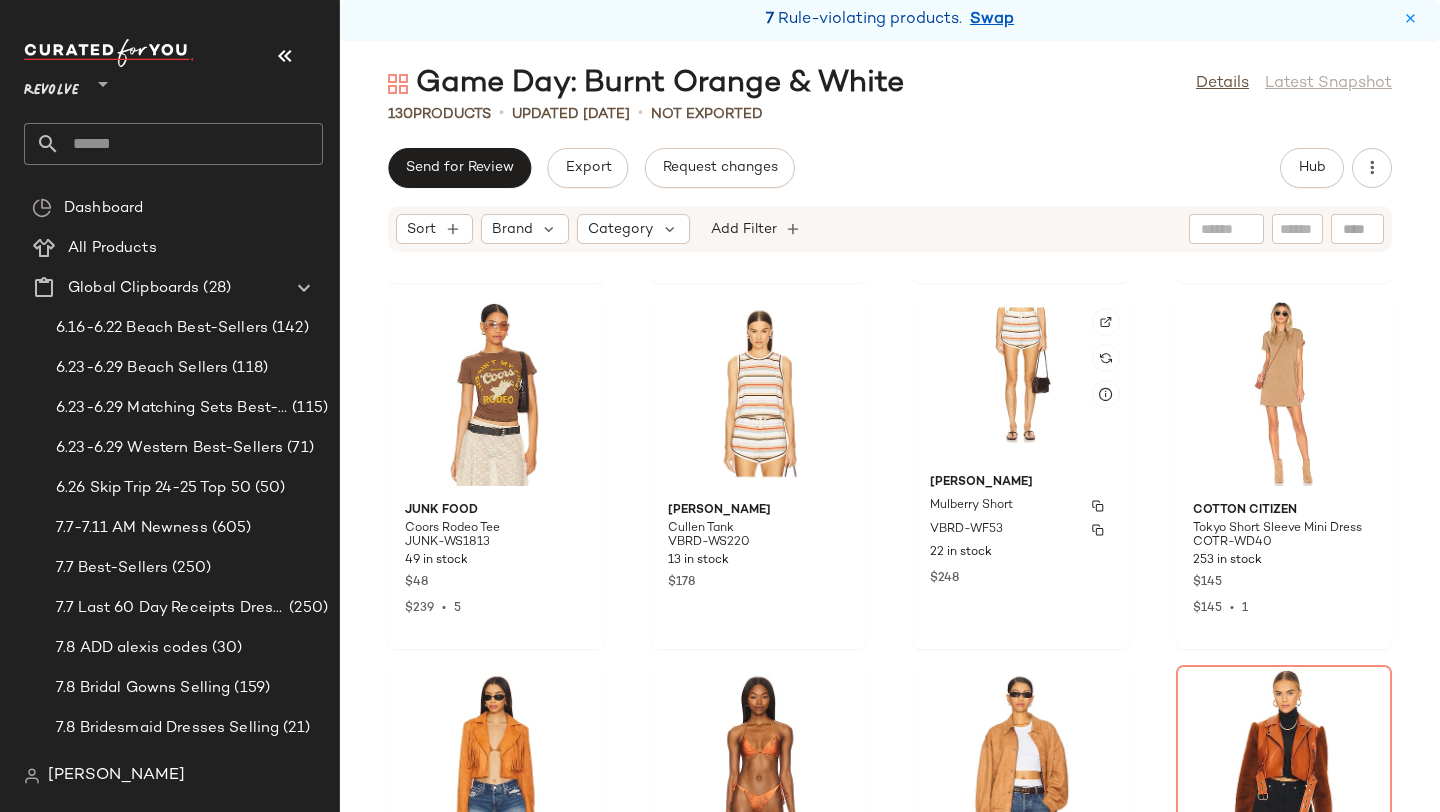 scroll, scrollTop: 6588, scrollLeft: 0, axis: vertical 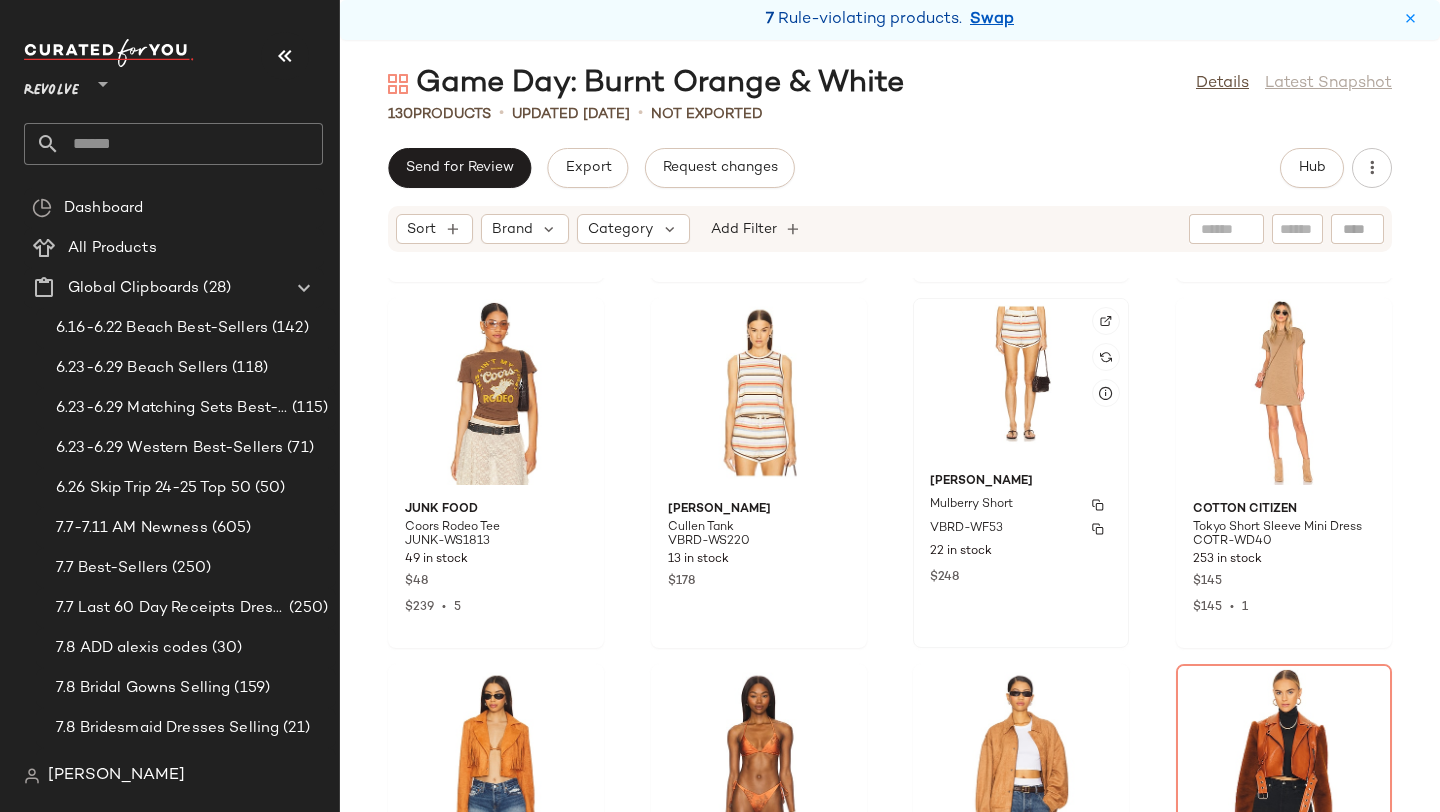click on "Mulberry Short" at bounding box center (1021, 505) 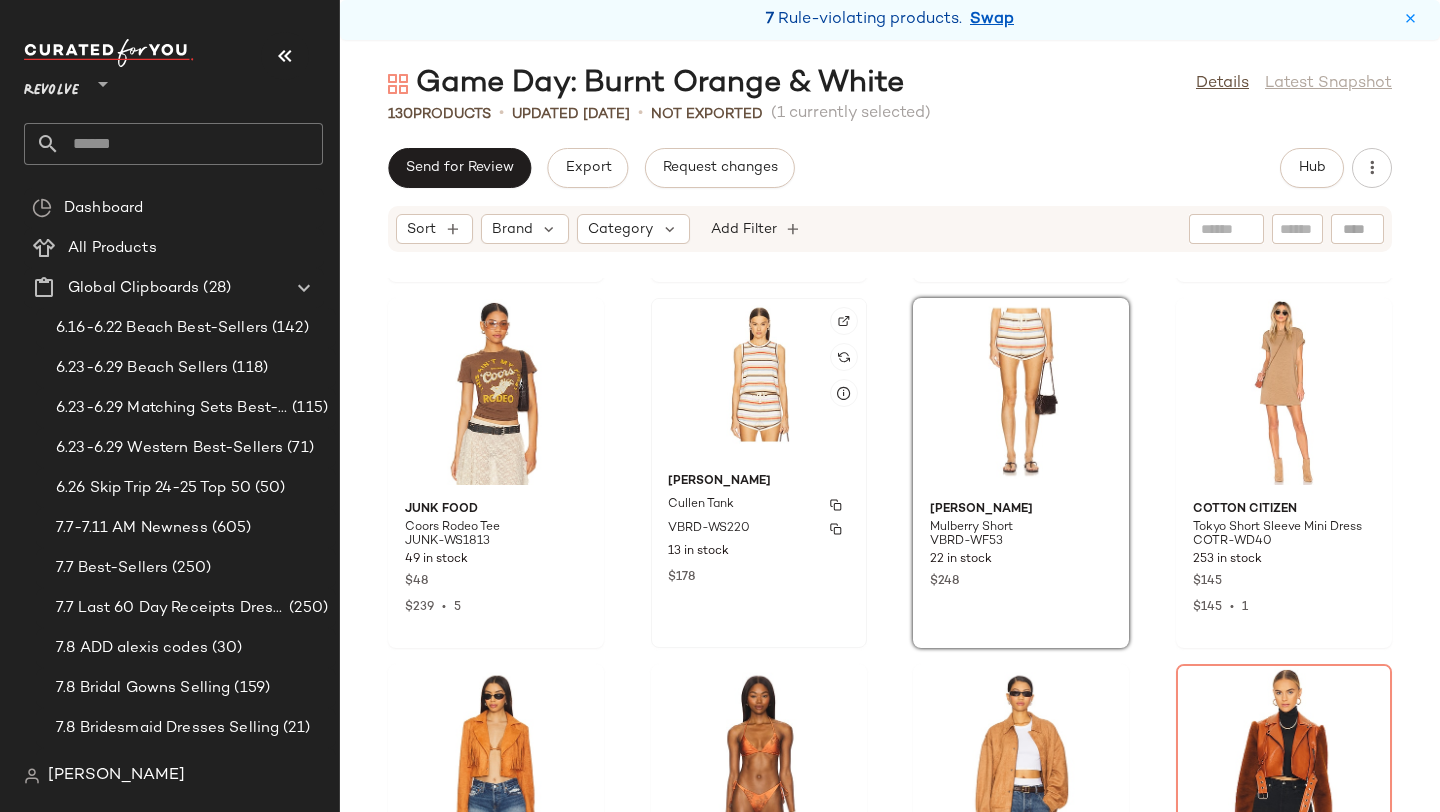 click on "Veronica Beard Cullen Tank VBRD-WS220 13 in stock $178" 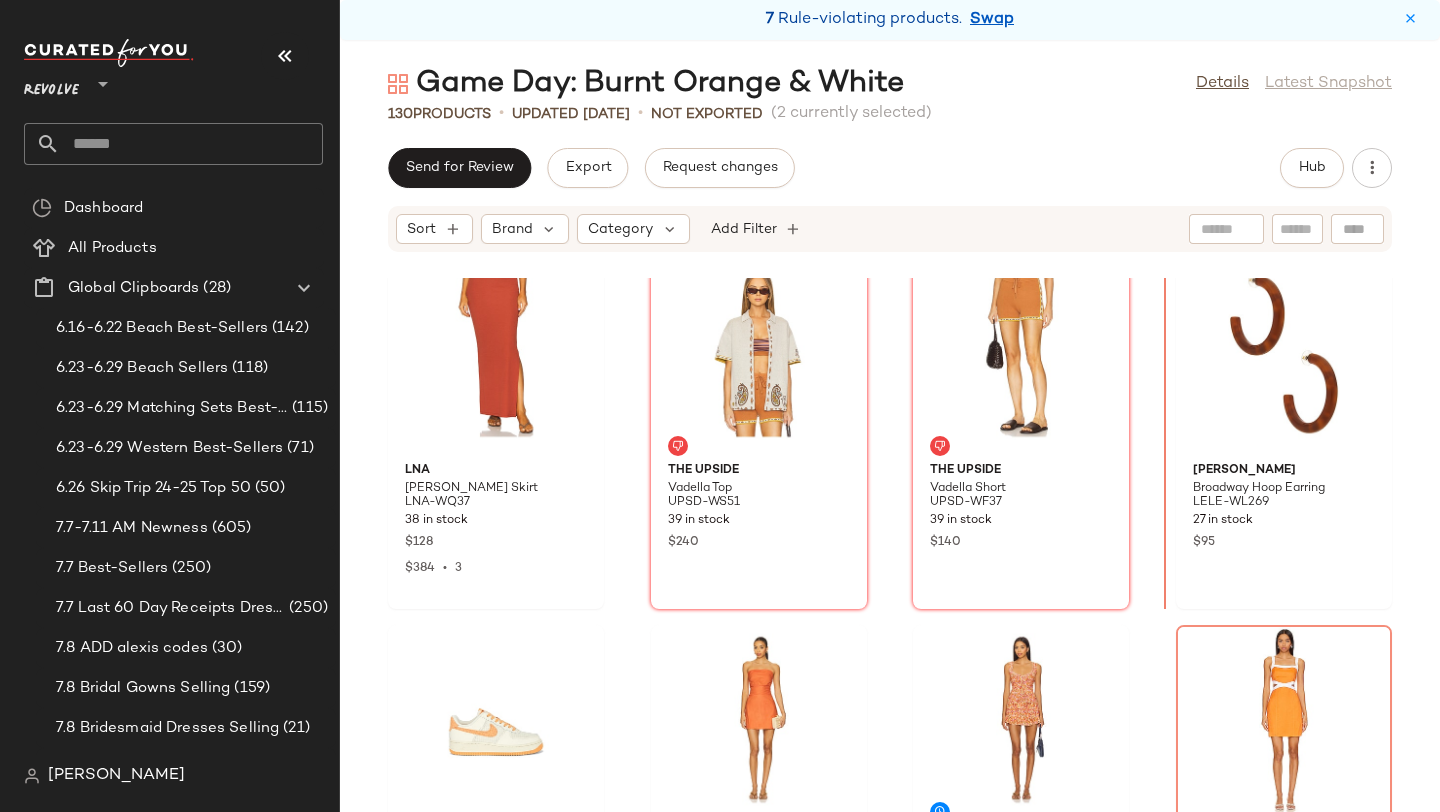drag, startPoint x: 728, startPoint y: 430, endPoint x: 1152, endPoint y: 437, distance: 424.05777 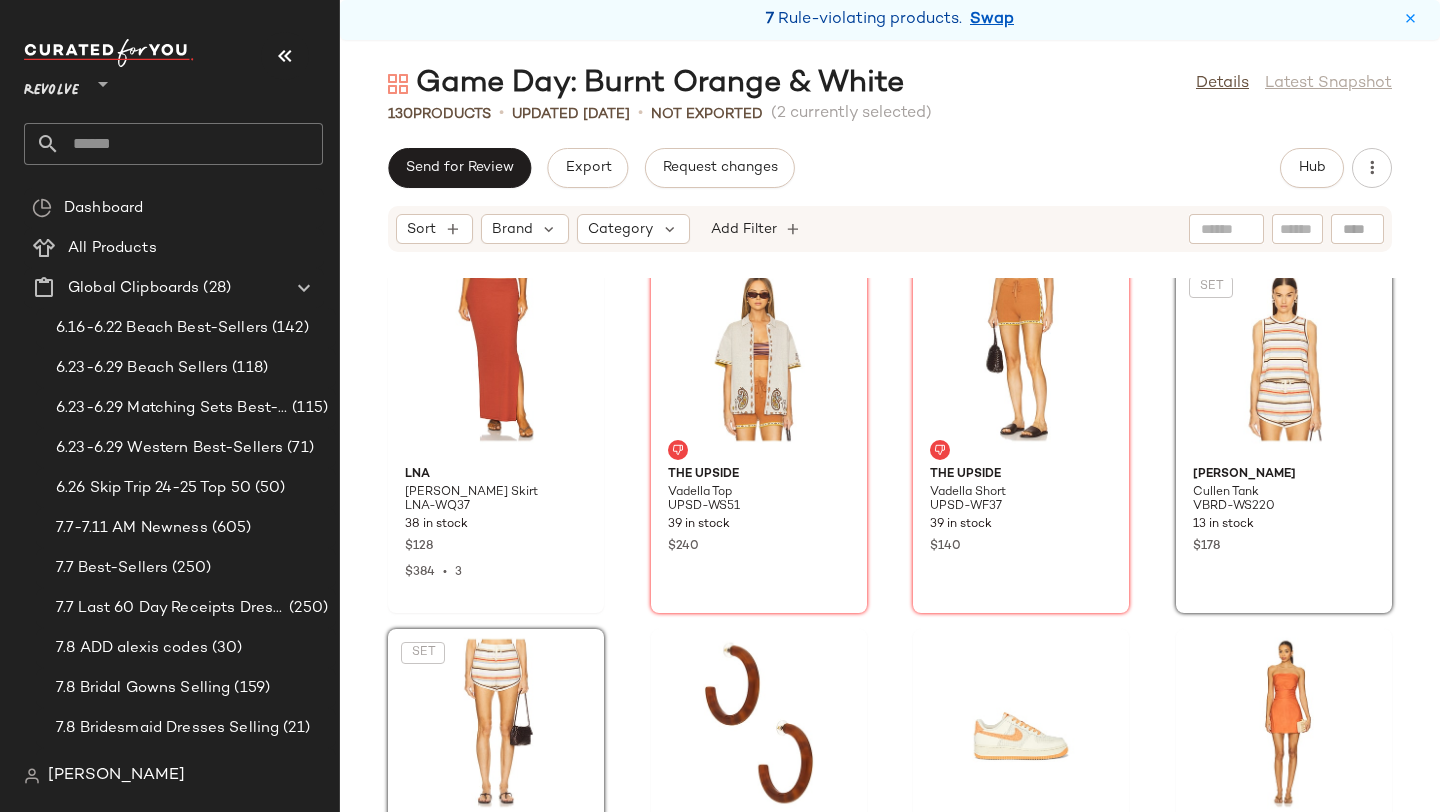 click on "LNA Steph Ribbed Skirt LNA-WQ37 38 in stock $128 $384  •  3 THE UPSIDE Vadella Top UPSD-WS51 39 in stock $240 THE UPSIDE Vadella Short UPSD-WF37 39 in stock $140  SET  Veronica Beard Cullen Tank VBRD-WS220 13 in stock $178  SET  Veronica Beard Mulberry Short VBRD-WF53 22 in stock $248 Lele Sadoughi Broadway Hoop Earring LELE-WL269 27 in stock $95 Nike Air Force 1 '07 Sneaker NIKR-WZ1212 74 in stock $125 SNDYS Romi Linen Dress SDYS-WD376 160 Pre-Order Items $96 $374  •  4 Free People Ellia Set FREE-WR337 122 in stock $148 MINKPINK Jacques Contrast Mini Dress MINK-WD923 Out of stock $139 SNDYS Flora Mini Dress SDYS-WD354 153 in stock $108 $108  •  1 FAITHFULL THE BRAND Myah Mini Dress FAIB-WD768 71 in stock $170 Veronica Beard Jazmin Short VBRD-WF55 3 in stock $348 $348  •  1 Stone Cold Fox x REVOLVE Shane Mini Dress SCOL-WD283 84 in stock $178 $178  •  1 One Teaspoon Alana Cotton Slip Dress ONET-WD140 3 in stock $138 $124  •  1 Free People x FP Movement Time After Time Set FREE-WR315 5 in stock $98" 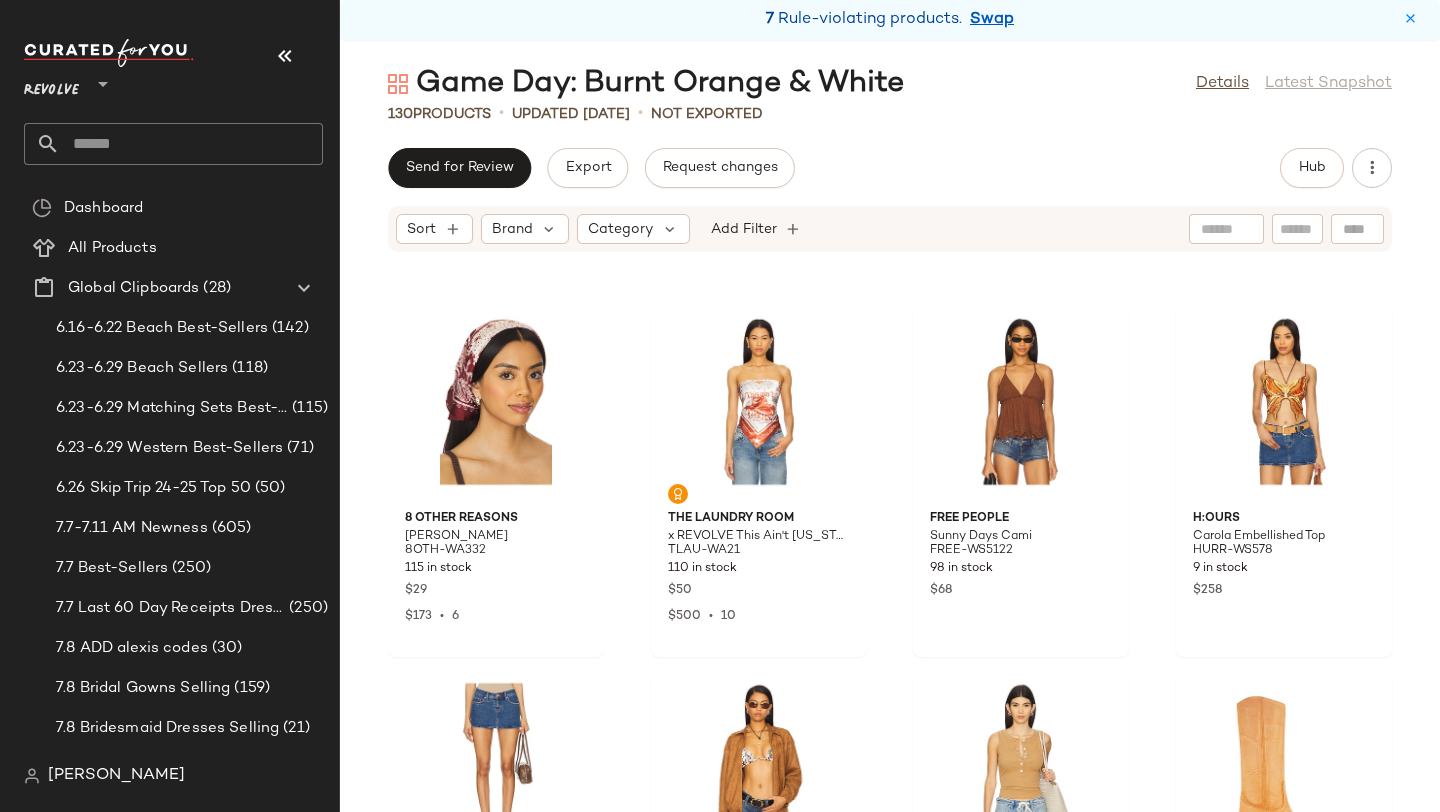 scroll, scrollTop: 7313, scrollLeft: 0, axis: vertical 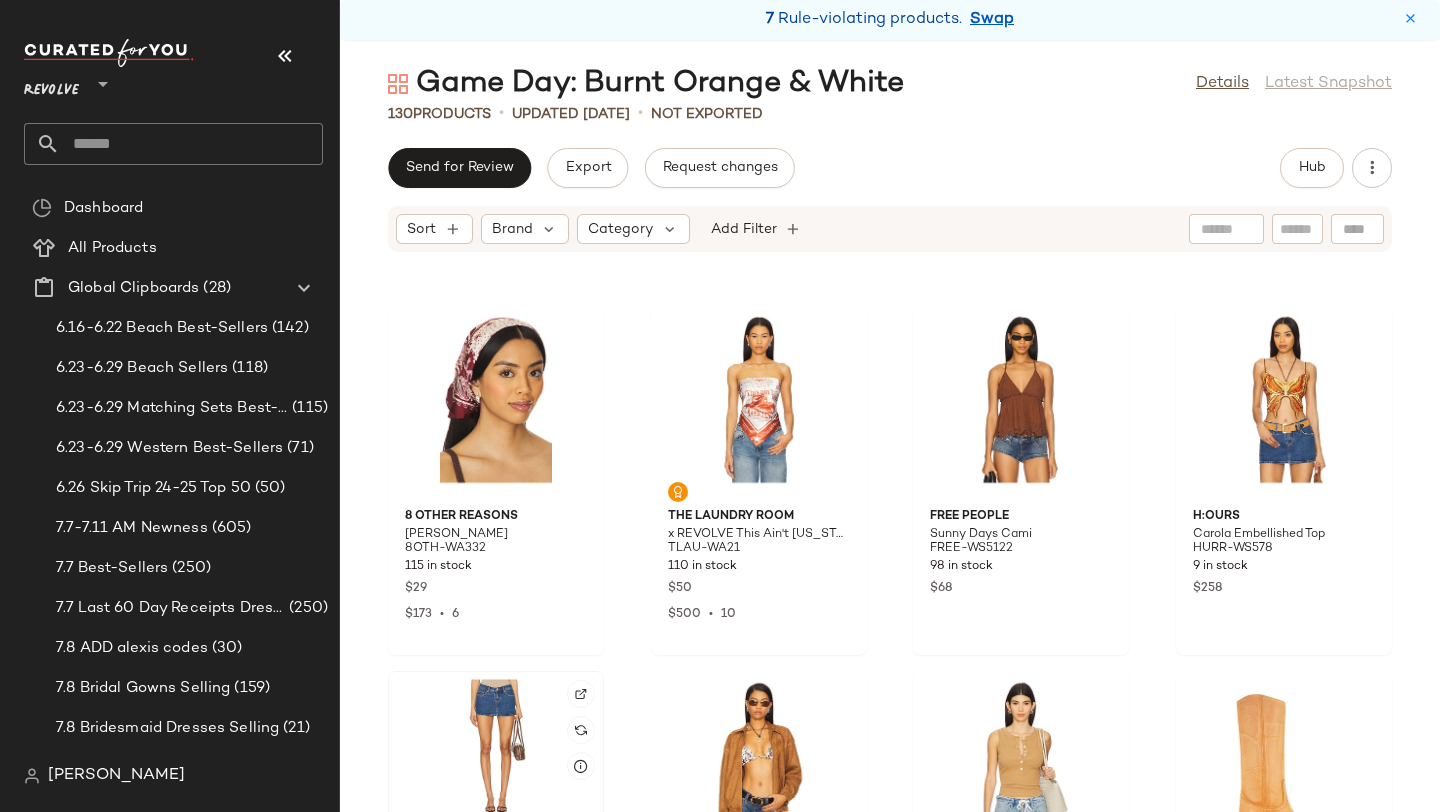 click 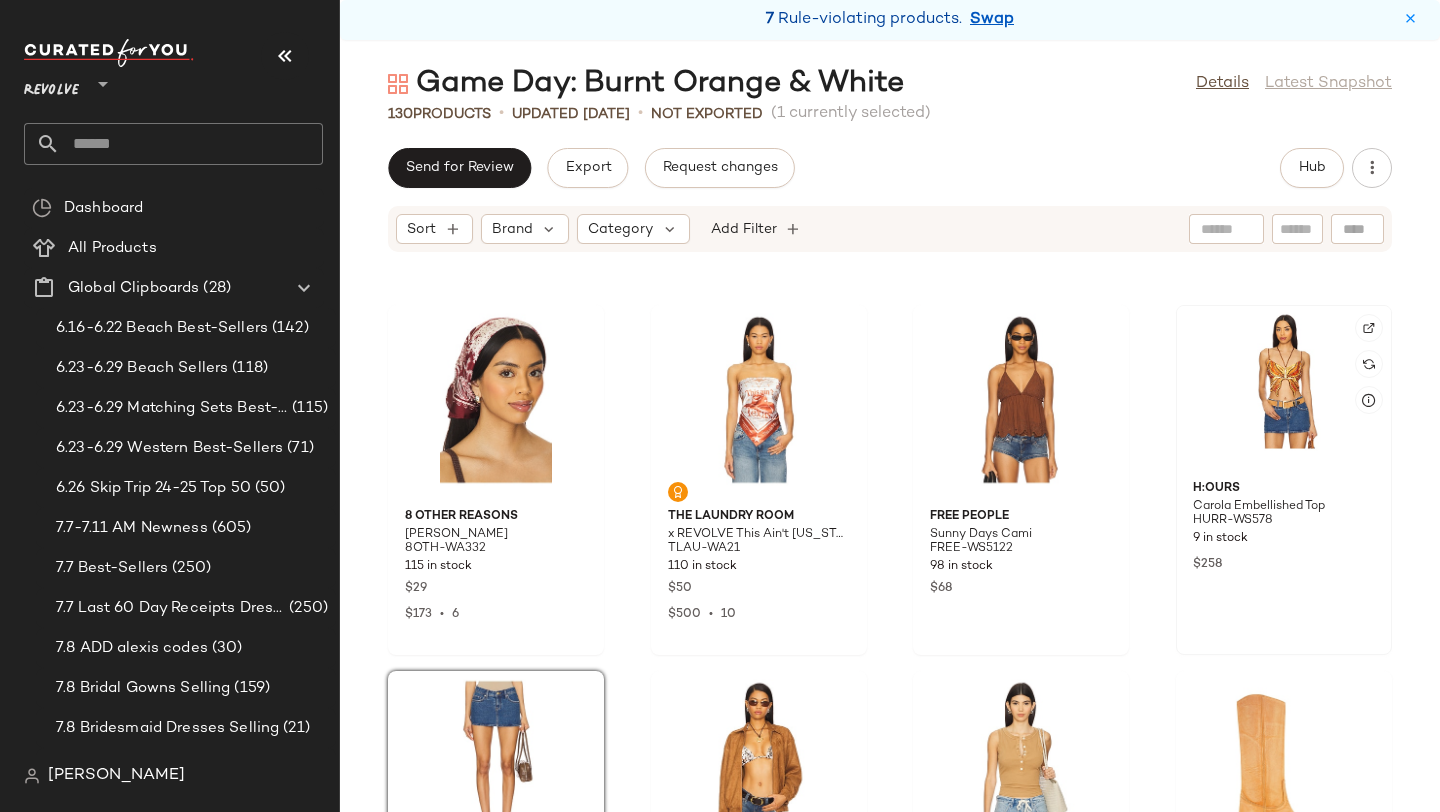 click 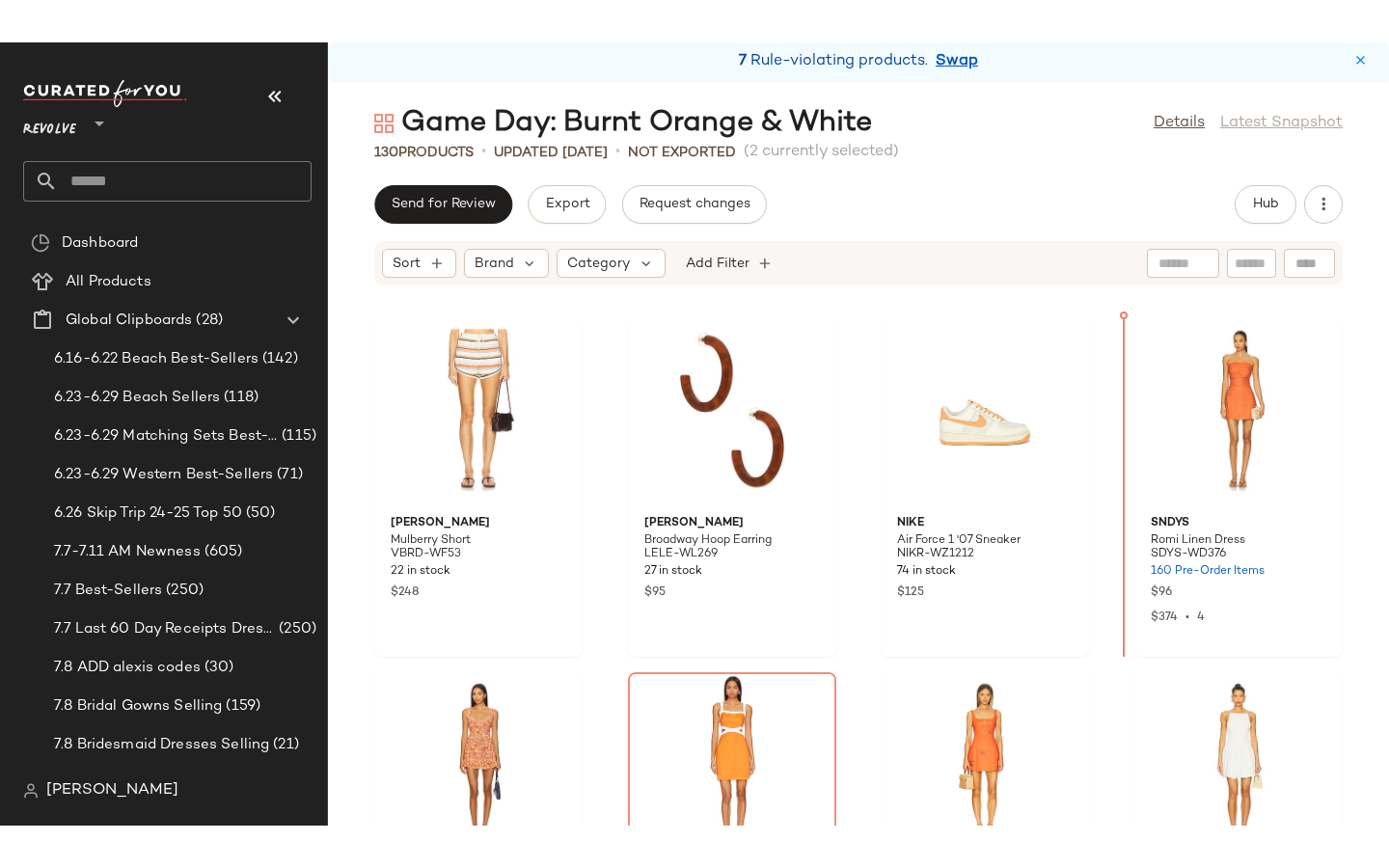 scroll, scrollTop: 2835, scrollLeft: 0, axis: vertical 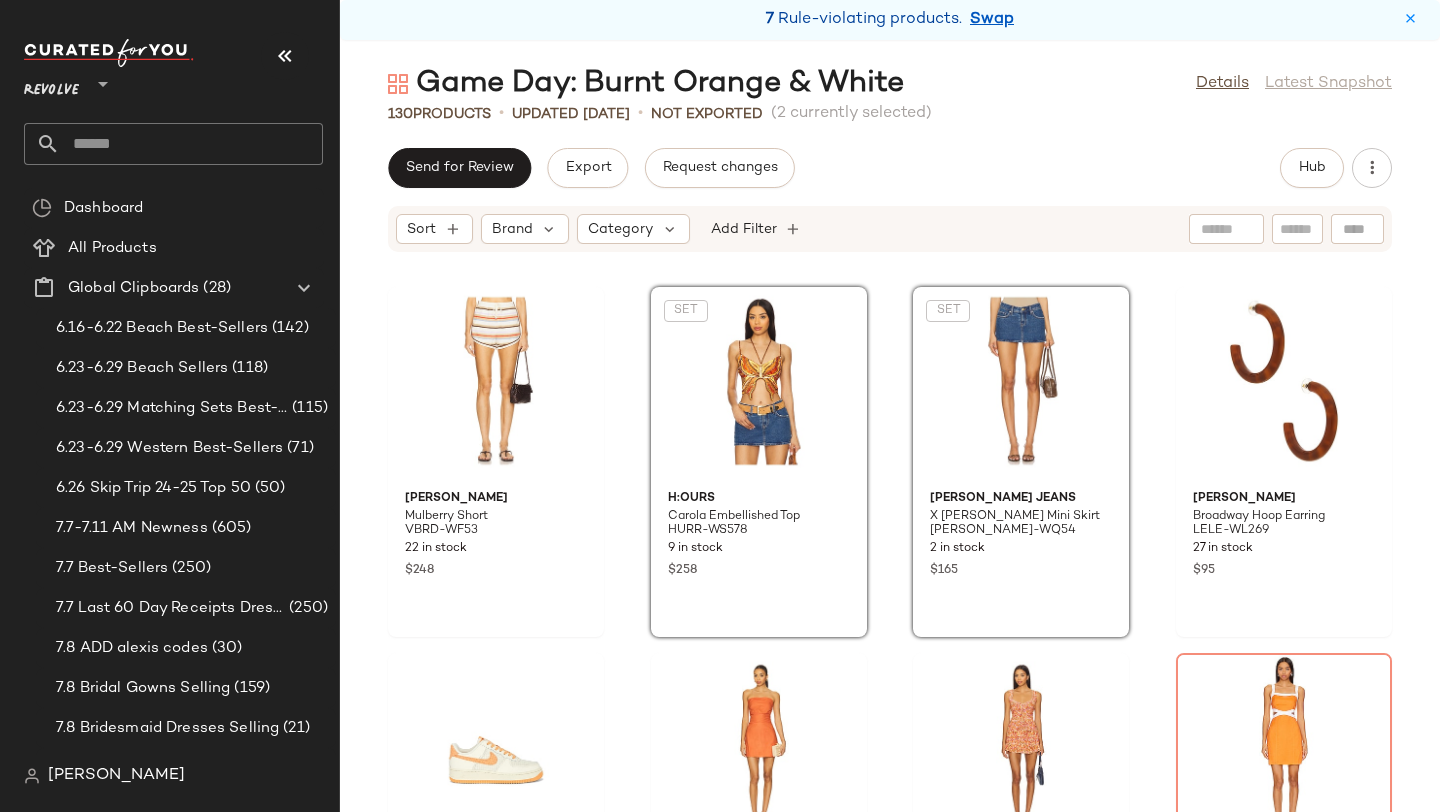 click on "Veronica Beard Mulberry Short VBRD-WF53 22 in stock $248  SET  h:ours Carola Embellished Top HURR-WS578 9 in stock $258  SET  Hudson Jeans X Brooks Nader Mignon Mini Skirt HUDSON-WQ54 2 in stock $165 Lele Sadoughi Broadway Hoop Earring LELE-WL269 27 in stock $95 Nike Air Force 1 '07 Sneaker NIKR-WZ1212 74 in stock $125 SNDYS Romi Linen Dress SDYS-WD376 160 Pre-Order Items $96 $374  •  4 Free People Ellia Set FREE-WR337 122 in stock $148 MINKPINK Jacques Contrast Mini Dress MINK-WD923 Out of stock $139 SNDYS Flora Mini Dress SDYS-WD354 153 in stock $108 $108  •  1 FAITHFULL THE BRAND Myah Mini Dress FAIB-WD768 71 in stock $170 Veronica Beard Jazmin Short VBRD-WF55 3 in stock $348 $348  •  1 Stone Cold Fox x REVOLVE Shane Mini Dress SCOL-WD283 84 in stock $178 $178  •  1 One Teaspoon Alana Cotton Slip Dress ONET-WD140 3 in stock $138 $124  •  1 Free People x FP Movement Time After Time Set FREE-WR315 5 in stock $98 LSPACE Mallorca Dress LSPA-WD470 55 Pre-Order Items $158 FAITHFULL THE BRAND FAIB-WD754" 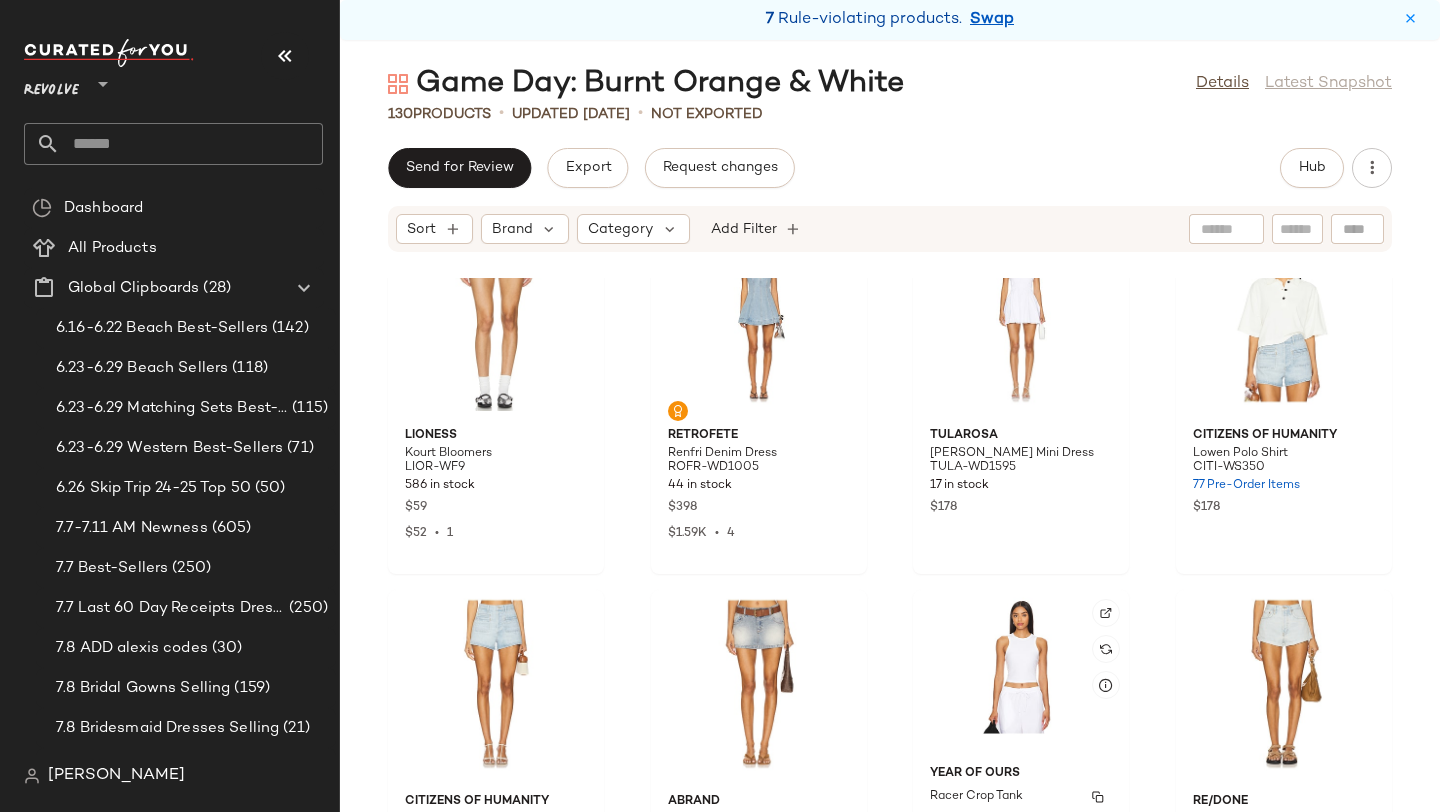scroll, scrollTop: 8490, scrollLeft: 0, axis: vertical 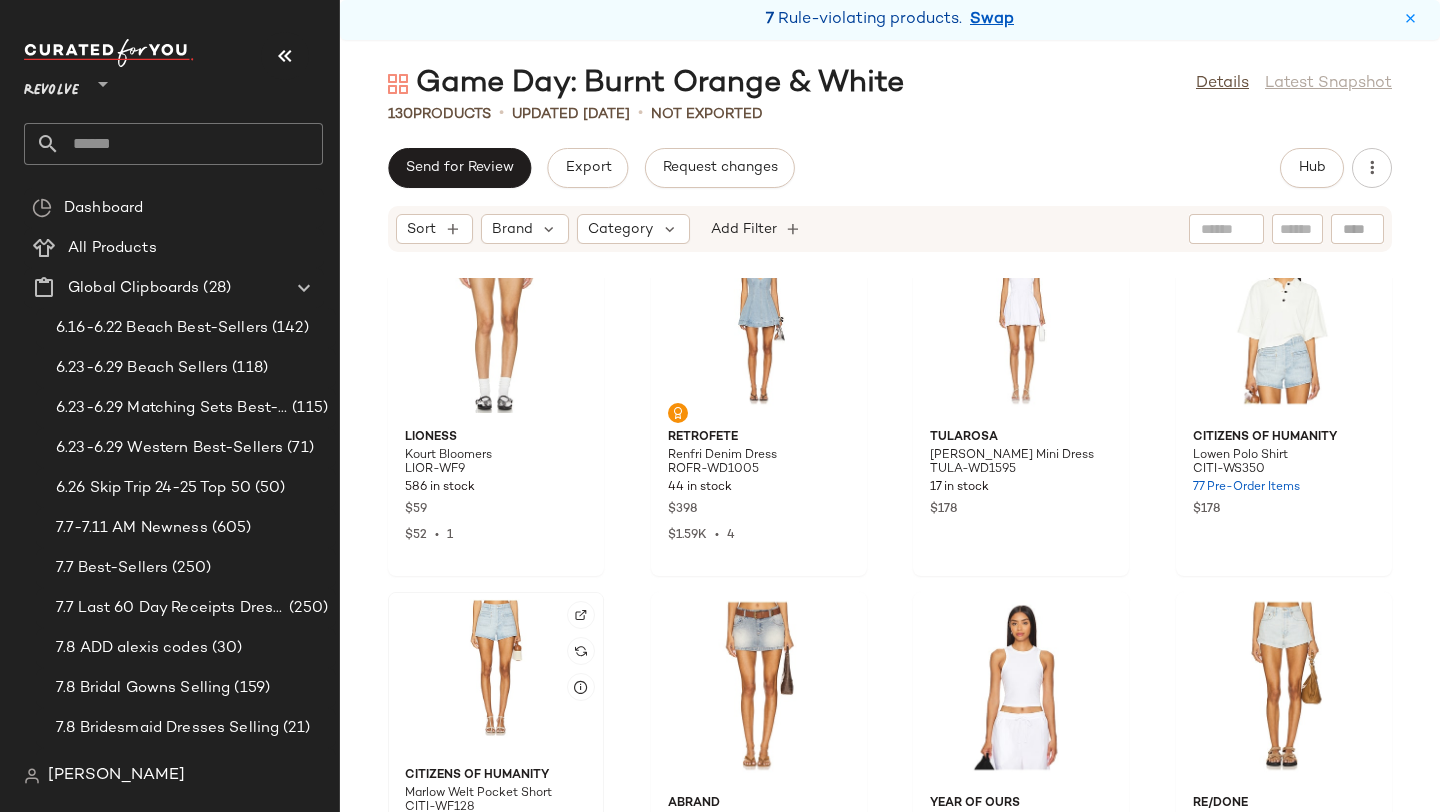 click 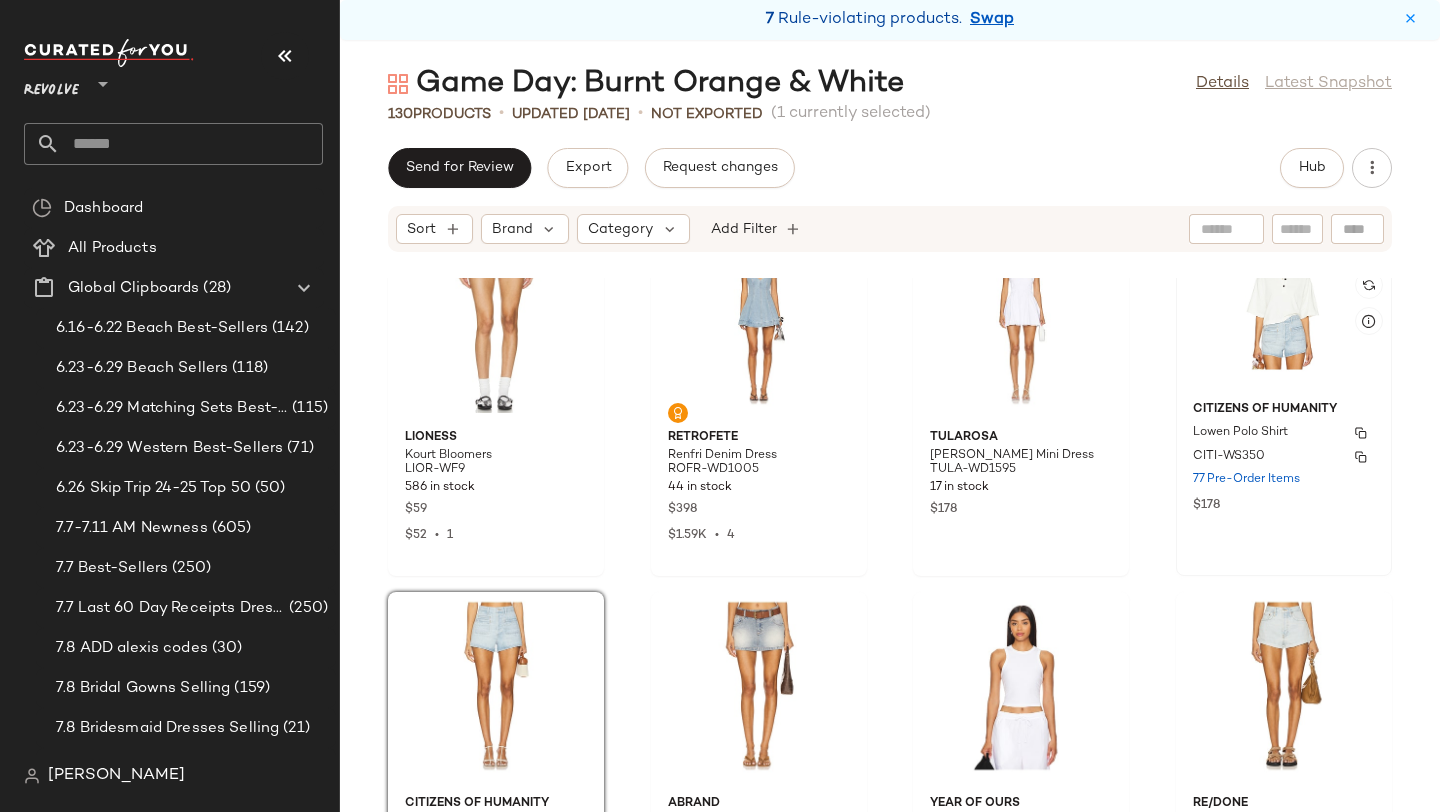 click on "Citizens of Humanity Lowen Polo Shirt CITI-WS350 77 Pre-Order Items $178" 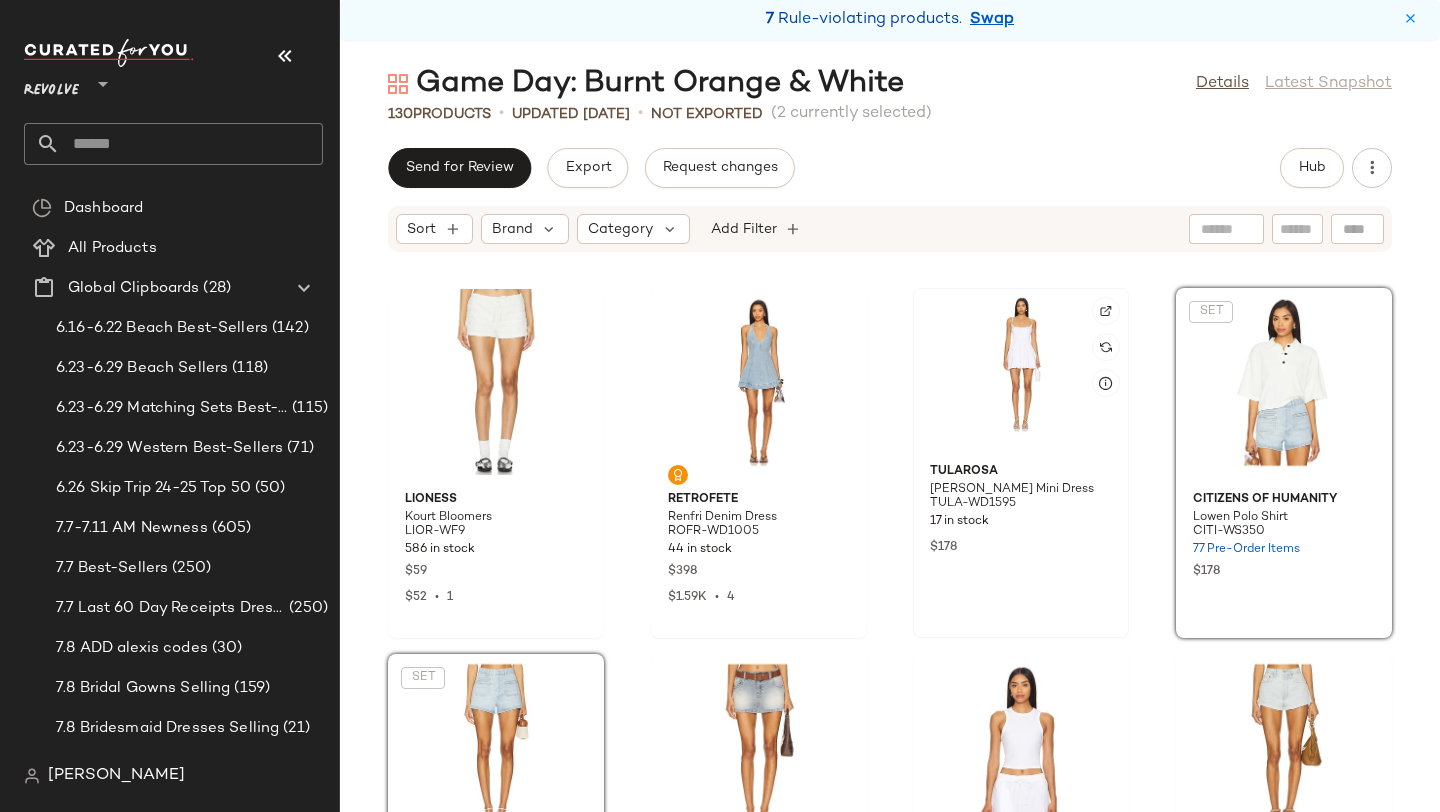 scroll, scrollTop: 8440, scrollLeft: 0, axis: vertical 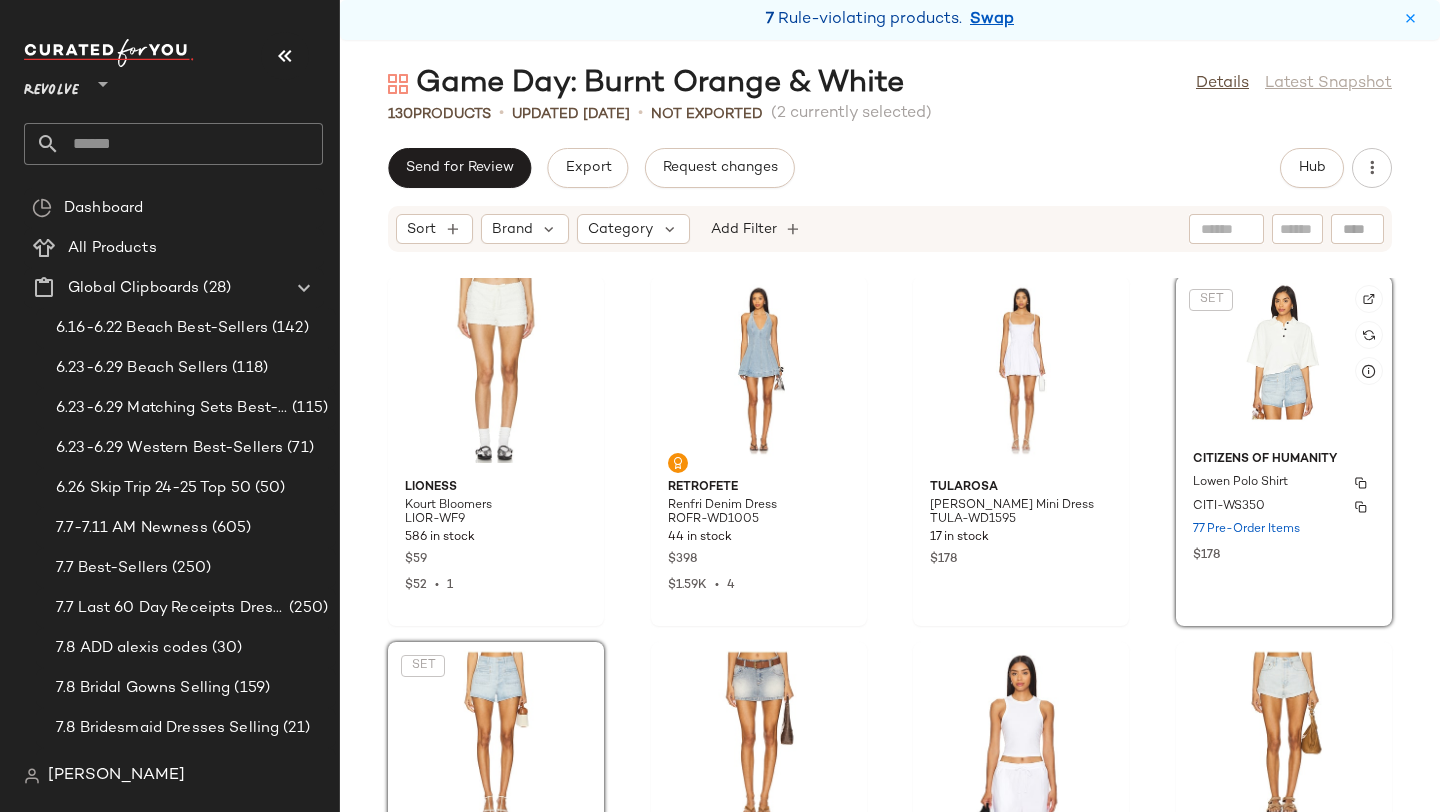 click on "Citizens of Humanity" at bounding box center (1284, 460) 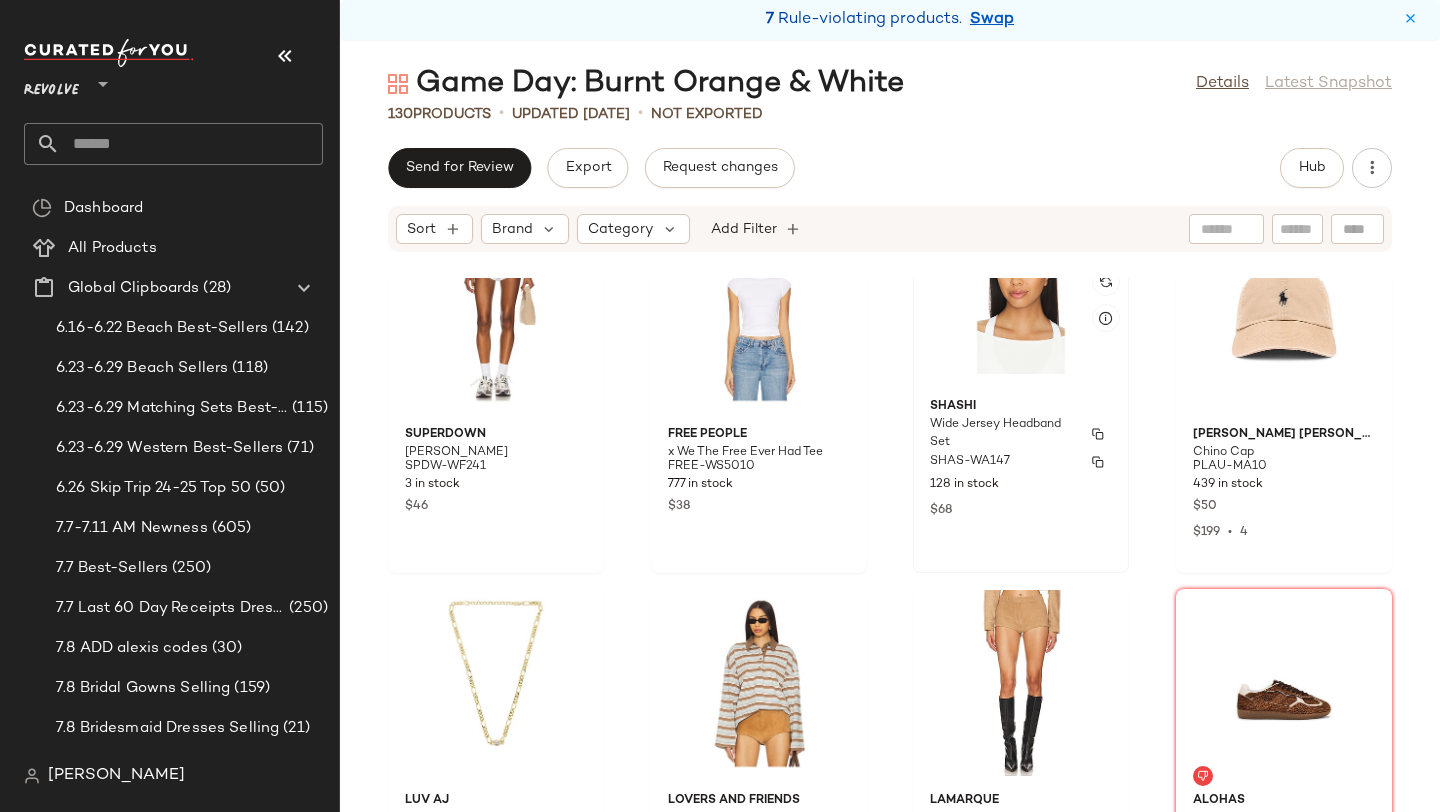 scroll, scrollTop: 9947, scrollLeft: 0, axis: vertical 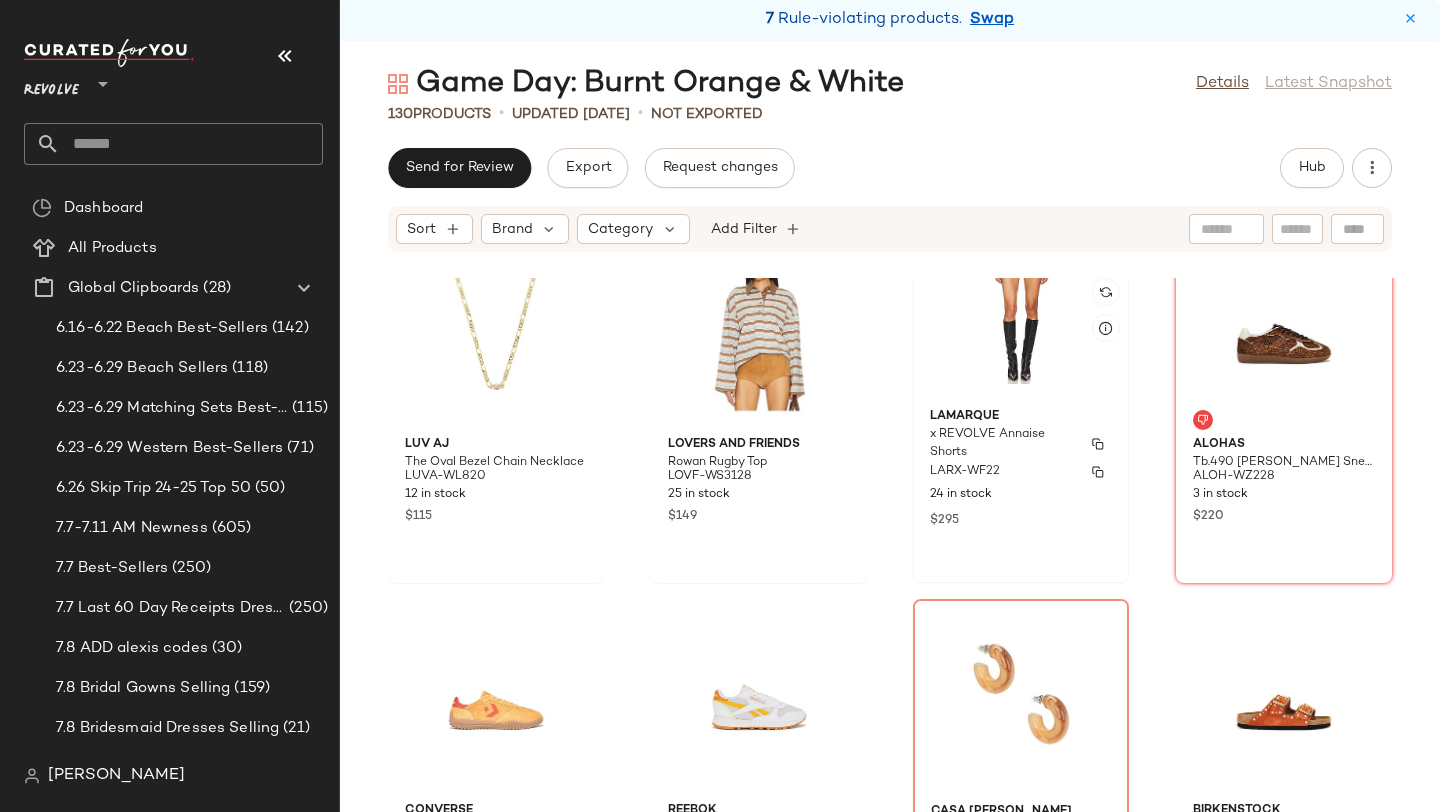 click on "LAMARQUE x REVOLVE Annaise Shorts LARX-WF22 24 in stock $295" 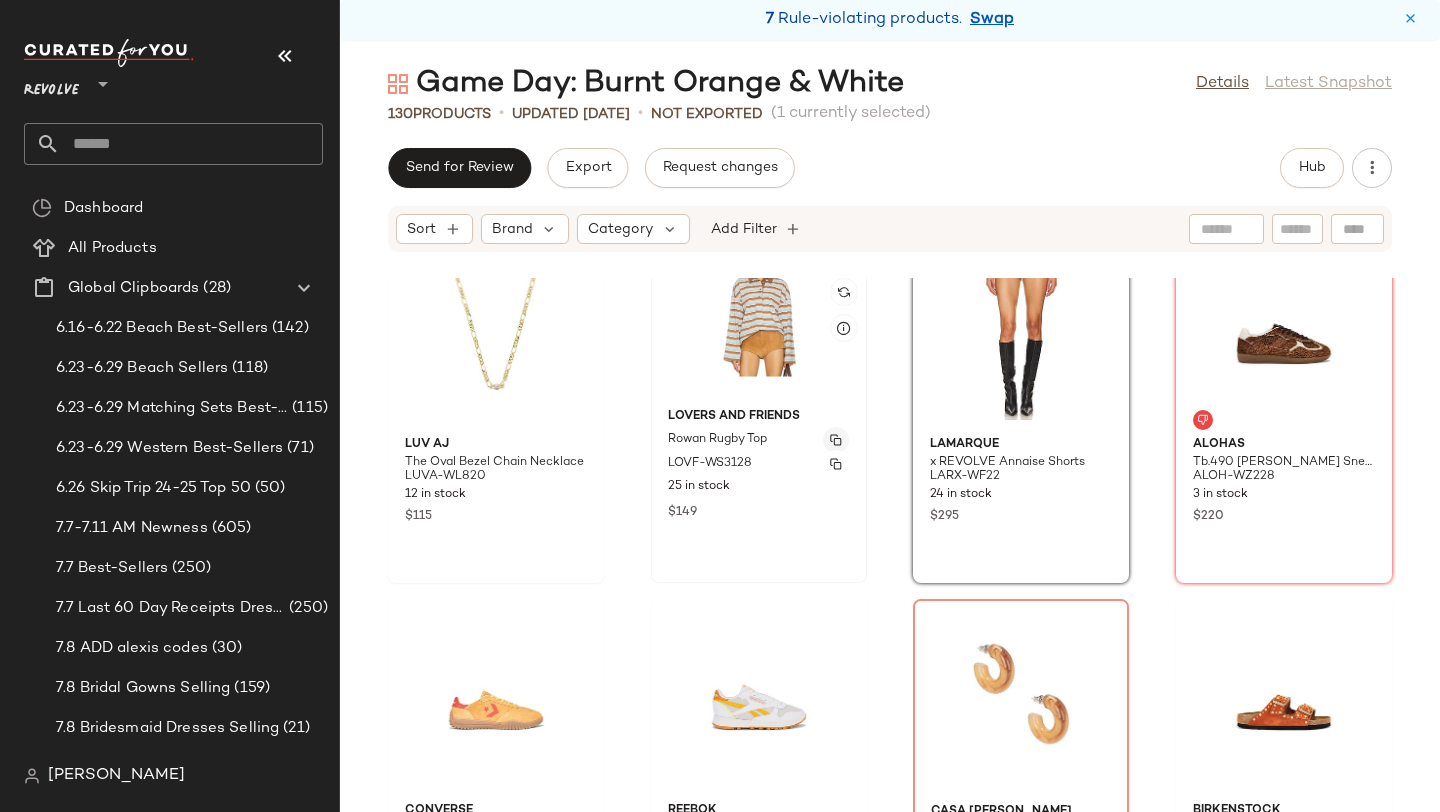 drag, startPoint x: 856, startPoint y: 437, endPoint x: 830, endPoint y: 431, distance: 26.683329 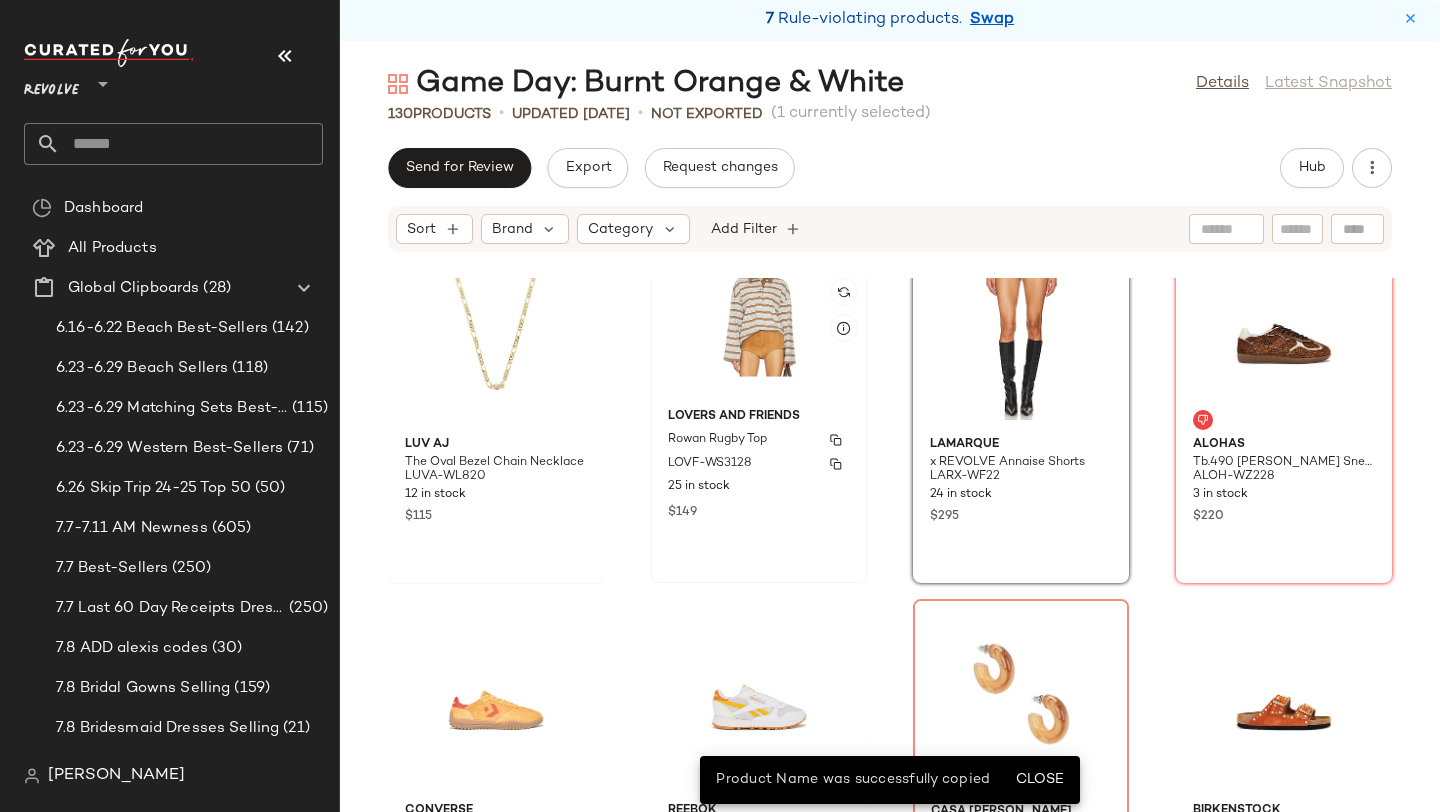 click on "Lovers and Friends Rowan Rugby Top LOVF-WS3128 25 in stock $149" 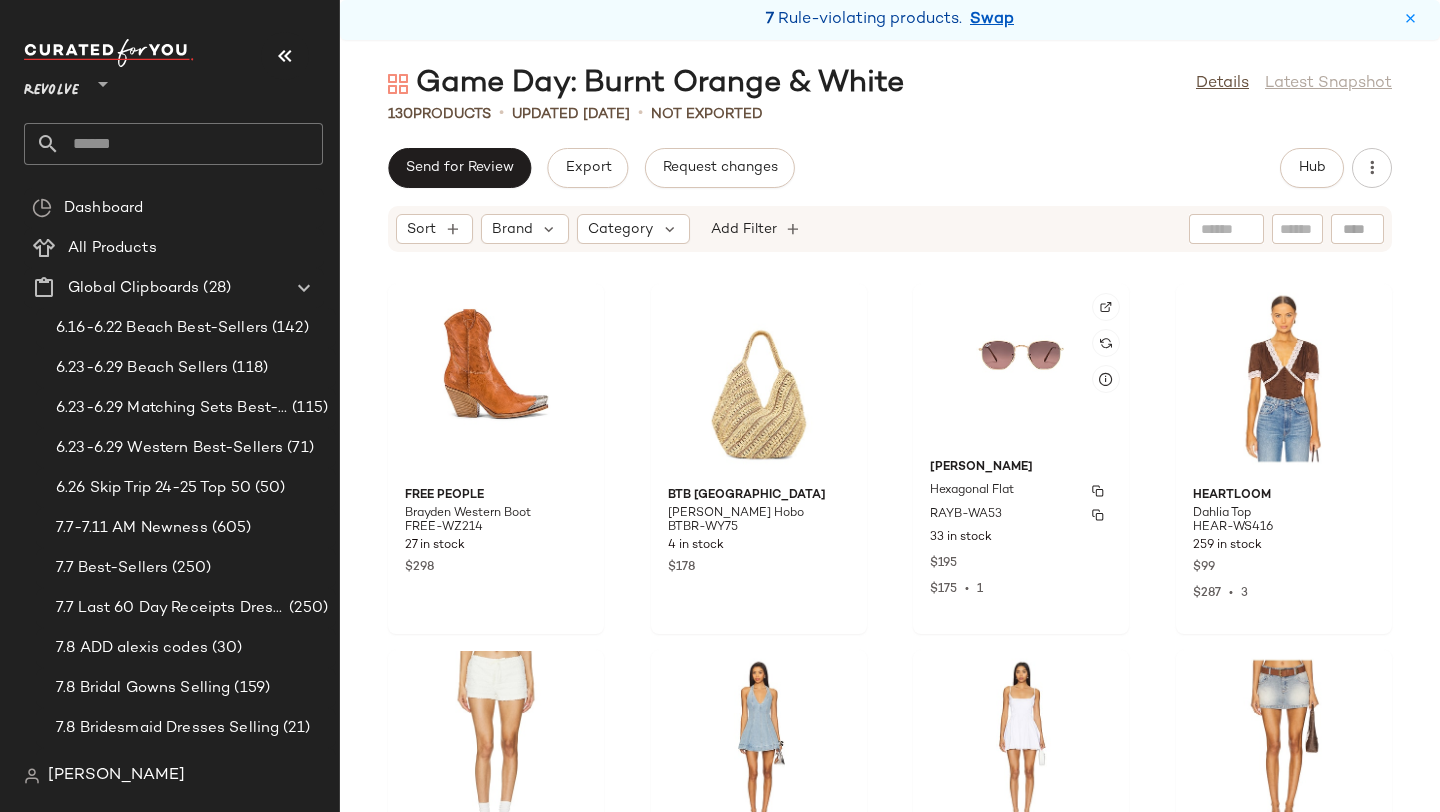 scroll, scrollTop: 8439, scrollLeft: 0, axis: vertical 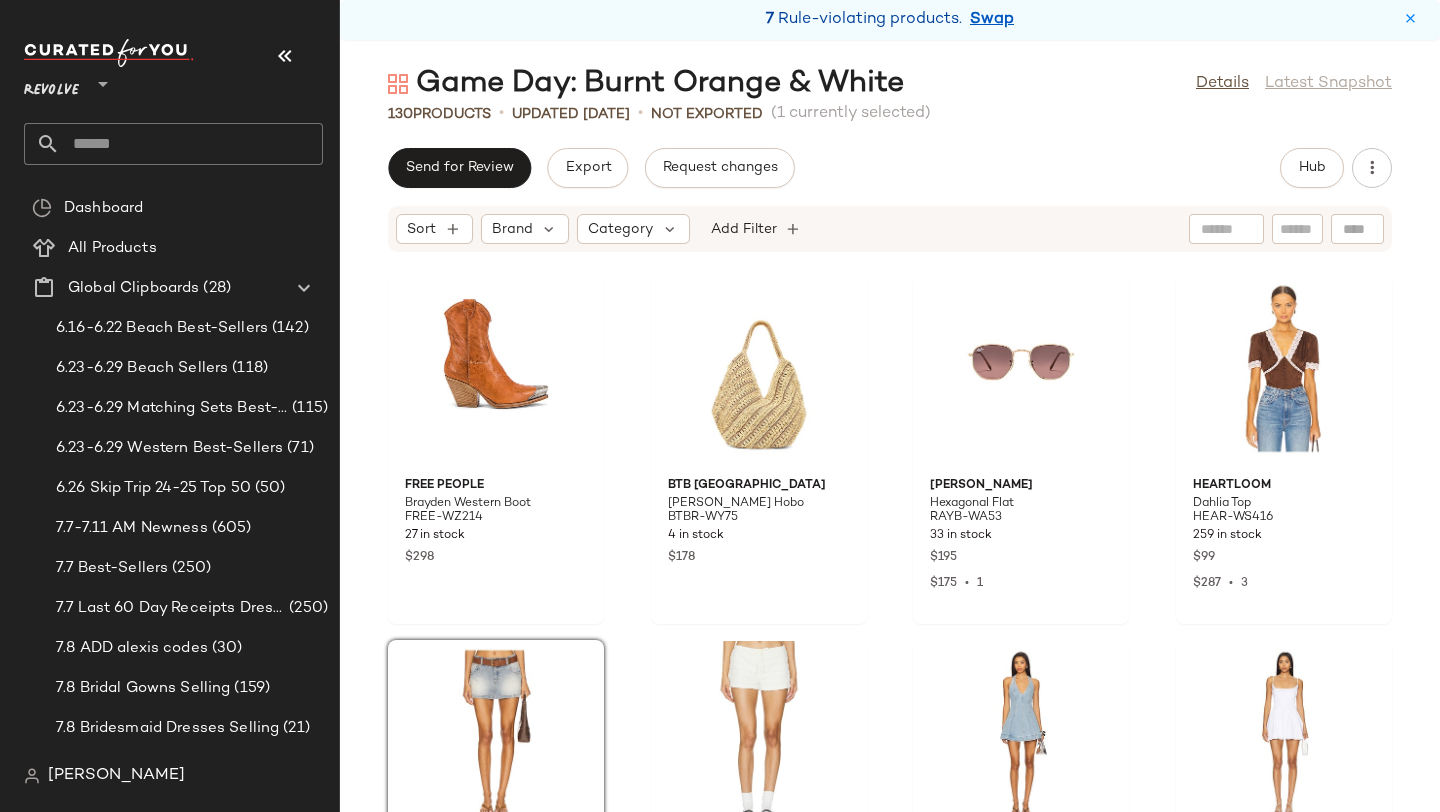 click on "Free People Brayden Western Boot FREE-WZ214 27 in stock $298 BTB Los Angeles Harper Hobo BTBR-WY75 4 in stock $178 Ray-Ban Hexagonal Flat RAYB-WA53 33 in stock $195 $175  •  1 HEARTLOOM Dahlia Top HEAR-WS416 259 in stock $99 $287  •  3 Abrand 99 Skirt ABRR-WQ30 89 in stock $98 LIONESS Kourt Bloomers LIOR-WF9 586 in stock $59 $52  •  1 retrofete Renfri Denim Dress ROFR-WD1005 44 in stock $398 $1.59K  •  4 Tularosa Donna Mini Dress TULA-WD1595 17 in stock $178 YEAR OF OURS Racer Crop Tank YEAR-WS106 3 in stock $60 RE/DONE 70s High Rise Short REDR-WF71 68 Pre-Order Items $195 $585  •  3 Nike Zoom Vomero 5 Sneaker NIKR-WZ1145 6 in stock $160 GUIZIO Micro Mini Stretch Skirt DGUI-WQ44 212 in stock $78 Alexander Wang Waffle Short AWAR-WF61 20 in stock $45 $45  •  1 MORE TO COME Emila Short MOTO-WF17 63 in stock $60 superdown Susy Short SPDW-WF241 3 in stock $46 Free People x We The Free Ever Had Tee FREE-WS5010 777 in stock $38" 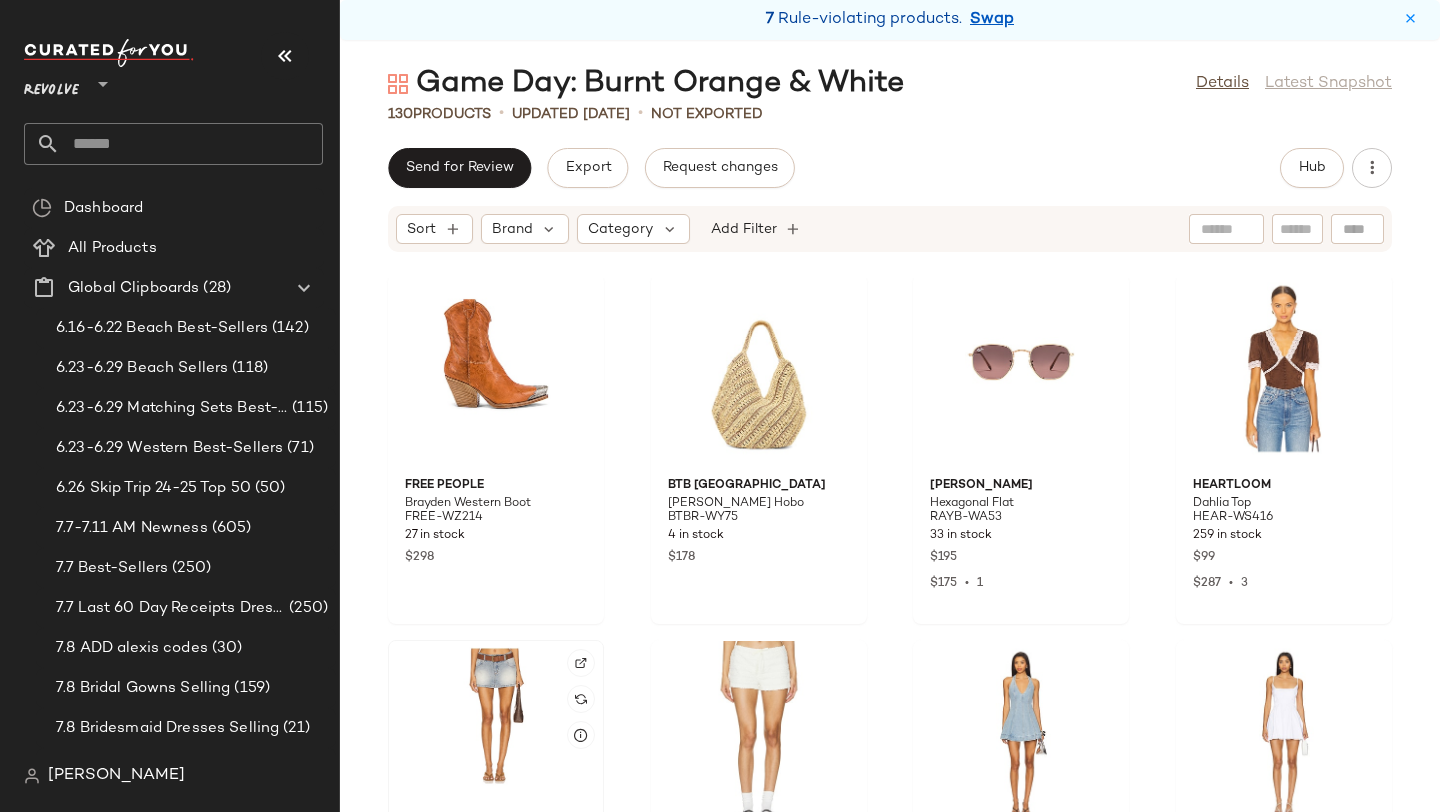 click 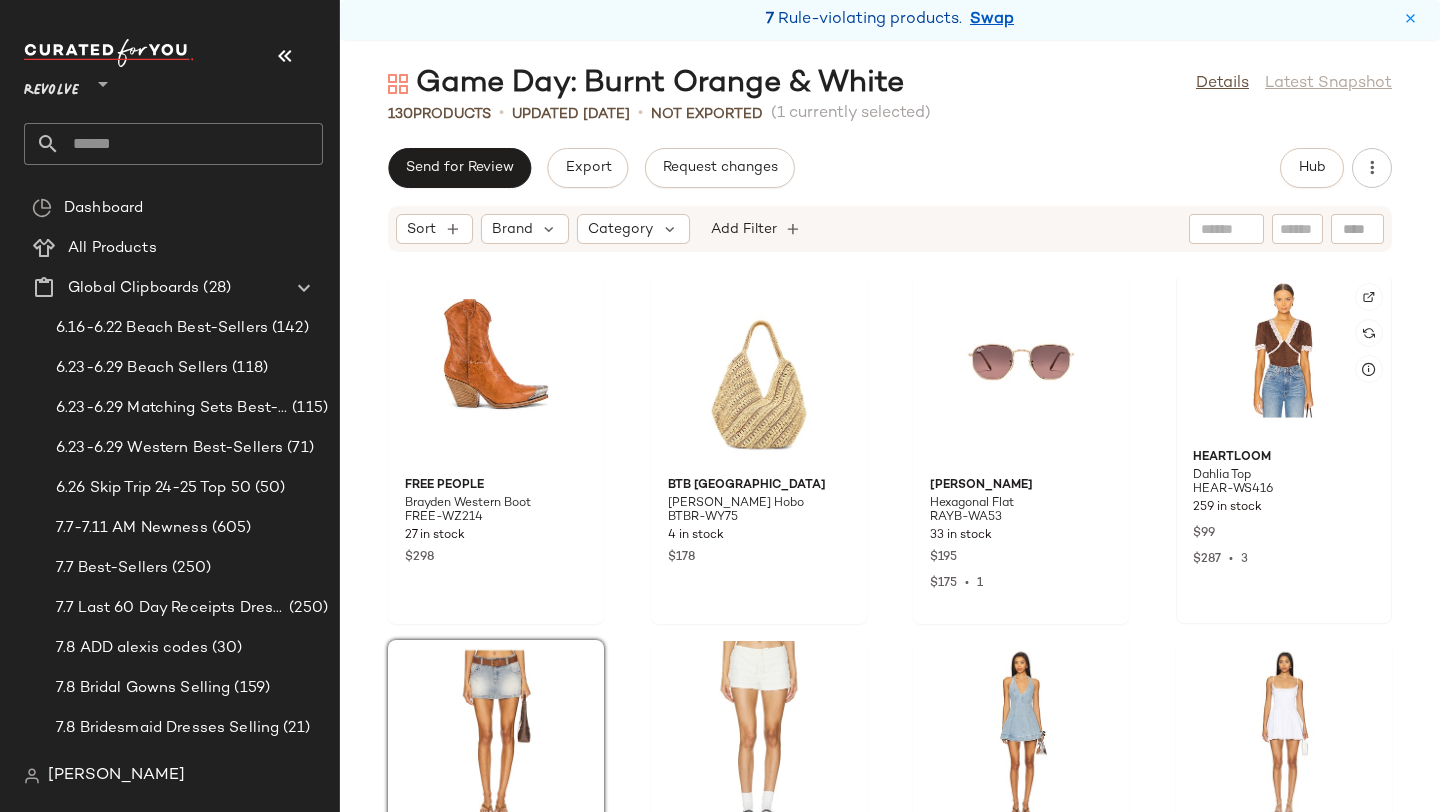 click 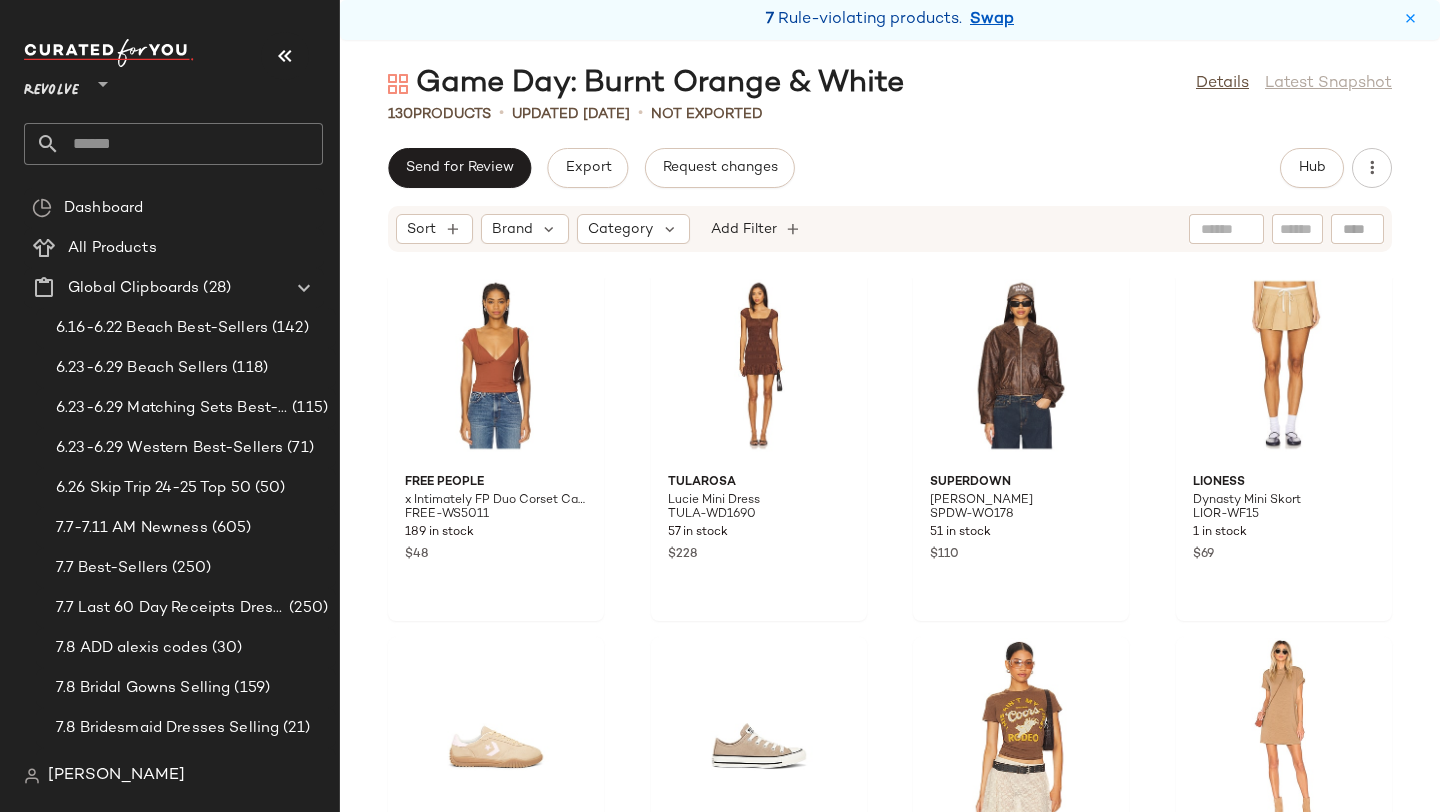 scroll, scrollTop: 6980, scrollLeft: 0, axis: vertical 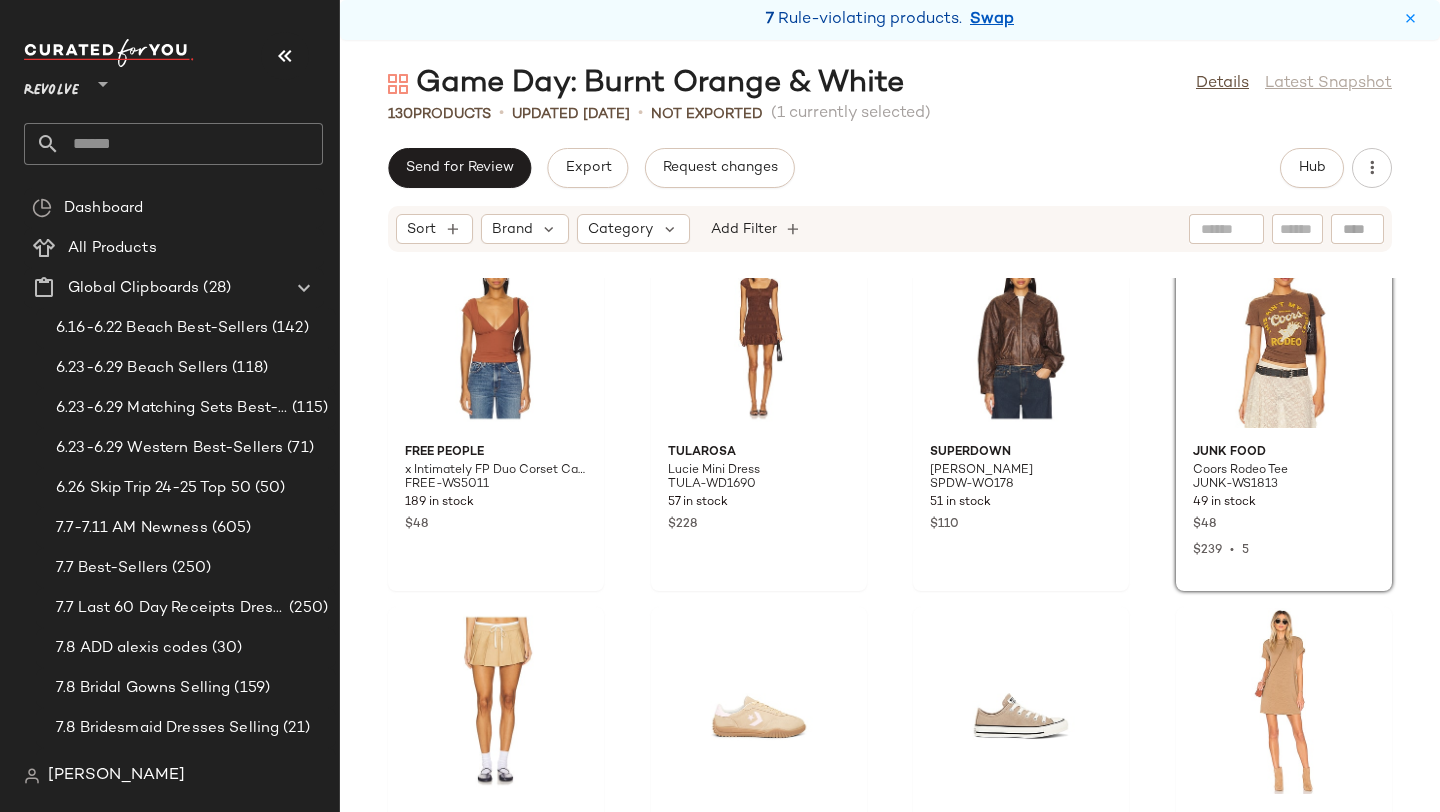 click on "Free People New Love Cami FREE-WS4673 10 in stock $38 Lovers and Friends Divine Tee LOVF-WS1704 65 in stock $88 Free People Sweet On You Crop FREE-WS5088 95 in stock $58 Steve Madden Gabrielle Top SMAD-WS124 28 in stock $59 $118  •  2 Free People x Intimately FP Duo Corset Cami FREE-WS5011 189 in stock $48 Tularosa Lucie Mini Dress TULA-WD1690 57 in stock $228 superdown Janeka Jacket SPDW-WO178 51 in stock $110 Junk Food Coors Rodeo Tee JUNK-WS1813 49 in stock $48 $239  •  5 LIONESS Dynasty Mini Skort LIOR-WF15 1 in stock $69 Converse Run Star Trainer Suede Sneaker CNVR-WZ411 42 in stock $90 $90  •  1 Converse Chuck Taylor All Star Colorful Suedes Sneaker CNVR-WZ423 37 in stock $65 COTTON CITIZEN Tokyo Short Sleeve Mini Dress COTR-WD40 253 in stock $145 $145  •  1 MORE TO COME Kiara Faux Suede Jacket MOTO-WO22 140 in stock $108 Maaji Satin Umber Balmy Bikini Top MAAJ-WX1171 20 in stock $99 LIONESS Kenny Bomber LIOR-WO62 181 in stock $119 Camila Coelho Florencia Moto Jacket COEL-WO46 Out of stock $278" 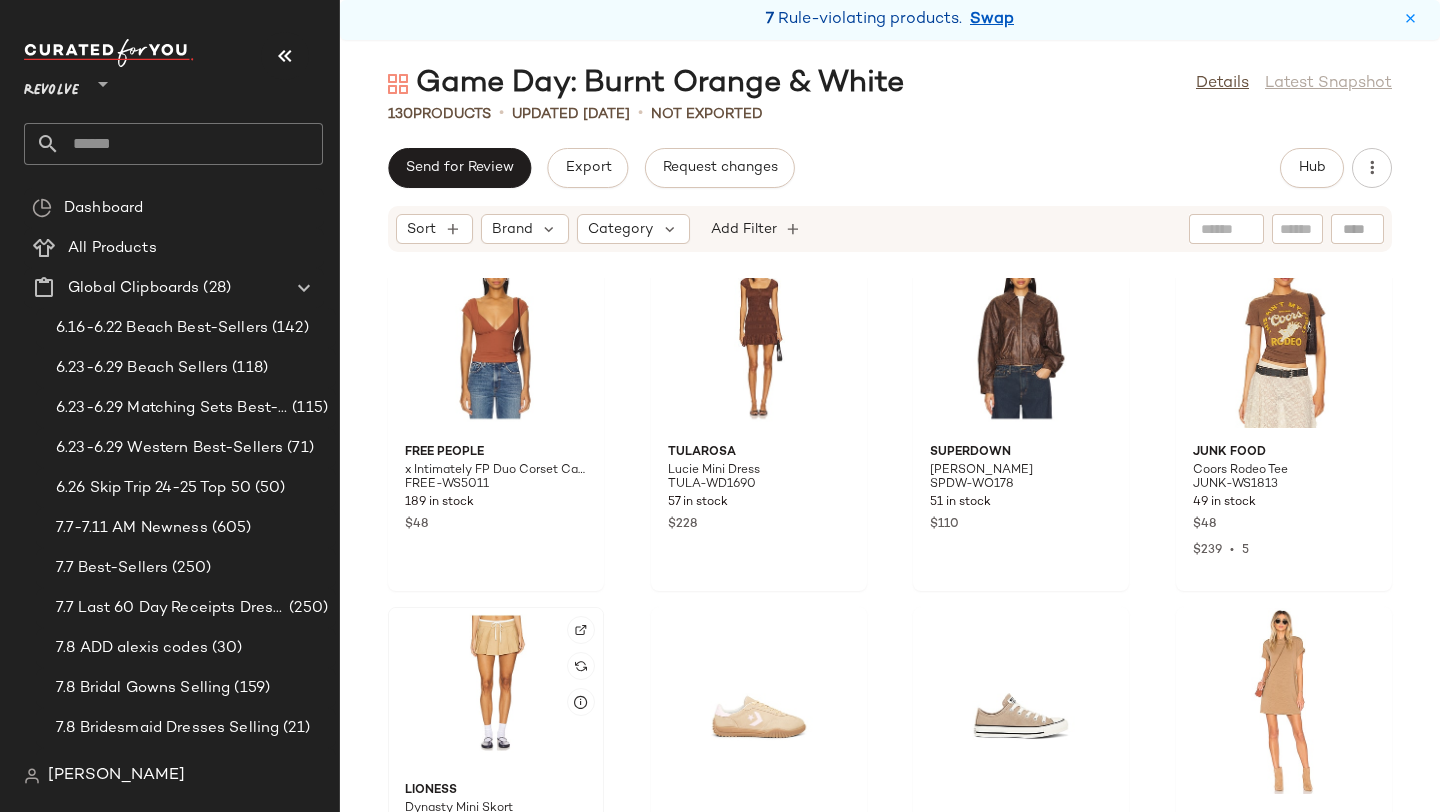 click 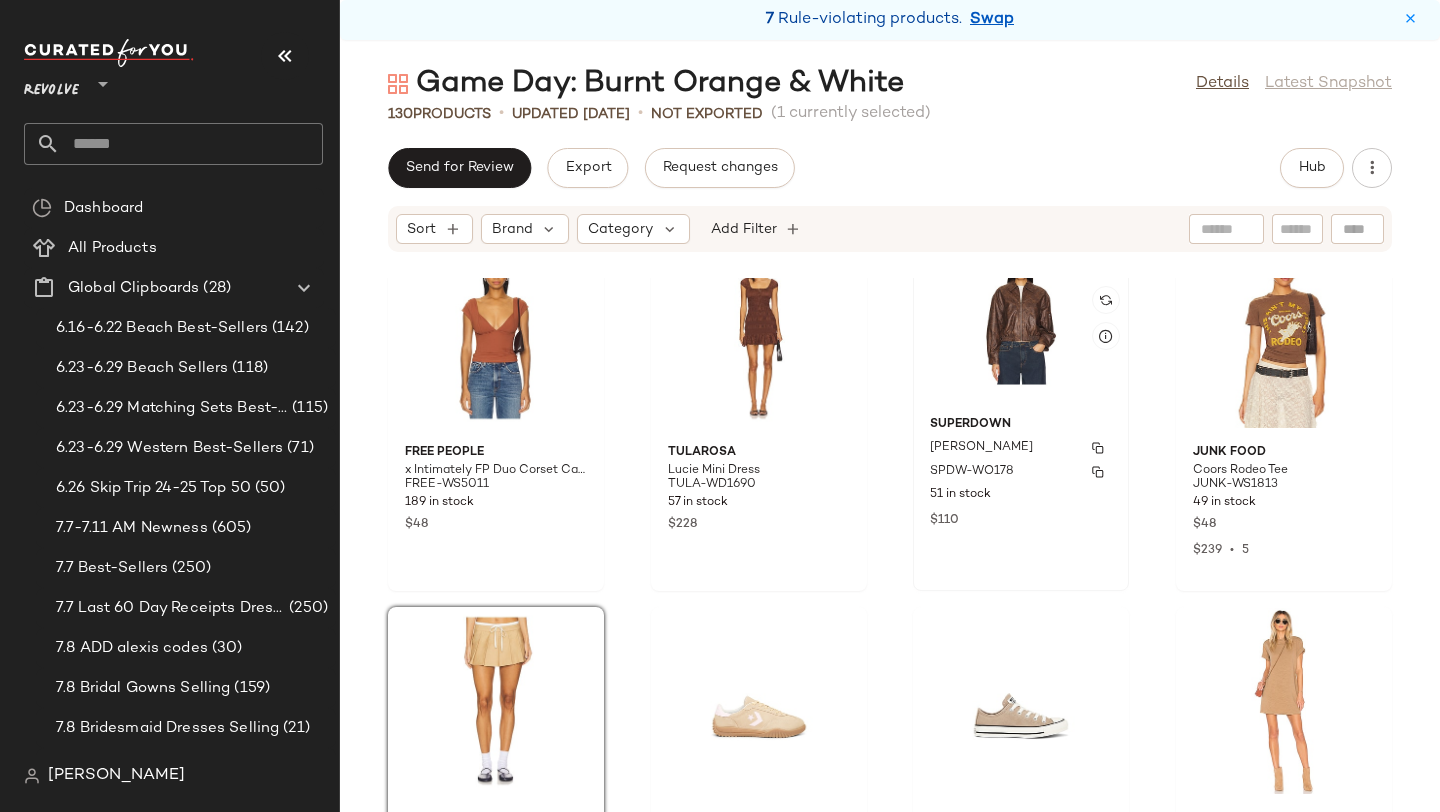 click on "superdown Janeka Jacket SPDW-WO178 51 in stock $110" 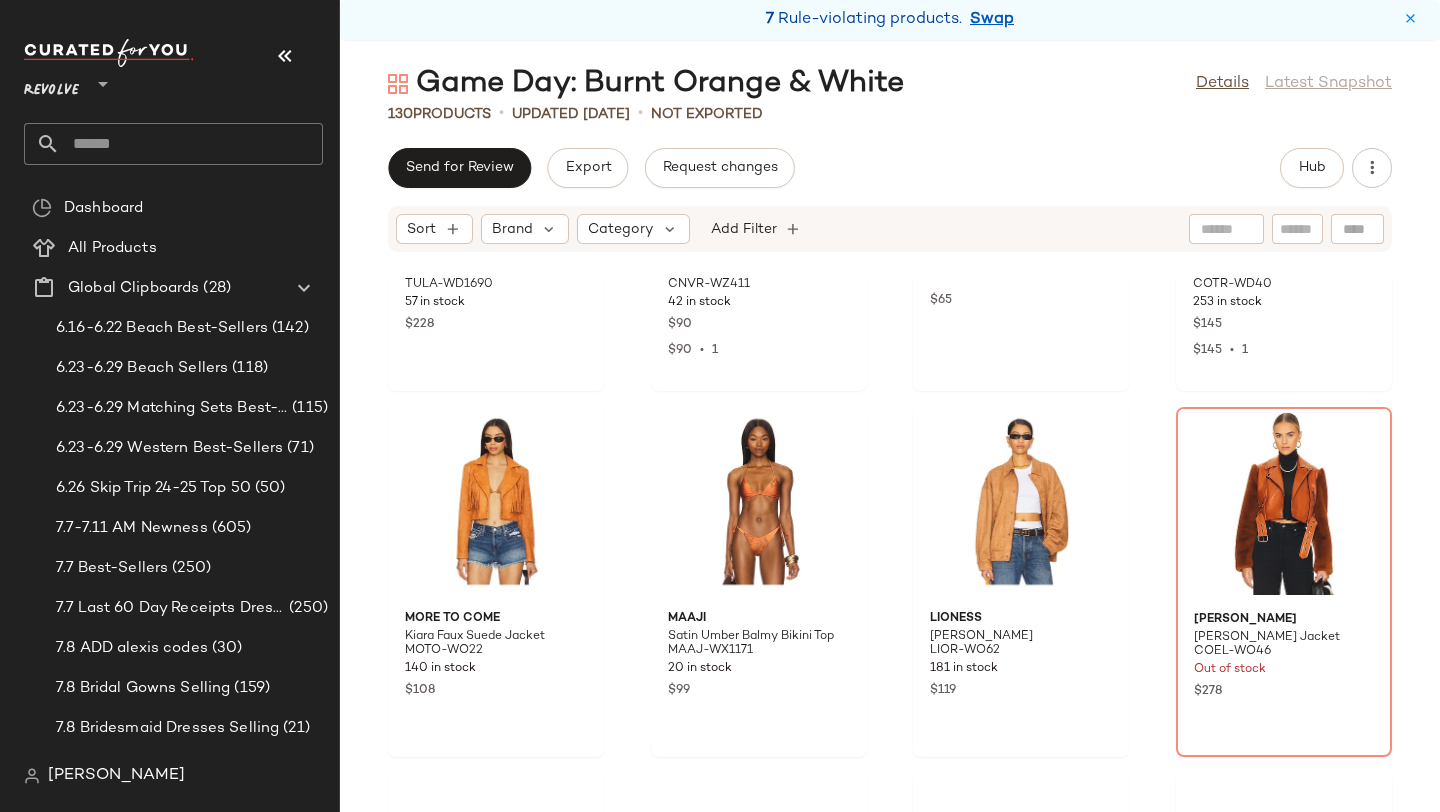scroll, scrollTop: 7611, scrollLeft: 0, axis: vertical 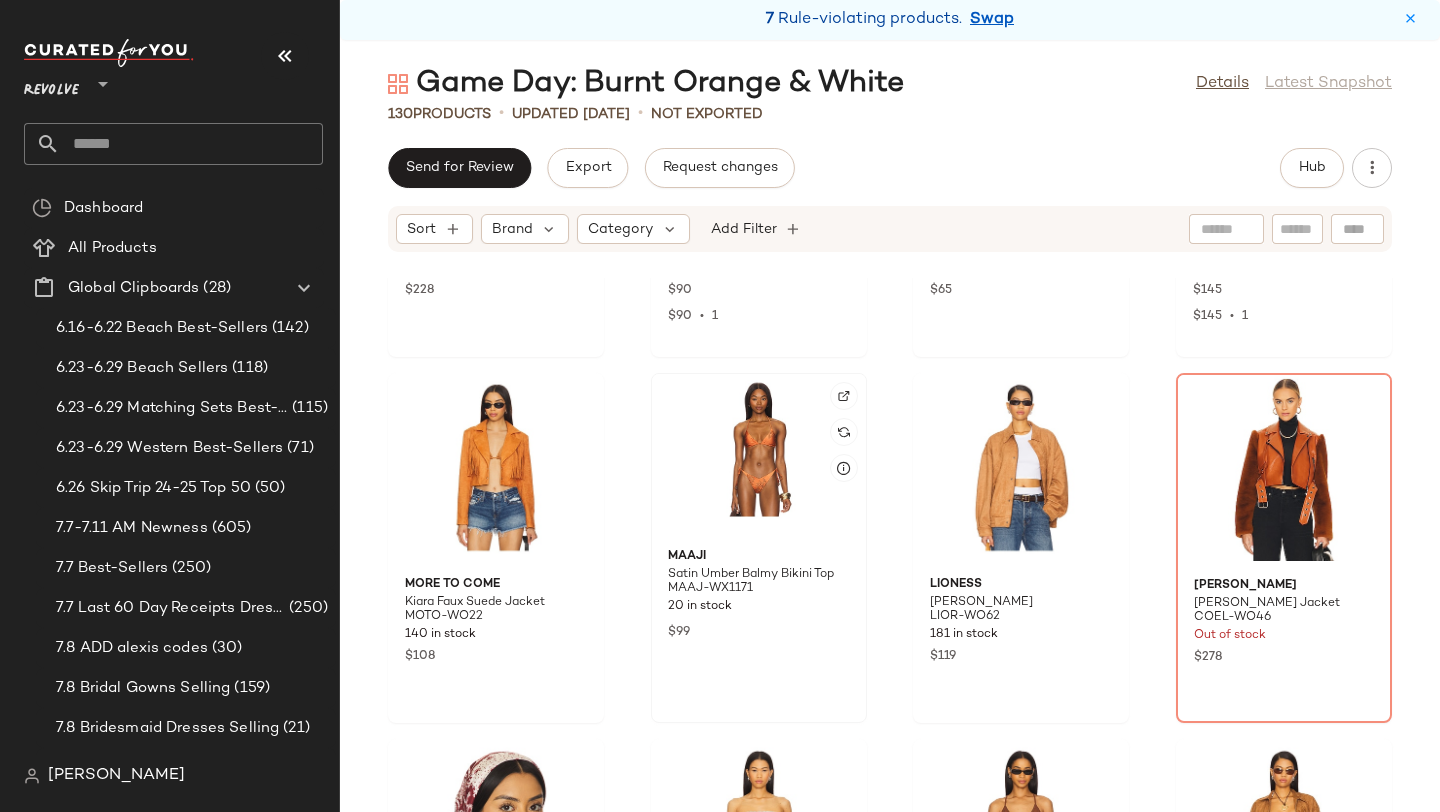 click 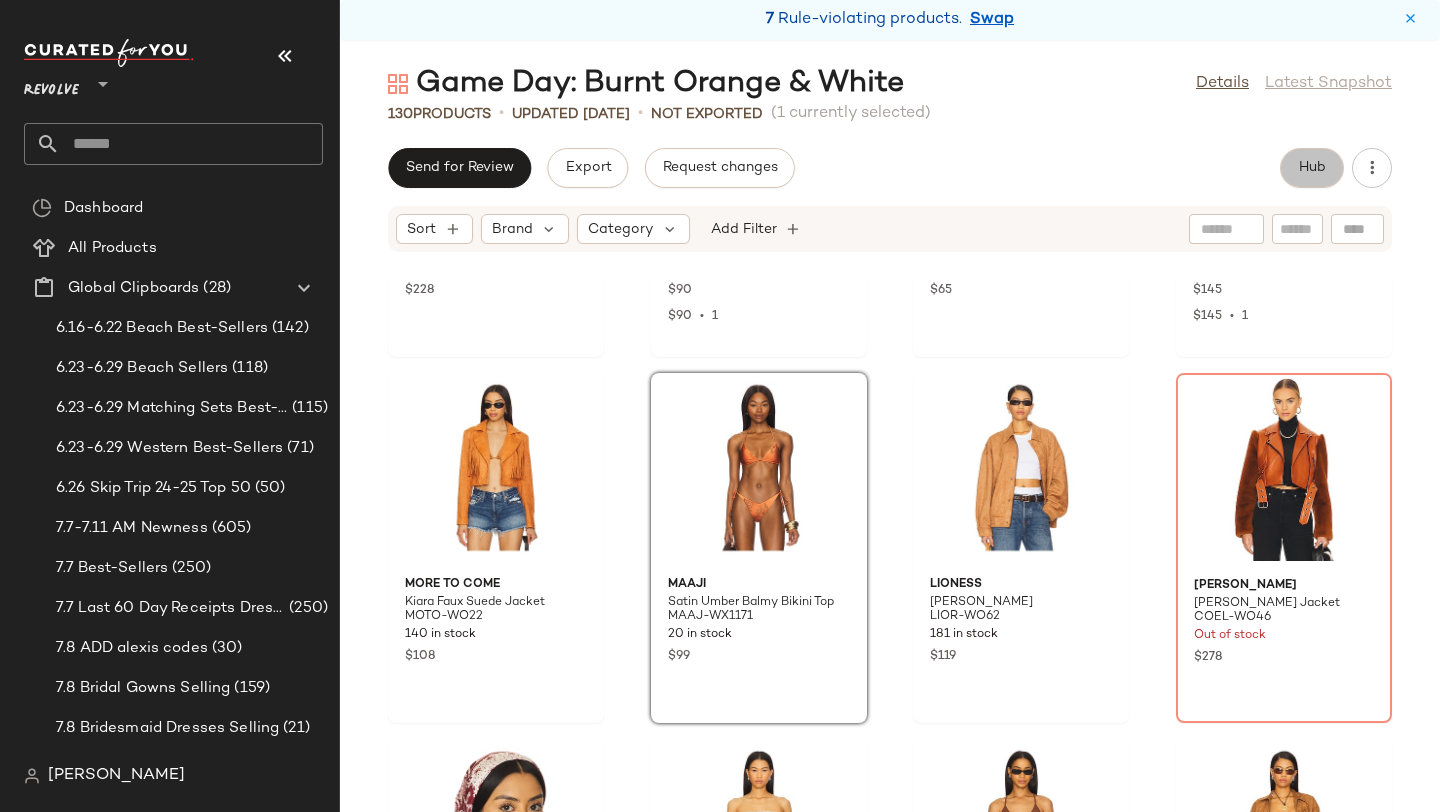 click on "Hub" 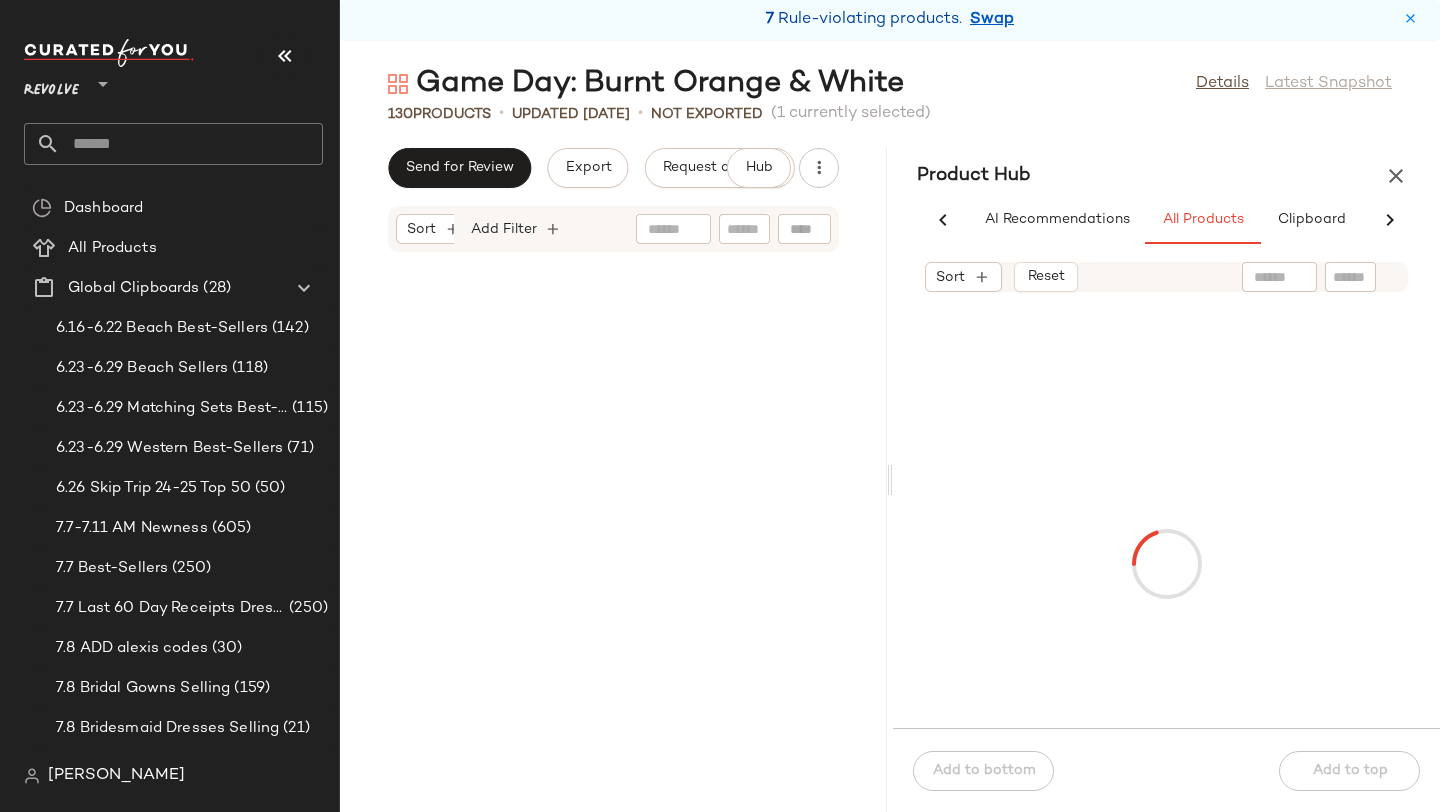 scroll, scrollTop: 0, scrollLeft: 73, axis: horizontal 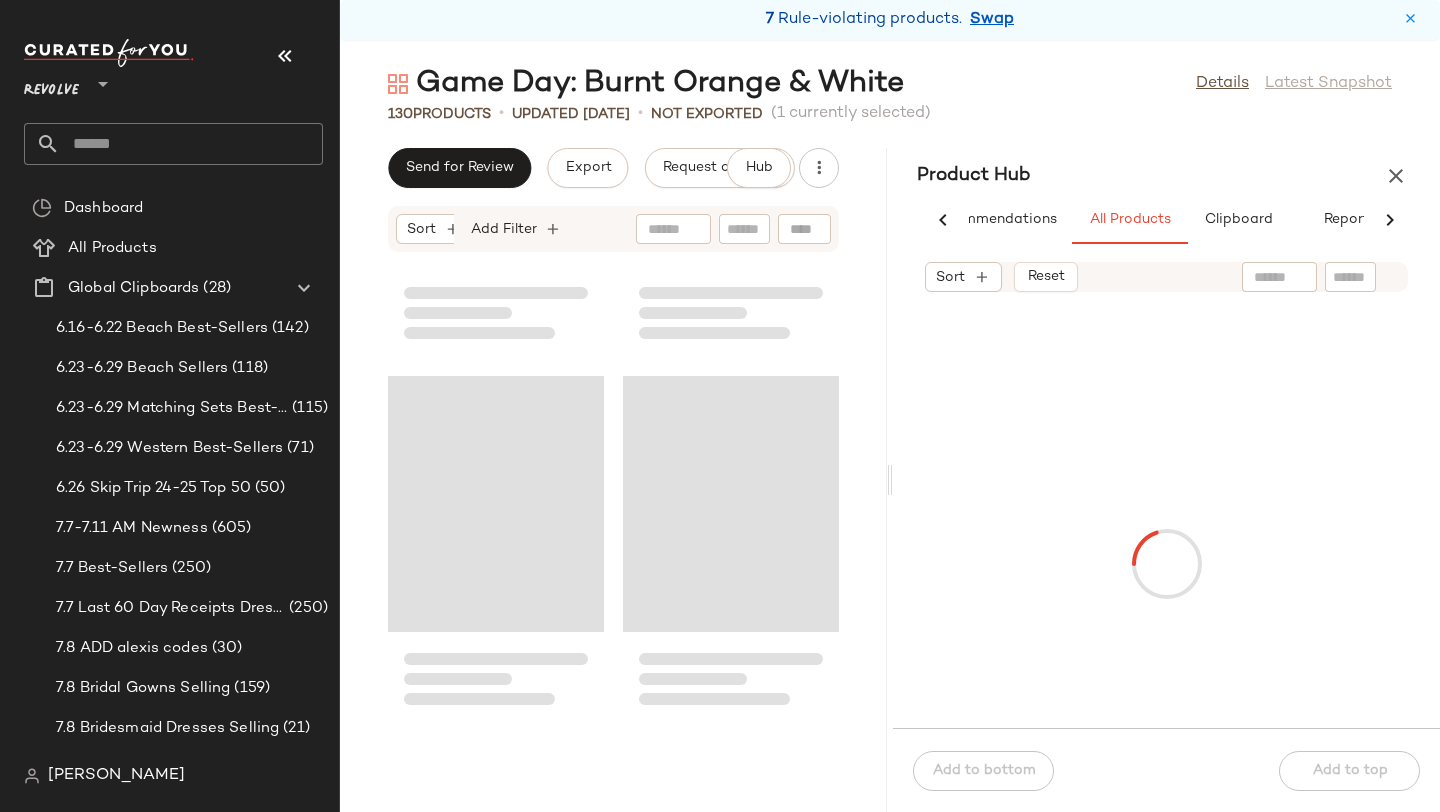 click at bounding box center [285, 56] 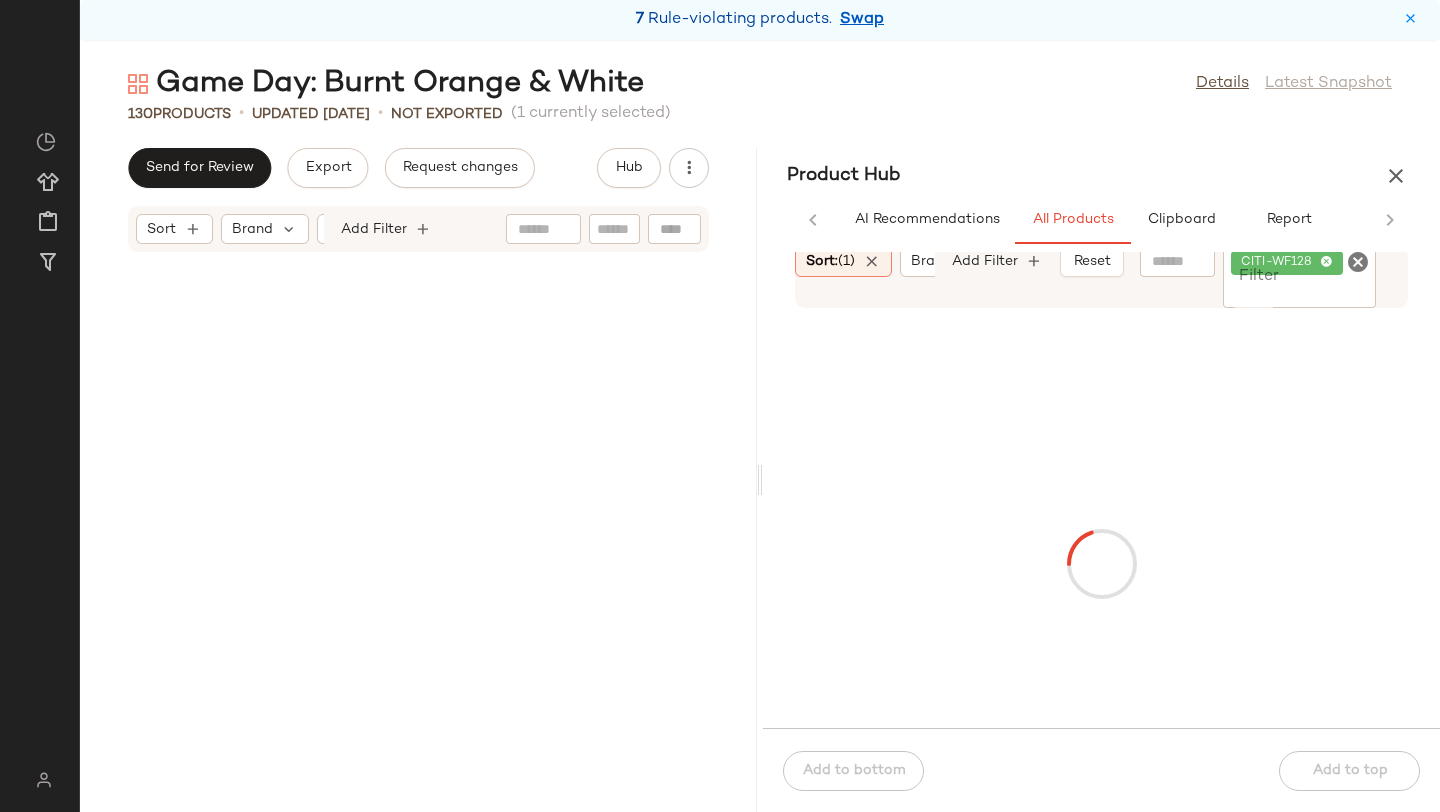 scroll, scrollTop: 23260, scrollLeft: 0, axis: vertical 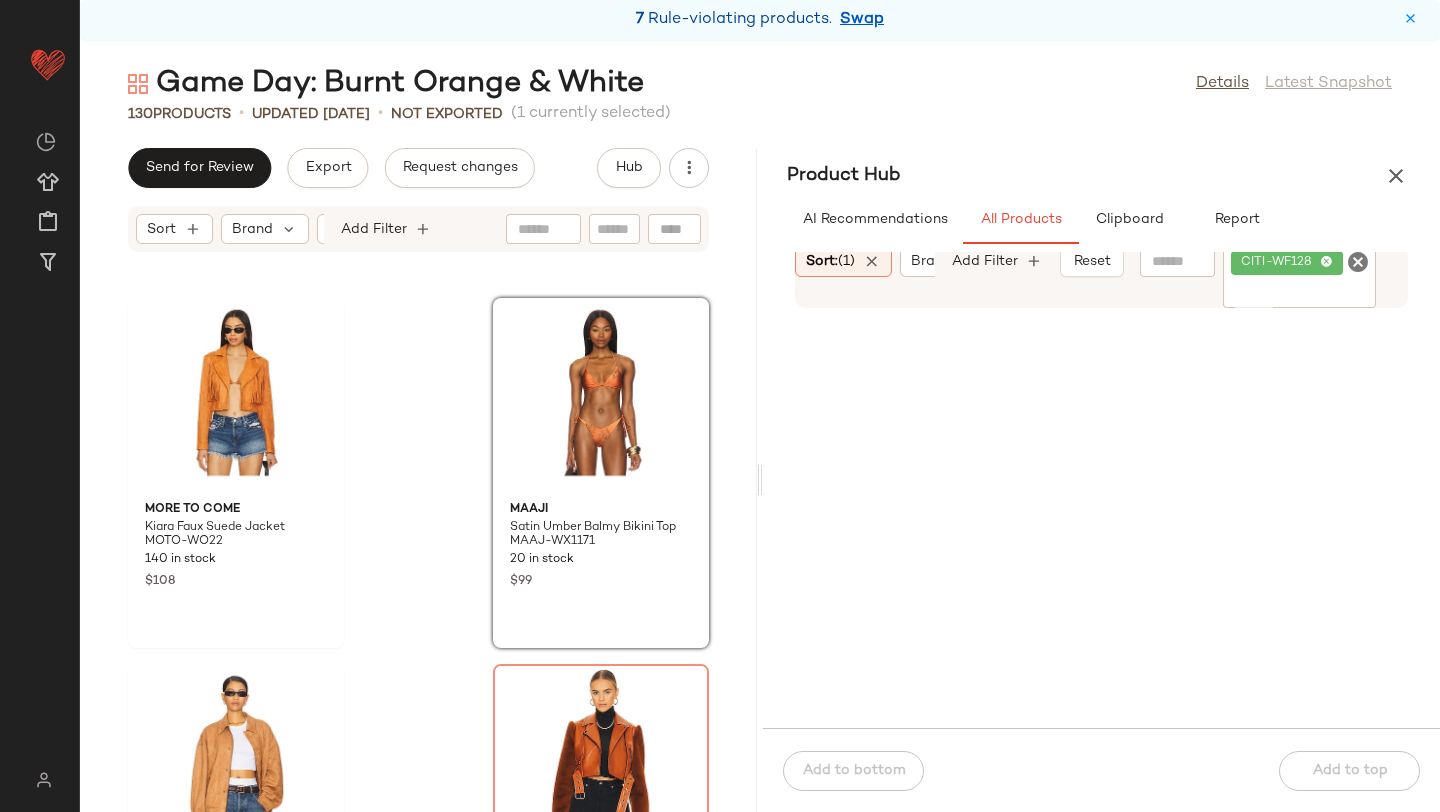 click 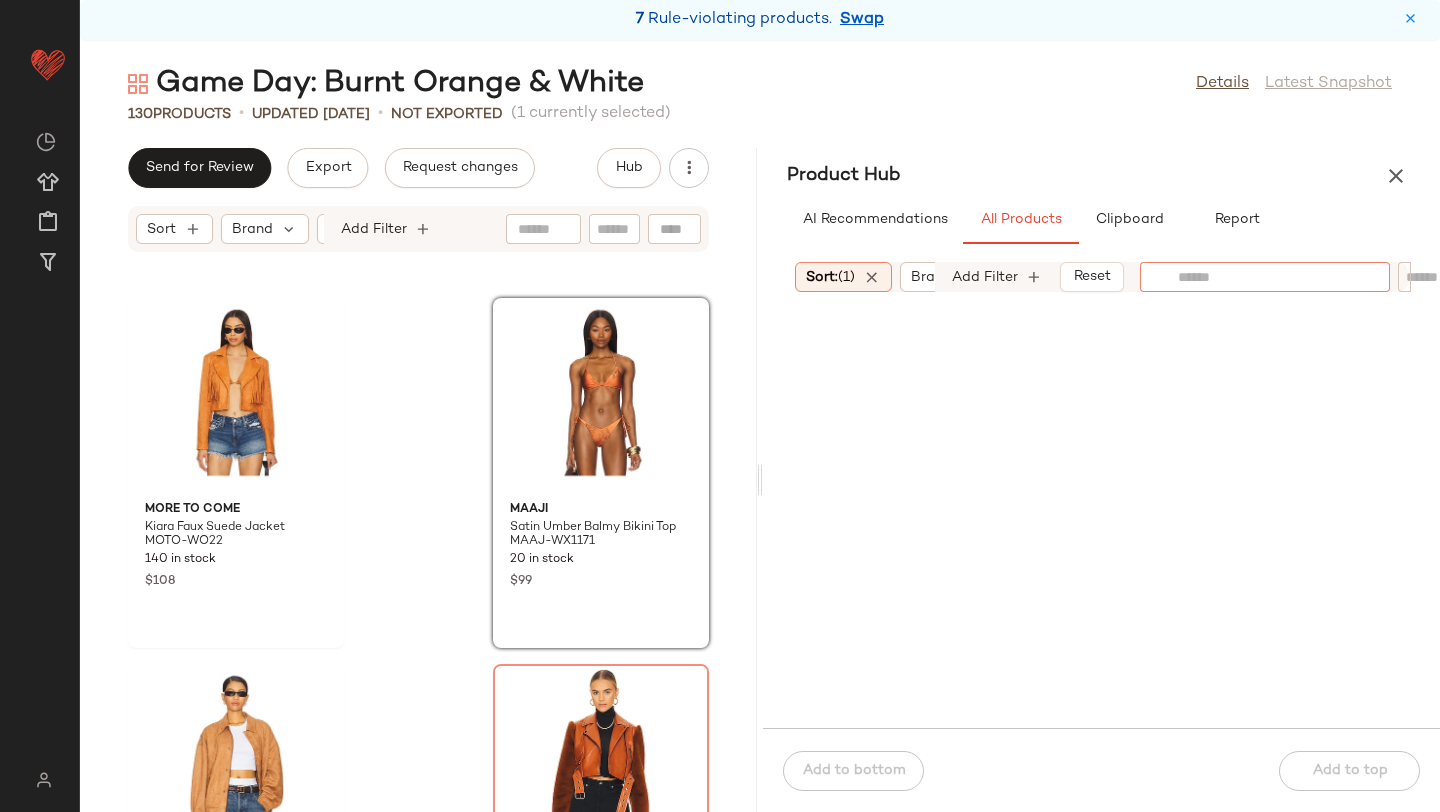 click 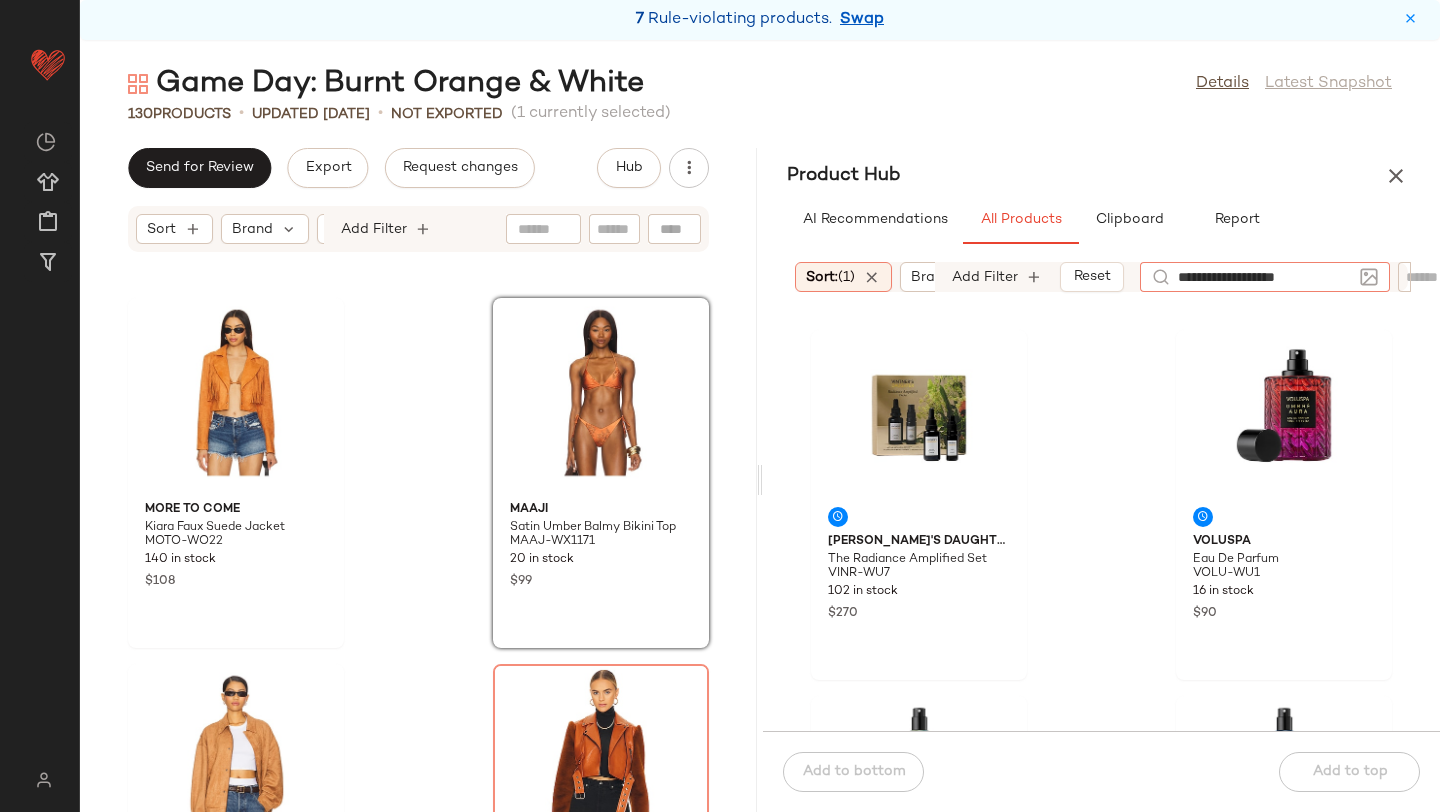 type on "**********" 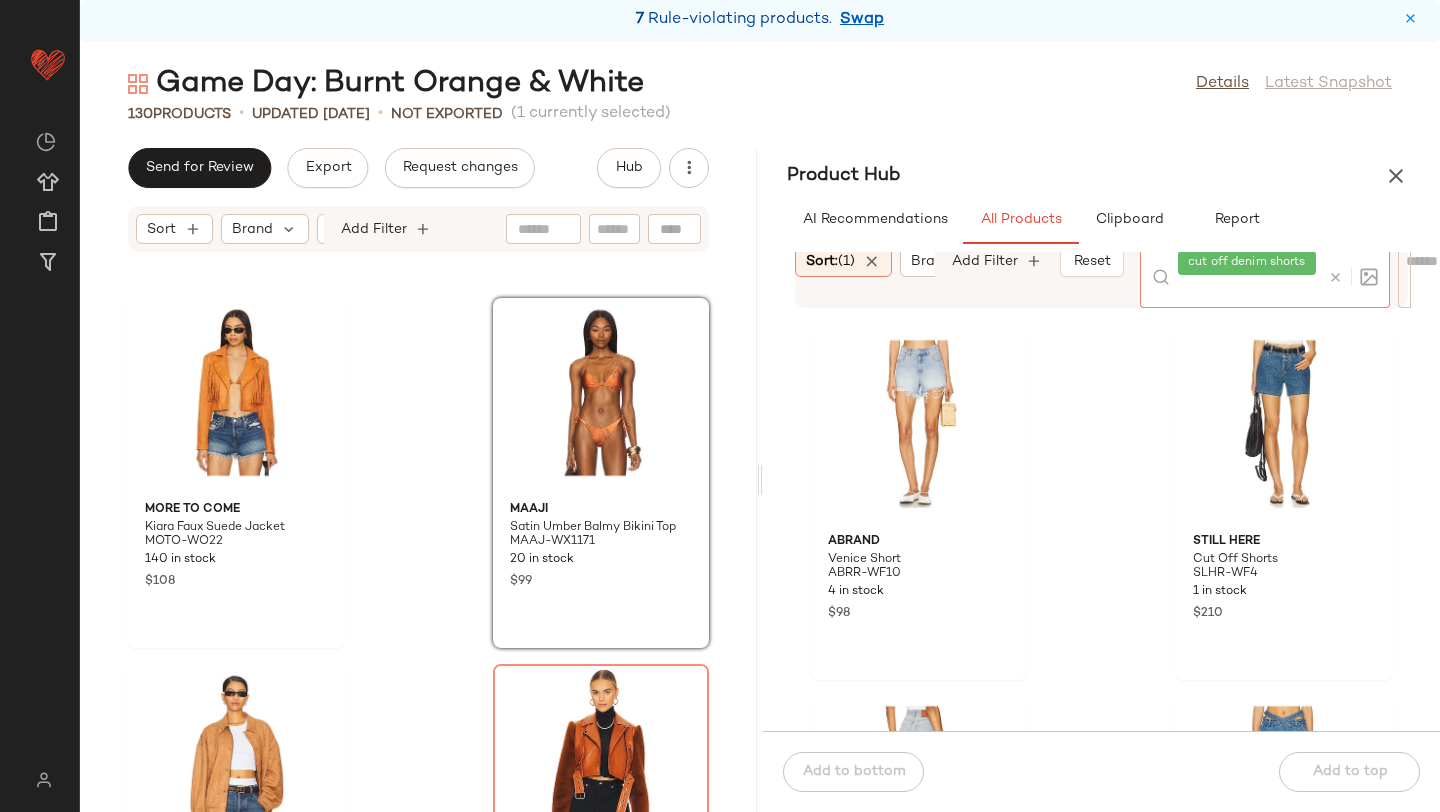 click on "Abrand Venice Short ABRR-WF10 4 in stock $98 Still Here Cut Off Shorts SLHR-WF4 1 in stock $210 GRLFRND Jules Bermuda GRLR-WF214 73 in stock $165 OSIS STUDIO Nara Shorts OSIR-WF4 16 in stock $295 Alexander Wang Prestyled Cutoff Short With Silk Boxer AWAR-WF62 1 in stock $350 superdown Leah Denim Short SPDW-WF263 12 in stock $54 FRAME Dare Short FAME-WF108 9 in stock $198 $178  •  1 Icon Denim Tam X Shorts IDEN-WF3 56 in stock $155 $139  •  1" 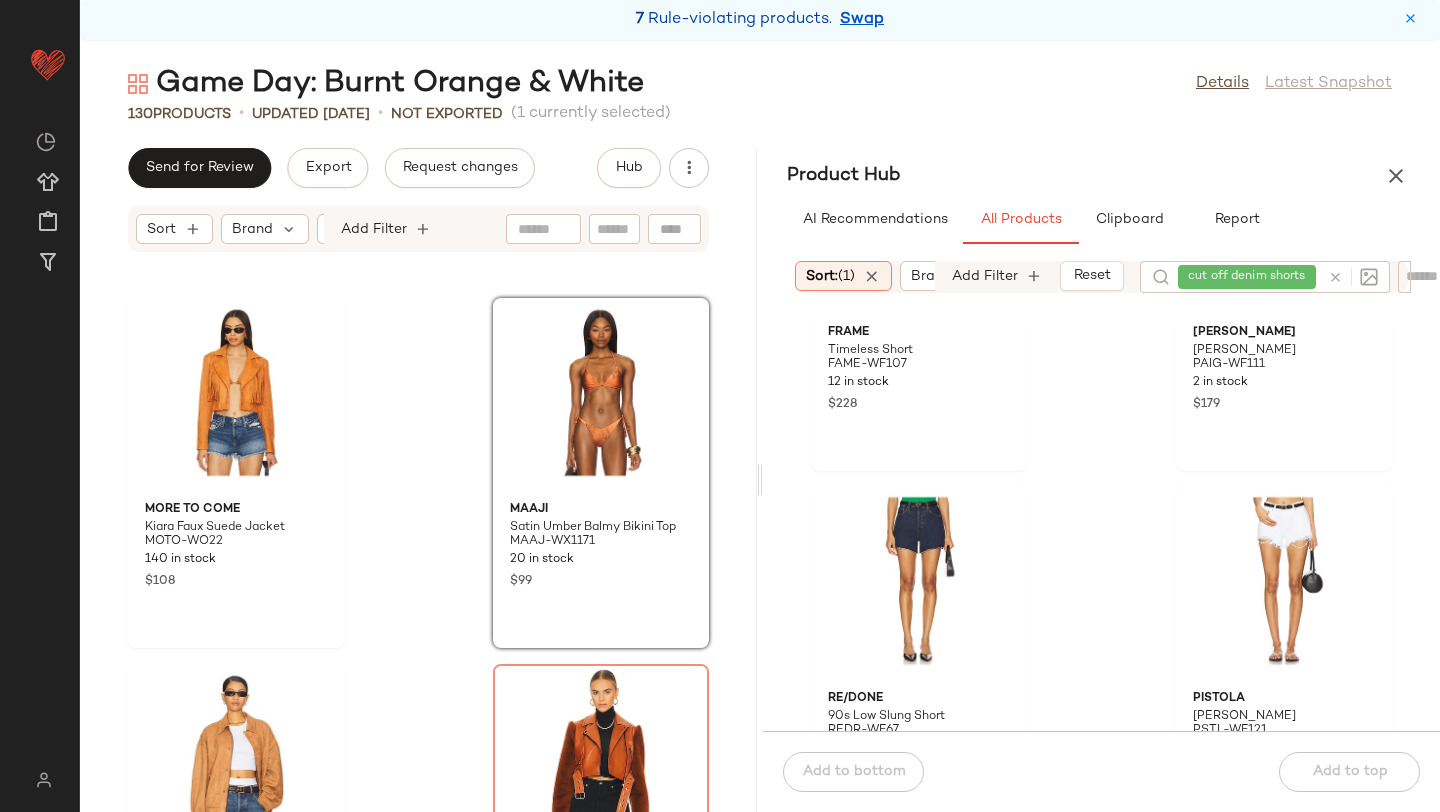 scroll, scrollTop: 6173, scrollLeft: 0, axis: vertical 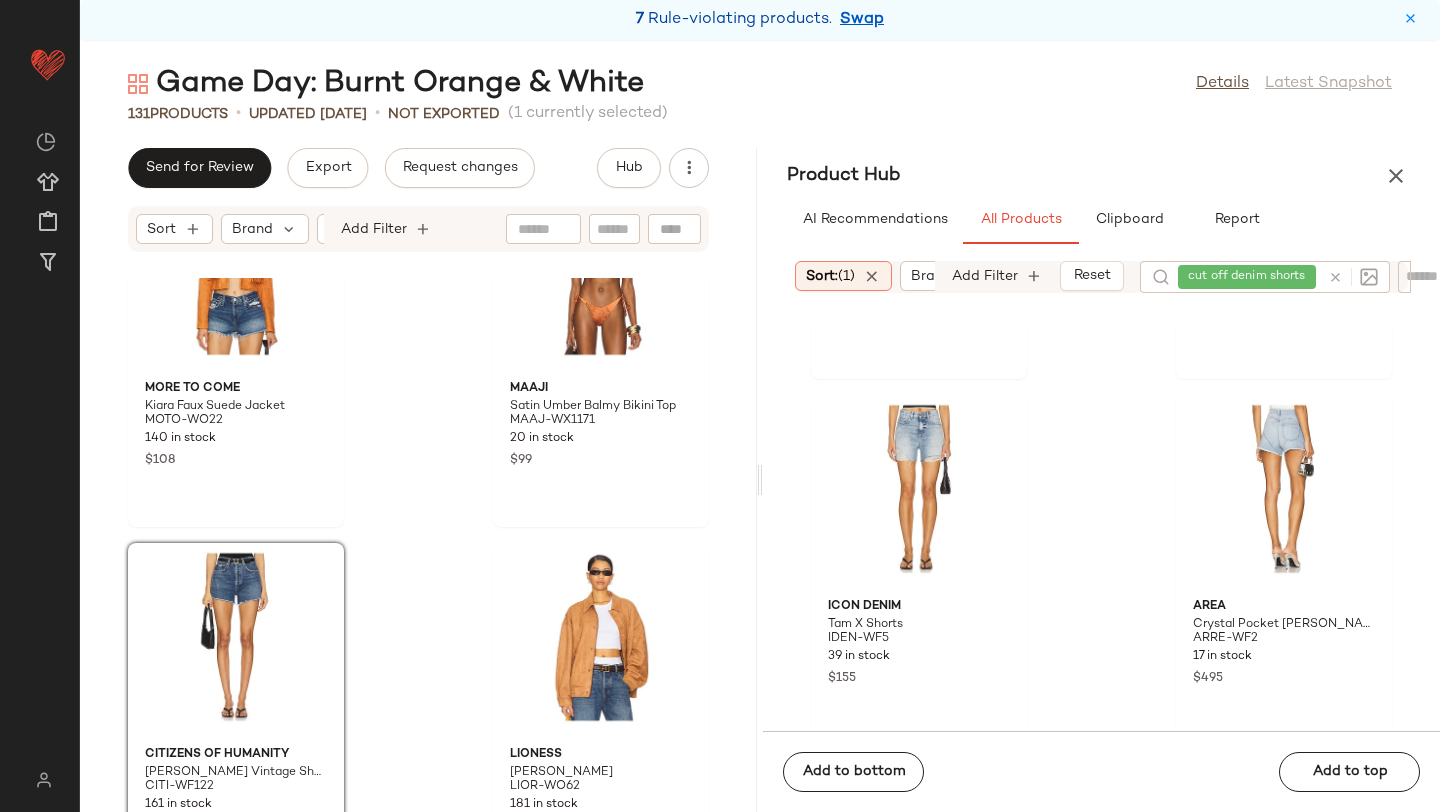 click on "MORE TO COME Kiara Faux Suede Jacket MOTO-WO22 140 in stock $108 Maaji Satin Umber Balmy Bikini Top MAAJ-WX1171 20 in stock $99 Citizens of Humanity Marlow Vintage Short CITI-WF122 161 in stock $178 $712  •  4 LIONESS Kenny Bomber LIOR-WO62 181 in stock $119 Camila Coelho Florencia Moto Jacket COEL-WO46 Out of stock $278 8 Other Reasons Paloma Scarves 8OTH-WA332 115 in stock $29 $173  •  6 The Laundry Room x REVOLVE This Ain't Texas Bandana TLAU-WA21 110 in stock $50 $500  •  10 Free People Sunny Days Cami FREE-WS5122 98 in stock $68" 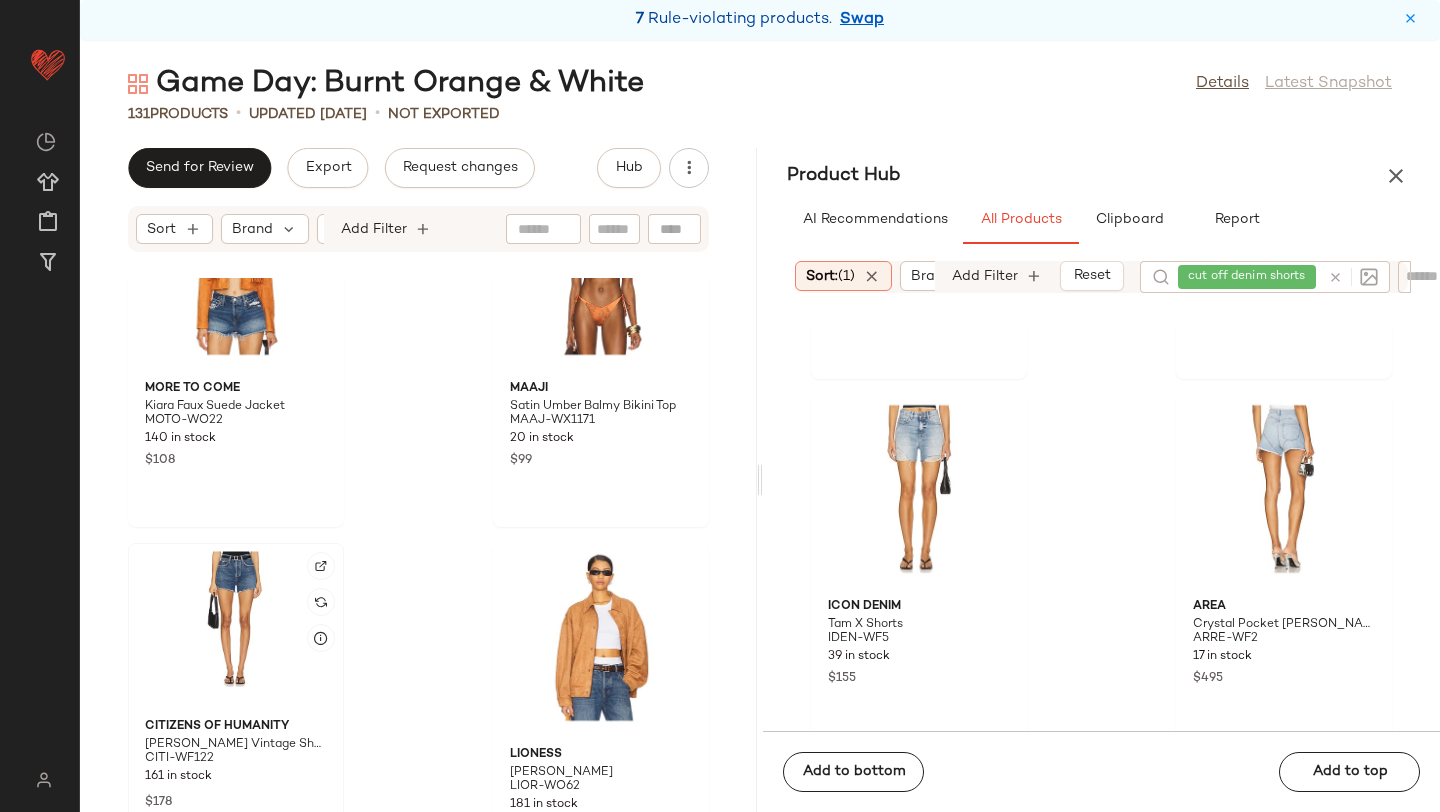 click 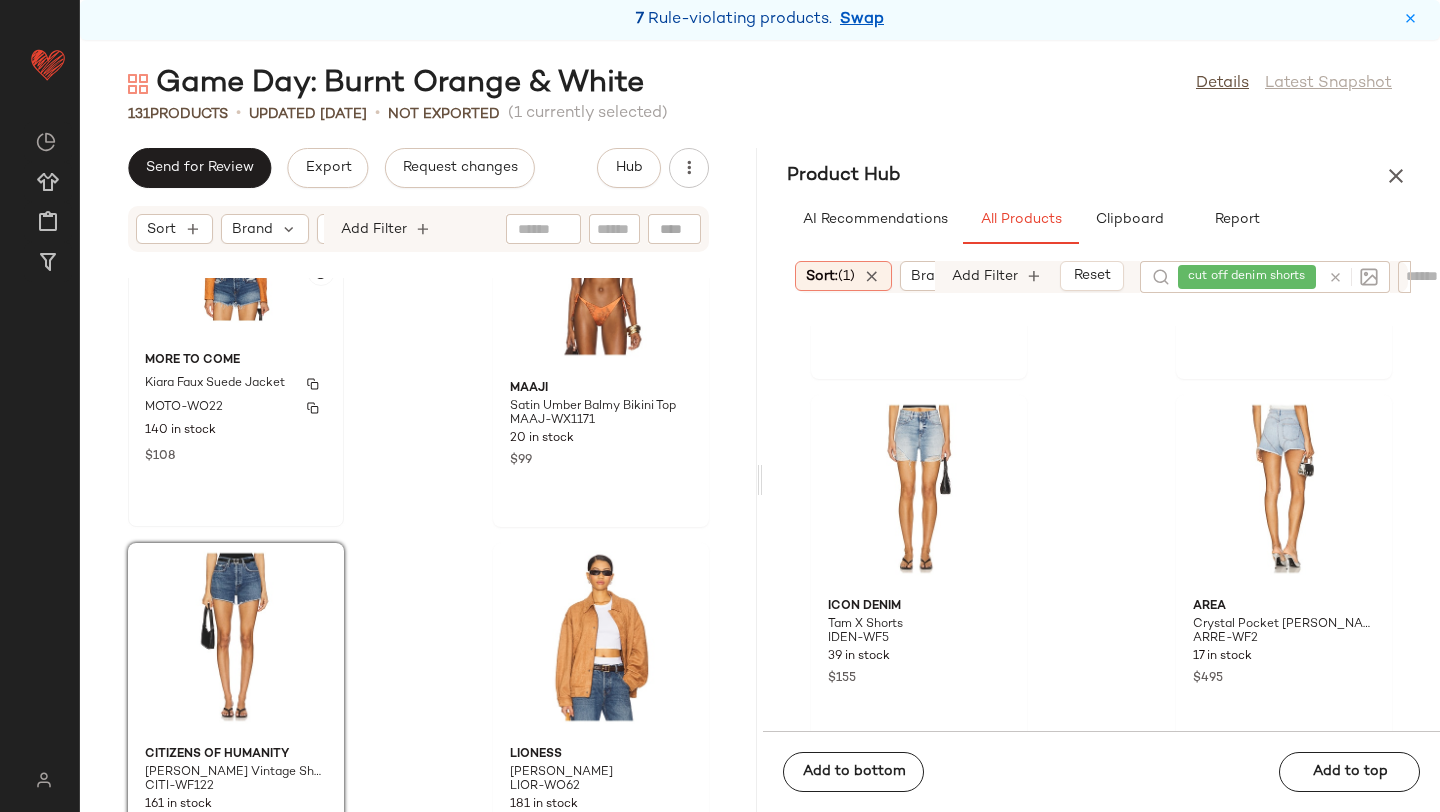 click on "MORE TO COME Kiara Faux Suede Jacket MOTO-WO22 140 in stock $108" 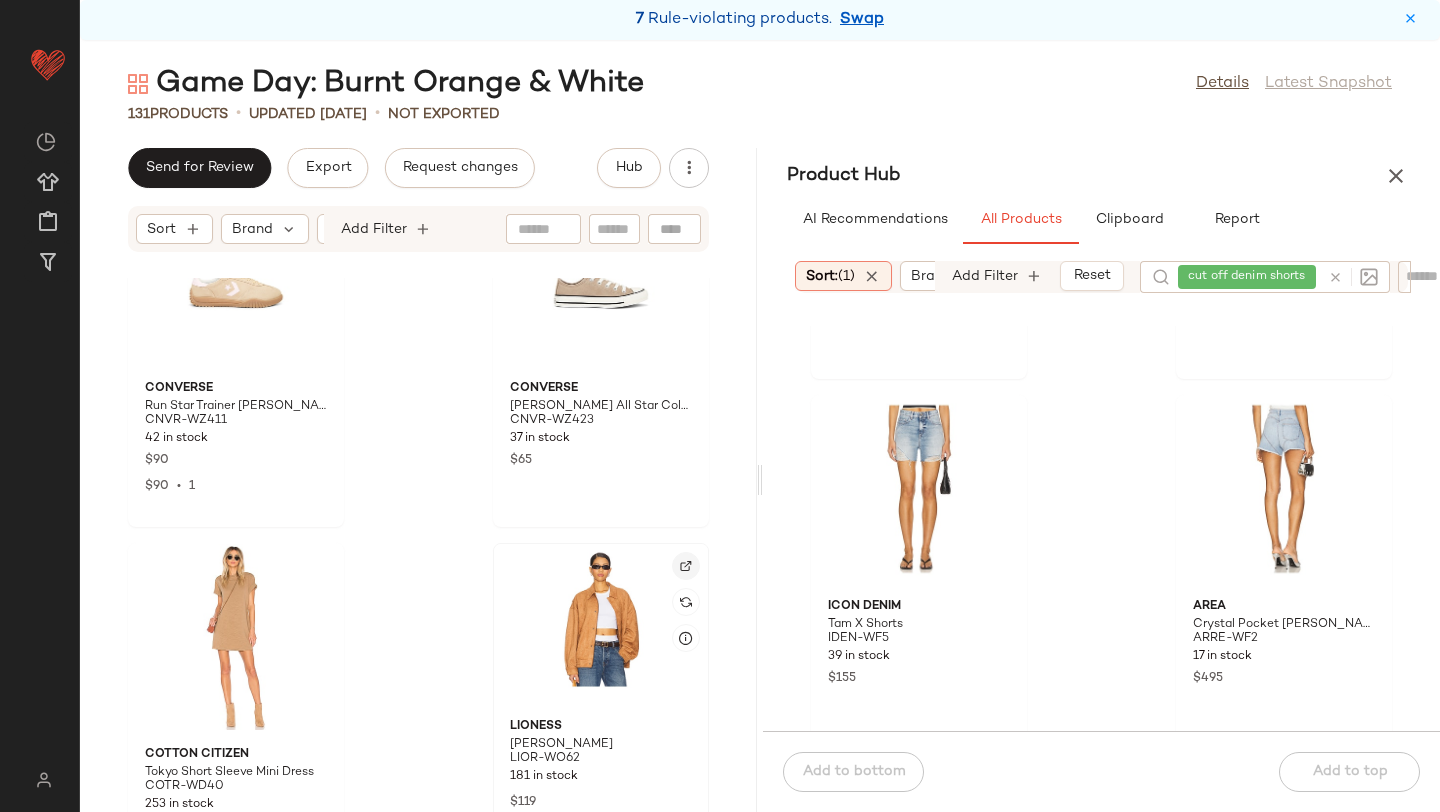 click 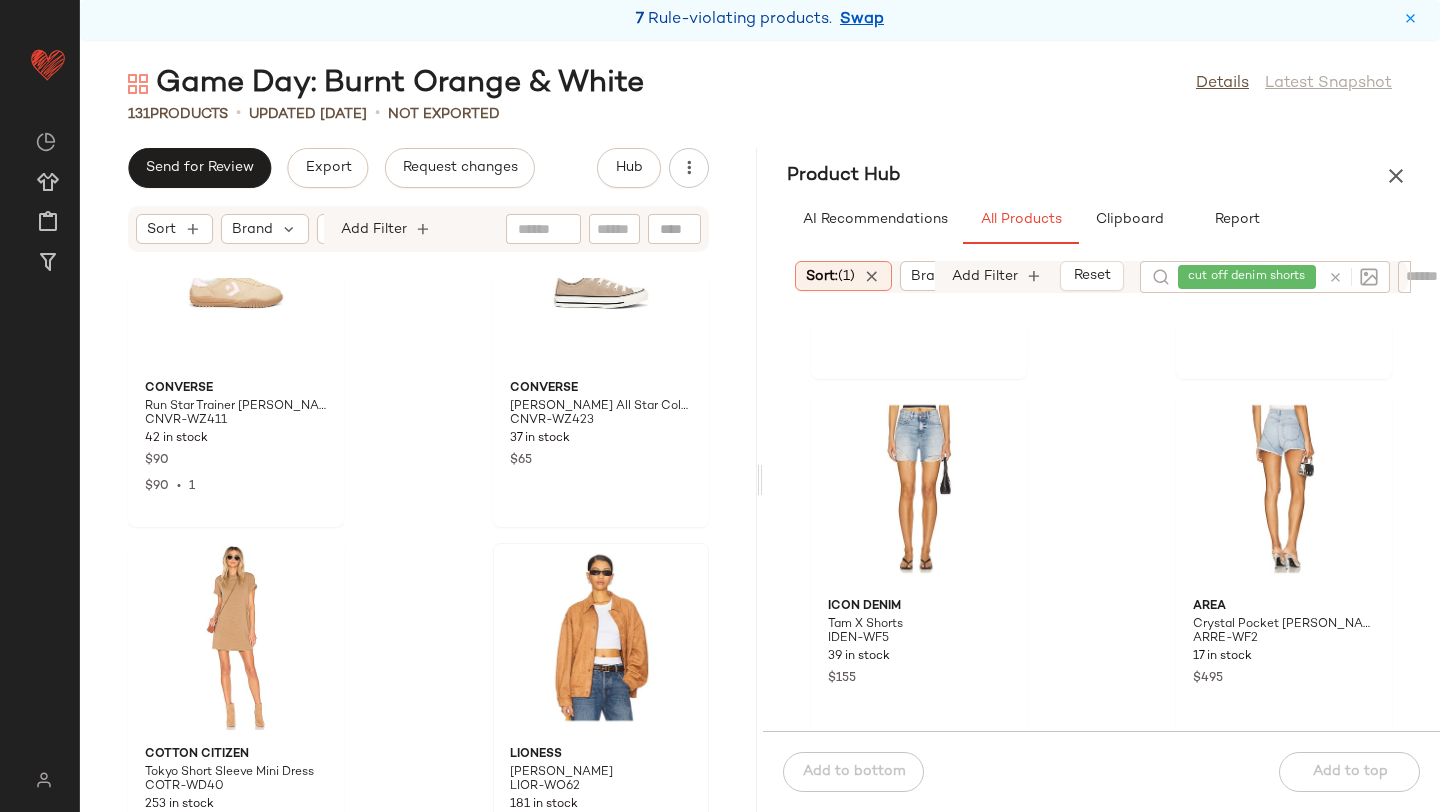 click at bounding box center [1335, 277] 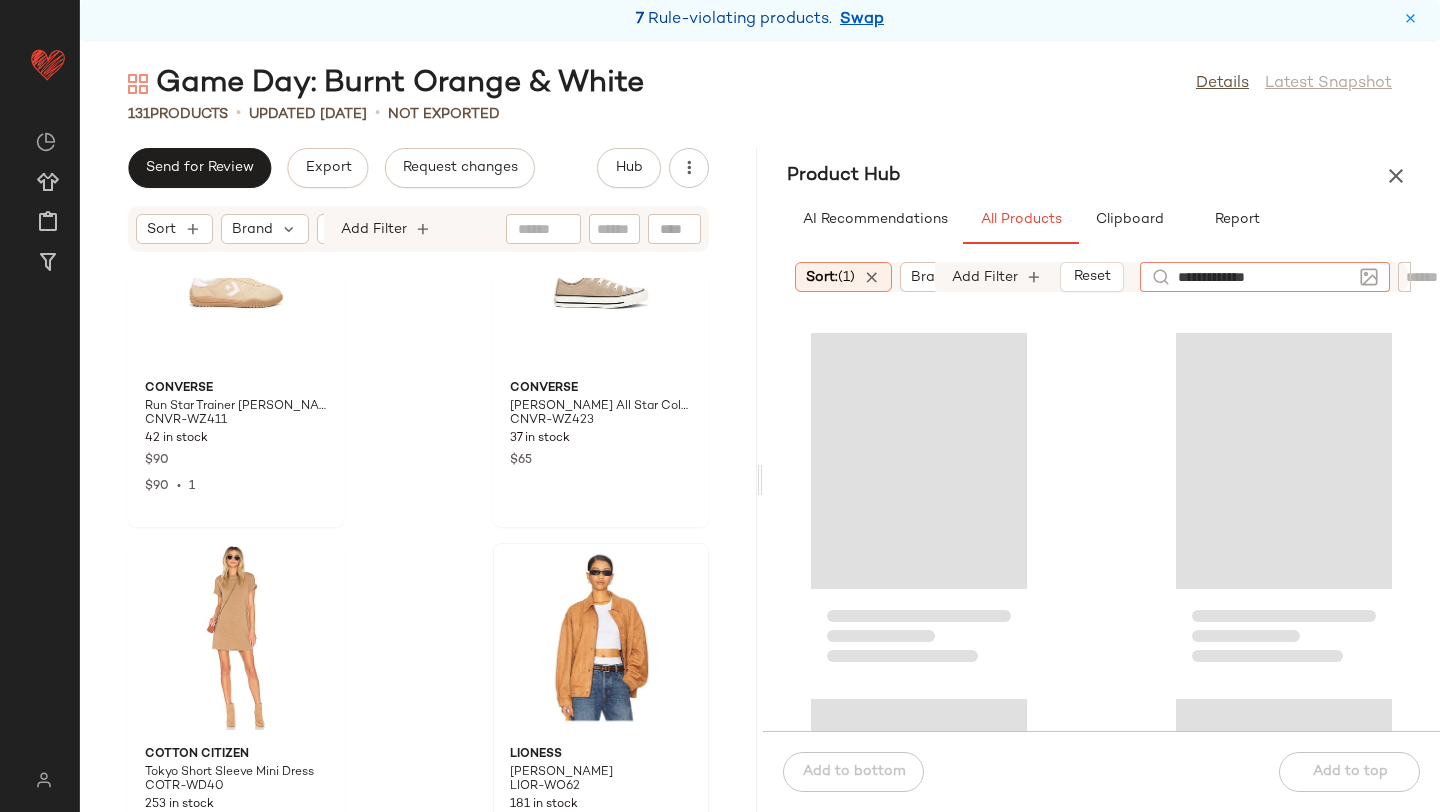 type on "**********" 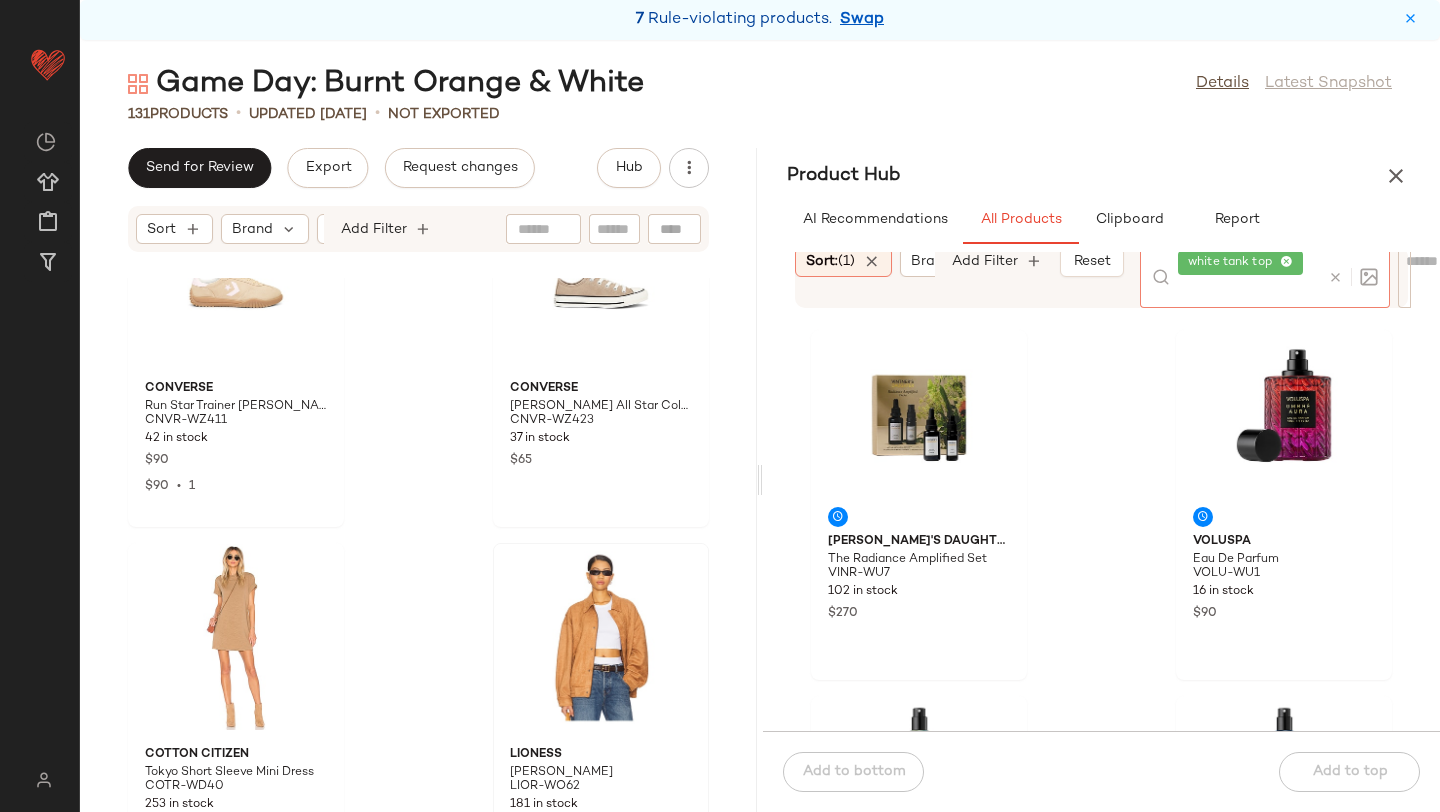 click on "Product Hub" at bounding box center [1101, 176] 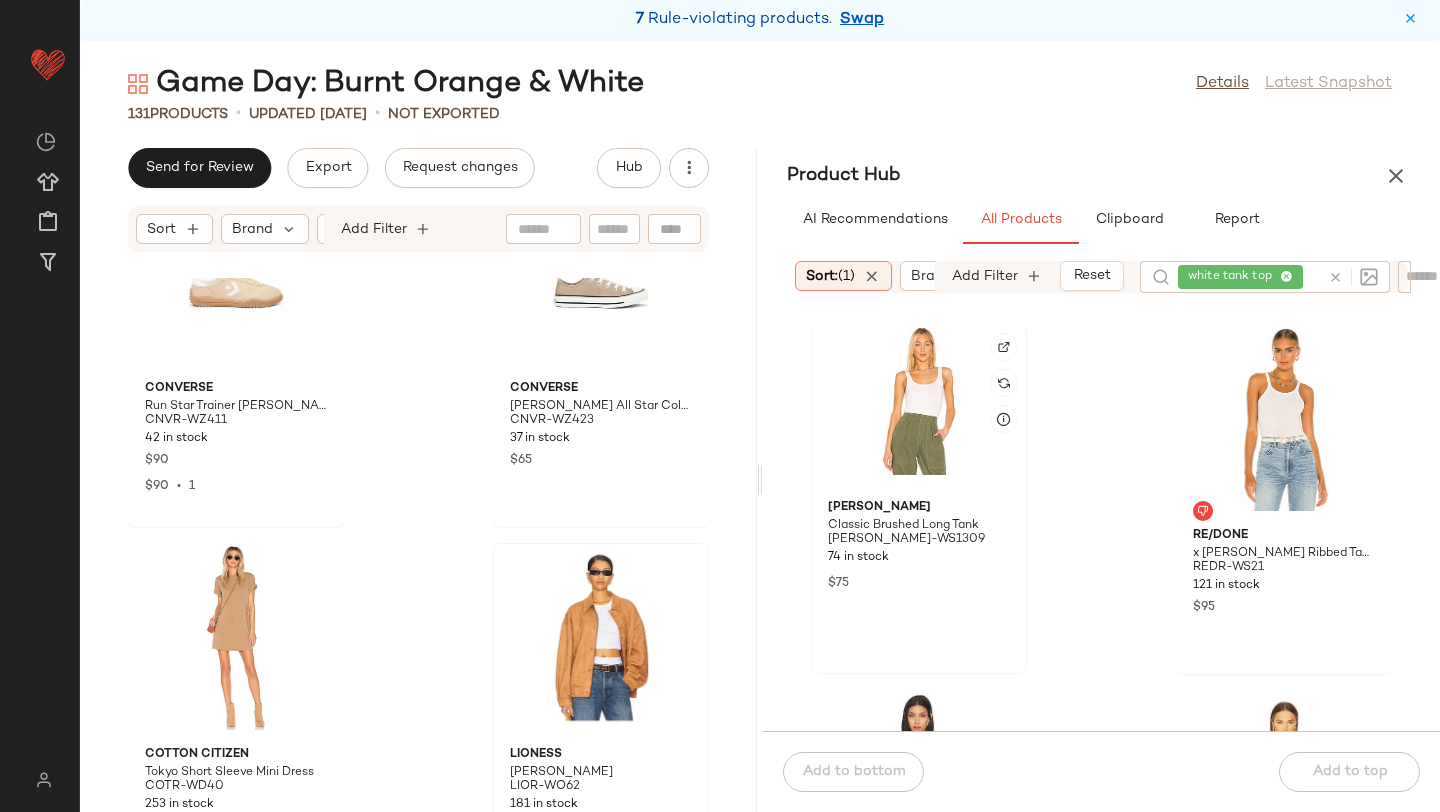 scroll, scrollTop: 9, scrollLeft: 0, axis: vertical 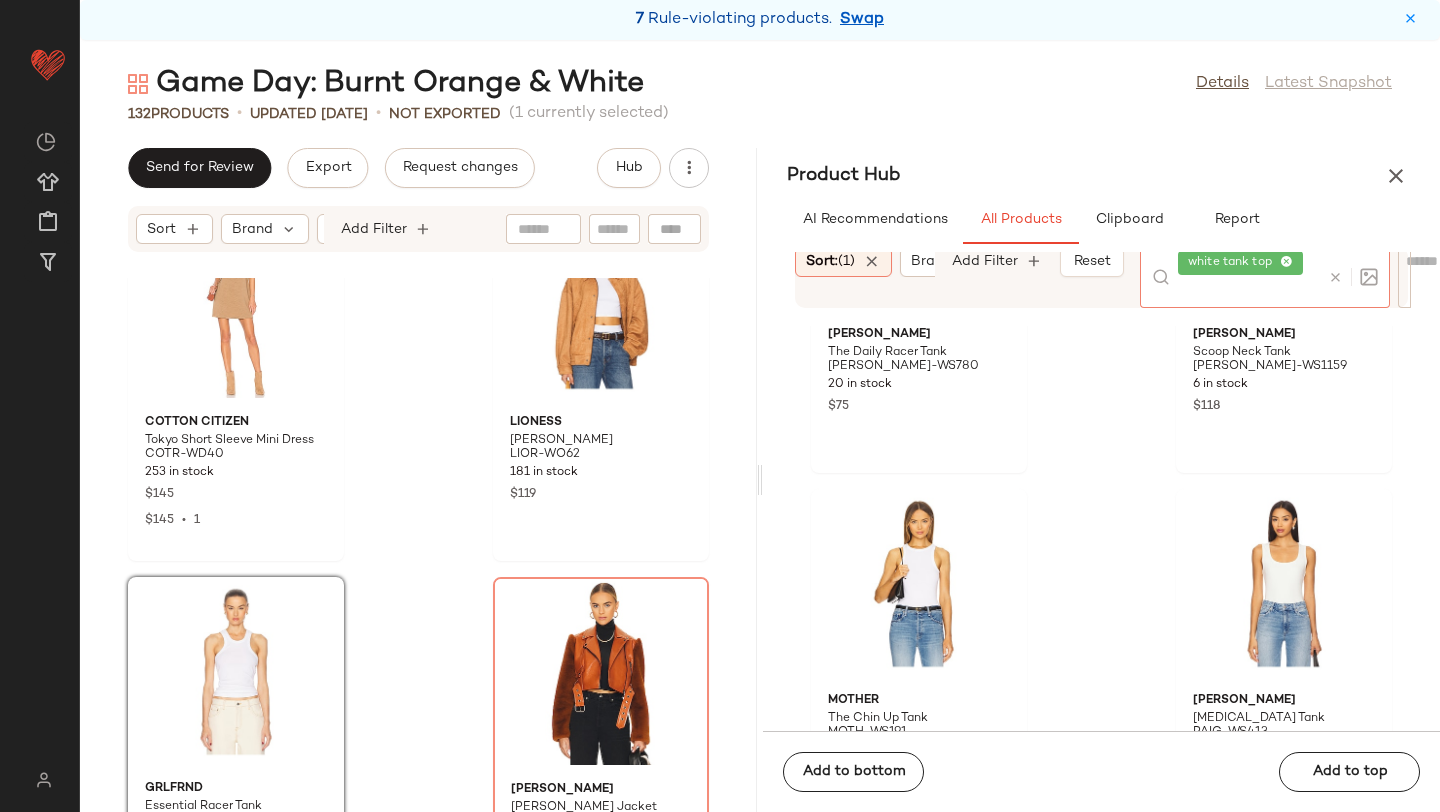 click at bounding box center (1335, 277) 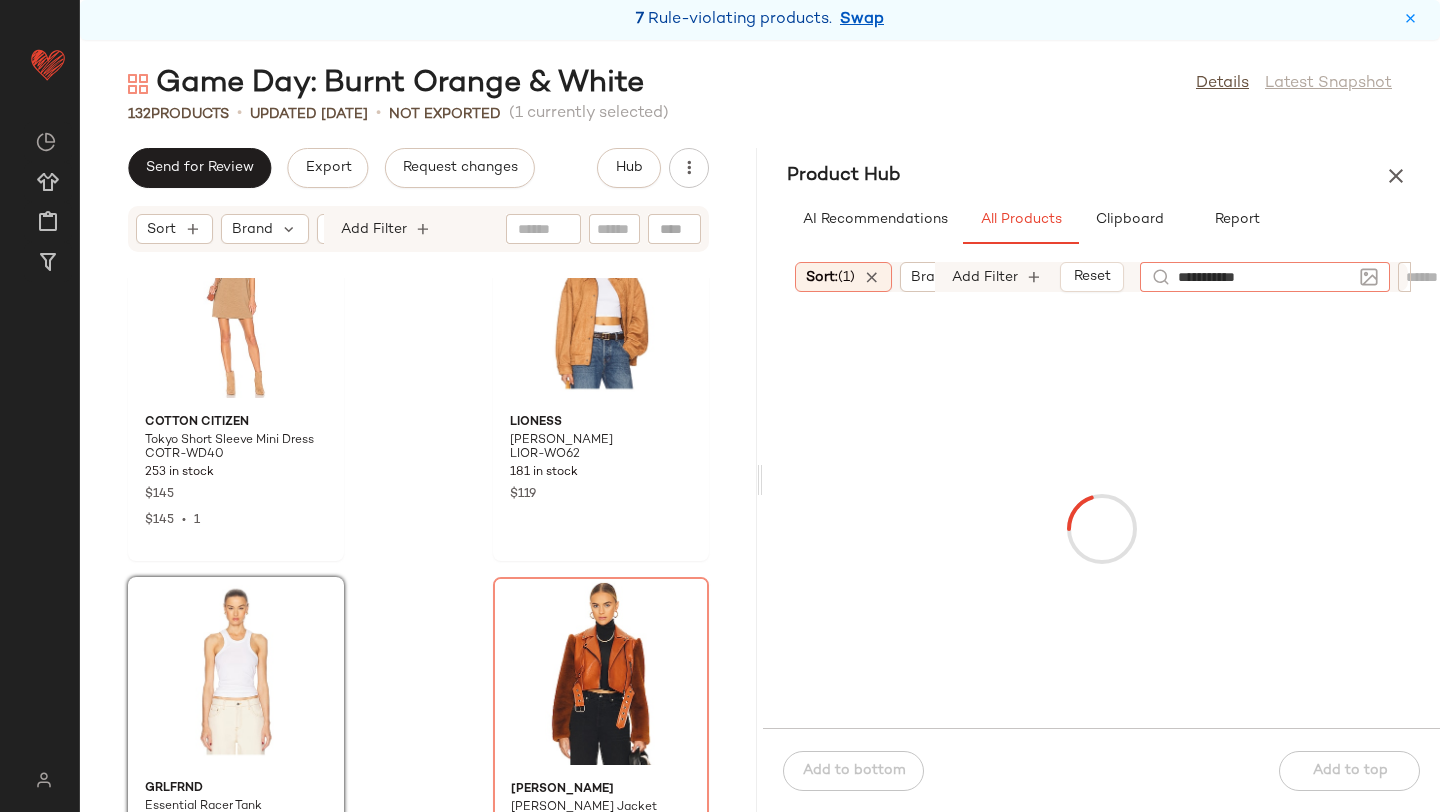 type on "**********" 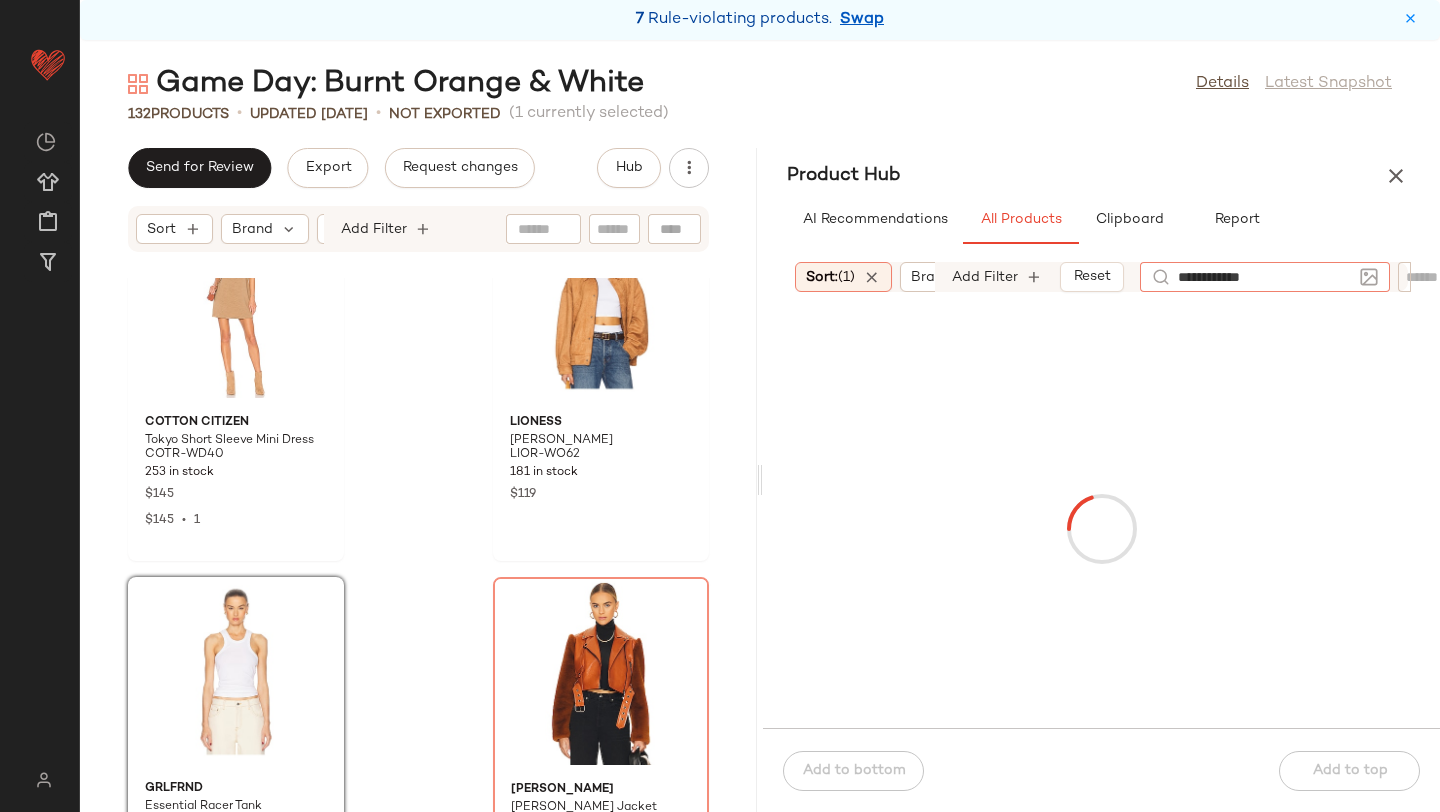 type 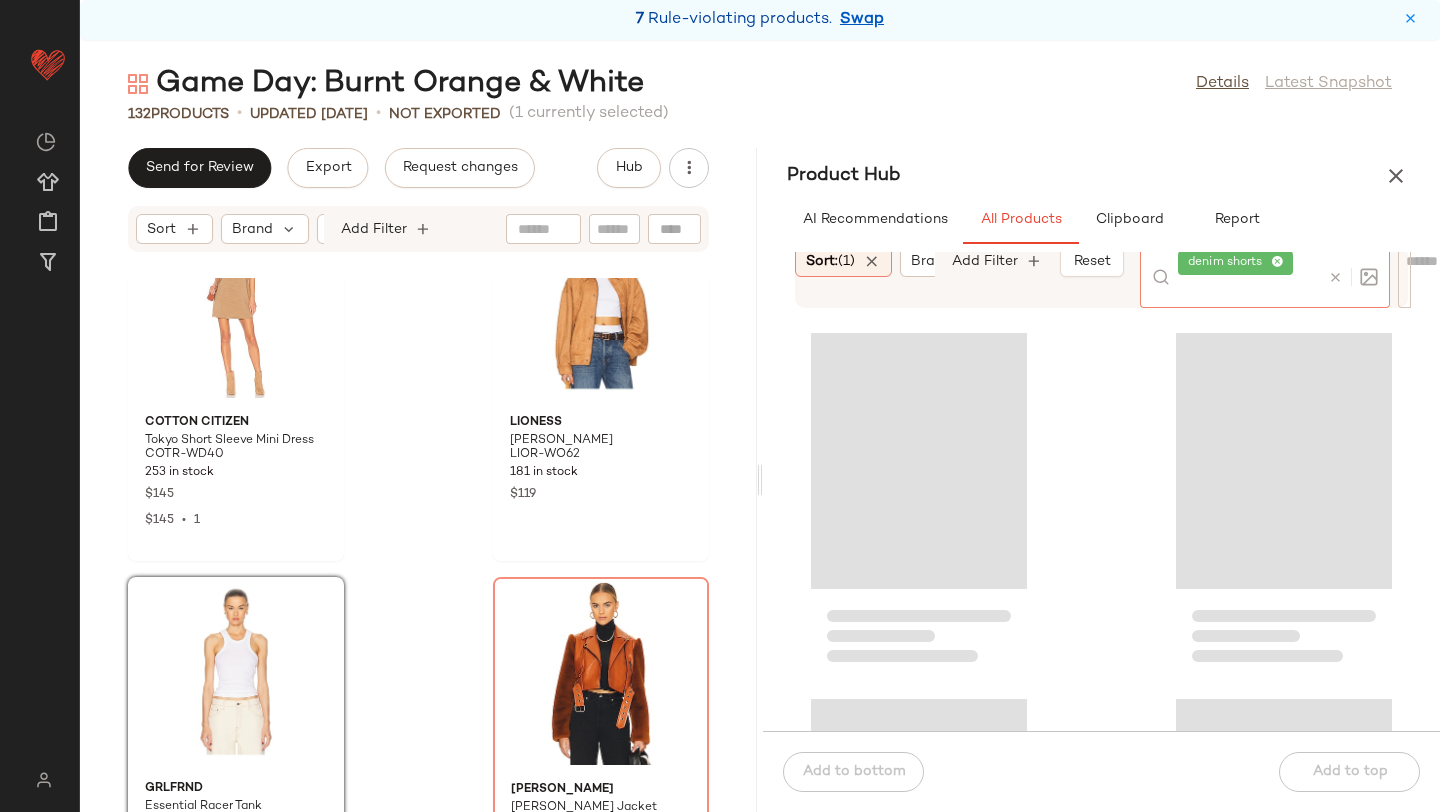 click on "Product Hub  AI Recommendations   All Products   Clipboard   Report  Sort:   (1) Brand  Category  In Curation?:   No Age:   adult Availability:   (2) Gender:   female Sale Price:   Not on sale Add Filter   Reset  denim shorts  Add to bottom   Add to top" 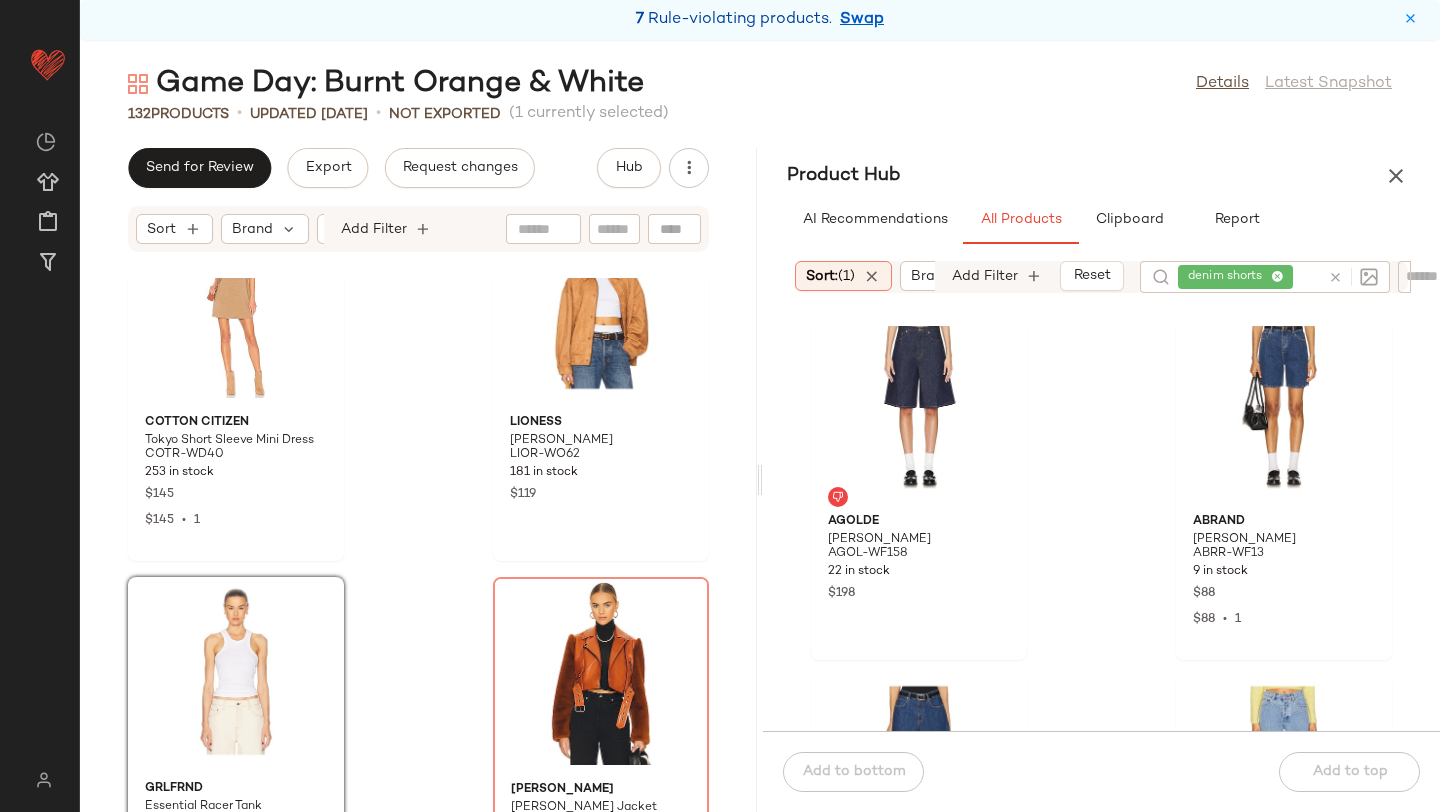 scroll, scrollTop: 19, scrollLeft: 0, axis: vertical 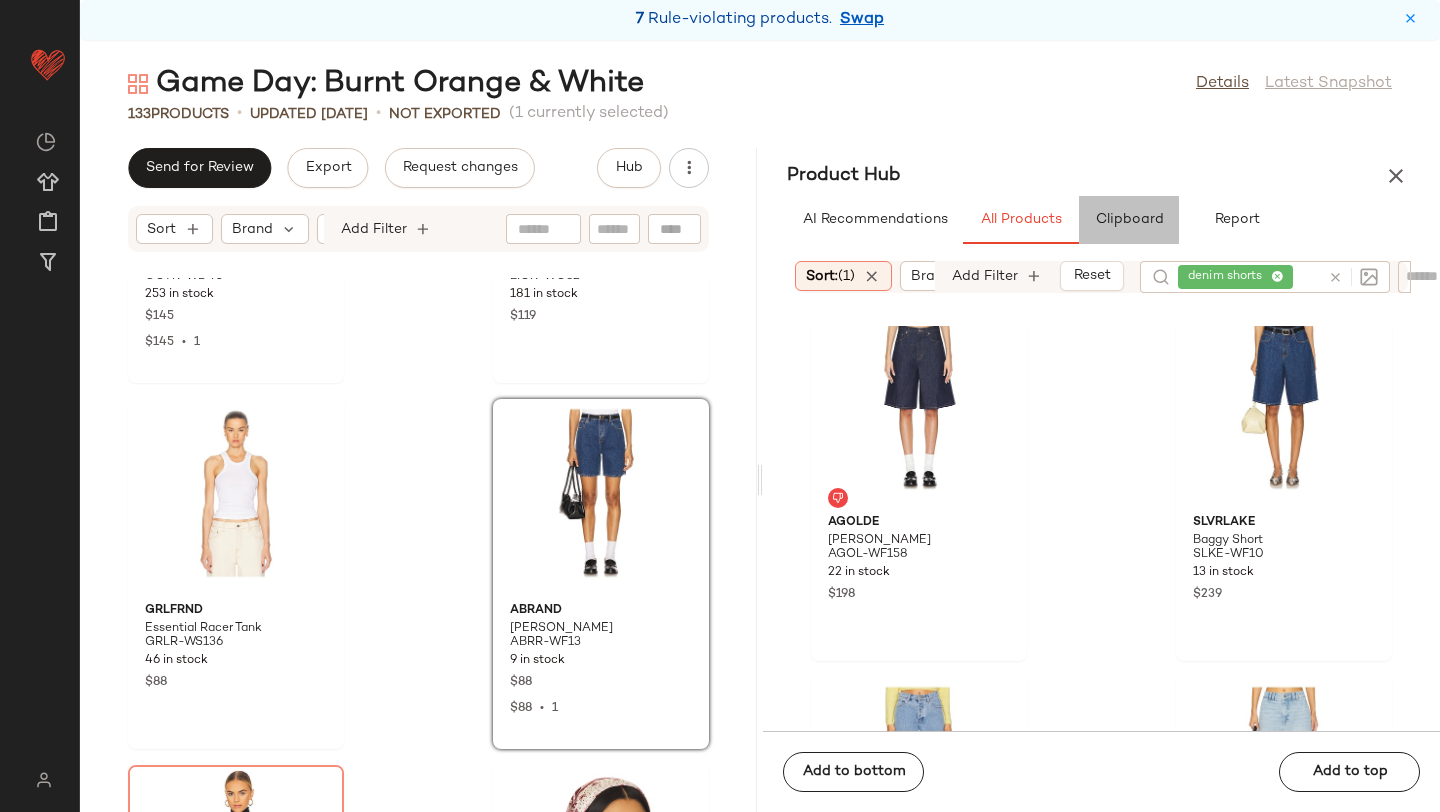 click on "Clipboard" at bounding box center (1129, 220) 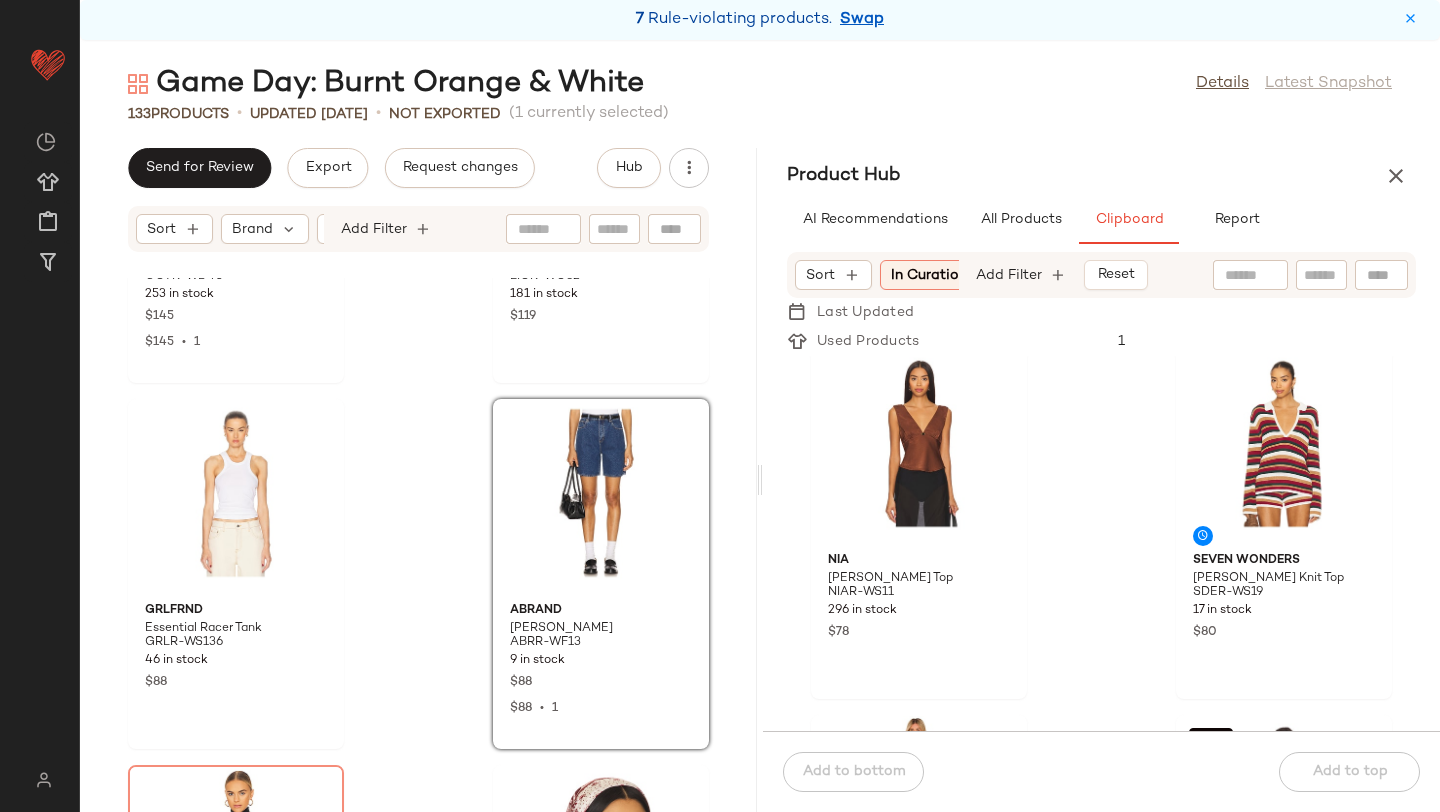 scroll, scrollTop: 1846, scrollLeft: 0, axis: vertical 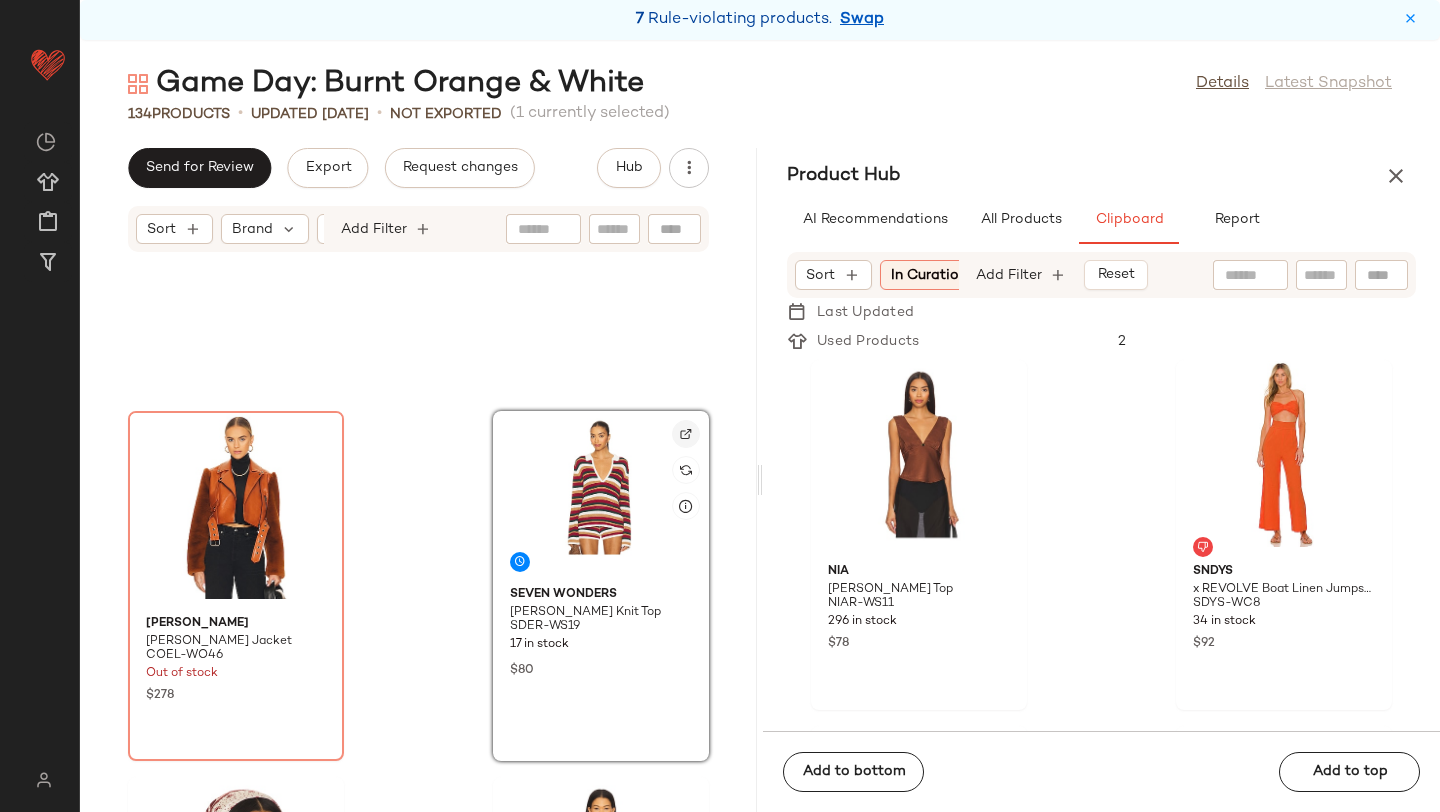 click 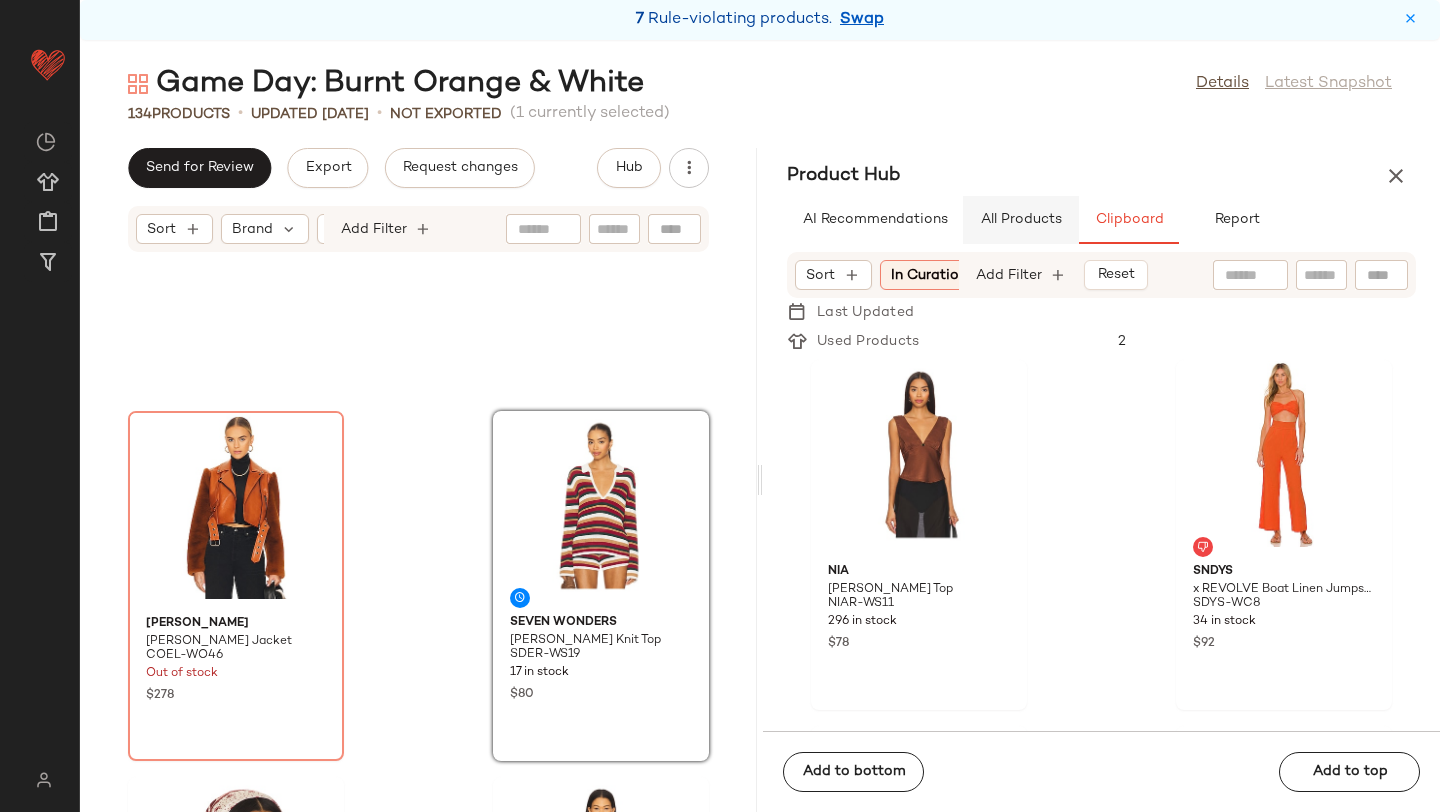 click on "All Products" 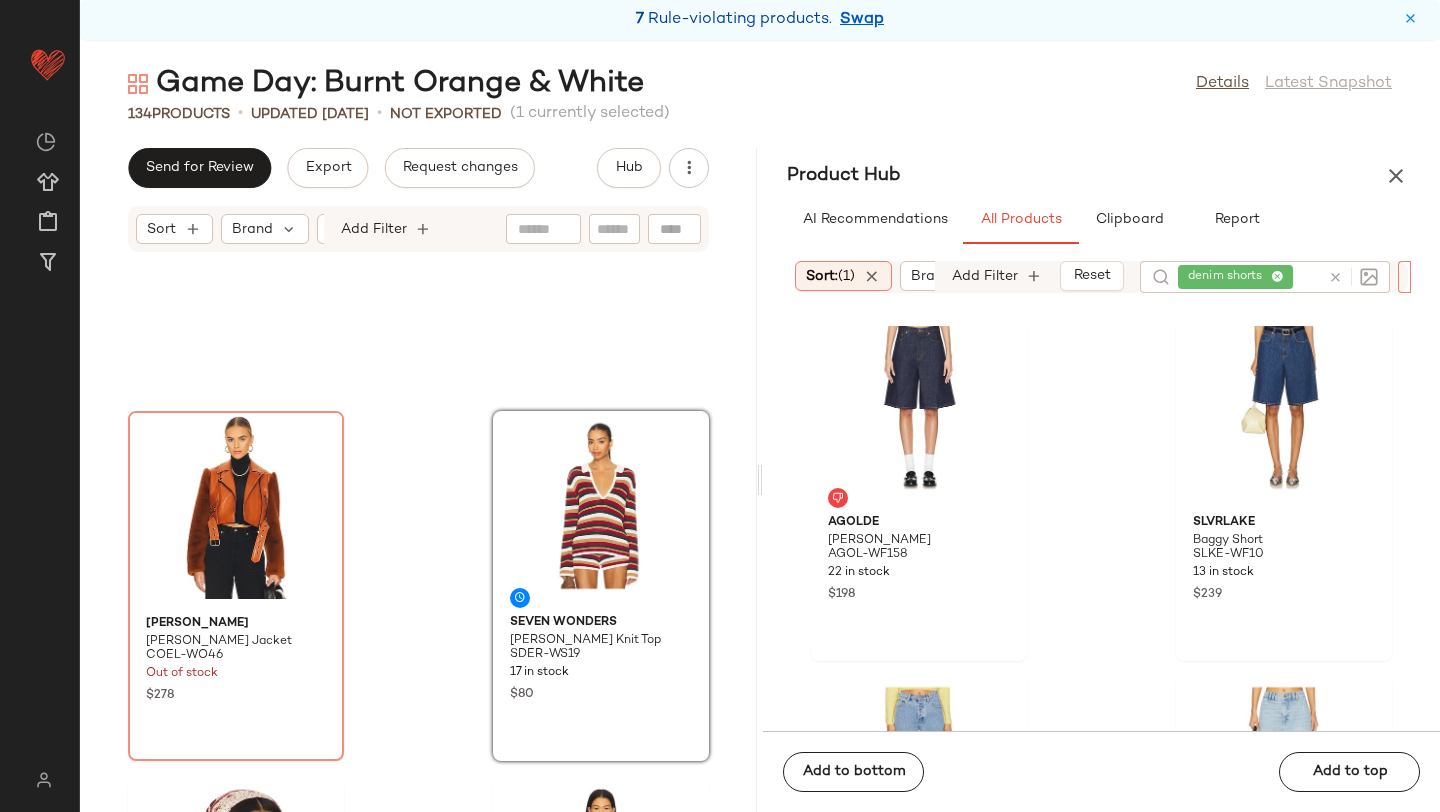 click 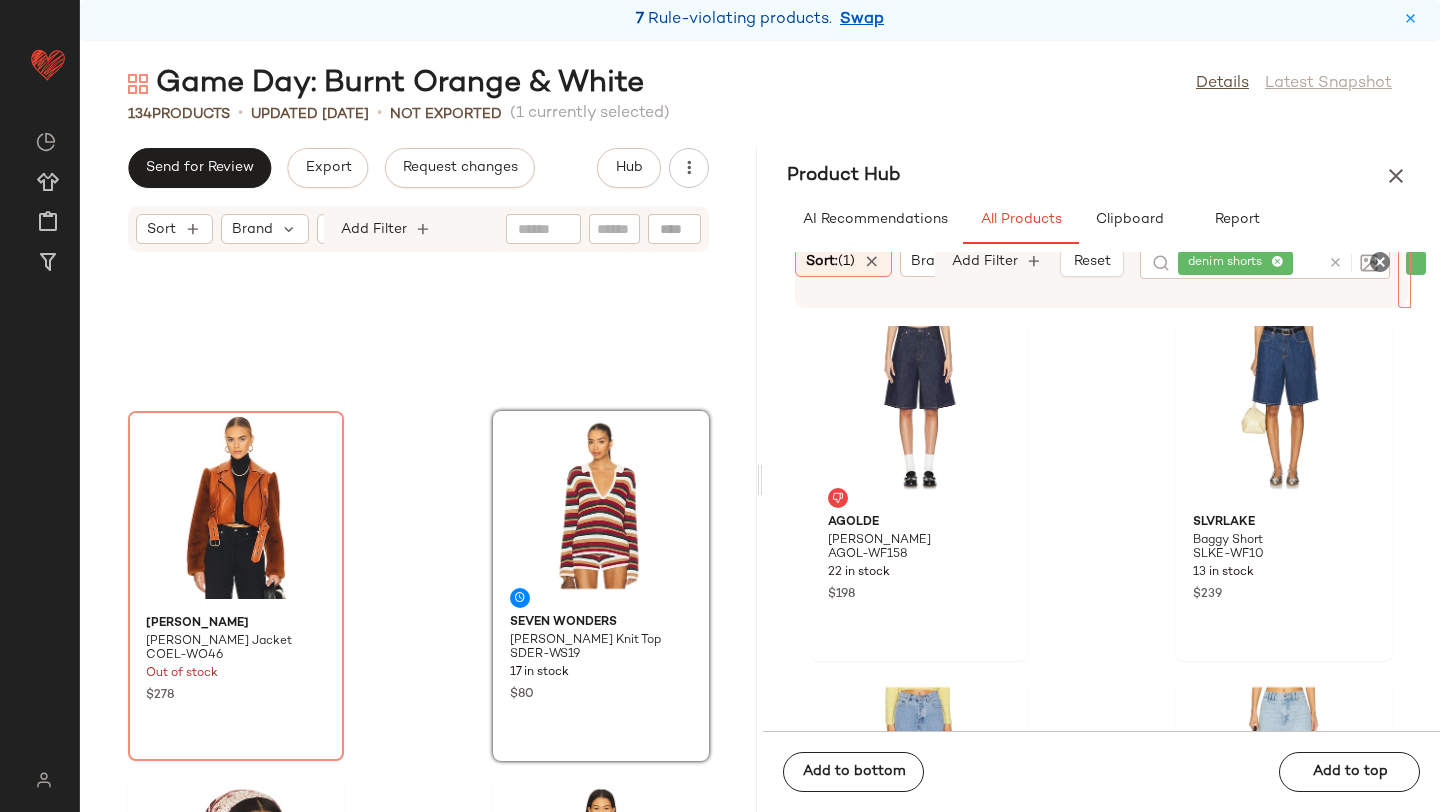 click on "Game Day: Burnt Orange & White  Details   Latest Snapshot  134   Products   •   updated Jul 8th  •   Not Exported    (1 currently selected)   Send for Review   Export   Request changes   Hub  Sort  Brand  Category  Add Filter  Camila Coelho Florencia Moto Jacket COEL-WO46 Out of stock $278 SEVEN WONDERS Benson Knit Top SDER-WS19 17 in stock $80 8 Other Reasons Paloma Scarves 8OTH-WA332 115 in stock $29 $173  •  6 The Laundry Room x REVOLVE This Ain't Texas Bandana TLAU-WA21 110 in stock $50 $500  •  10 Free People Sunny Days Cami FREE-WS5122 98 in stock $68 MORE TO COME Bella Faux Suede Fringe Jacket MOTO-WO25 41 in stock $98 $294  •  3 Citizens of Humanity Caralyn Tank Top CITI-WS357 45 in stock $158 Jeffrey Campbell Reflect Boots JCAM-WZ2022 6 in stock $300 $300  •  1 Product Hub  AI Recommendations   All Products   Clipboard   Report  Sort:   (1) Brand  Category  In Curation?:   No Age:   adult Availability:   (2) Gender:   female Sale Price:   Not on sale Add Filter   Reset  Filter No" at bounding box center (760, 438) 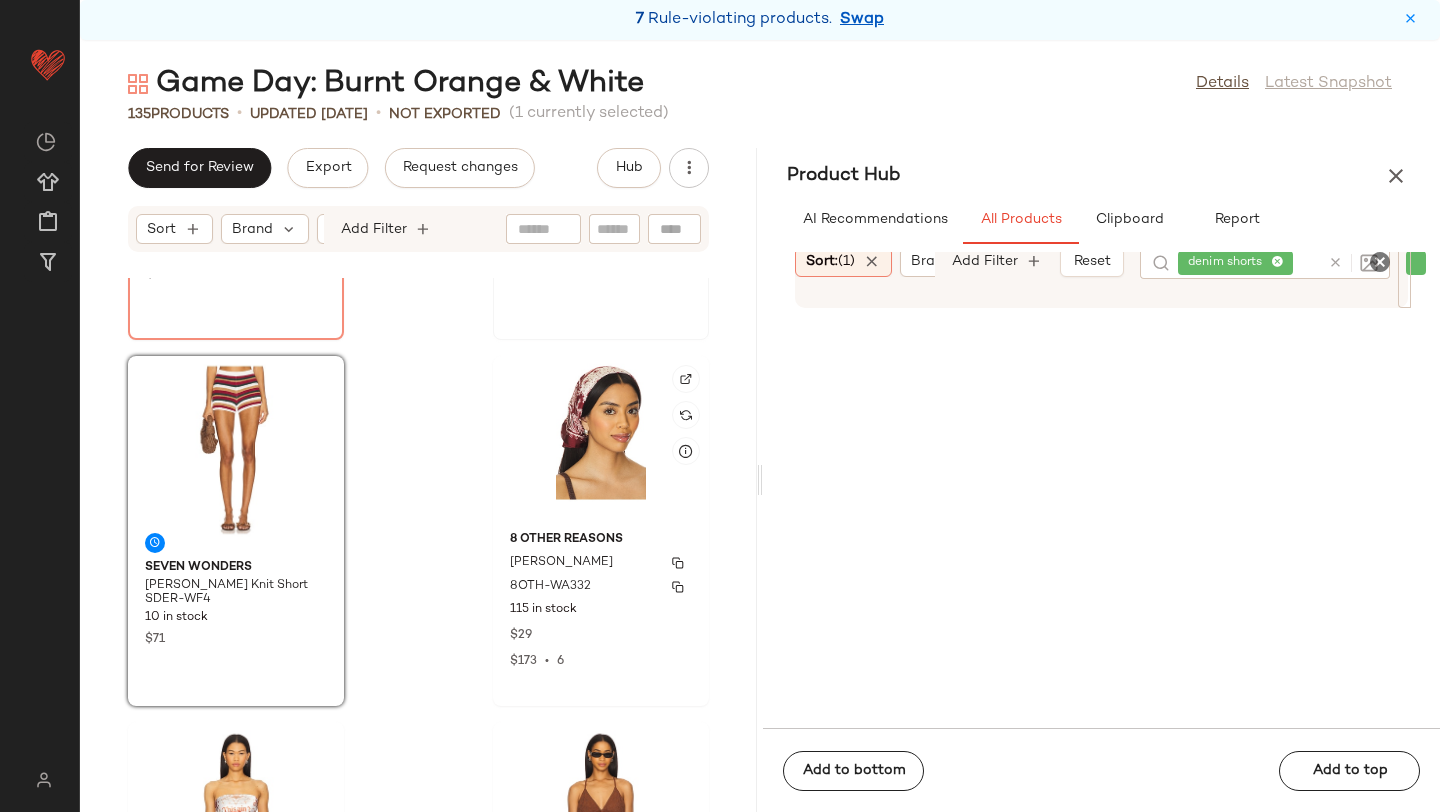 scroll, scrollTop: 16724, scrollLeft: 0, axis: vertical 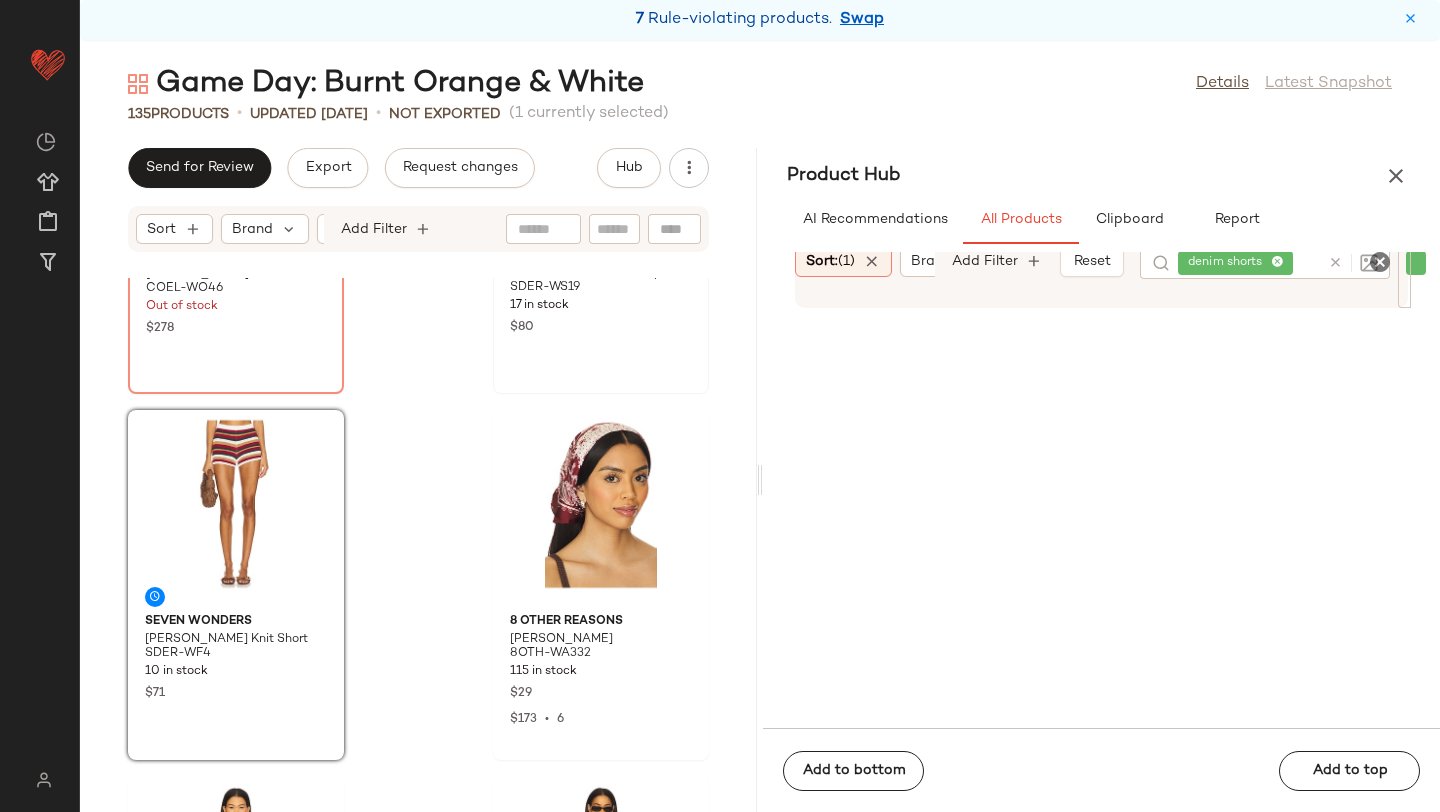 click on "Camila Coelho Florencia Moto Jacket COEL-WO46 Out of stock $278 SEVEN WONDERS Benson Knit Top SDER-WS19 17 in stock $80 SEVEN WONDERS Benson Knit Short SDER-WF4 10 in stock $71 8 Other Reasons Paloma Scarves 8OTH-WA332 115 in stock $29 $173  •  6 The Laundry Room x REVOLVE This Ain't Texas Bandana TLAU-WA21 110 in stock $50 $500  •  10 Free People Sunny Days Cami FREE-WS5122 98 in stock $68 MORE TO COME Bella Faux Suede Fringe Jacket MOTO-WO25 41 in stock $98 $294  •  3 Citizens of Humanity Caralyn Tank Top CITI-WS357 45 in stock $158" 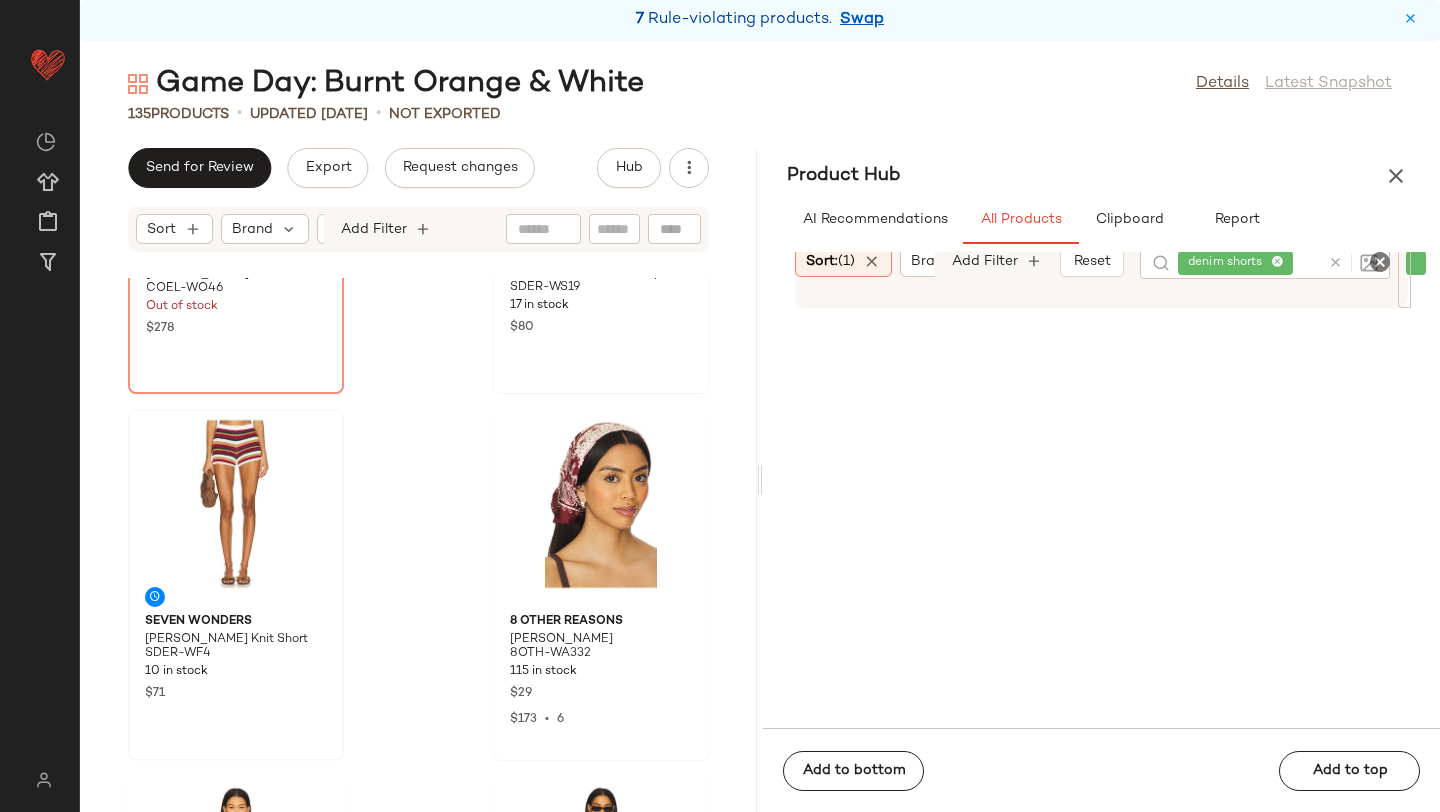 click 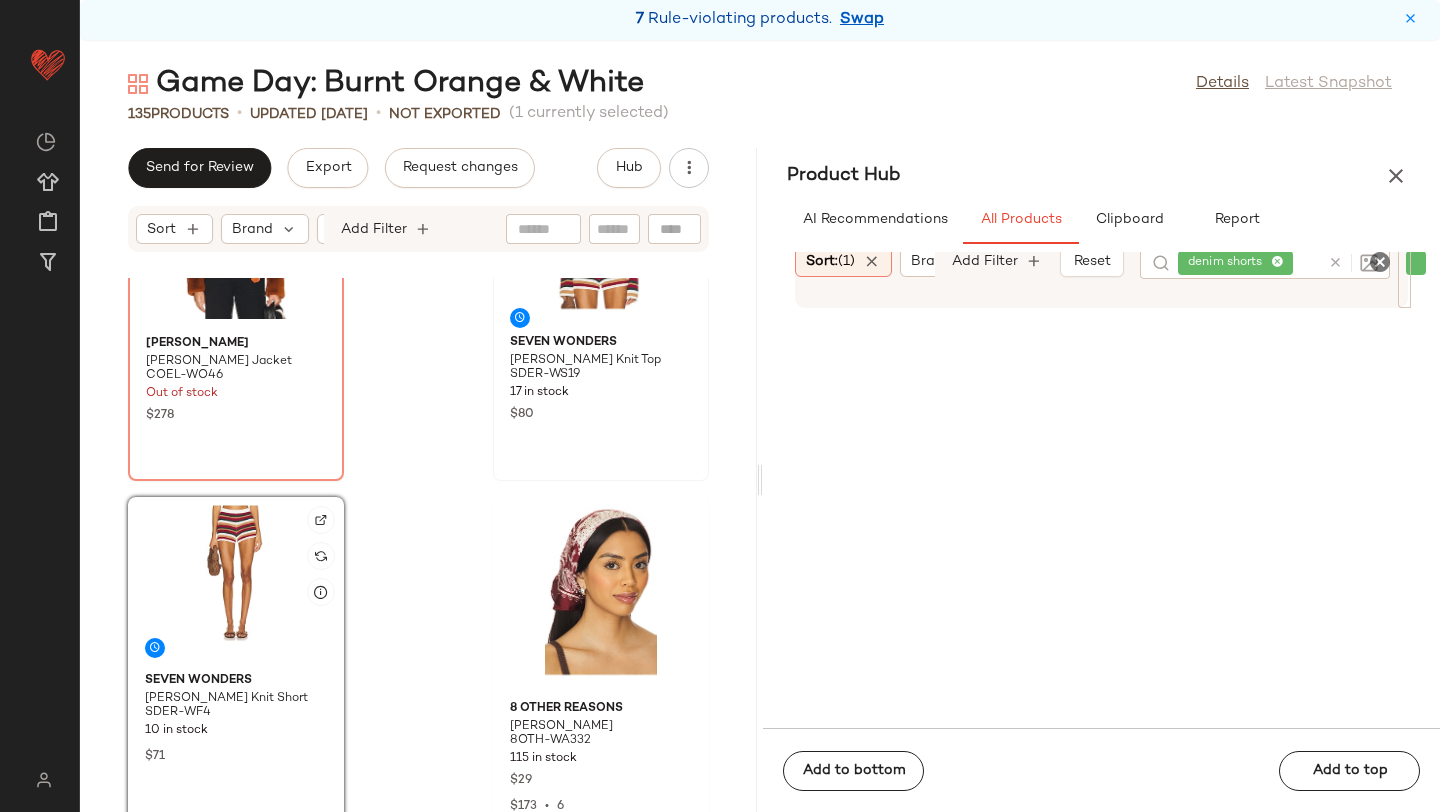 scroll, scrollTop: 16625, scrollLeft: 0, axis: vertical 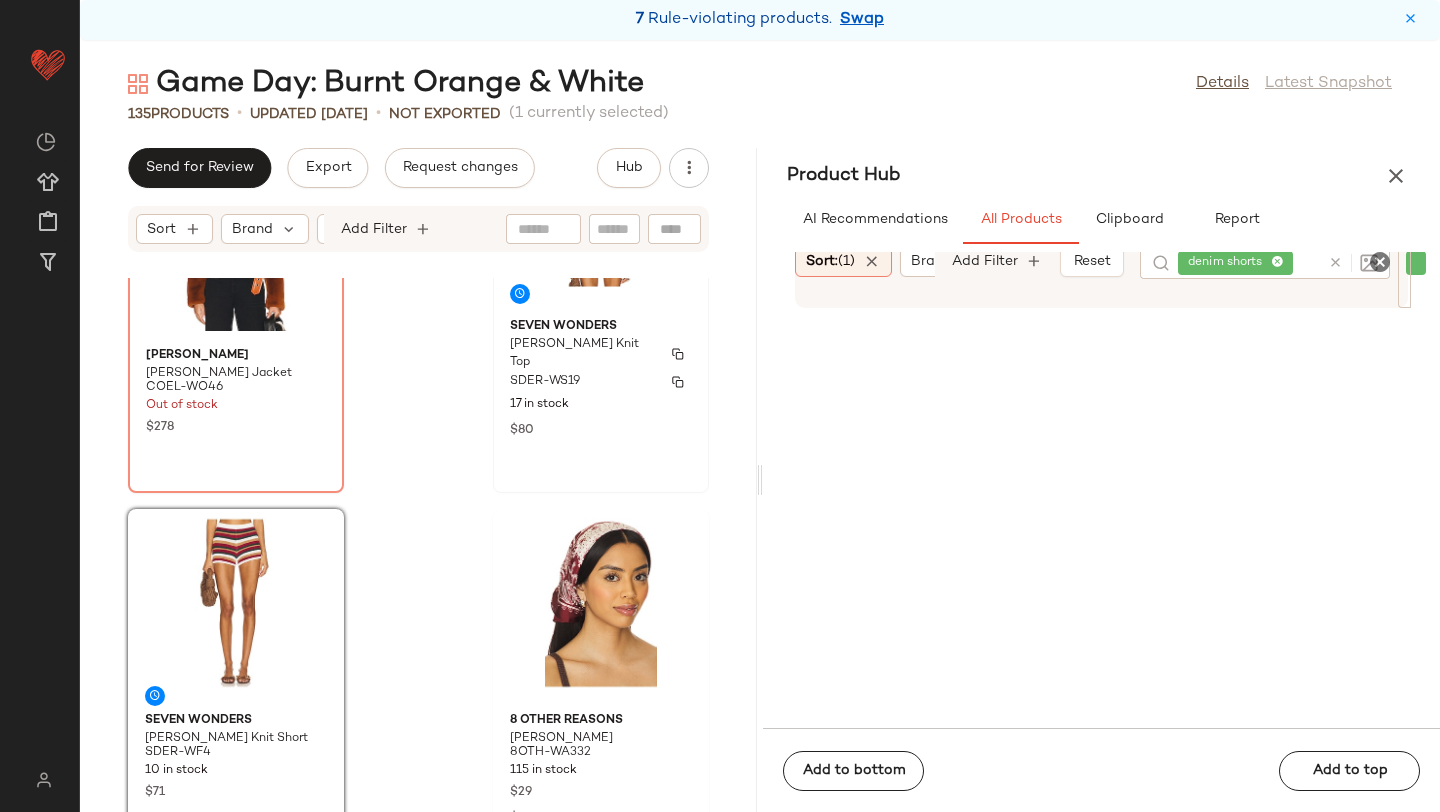 click on "SDER-WS19" at bounding box center [601, 382] 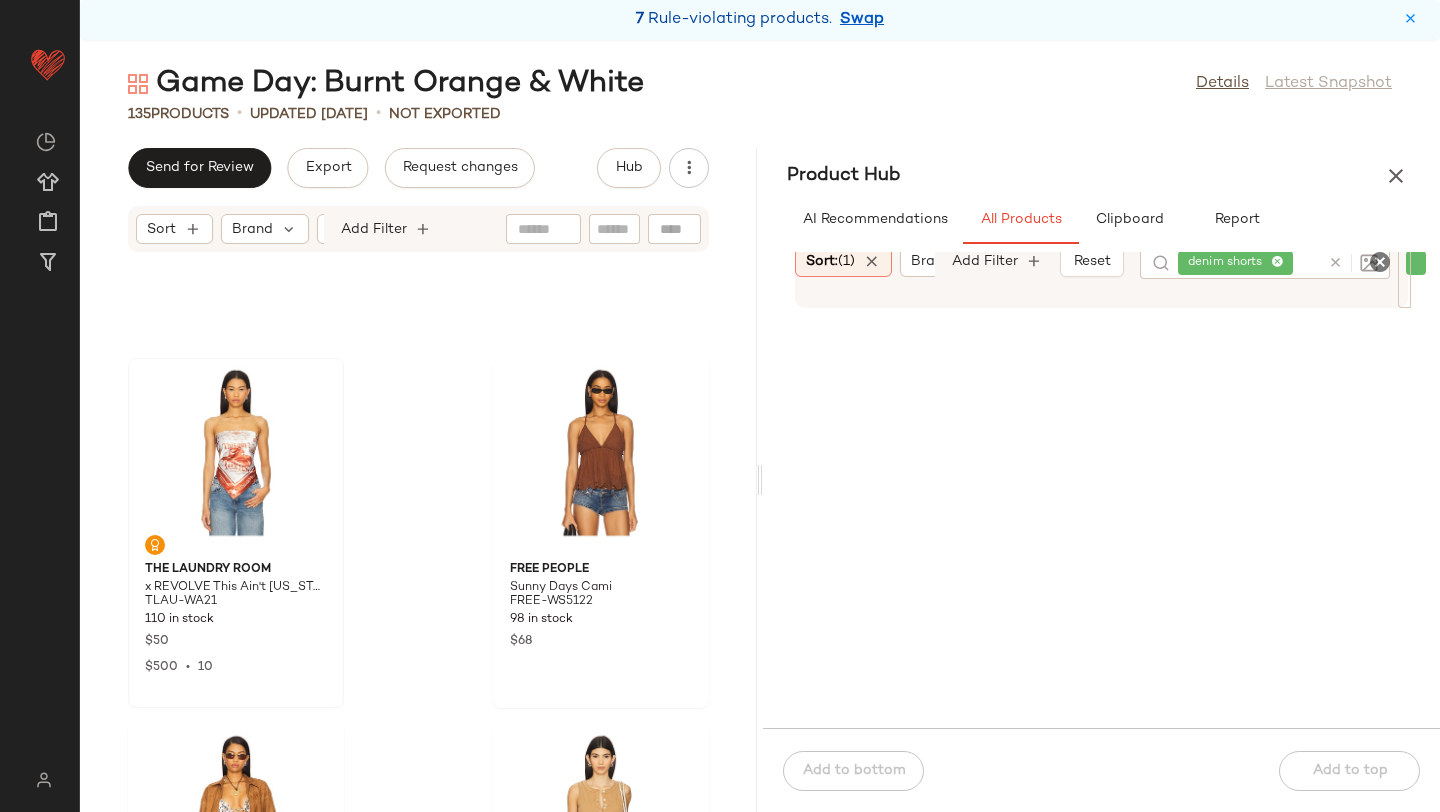 scroll, scrollTop: 17141, scrollLeft: 0, axis: vertical 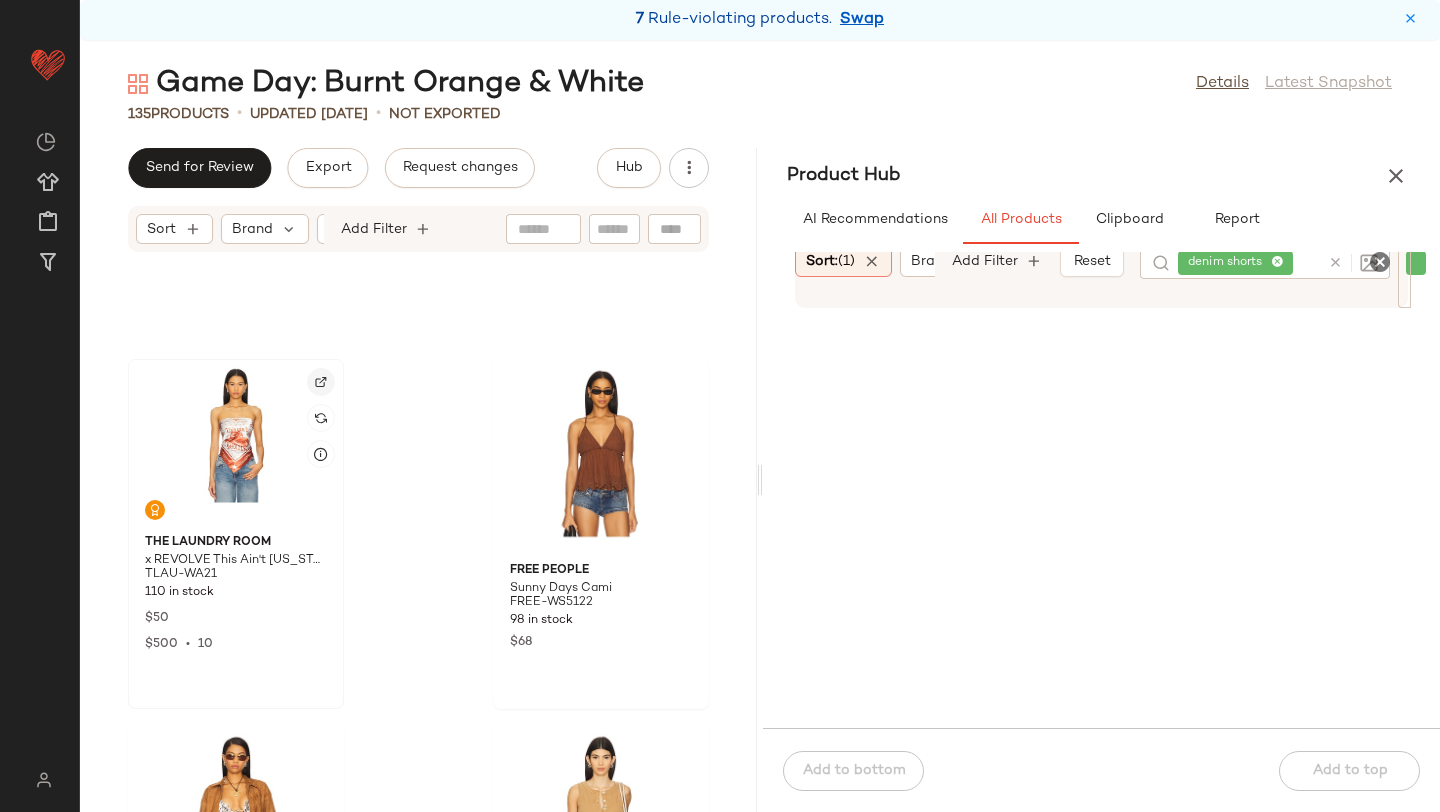 click at bounding box center (321, 382) 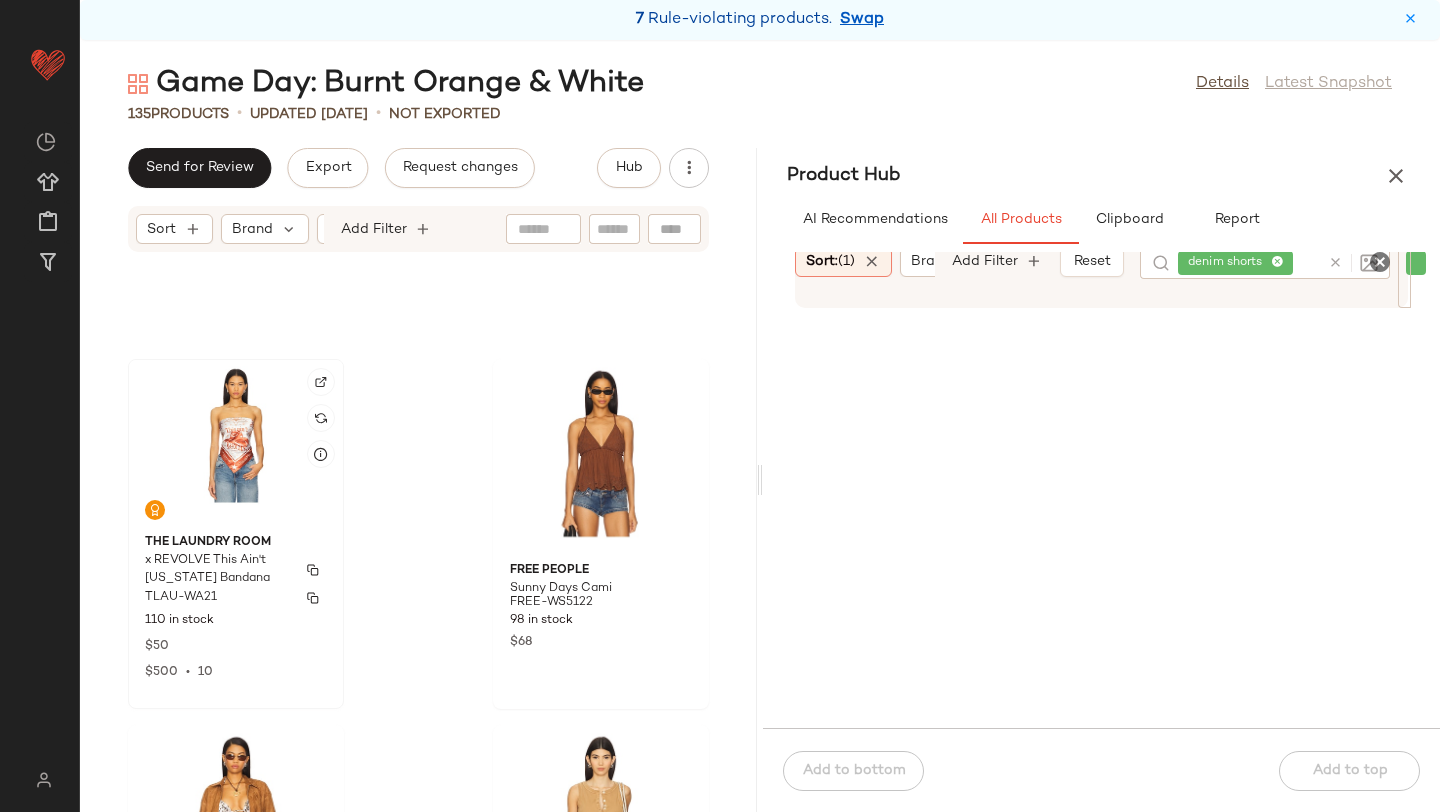 click on "x REVOLVE This Ain't [US_STATE] Bandana" at bounding box center [218, 570] 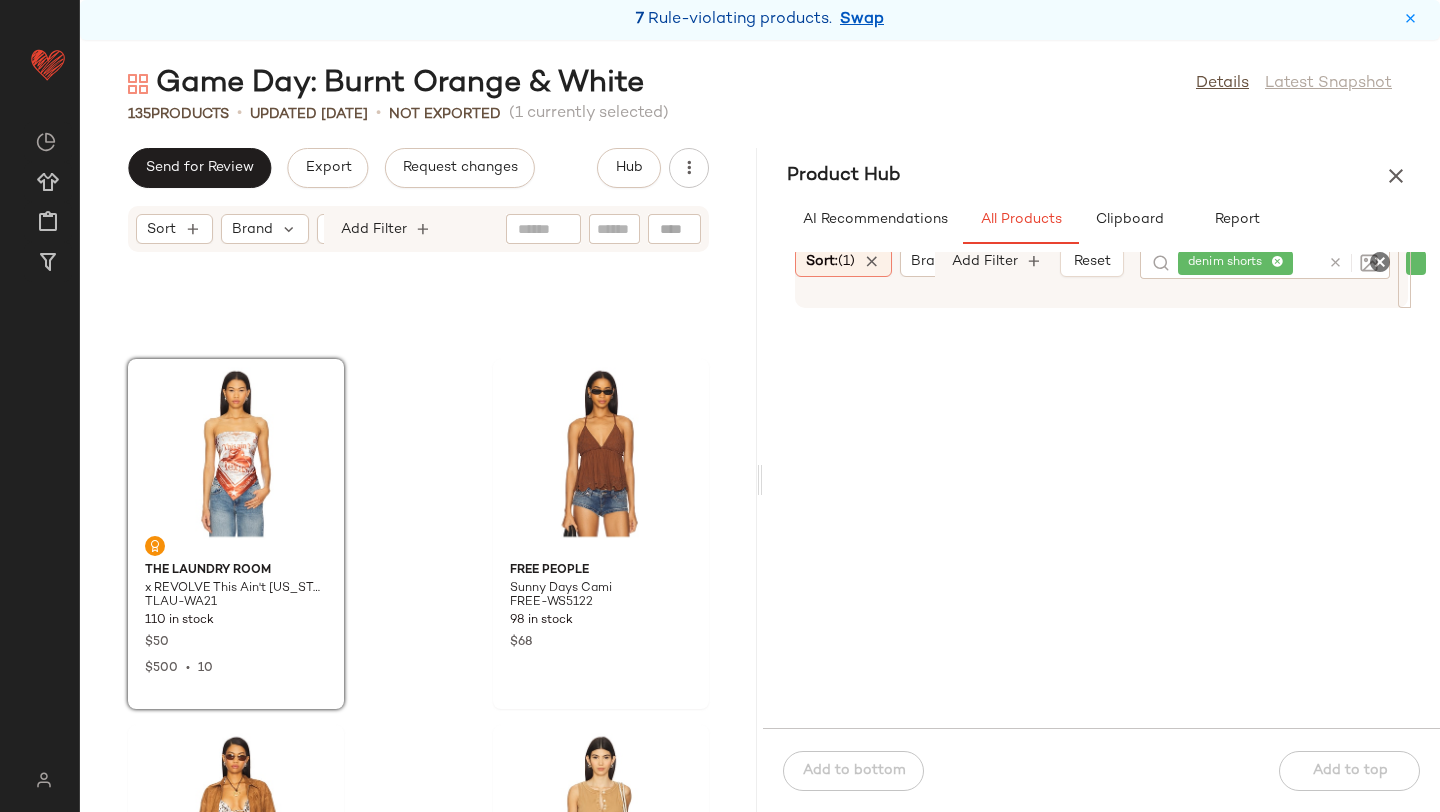 click on "SDER-WF4" 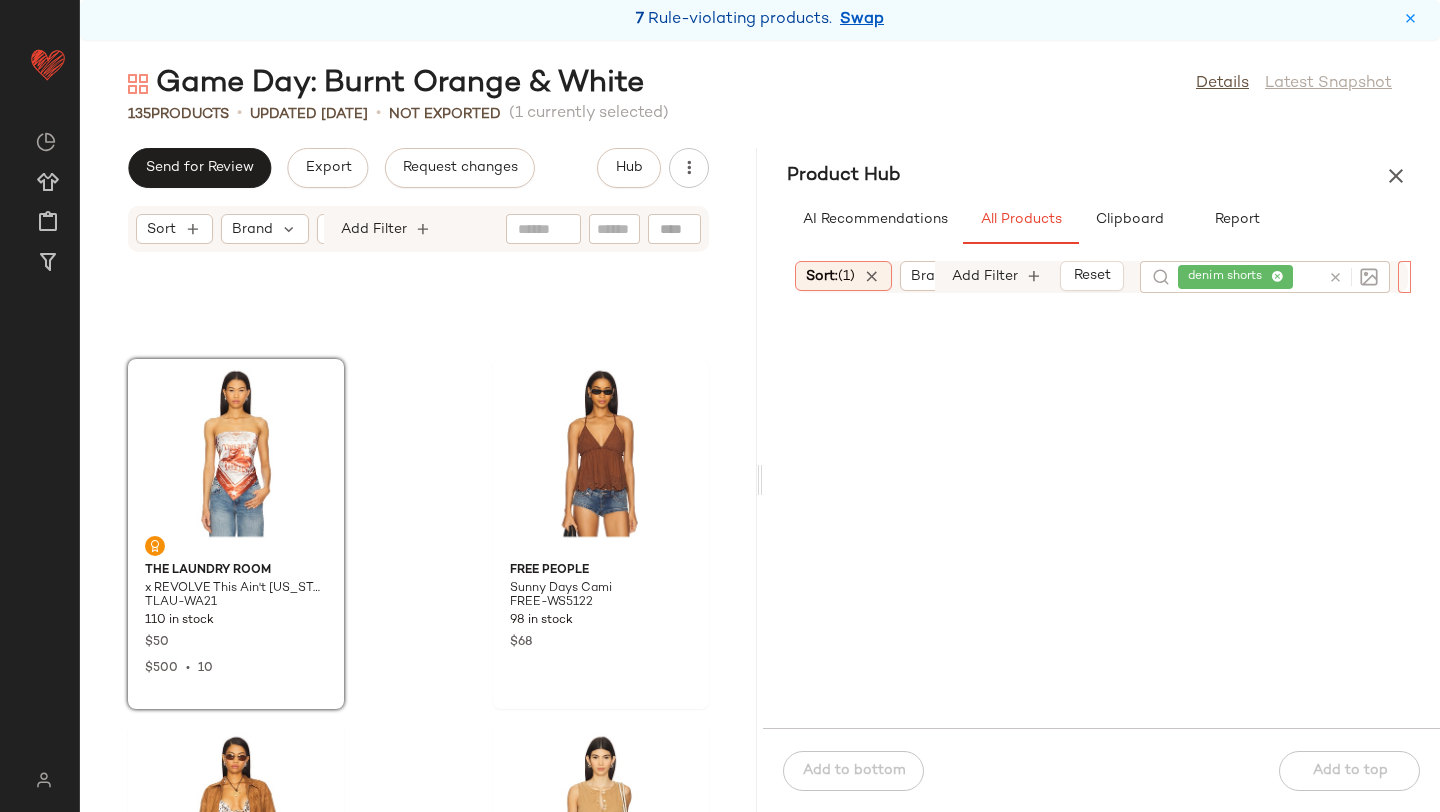 click at bounding box center [1335, 277] 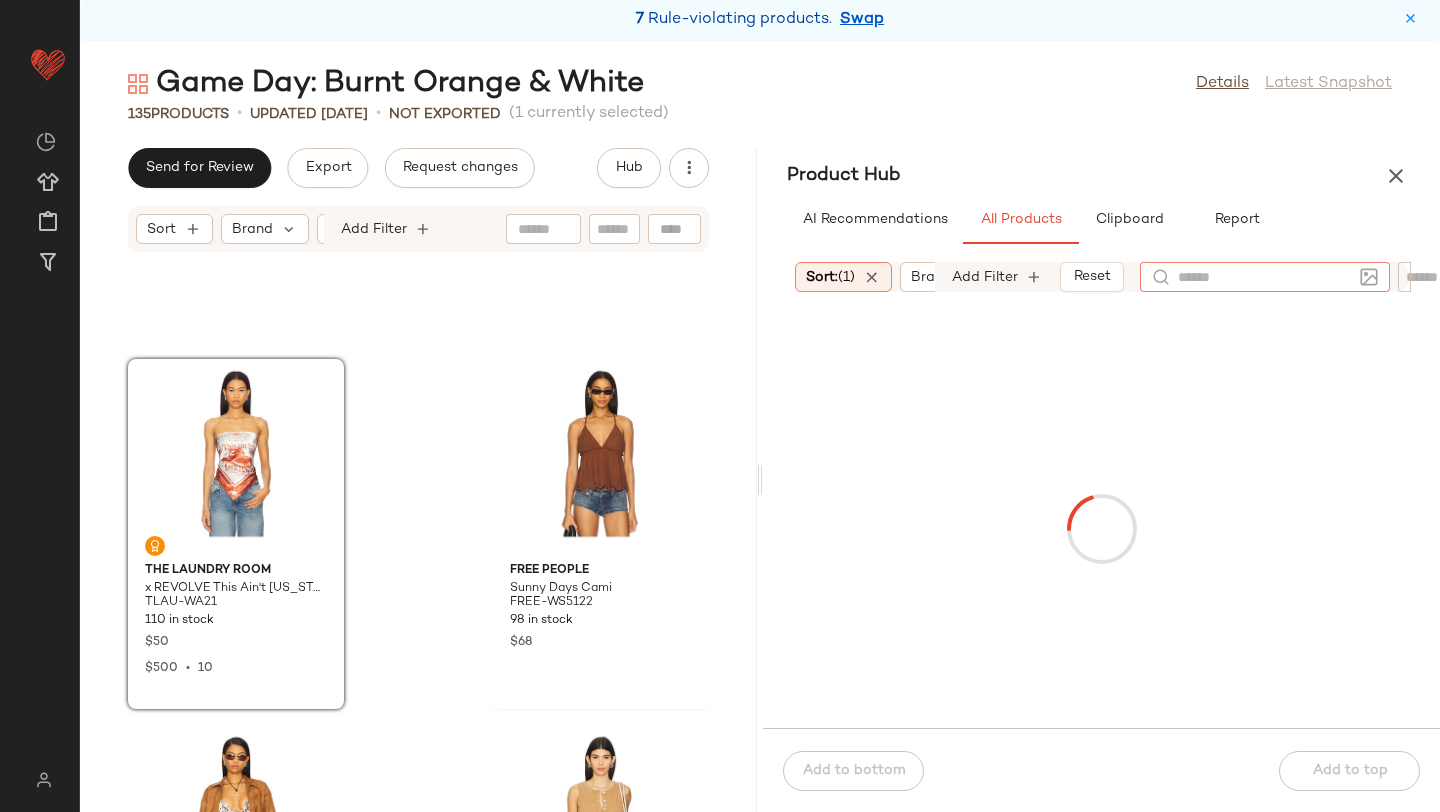click on "AI Recommendations   All Products   Clipboard   Report" at bounding box center (1101, 220) 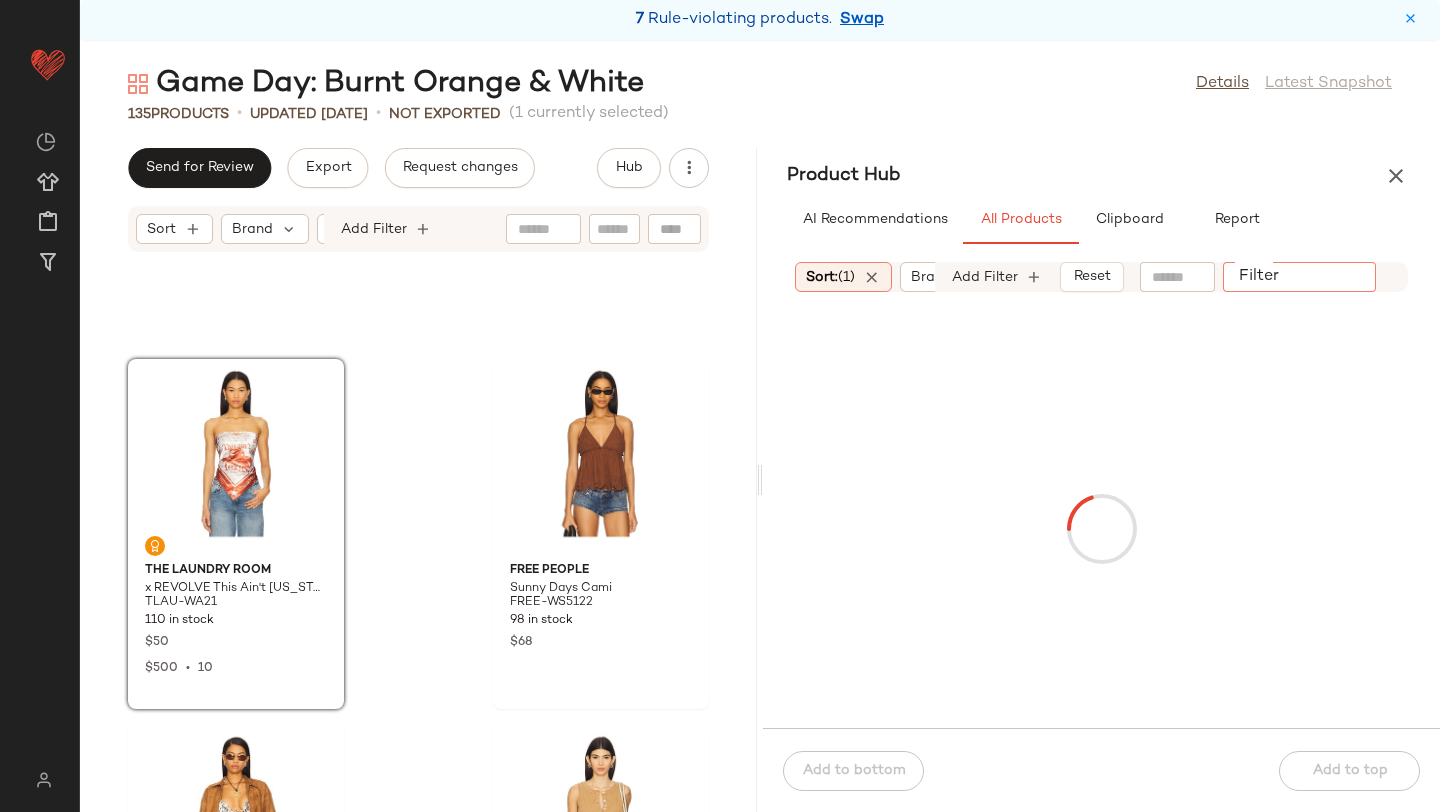 click on "Filter" 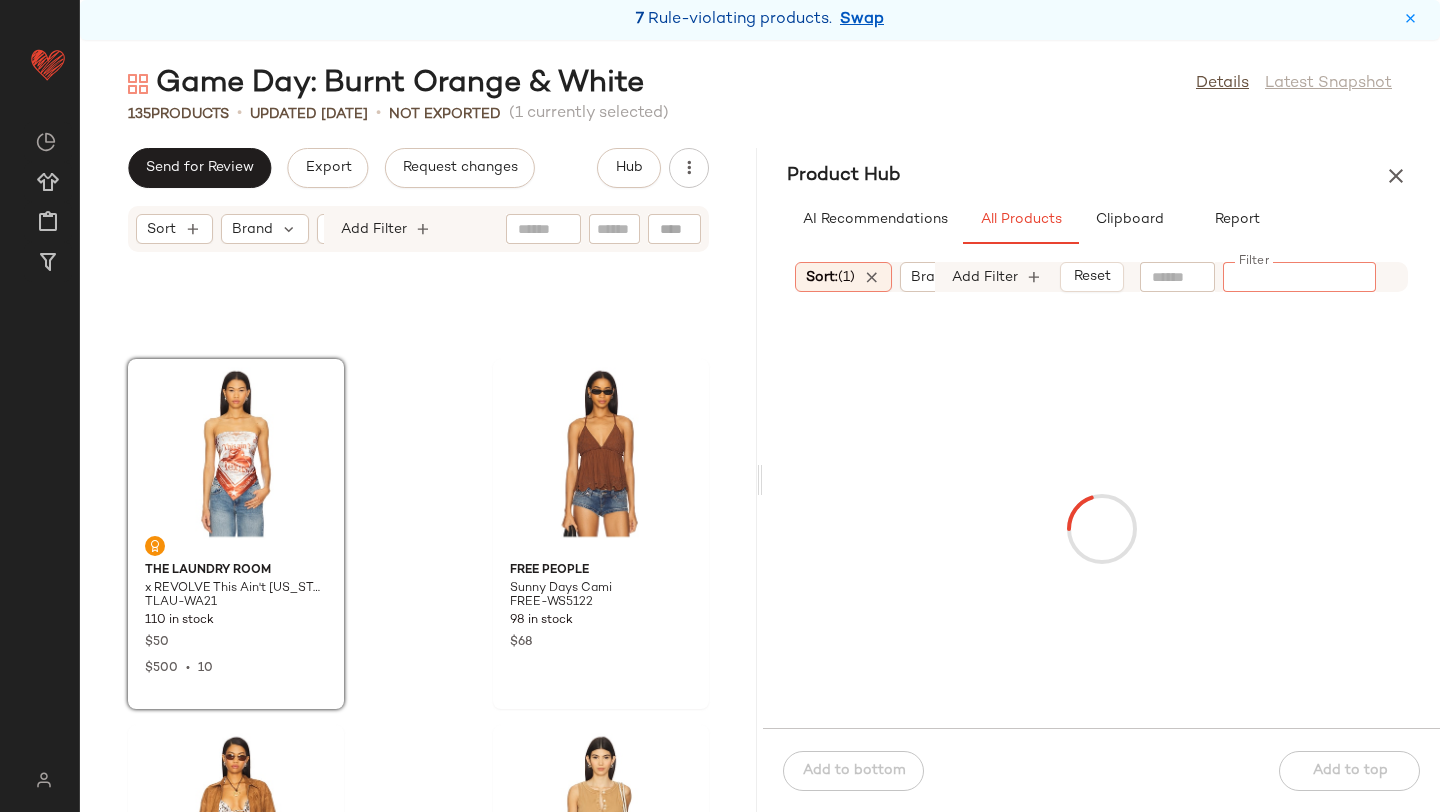 paste on "********" 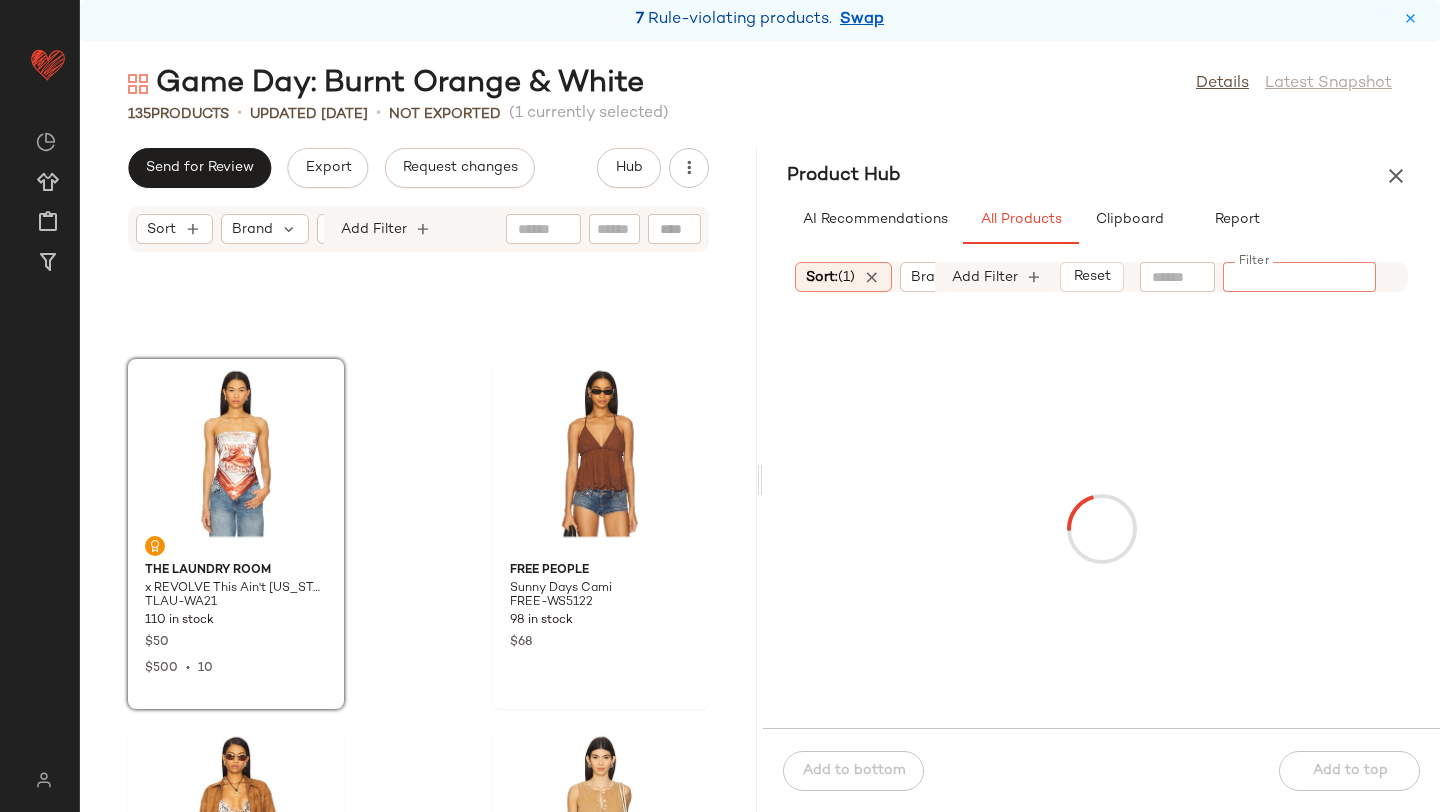 type on "********" 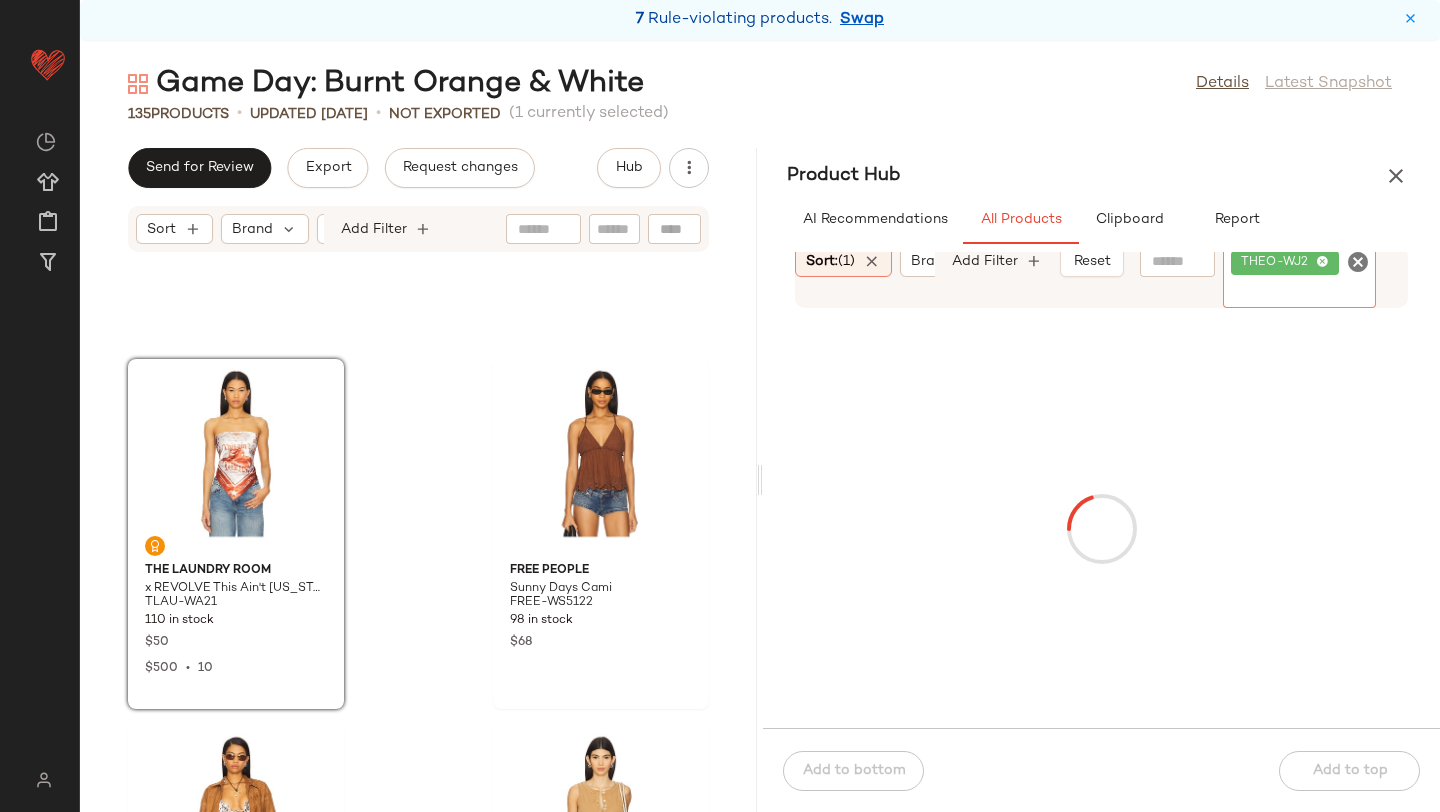 click on "Product Hub" at bounding box center (1101, 176) 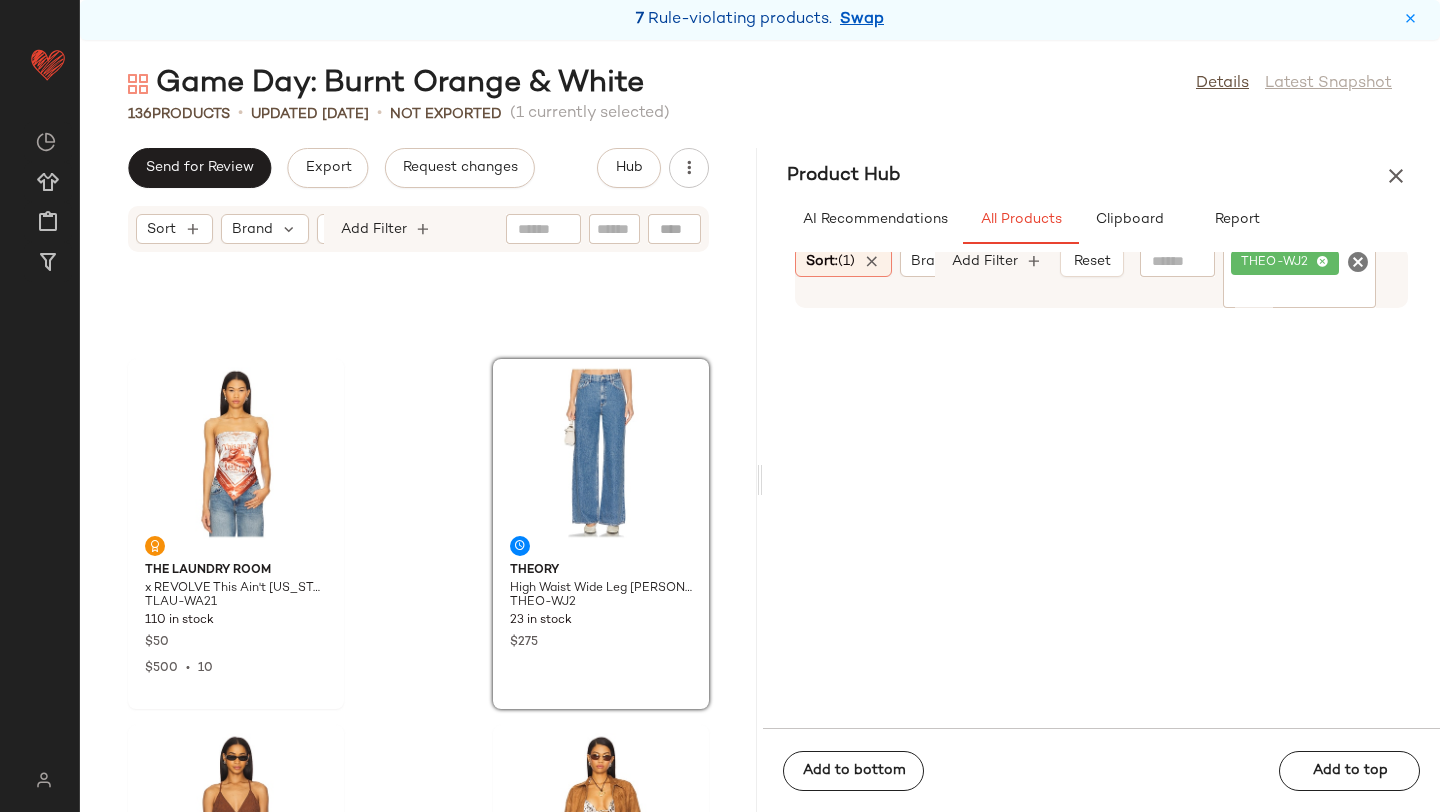 click on "The Laundry Room x REVOLVE This Ain't Texas Bandana TLAU-WA21 110 in stock $50 $500  •  10 Theory High Waist Wide Leg Jean THEO-WJ2 23 in stock $275 Free People Sunny Days Cami FREE-WS5122 98 in stock $68 MORE TO COME Bella Faux Suede Fringe Jacket MOTO-WO25 41 in stock $98 $294  •  3 Citizens of Humanity Caralyn Tank Top CITI-WS357 45 in stock $158 Jeffrey Campbell Reflect Boots JCAM-WZ2022 6 in stock $300 $300  •  1 Free People Brayden Western Boot FREE-WZ214 27 in stock $298 BTB Los Angeles Harper Hobo BTBR-WY75 4 in stock $178" 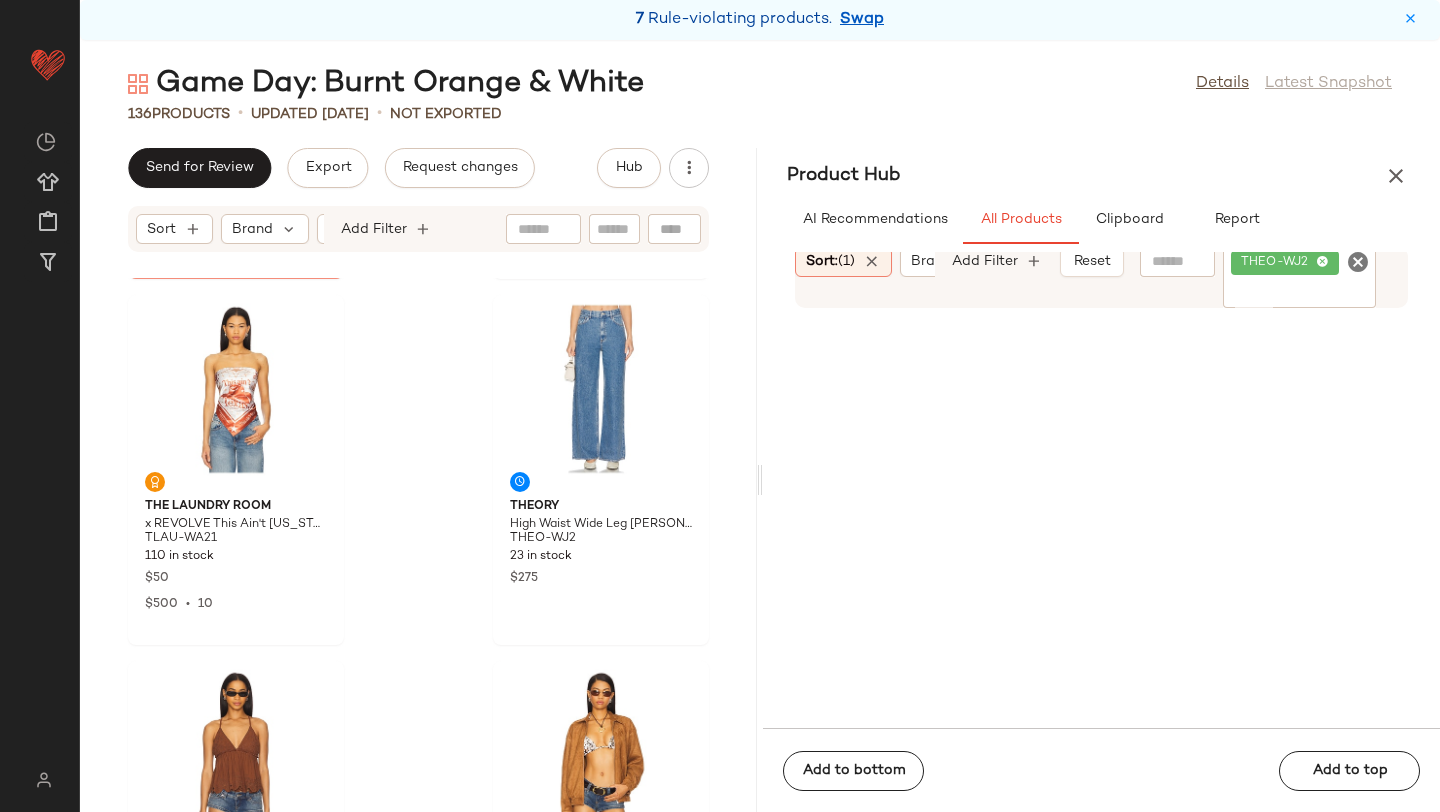 scroll, scrollTop: 17112, scrollLeft: 0, axis: vertical 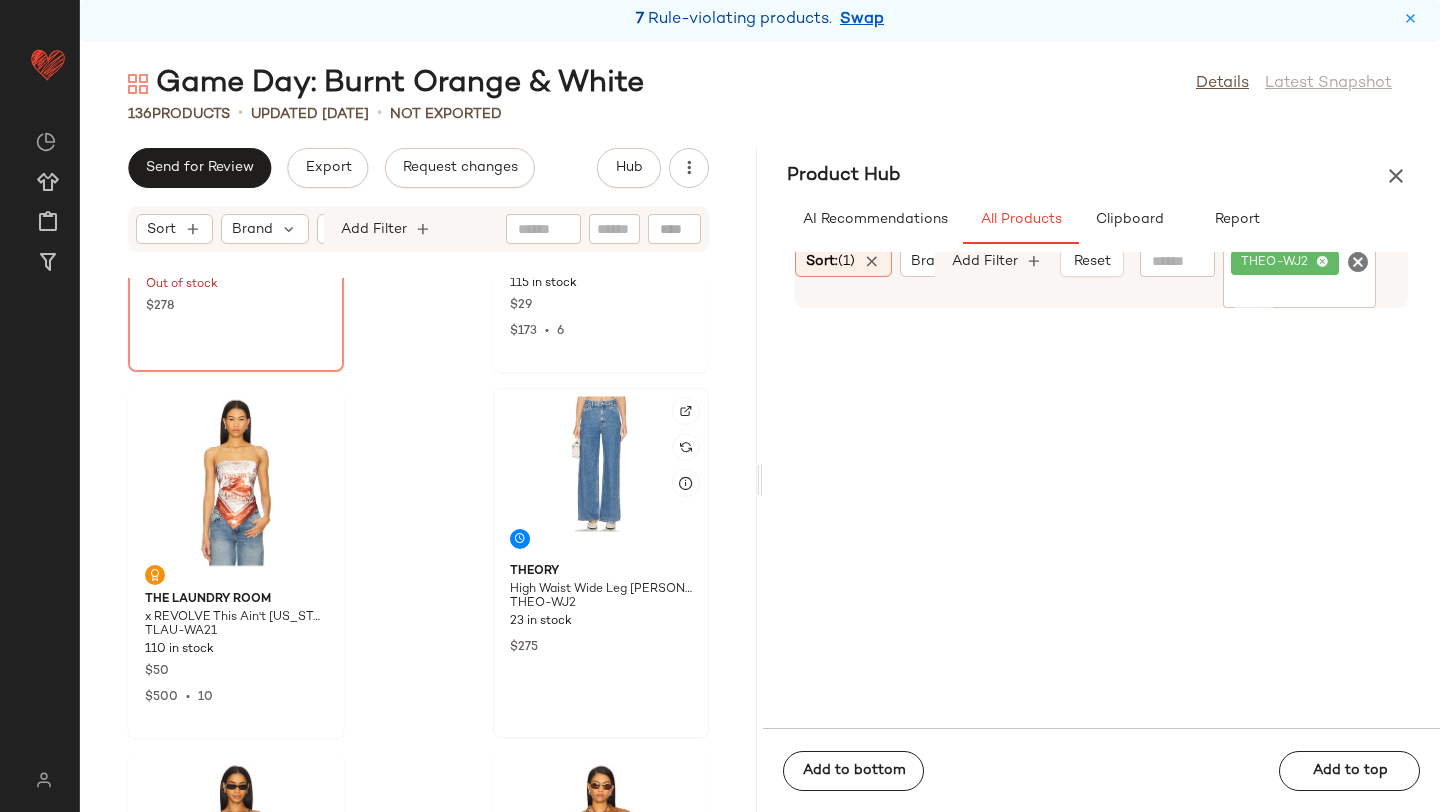 click 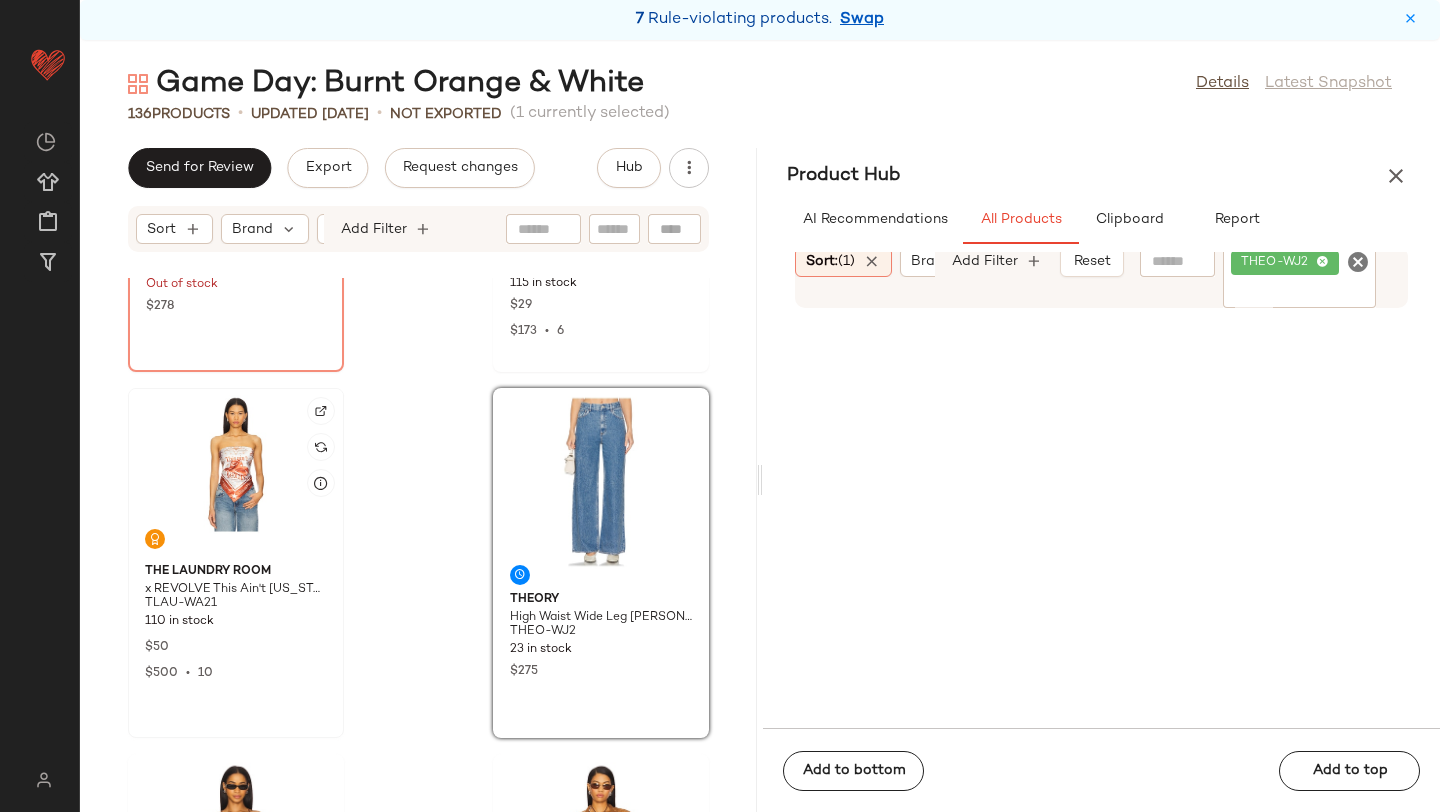 click 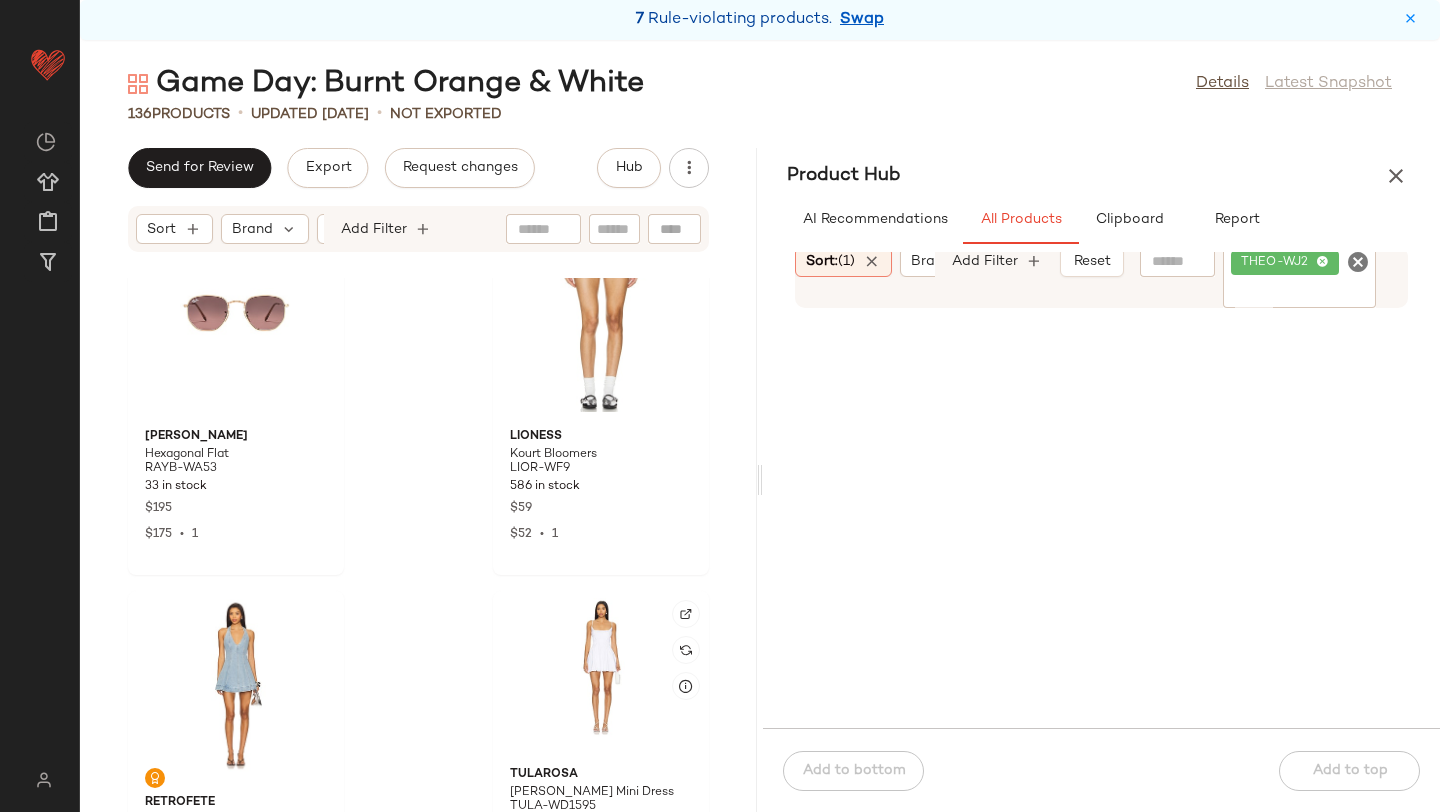 scroll, scrollTop: 18806, scrollLeft: 0, axis: vertical 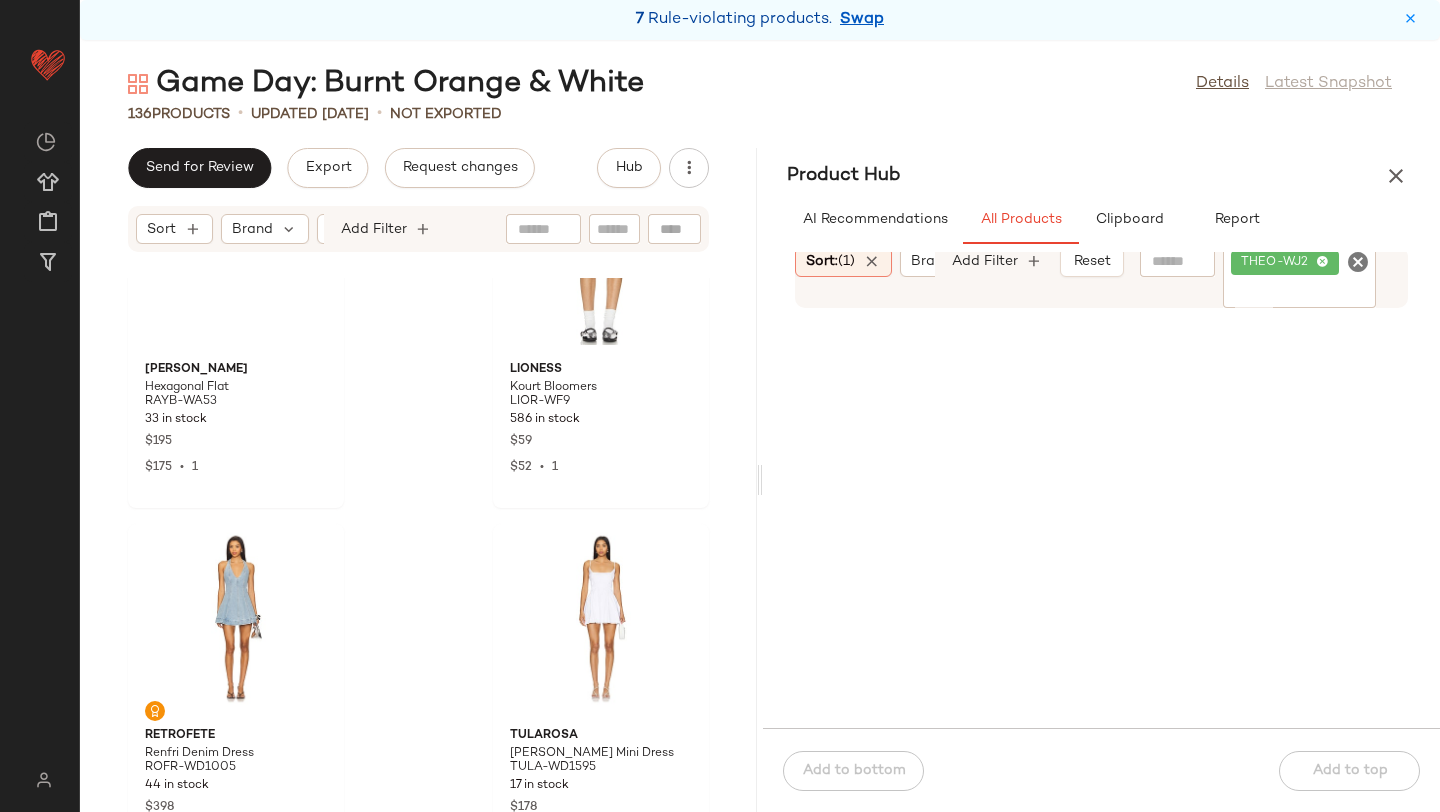 click on "136   Products   •   updated Jul 8th  •   Not Exported" 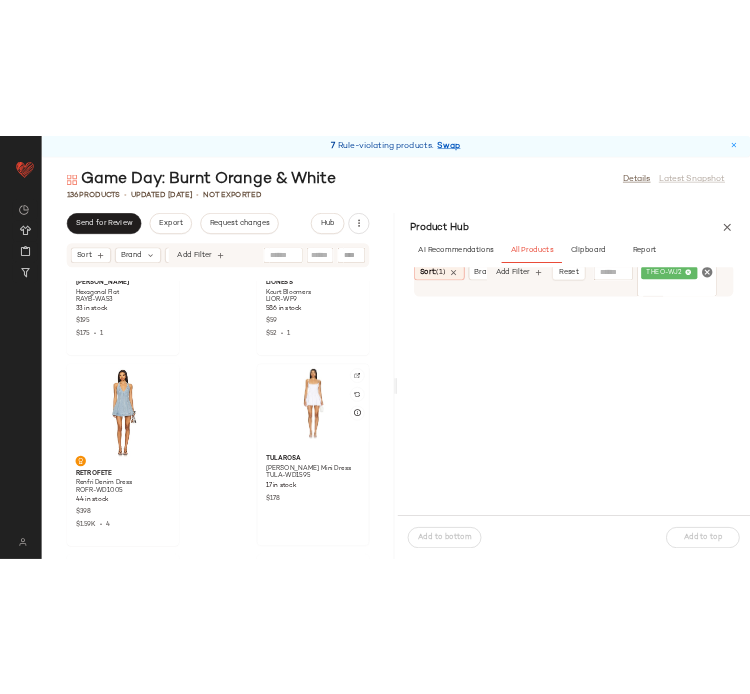 scroll, scrollTop: 18930, scrollLeft: 0, axis: vertical 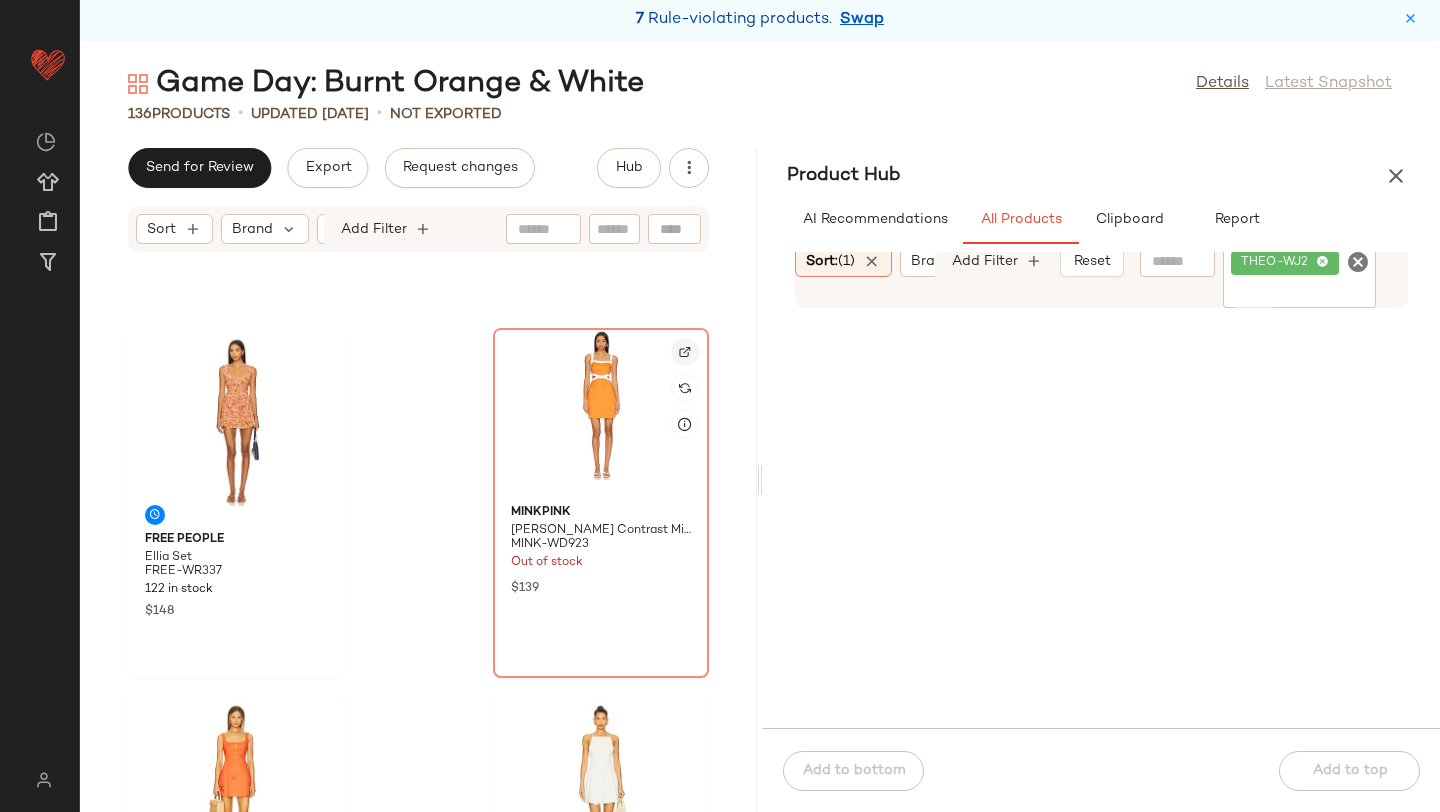 click 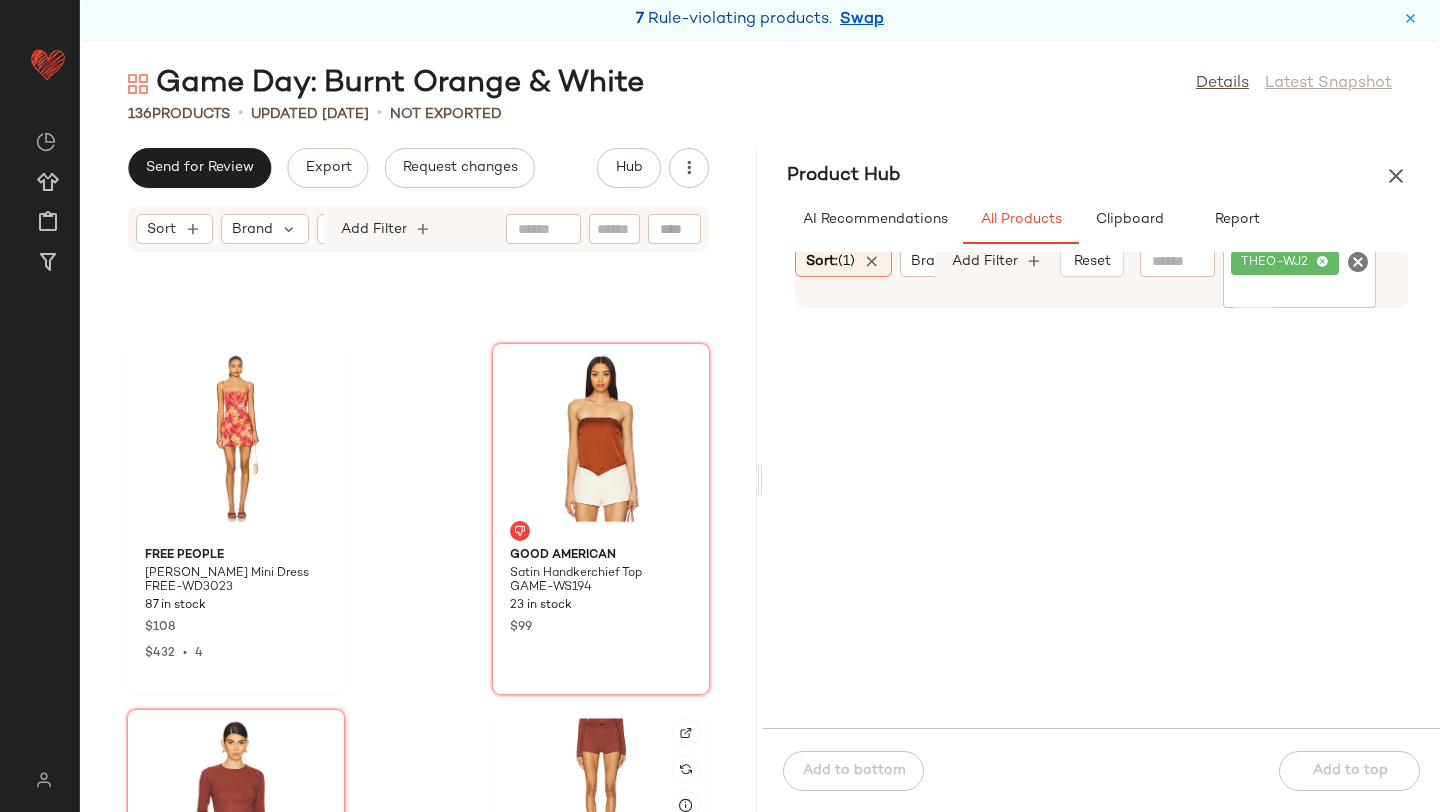 scroll, scrollTop: 12035, scrollLeft: 0, axis: vertical 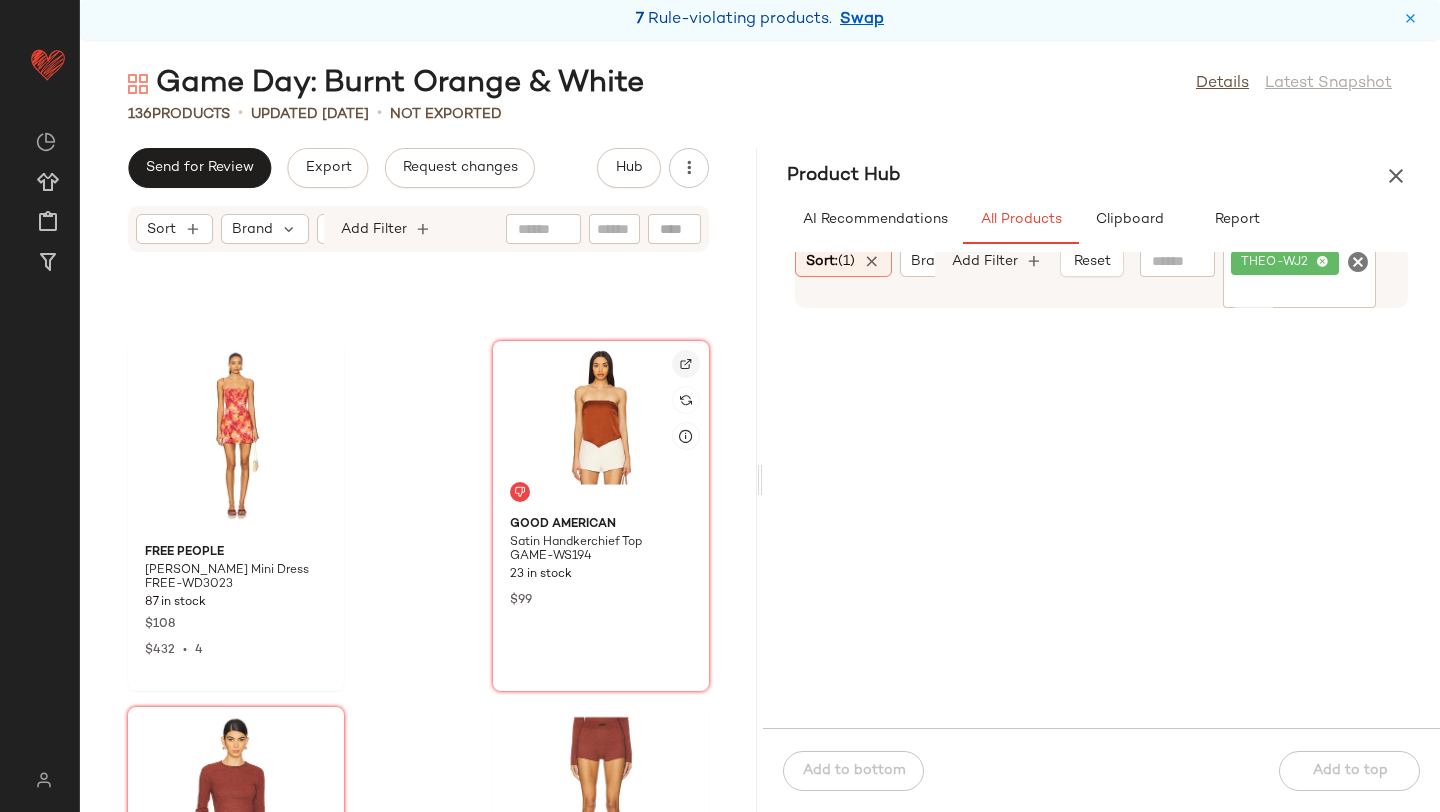 click at bounding box center [686, 364] 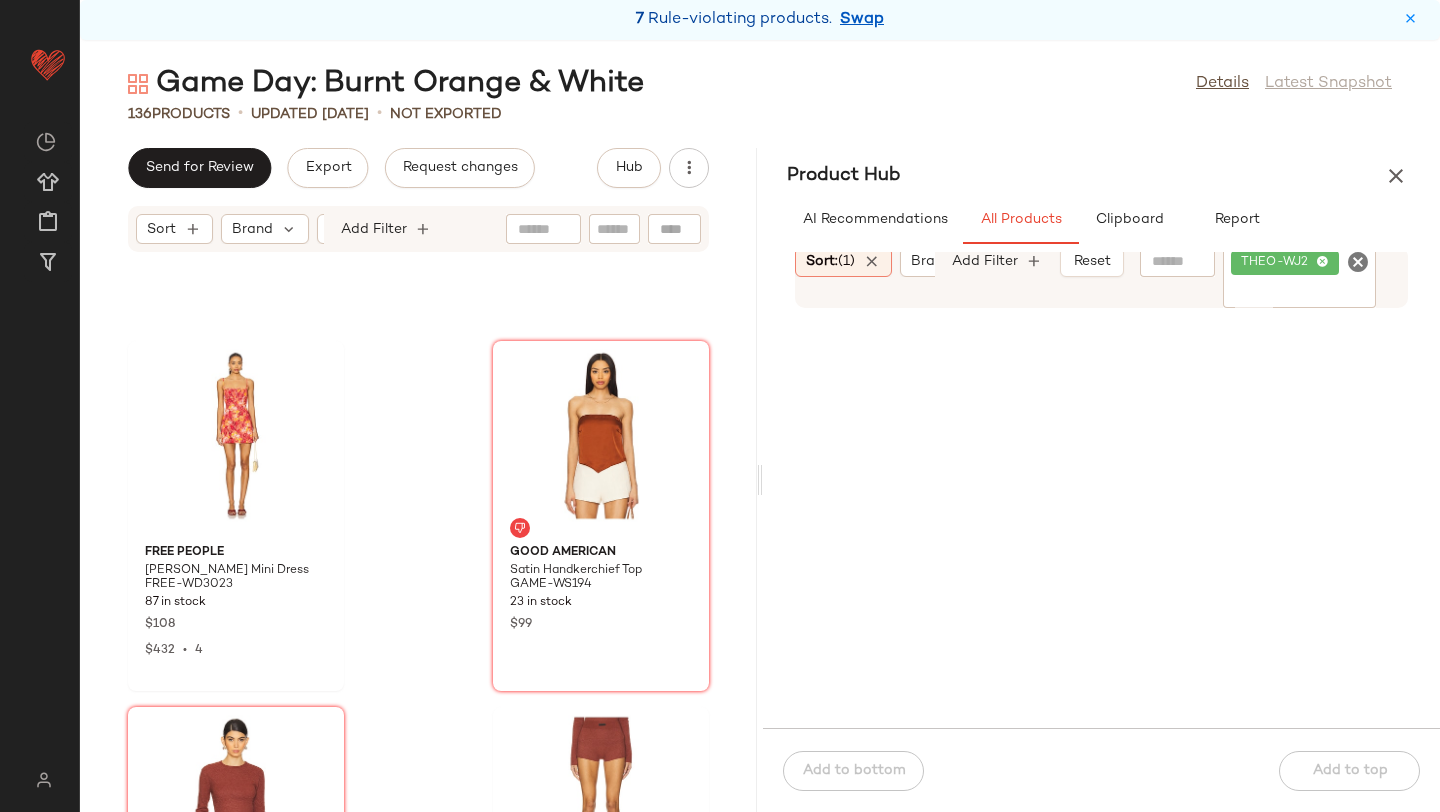 click 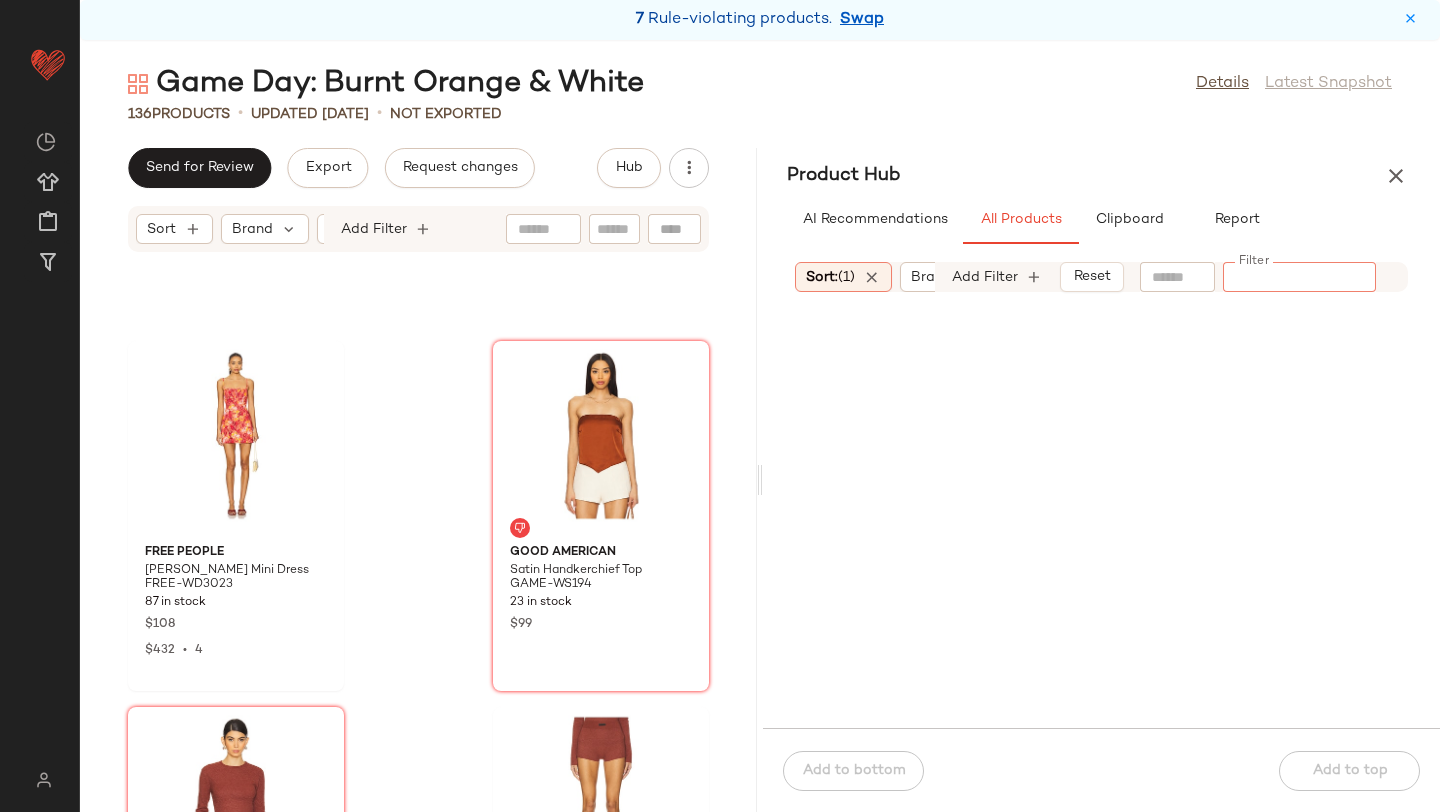 paste on "*********" 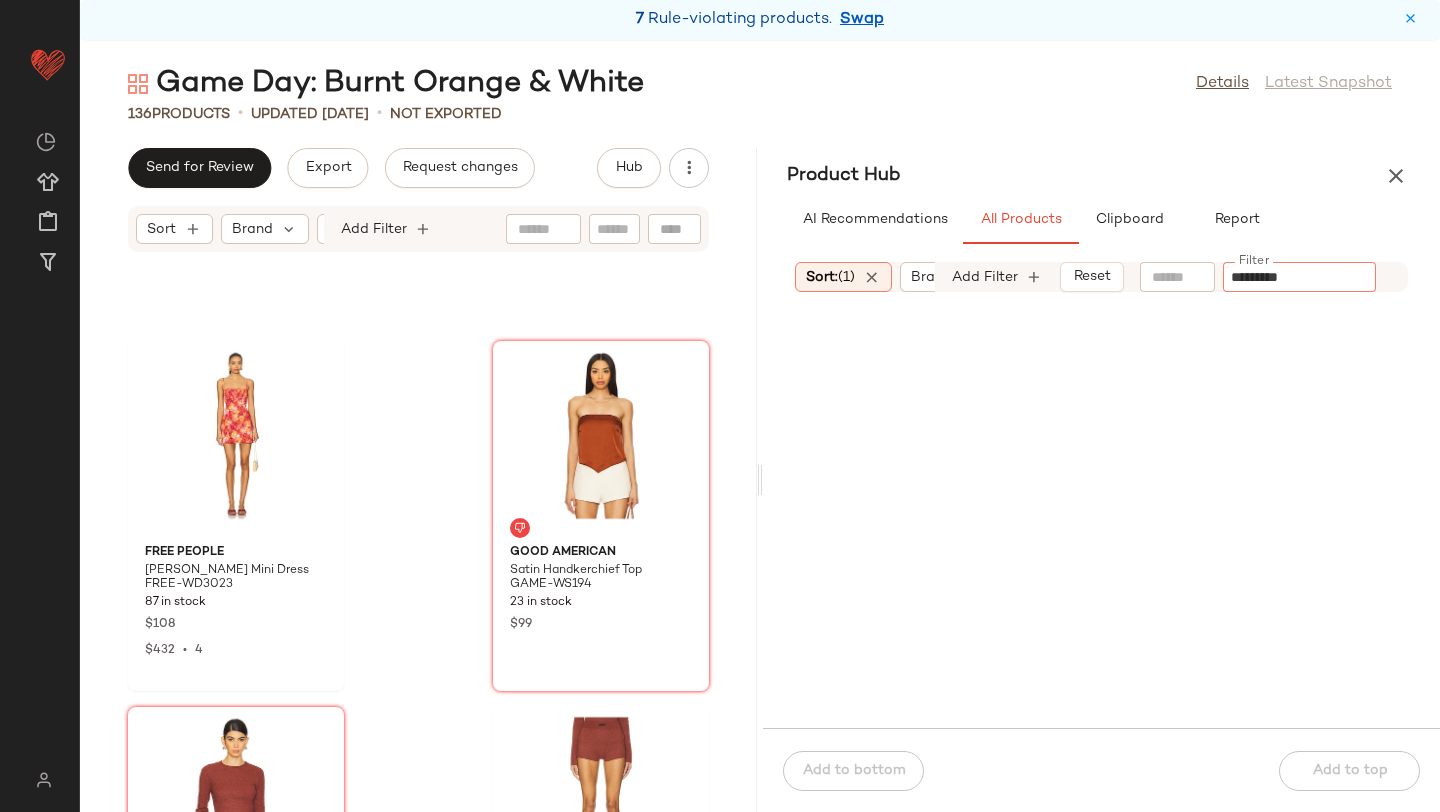 type 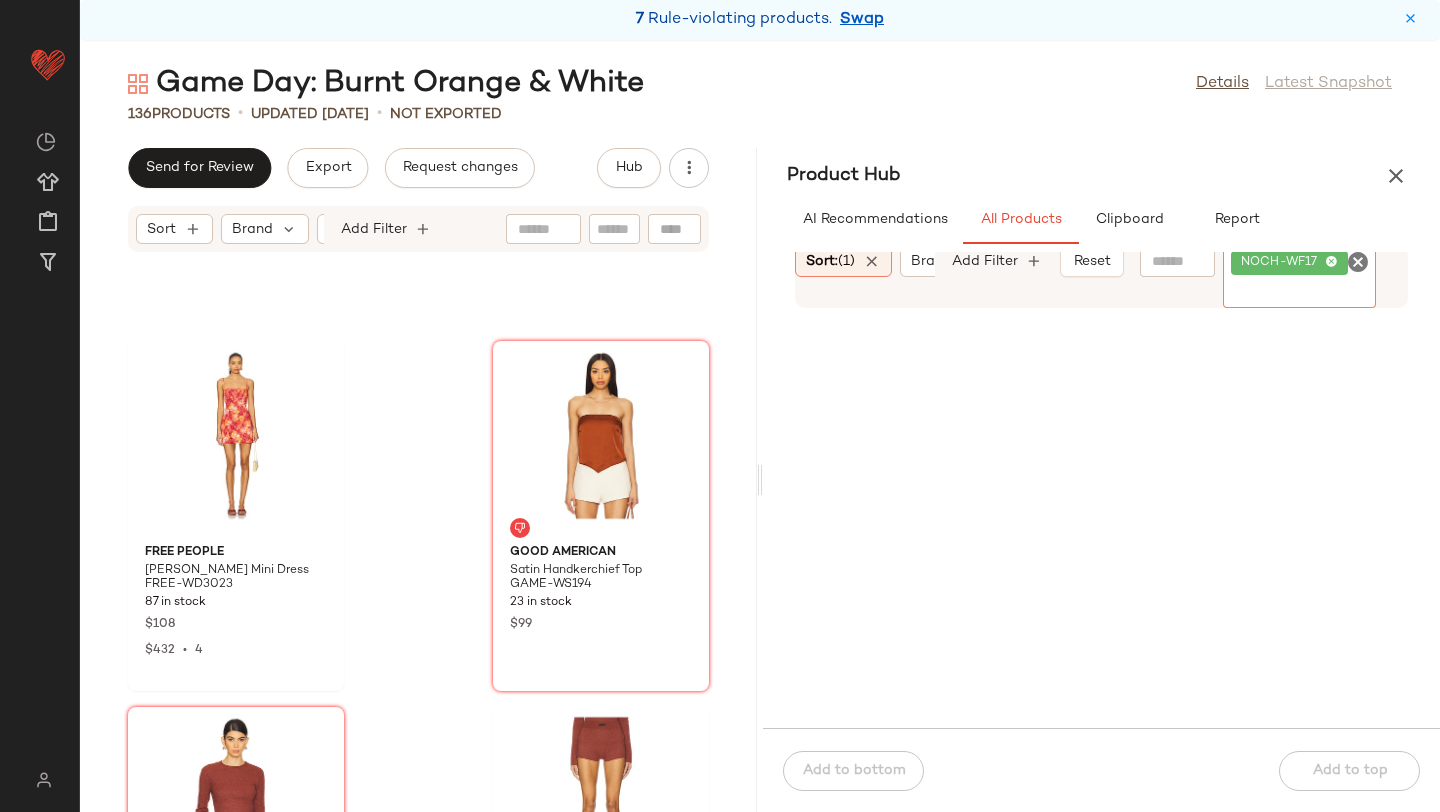 click on "Product Hub" at bounding box center (1101, 176) 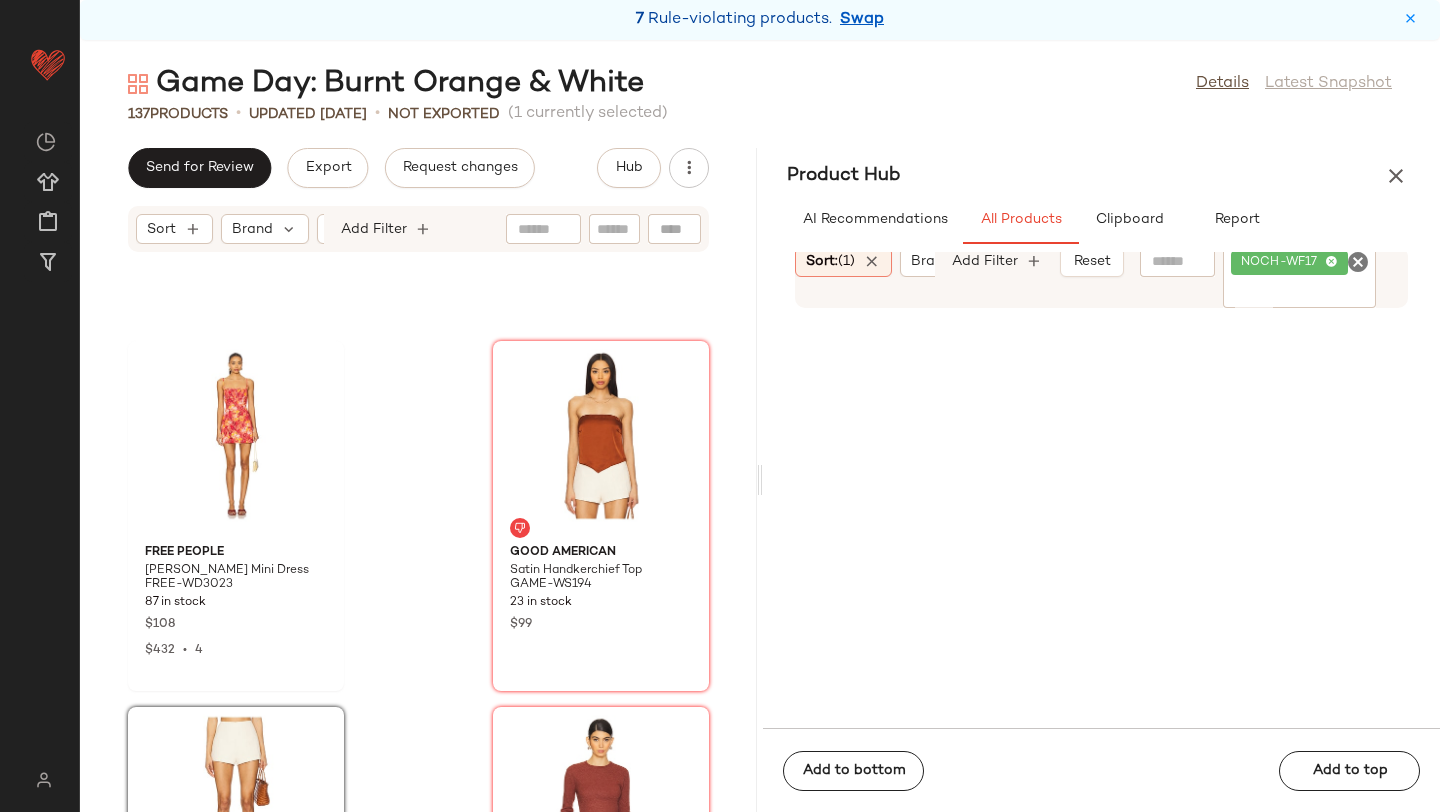 click on "Free People Kerri Mini Dress FREE-WD3023 87 in stock $108 $432  •  4 Good American Satin Handkerchief Top GAME-WS194 23 in stock $99 NONchalant Label Aya Short NOCH-WF17 3 in stock $240 Fear of God ESSENTIALS Waffle Fitted Long Sleeve FALF-WK11 10 in stock $55 Fear of God ESSENTIALS Waffle Boxer FALF-WF8 110 in stock $60 Found Quilt Patch Jacket PFOU-WO5 26 in stock $225 Found x REVOLVE Crimson Trails Boots Tee PFOU-WS14 275 in stock $84 DAYDREAMER 87 Oversized Jersey DDRE-WS915 29 in stock $88" 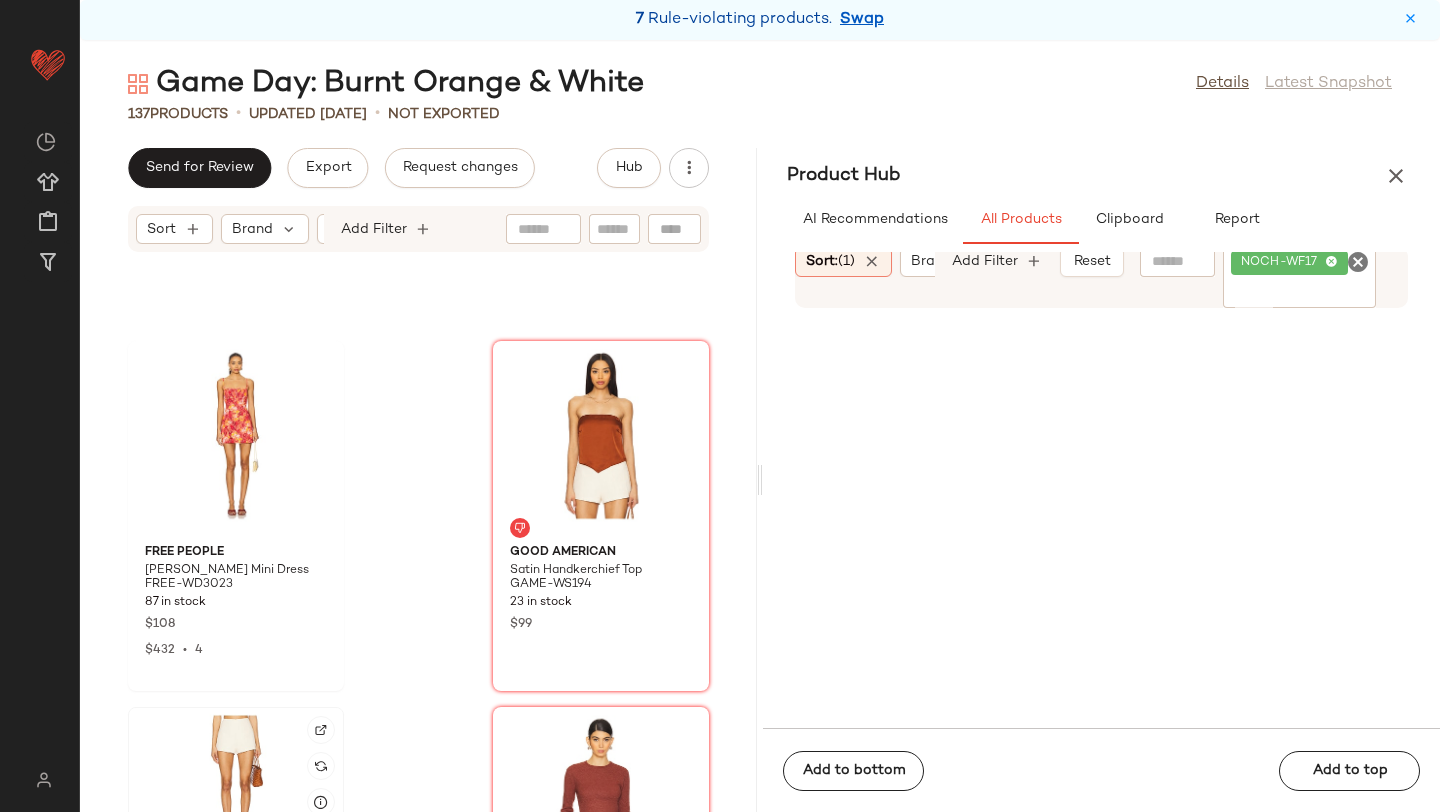 click 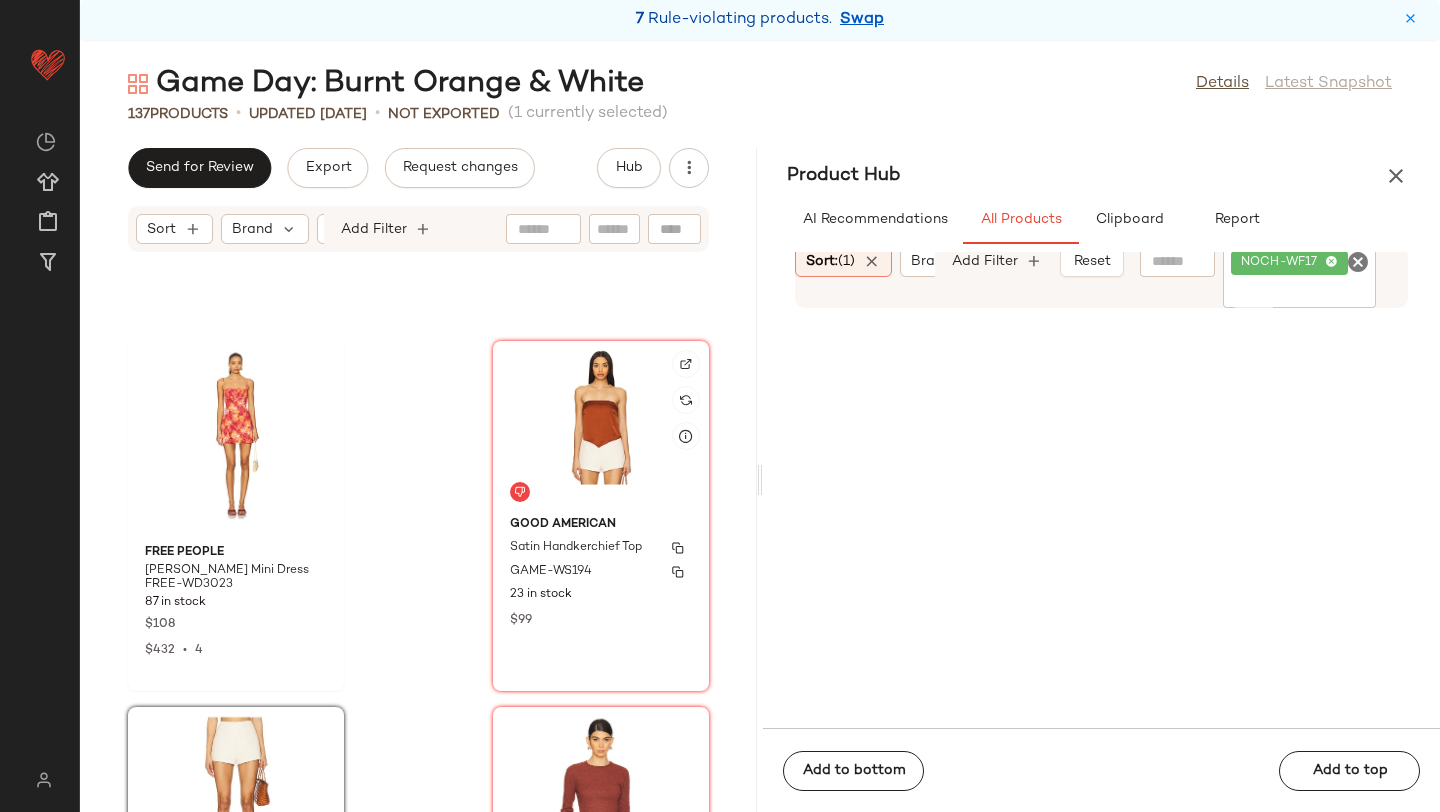 click on "GAME-WS194" at bounding box center [551, 572] 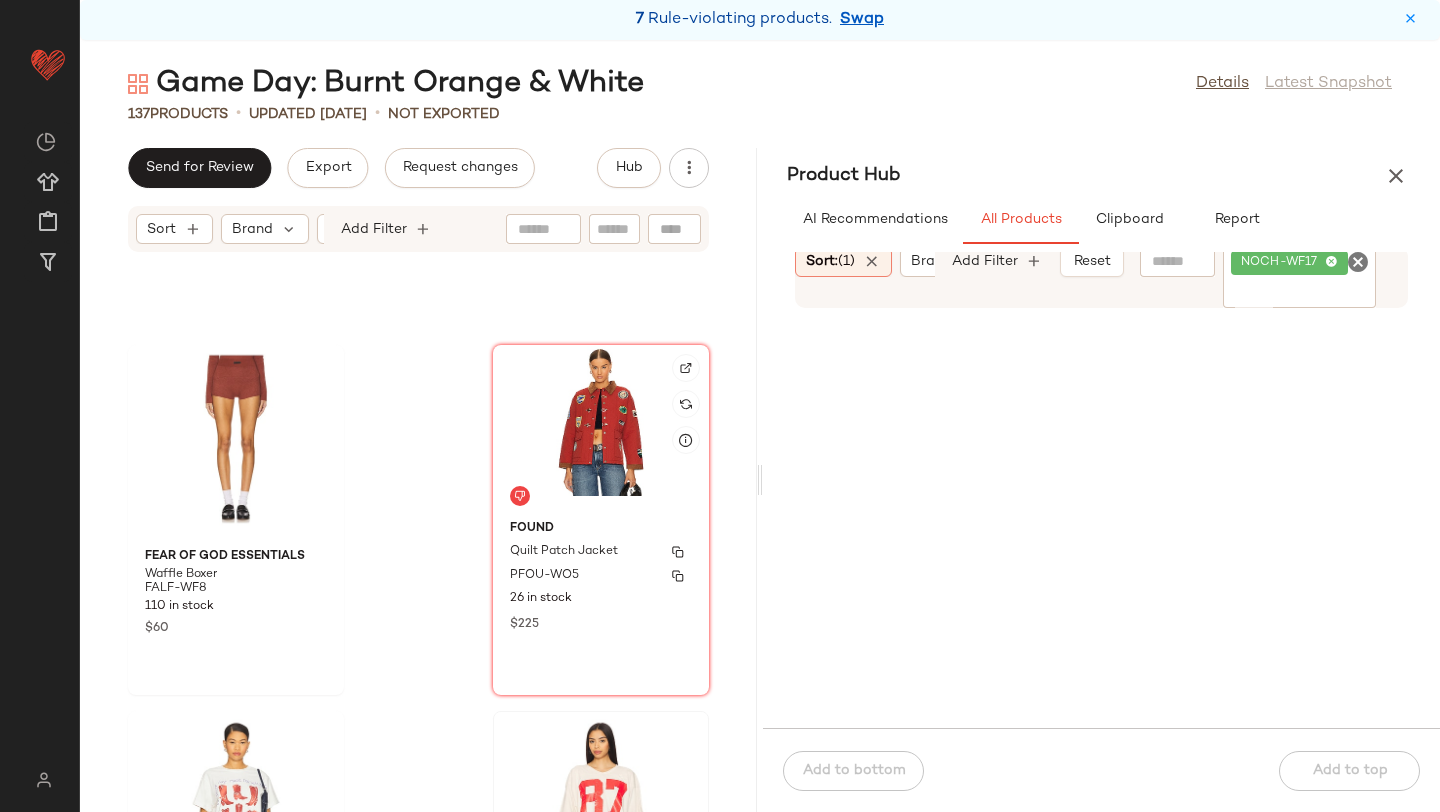 scroll, scrollTop: 12619, scrollLeft: 0, axis: vertical 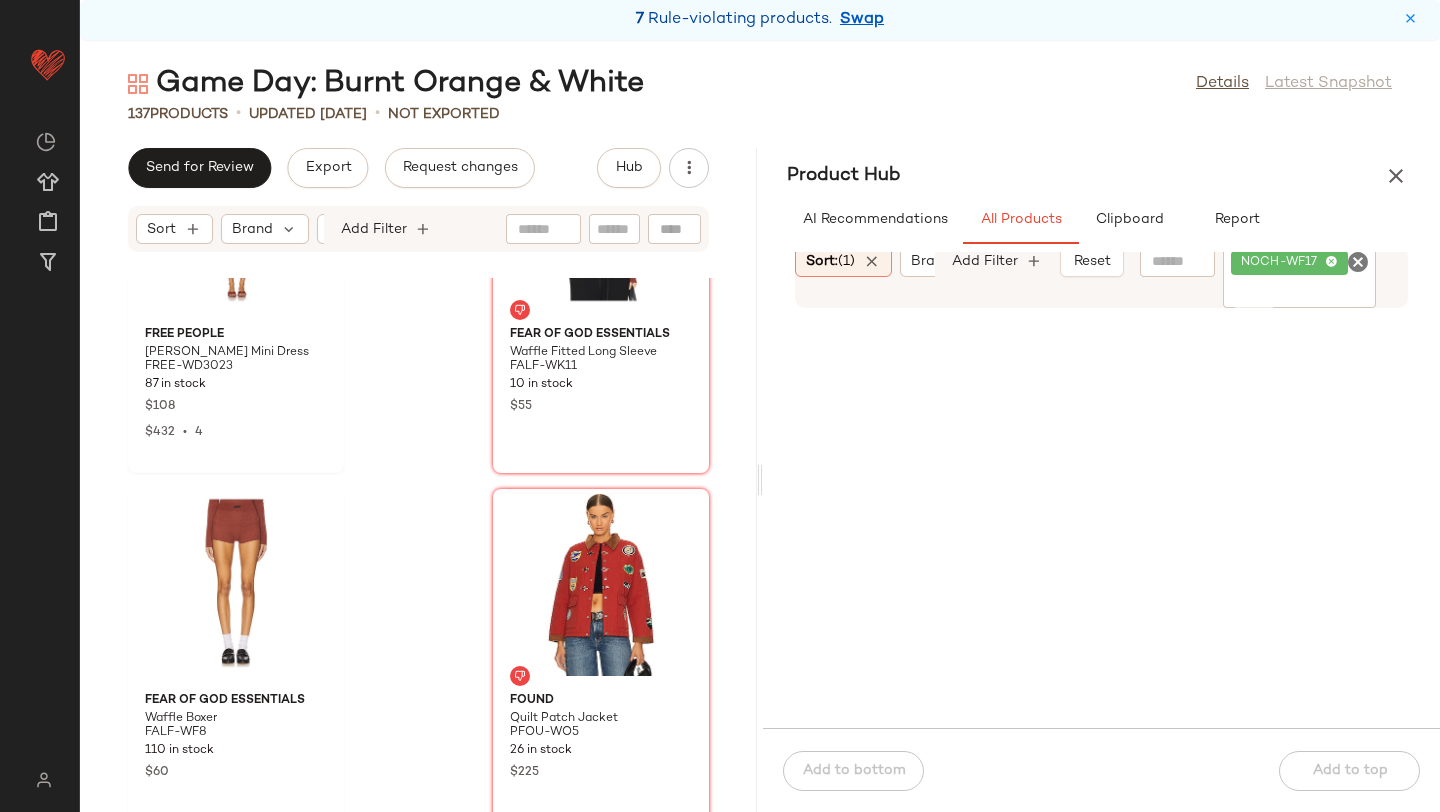 click on "Free People Kerri Mini Dress FREE-WD3023 87 in stock $108 $432  •  4 Fear of God ESSENTIALS Waffle Fitted Long Sleeve FALF-WK11 10 in stock $55 Fear of God ESSENTIALS Waffle Boxer FALF-WF8 110 in stock $60 Found Quilt Patch Jacket PFOU-WO5 26 in stock $225 Found x REVOLVE Crimson Trails Boots Tee PFOU-WS14 275 in stock $84 DAYDREAMER 87 Oversized Jersey DDRE-WS915 29 in stock $88 LIONESS Spectate Top LIOR-WS118 97 in stock $59 retrofete Luz Crochet Top ROFR-WS334 49 Pre-Order Items $268 $268  •  1" 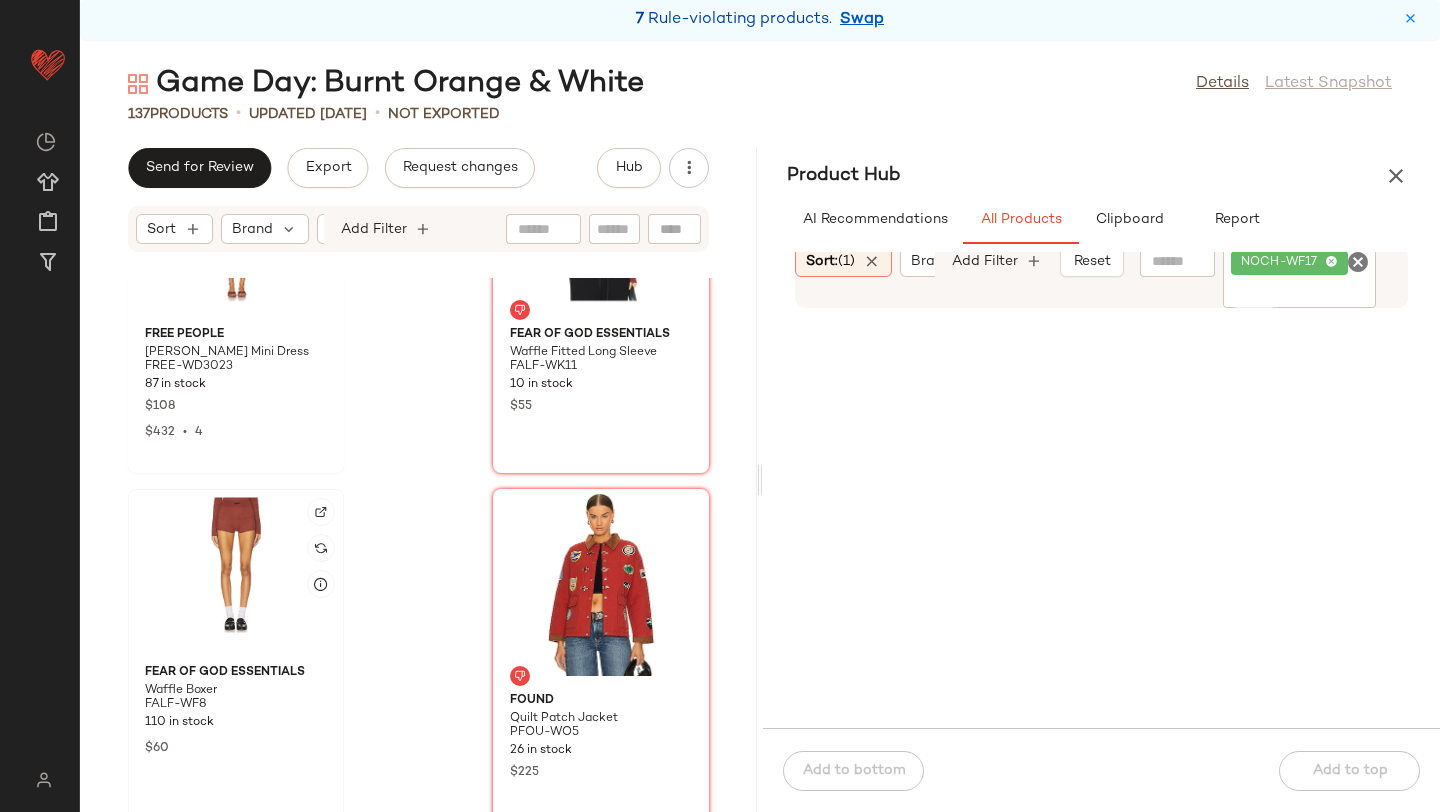 click 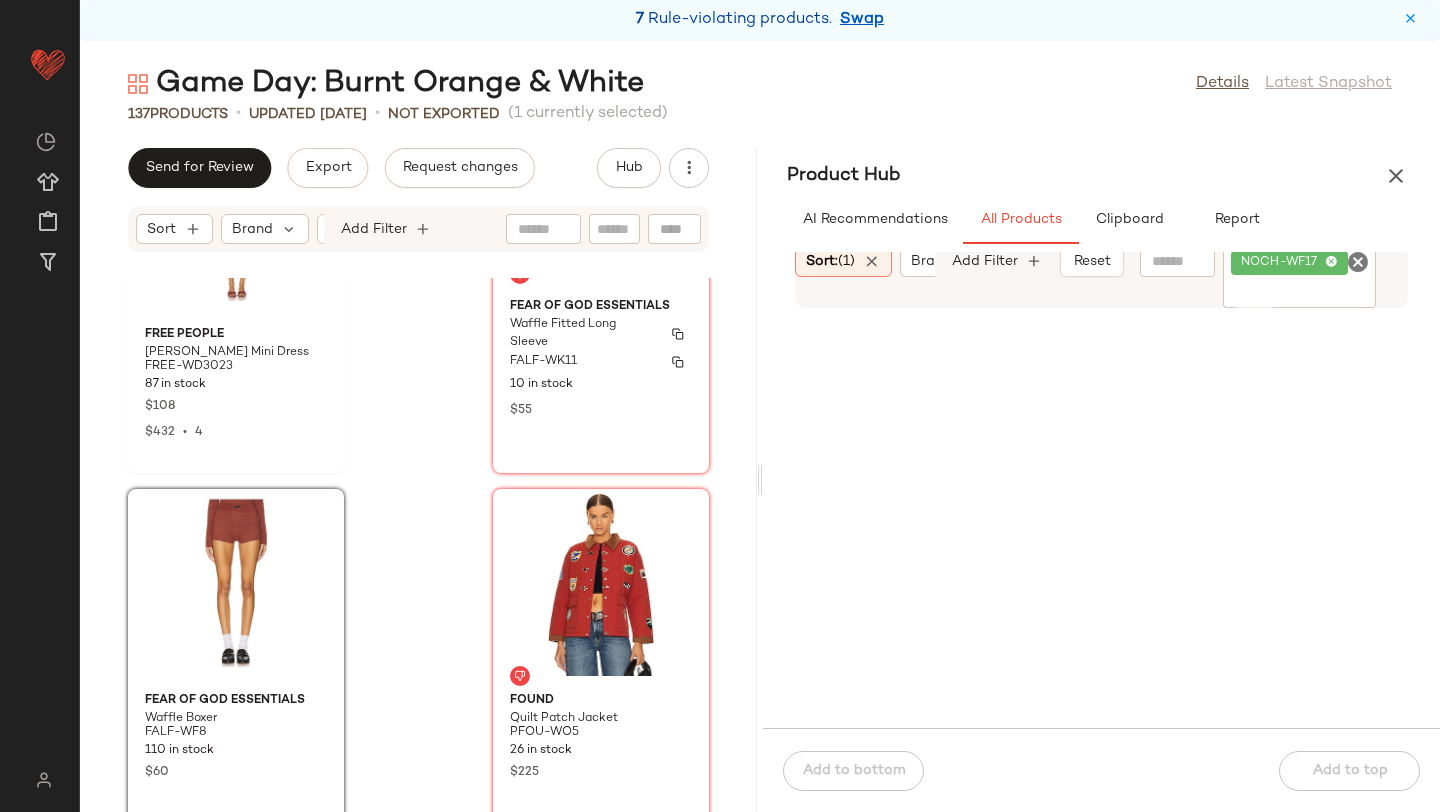click on "Fear of God ESSENTIALS" at bounding box center (601, 307) 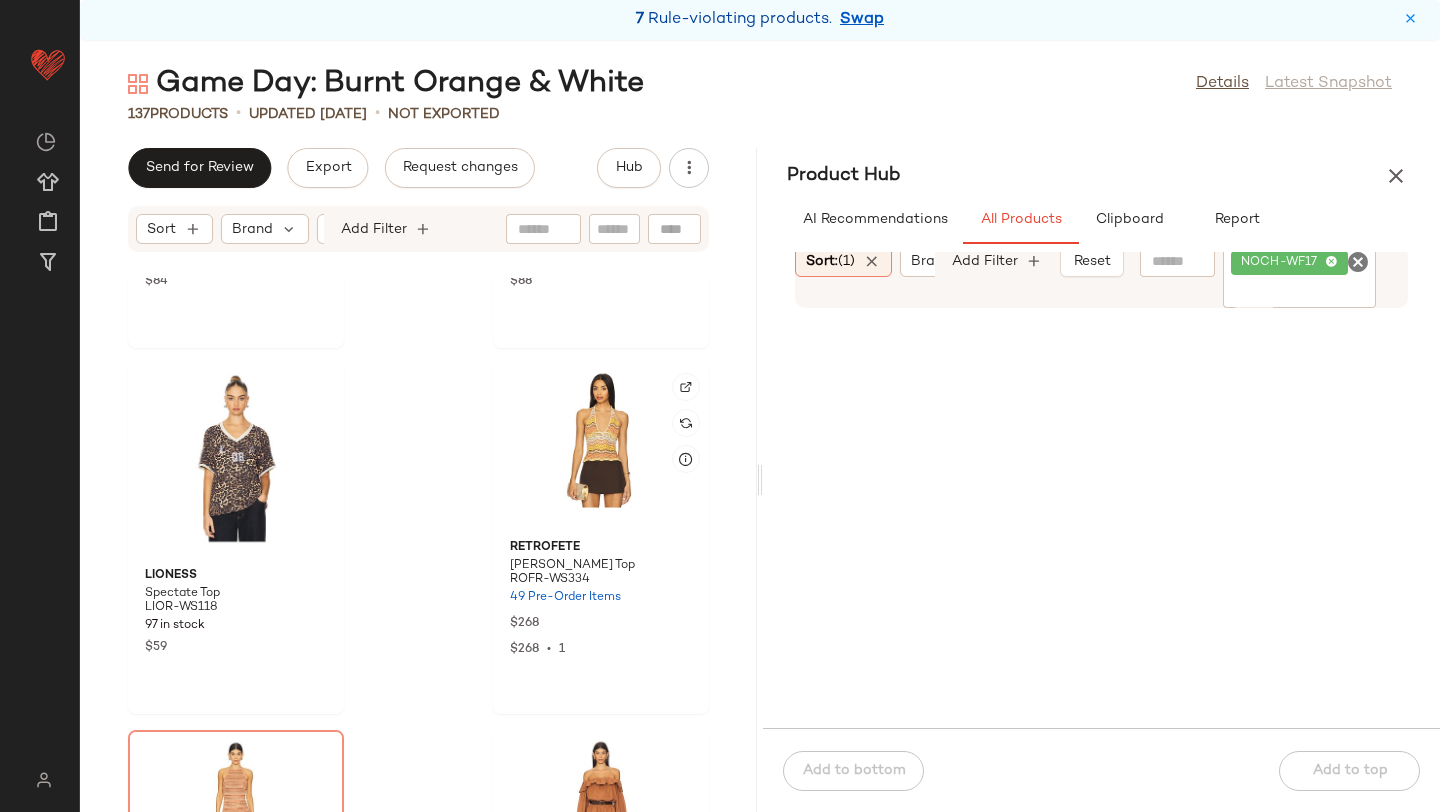 scroll, scrollTop: 13553, scrollLeft: 0, axis: vertical 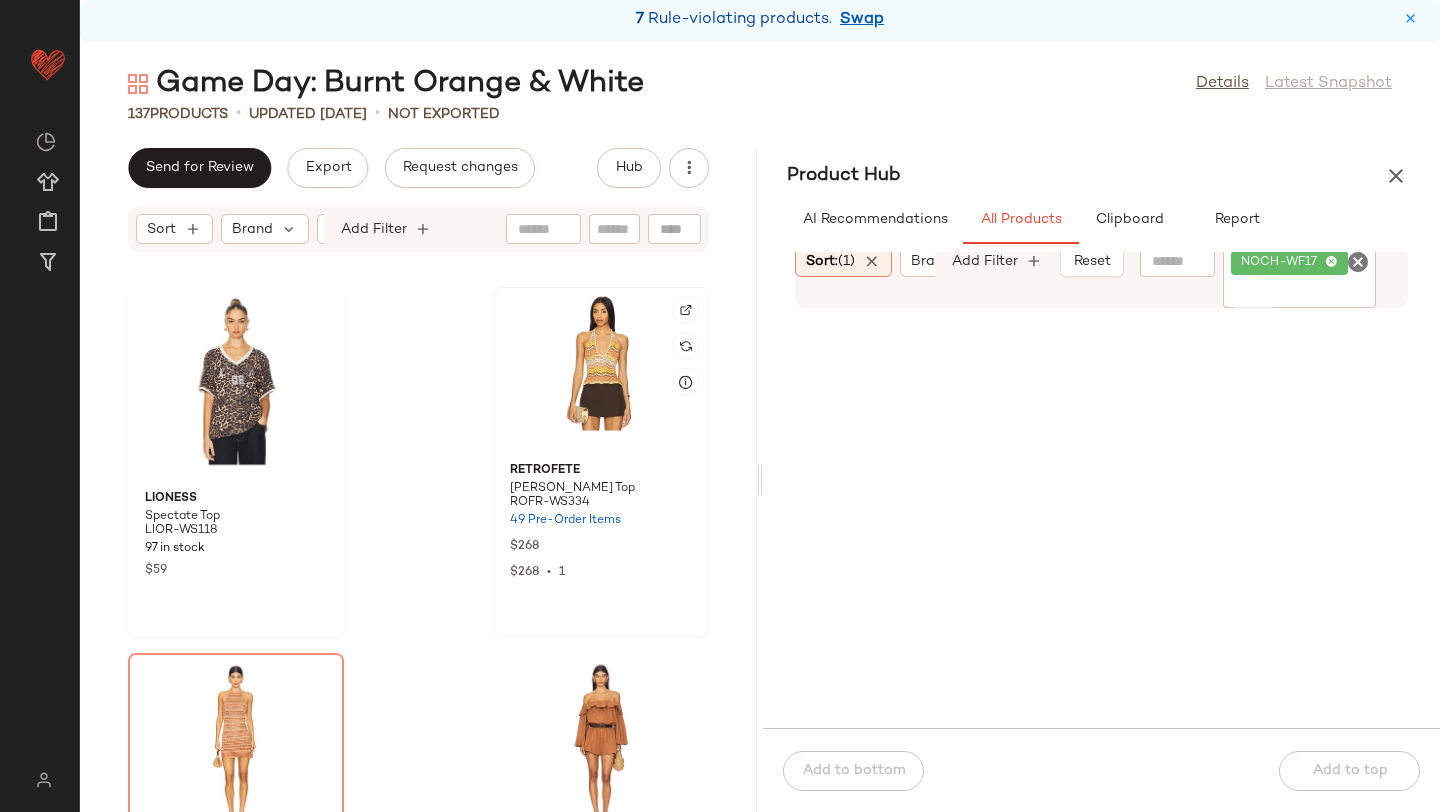 click 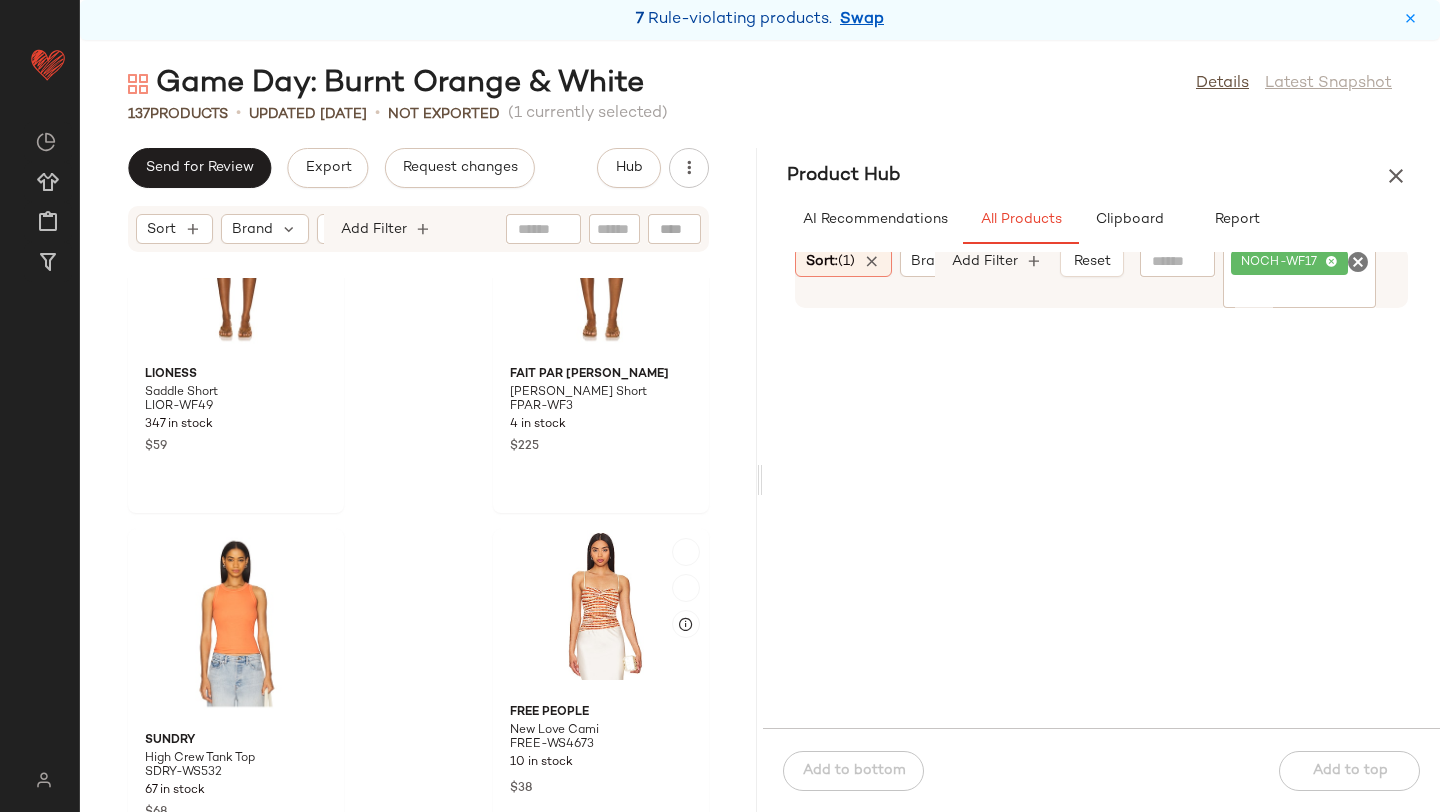 scroll, scrollTop: 14950, scrollLeft: 0, axis: vertical 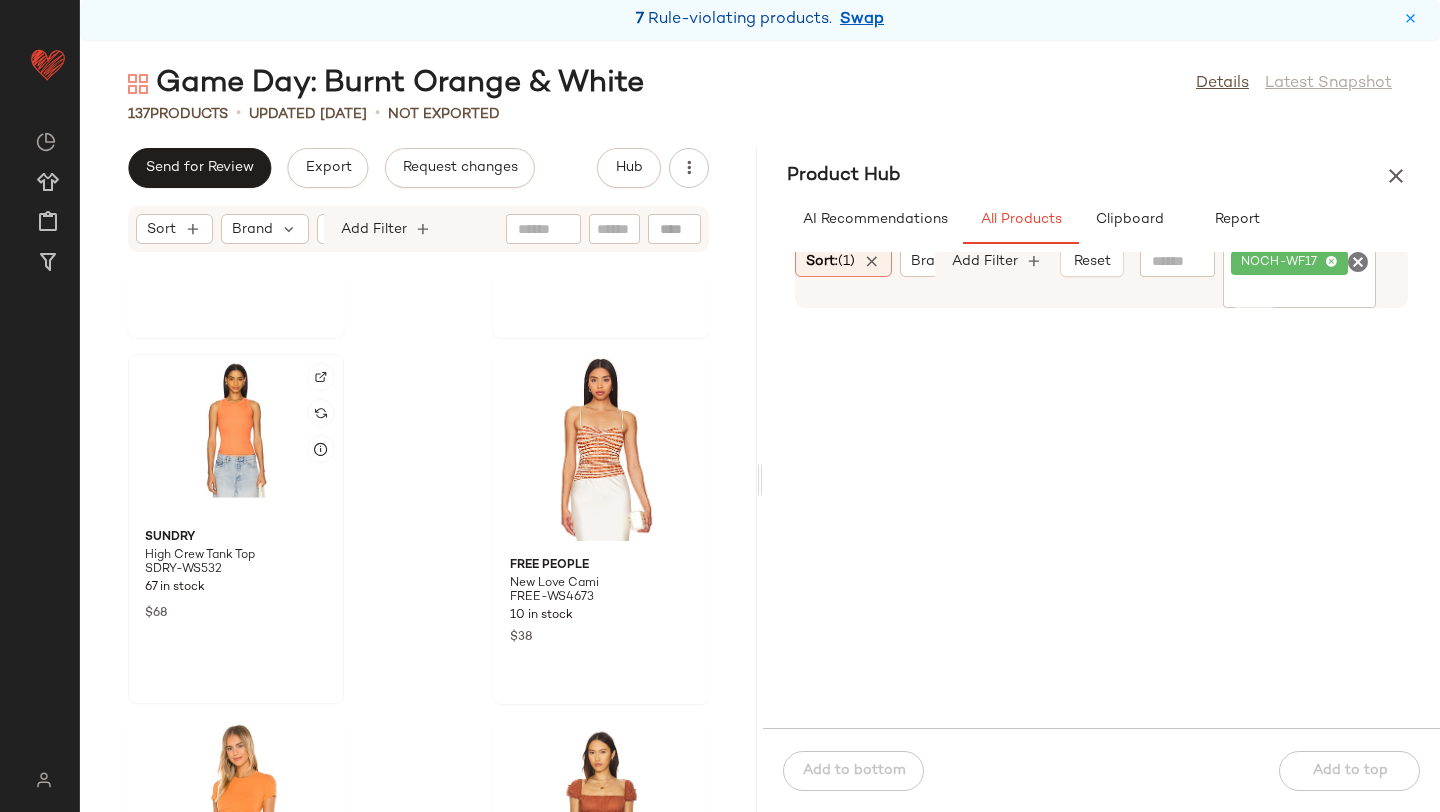 click 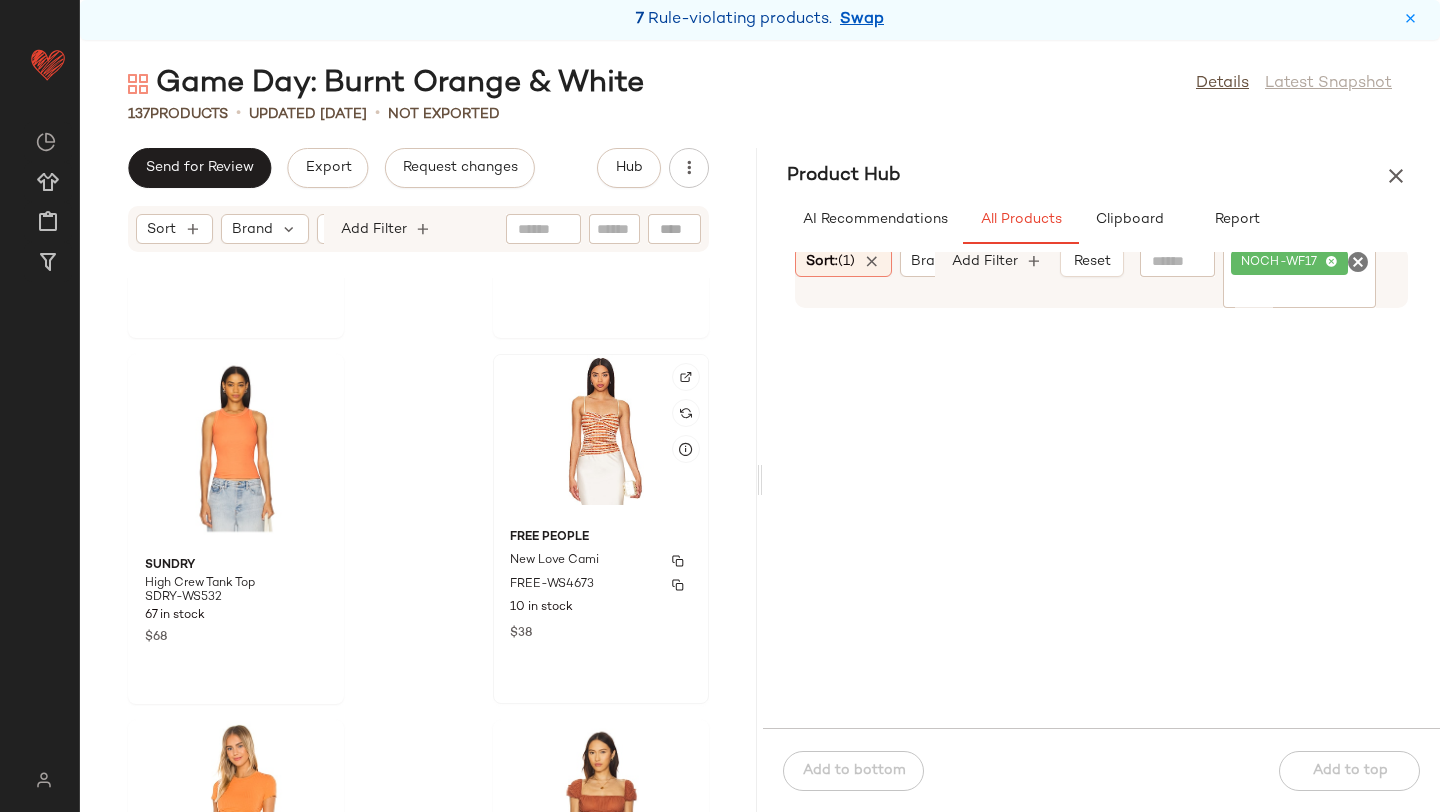 click on "Free People New Love Cami FREE-WS4673 10 in stock $38" 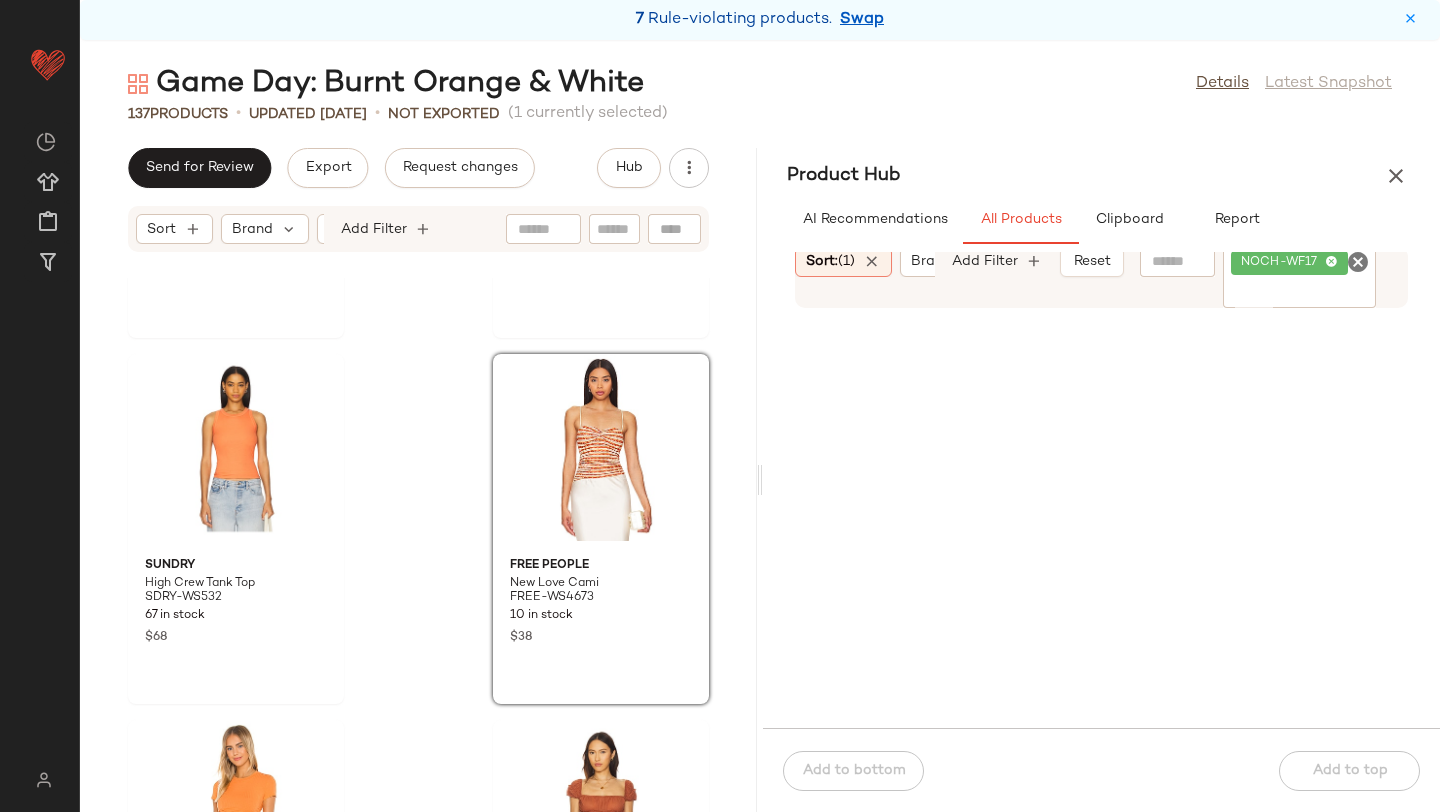 click 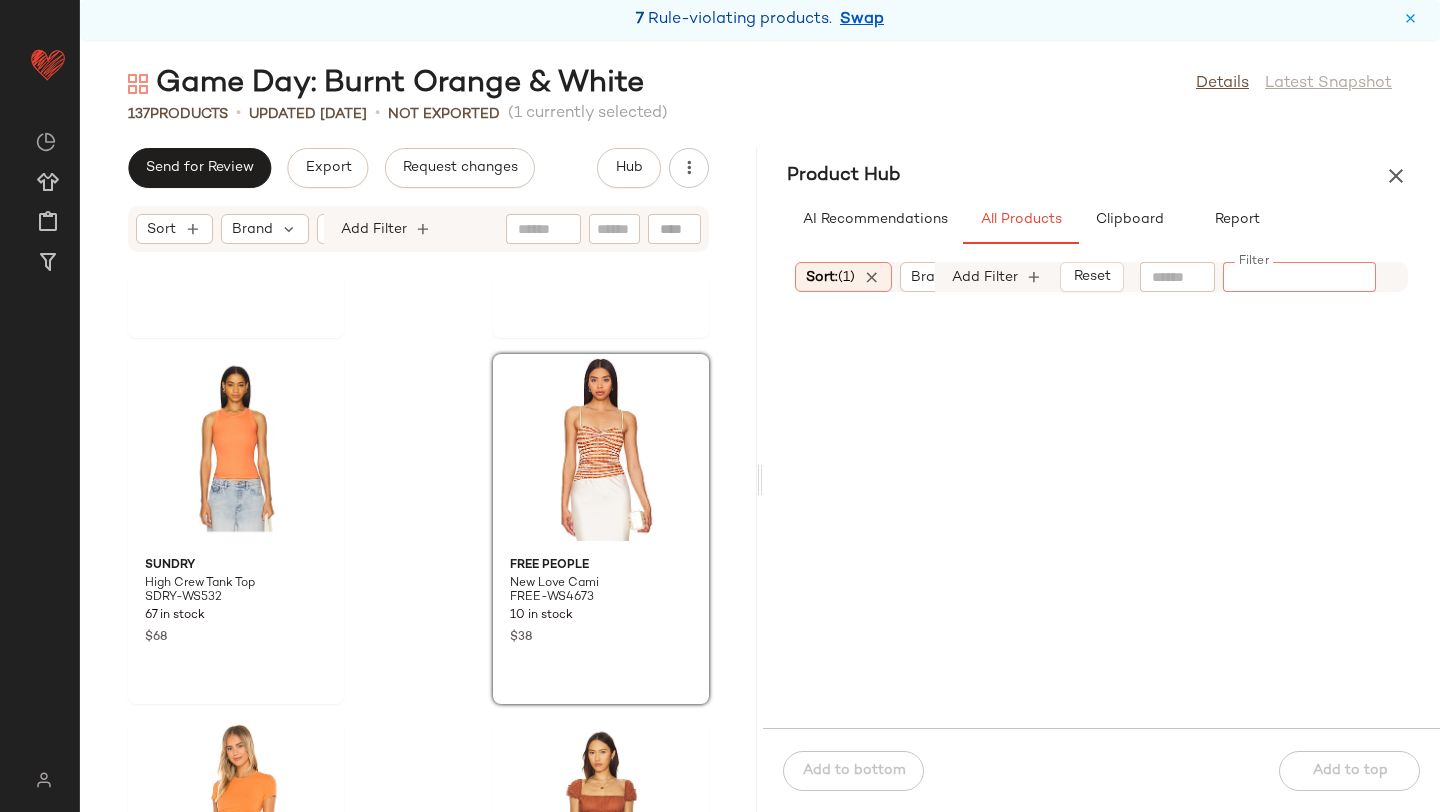 click 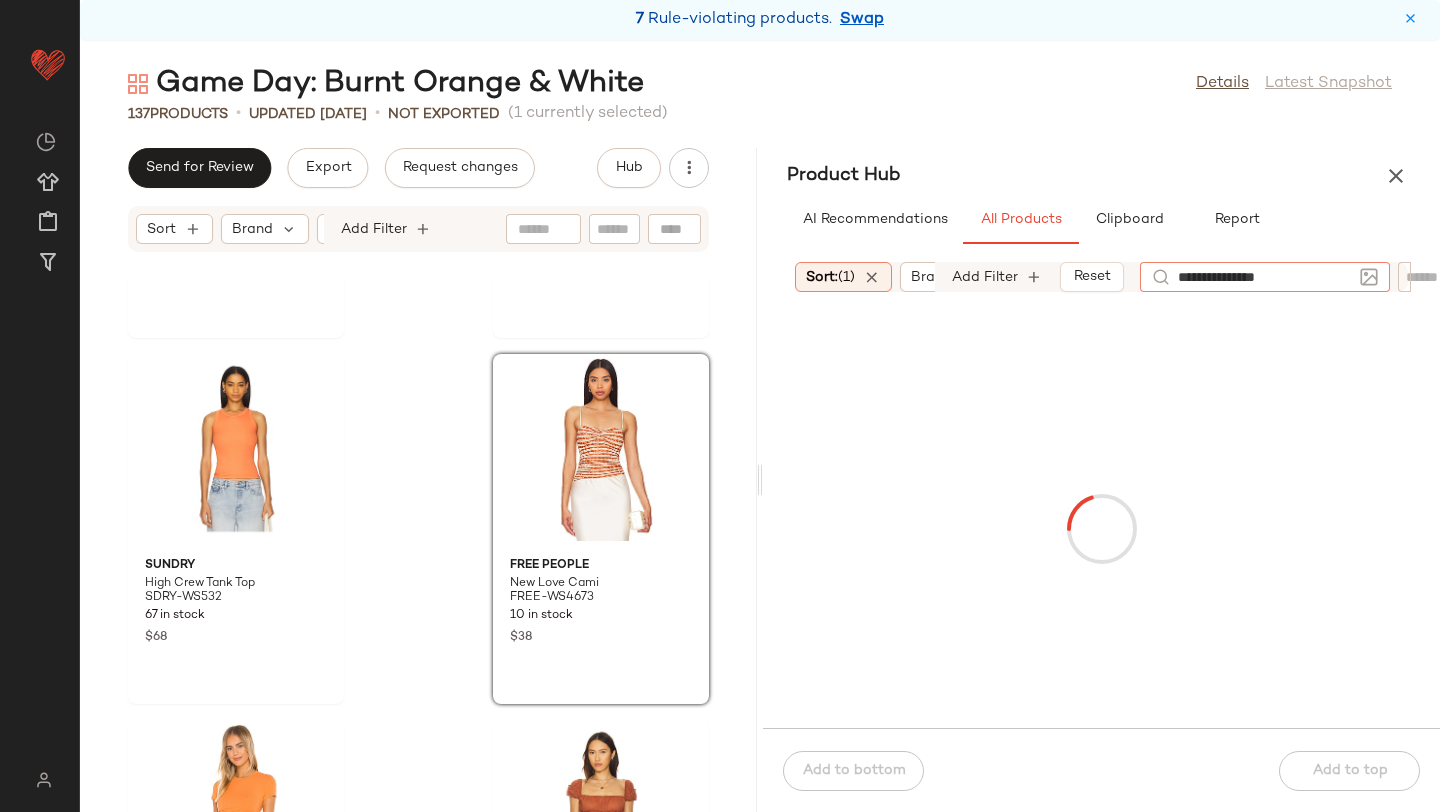 type on "**********" 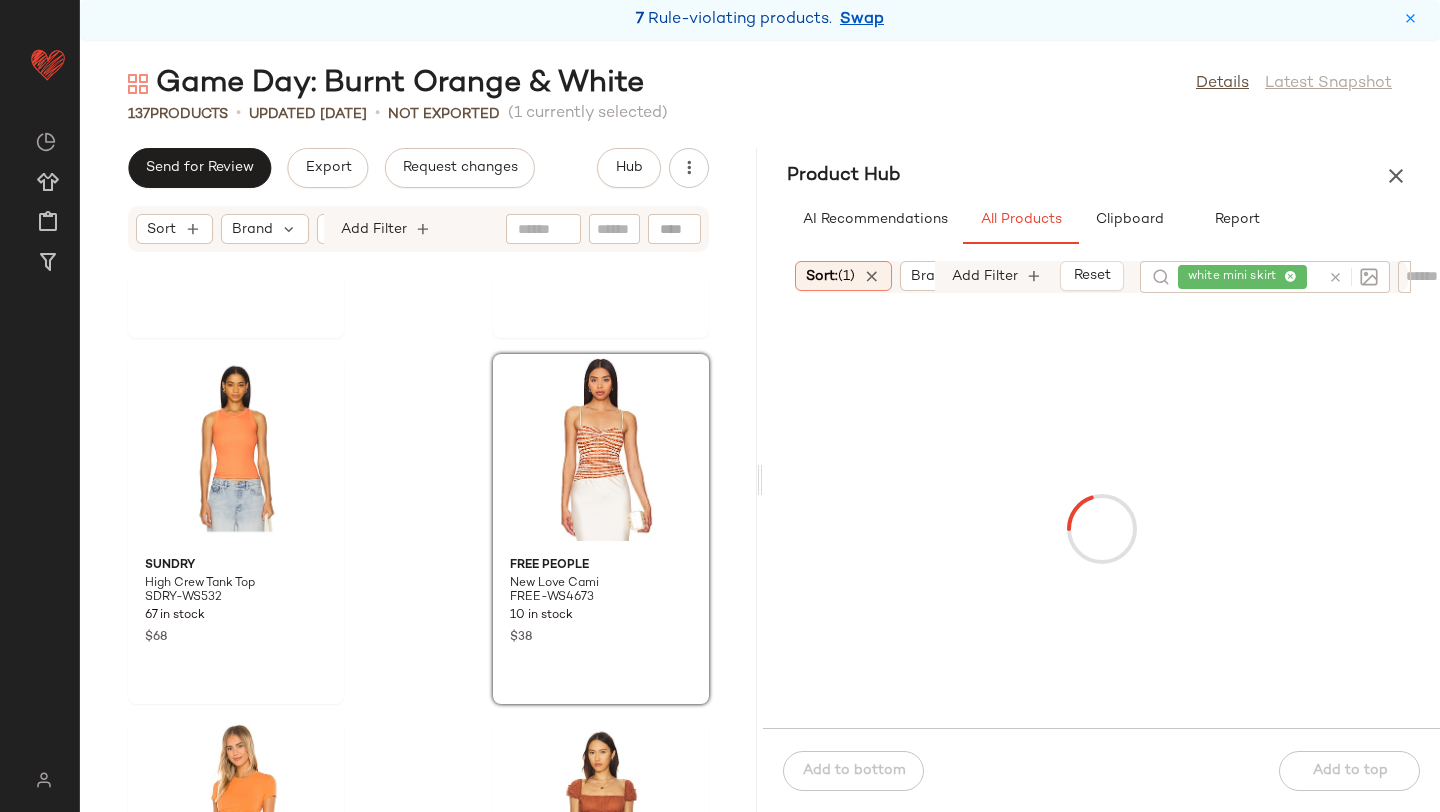 click on "Product Hub  AI Recommendations   All Products   Clipboard   Report  Sort:   (1) Brand  Category  In Curation?:   No Age:   adult Availability:   (2) Gender:   female Sale Price:   Not on sale Add Filter   Reset  white mini skirt Sort  In Curation?:   No Add Filter   Reset   Last Updated   Used Products  2 NIA Celia Top NIAR-WS11 296 in stock $78 SNDYS x REVOLVE Boat Linen Jumpsuit SDYS-WC8 34 in stock $92  SET  superdown Maja Top SPDW-WS2069 299 in stock $58 $174  •  3 Julietta Amore Necklace JIET-WL41 68 Pre-Order Items $275 Julietta Jamie Choker JIET-WL47 31 Pre-Order Items $175 SIMONMILLER Lopsy Bag SIMO-WY99 14 in stock $295 Cuyana Classic Easy Tote Bag CUYR-WY24 14 in stock $268 Gola Elan Sneaker GLRA-WZ15 756 in stock $110  Add to bottom   Add to top" 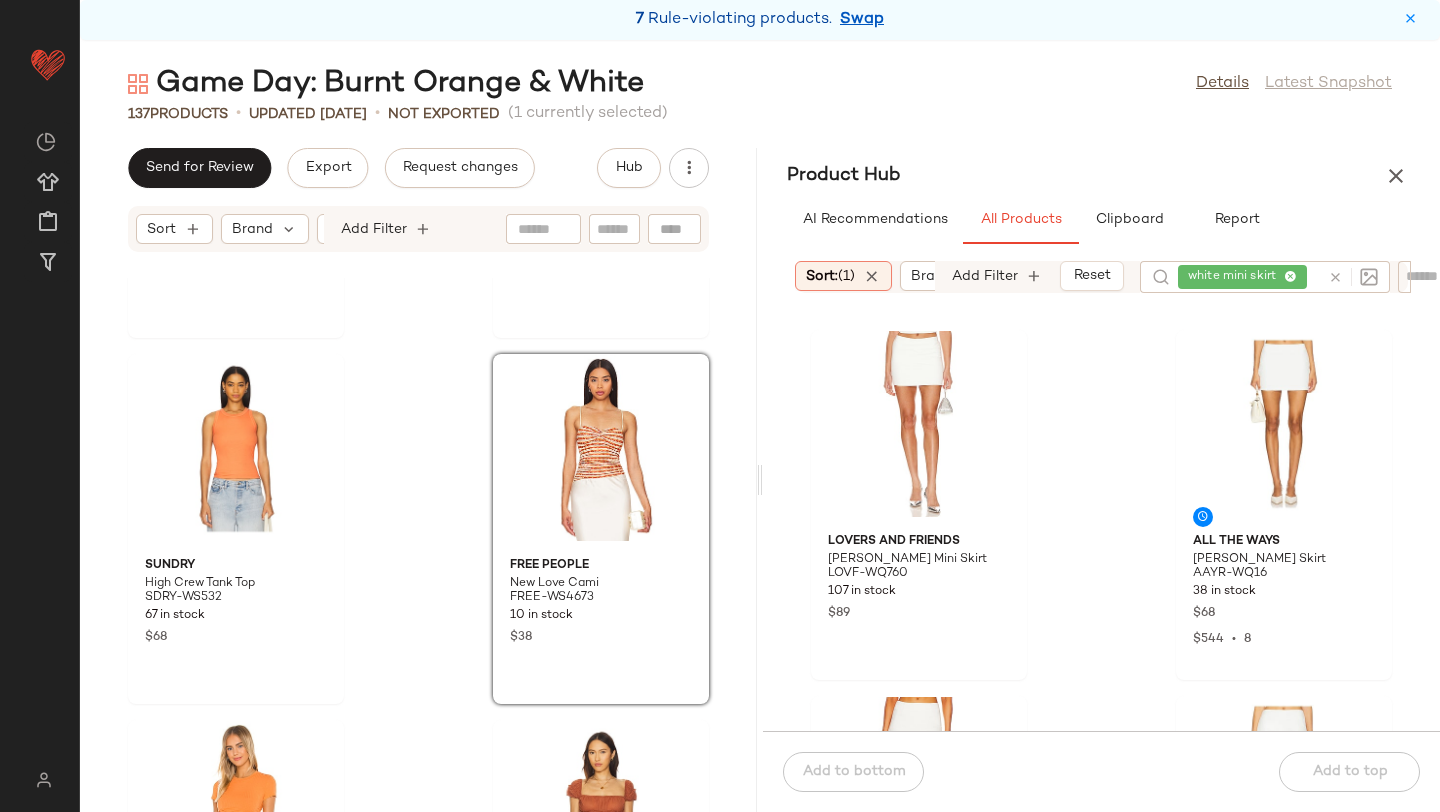 scroll, scrollTop: 1, scrollLeft: 0, axis: vertical 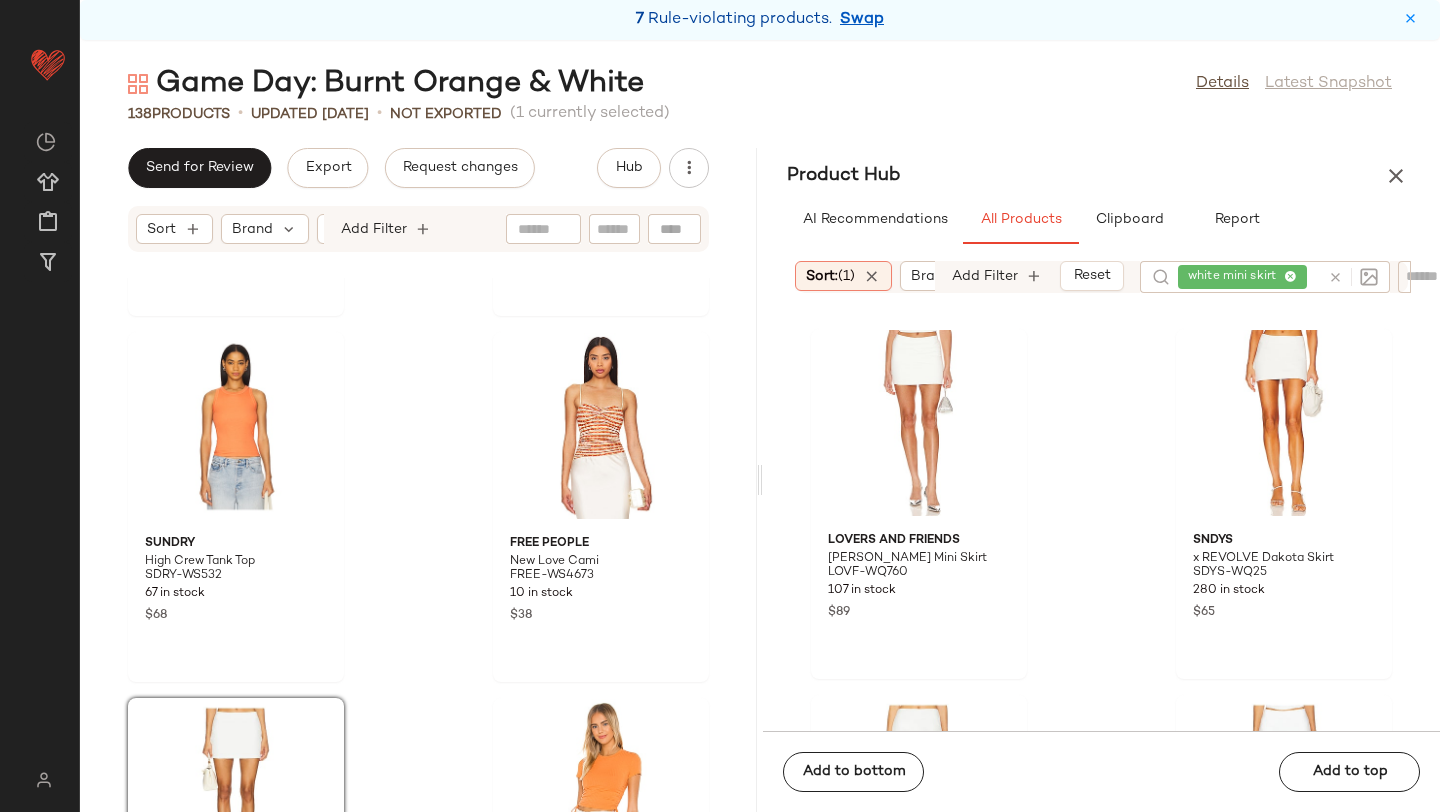click on "LIONESS Saddle Short LIOR-WF49 347 in stock $59 Fait Par Foutch Bobbi Trouser Short FPAR-WF3 4 in stock $225 SUNDRY High Crew Tank Top SDRY-WS532 67 in stock $68 Free People New Love Cami FREE-WS4673 10 in stock $38 ALL THE WAYS Natalyna Mini Skirt AAYR-WQ16 38 in stock $68 $544  •  8 Lovers and Friends Divine Tee LOVF-WS1704 65 in stock $88 Free People Sweet On You Crop FREE-WS5088 95 in stock $58 Steve Madden Gabrielle Top SMAD-WS124 28 in stock $59 $118  •  2" 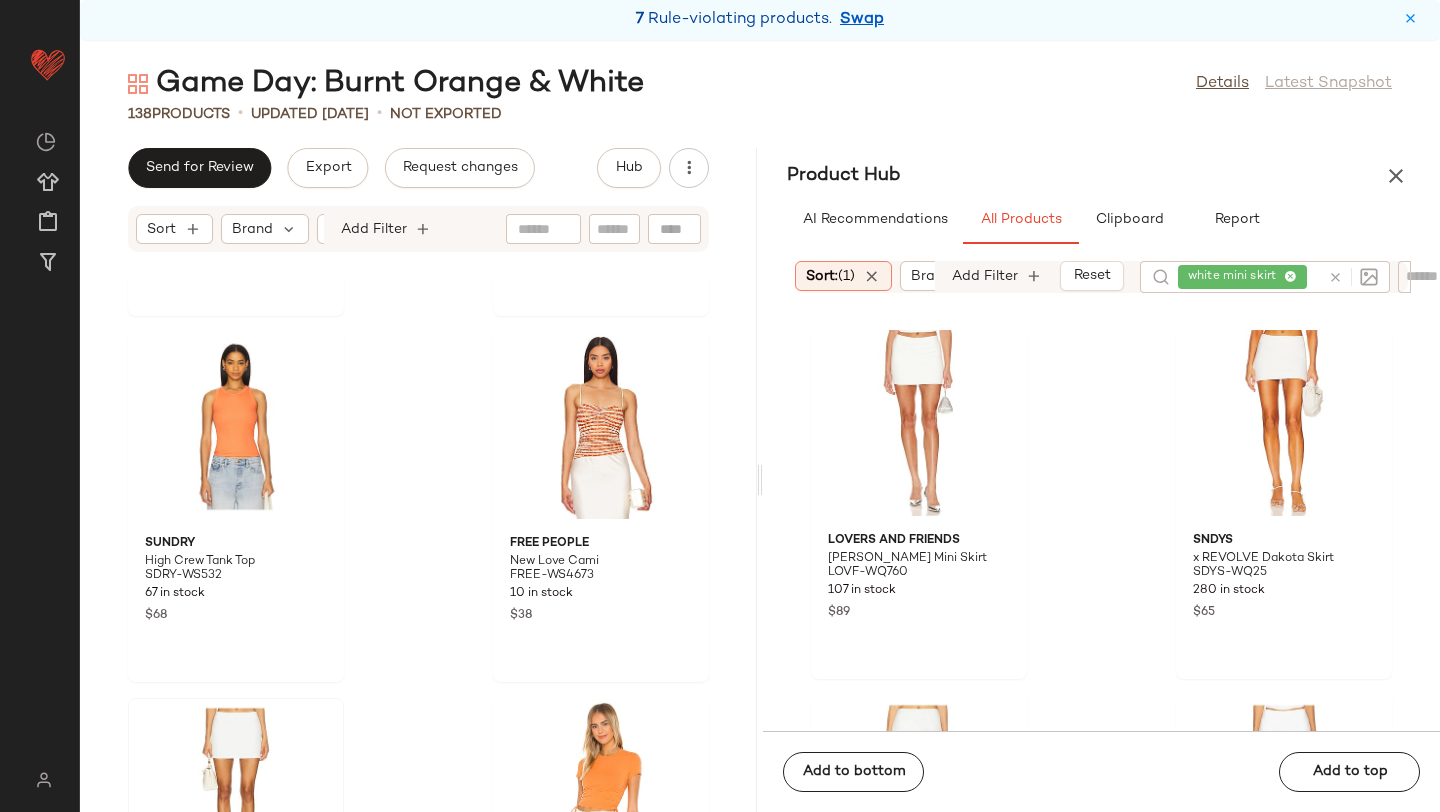 click 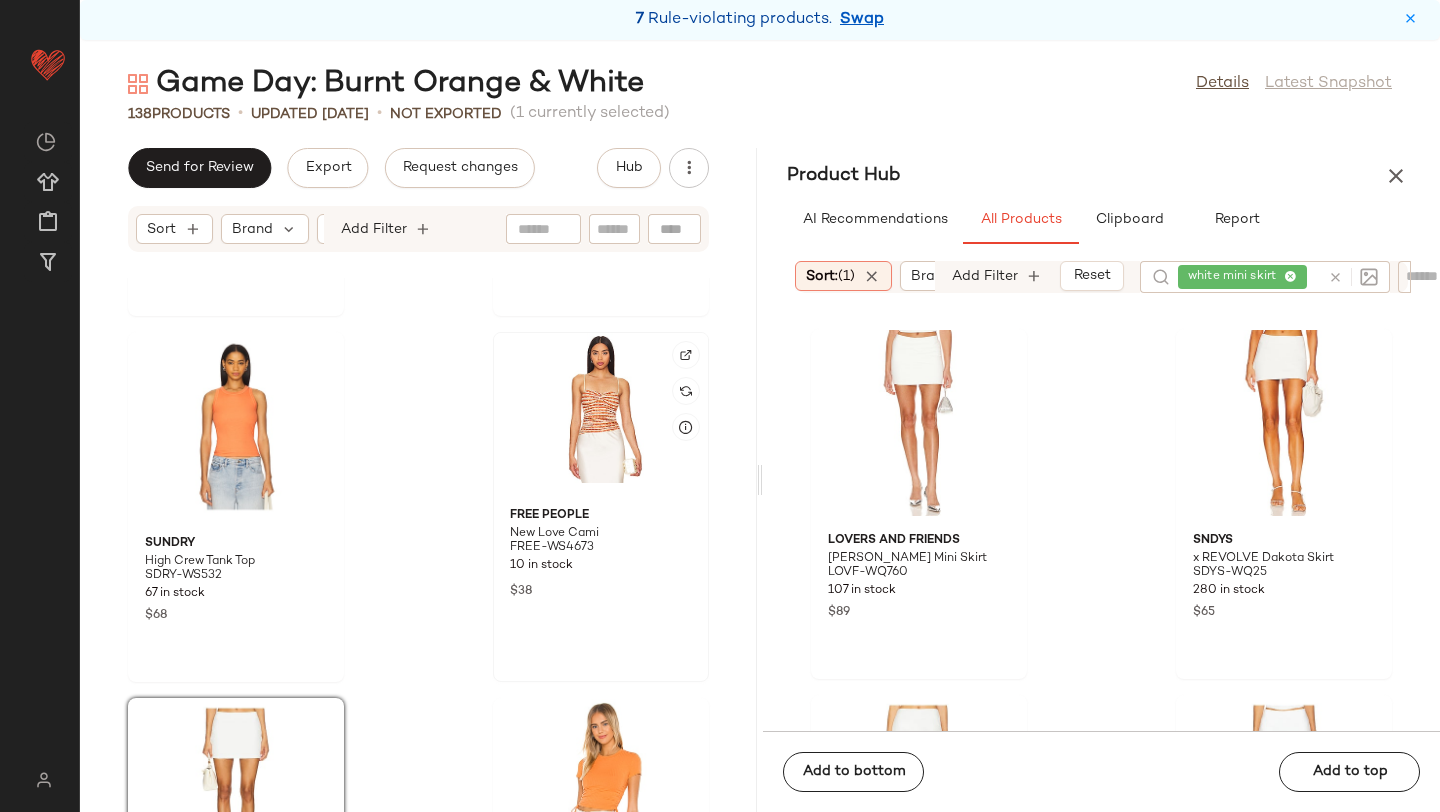 click 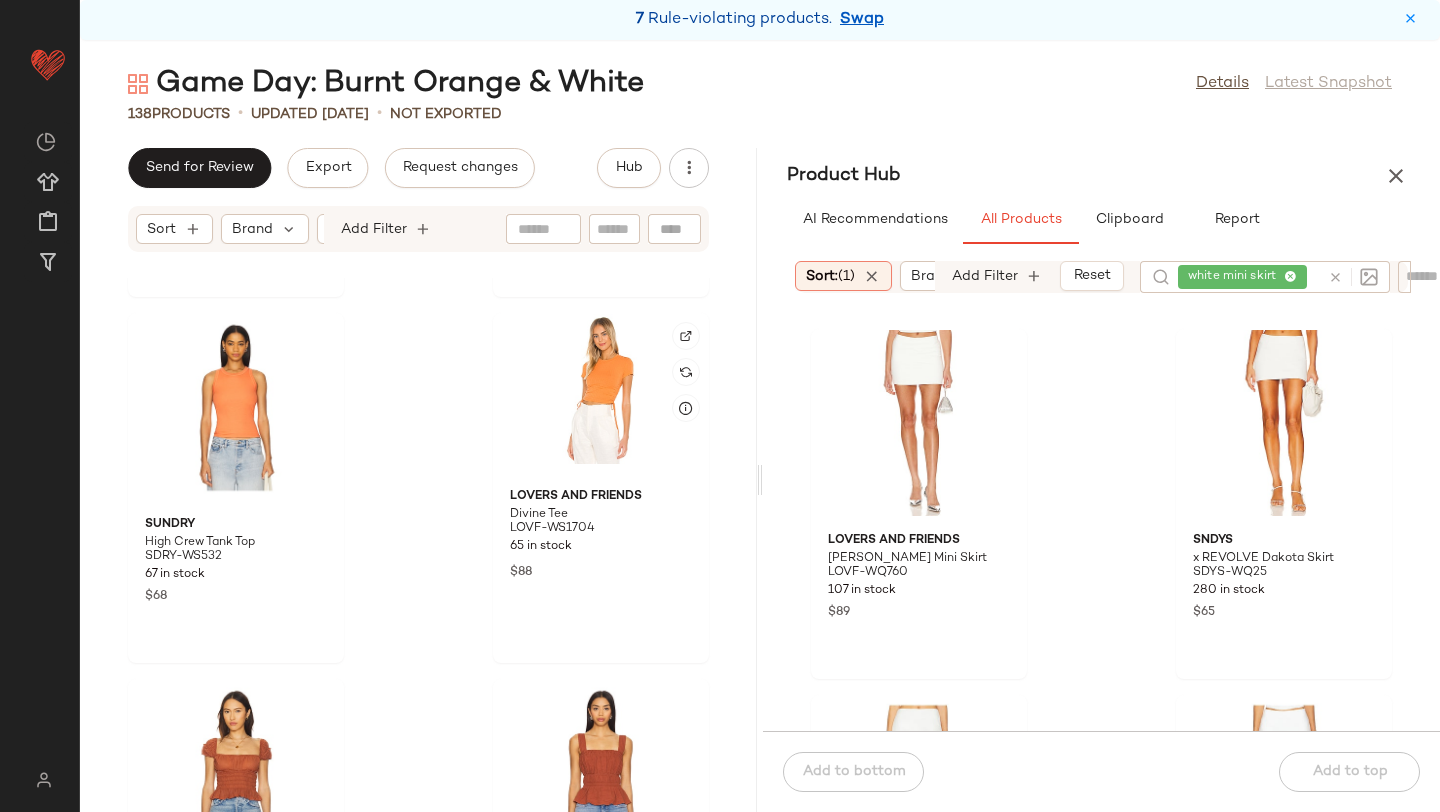 scroll, scrollTop: 15353, scrollLeft: 0, axis: vertical 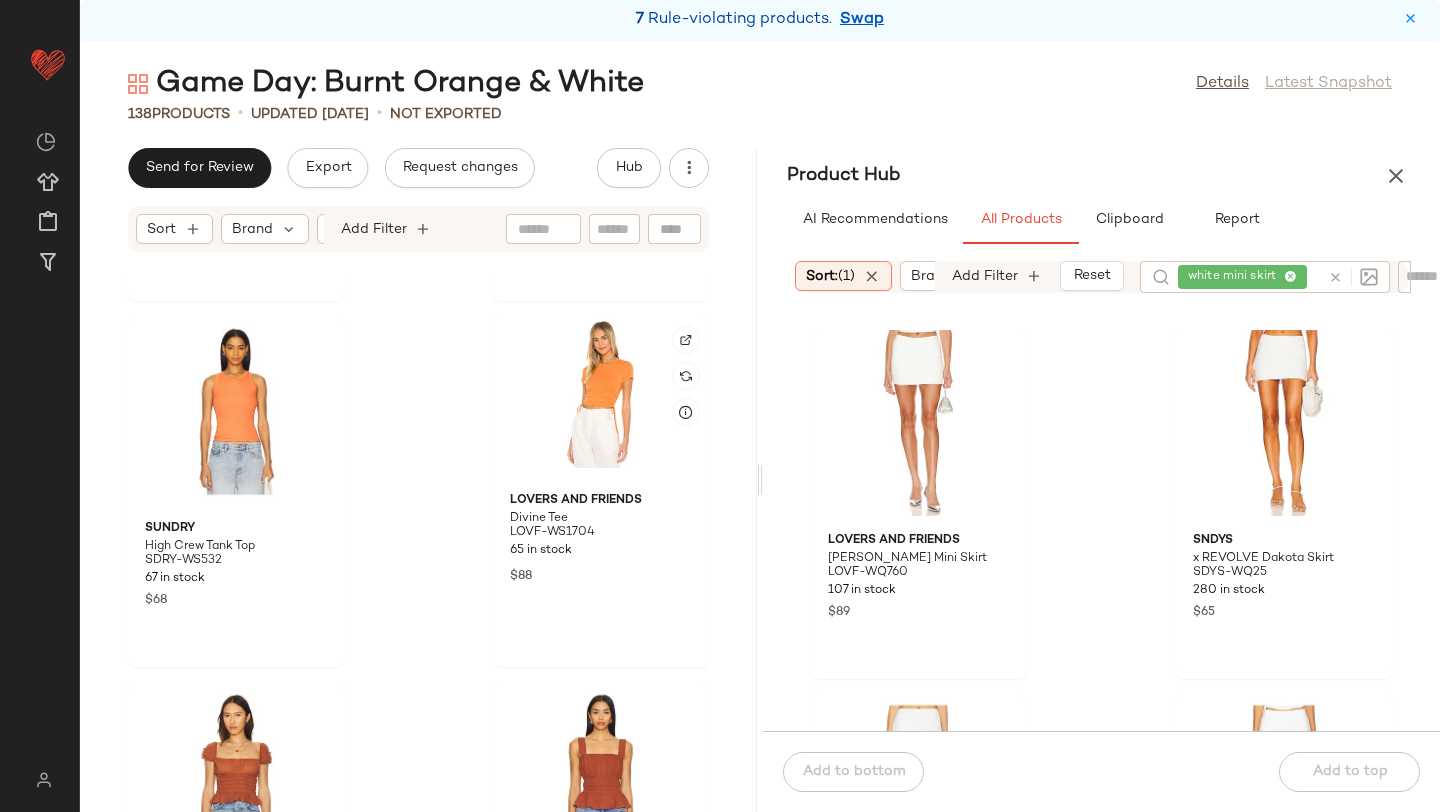 click 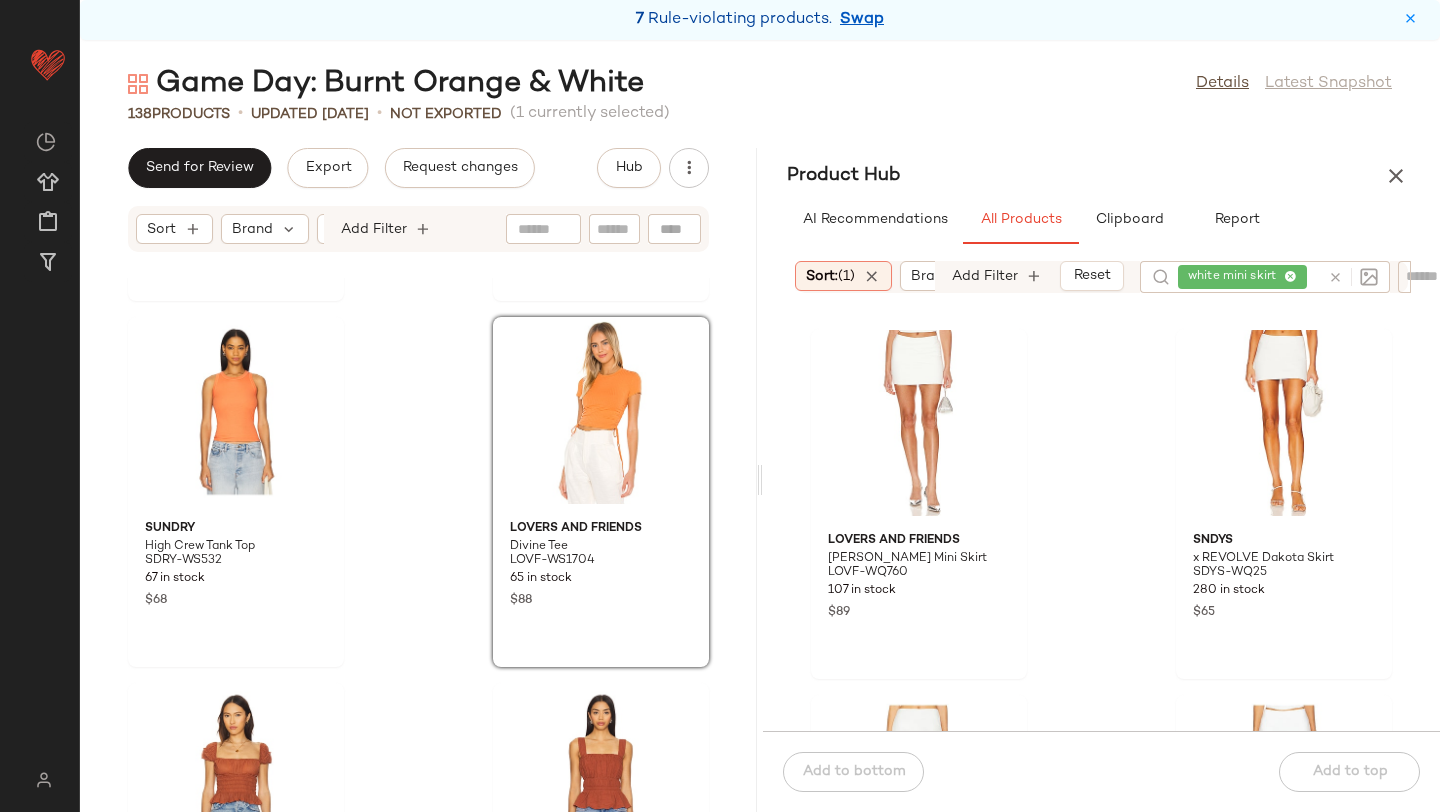 click at bounding box center [1335, 277] 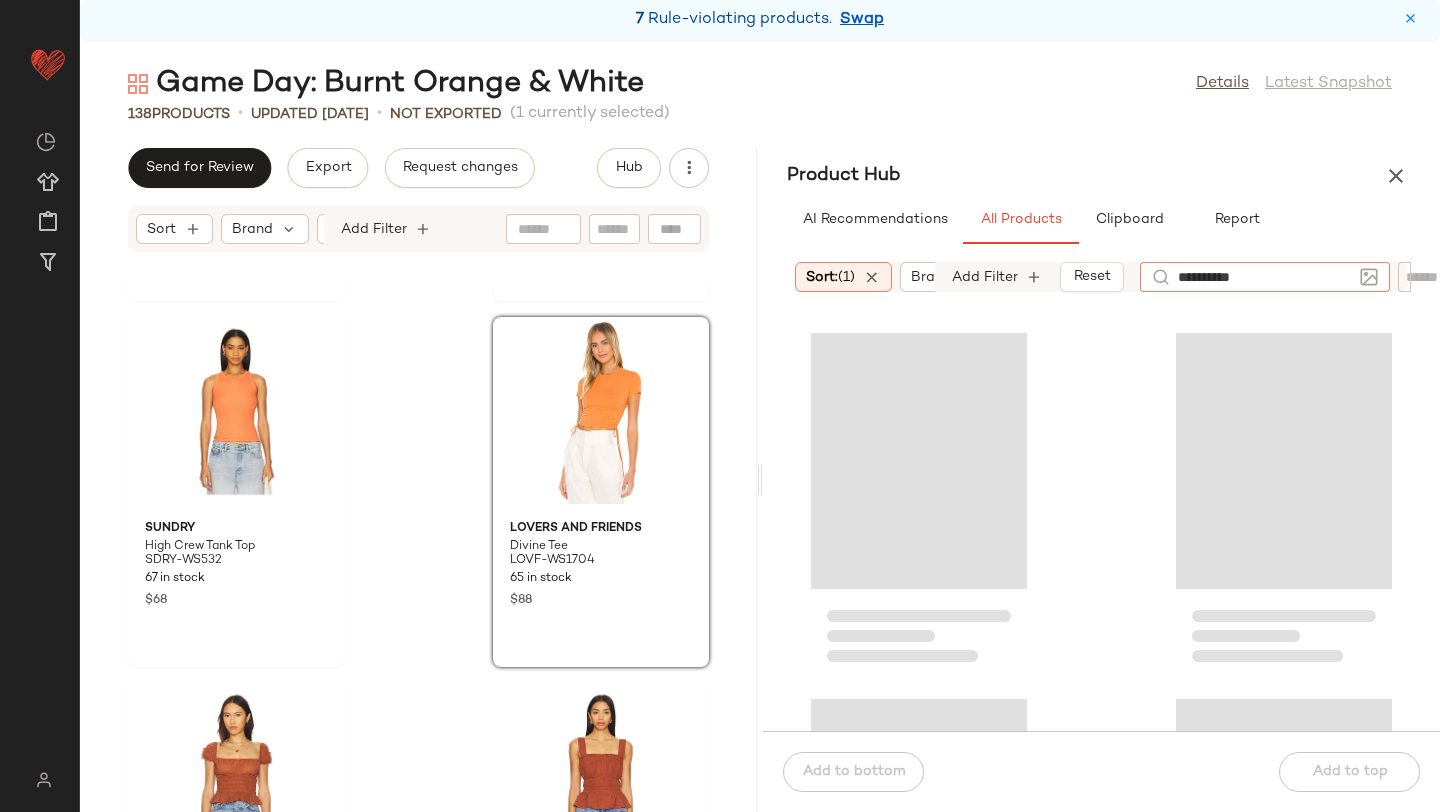 type on "**********" 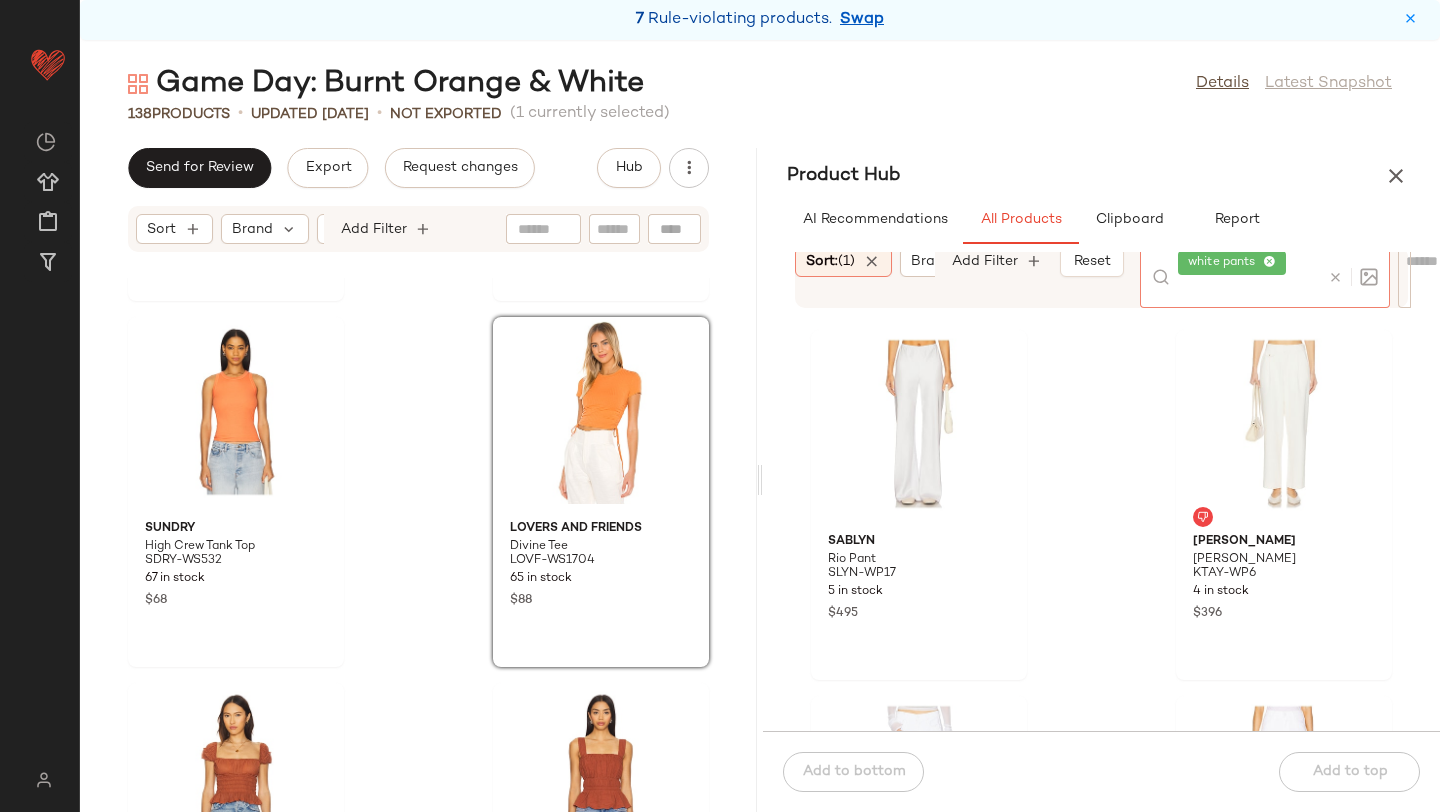 click on "SABLYN Rio Pant SLYN-WP17 5 in stock $495 Kimberly Taylor Amanda Pant KTAY-WP6 4 in stock $396 MOTHER The Full Pipe Ankle Jeans MOTH-WJ1847 81 in stock $238 MOTHER The Kick It Jeans MOTH-WJ1760 9 in stock $228 Rue Sophie Glen Pant SRUE-WP16 9 in stock $178 Rebecca Vallance Rory Pant REBR-WP6 2 in stock $530 FRAME The Arrow Jeans FAME-WJ422 12 in stock $268 L'AGENCE Scottie Wide Leg Jeans LAGR-WJ272 11 in stock $255" 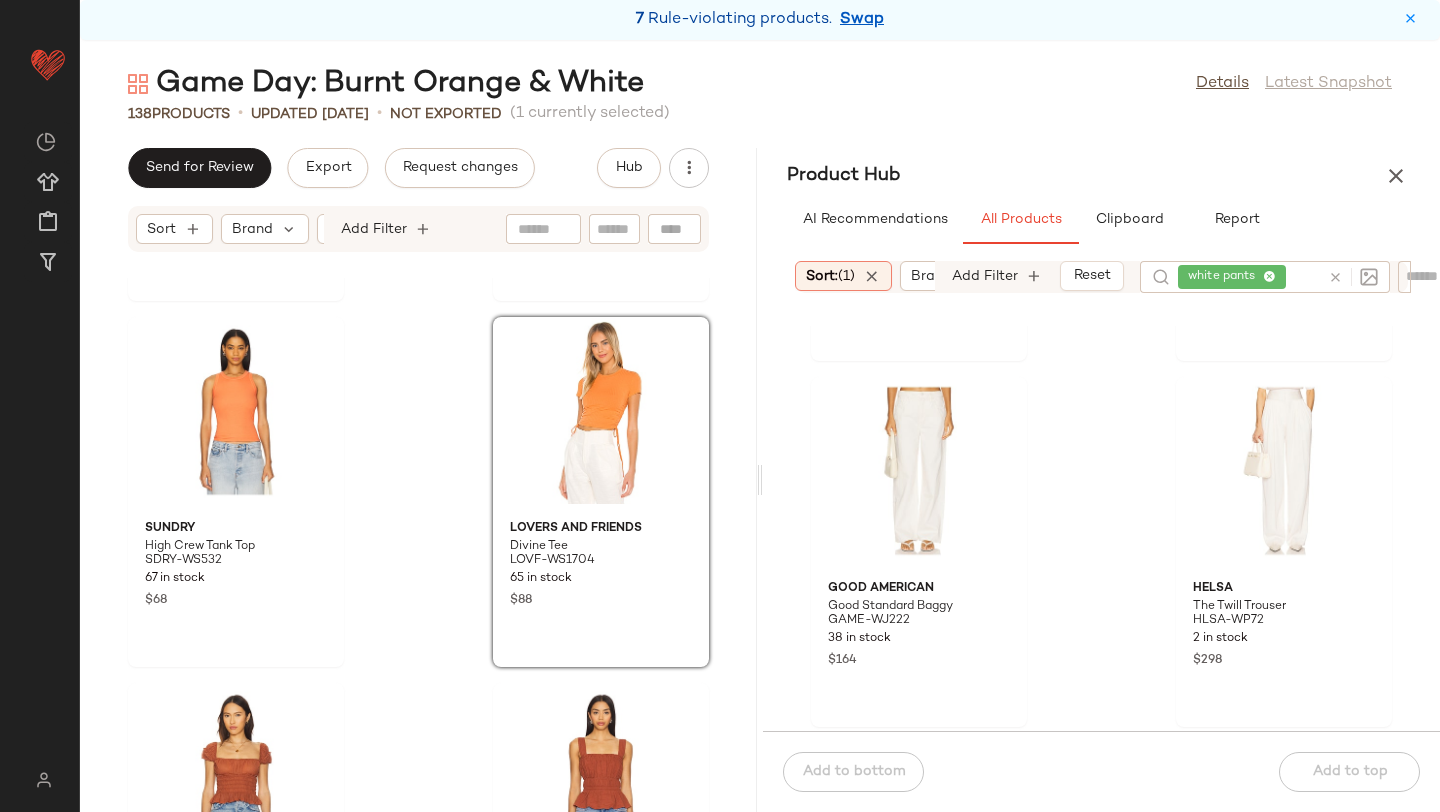 scroll, scrollTop: 1813, scrollLeft: 0, axis: vertical 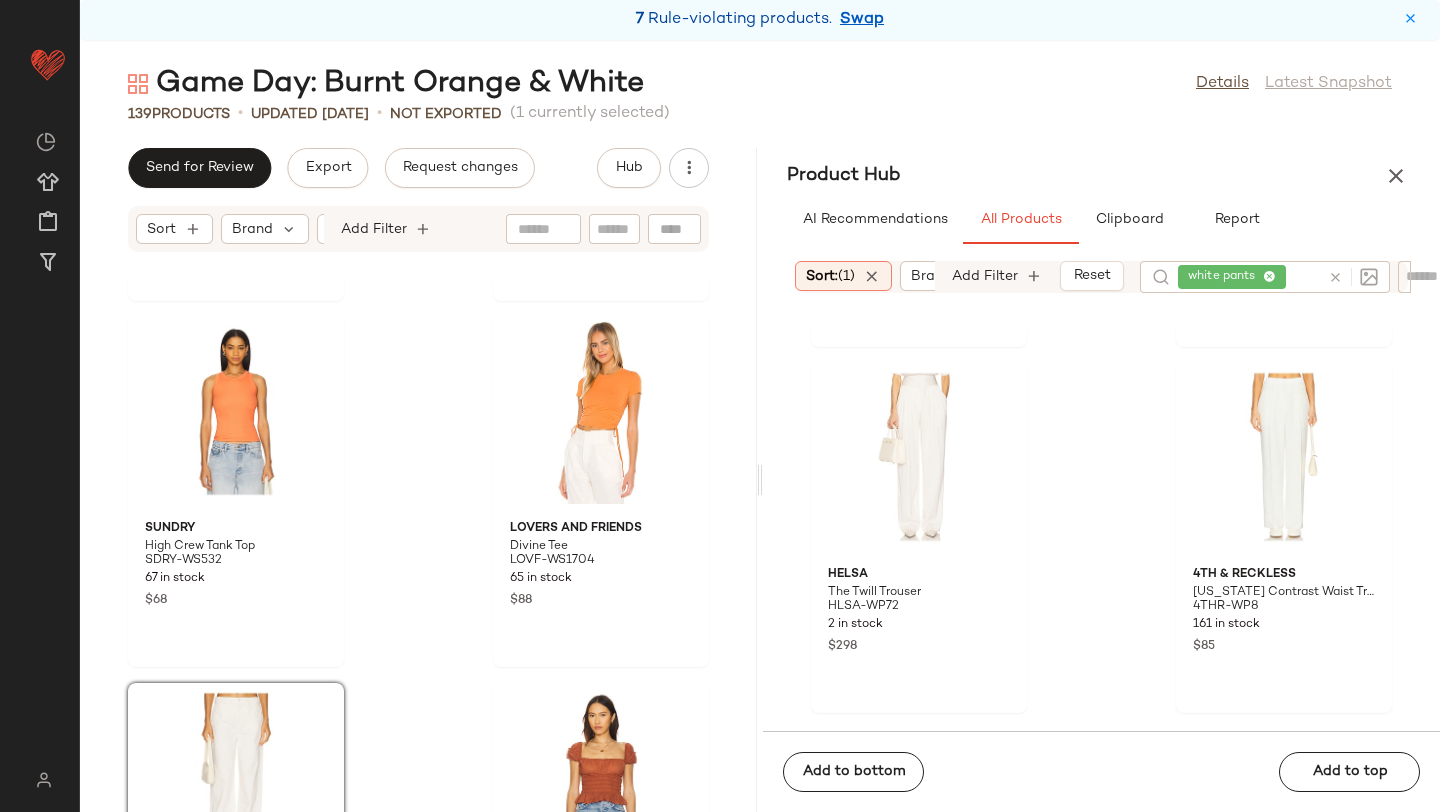 click on "LIONESS Saddle Short LIOR-WF49 347 in stock $59 Fait Par Foutch Bobbi Trouser Short FPAR-WF3 4 in stock $225 SUNDRY High Crew Tank Top SDRY-WS532 67 in stock $68 Lovers and Friends Divine Tee LOVF-WS1704 65 in stock $88 Good American Good Standard Baggy GAME-WJ222 38 in stock $164 Free People Sweet On You Crop FREE-WS5088 95 in stock $58 Steve Madden Gabrielle Top SMAD-WS124 28 in stock $59 $118  •  2 Free People x Intimately FP Duo Corset Cami FREE-WS5011 189 in stock $48" 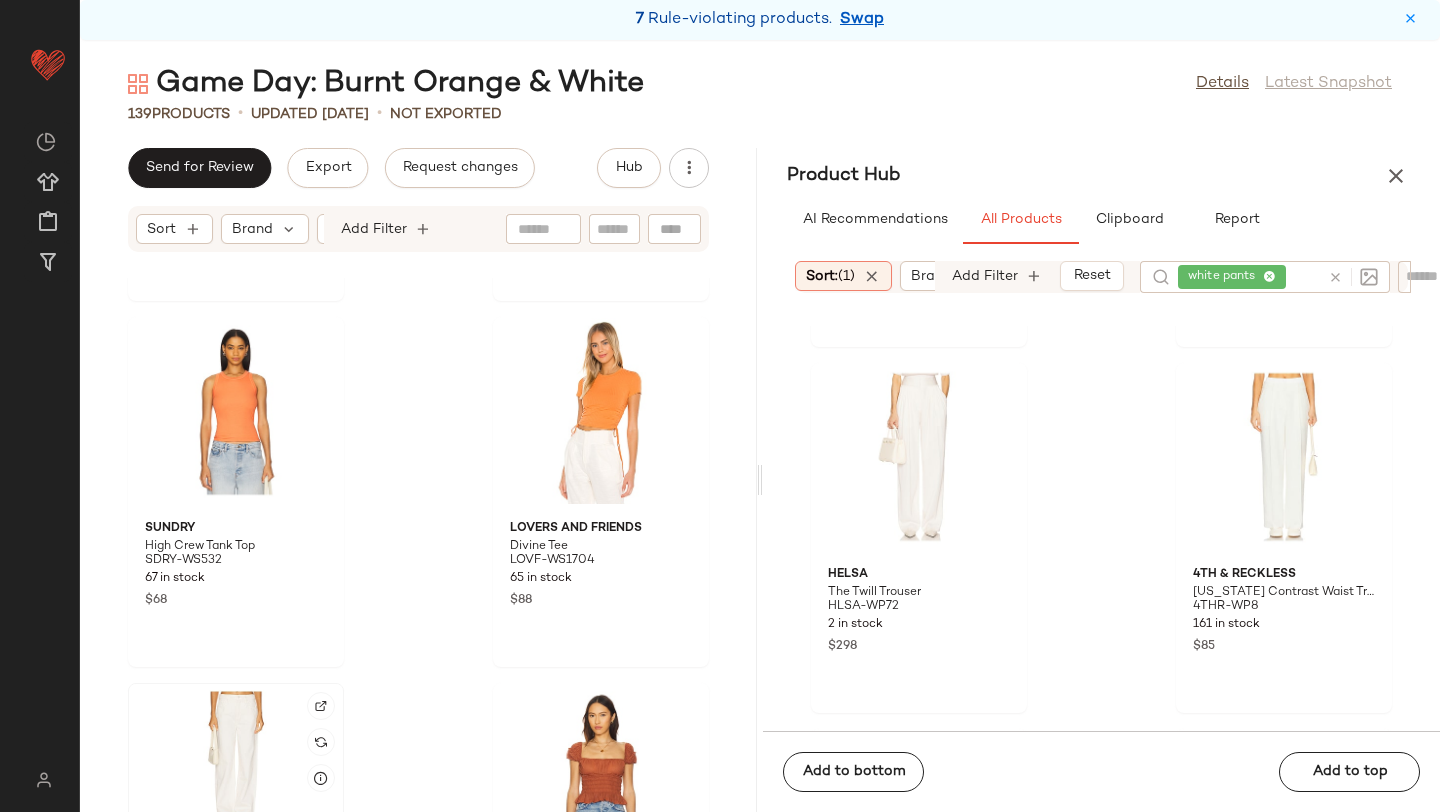 click 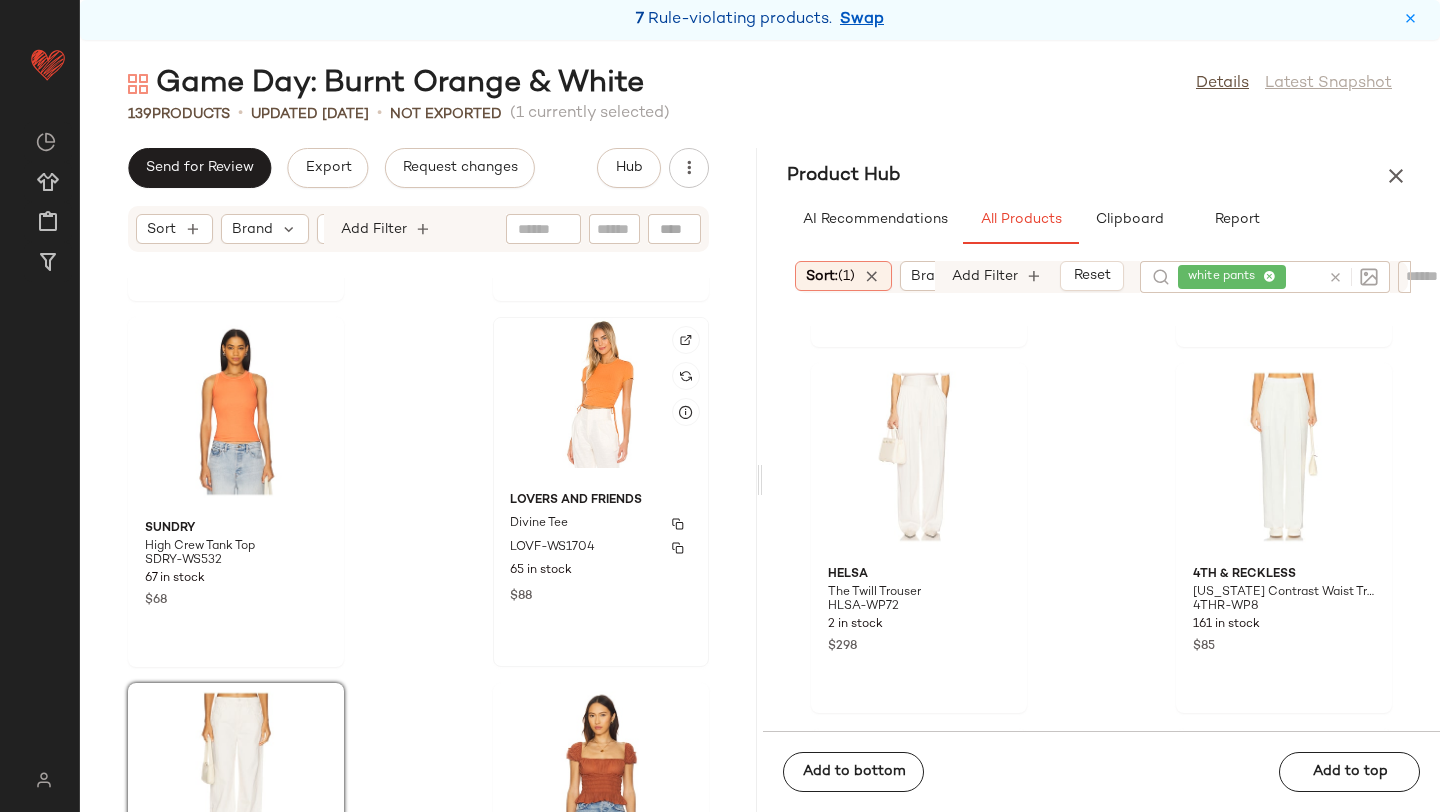 click on "Lovers and Friends Divine Tee LOVF-WS1704 65 in stock $88" 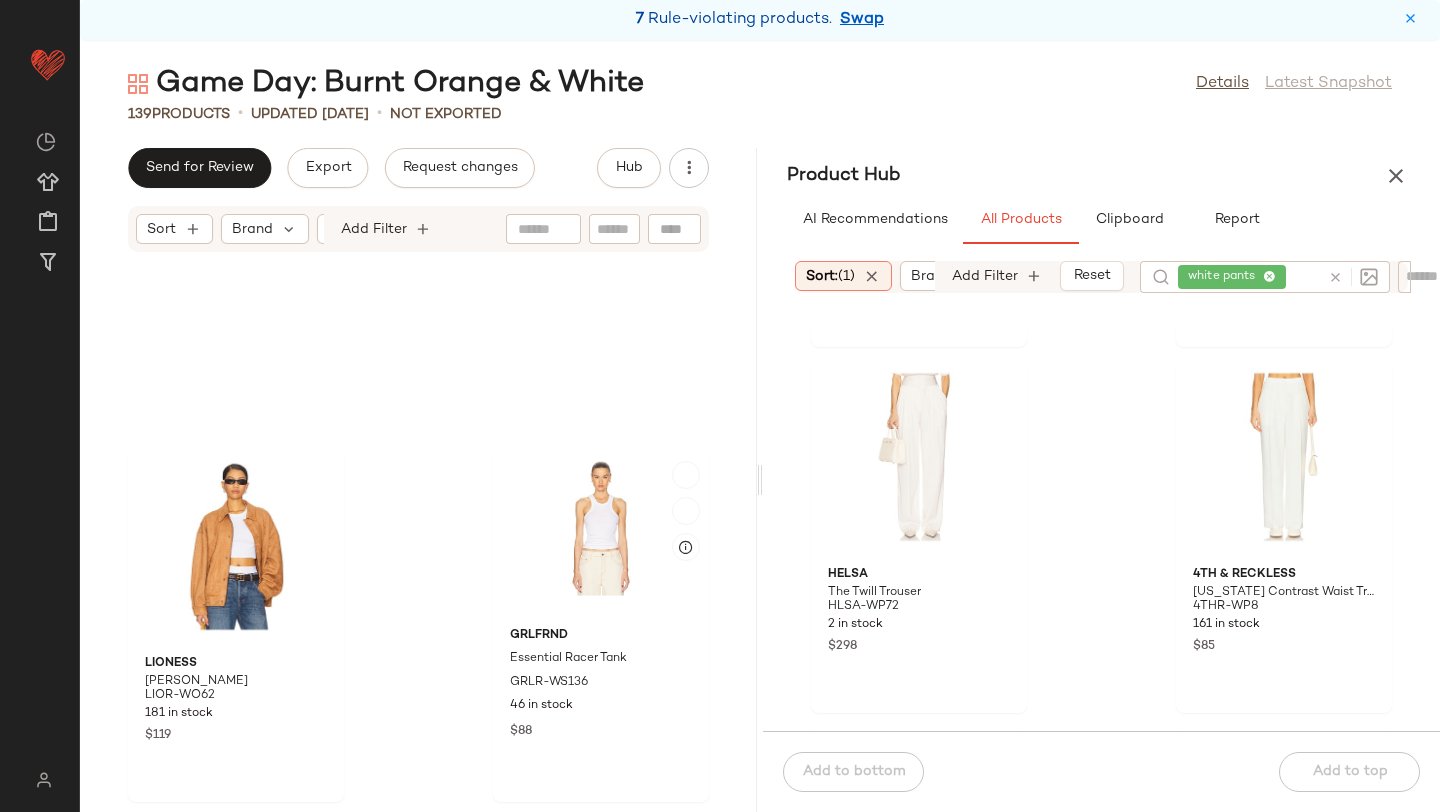 scroll, scrollTop: 17215, scrollLeft: 0, axis: vertical 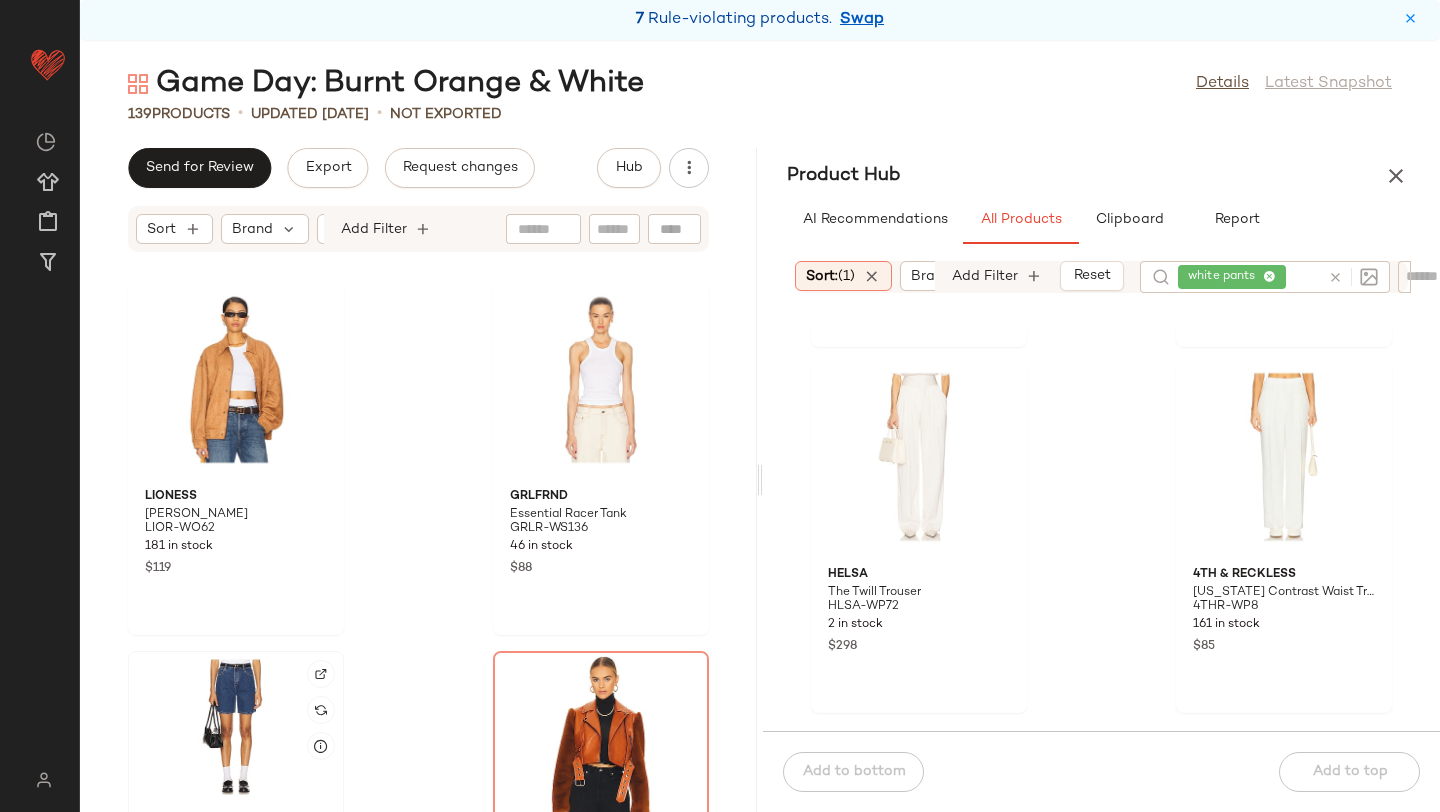 click 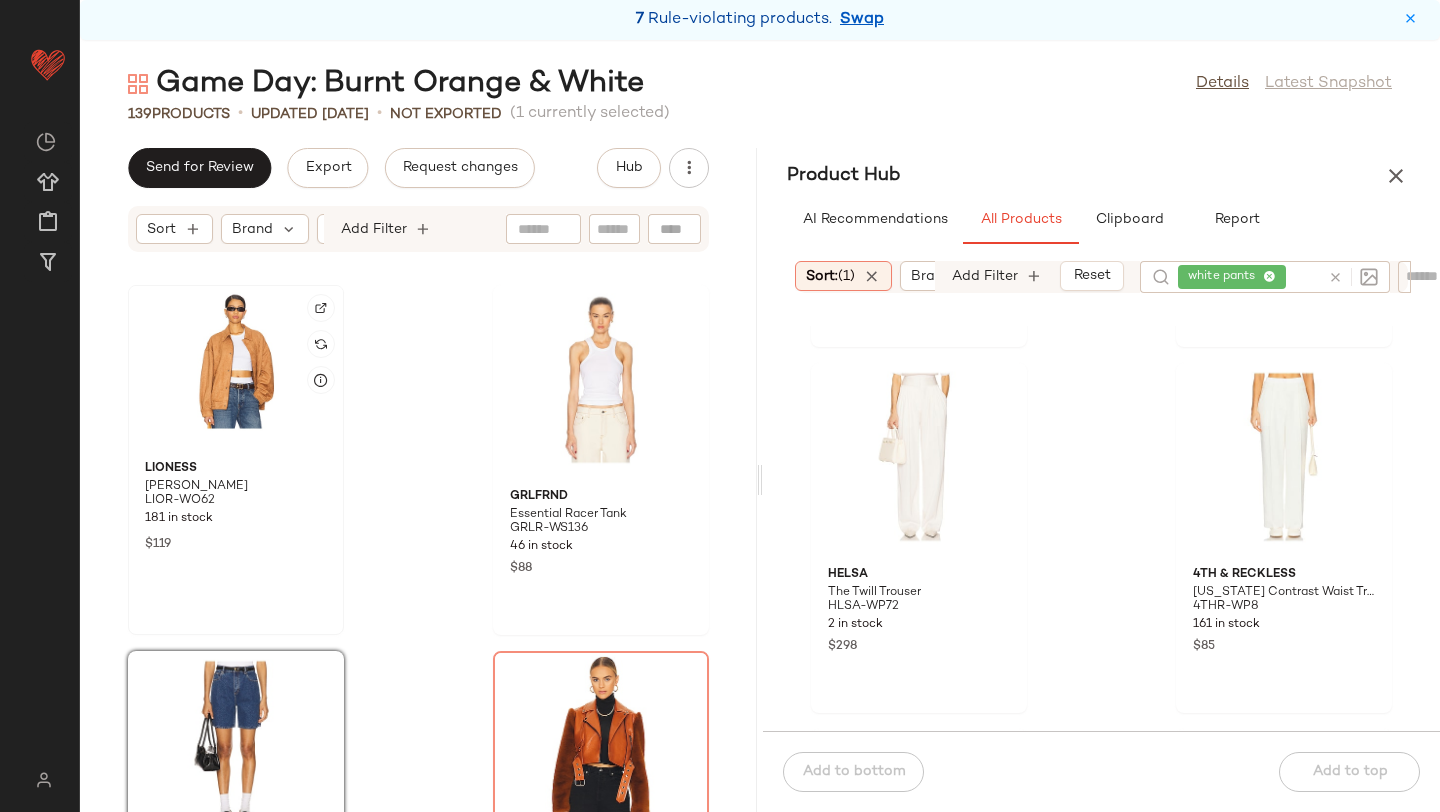 click 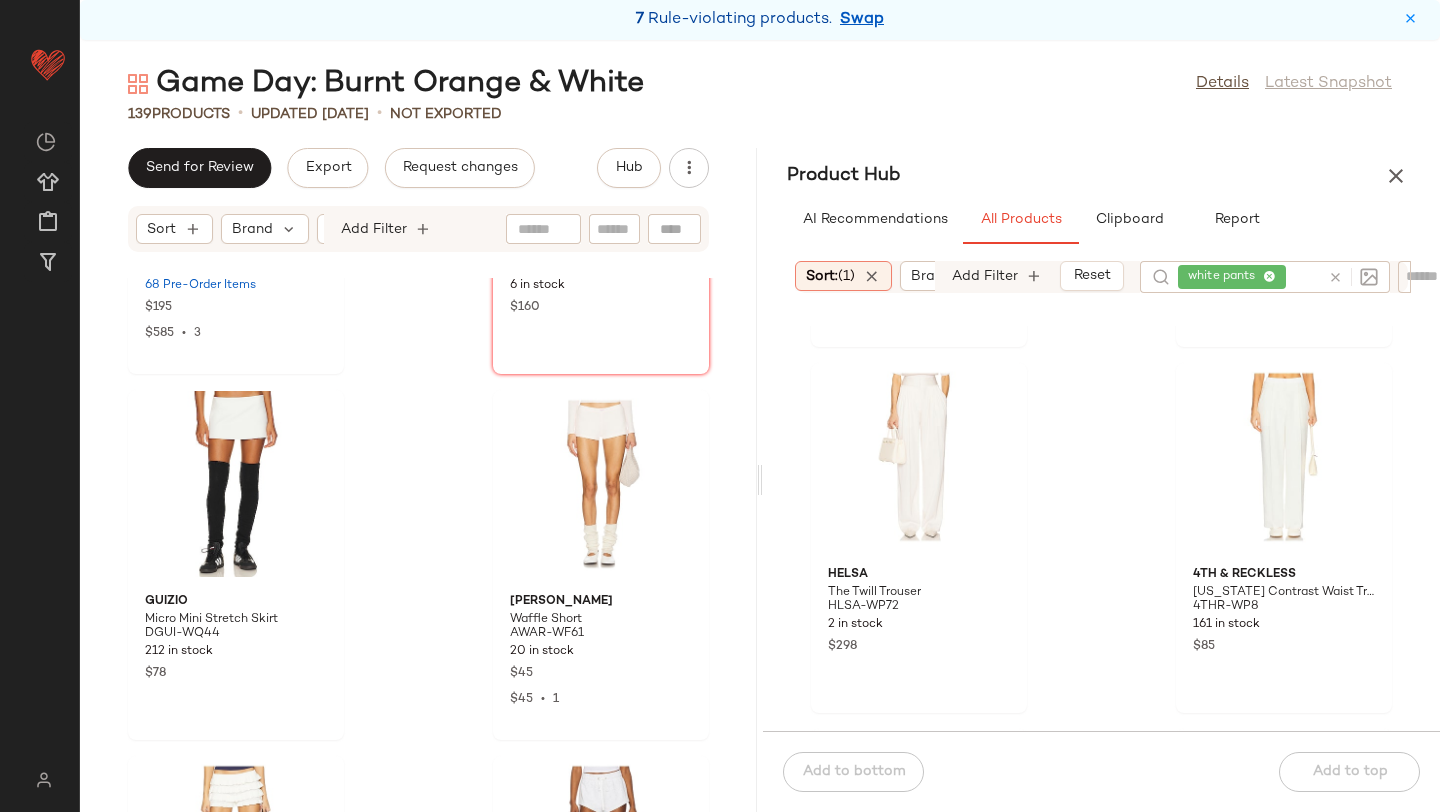 scroll, scrollTop: 20687, scrollLeft: 0, axis: vertical 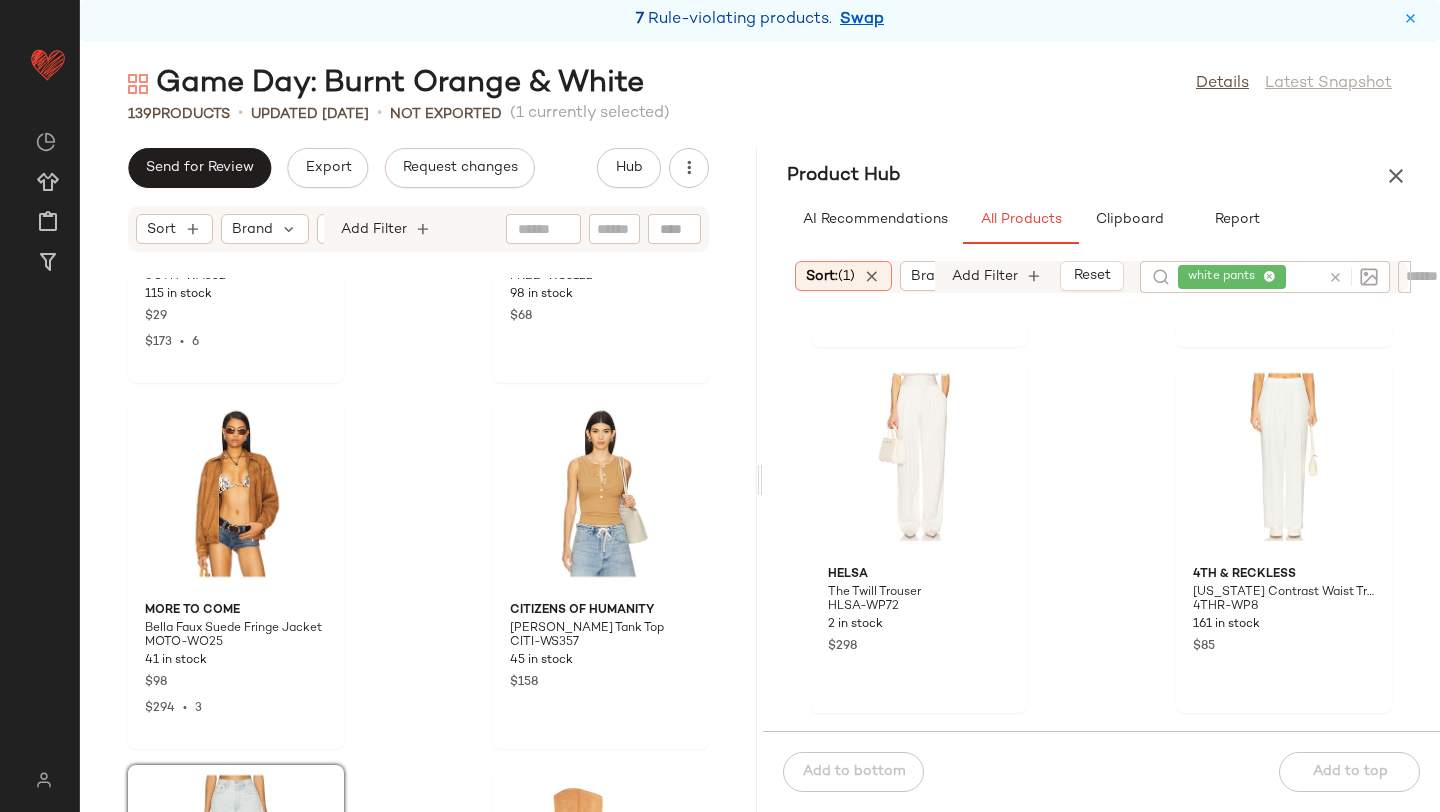 click on "8 Other Reasons Paloma Scarves 8OTH-WA332 115 in stock $29 $173  •  6 Free People Sunny Days Cami FREE-WS5122 98 in stock $68 MORE TO COME Bella Faux Suede Fringe Jacket MOTO-WO25 41 in stock $98 $294  •  3 Citizens of Humanity Caralyn Tank Top CITI-WS357 45 in stock $158 RE/DONE 70s High Rise Short REDR-WF71 68 Pre-Order Items $195 $585  •  3 Jeffrey Campbell Reflect Boots JCAM-WZ2022 6 in stock $300 $300  •  1 Free People Brayden Western Boot FREE-WZ214 27 in stock $298 BTB Los Angeles Harper Hobo BTBR-WY75 4 in stock $178" 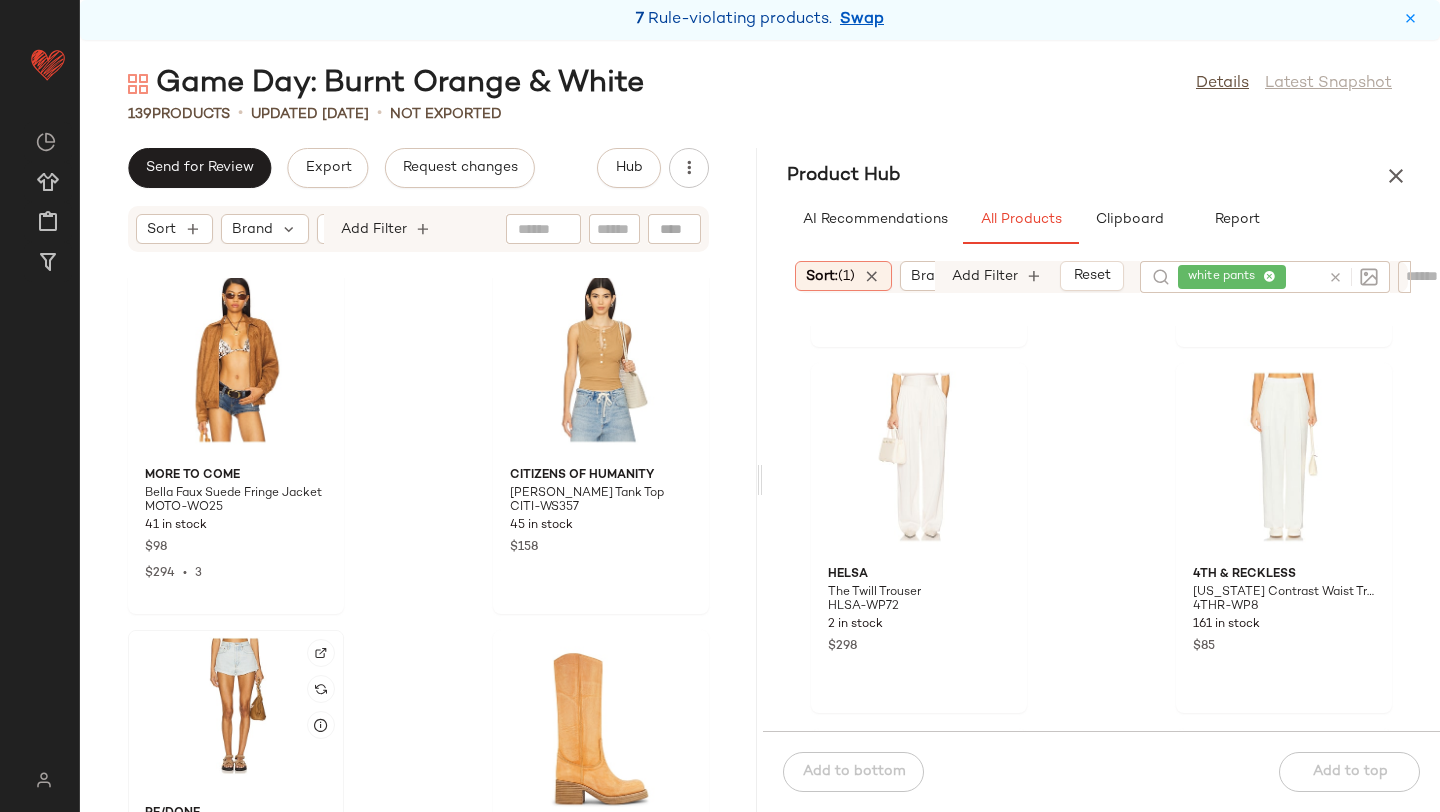 scroll, scrollTop: 18357, scrollLeft: 0, axis: vertical 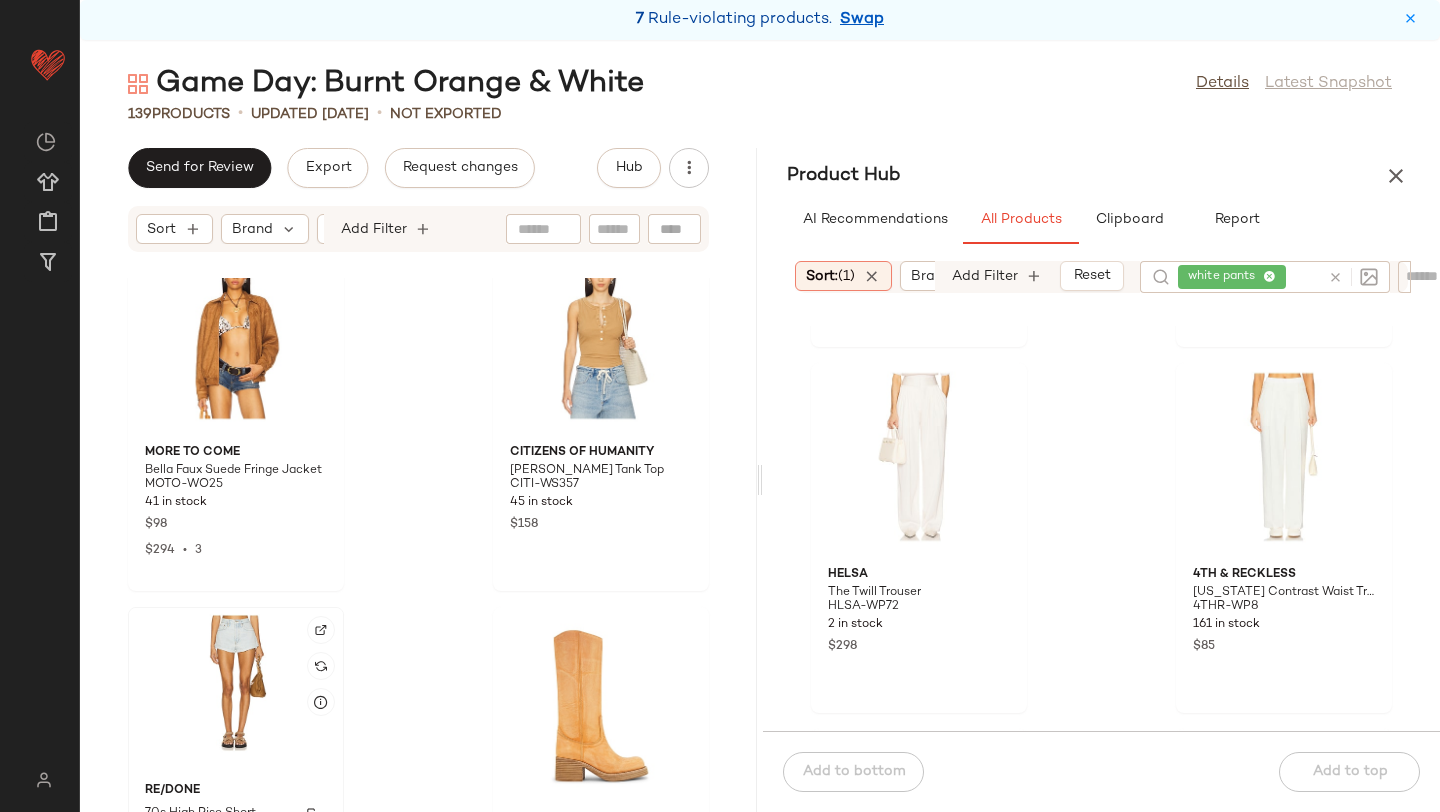 click 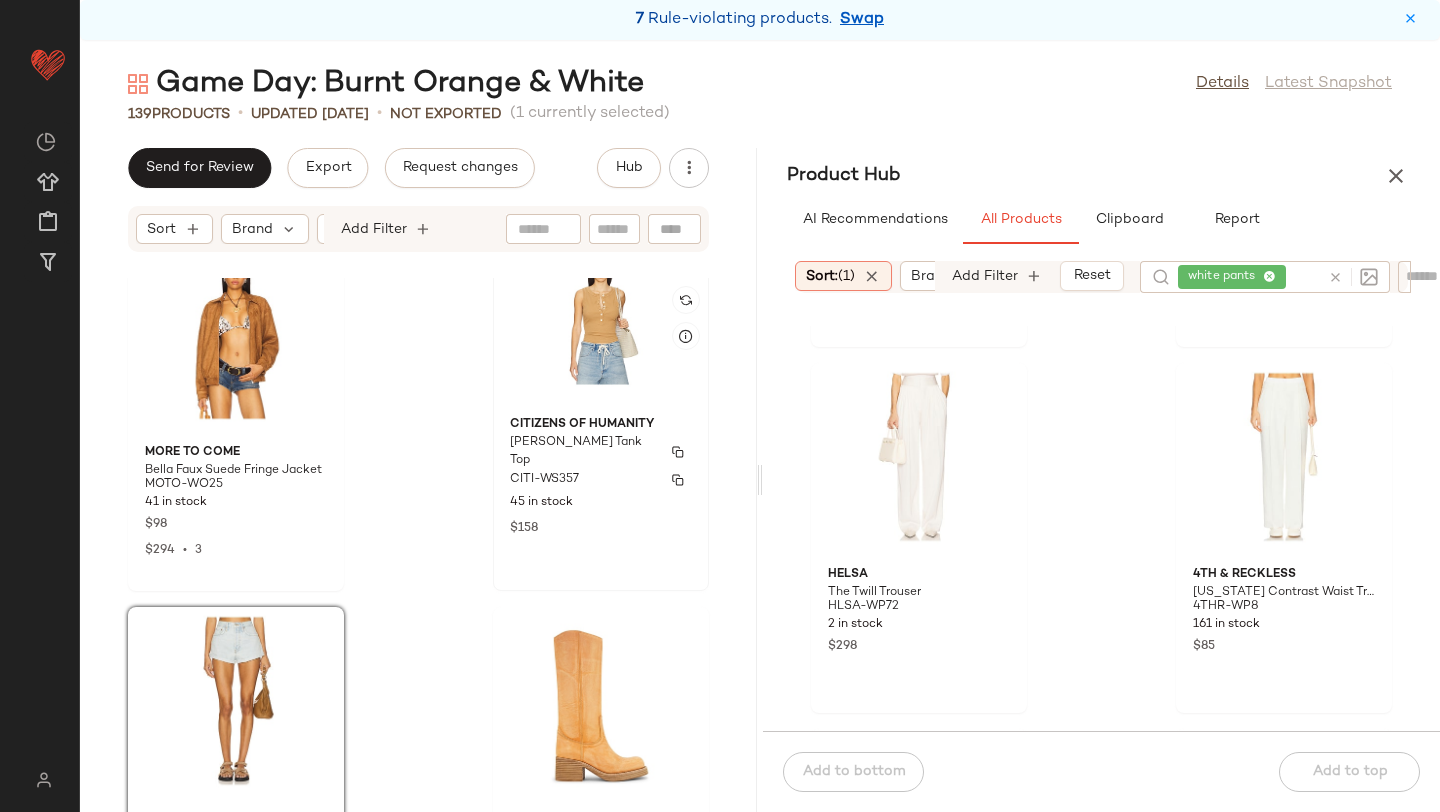 click on "Caralyn Tank Top" at bounding box center (601, 452) 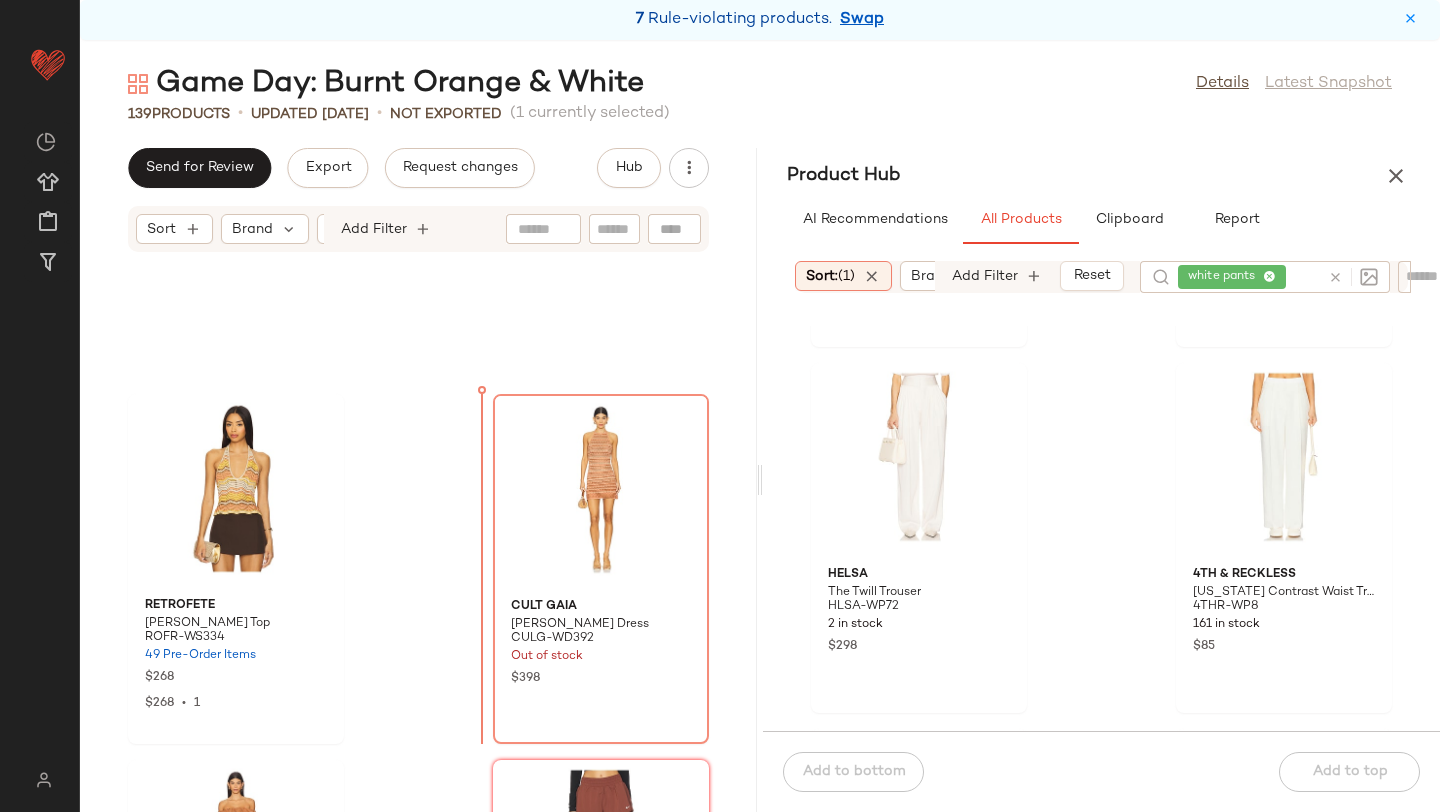 scroll, scrollTop: 15202, scrollLeft: 0, axis: vertical 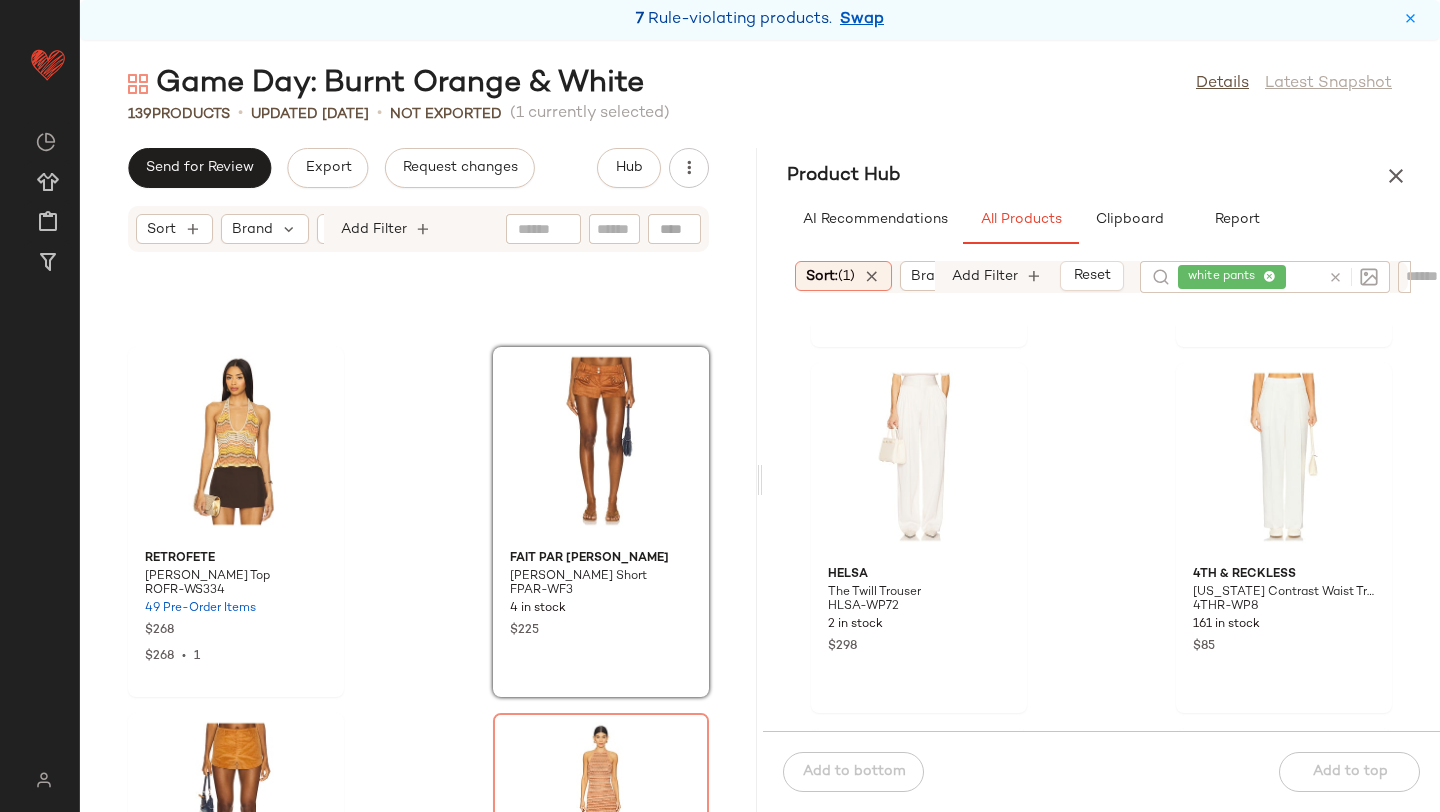 click on "retrofete Luz Crochet Top ROFR-WS334 49 Pre-Order Items $268 $268  •  1 Fait Par Foutch Bobbi Trouser Short FPAR-WF3 4 in stock $225 LIONESS Saddle Short LIOR-WF49 347 in stock $59 Cult Gaia Erina Knit Dress CULG-WD392 Out of stock $398 Ronny Kobo Beatriz Romper RONR-WR6 10 in stock $378 $378  •  1 Nike One Dry Fit Short NIKR-WF189 33 in stock $40 LEVI'S 501 Mid Thigh Short LEIV-WF122 4 in stock $70 SUNDRY High Crew Tank Top SDRY-WS532 67 in stock $68" 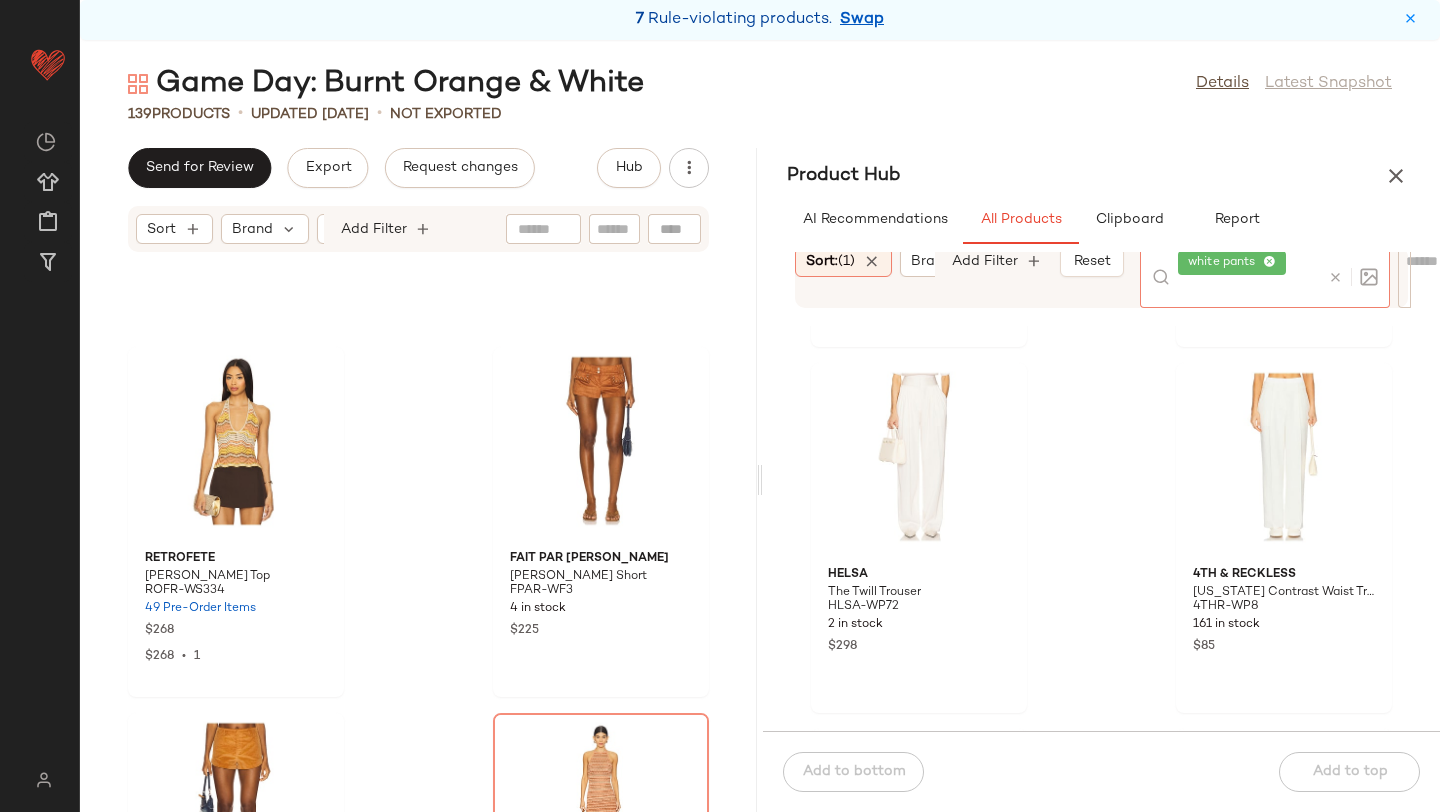 click at bounding box center [1335, 277] 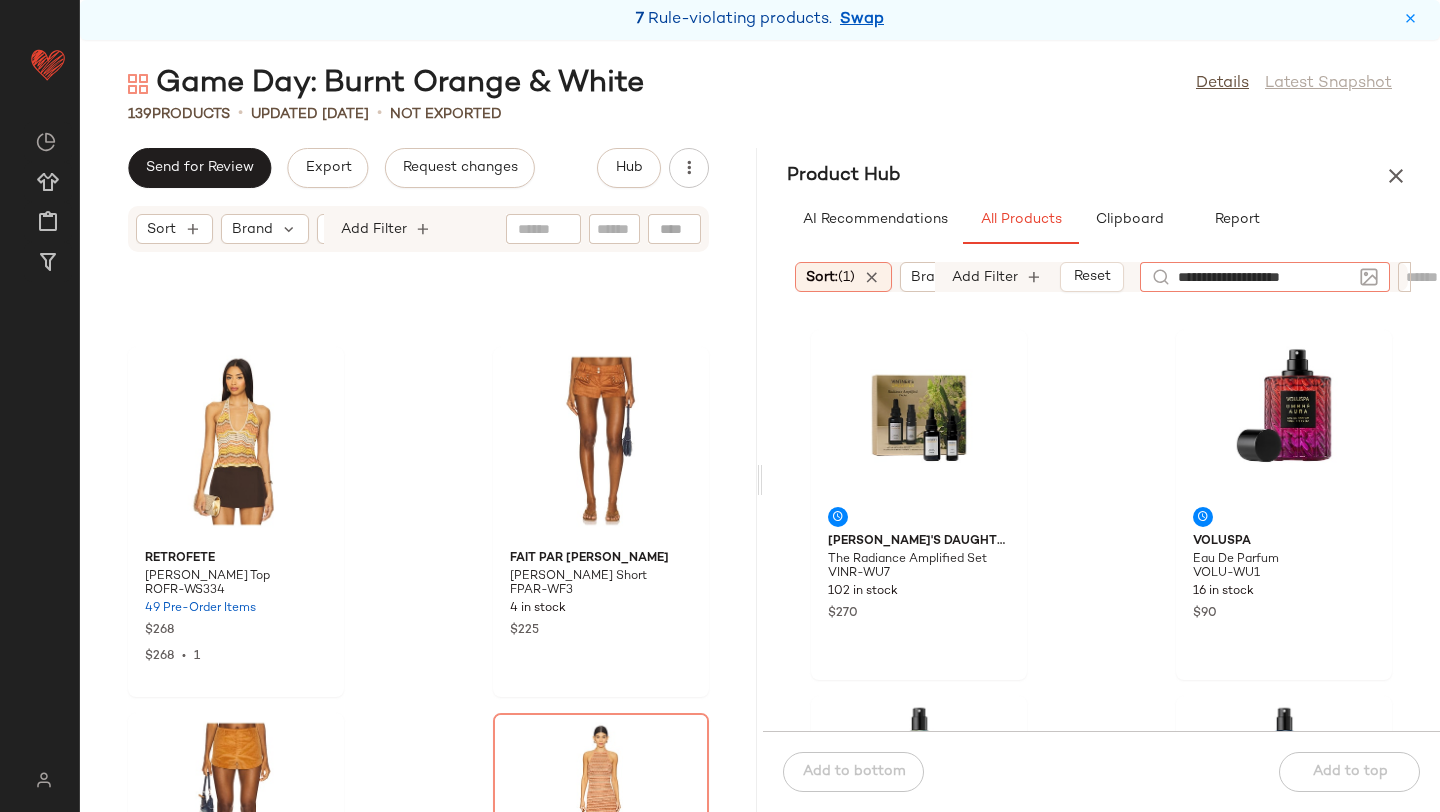 type on "**********" 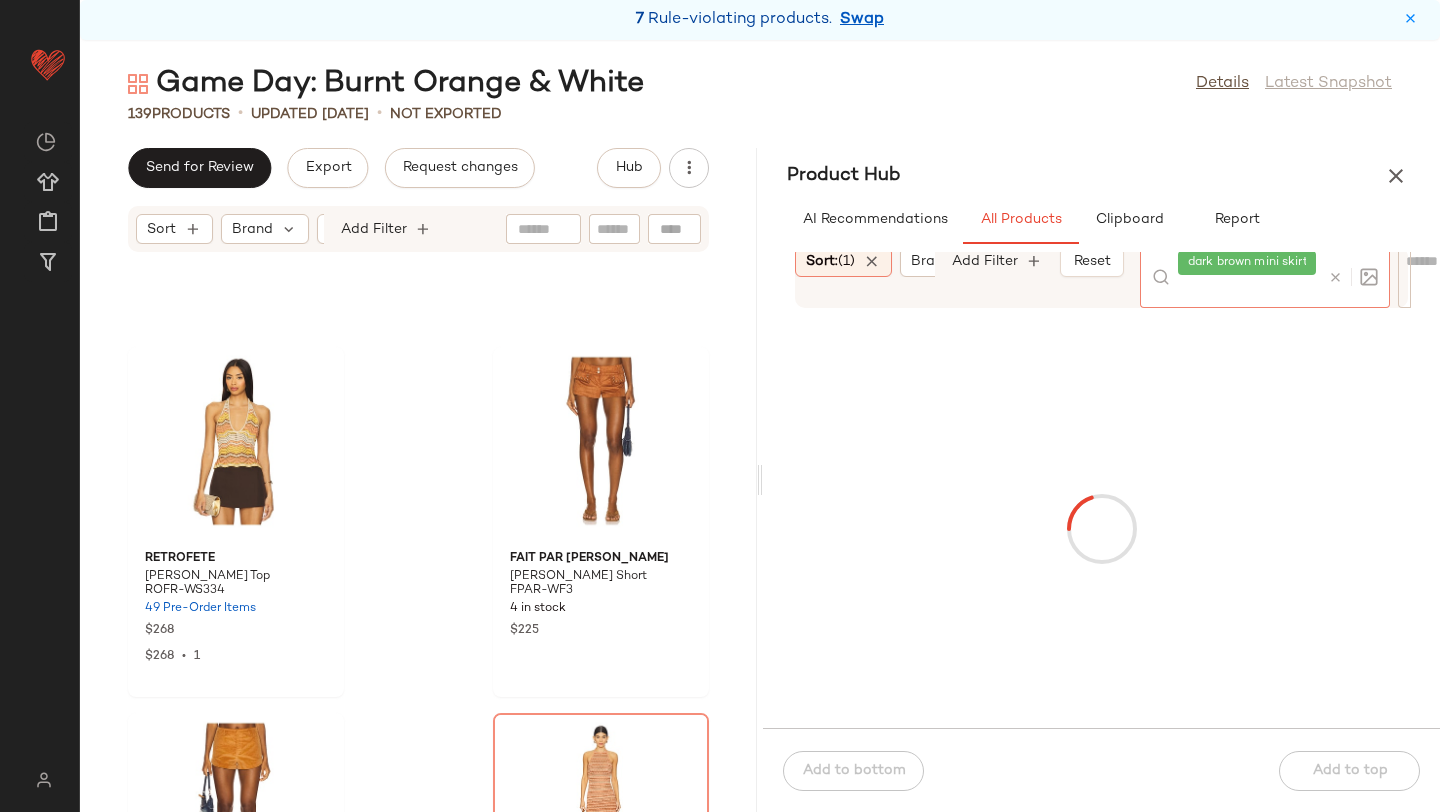 click on "139   Products   •   updated Jul 8th  •   Not Exported" 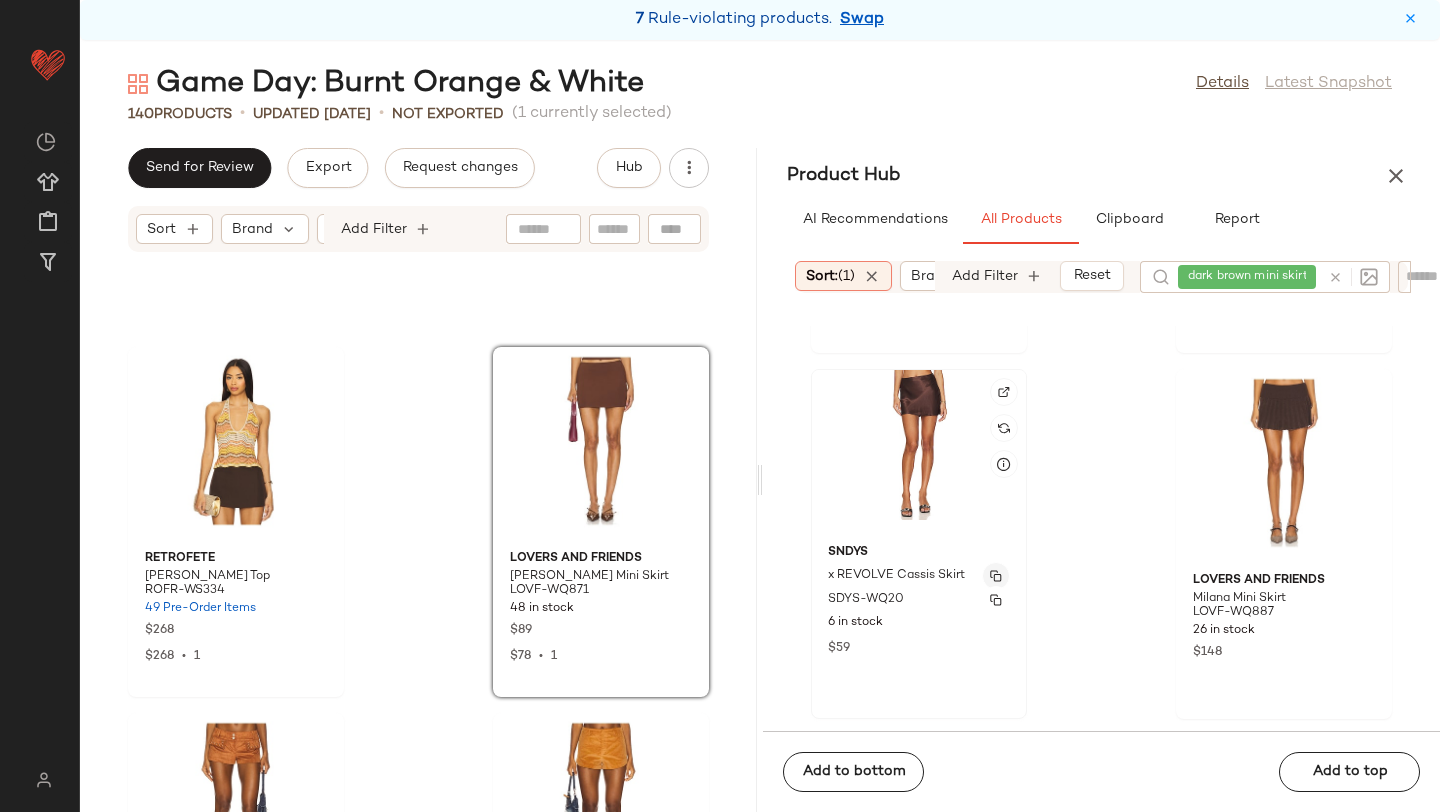 scroll, scrollTop: 711, scrollLeft: 0, axis: vertical 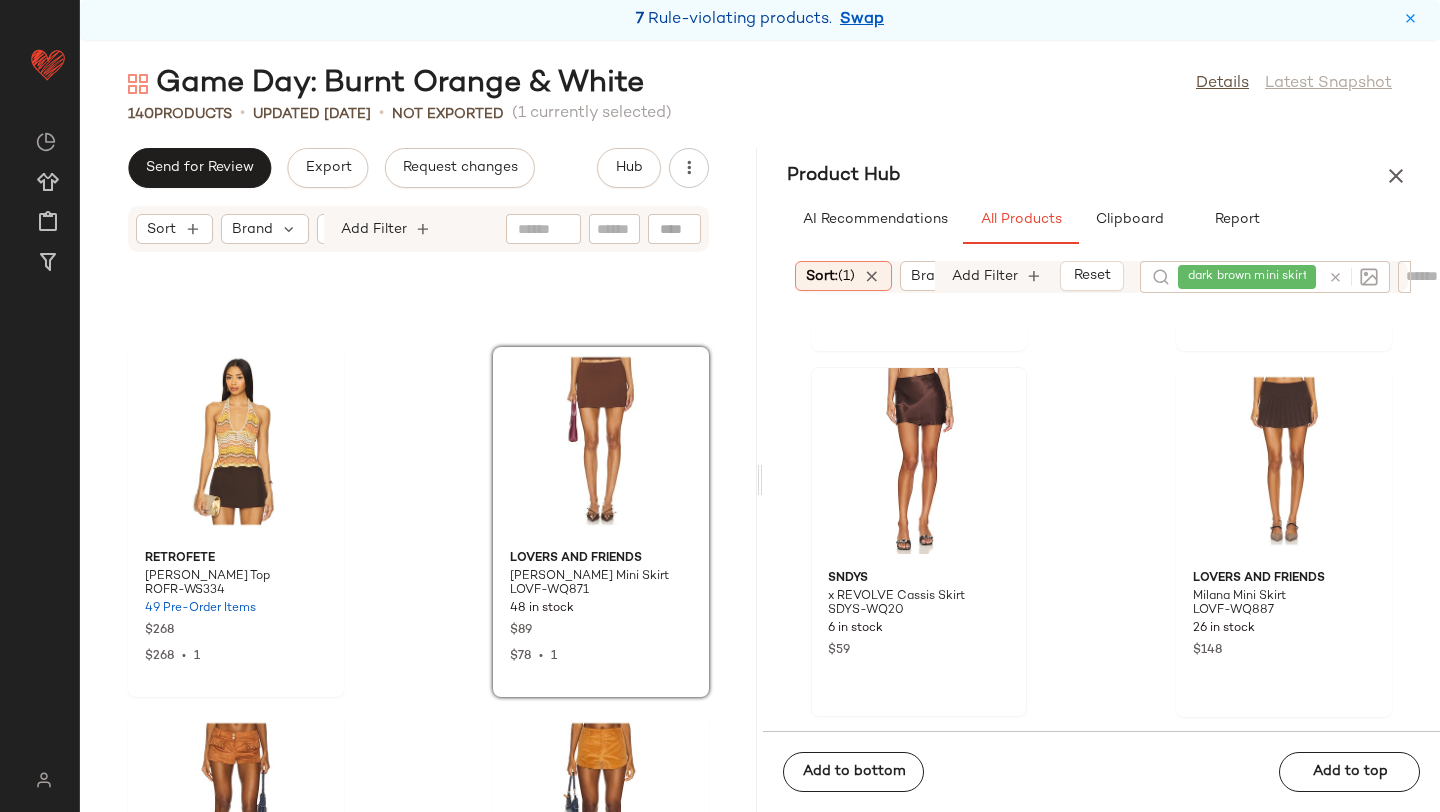 click on "retrofete Luz Crochet Top ROFR-WS334 49 Pre-Order Items $268 $268  •  1 Lovers and Friends Morgan Mini Skirt LOVF-WQ871 48 in stock $89 $78  •  1 Fait Par Foutch Bobbi Trouser Short FPAR-WF3 4 in stock $225 LIONESS Saddle Short LIOR-WF49 347 in stock $59 Cult Gaia Erina Knit Dress CULG-WD392 Out of stock $398 Ronny Kobo Beatriz Romper RONR-WR6 10 in stock $378 $378  •  1 Nike One Dry Fit Short NIKR-WF189 33 in stock $40 LEVI'S 501 Mid Thigh Short LEIV-WF122 4 in stock $70" 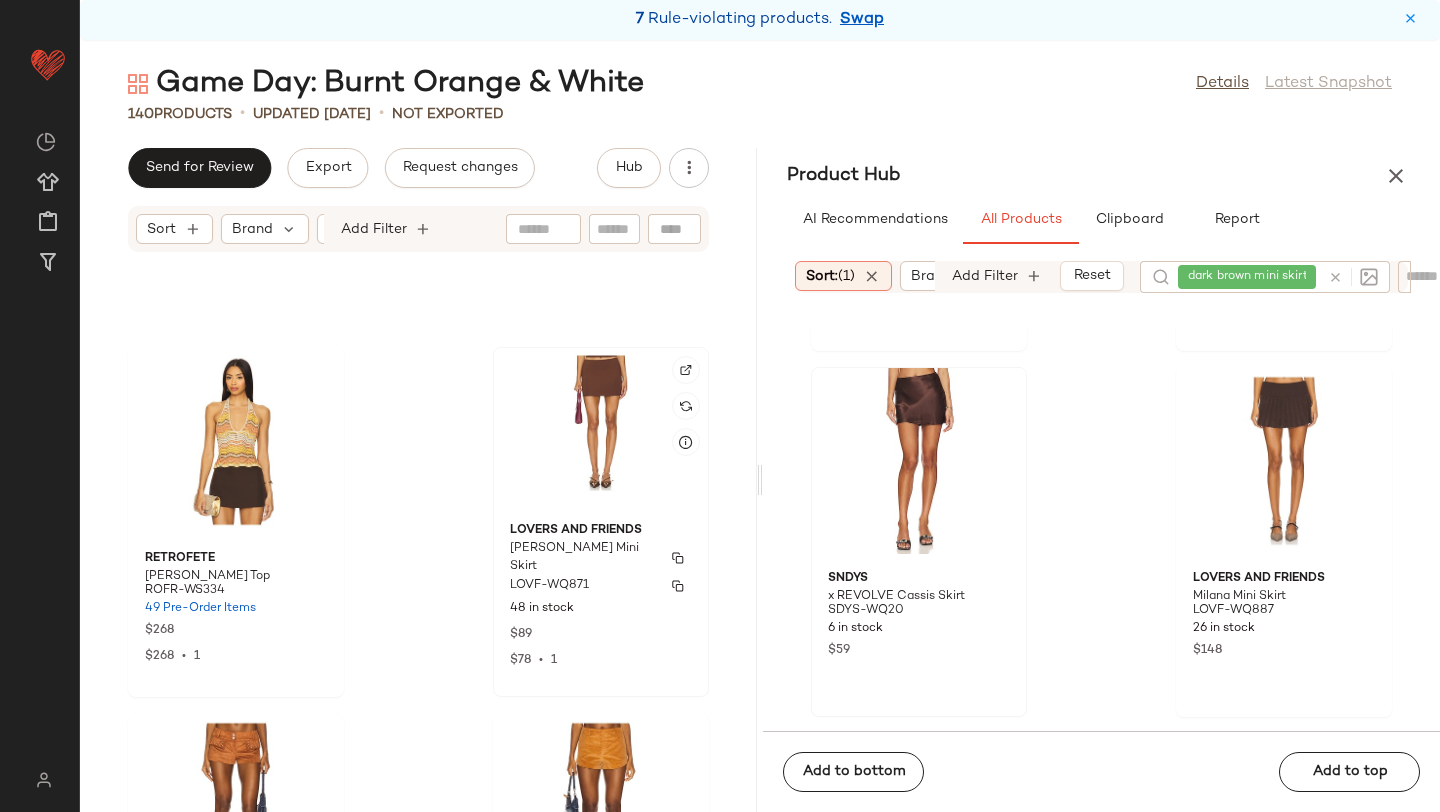 click on "Lovers and Friends" at bounding box center (601, 531) 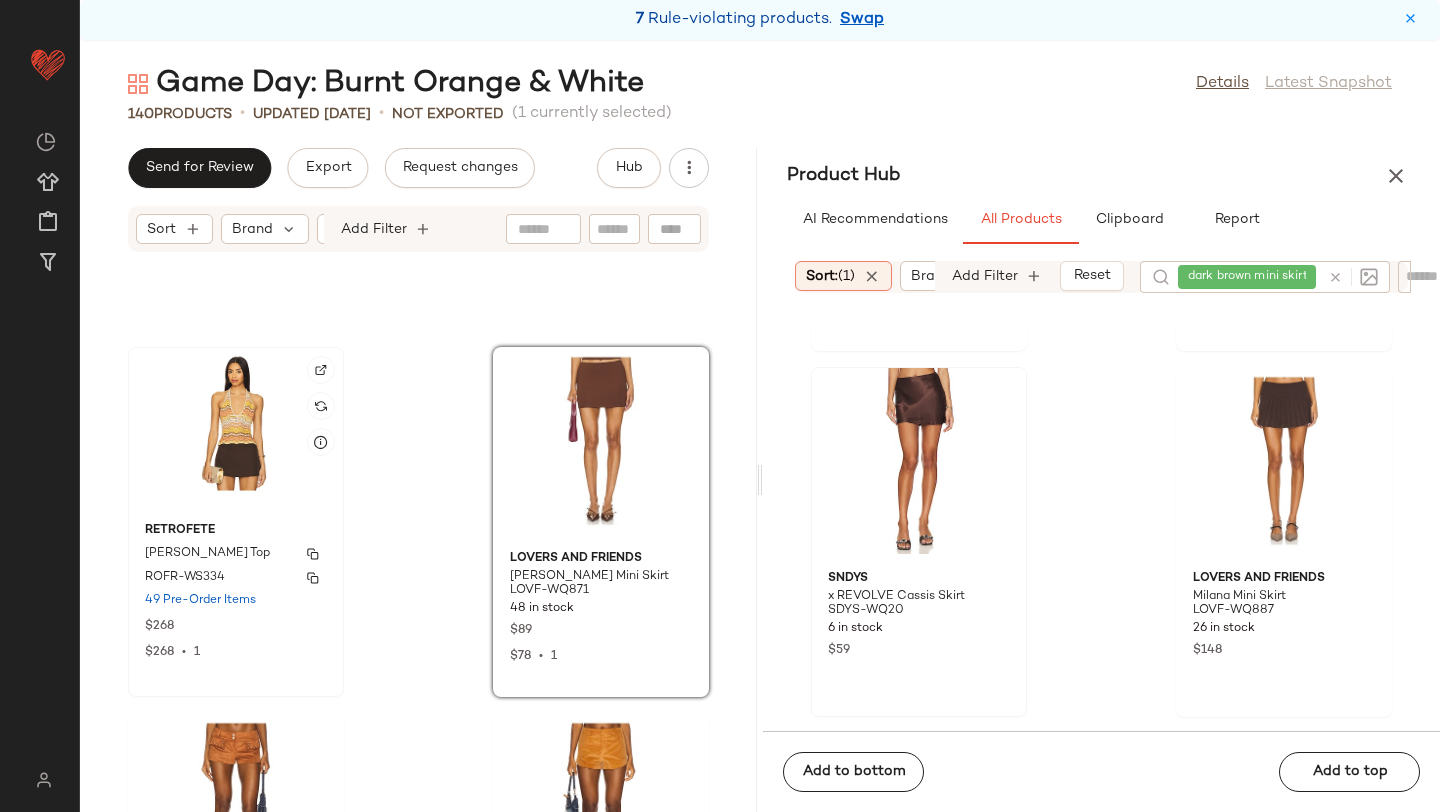 click on "retrofete Luz Crochet Top ROFR-WS334 49 Pre-Order Items $268 $268  •  1" 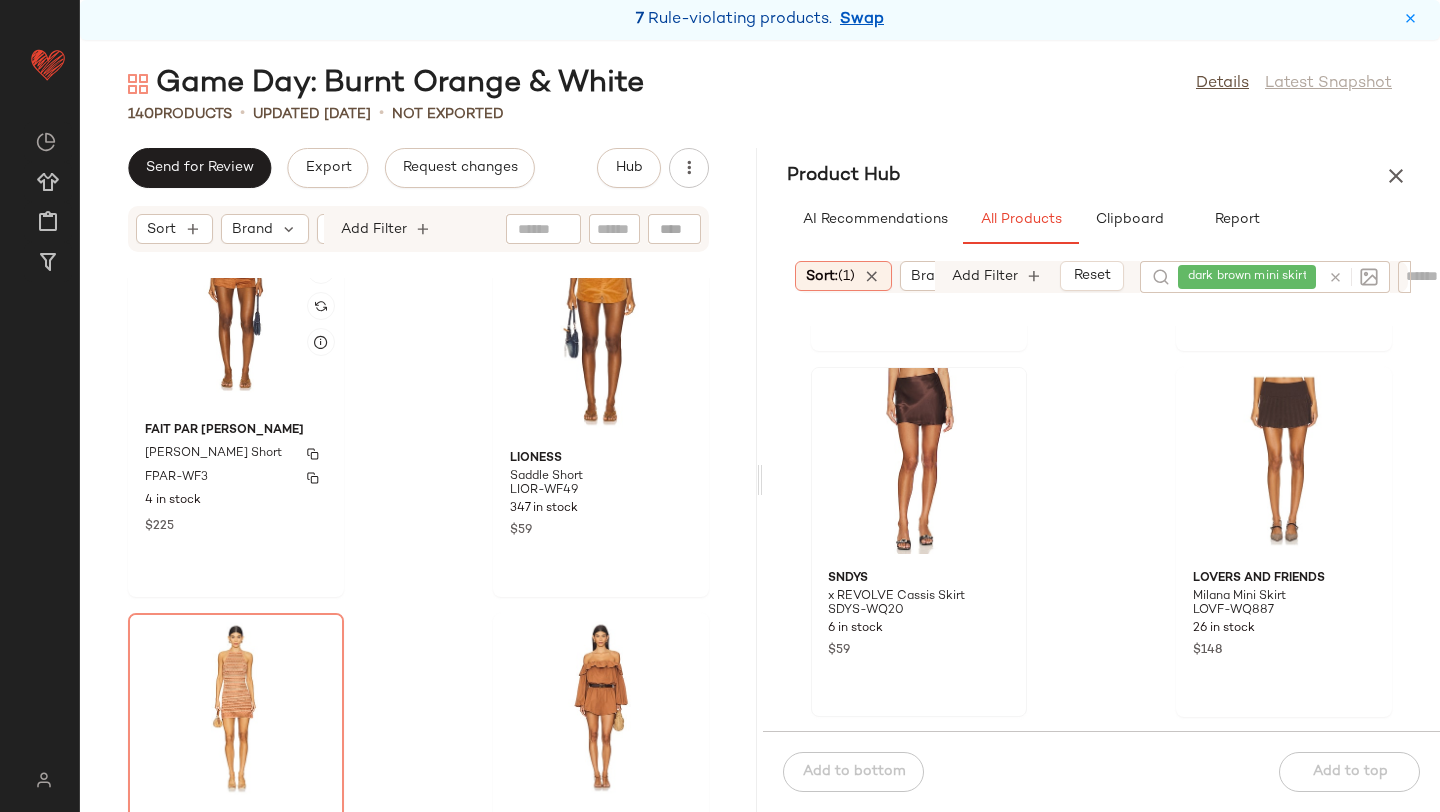 scroll, scrollTop: 15357, scrollLeft: 0, axis: vertical 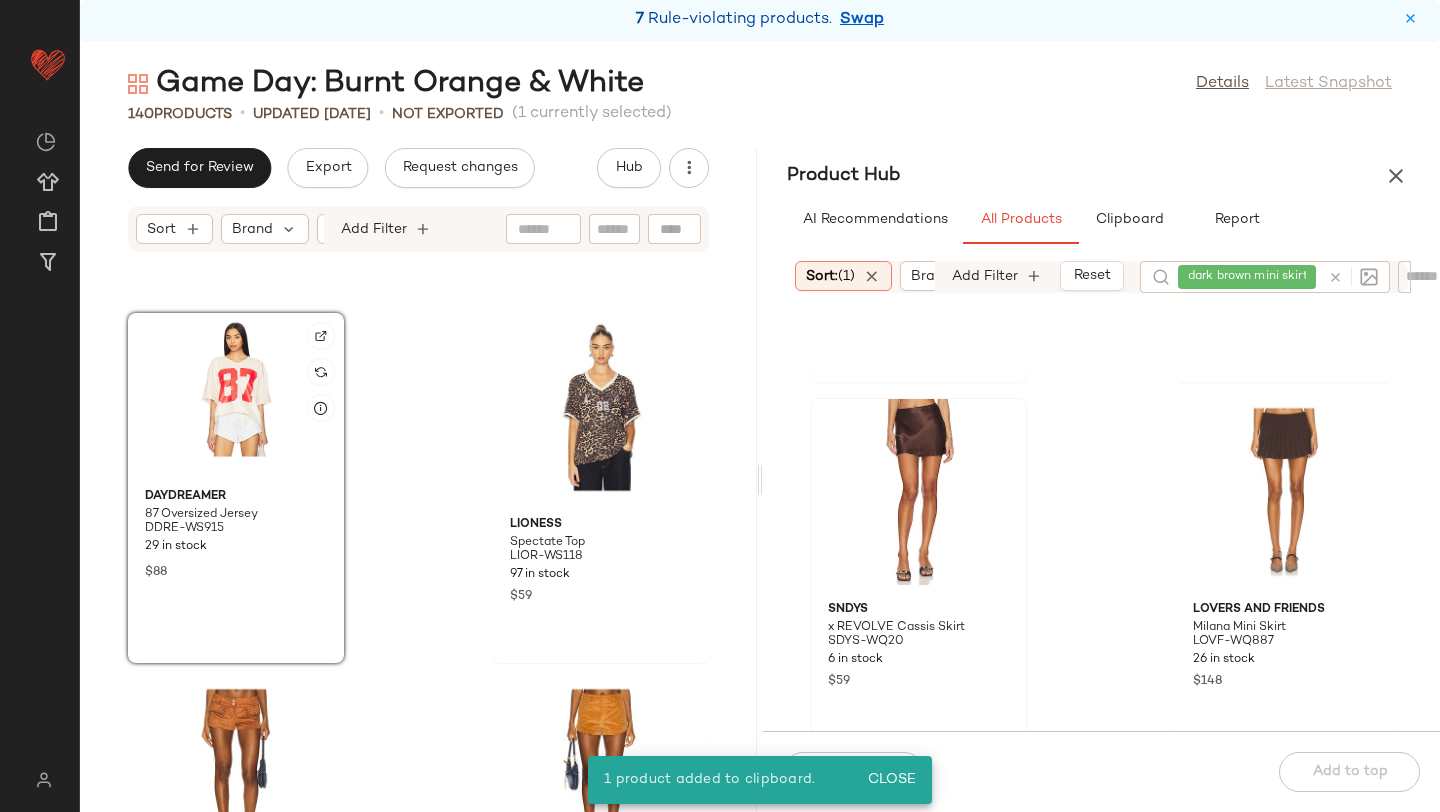 click 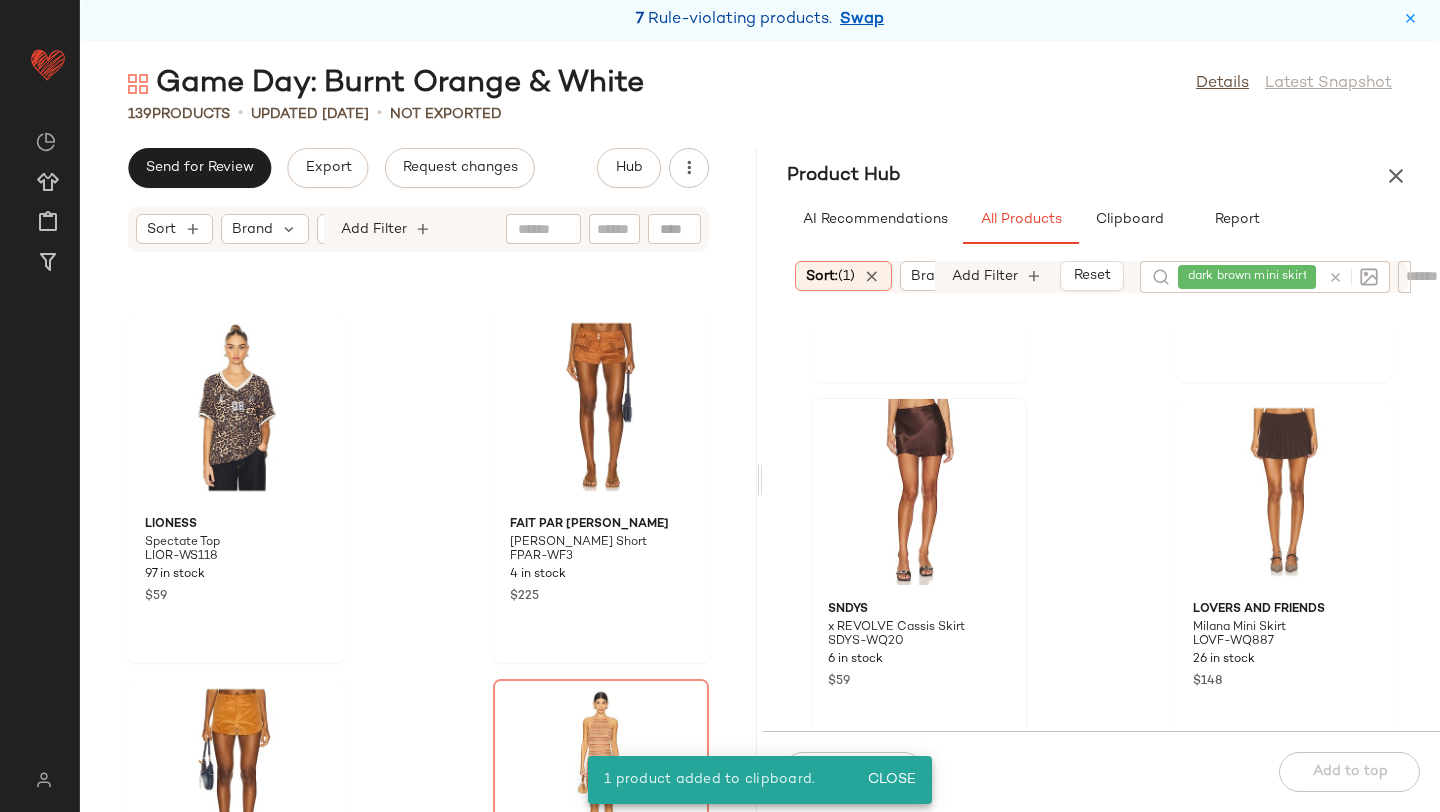 click at bounding box center [1335, 277] 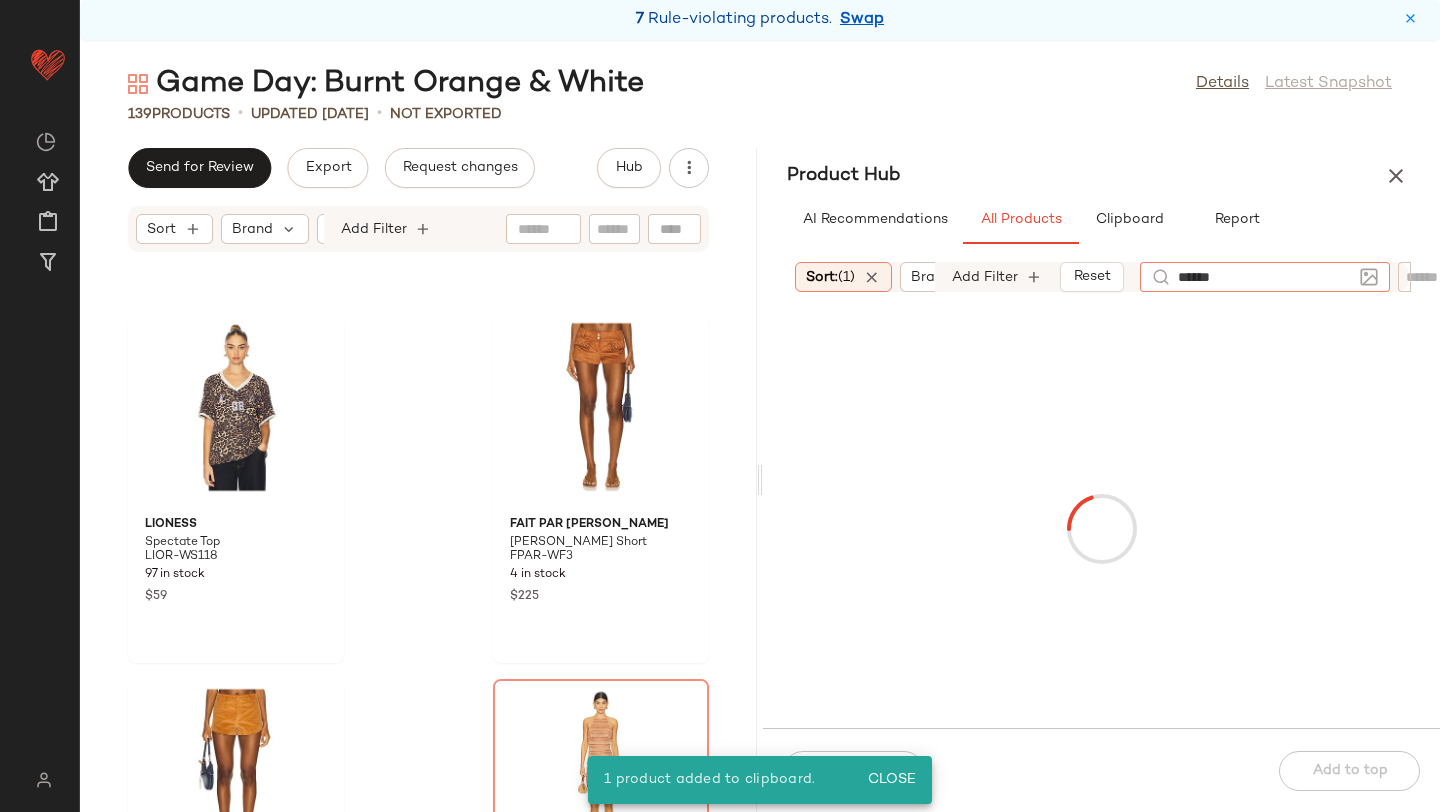 type on "*****" 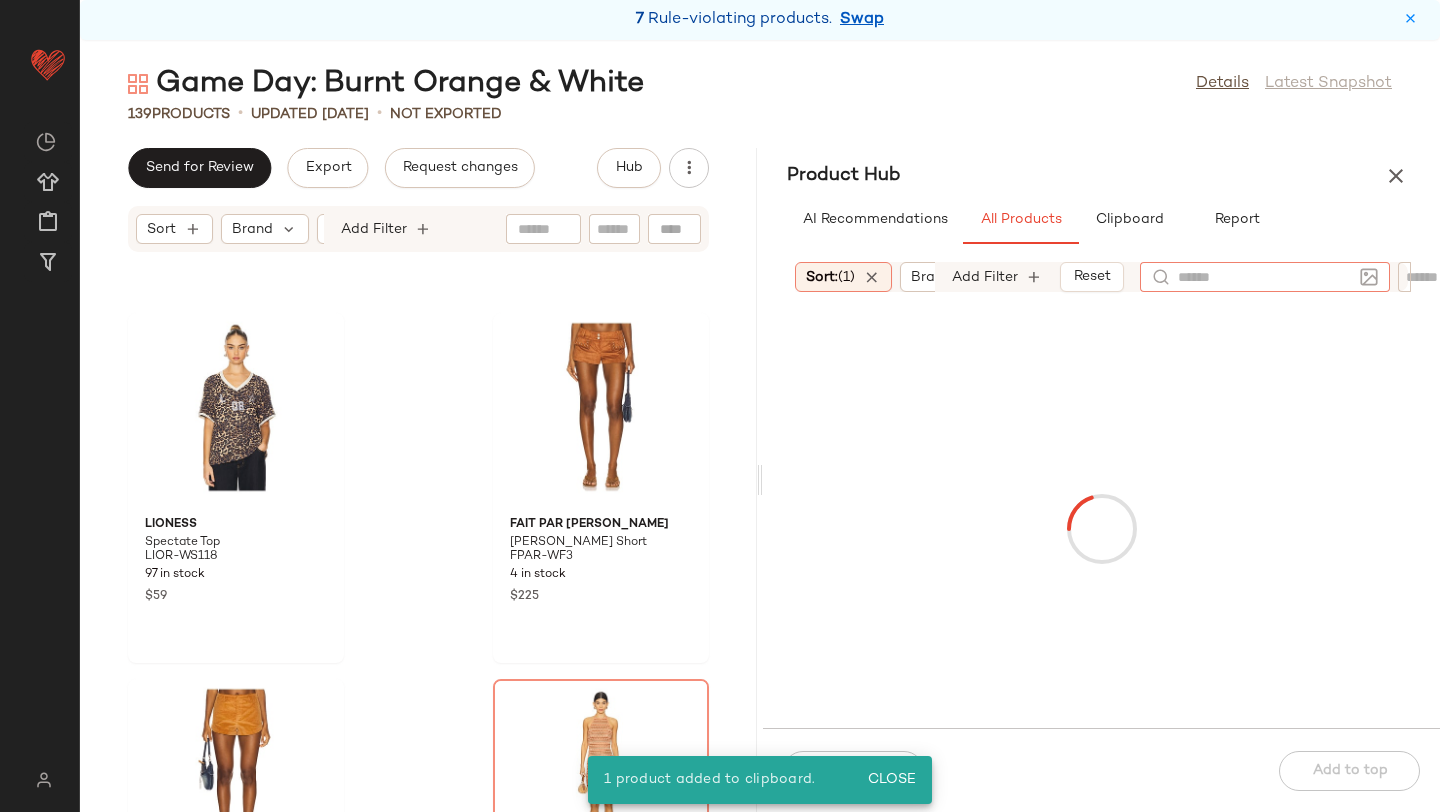 click on "Game Day: Burnt Orange & White  Details   Latest Snapshot  139   Products   •   updated Jul 8th  •   Not Exported   Send for Review   Export   Request changes   Hub  Sort  Brand  Category  Add Filter  LIONESS Spectate Top LIOR-WS118 97 in stock $59 Fait Par Foutch Bobbi Trouser Short FPAR-WF3 4 in stock $225 LIONESS Saddle Short LIOR-WF49 347 in stock $59 Cult Gaia Erina Knit Dress CULG-WD392 Out of stock $398 Ronny Kobo Beatriz Romper RONR-WR6 10 in stock $378 $378  •  1 Nike One Dry Fit Short NIKR-WF189 33 in stock $40 LEVI'S 501 Mid Thigh Short LEIV-WF122 4 in stock $70 SUNDRY High Crew Tank Top SDRY-WS532 67 in stock $68 Product Hub  AI Recommendations   All Products   Clipboard   Report  Sort:   (1) Brand  Category  In Curation?:   No Age:   adult Availability:   (2) Gender:   female Sale Price:   Not on sale Add Filter   Reset  Sort  In Curation?:   No Add Filter   Reset   Last Updated   Used Products  2 NIA Celia Top NIAR-WS11 296 in stock $78 SNDYS x REVOLVE Boat Linen Jumpsuit SDYS-WC8" at bounding box center (760, 438) 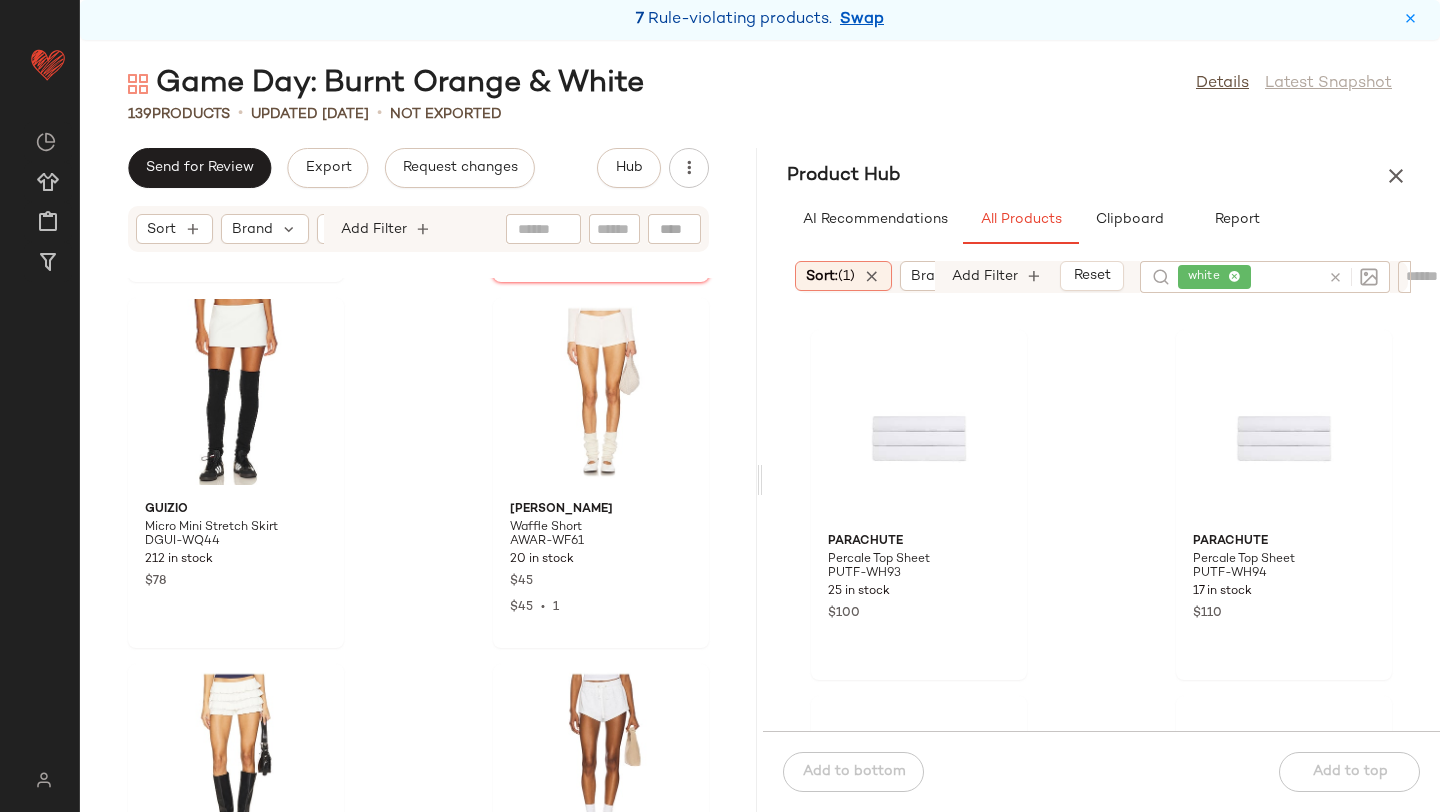 scroll, scrollTop: 20497, scrollLeft: 0, axis: vertical 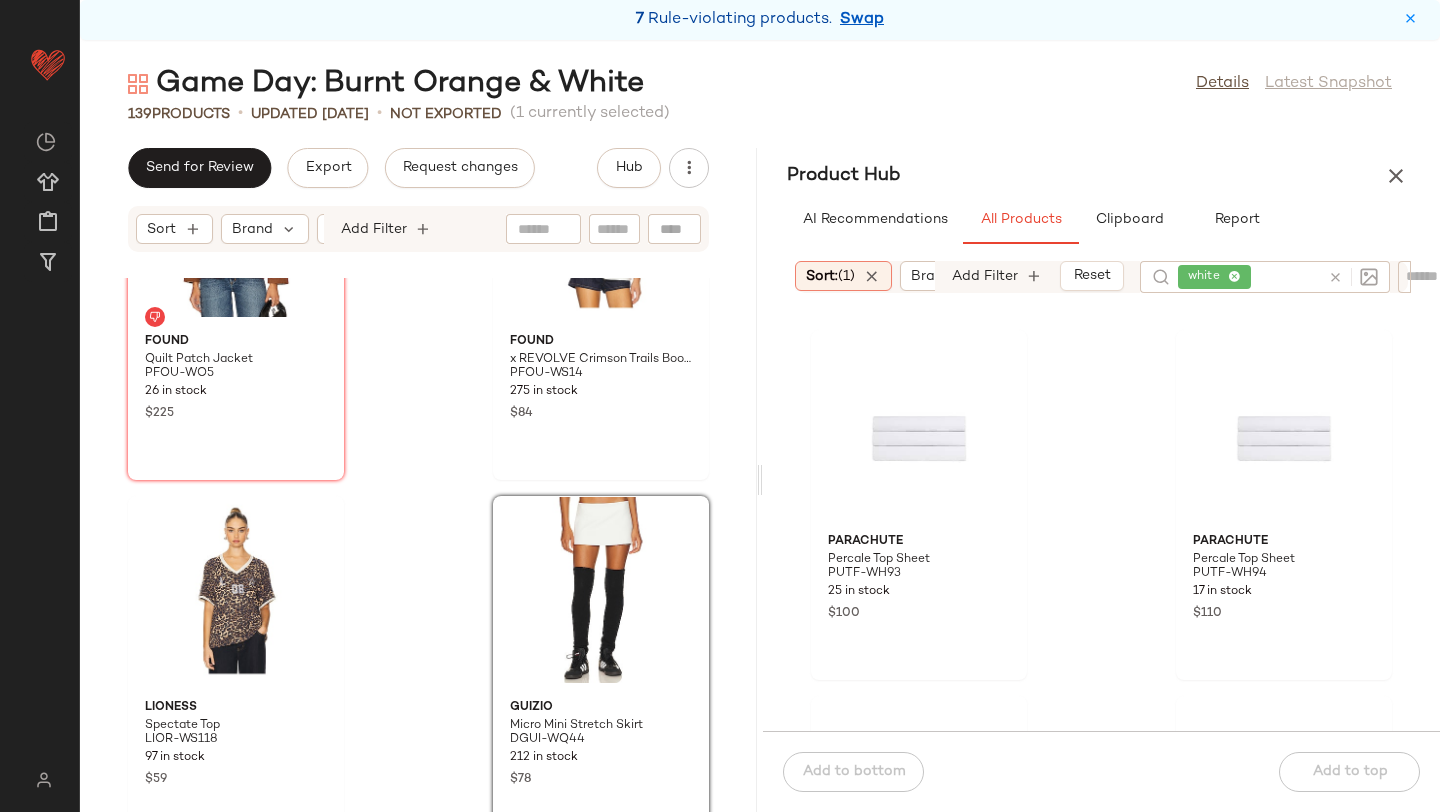 click on "Found Quilt Patch Jacket PFOU-WO5 26 in stock $225 Found x REVOLVE Crimson Trails Boots Tee PFOU-WS14 275 in stock $84 LIONESS Spectate Top LIOR-WS118 97 in stock $59 GUIZIO Micro Mini Stretch Skirt DGUI-WQ44 212 in stock $78 Fait Par Foutch Bobbi Trouser Short FPAR-WF3 4 in stock $225 LIONESS Saddle Short LIOR-WF49 347 in stock $59 Cult Gaia Erina Knit Dress CULG-WD392 Out of stock $398 Ronny Kobo Beatriz Romper RONR-WR6 10 in stock $378 $378  •  1" 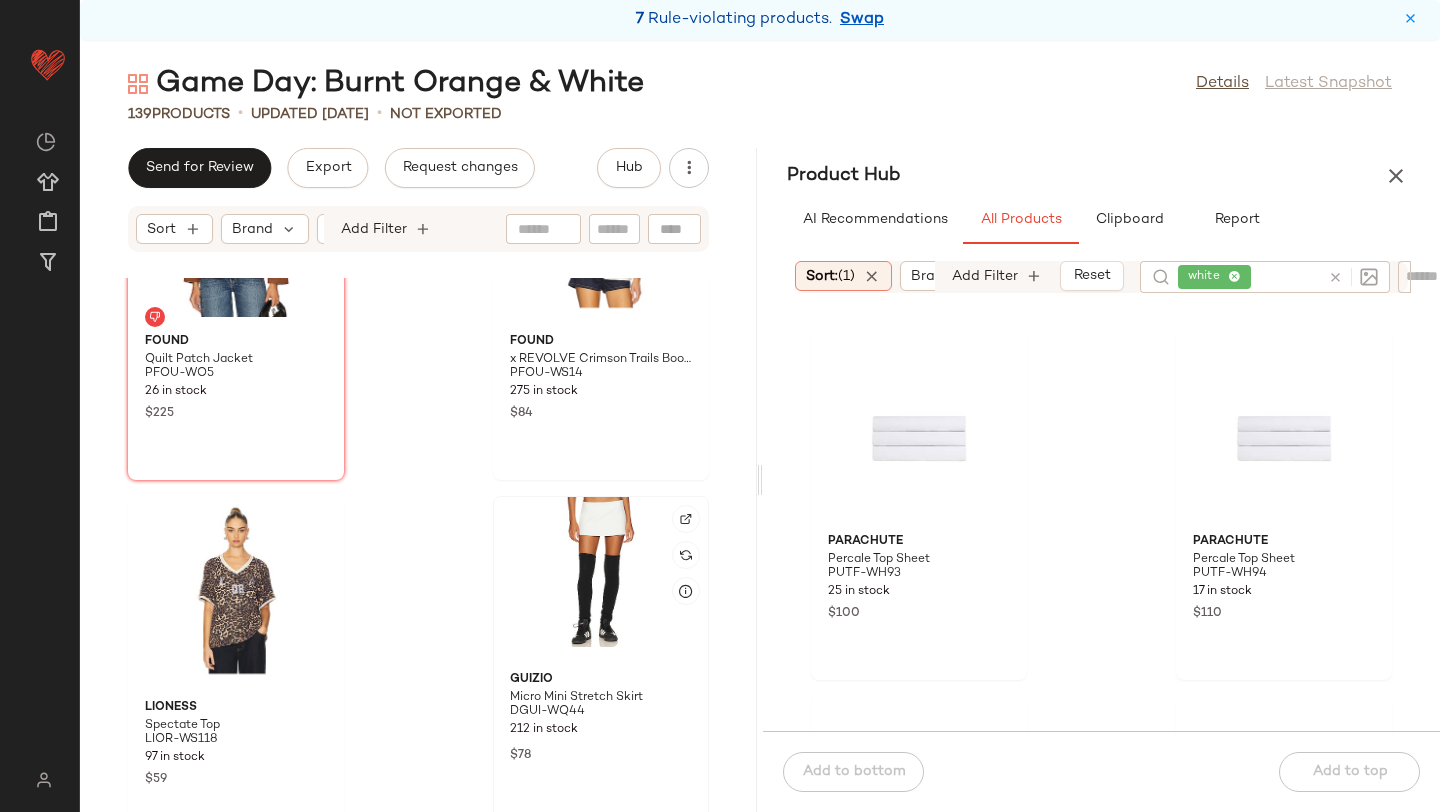click 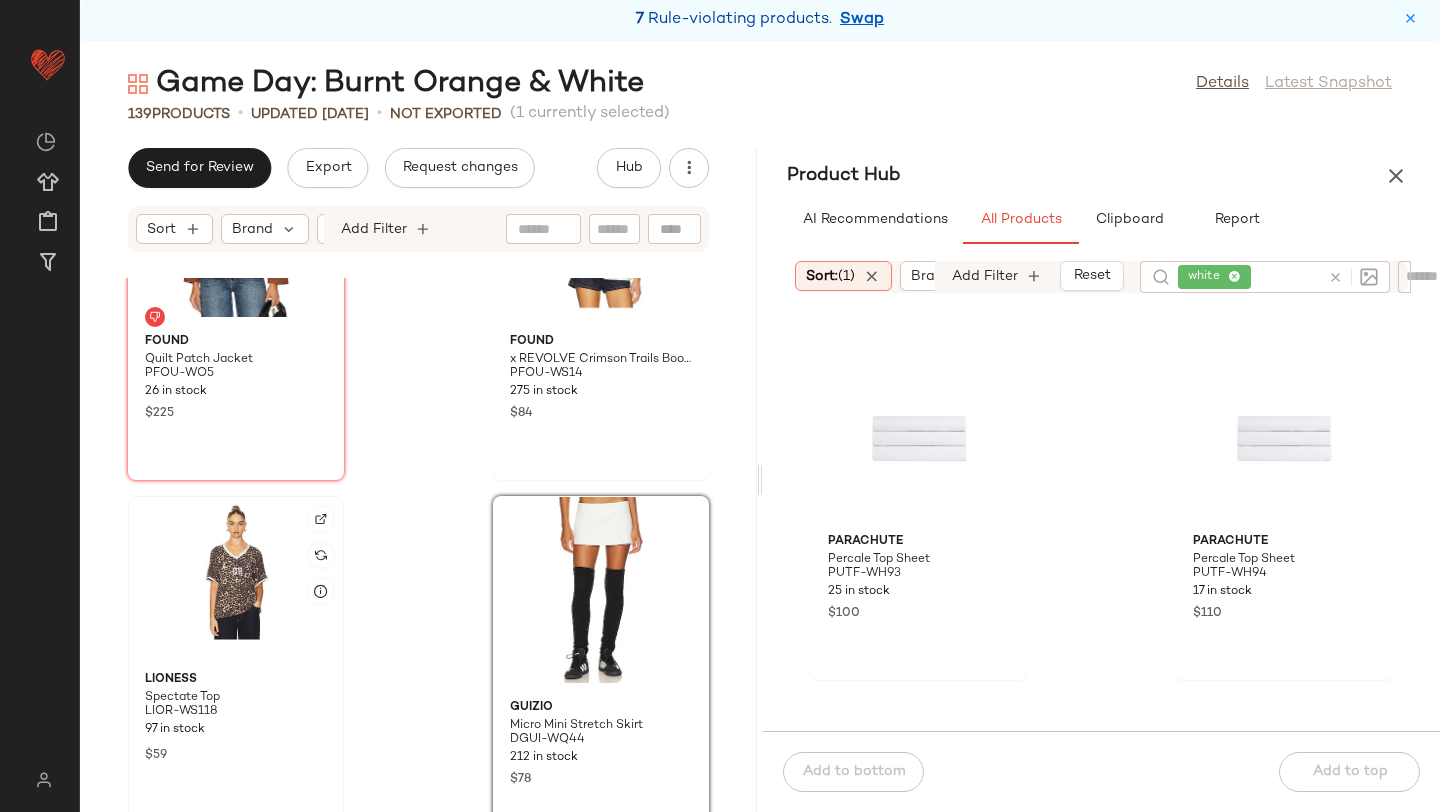 click 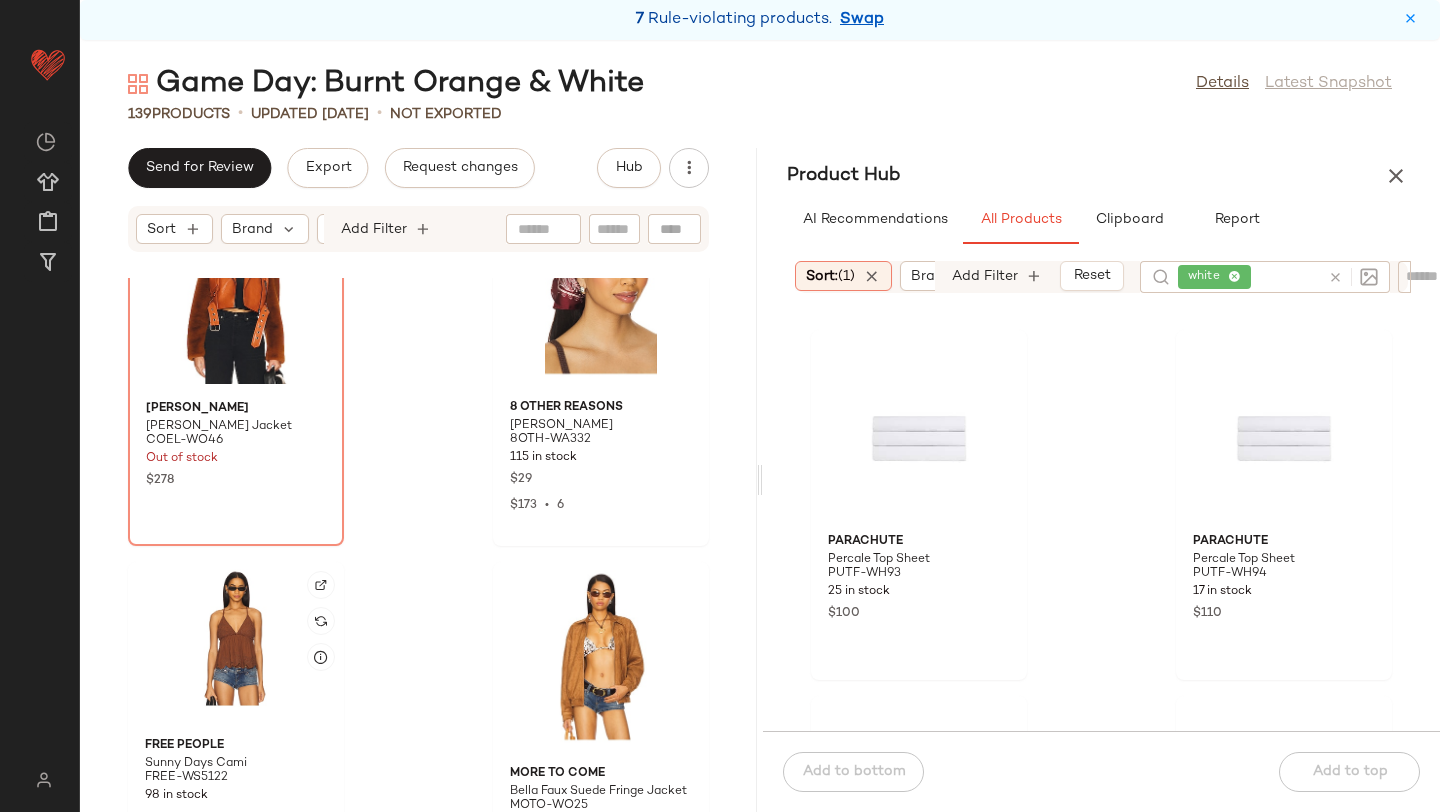 scroll, scrollTop: 18473, scrollLeft: 0, axis: vertical 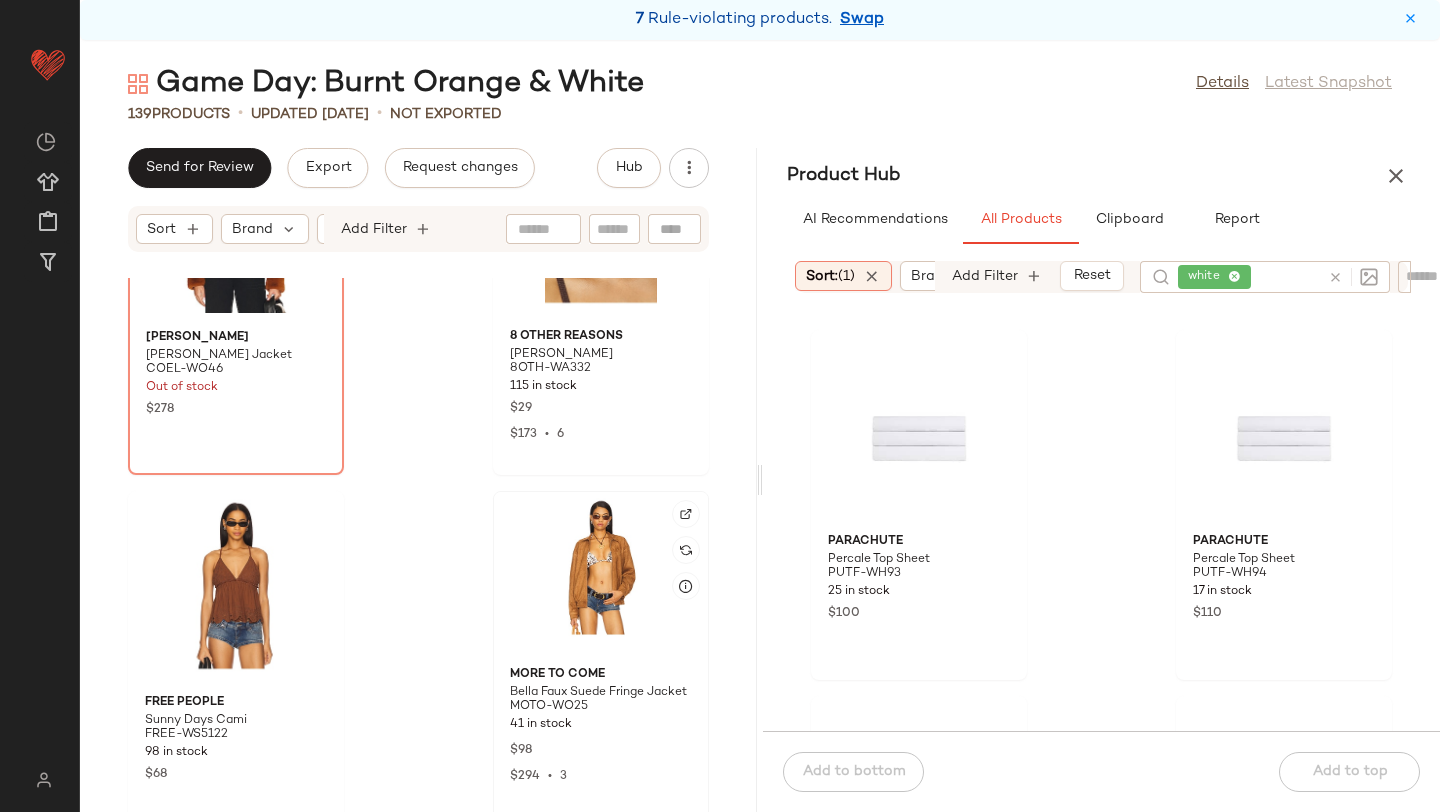 click 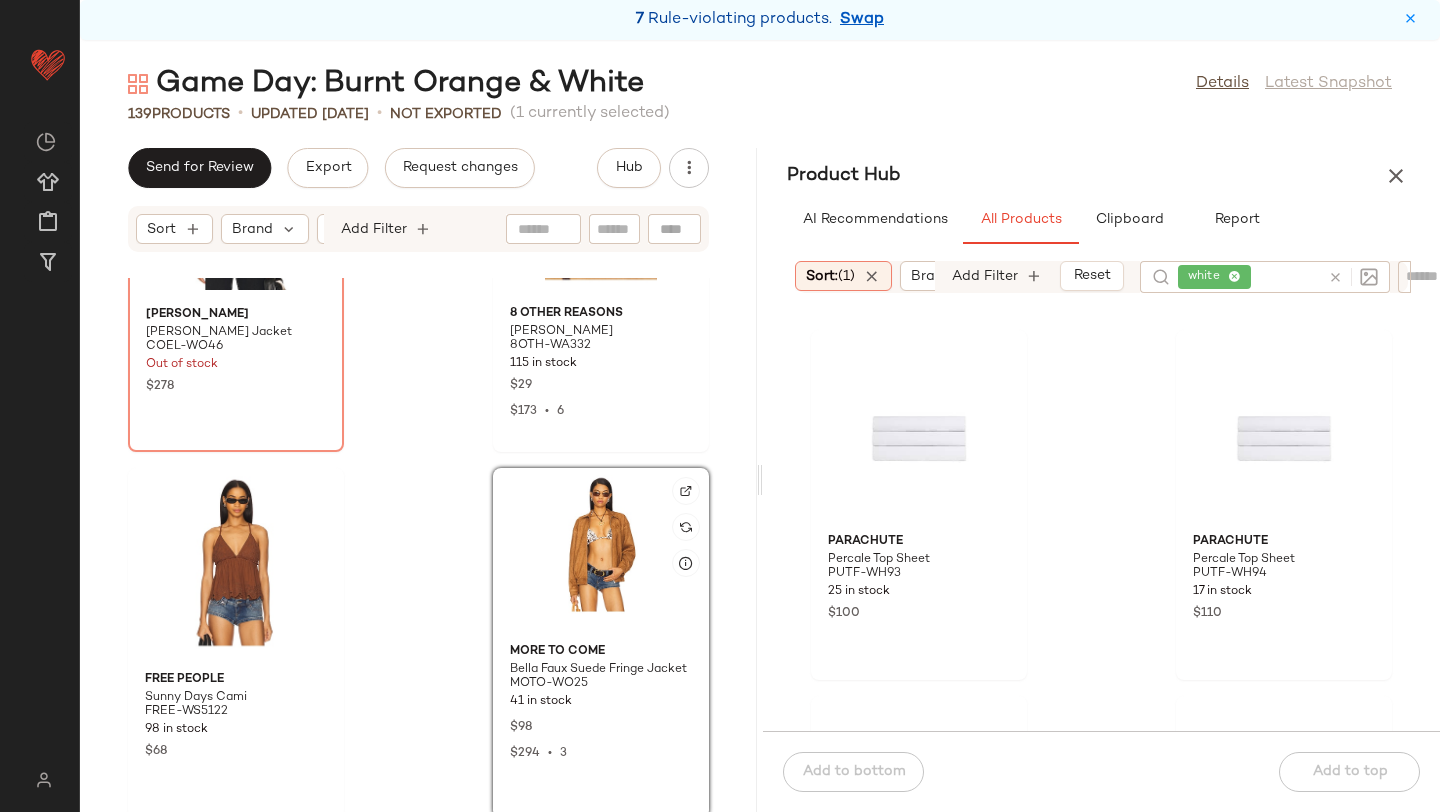 scroll, scrollTop: 18486, scrollLeft: 0, axis: vertical 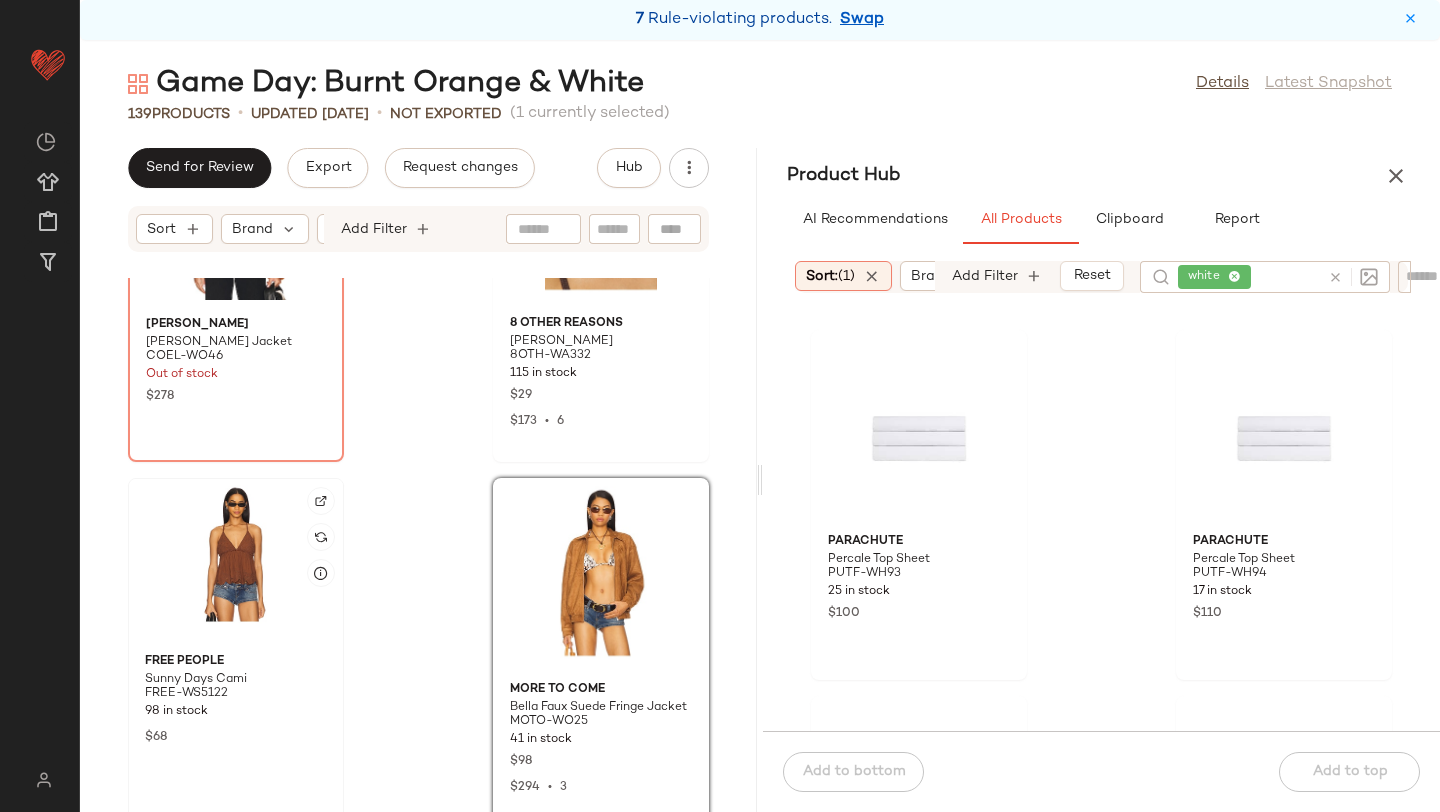 click on "Free People Sunny Days Cami FREE-WS5122 98 in stock $68" 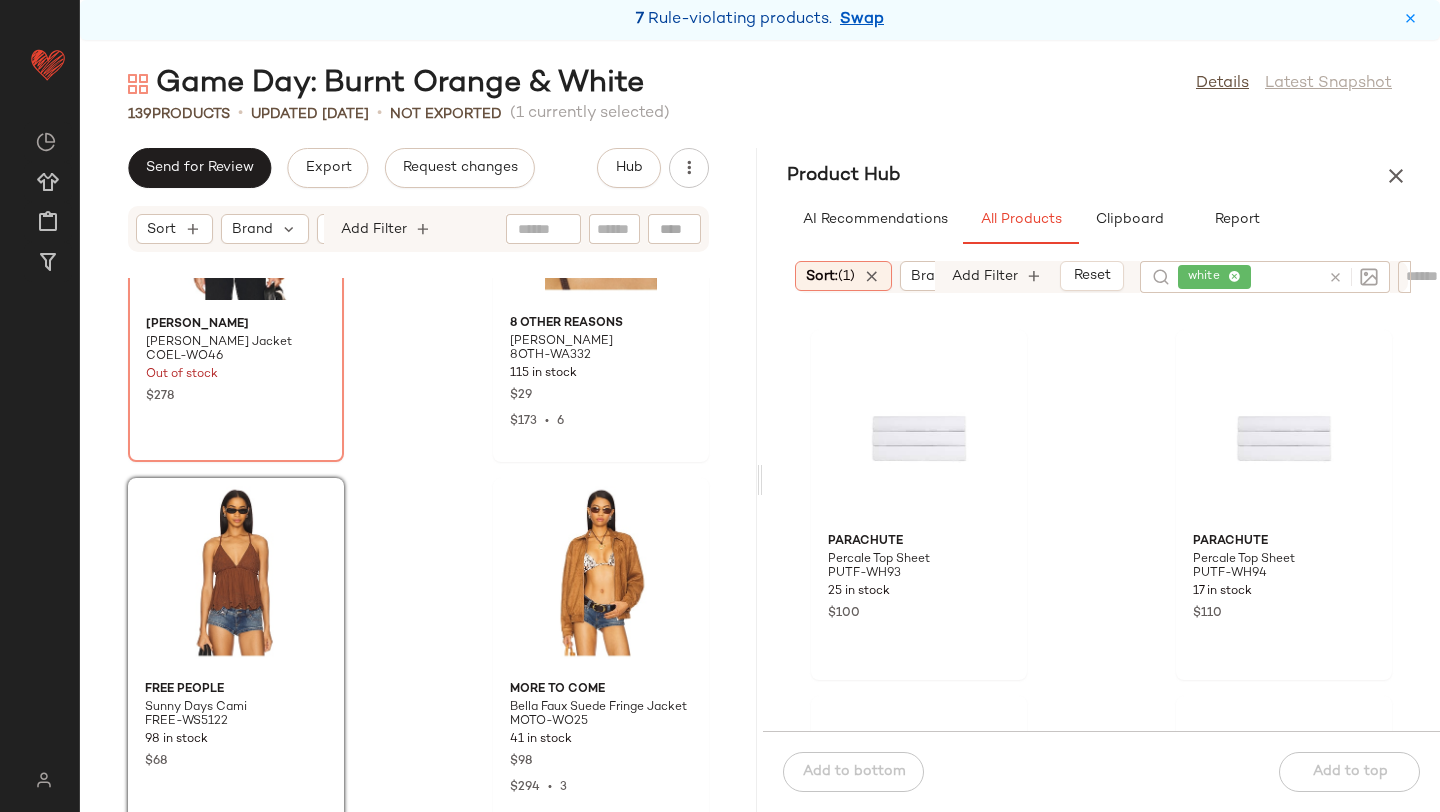 click at bounding box center (1335, 277) 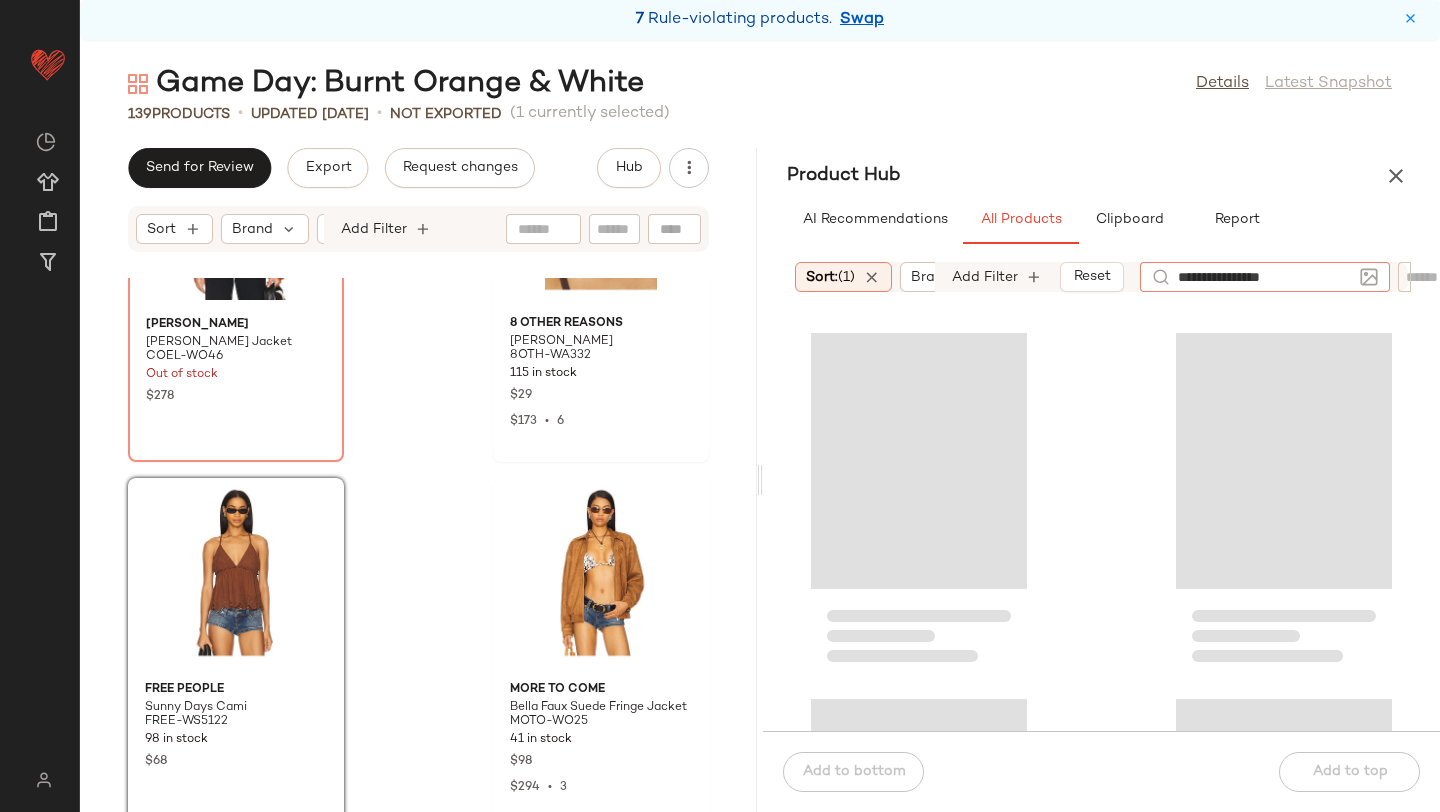 type on "**********" 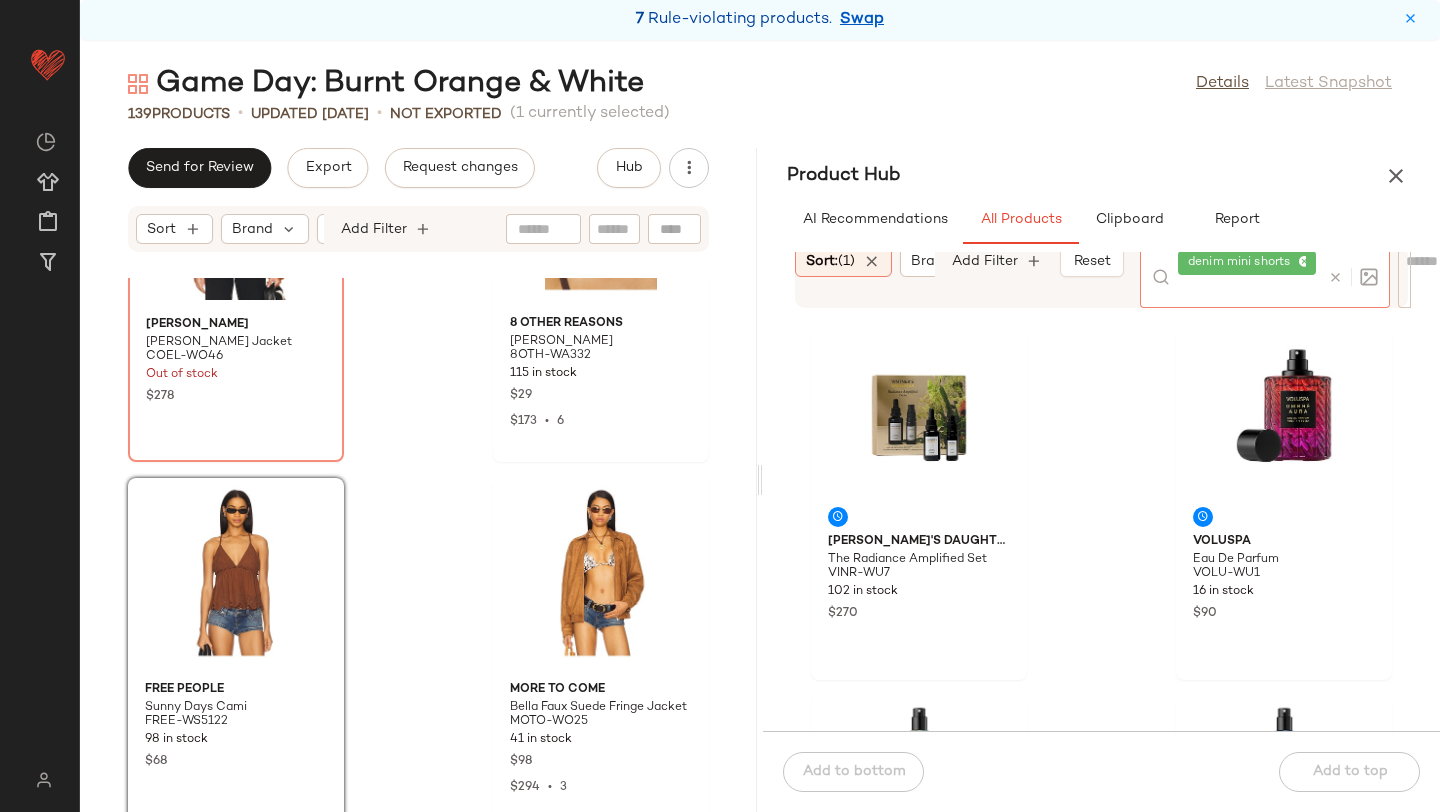 click on "Product Hub" at bounding box center [1101, 176] 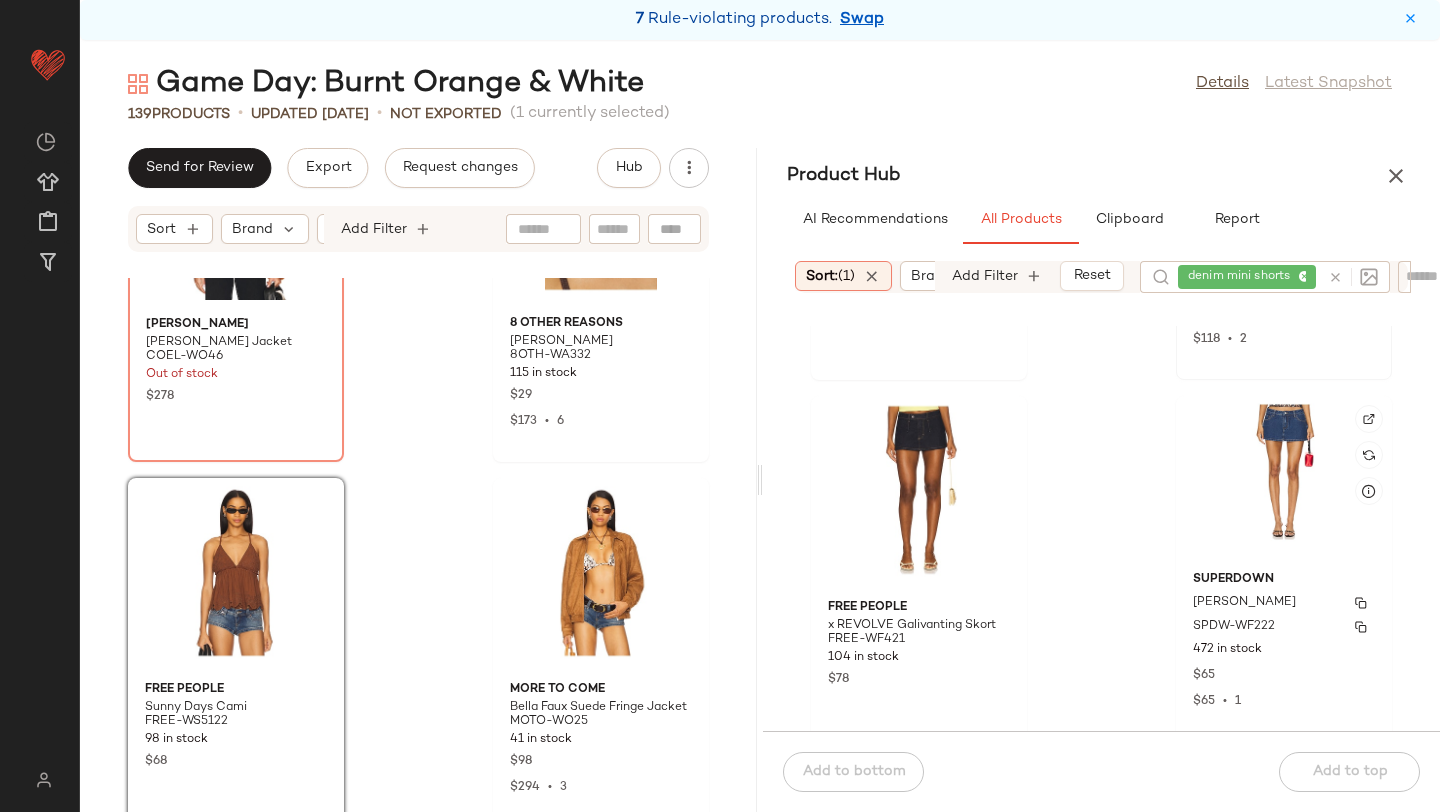scroll, scrollTop: 299, scrollLeft: 0, axis: vertical 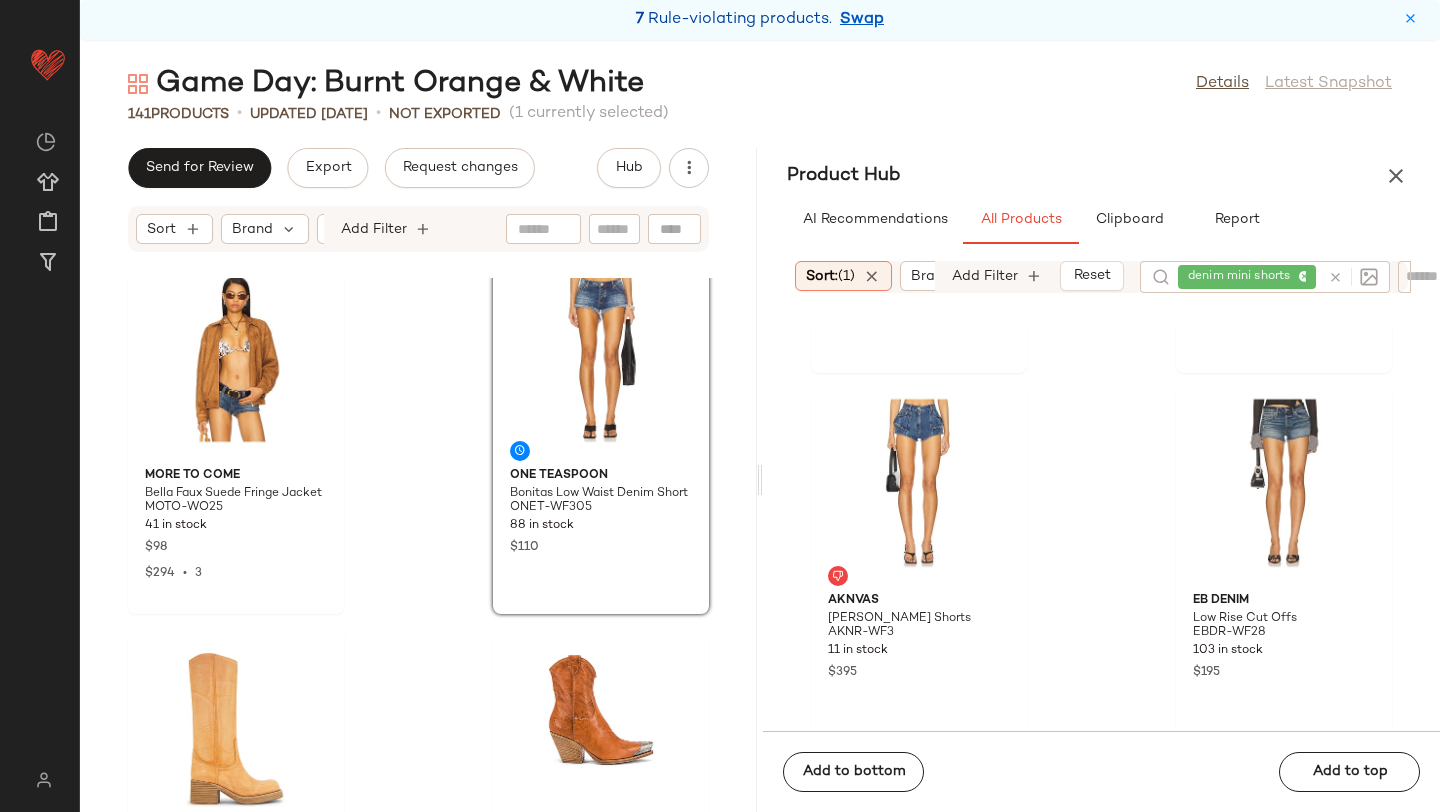 click on "MORE TO COME Bella Faux Suede Fringe Jacket MOTO-WO25 41 in stock $98 $294  •  3 One Teaspoon Bonitas Low Waist Denim Short ONET-WF305 88 in stock $110 Jeffrey Campbell Reflect Boots JCAM-WZ2022 6 in stock $300 $300  •  1 Free People Brayden Western Boot FREE-WZ214 27 in stock $298 BTB Los Angeles Harper Hobo BTBR-WY75 4 in stock $178 Ray-Ban Hexagonal Flat RAYB-WA53 33 in stock $195 $175  •  1 LIONESS Kourt Bloomers LIOR-WF9 586 in stock $59 $52  •  1 retrofete Renfri Denim Dress ROFR-WD1005 44 in stock $398 $1.59K  •  4" 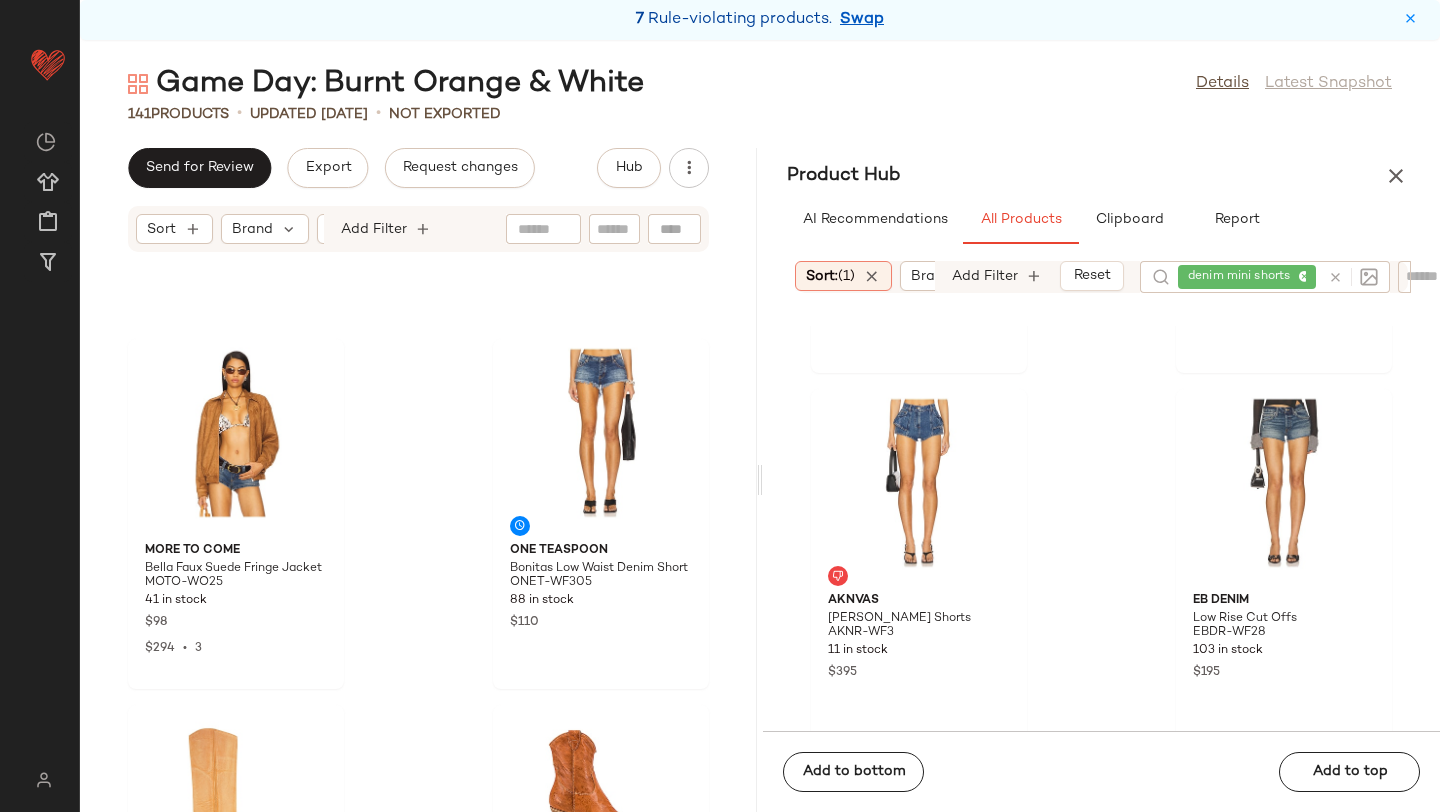 scroll, scrollTop: 18986, scrollLeft: 0, axis: vertical 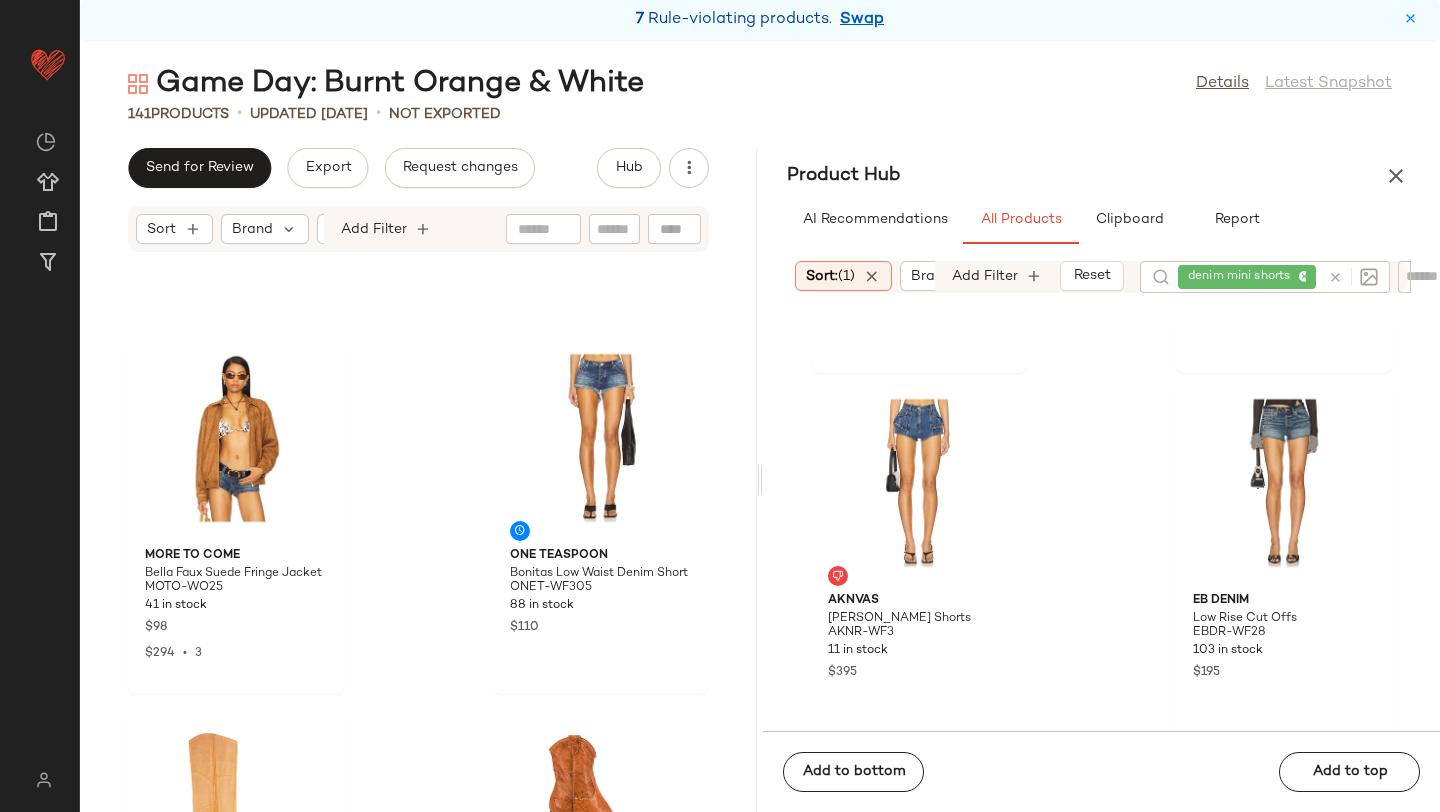 click at bounding box center [1349, 277] 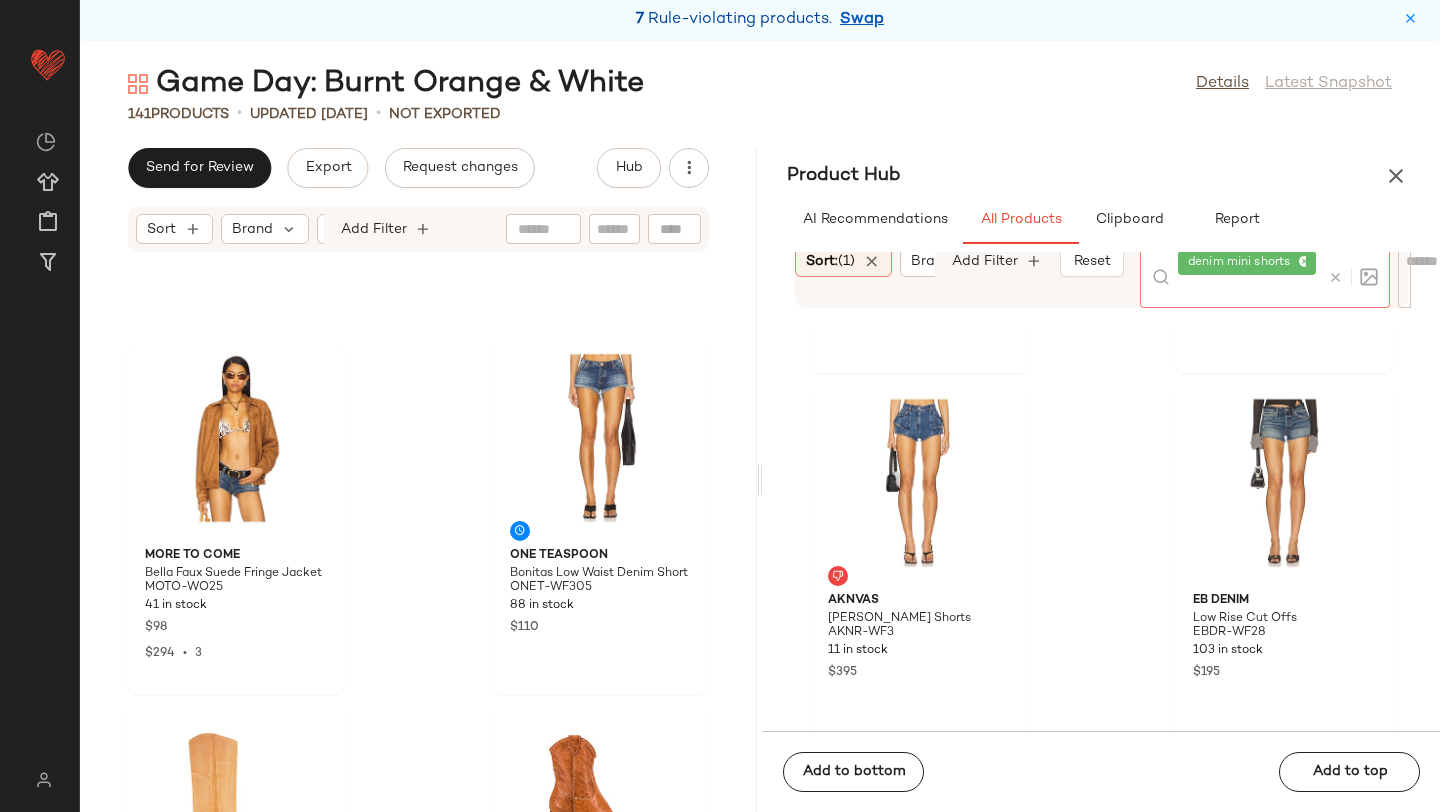 click at bounding box center (1335, 277) 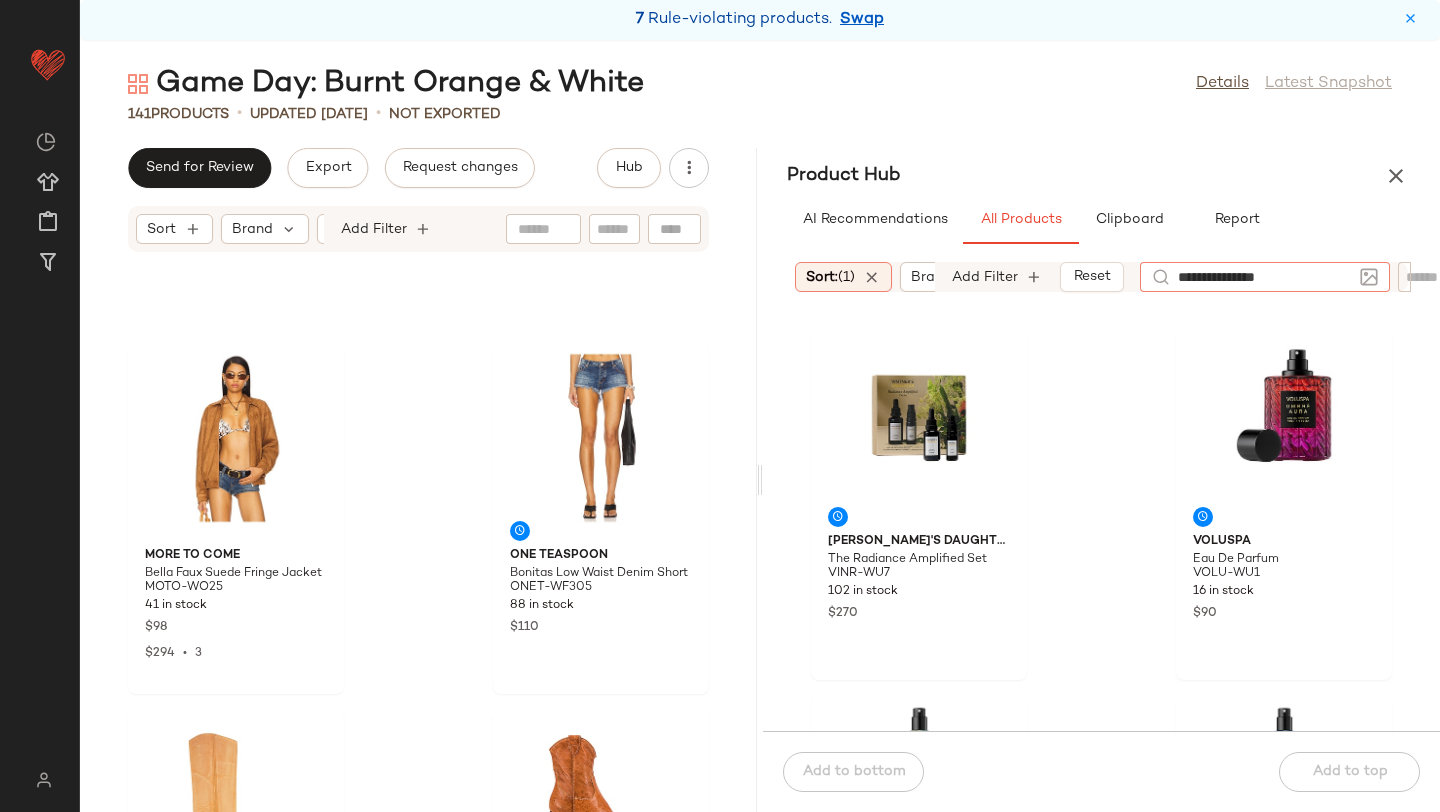 type on "**********" 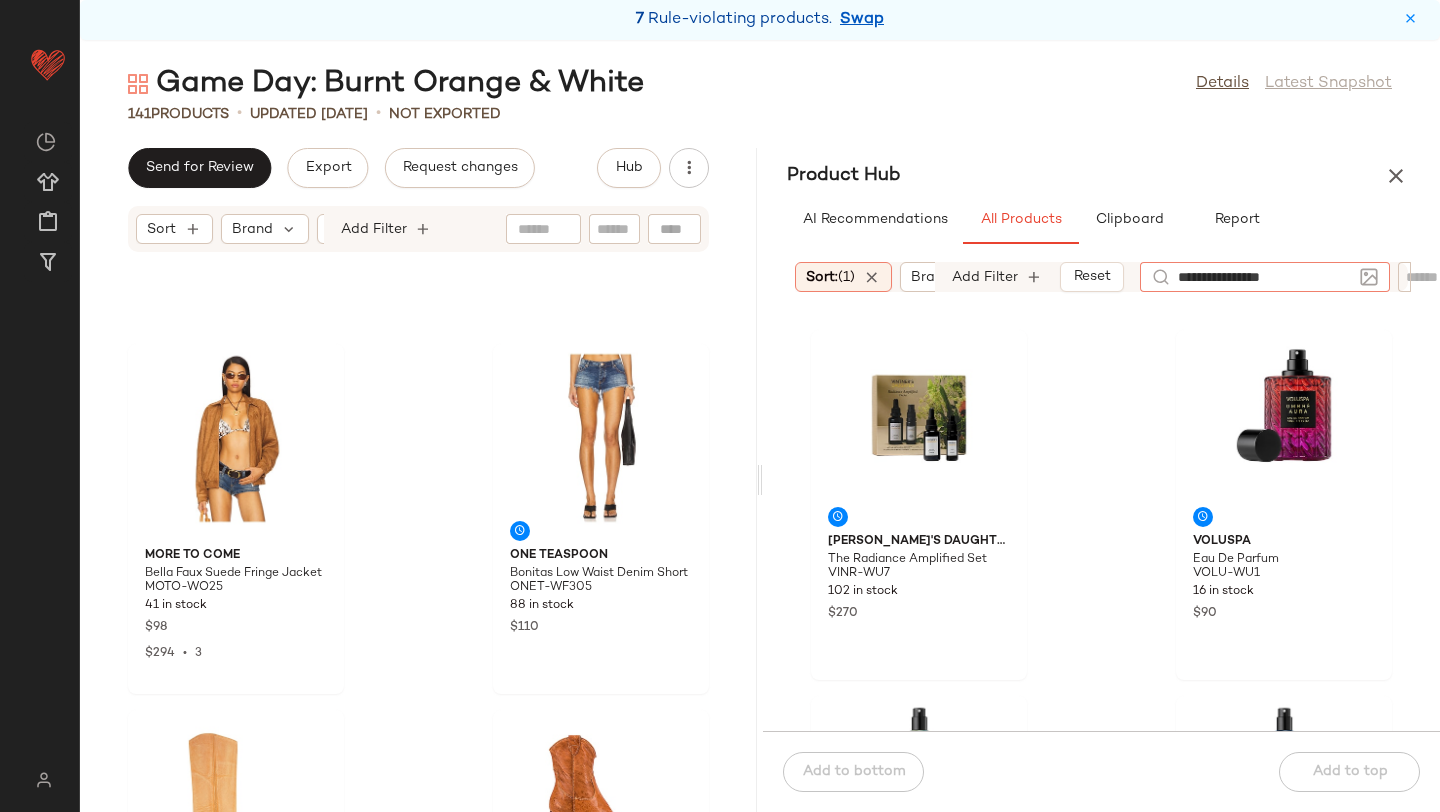 type 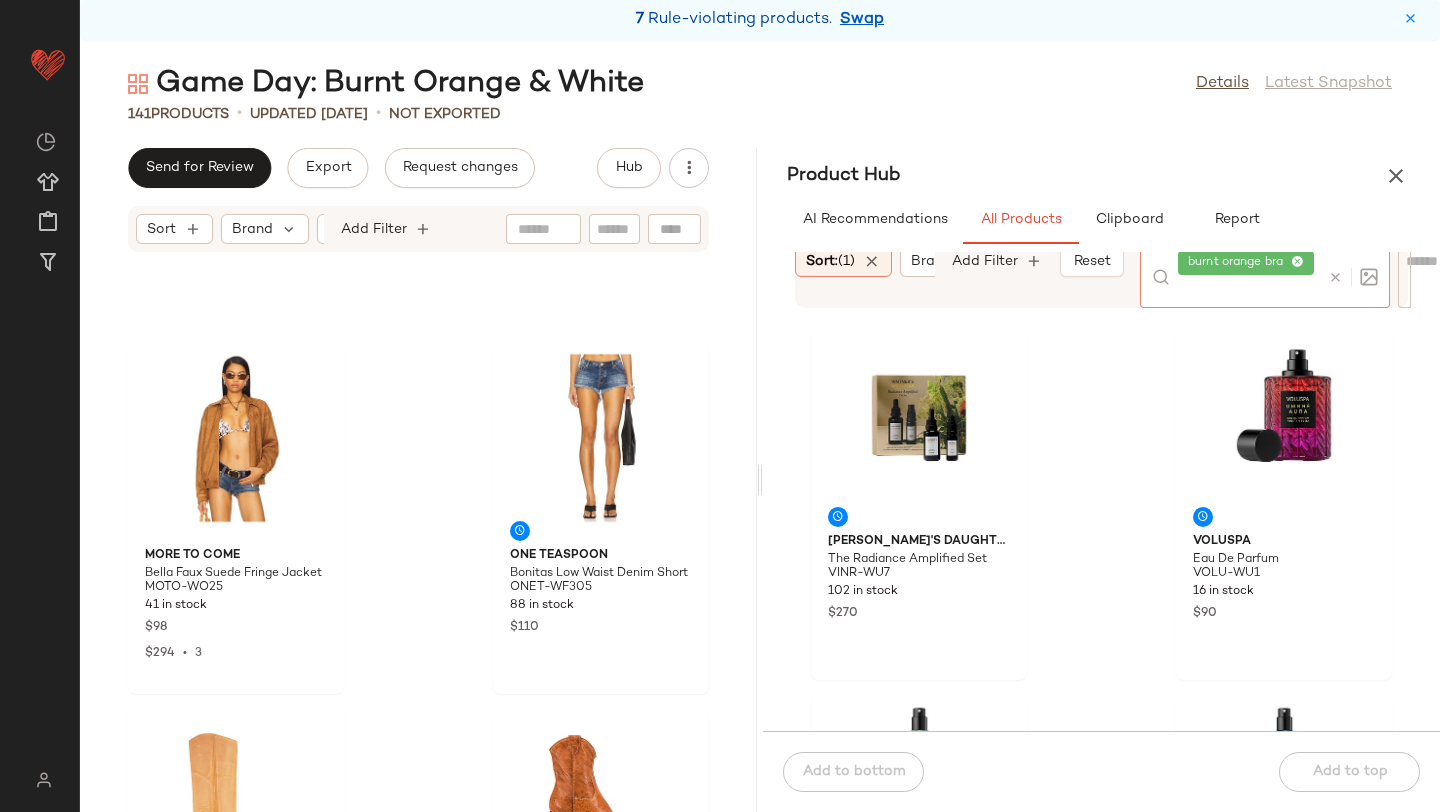 click on "Product Hub" at bounding box center (1101, 176) 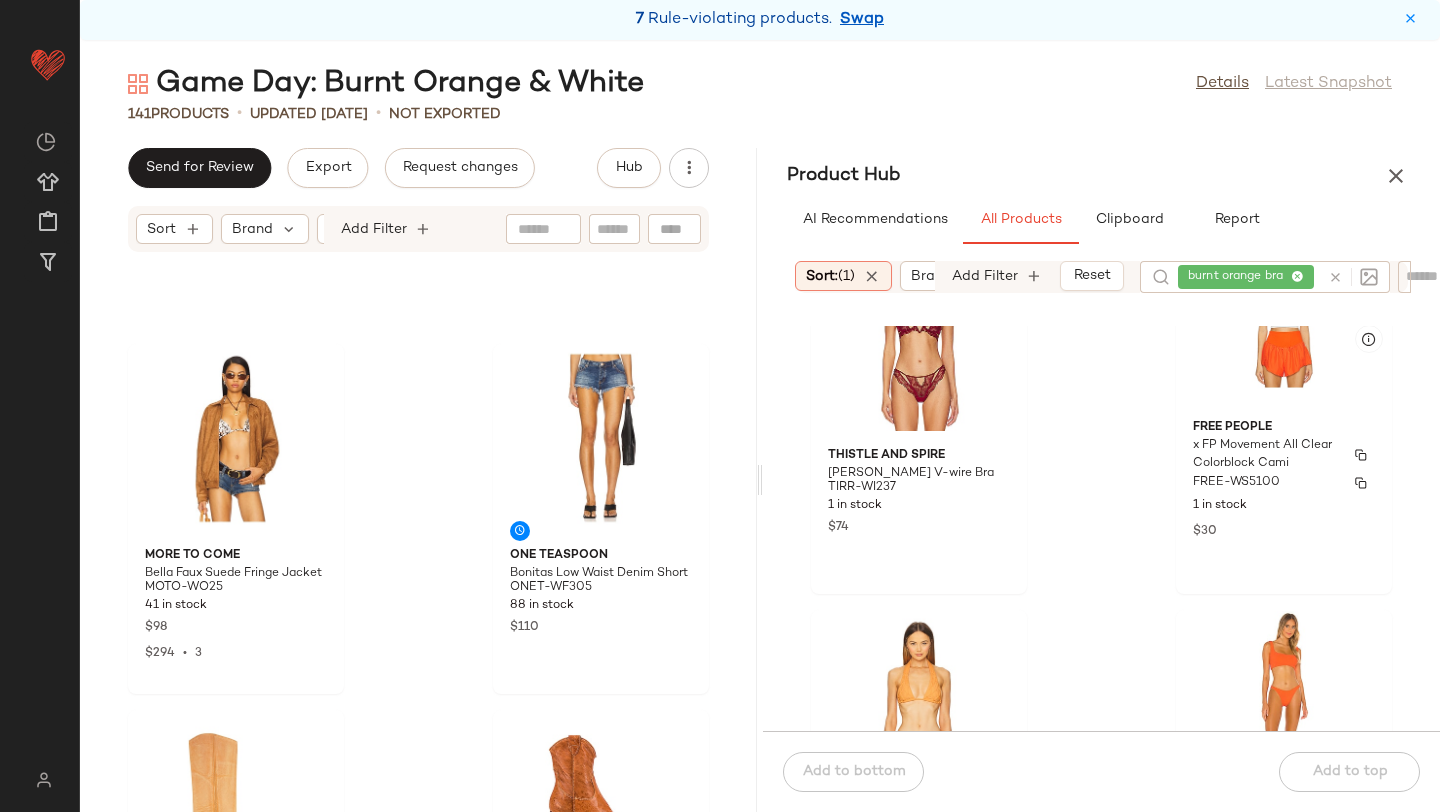 scroll, scrollTop: 5152, scrollLeft: 0, axis: vertical 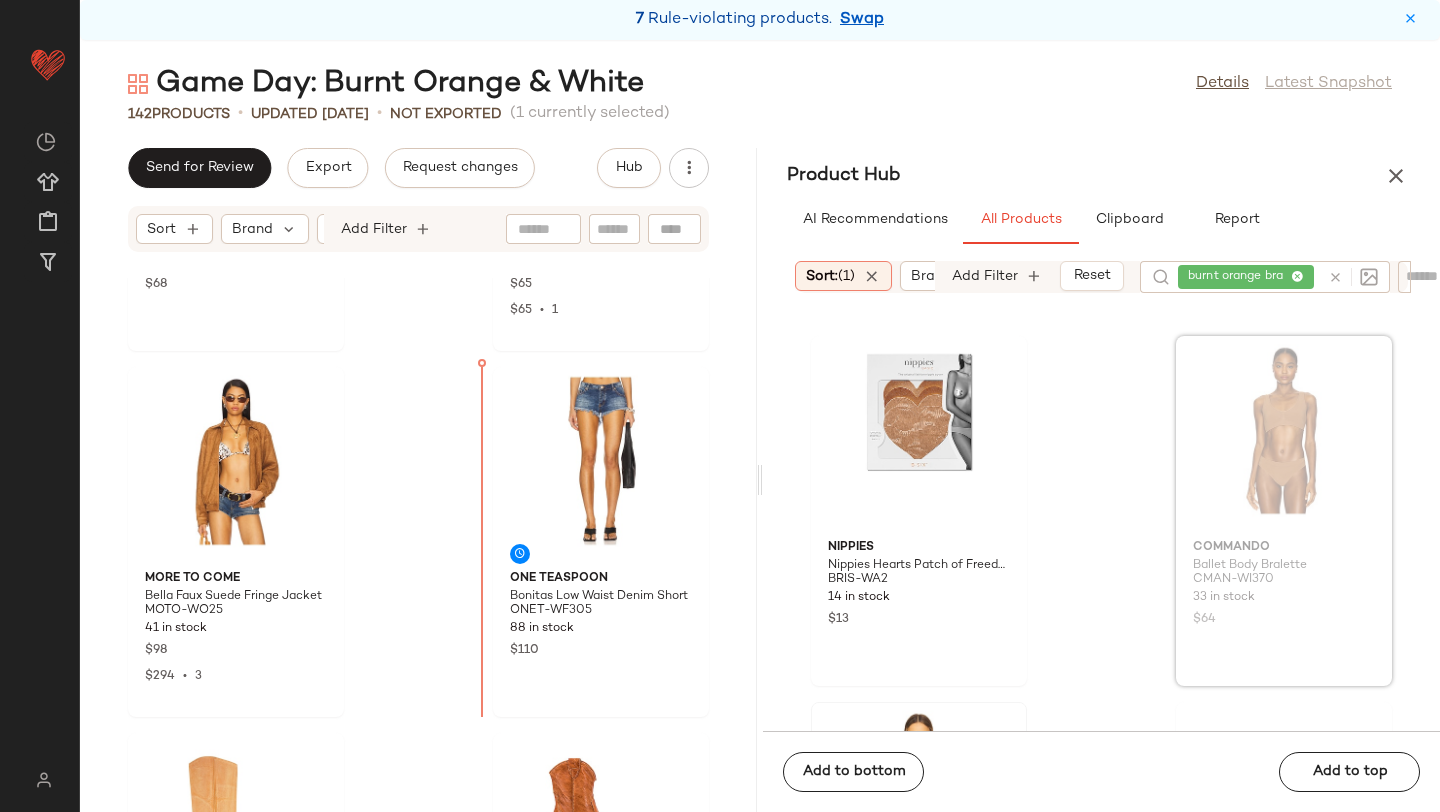 drag, startPoint x: 1218, startPoint y: 532, endPoint x: 1173, endPoint y: 653, distance: 129.09686 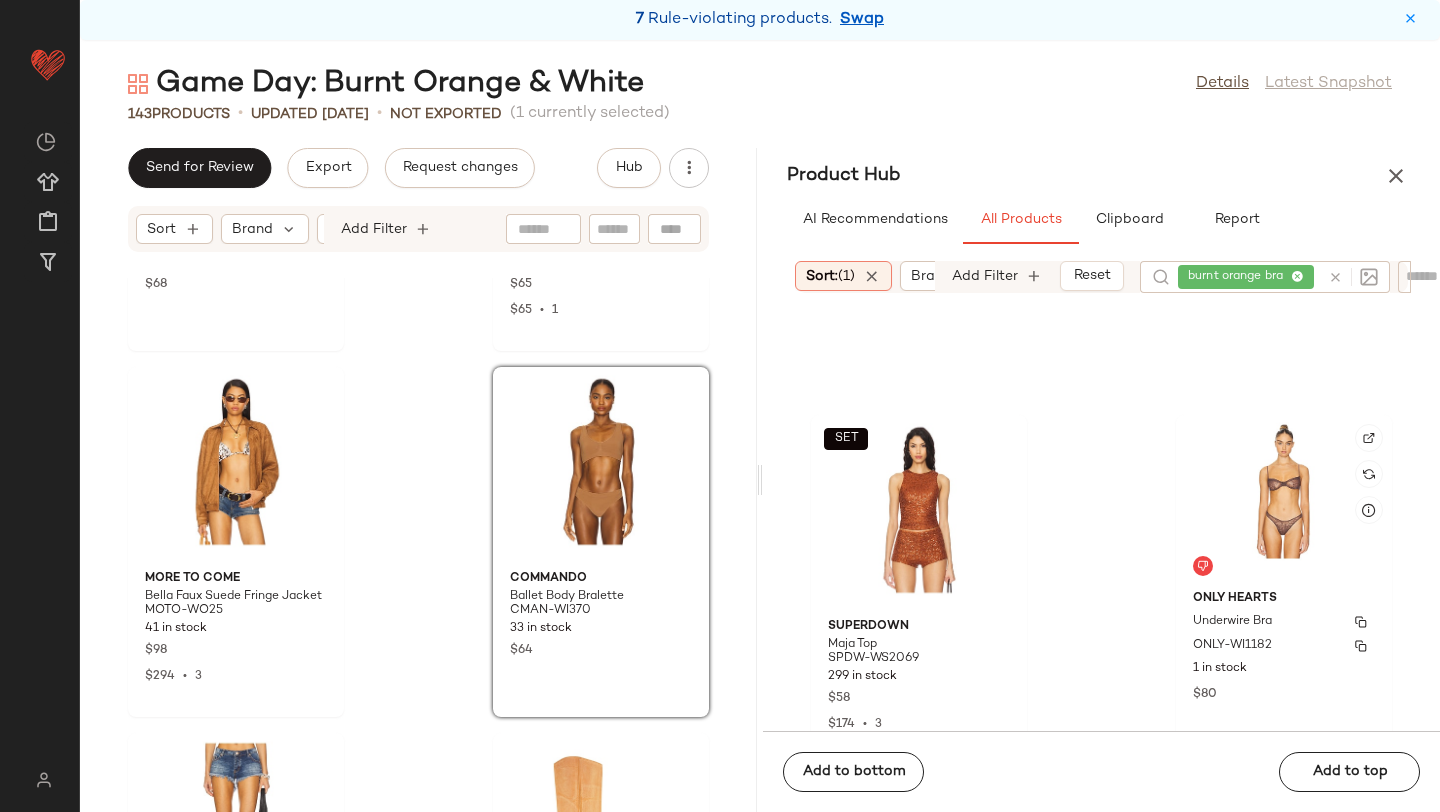 scroll, scrollTop: 7593, scrollLeft: 0, axis: vertical 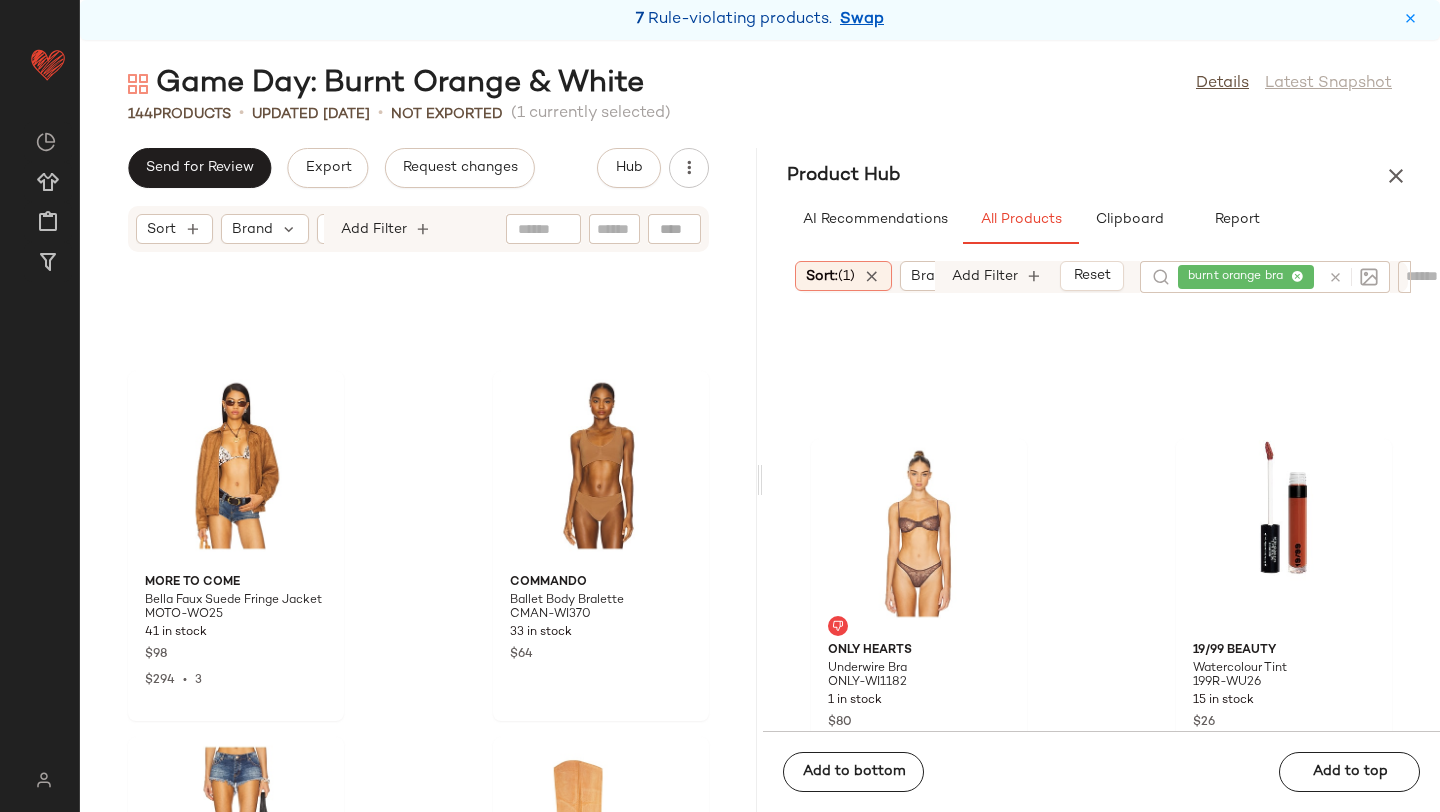 click on "MORE TO COME Bella Faux Suede Fringe Jacket MOTO-WO25 41 in stock $98 $294  •  3 Commando Ballet Body Bralette CMAN-WI370 33 in stock $64 One Teaspoon Bonitas Low Waist Denim Short ONET-WF305 88 in stock $110 Jeffrey Campbell Reflect Boots JCAM-WZ2022 6 in stock $300 $300  •  1 Free People Brayden Western Boot FREE-WZ214 27 in stock $298  SET  superdown Maja Top SPDW-WS2069 299 in stock $58 $174  •  3 BTB Los Angeles Harper Hobo BTBR-WY75 4 in stock $178 Ray-Ban Hexagonal Flat RAYB-WA53 33 in stock $195 $175  •  1" 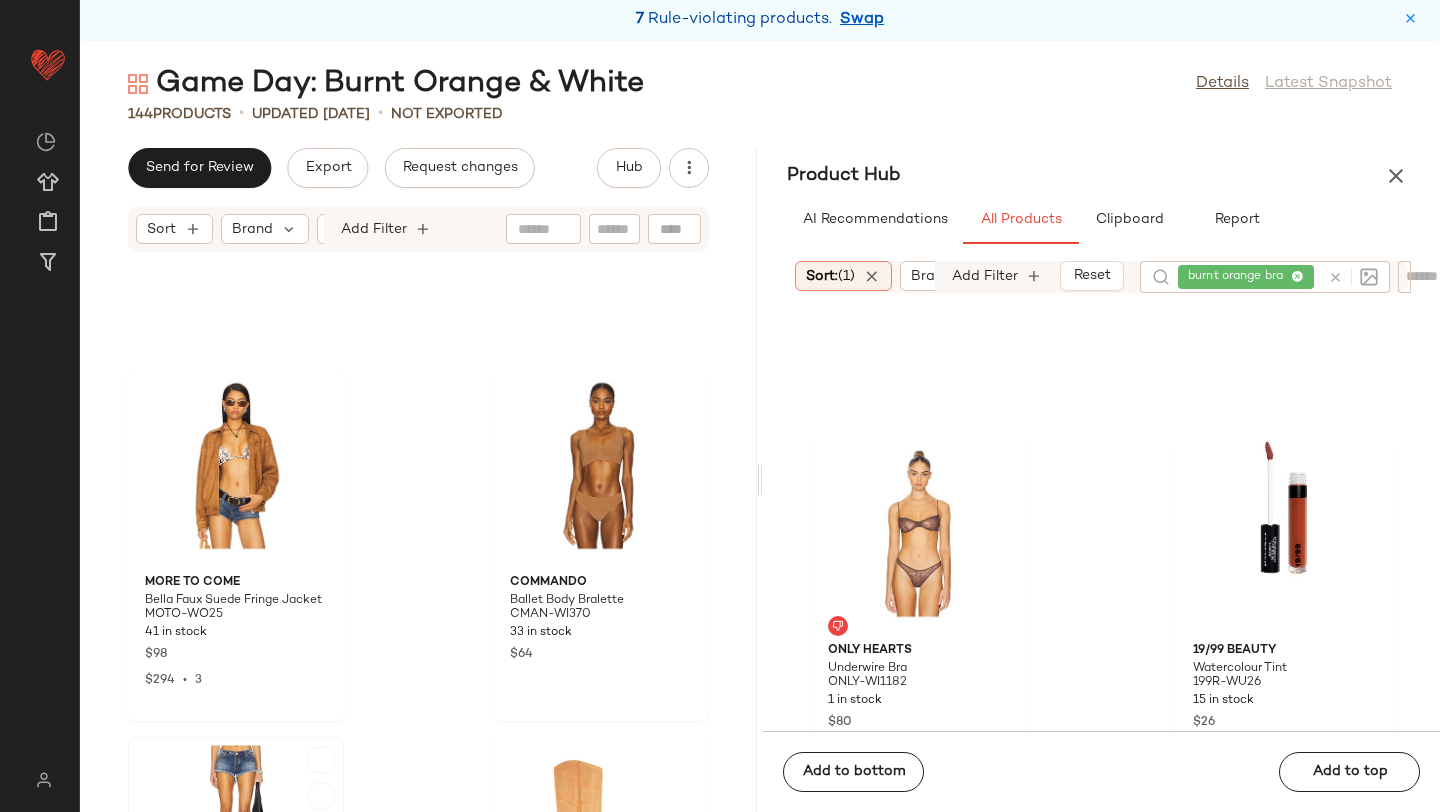 click 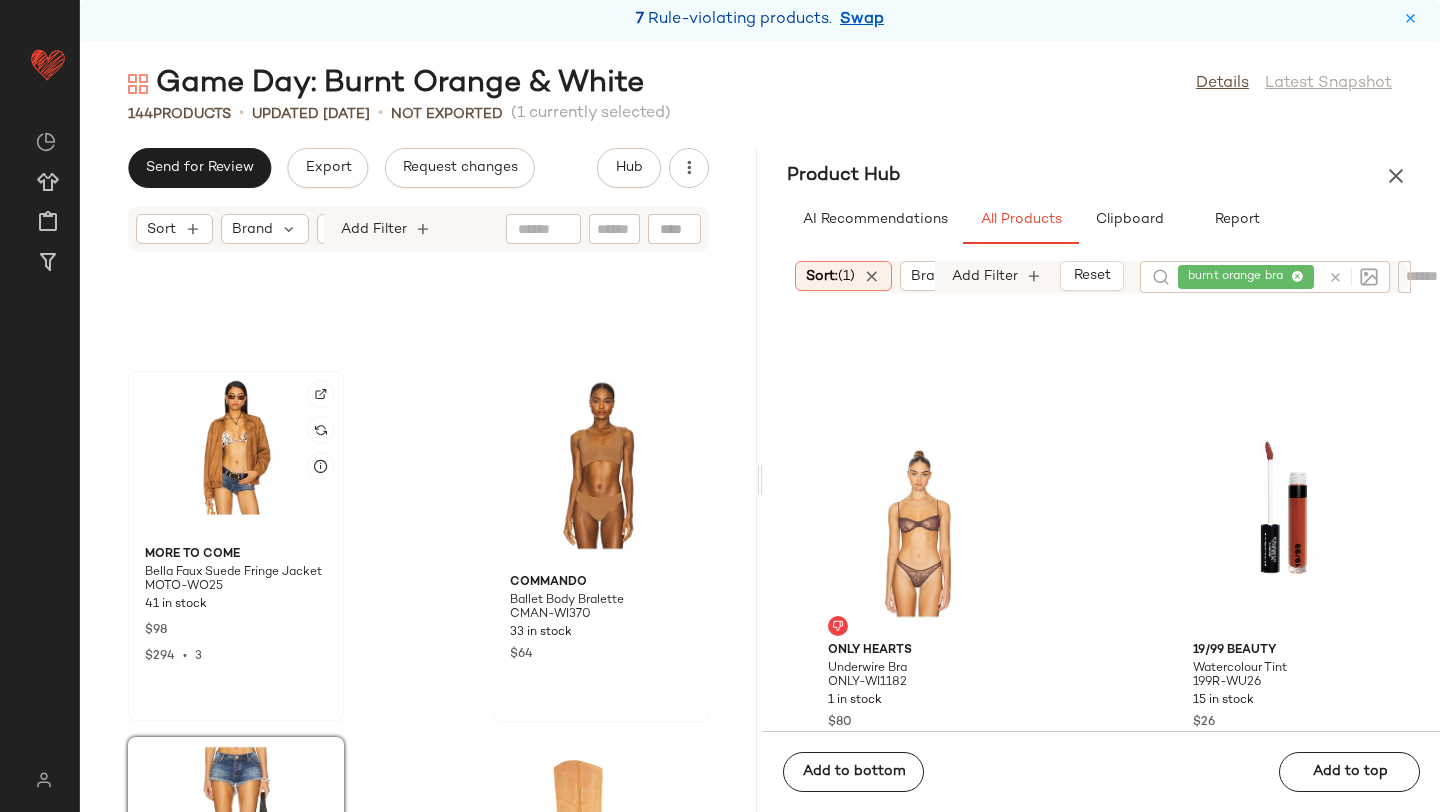click 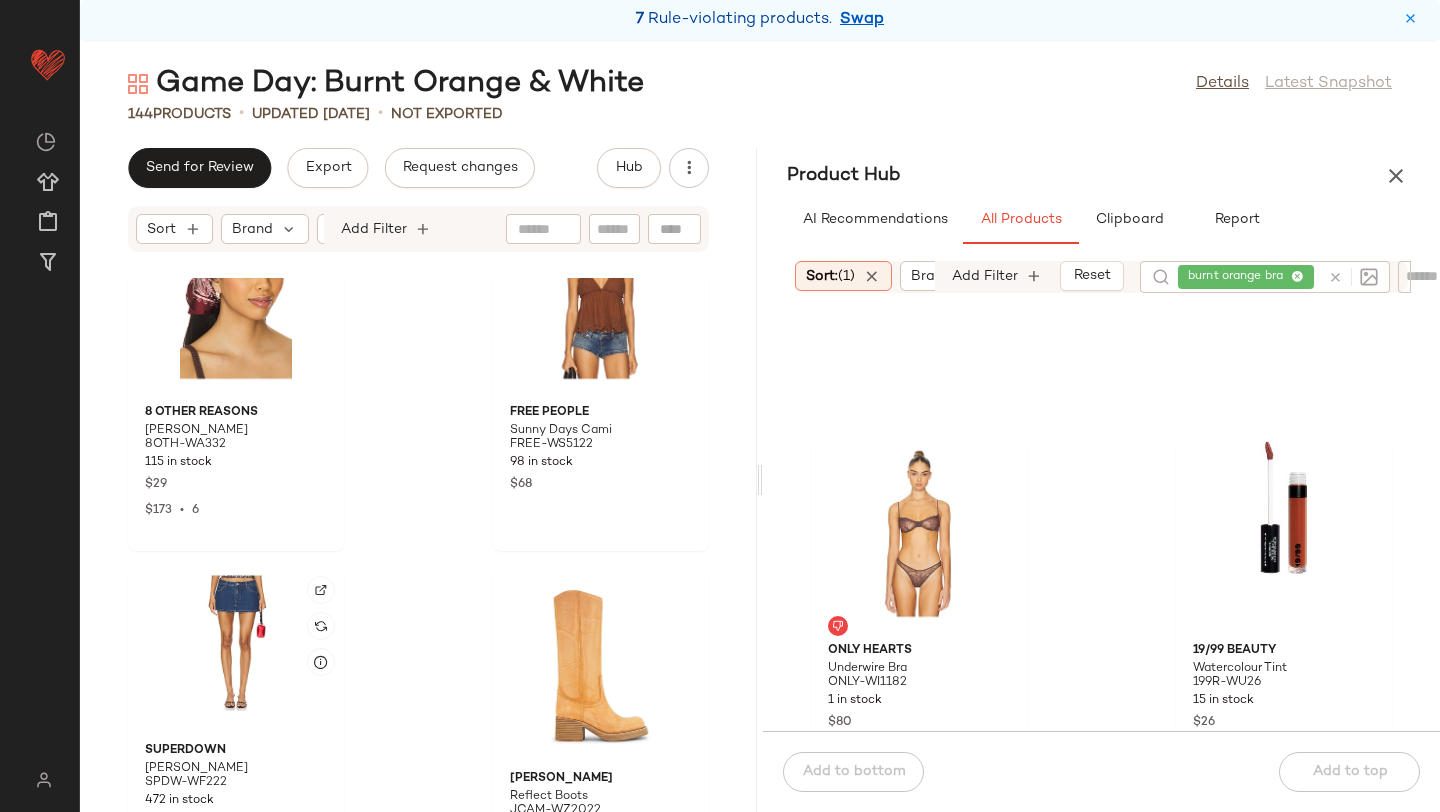 scroll, scrollTop: 19130, scrollLeft: 0, axis: vertical 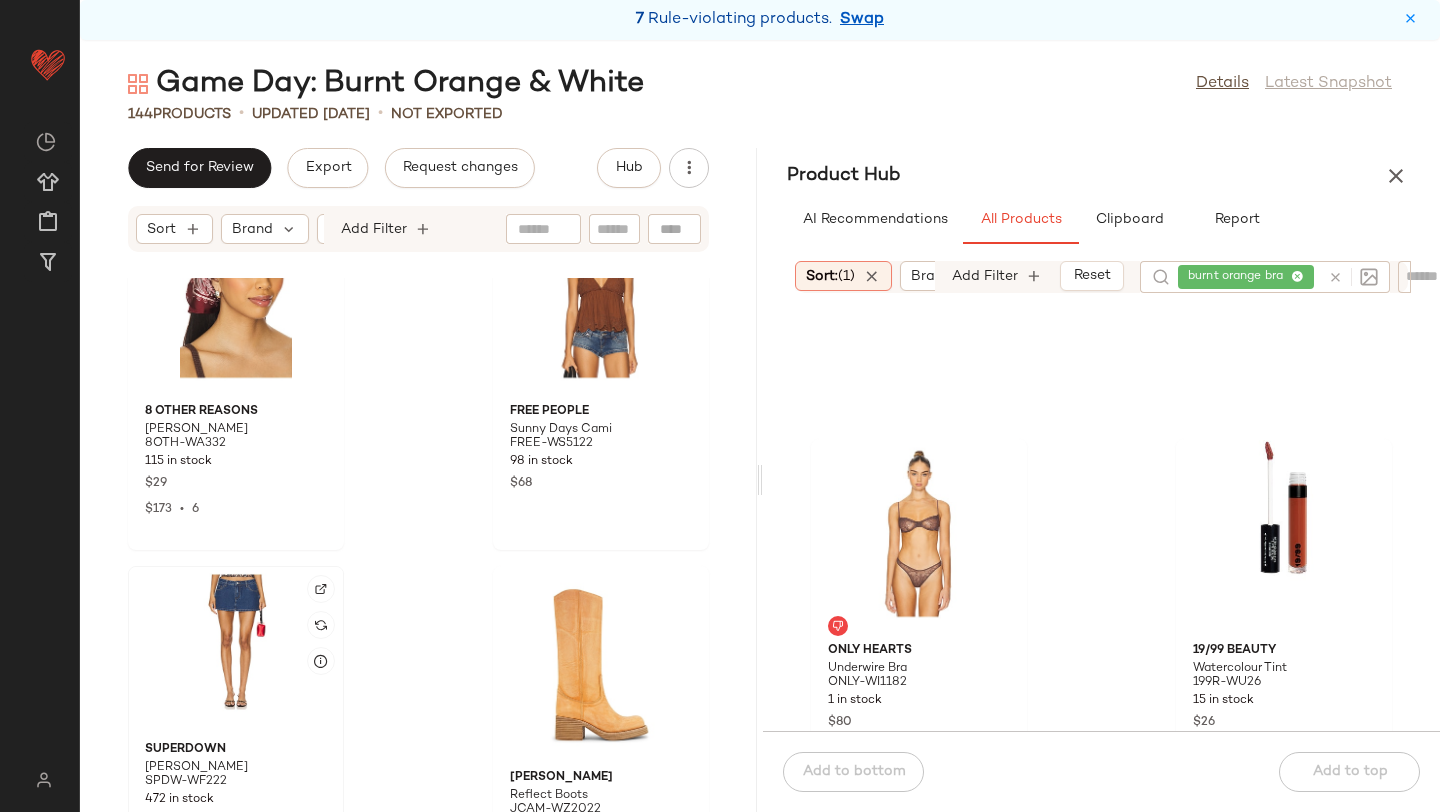 click 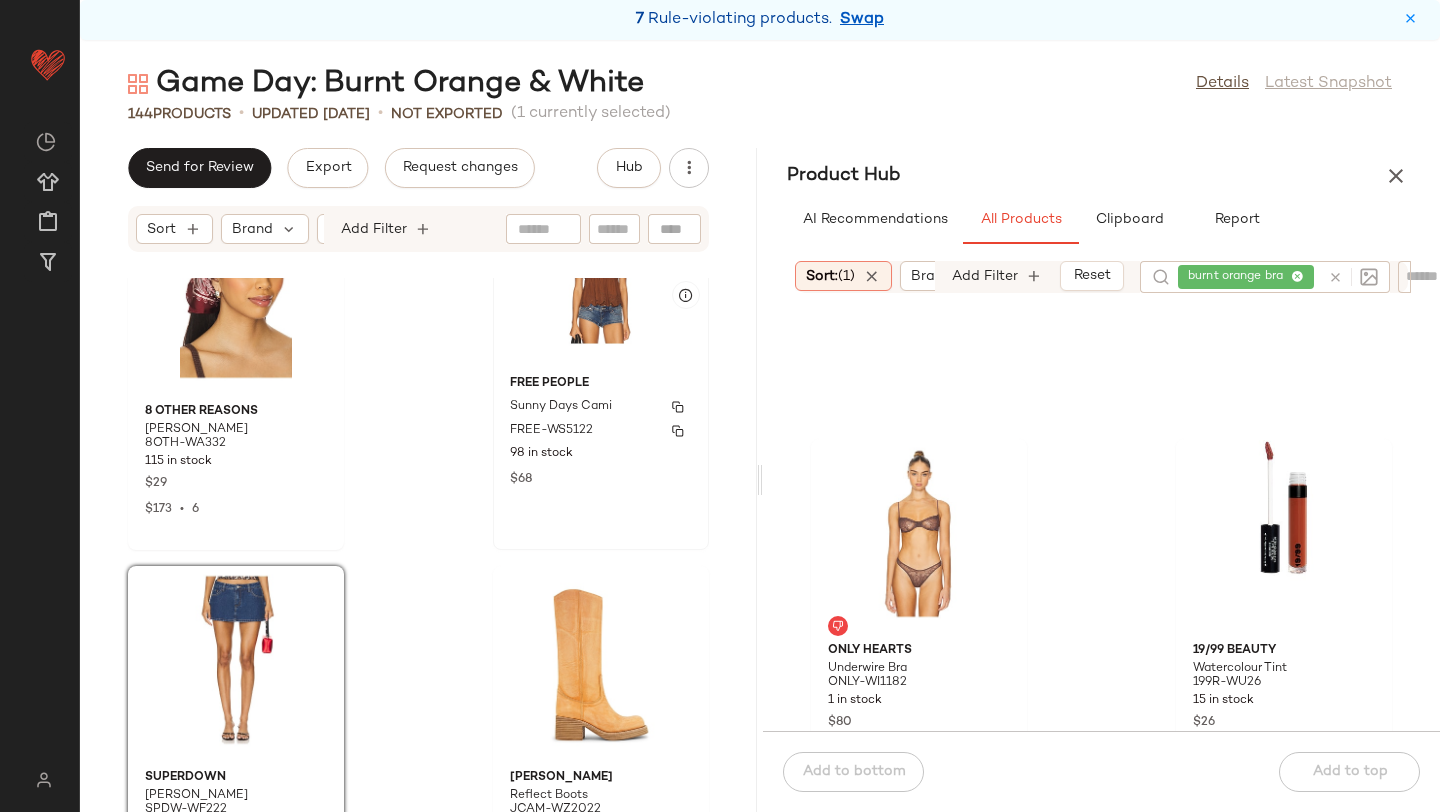 click on "Free People" at bounding box center (601, 384) 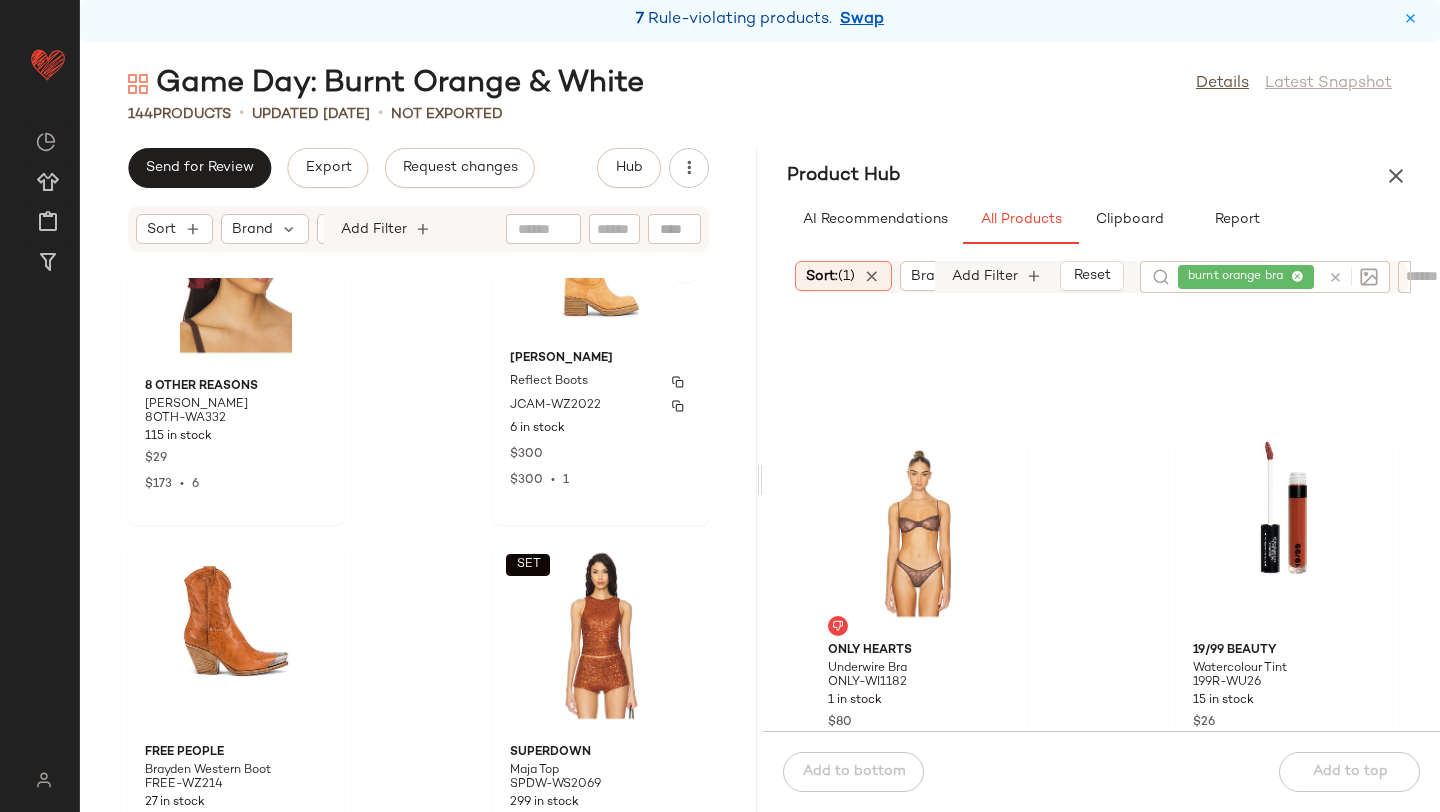 scroll, scrollTop: 19524, scrollLeft: 0, axis: vertical 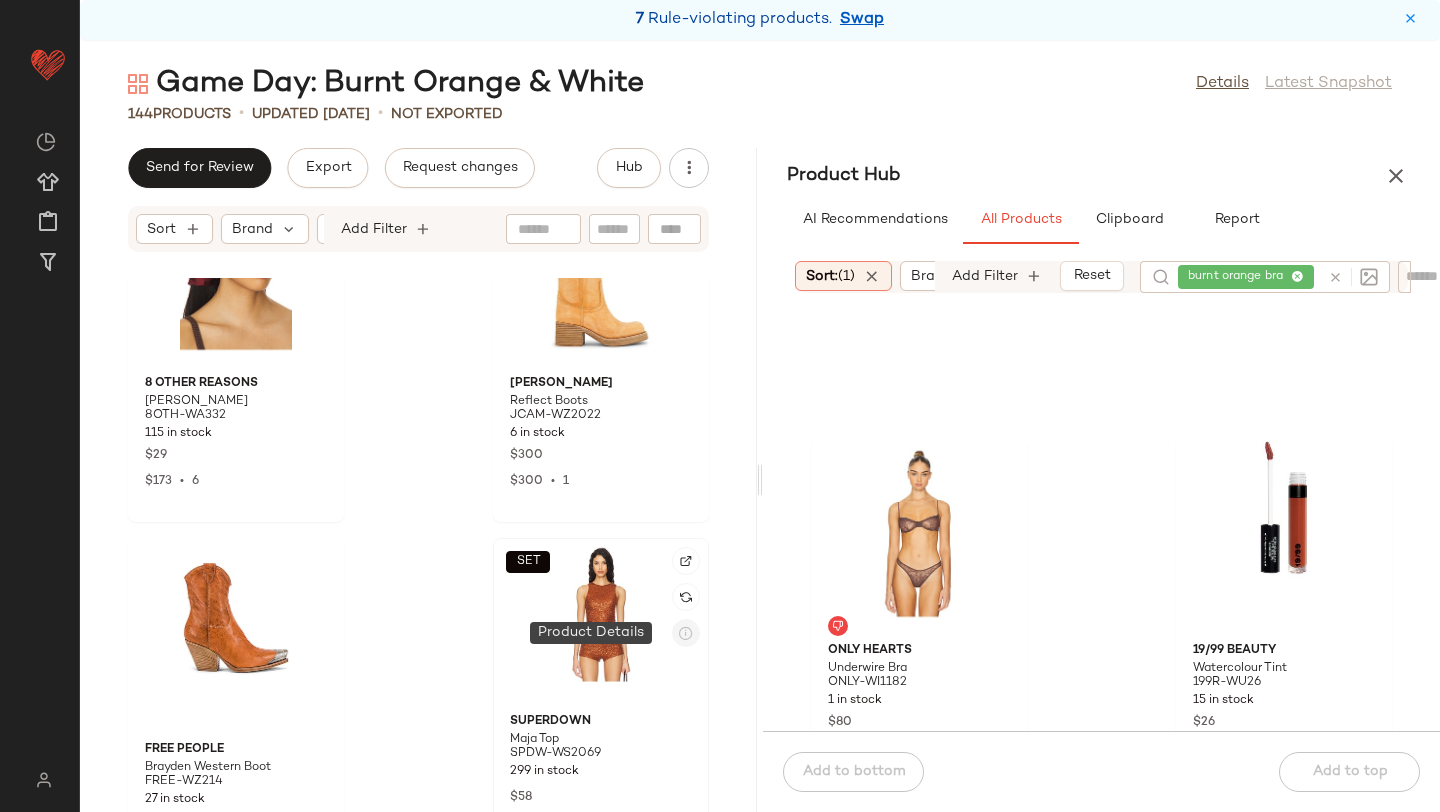 click 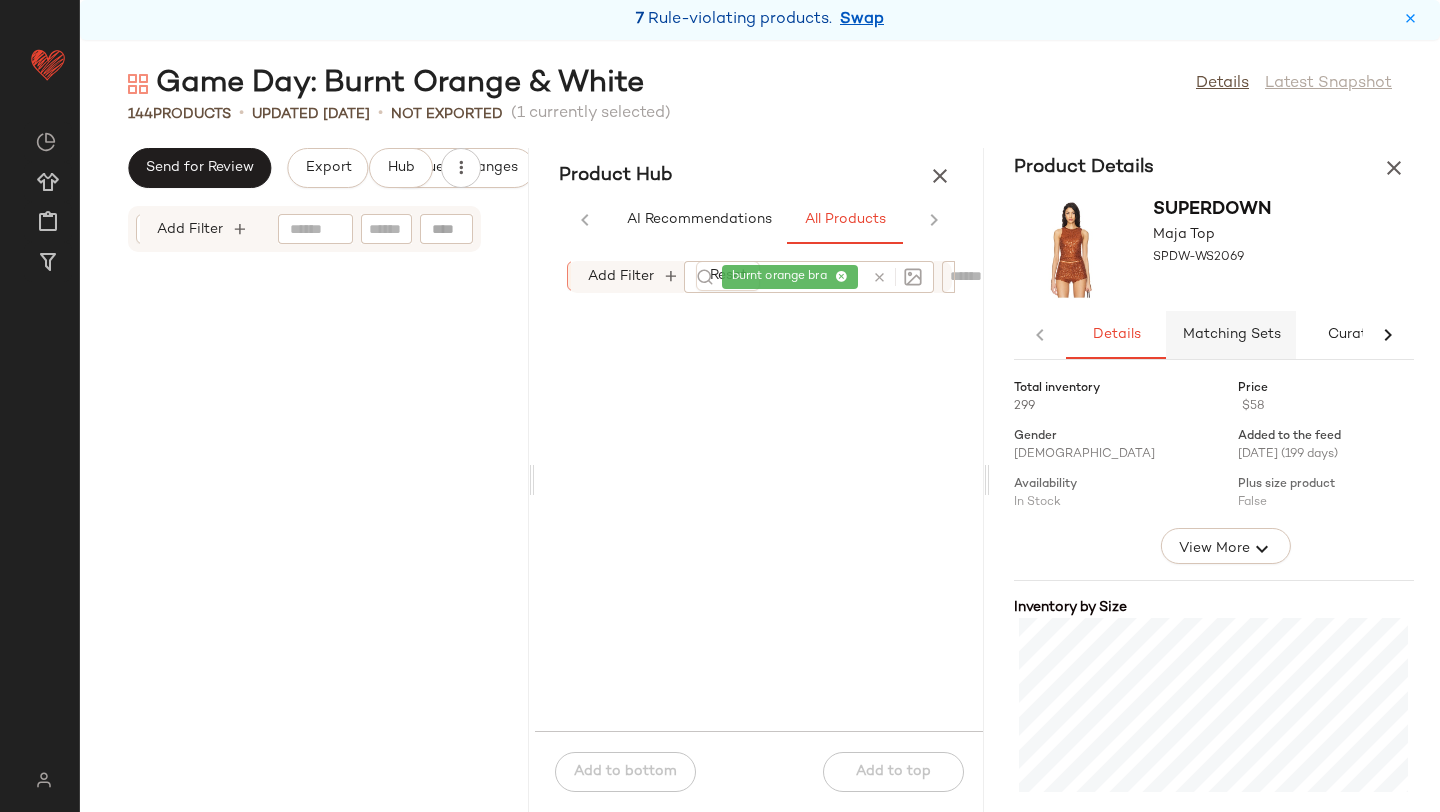 scroll, scrollTop: 39894, scrollLeft: 0, axis: vertical 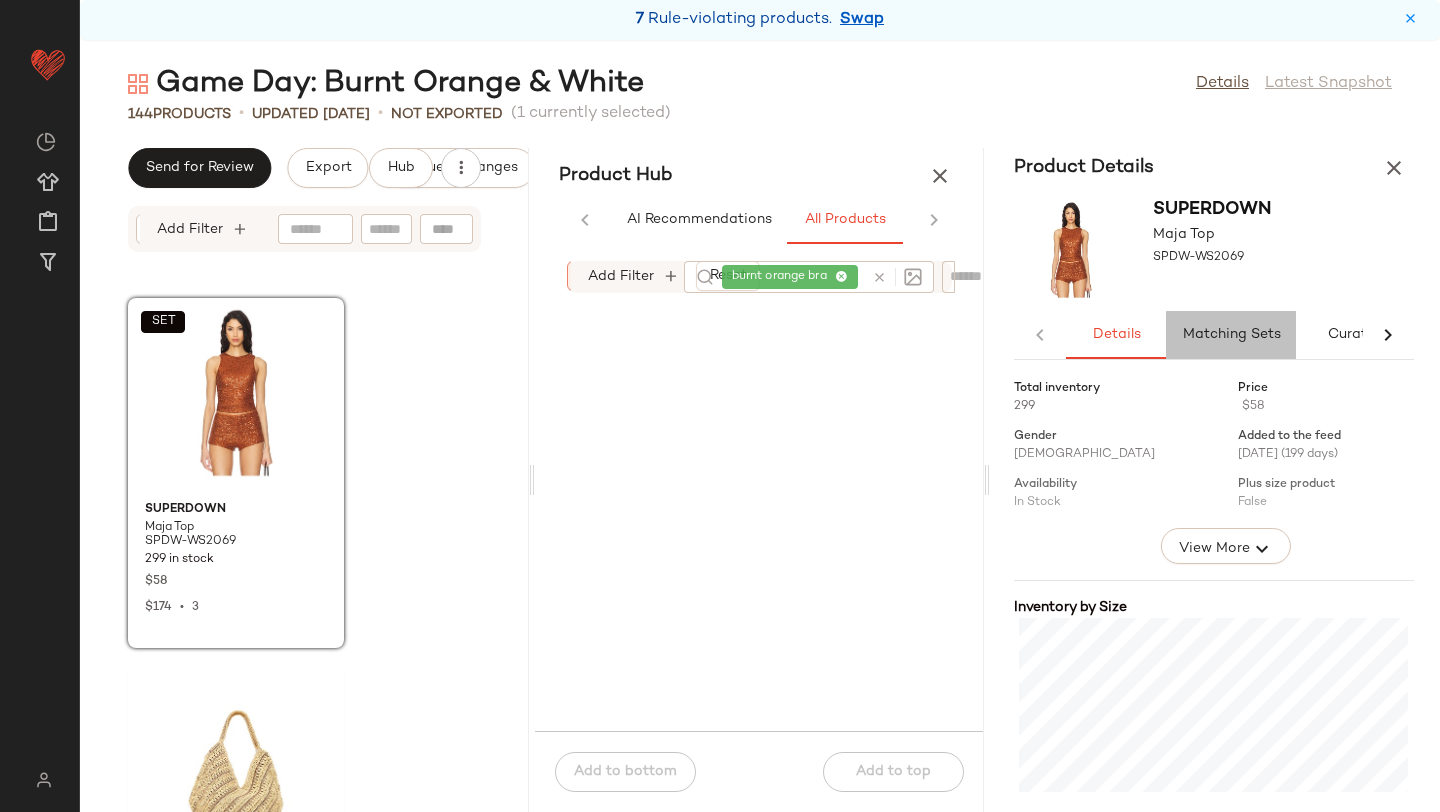 click on "Matching Sets" 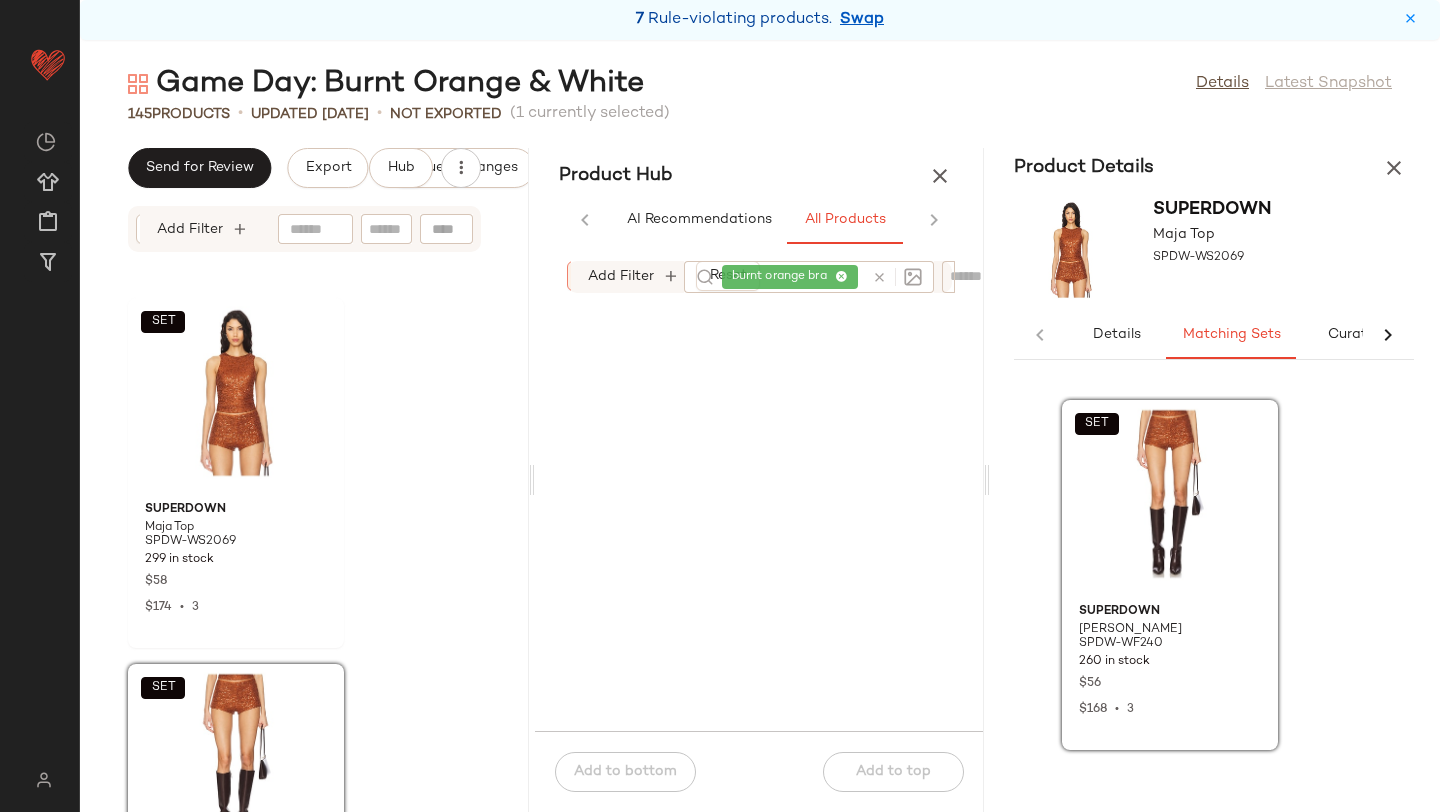 click on "SET  superdown Maja Top SPDW-WS2069 299 in stock $58 $174  •  3  SET  superdown Maja Short SPDW-WF240 260 in stock $56 $168  •  3 BTB Los Angeles Harper Hobo BTBR-WY75 4 in stock $178 Ray-Ban Hexagonal Flat RAYB-WA53 33 in stock $195 $175  •  1" 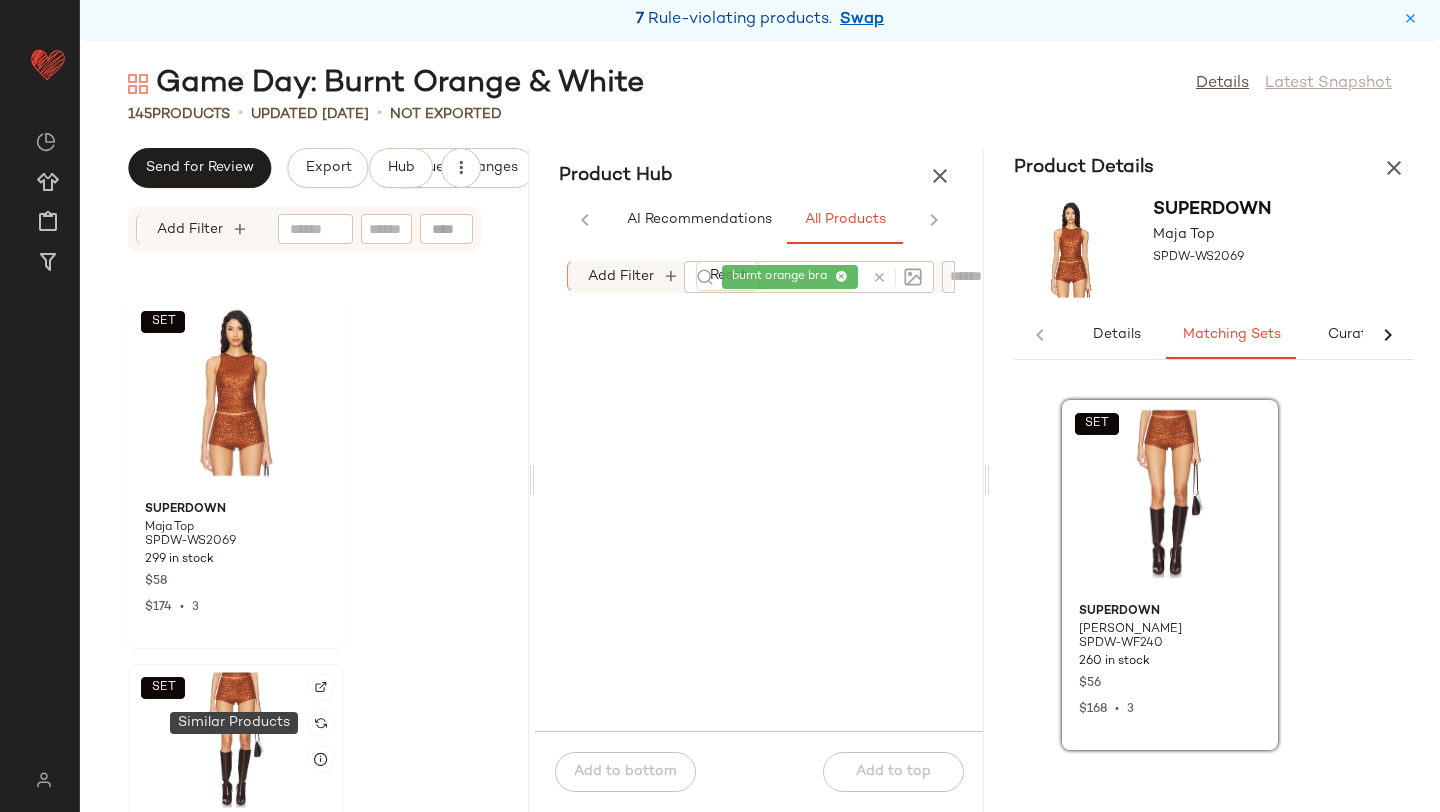 click on "SET" 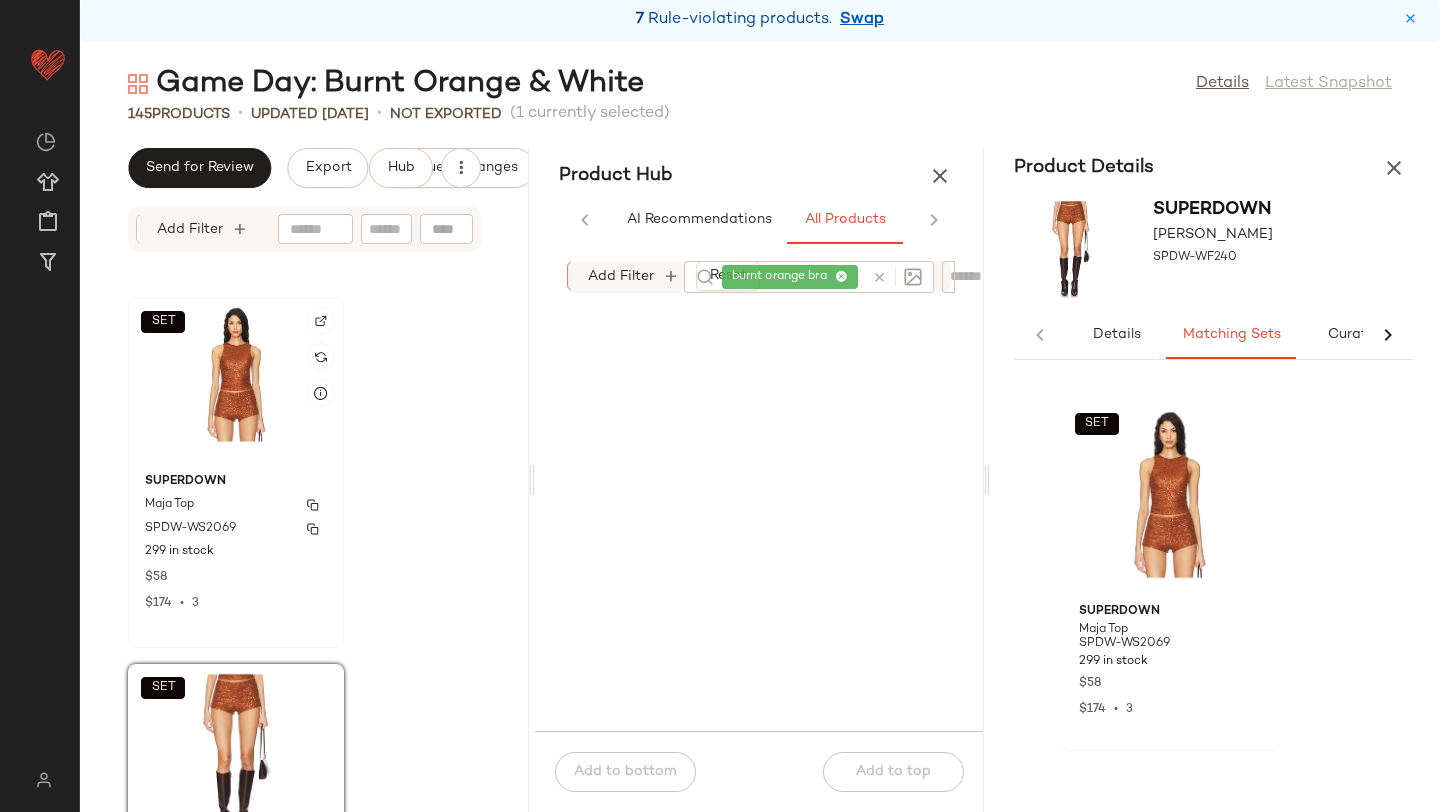 click on "superdown" at bounding box center (236, 482) 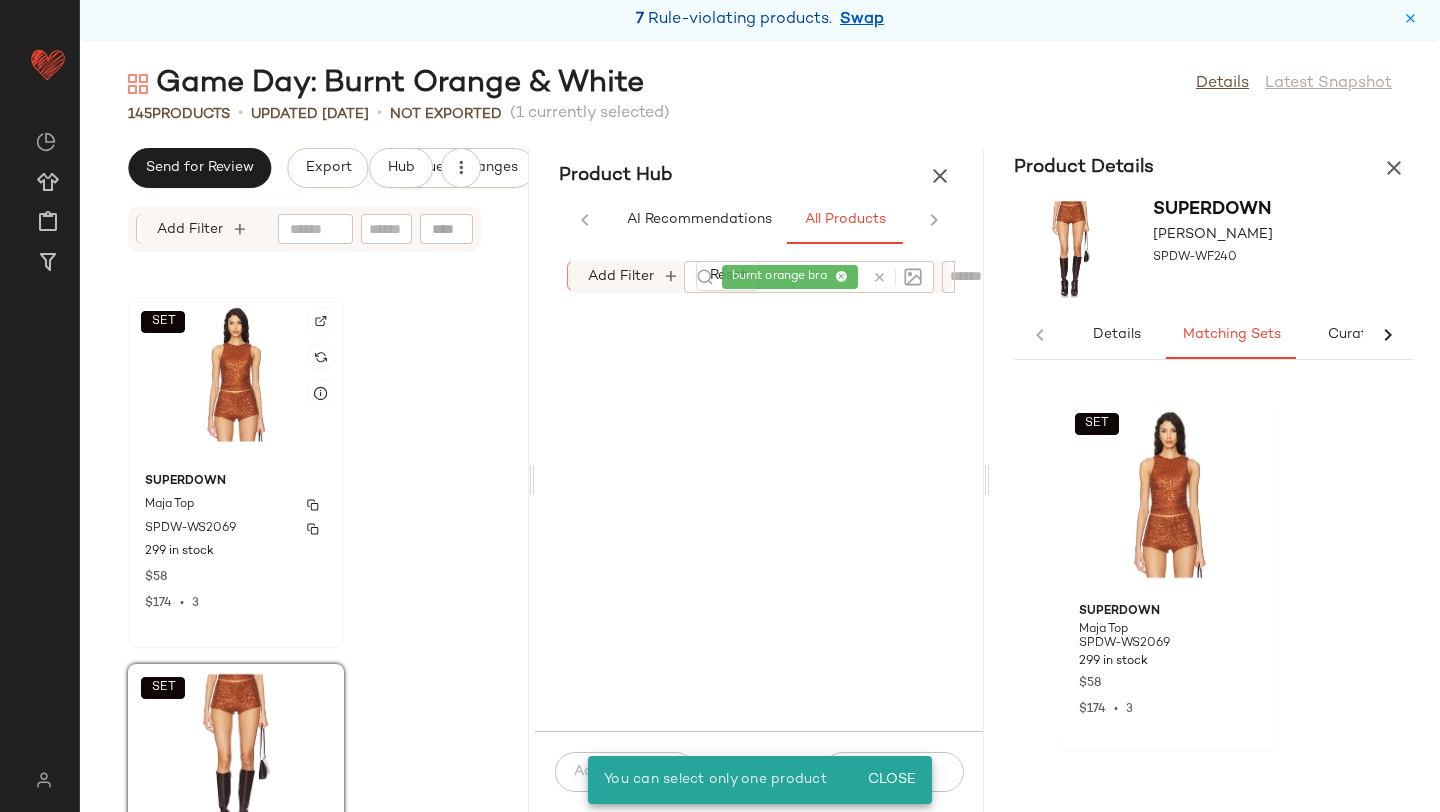 click on "superdown" at bounding box center (236, 482) 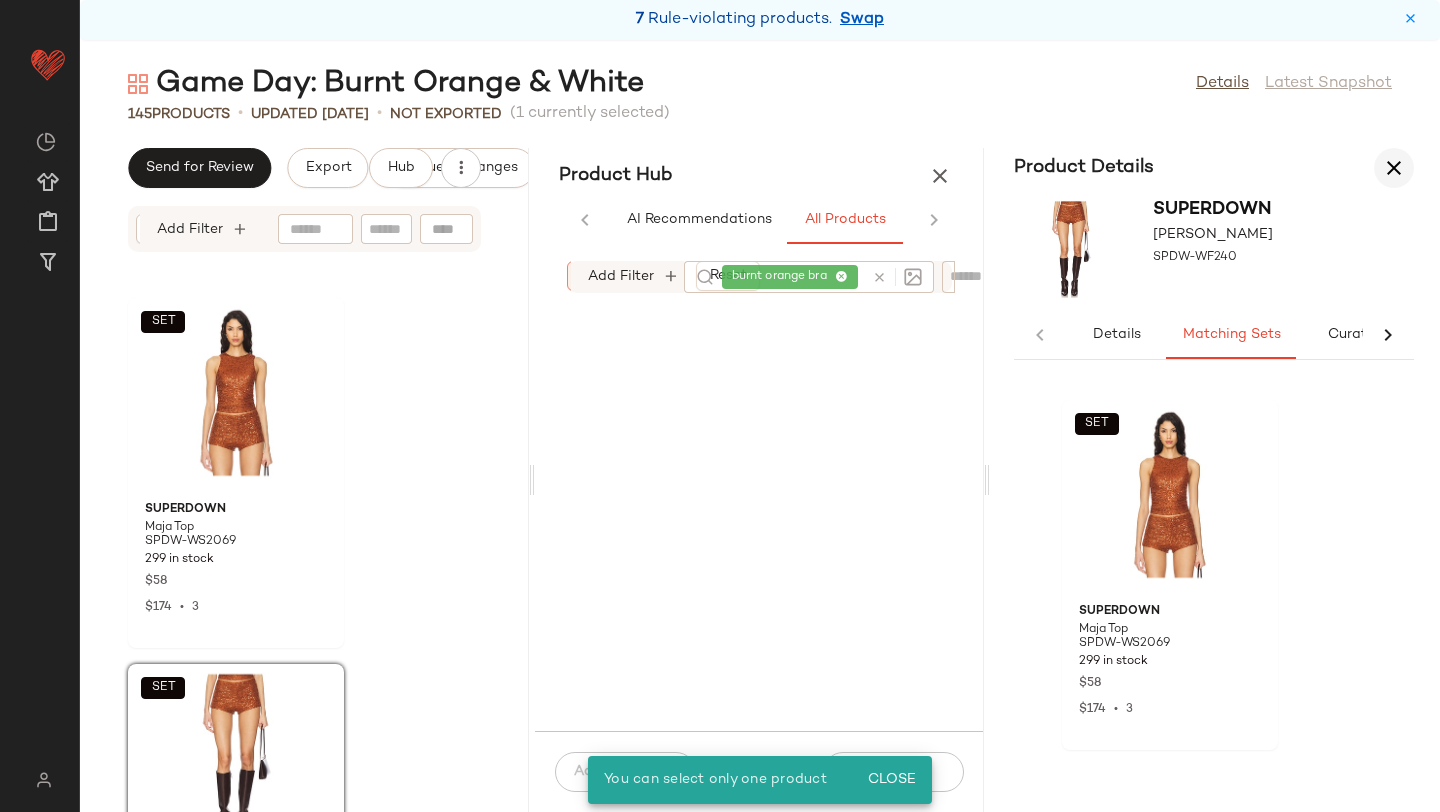 click at bounding box center [1394, 168] 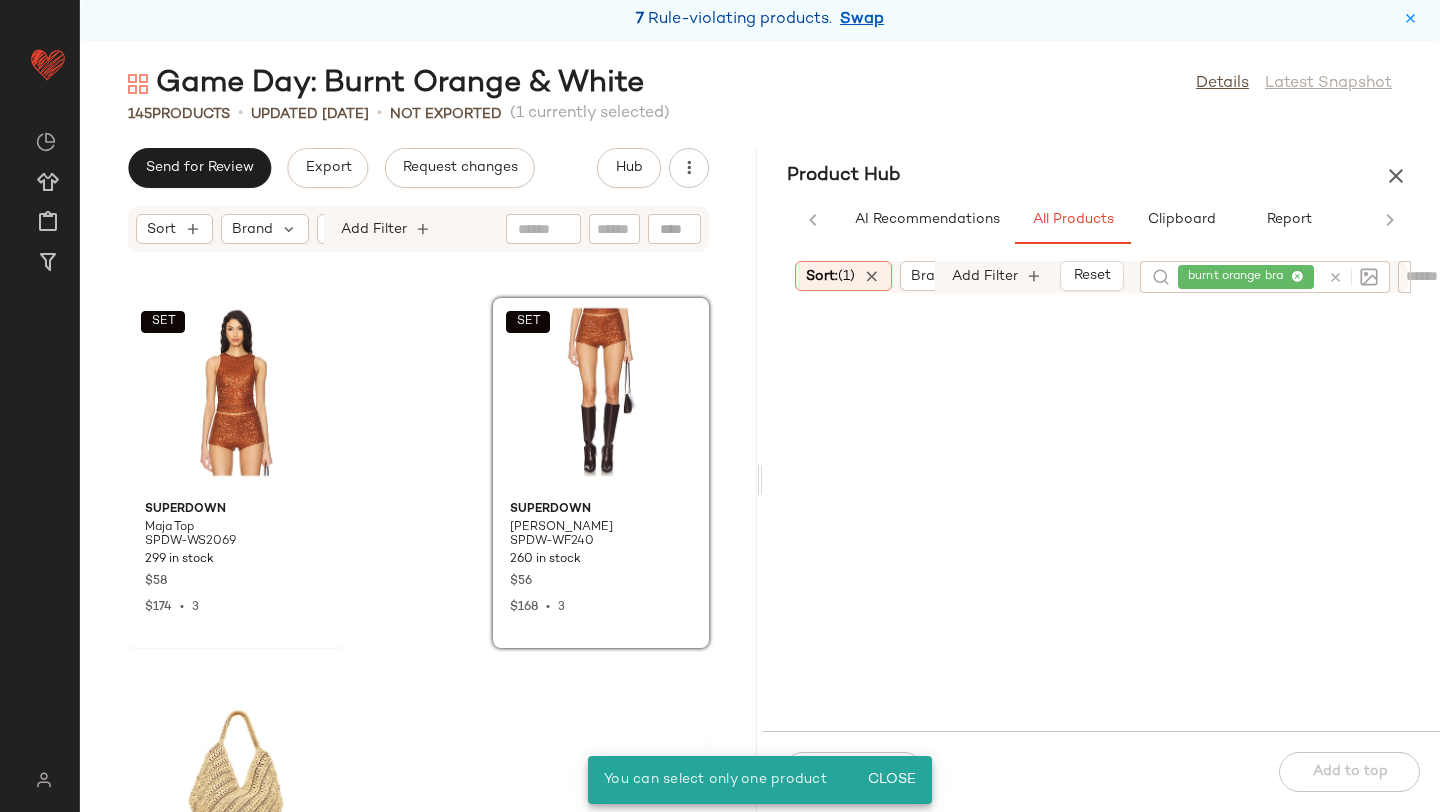 scroll, scrollTop: 6861, scrollLeft: 0, axis: vertical 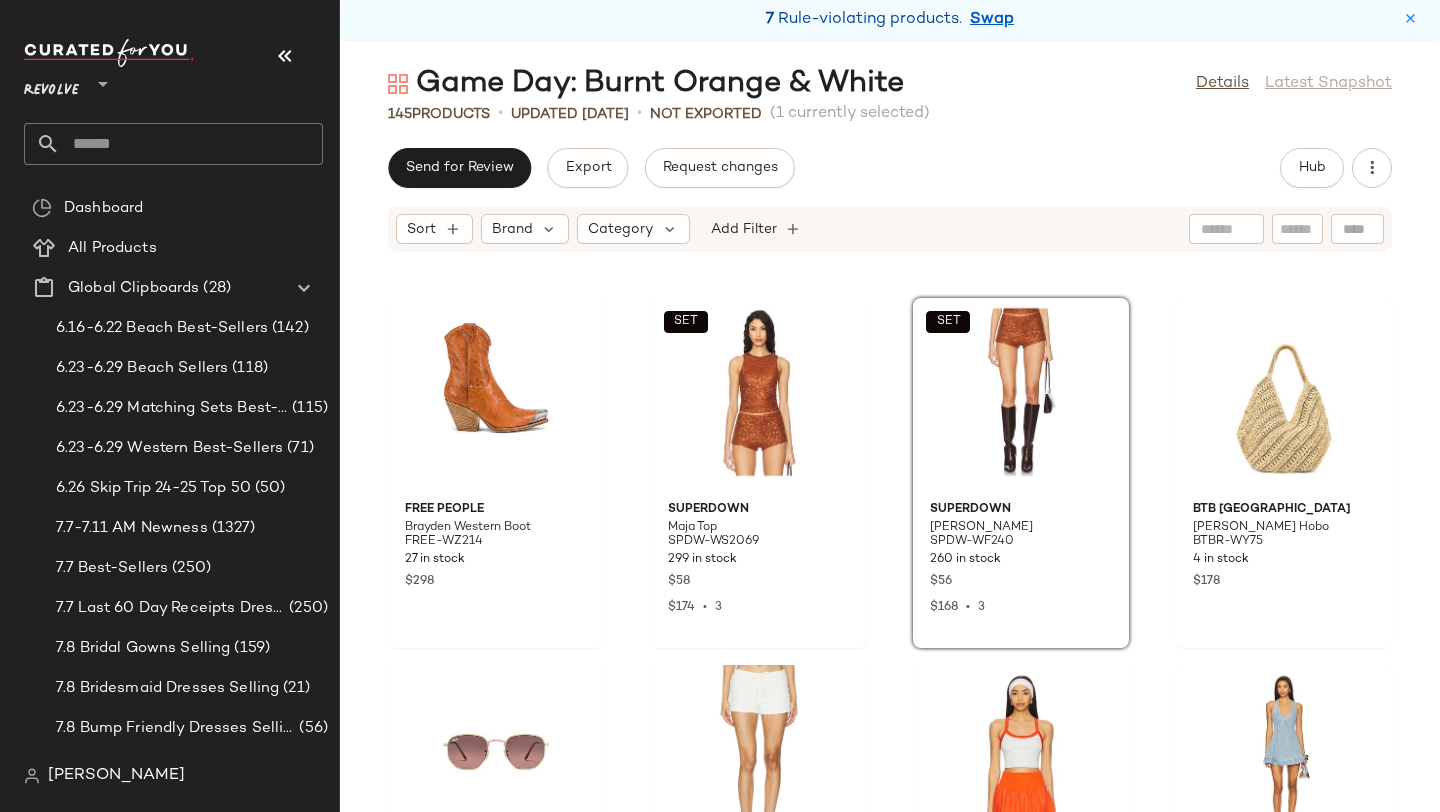 click on "Free People Brayden Western Boot FREE-WZ214 27 in stock $298  SET  superdown Maja Top SPDW-WS2069 299 in stock $58 $174  •  3  SET  superdown Maja Short SPDW-WF240 260 in stock $56 $168  •  3 BTB Los Angeles [PERSON_NAME] Hobo BTBR-WY75 4 in stock $178 Ray-Ban Hexagonal Flat RAYB-WA53 33 in stock $195 $175  •  1 LIONESS Kourt Bloomers LIOR-WF9 586 in stock $59 $52  •  1 Free People x FP Movement All Clear Colorblock Cami FREE-WS5100 1 in stock $30 retrofete Renfri Denim Dress ROFR-WD1005 44 in stock $398 $1.59K  •  4 Tularosa [PERSON_NAME] Mini Dress TULA-WD1595 17 in stock $178 YEAR OF OURS Racer Crop Tank YEAR-WS106 3 in stock $60 Nike Zoom Vomero 5 Sneaker NIKR-WZ1145 6 in stock $160 [PERSON_NAME] Waffle Short AWAR-WF61 20 in stock $45 $45  •  1 MORE TO COME [PERSON_NAME] MOTO-WF17 63 in stock $60 superdown [PERSON_NAME] SPDW-WF241 3 in stock $46 Free People x We The Free Ever Had Tee FREE-WS5010 777 in stock $38 SHASHI Wide Jersey Headband Set SHAS-WA147 128 in stock $68" 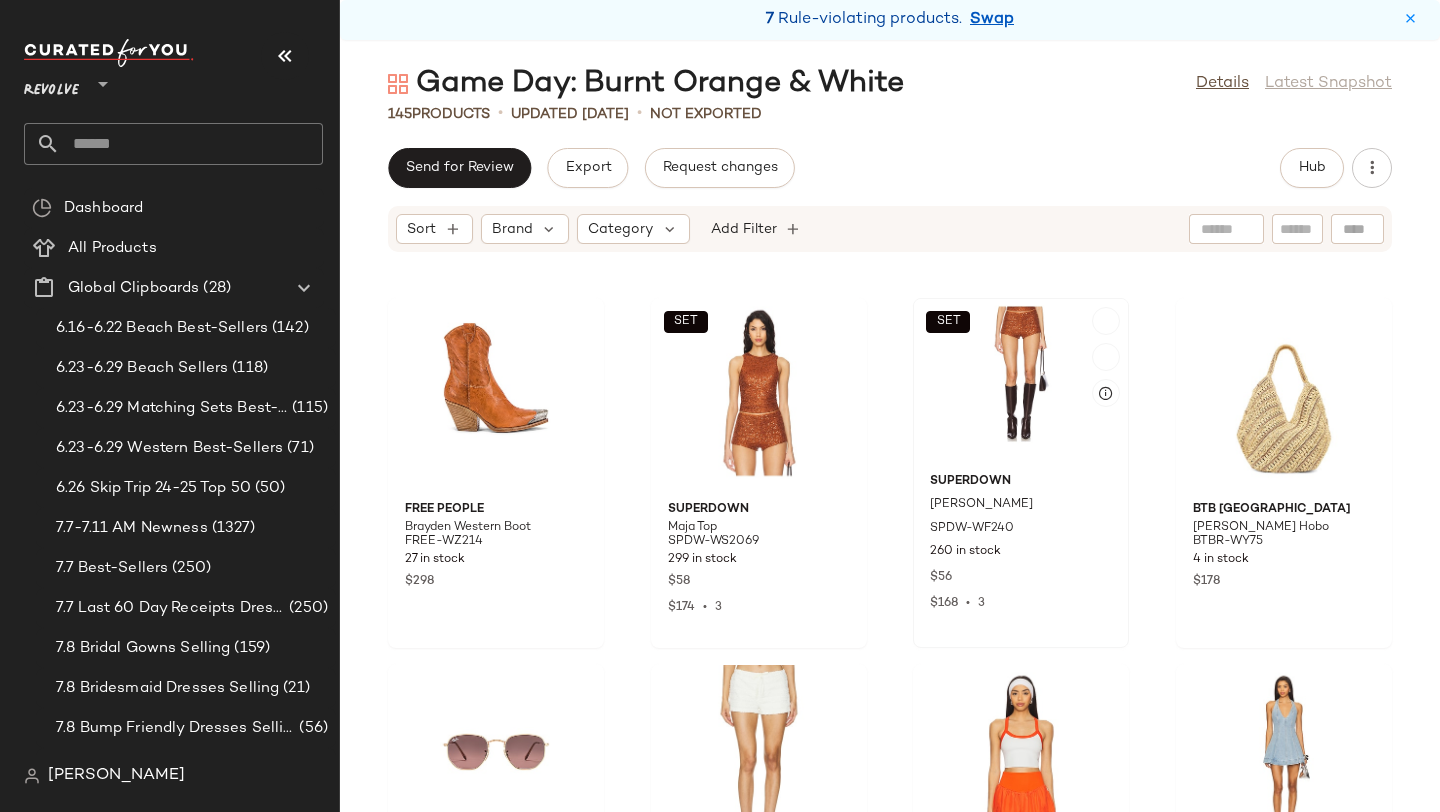 click on "superdown Maja Short SPDW-WF240 260 in stock $56 $168  •  3" 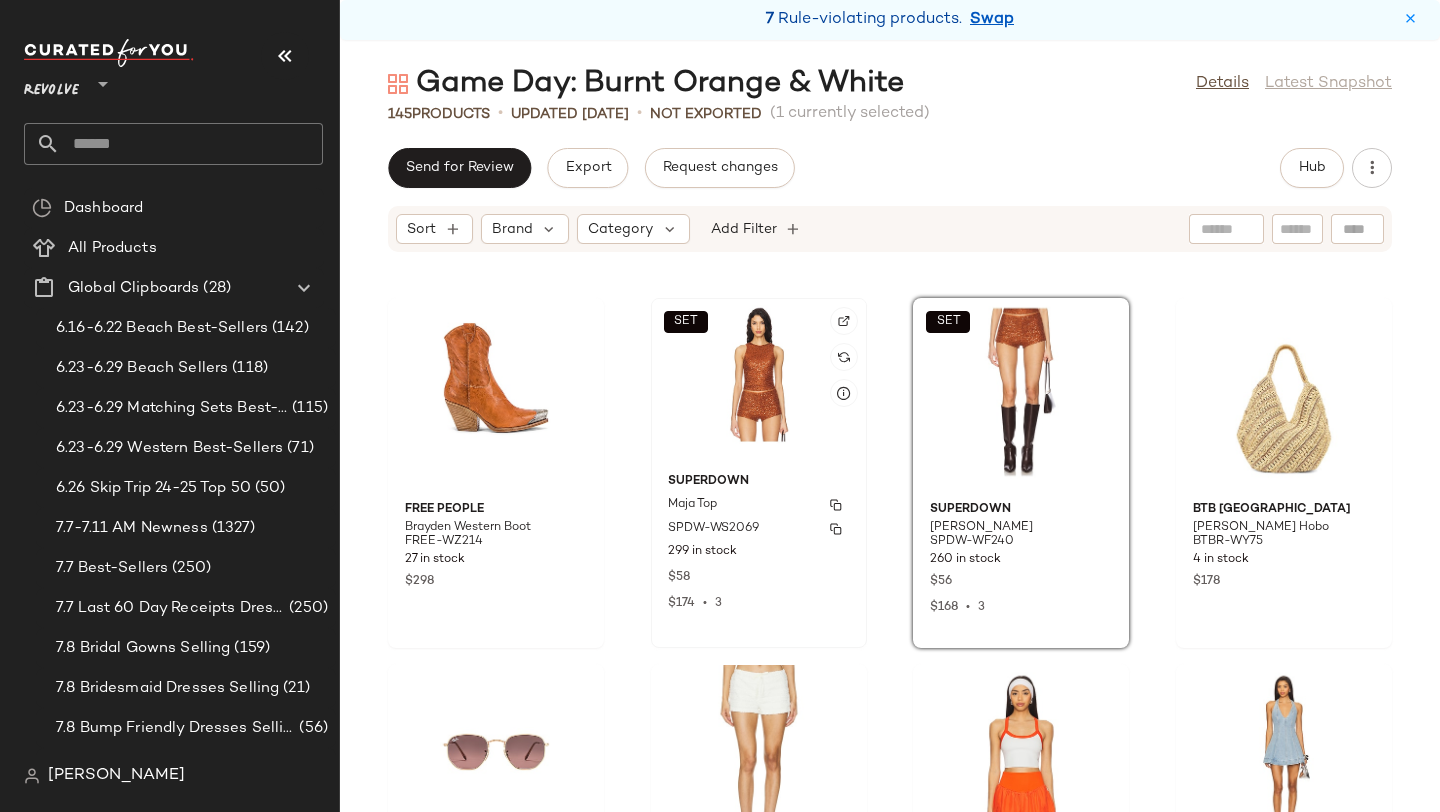 click on "superdown [PERSON_NAME] Top SPDW-WS2069 299 in stock $58 $174  •  3" 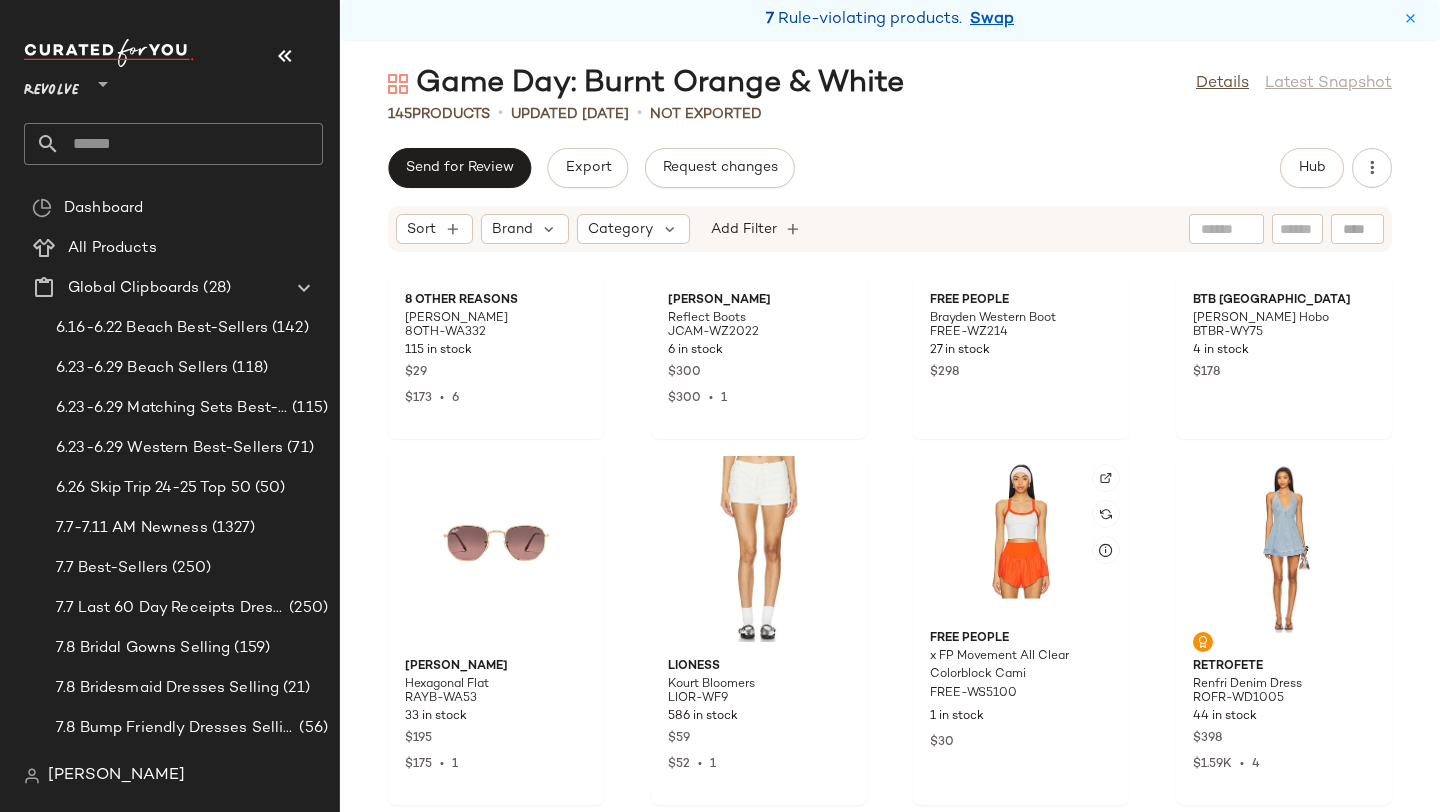scroll, scrollTop: 10233, scrollLeft: 0, axis: vertical 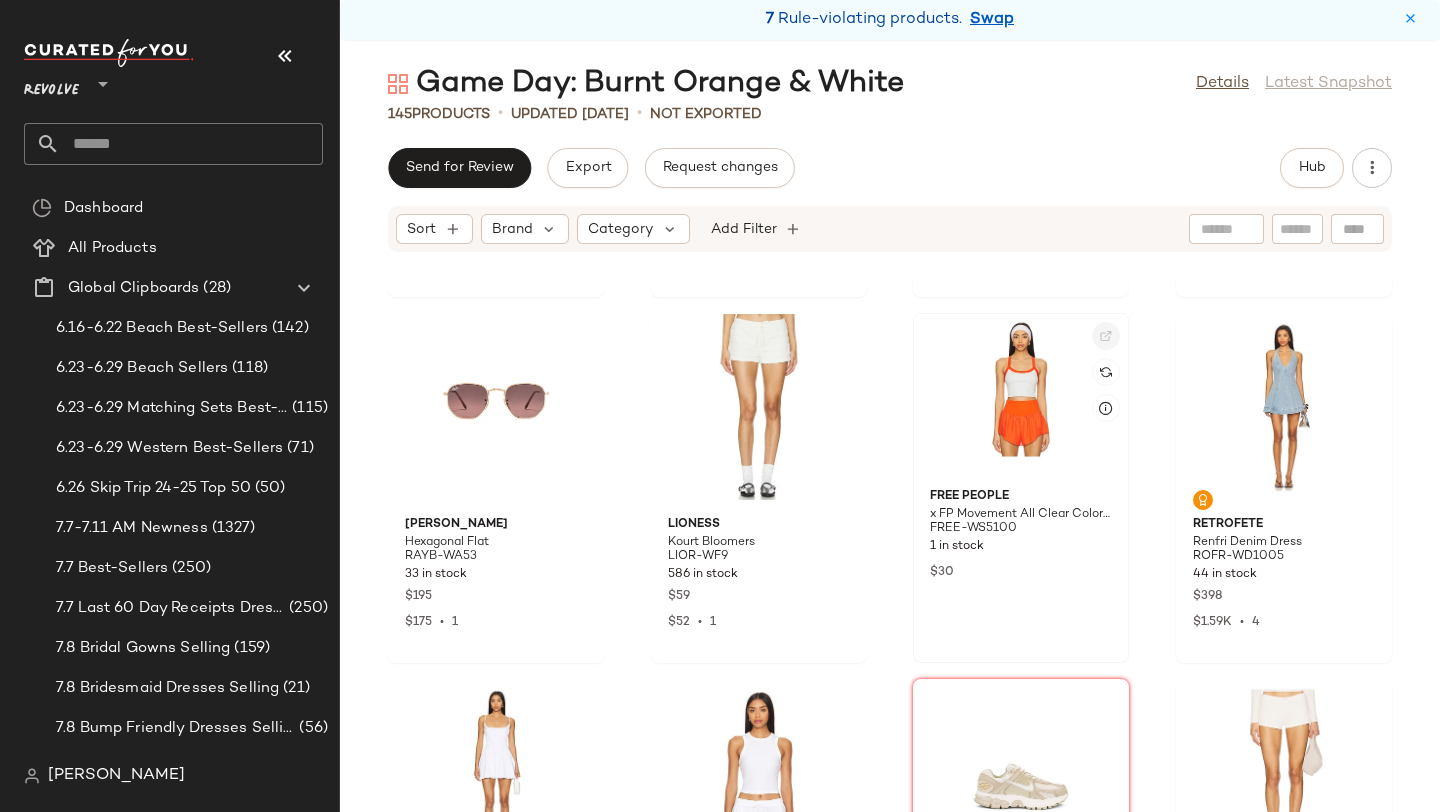 click 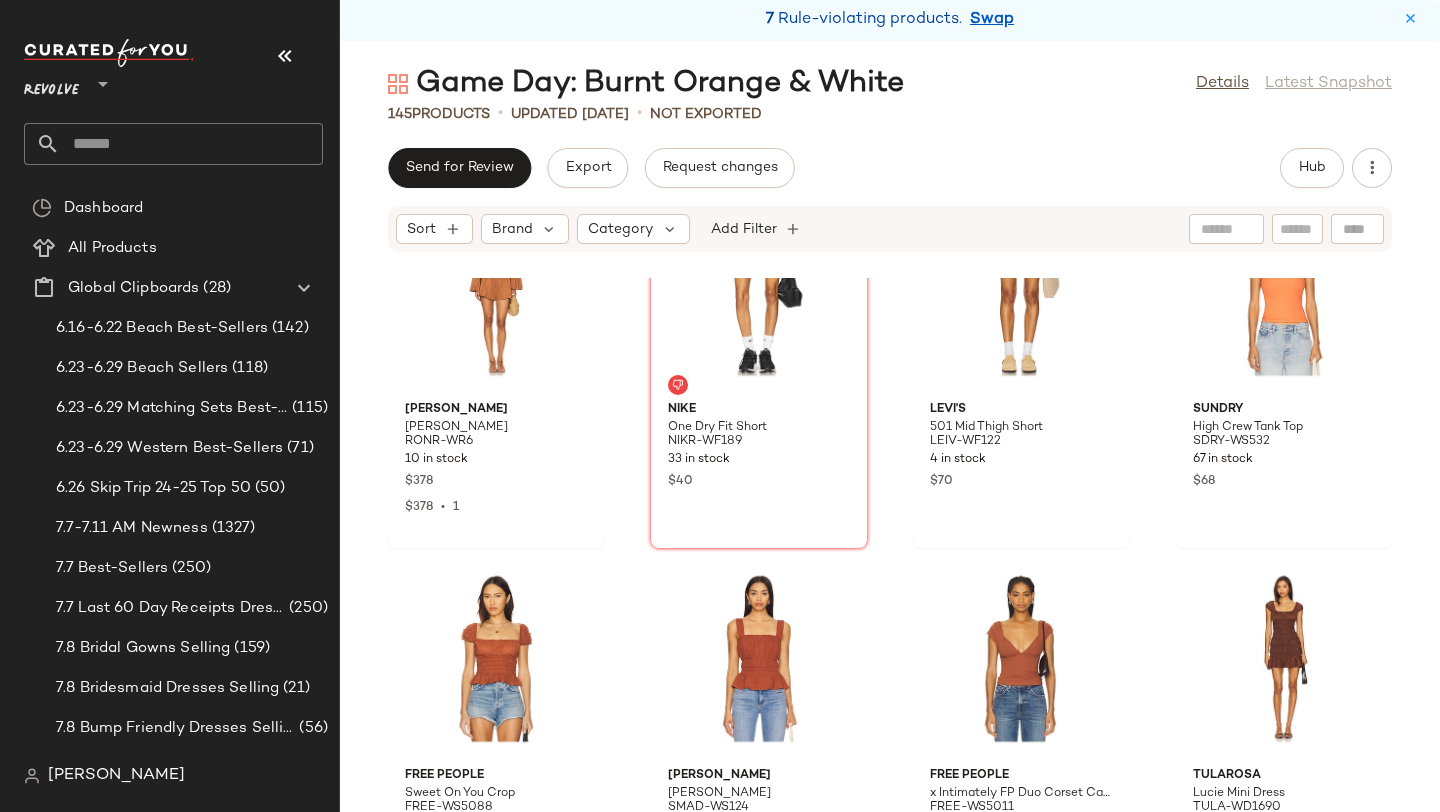 scroll, scrollTop: 8946, scrollLeft: 0, axis: vertical 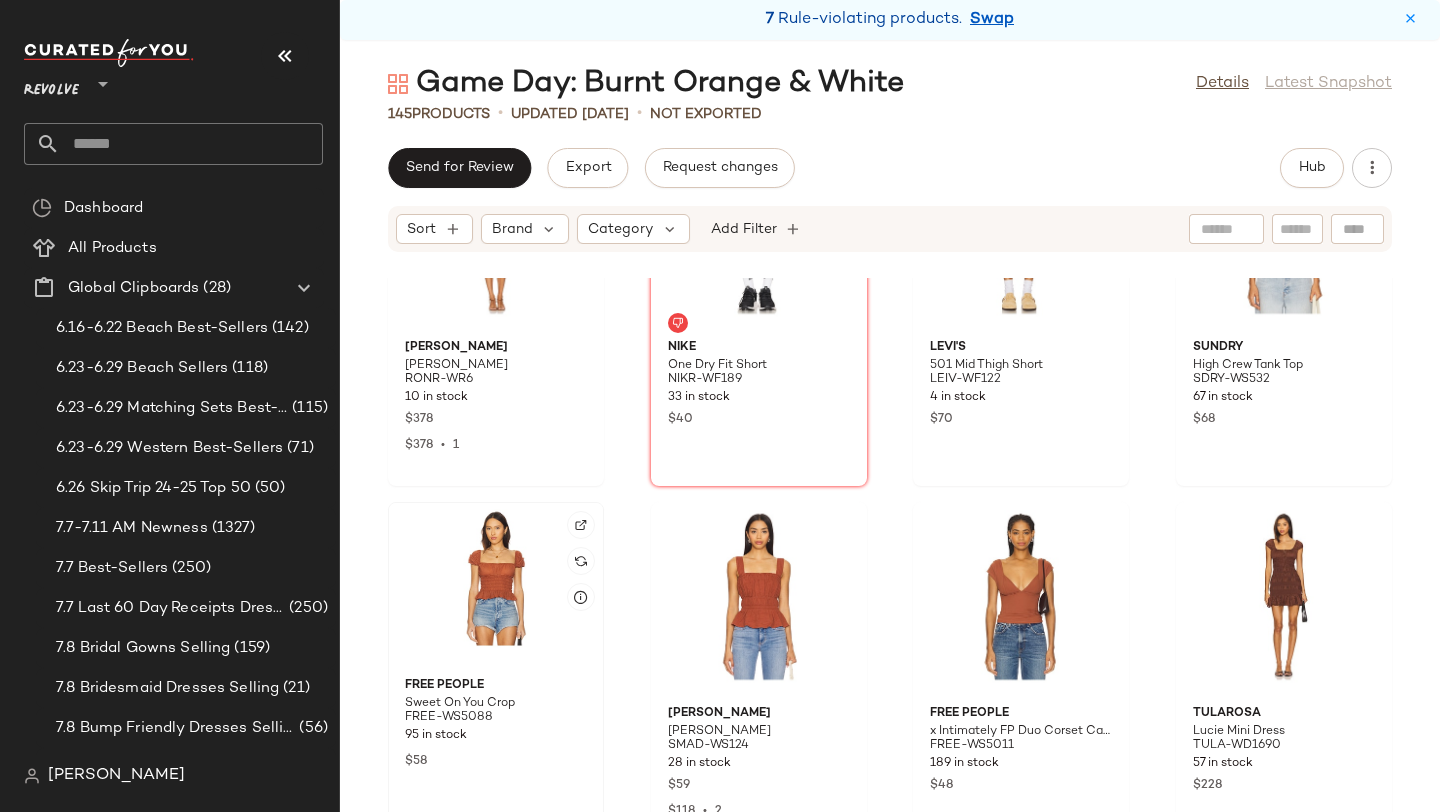 click 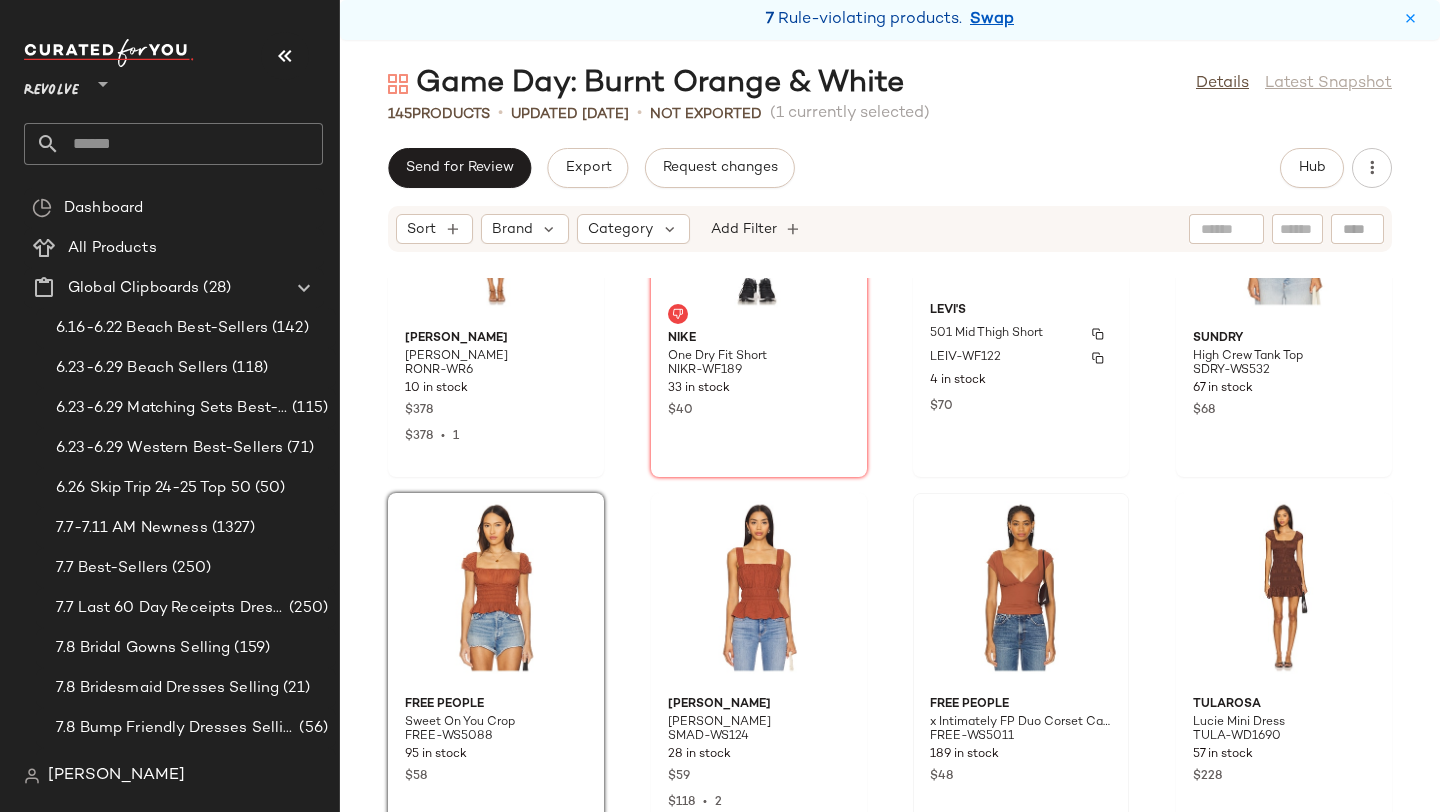 scroll, scrollTop: 8960, scrollLeft: 0, axis: vertical 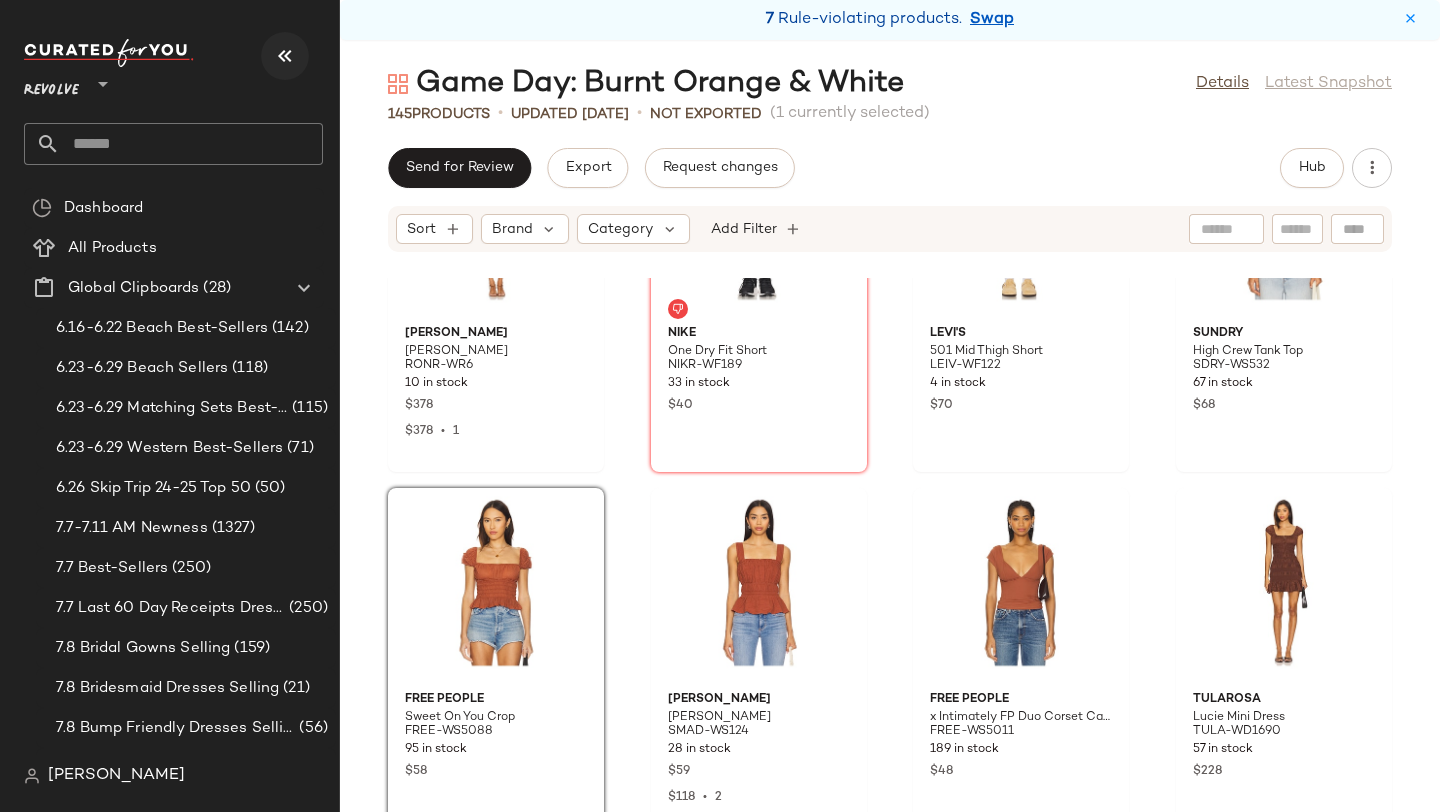 click at bounding box center (285, 56) 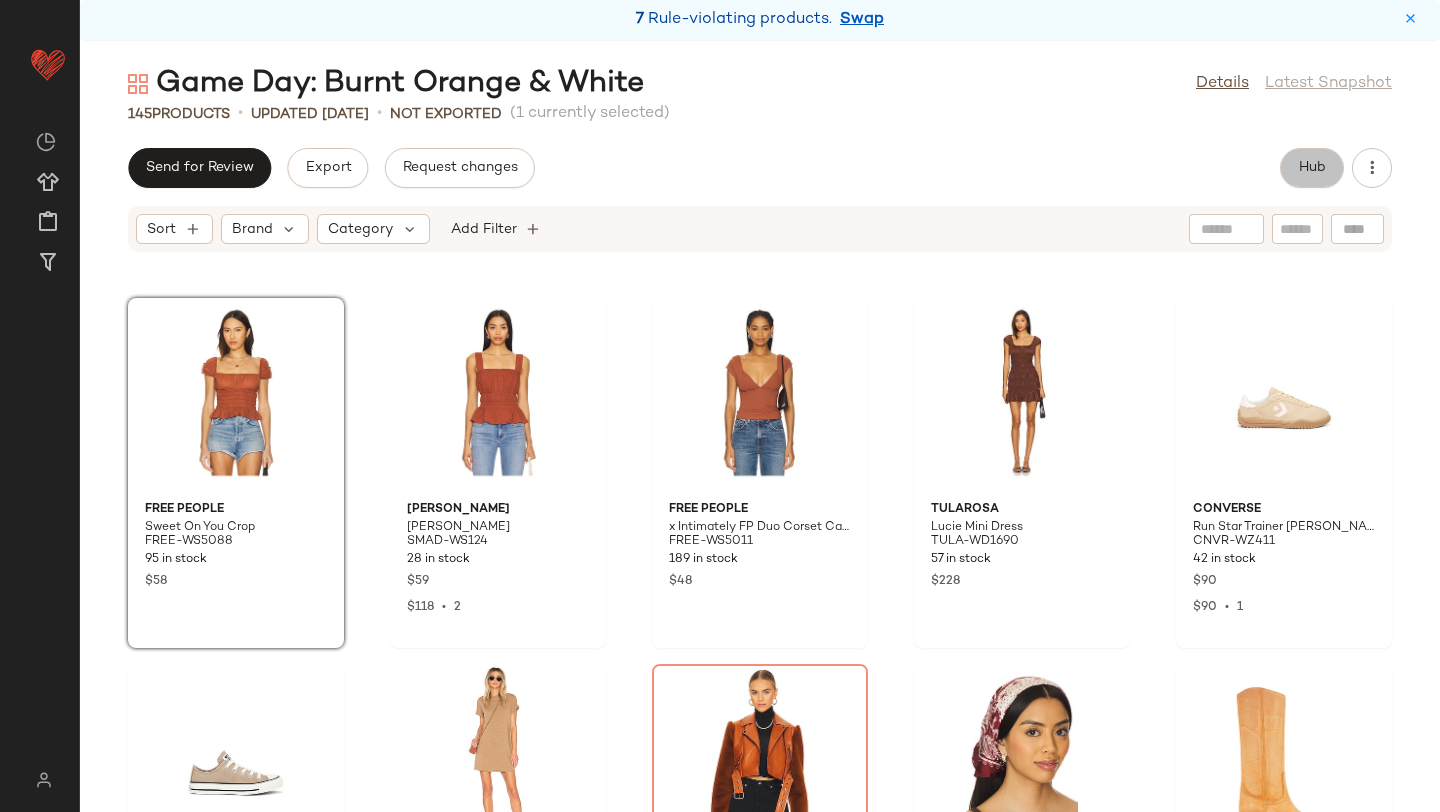 click on "Hub" 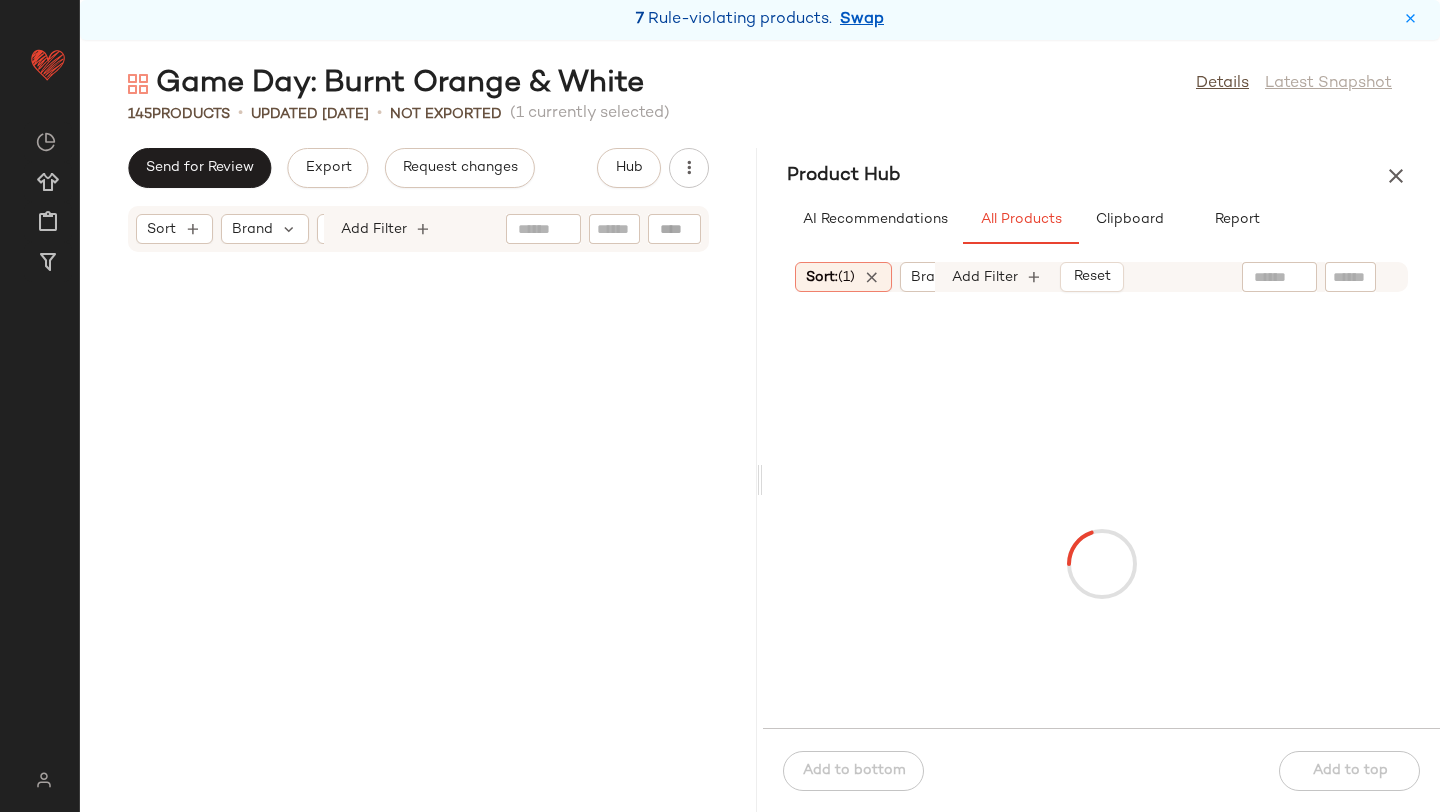 scroll, scrollTop: 18300, scrollLeft: 0, axis: vertical 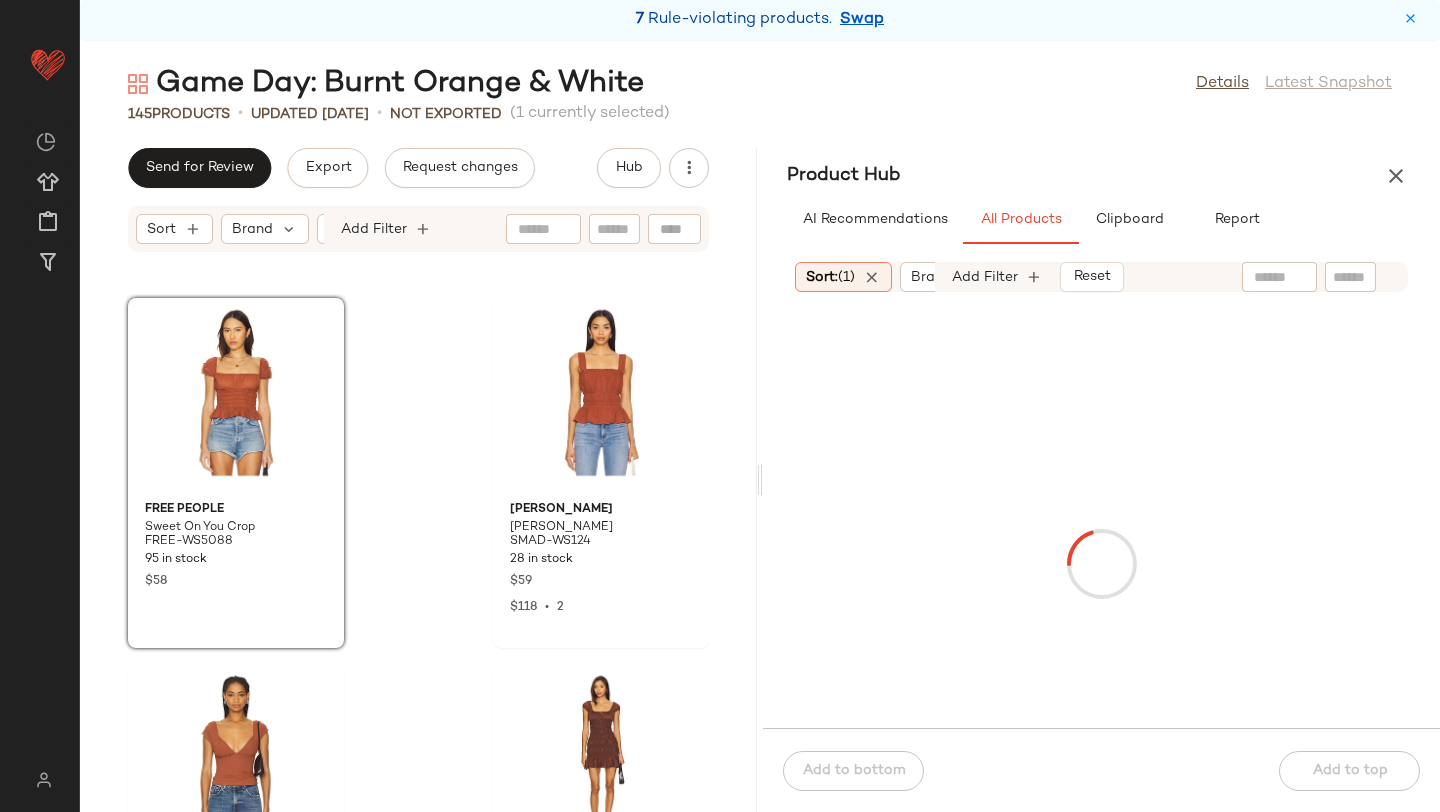 click 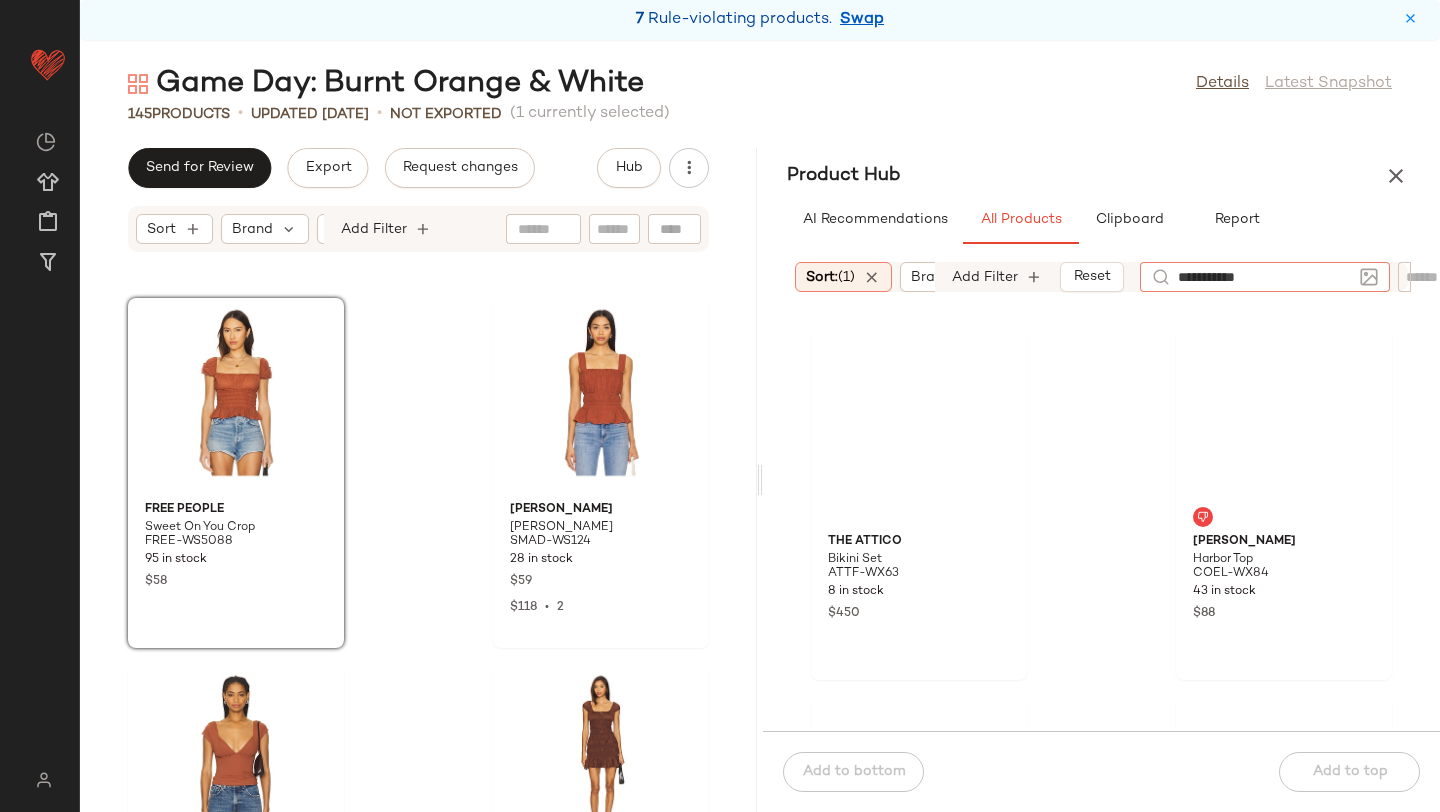 type on "**********" 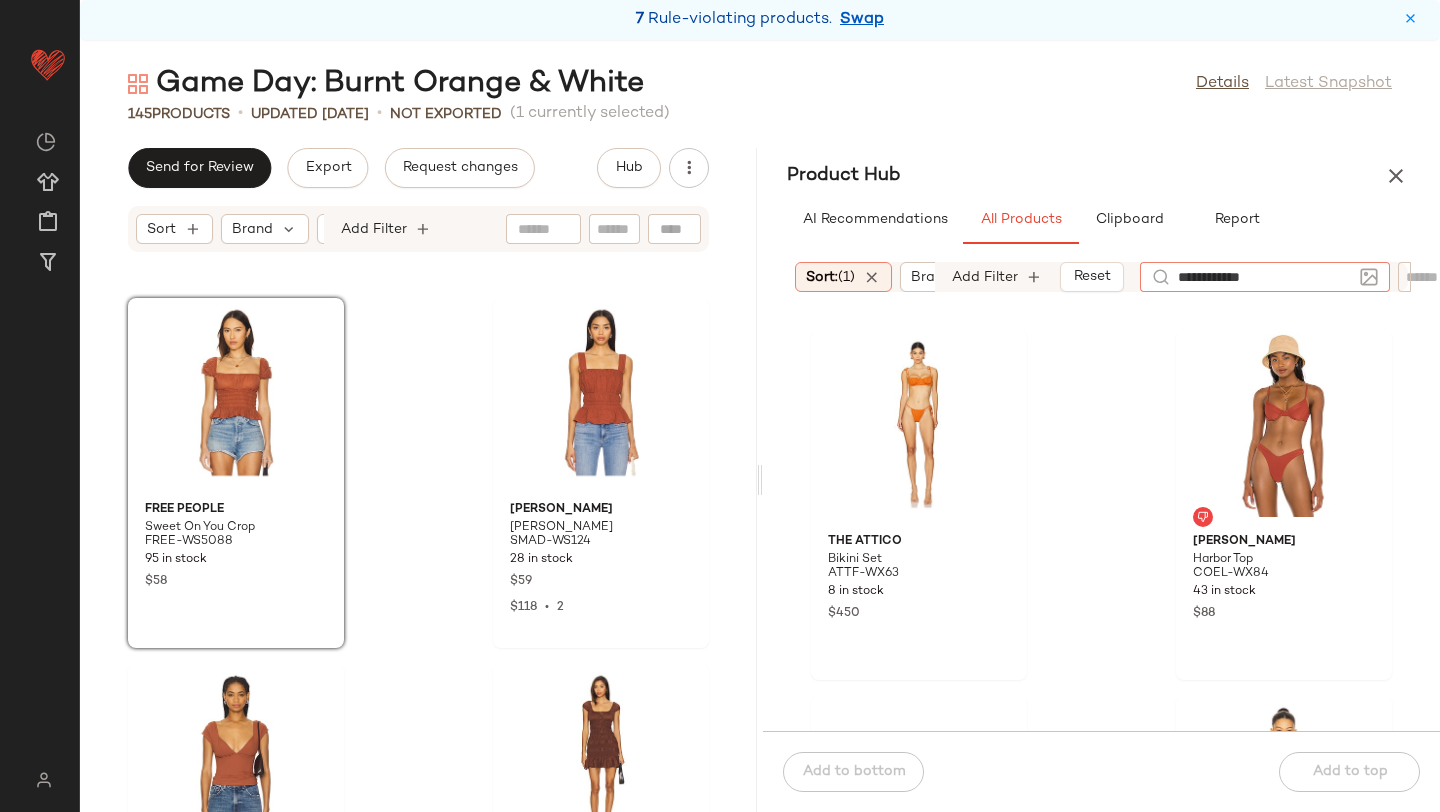 type 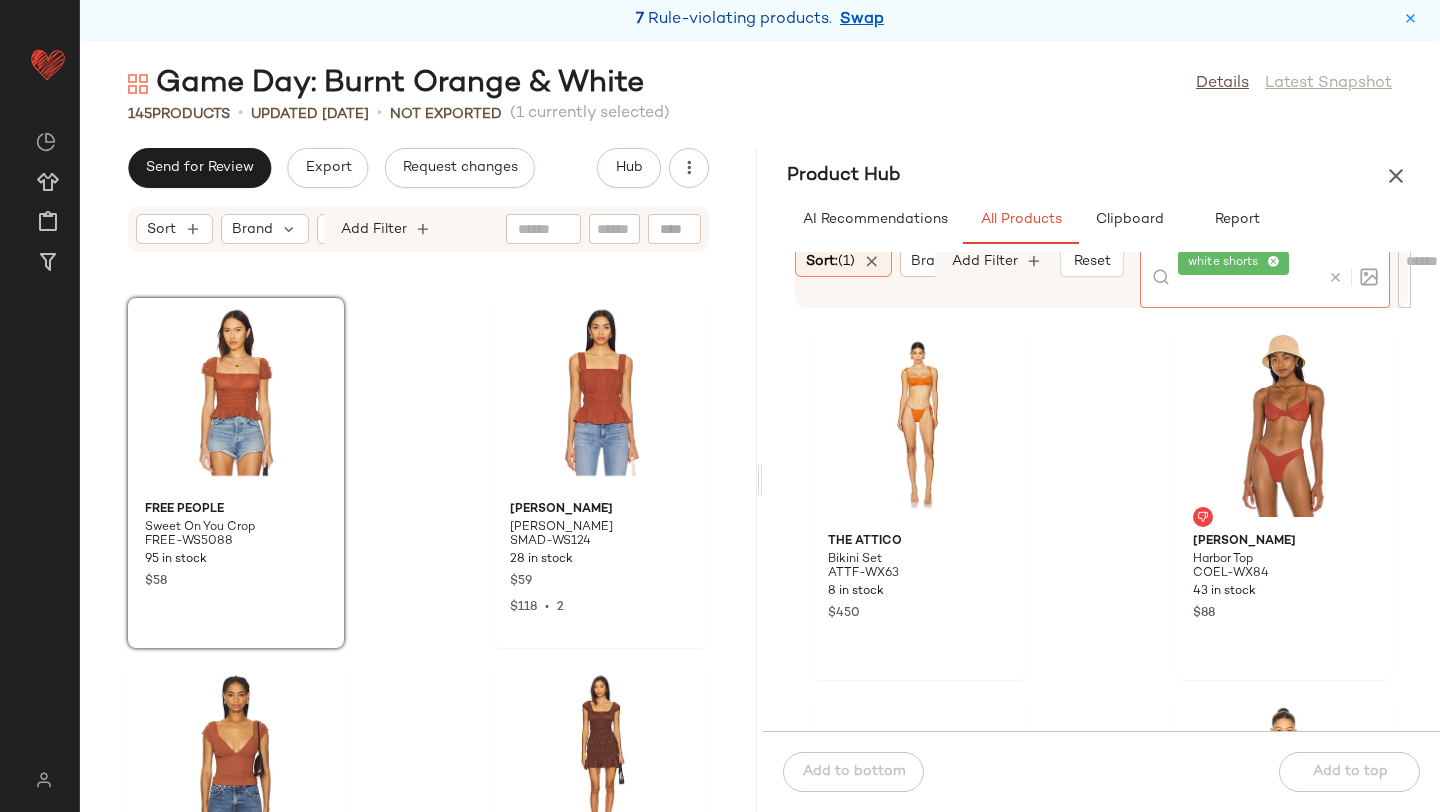 click on "Game Day: Burnt Orange & White  Details   Latest Snapshot  145   Products   •   updated [DATE]  •   Not Exported    (1 currently selected)   Send for Review   Export   Request changes   Hub  Sort  Brand  Category  Add Filter  Free People Sweet On You Crop FREE-WS5088 95 in stock $58 [PERSON_NAME] [PERSON_NAME] Top SMAD-WS124 28 in stock $59 $118  •  2 Free People x Intimately FP Duo Corset Cami FREE-WS5011 189 in stock $48 Tularosa Lucie Mini Dress TULA-WD1690 57 in stock $228 Converse Run Star Trainer Suede Sneaker CNVR-WZ411 42 in stock $90 $90  •  1 Converse [PERSON_NAME] All Star Colorful Suedes Sneaker CNVR-WZ423 37 in stock $65 COTTON CITIZEN Tokyo Short Sleeve Mini Dress COTR-WD40 253 in stock $145 $145  •  1 [PERSON_NAME] Moto Jacket COEL-WO46 Out of stock $278 Product Hub  AI Recommendations   All Products   Clipboard   Report  Sort:   (1) Brand  Category  In Curation?:   No Age:   adult Availability:   (2) Gender:   [DEMOGRAPHIC_DATA] Sale Price:   Not on sale Add Filter   Reset  $450" at bounding box center [760, 438] 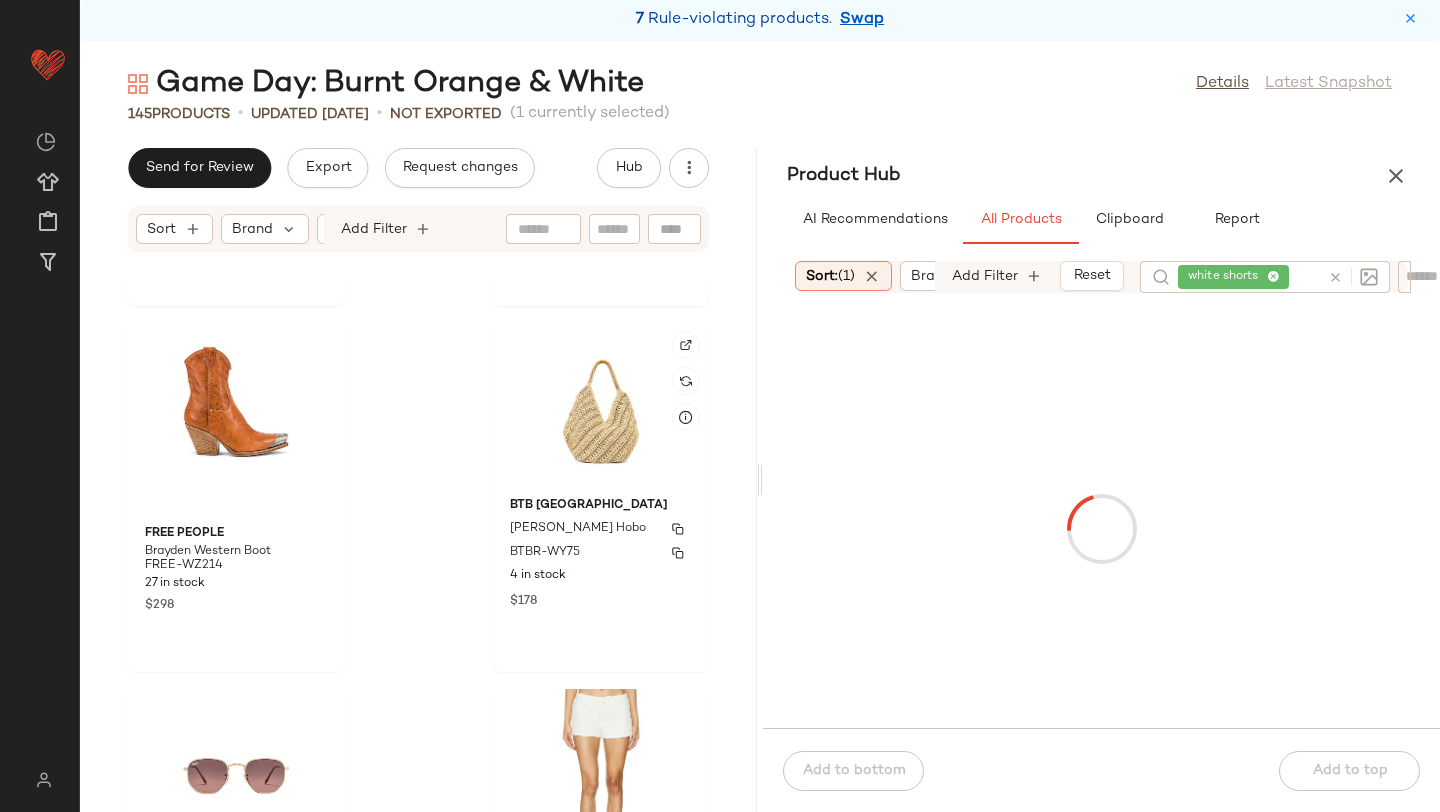 scroll, scrollTop: 20484, scrollLeft: 0, axis: vertical 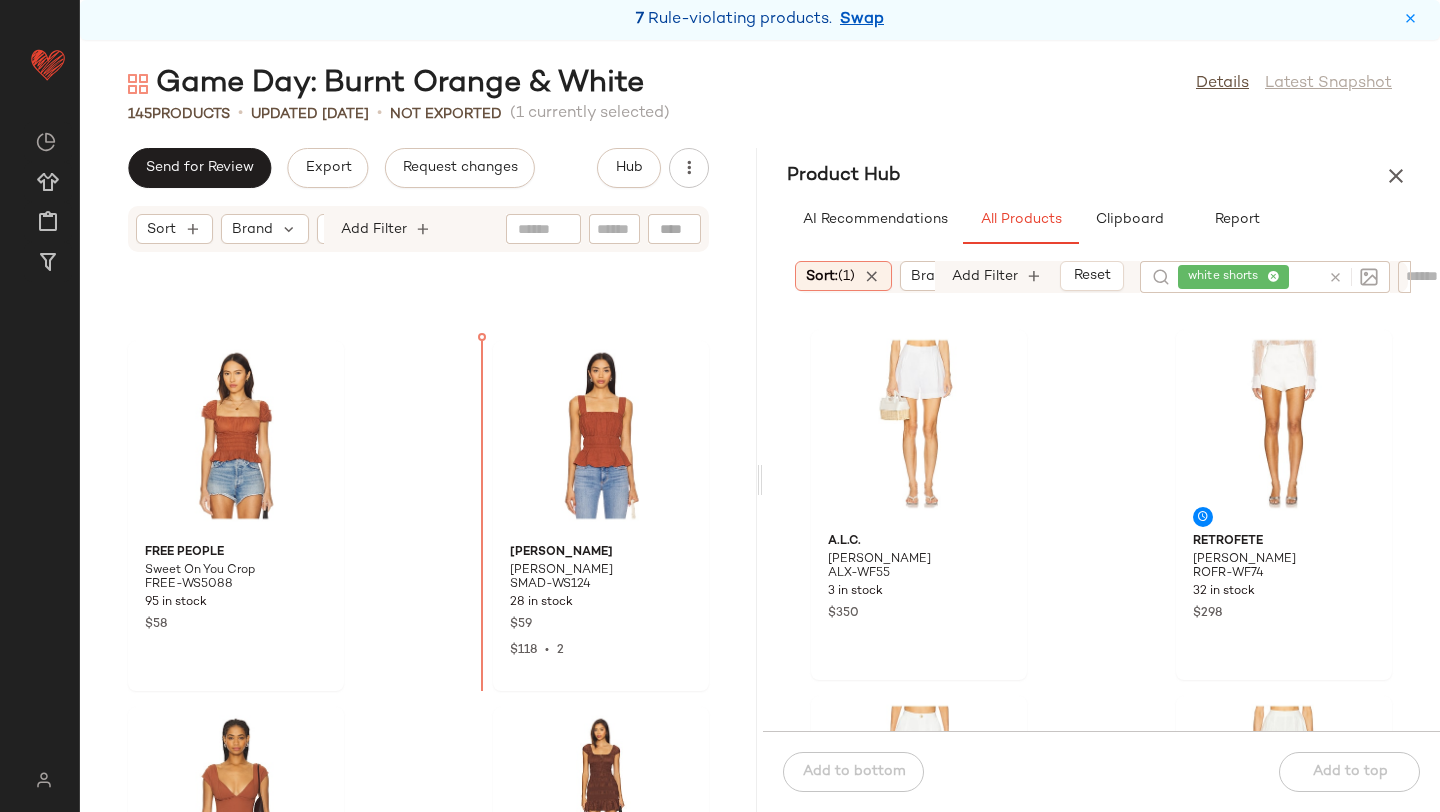 drag, startPoint x: 546, startPoint y: 479, endPoint x: 434, endPoint y: 518, distance: 118.595955 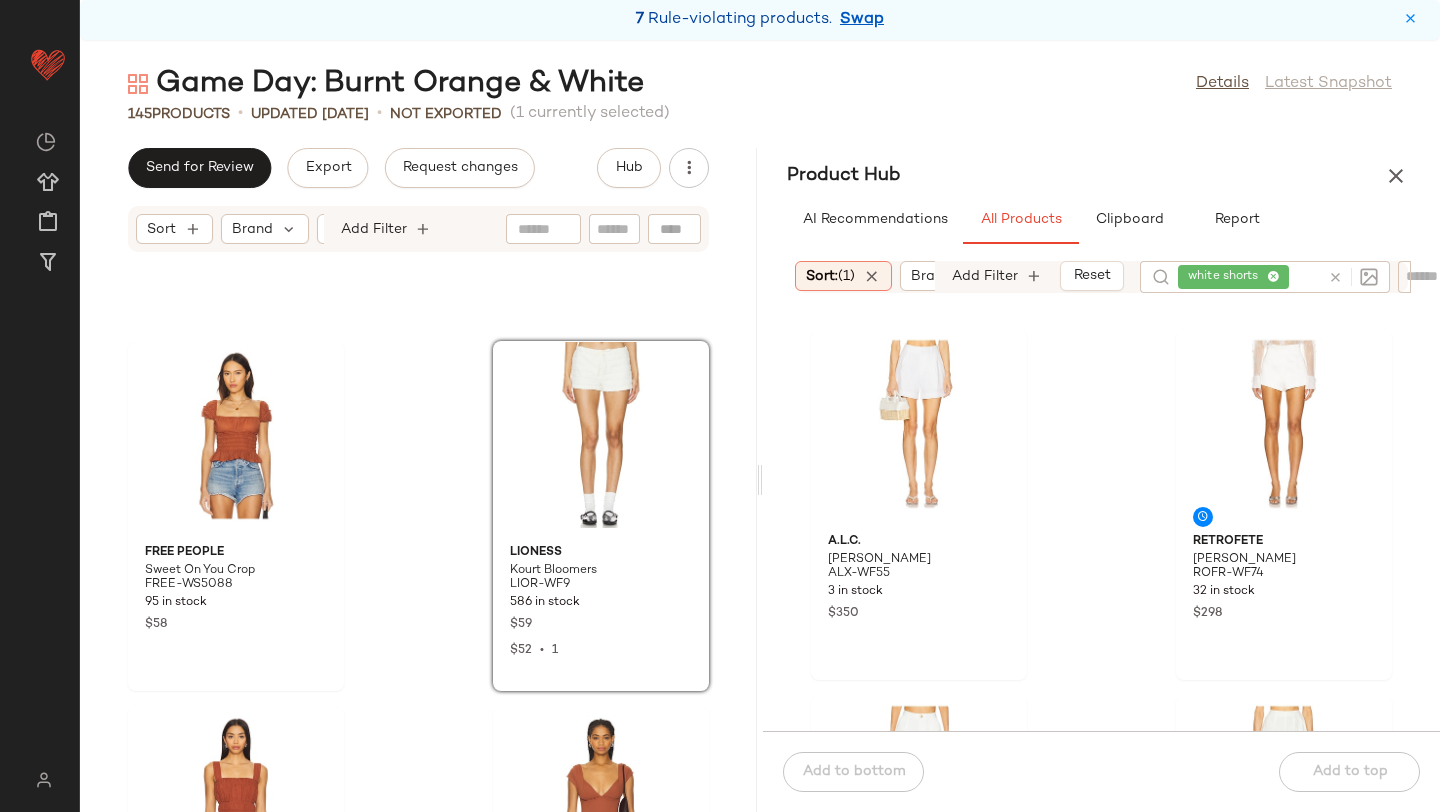 click on "Free People Sweet On You Crop FREE-WS5088 95 in stock $58 LIONESS Kourt Bloomers LIOR-WF9 586 in stock $59 $52  •  1 [PERSON_NAME] [PERSON_NAME] Top SMAD-WS124 28 in stock $59 $118  •  2 Free People x Intimately FP Duo Corset Cami FREE-WS5011 189 in stock $48 Tularosa Lucie Mini Dress TULA-WD1690 57 in stock $228 Converse Run Star Trainer Suede Sneaker CNVR-WZ411 42 in stock $90 $90  •  1 Converse [PERSON_NAME] All Star Colorful Suedes Sneaker CNVR-WZ423 37 in stock $65 COTTON CITIZEN Tokyo Short Sleeve Mini Dress COTR-WD40 253 in stock $145 $145  •  1" 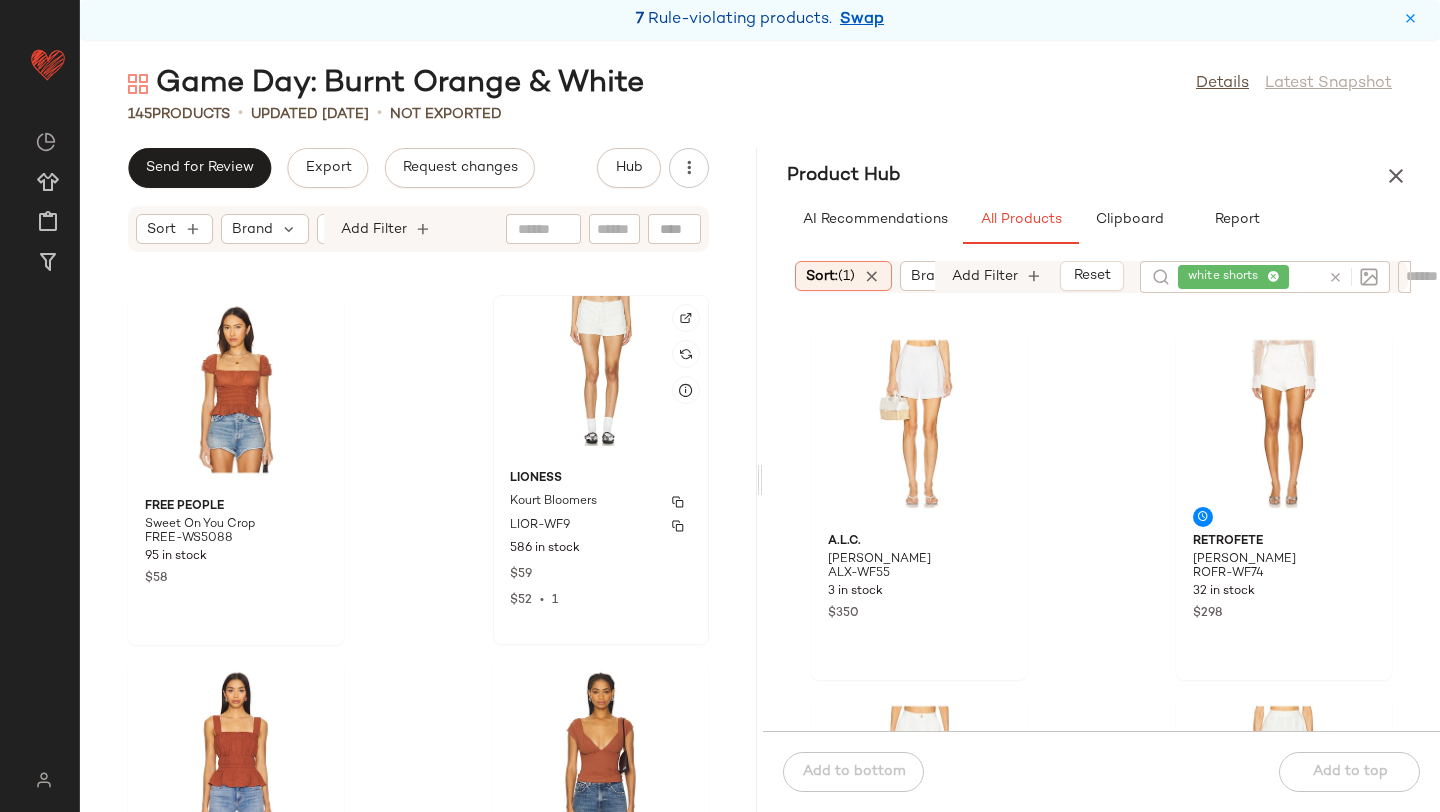 scroll, scrollTop: 18297, scrollLeft: 0, axis: vertical 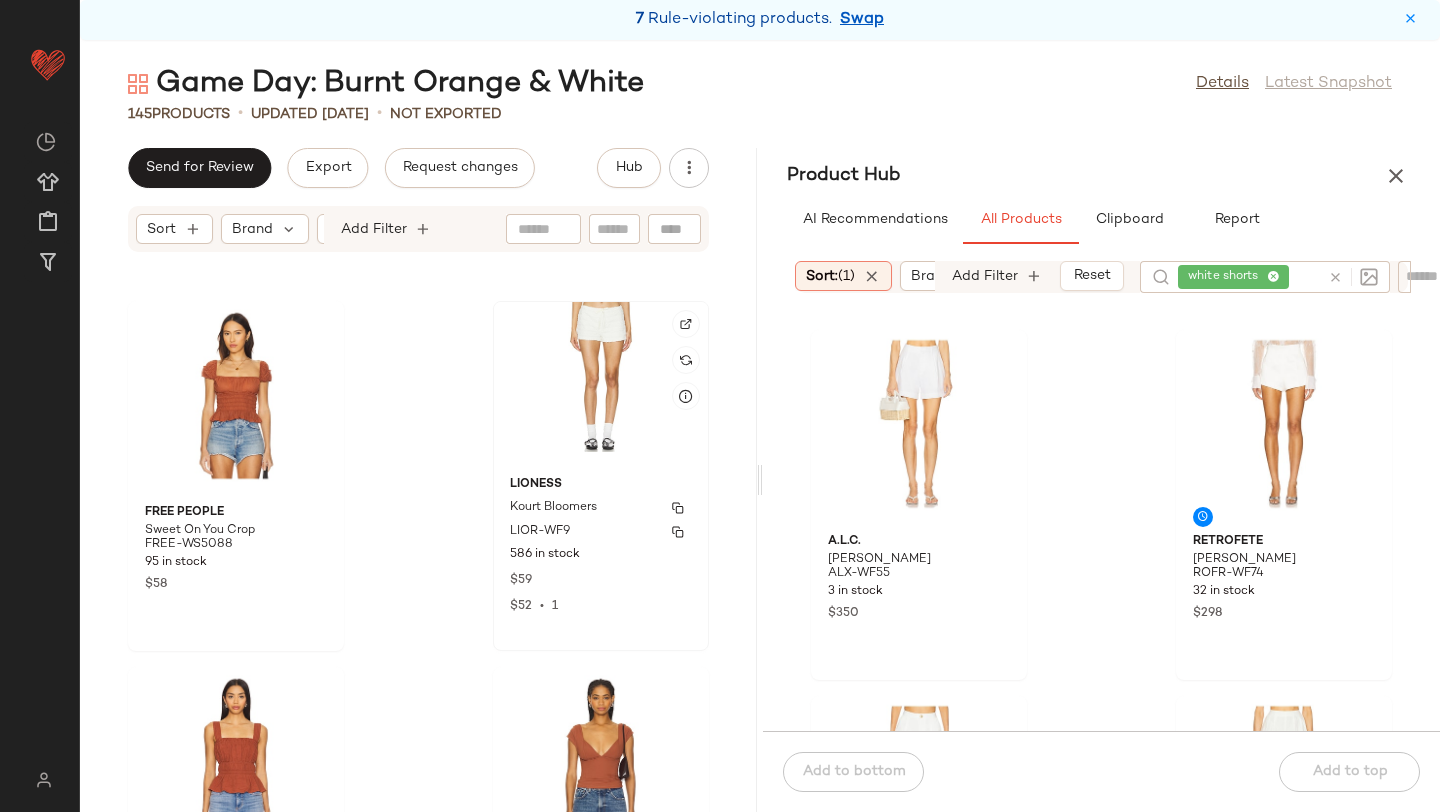 click on "LIONESS" at bounding box center (601, 485) 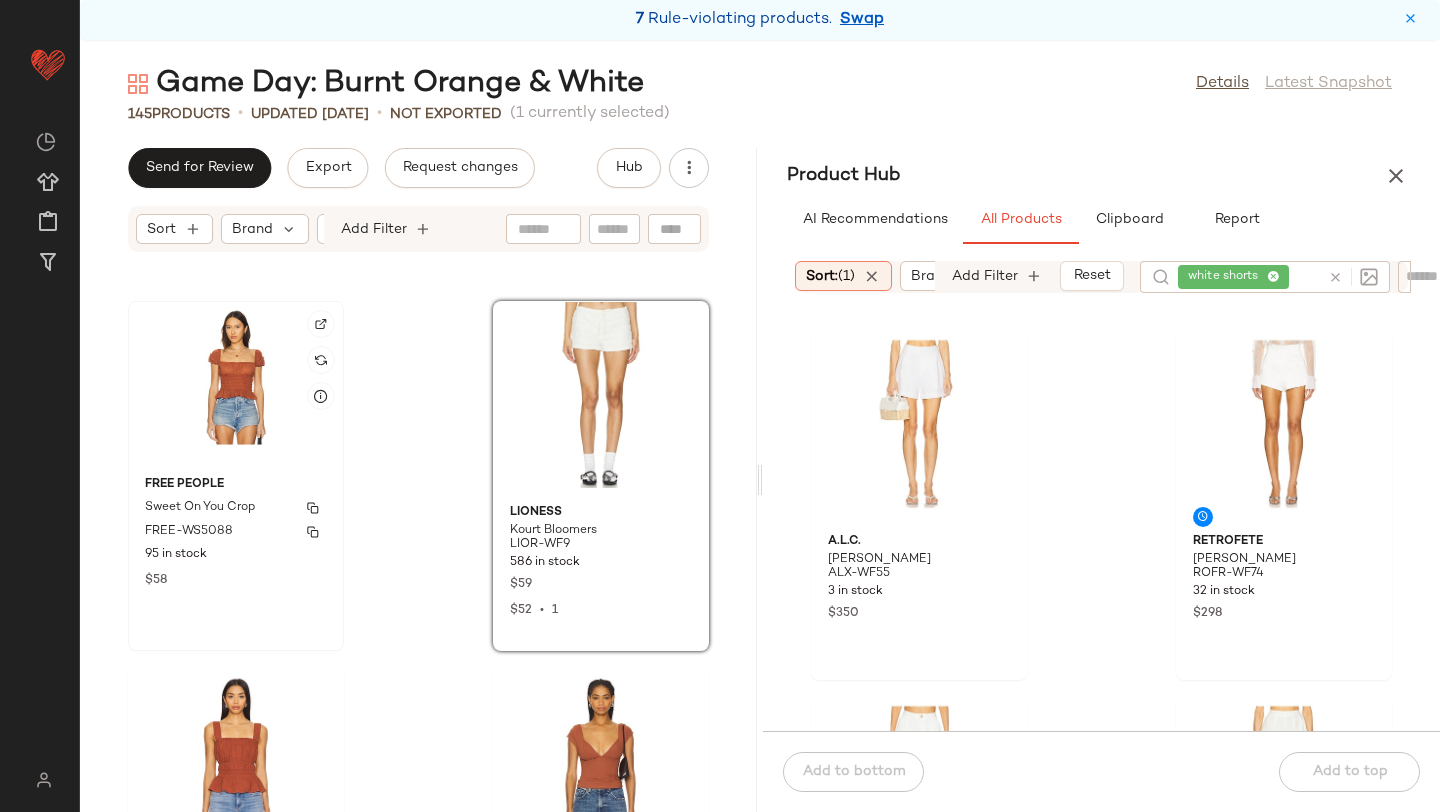 click on "Free People Sweet On You Crop FREE-WS5088 95 in stock $58" 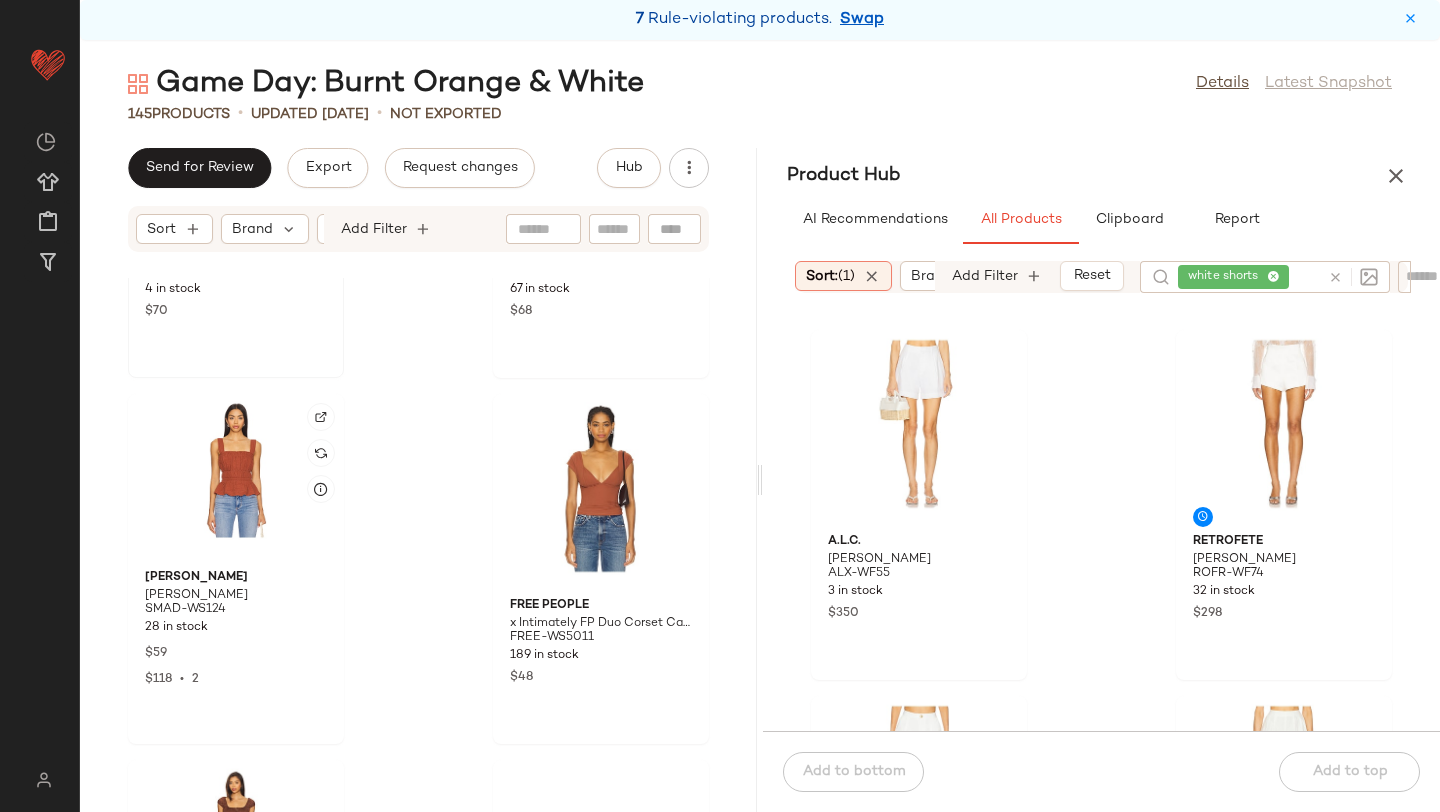 scroll, scrollTop: 18586, scrollLeft: 0, axis: vertical 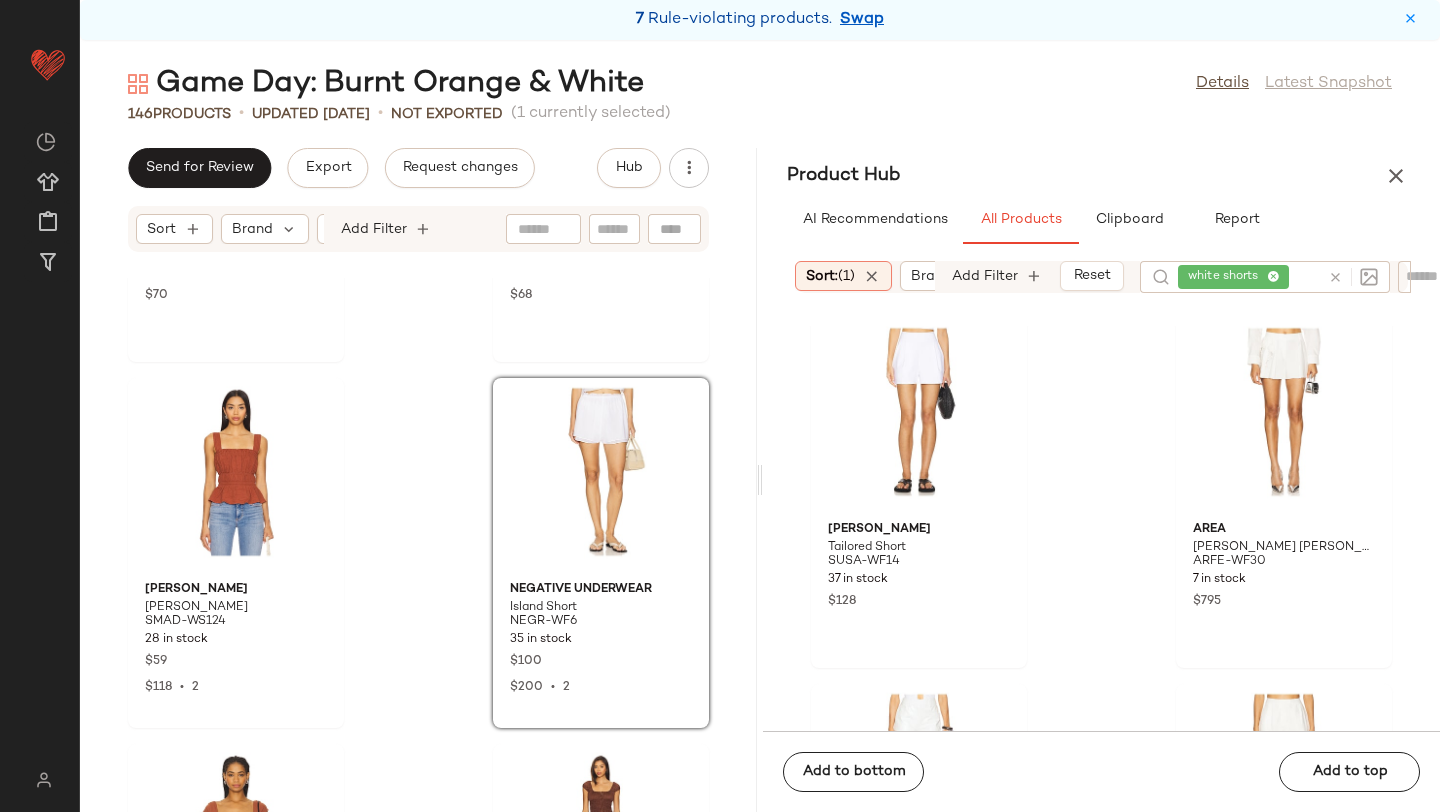 click on "LEVI'S 501 Mid Thigh Short LEIV-WF122 4 in stock $70 SUNDRY High Crew Tank Top SDRY-WS532 67 in stock $68 [PERSON_NAME] [PERSON_NAME] Top SMAD-WS124 28 in stock $59 $118  •  2 Negative Underwear Island Short NEGR-WF6 35 in stock $100 $200  •  2 Free People x Intimately FP Duo Corset Cami FREE-WS5011 189 in stock $48 Tularosa Lucie Mini Dress TULA-WD1690 57 in stock $228 Converse Run Star Trainer Suede Sneaker CNVR-WZ411 42 in stock $90 $90  •  1 Converse [PERSON_NAME] All Star Colorful Suedes Sneaker CNVR-WZ423 37 in stock $65" 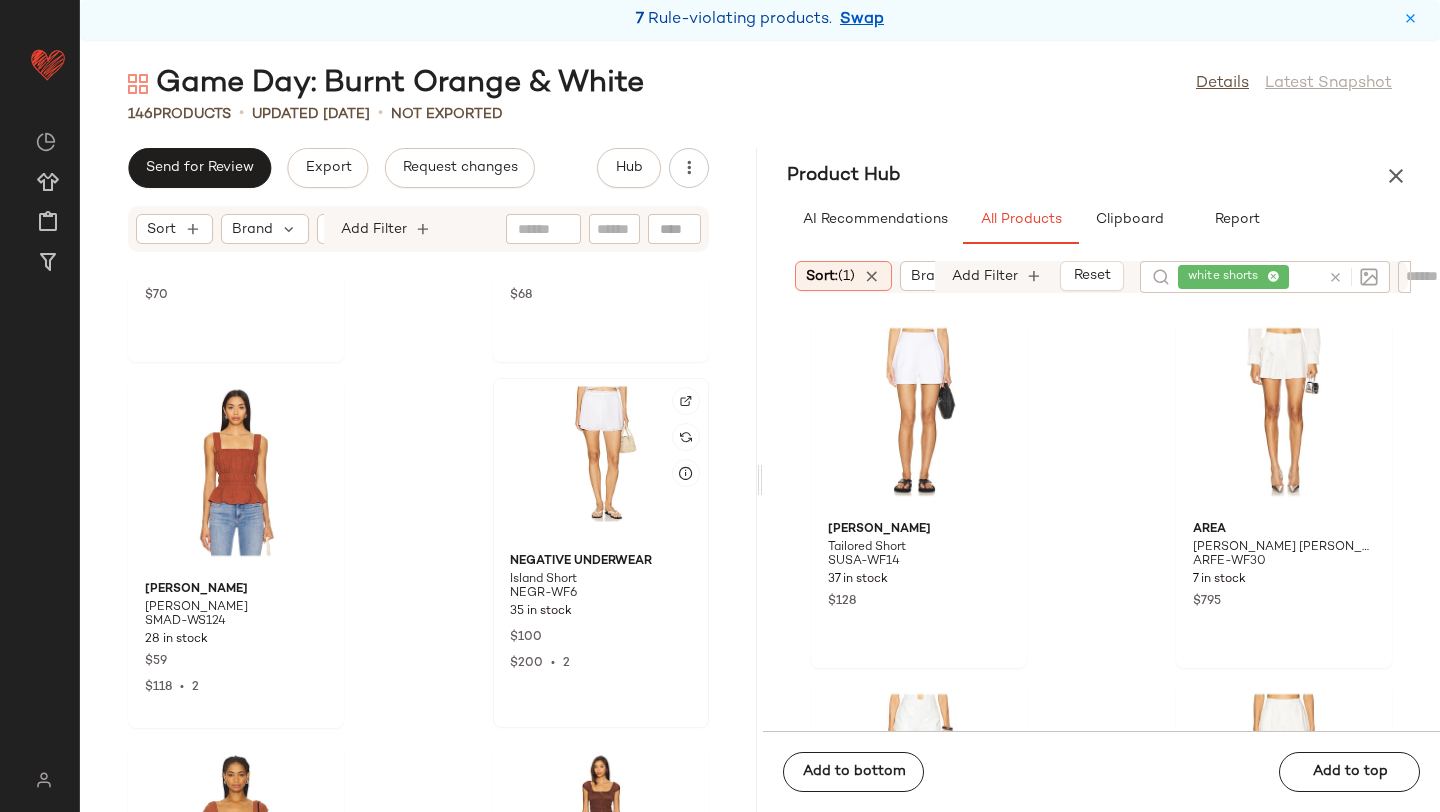 click 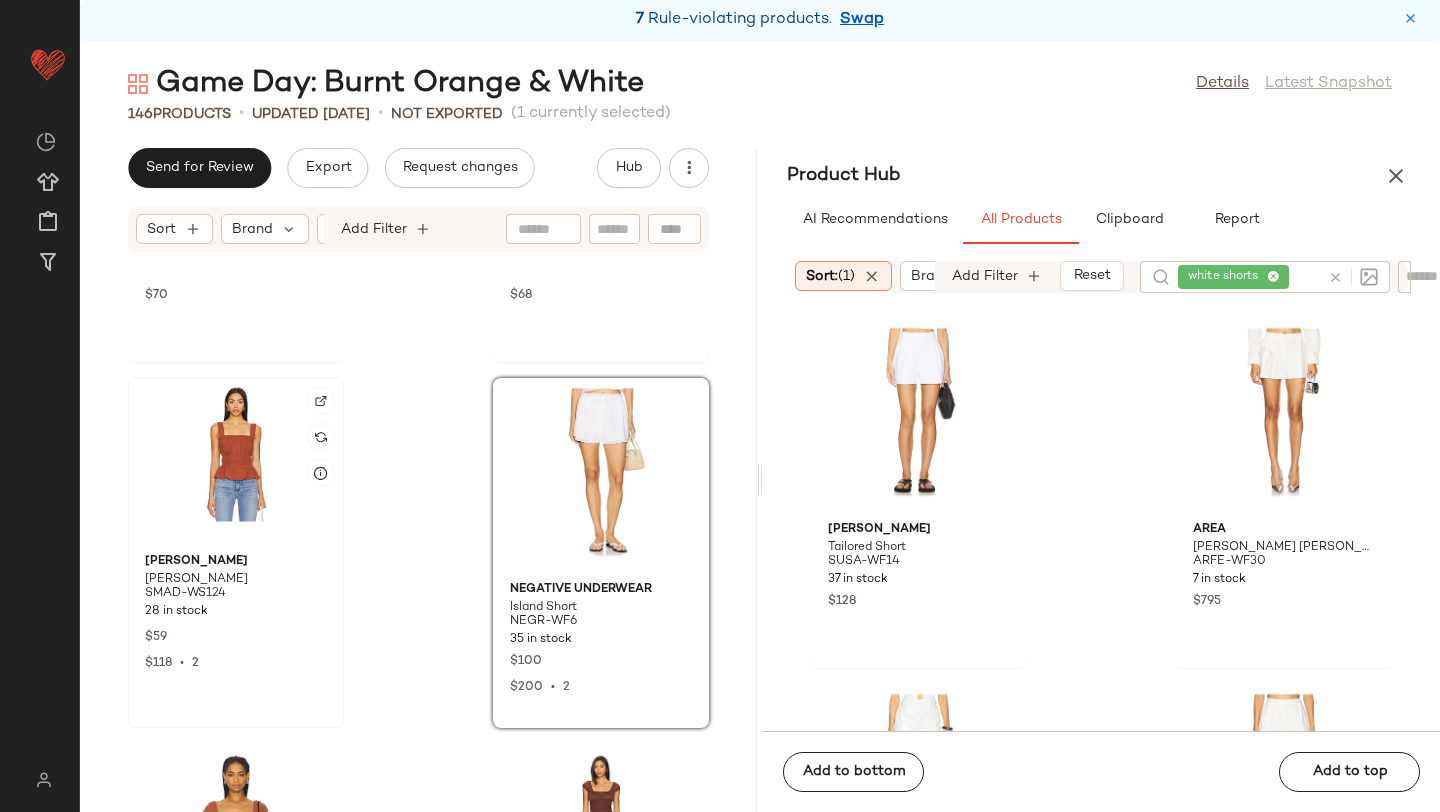 click 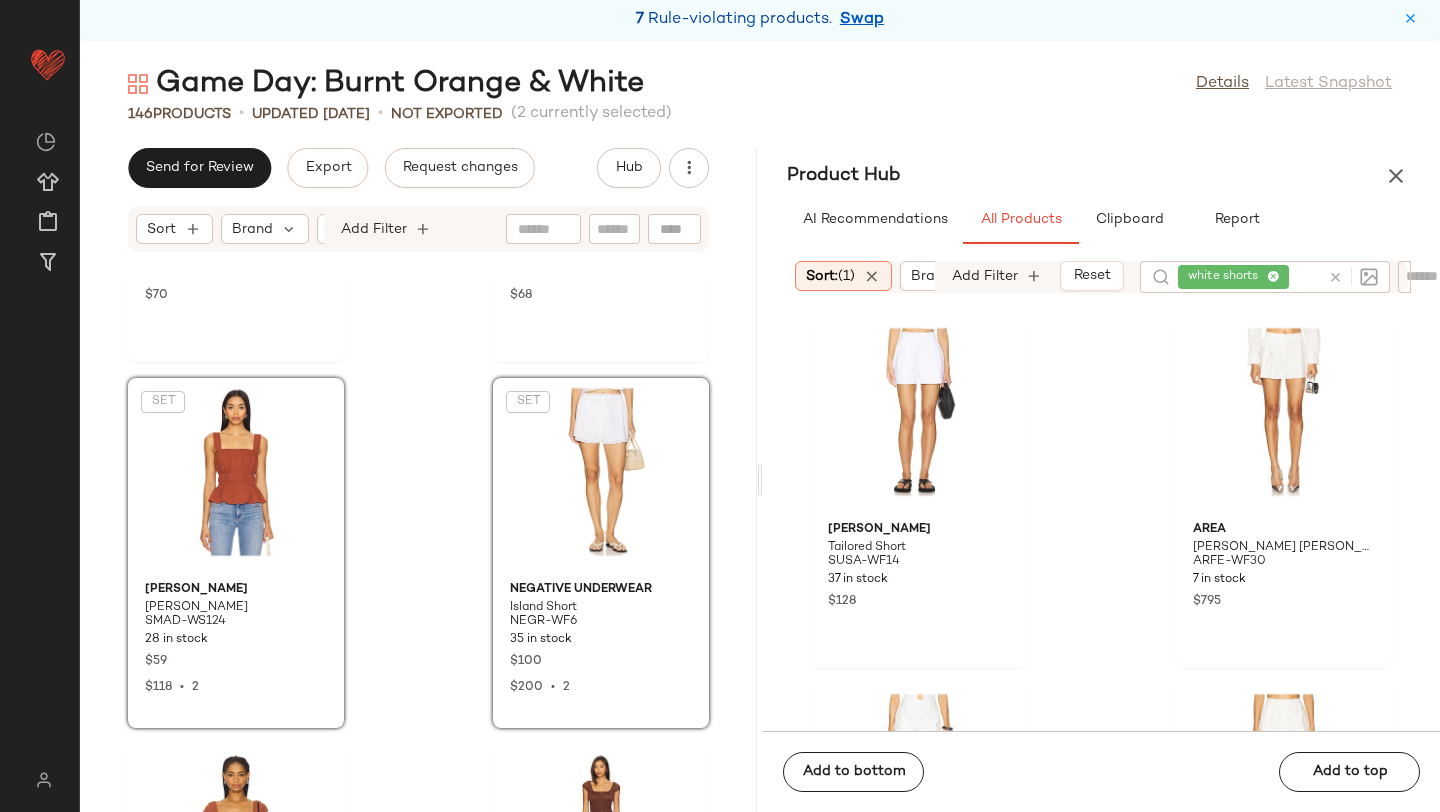 click on "LEVI'S 501 Mid Thigh Short LEIV-WF122 4 in stock $70 SUNDRY High Crew Tank Top SDRY-WS532 67 in stock $68  SET  [PERSON_NAME] [PERSON_NAME] Top SMAD-WS124 28 in stock $59 $118  •  2  SET  Negative Underwear Island Short NEGR-WF6 35 in stock $100 $200  •  2 Free People x Intimately FP Duo Corset Cami FREE-WS5011 189 in stock $48 Tularosa Lucie Mini Dress TULA-WD1690 57 in stock $228 Converse Run Star Trainer Suede Sneaker CNVR-WZ411 42 in stock $90 $90  •  1 Converse [PERSON_NAME] All Star Colorful Suedes Sneaker CNVR-WZ423 37 in stock $65" 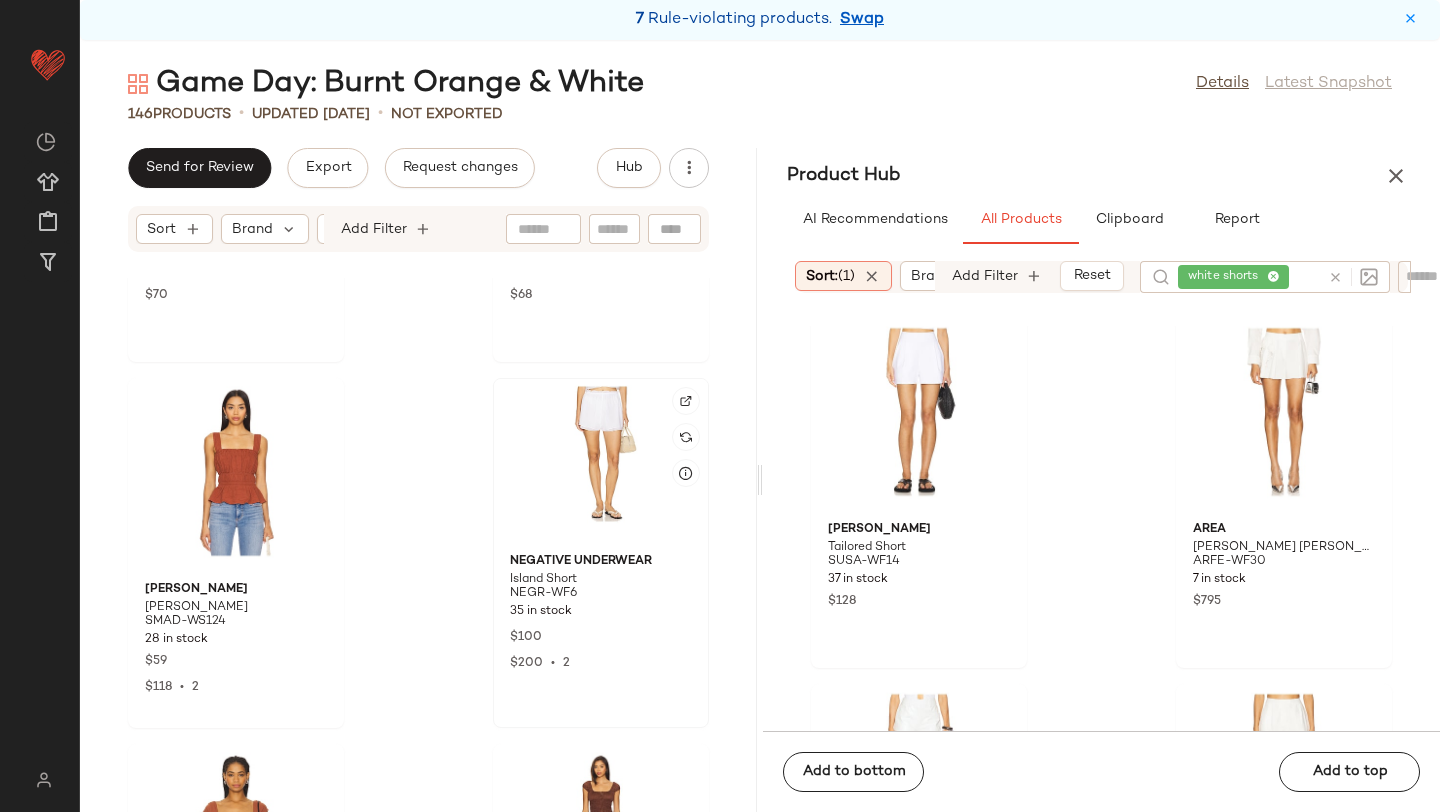 click 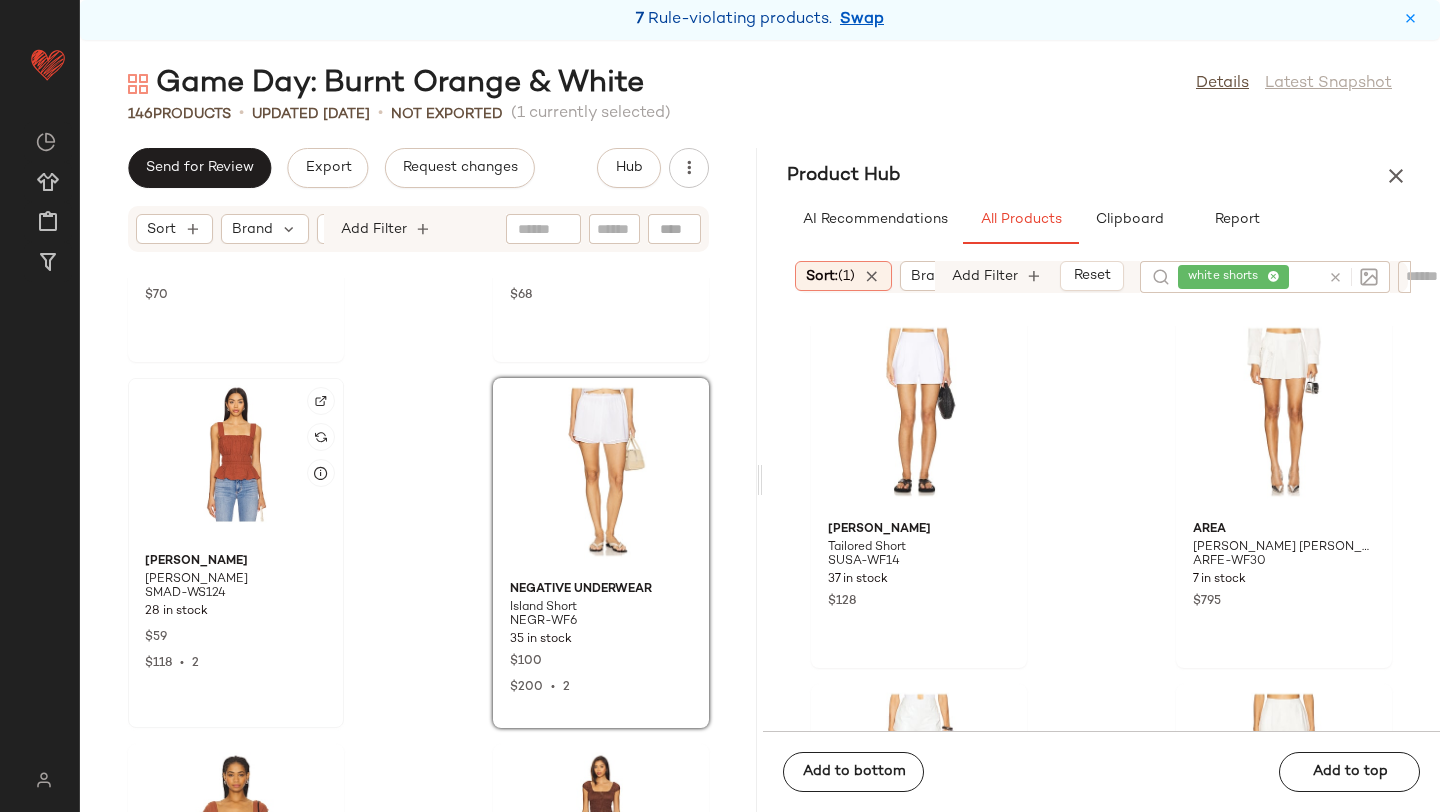 click 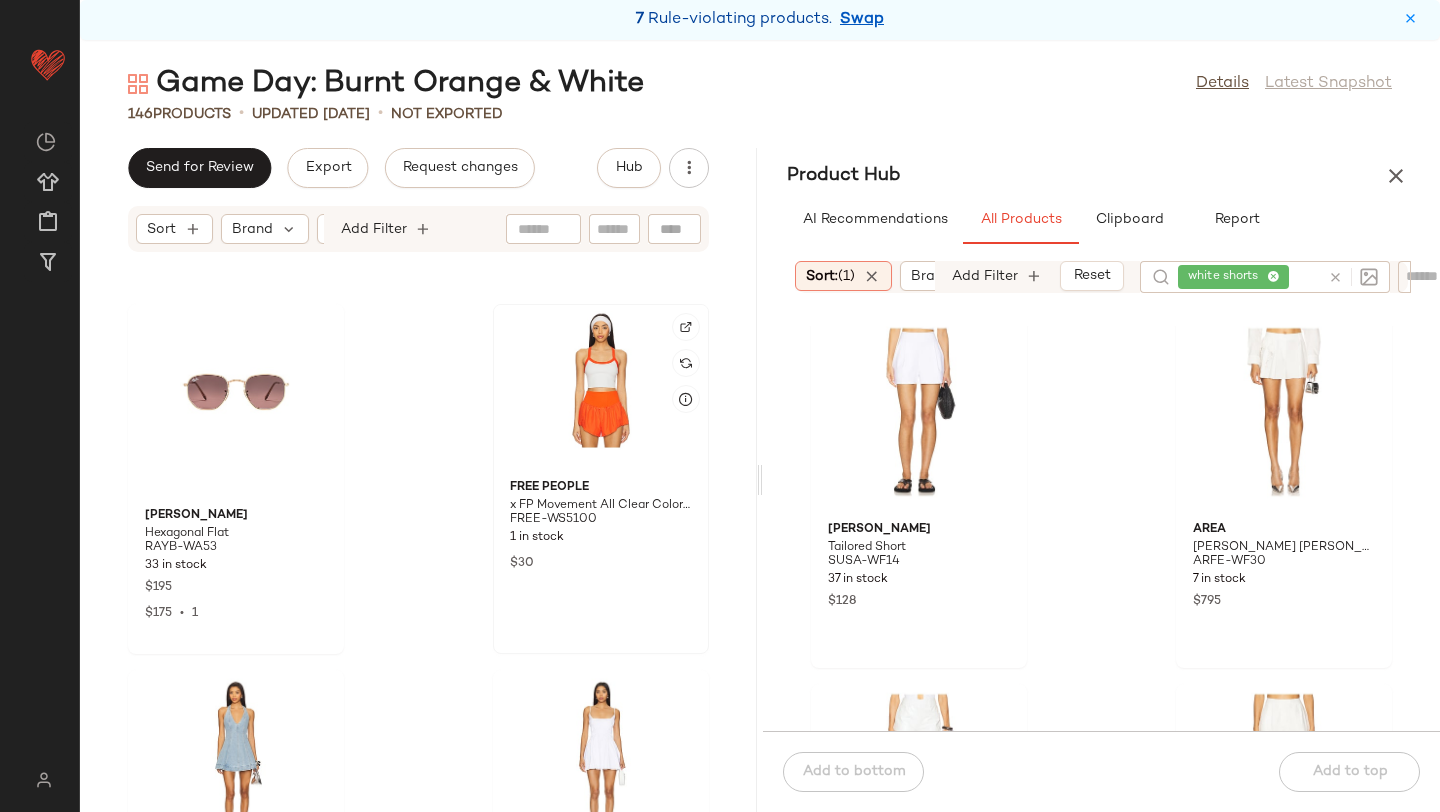 scroll, scrollTop: 20829, scrollLeft: 0, axis: vertical 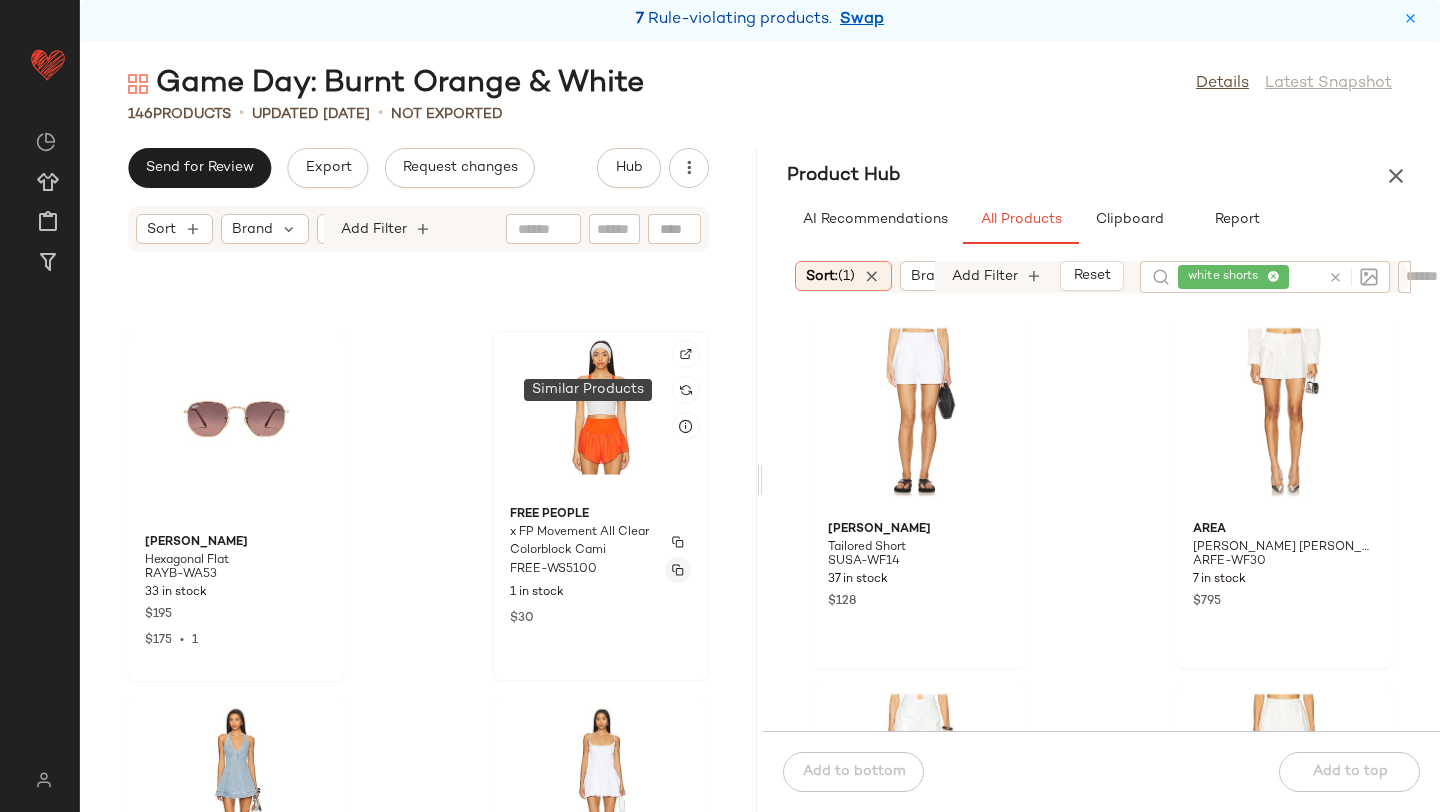click 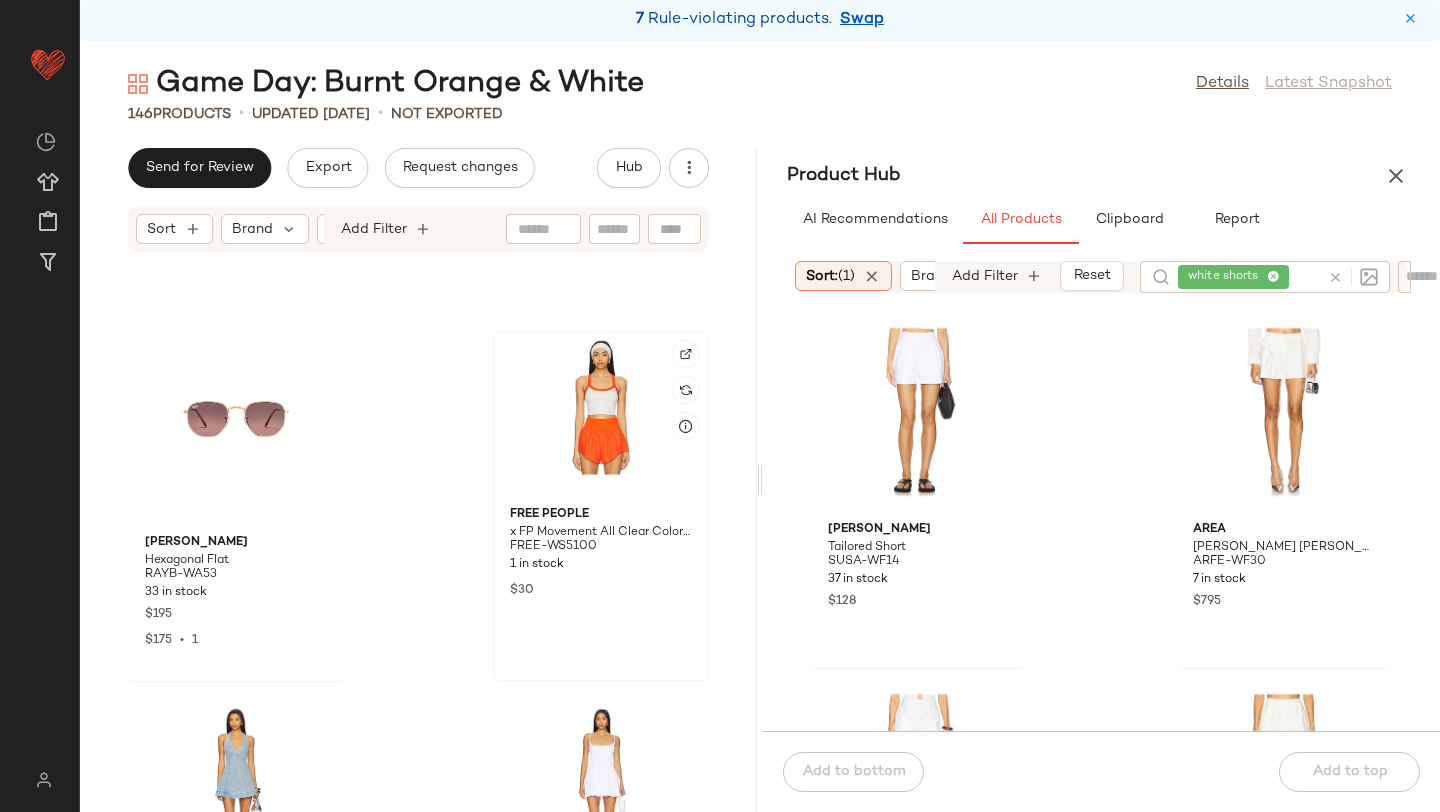 click 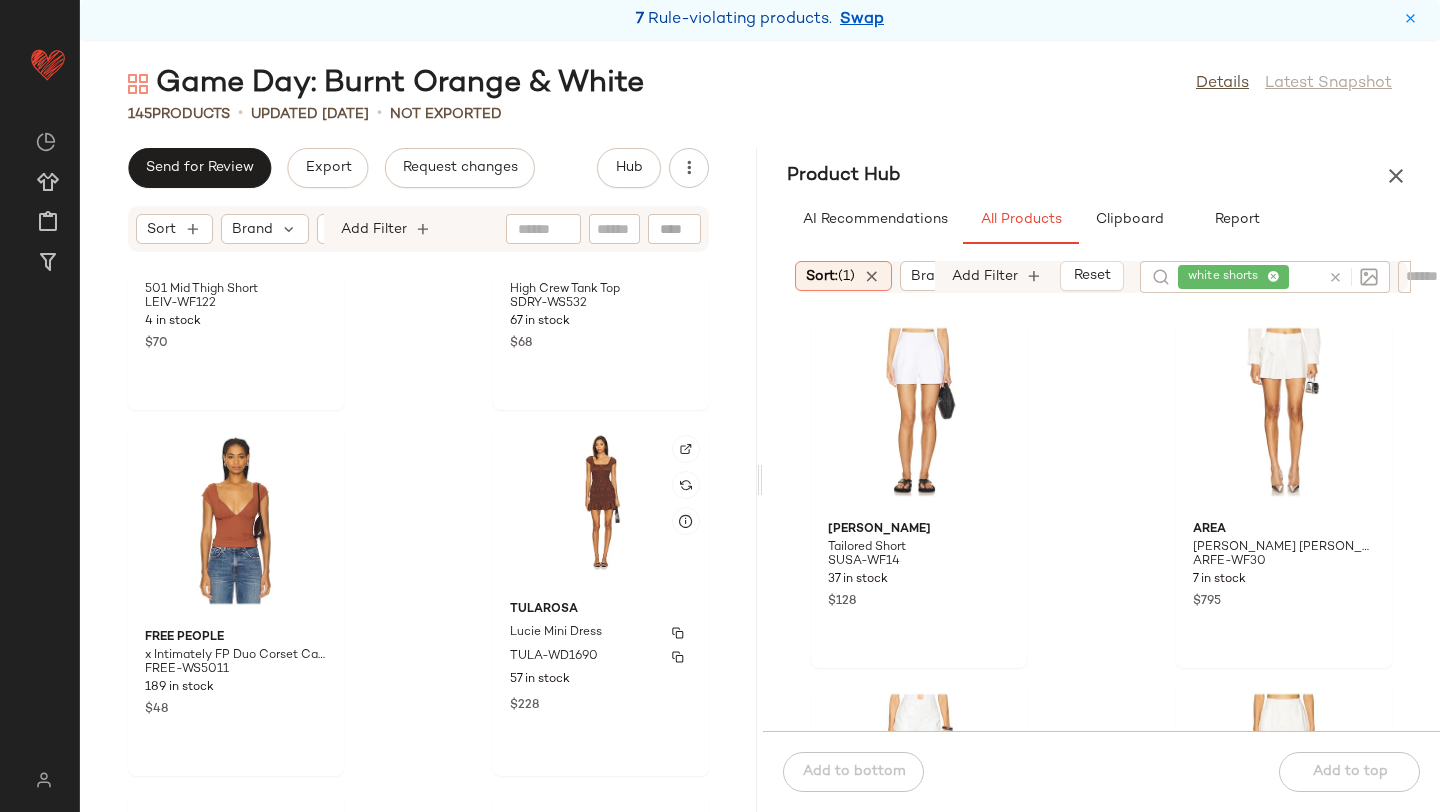scroll, scrollTop: 19006, scrollLeft: 0, axis: vertical 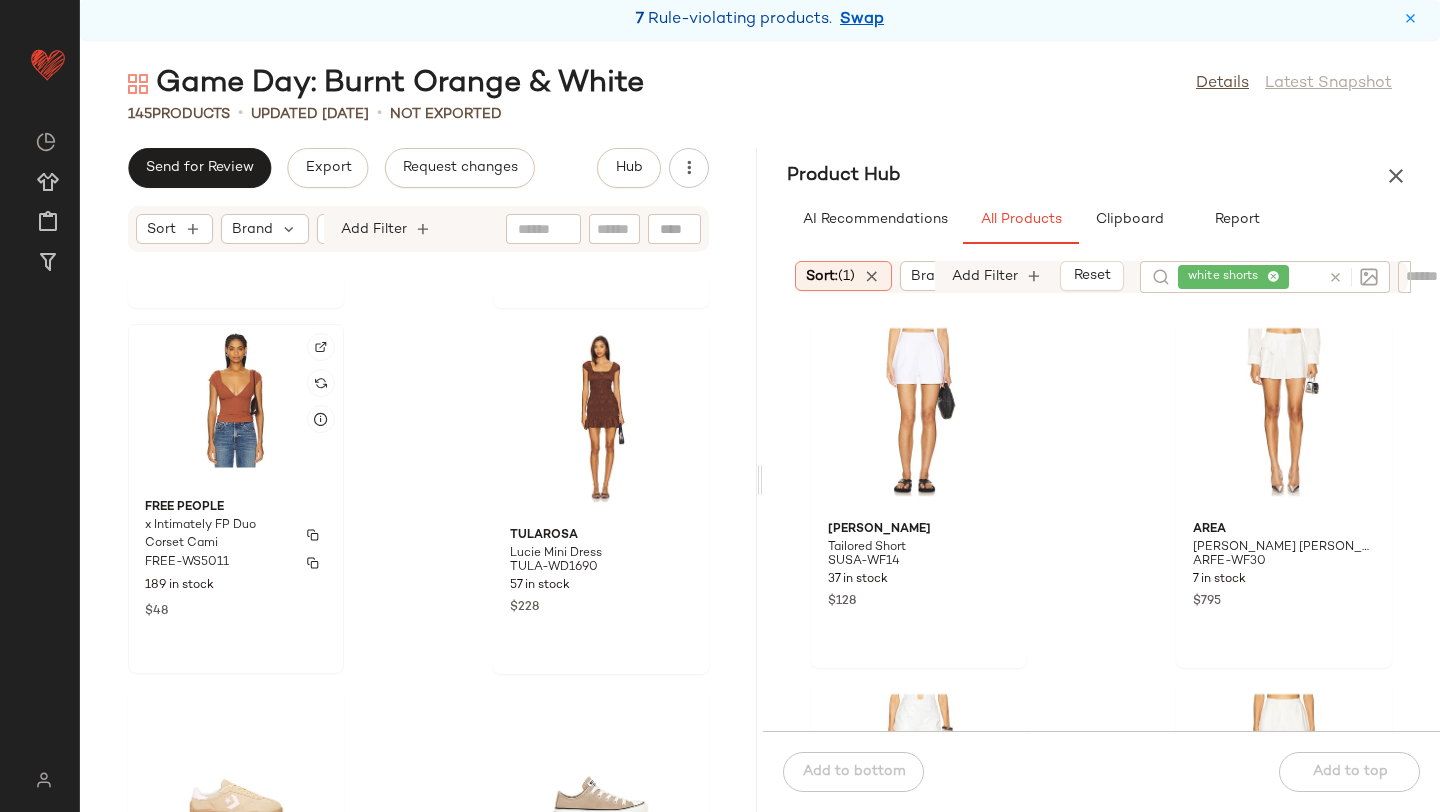 click on "Free People" at bounding box center [236, 508] 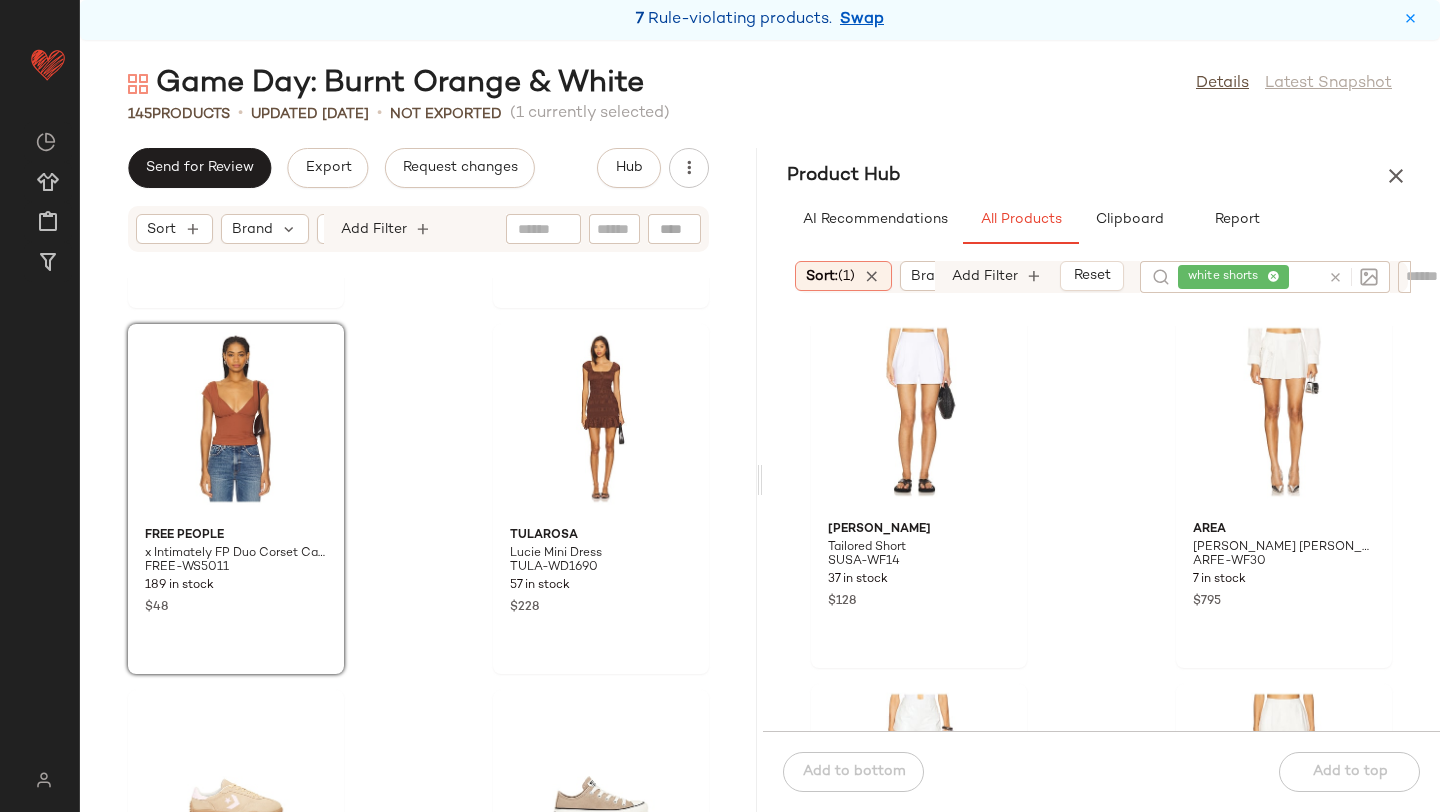 click at bounding box center [1349, 277] 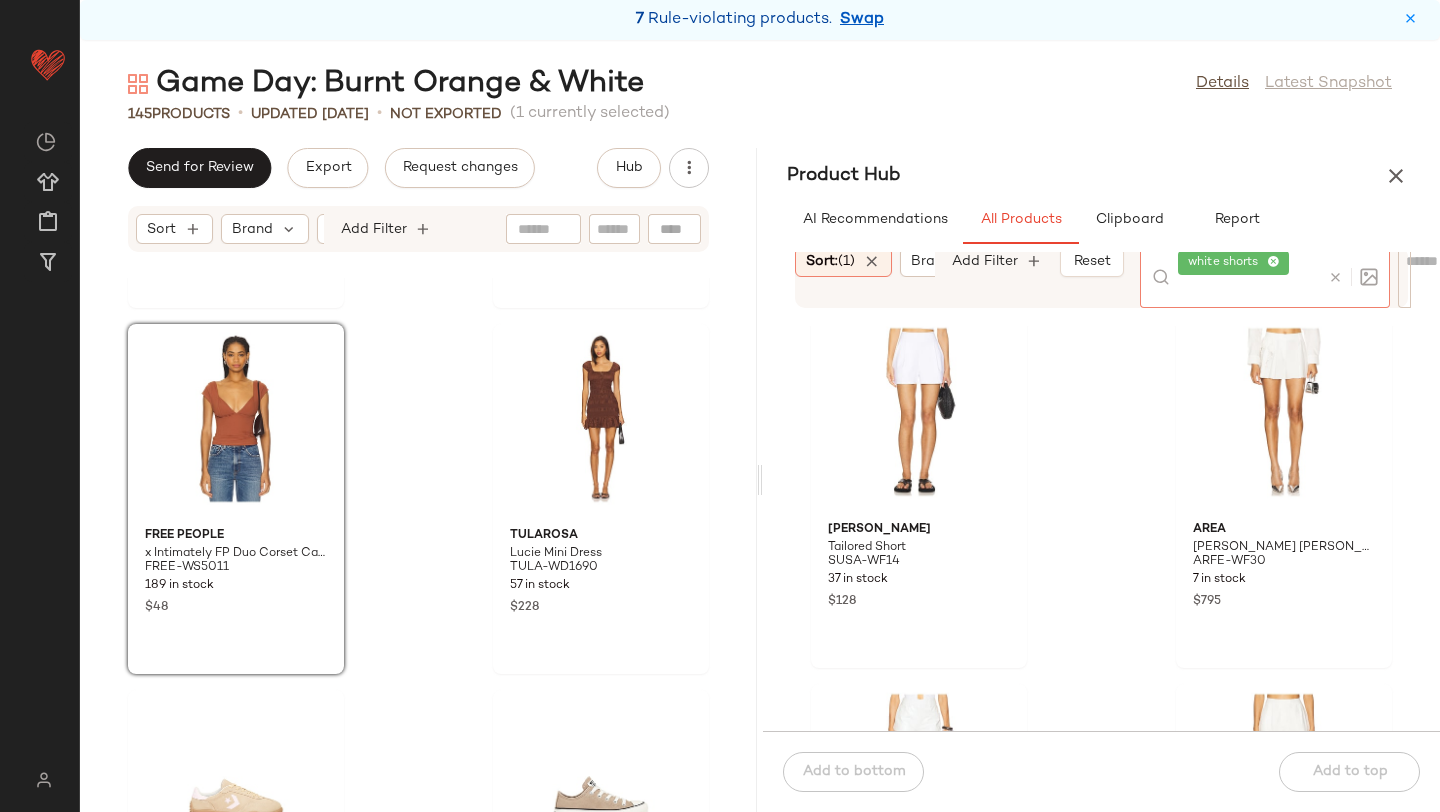 click at bounding box center [1335, 277] 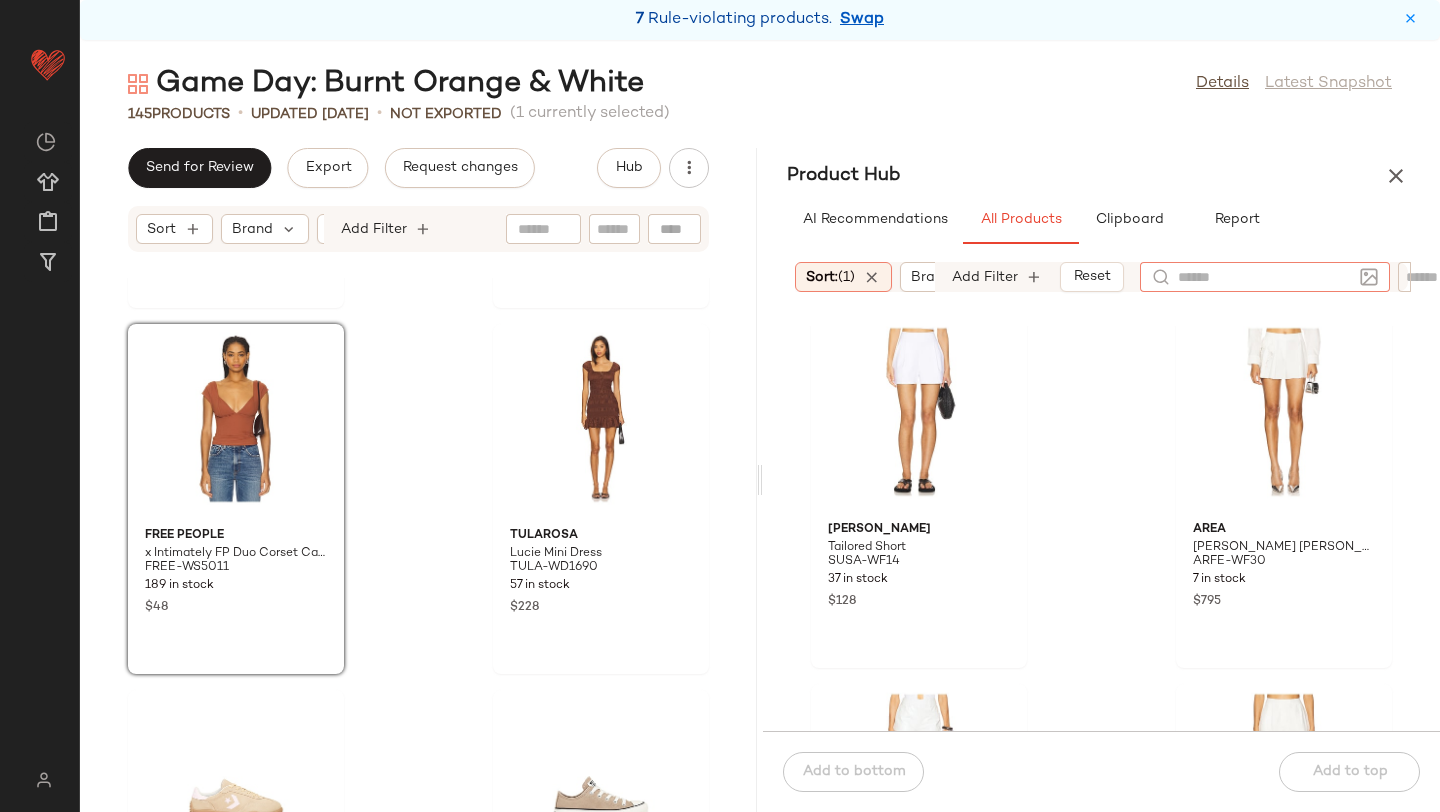 click on "Product Hub" at bounding box center [1101, 176] 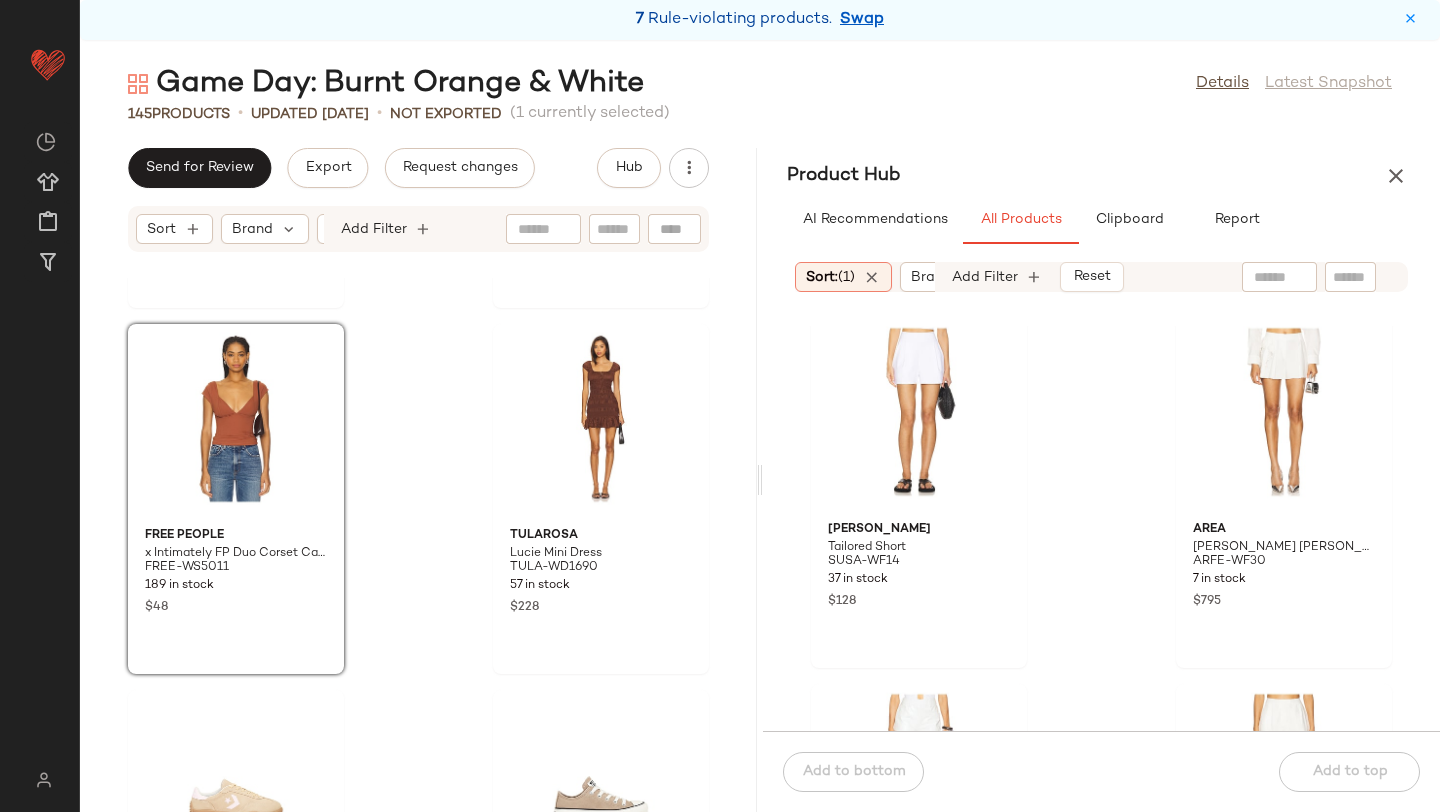 click 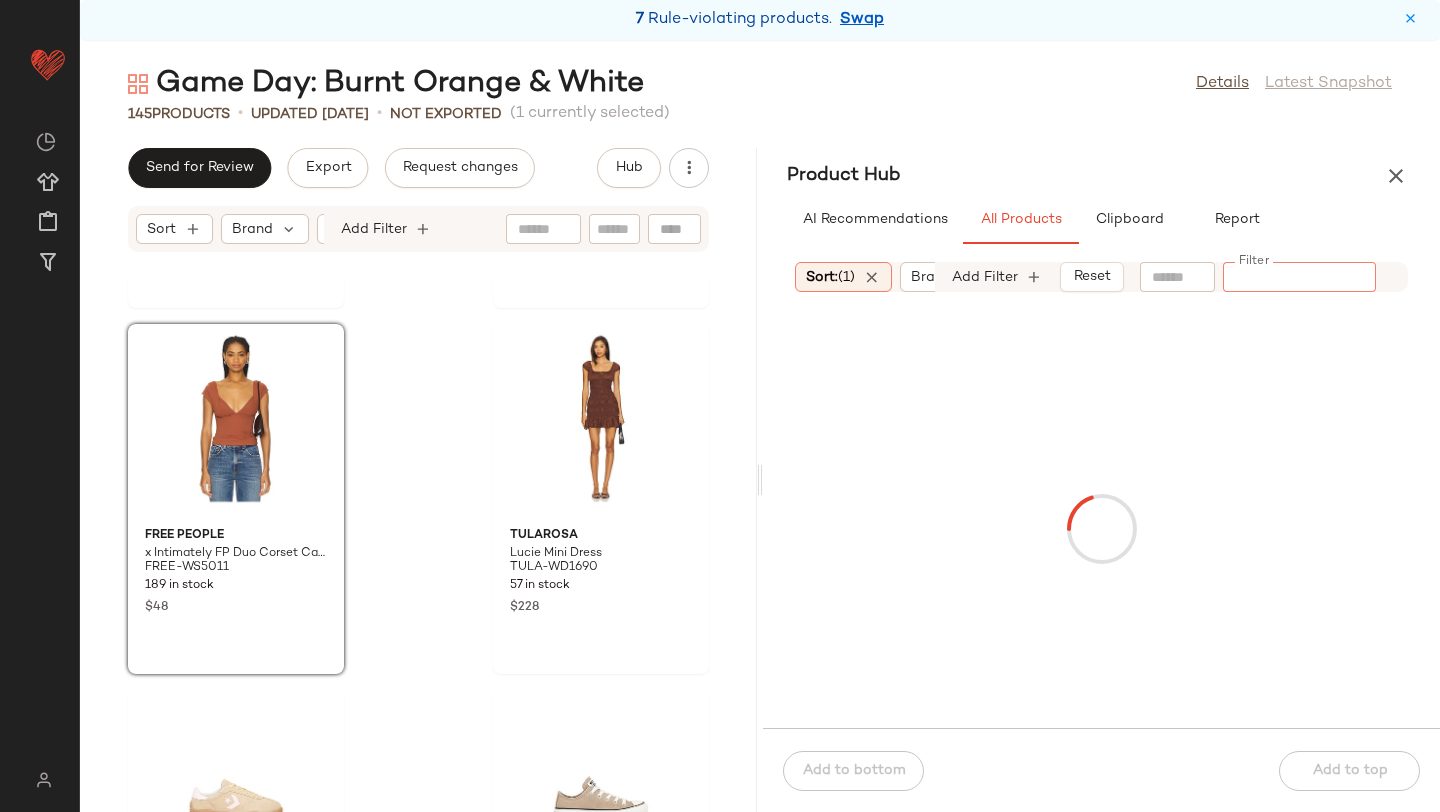 paste on "**********" 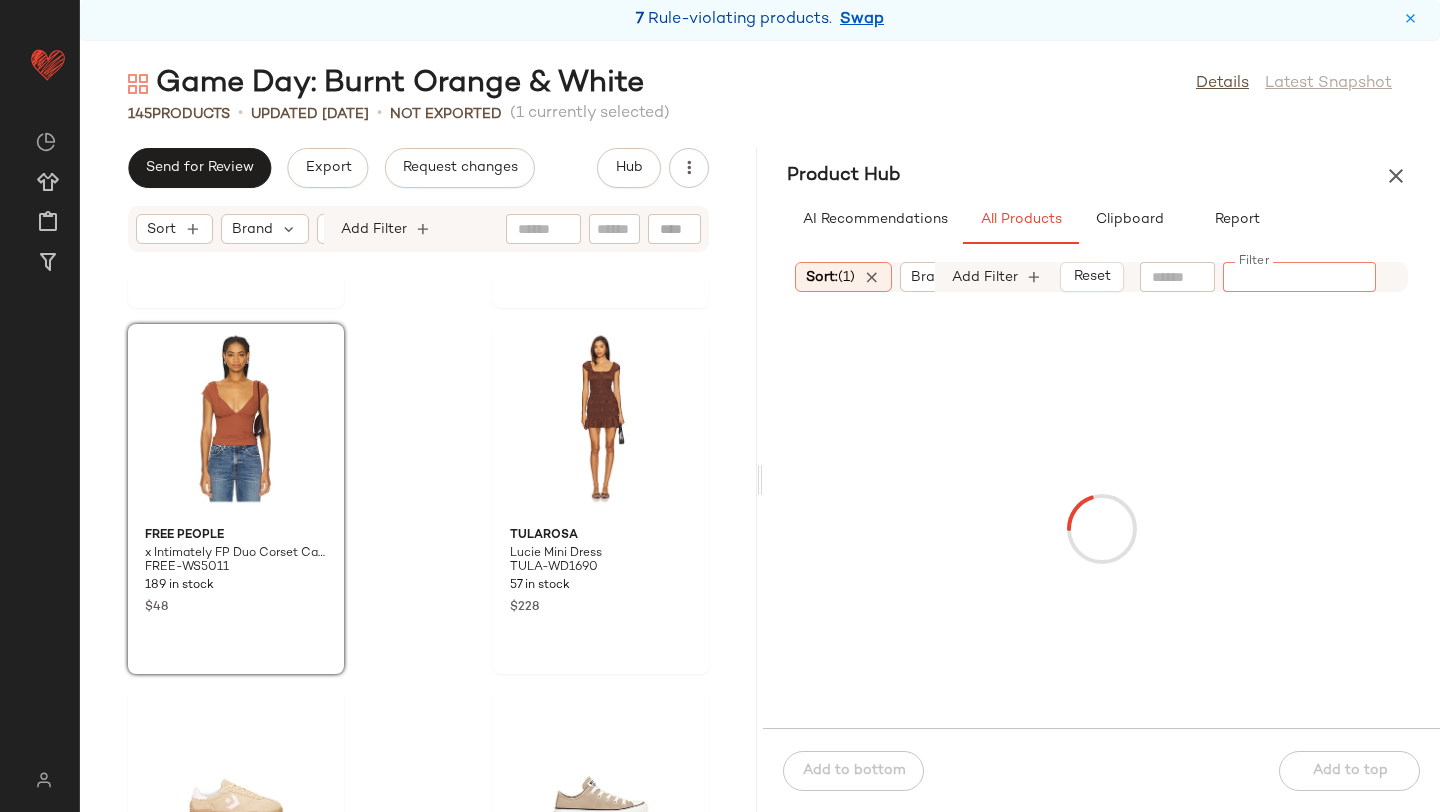 type on "**********" 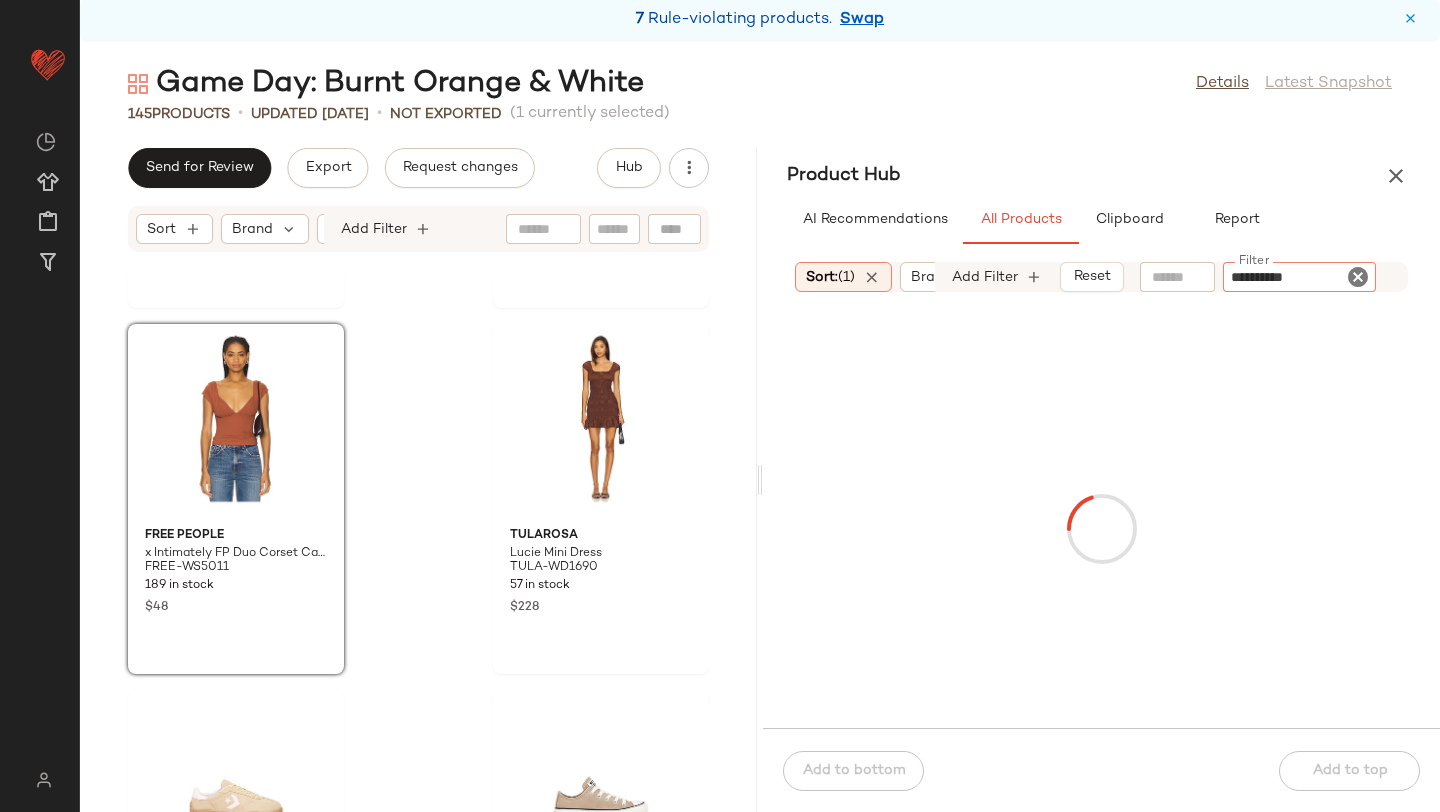 type 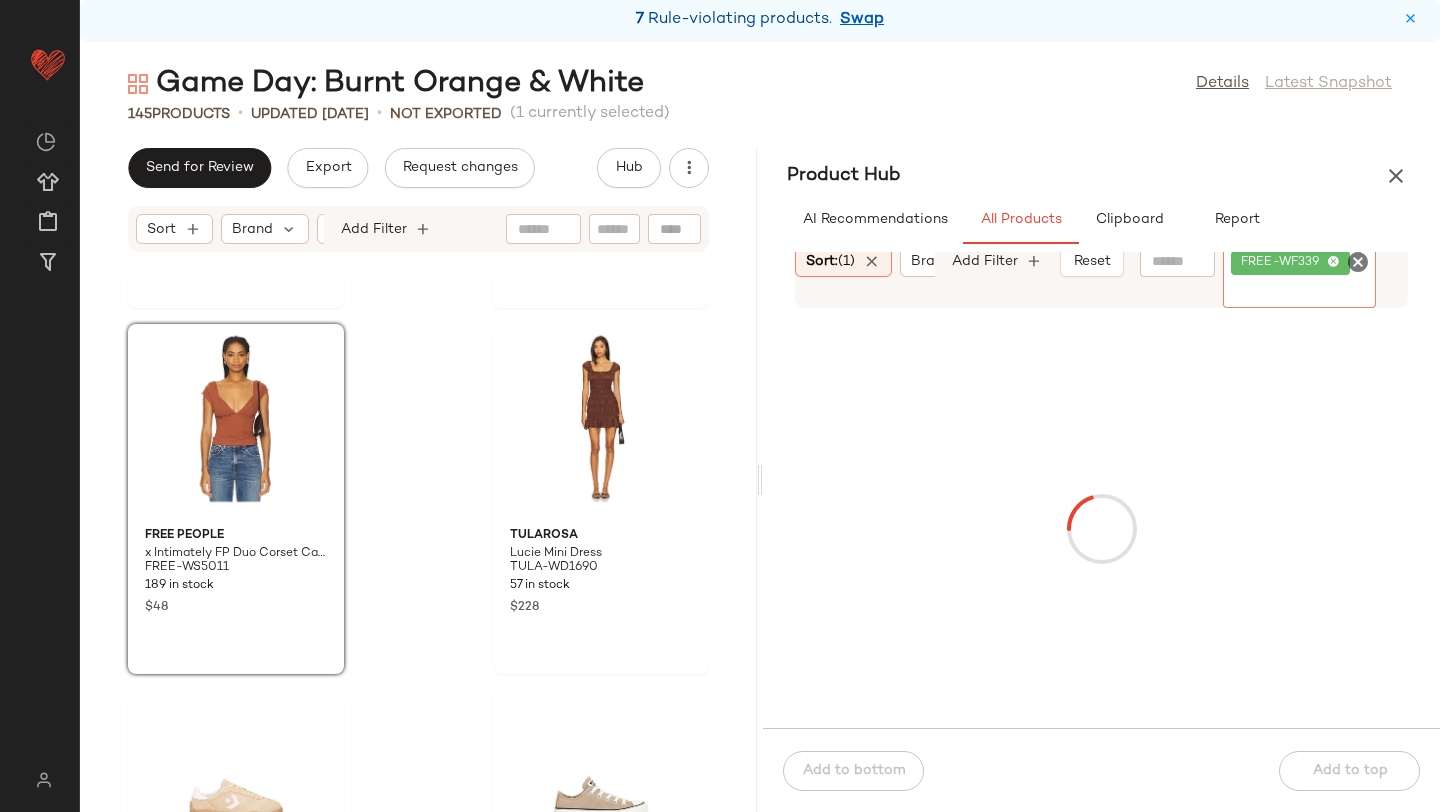 click on "Product Hub" at bounding box center [1101, 176] 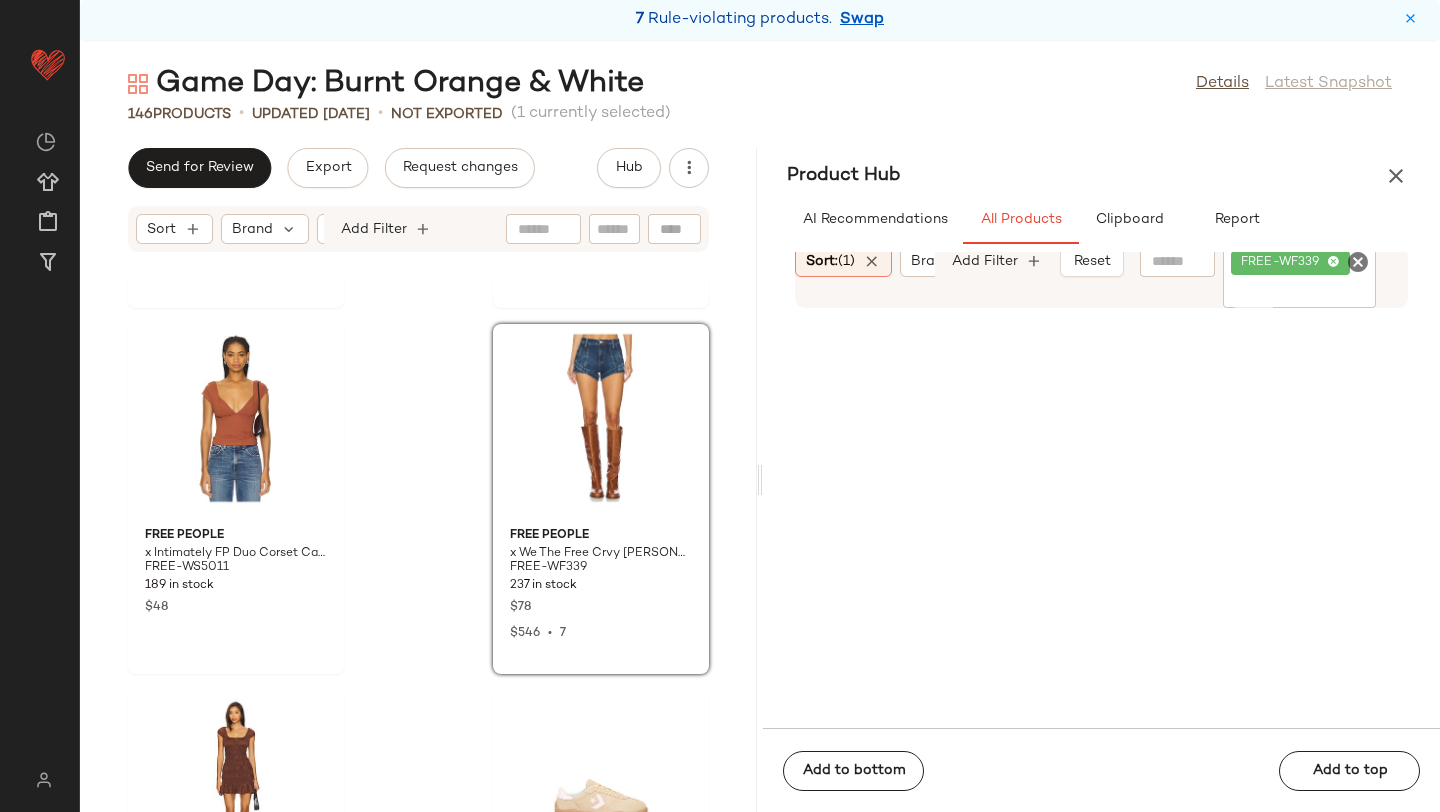 click on "LEVI'S 501 Mid Thigh Short LEIV-WF122 4 in stock $70 SUNDRY High Crew Tank Top SDRY-WS532 67 in stock $68 Free People x Intimately FP Duo Corset Cami FREE-WS5011 189 in stock $48 Free People x We The Free Crvy [PERSON_NAME] High Rise Shorts FREE-WF339 237 in stock $78 $546  •  7 Tularosa Lucie Mini Dress TULA-WD1690 57 in stock $228 Converse Run Star Trainer Suede Sneaker CNVR-WZ411 42 in stock $90 $90  •  1 Converse [PERSON_NAME] All Star Colorful Suedes Sneaker CNVR-WZ423 37 in stock $65 COTTON CITIZEN Tokyo Short Sleeve Mini Dress COTR-WD40 253 in stock $145 $145  •  1" 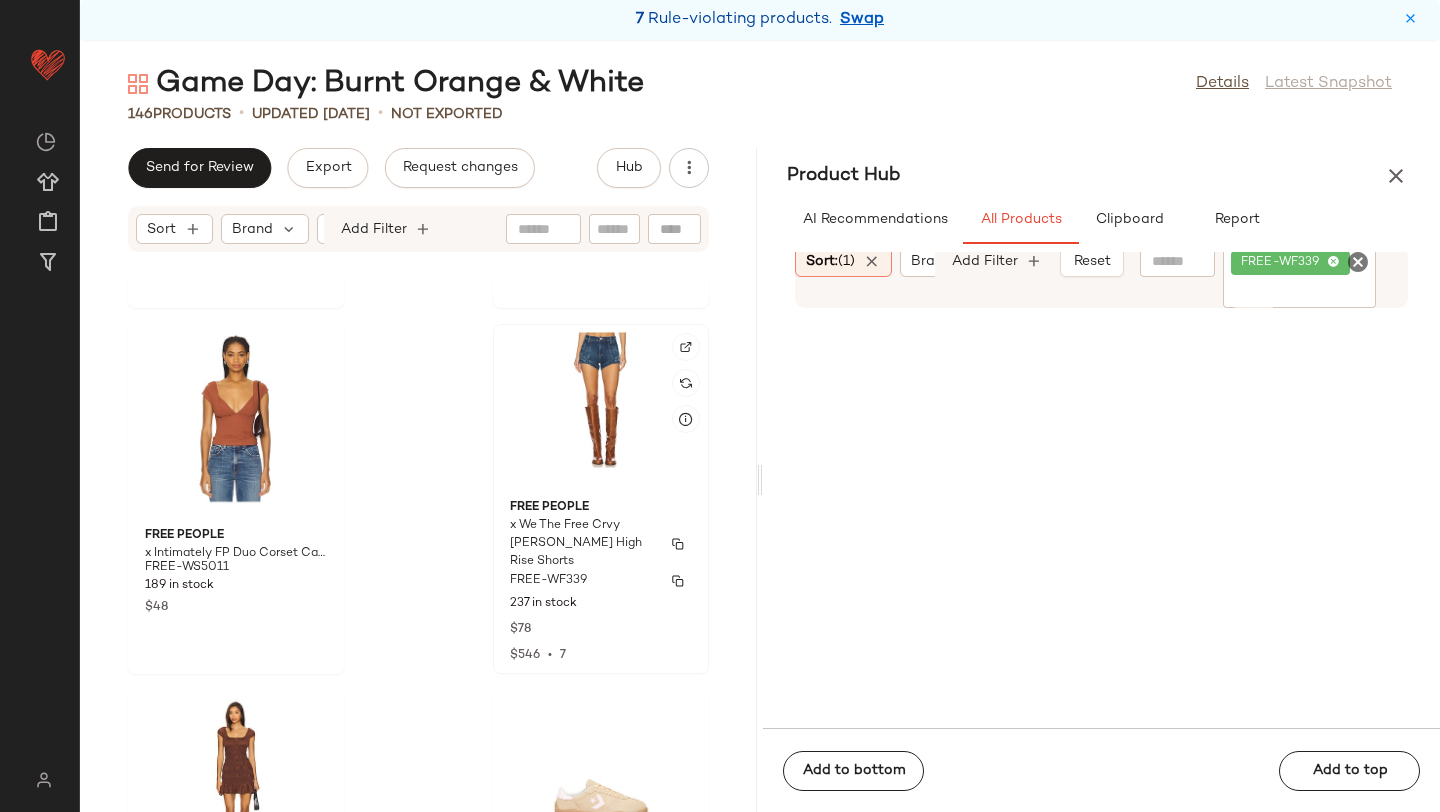 click on "Free People x We The Free Crvy [PERSON_NAME] High Rise Shorts FREE-WF339 237 in stock $78 $546  •  7" 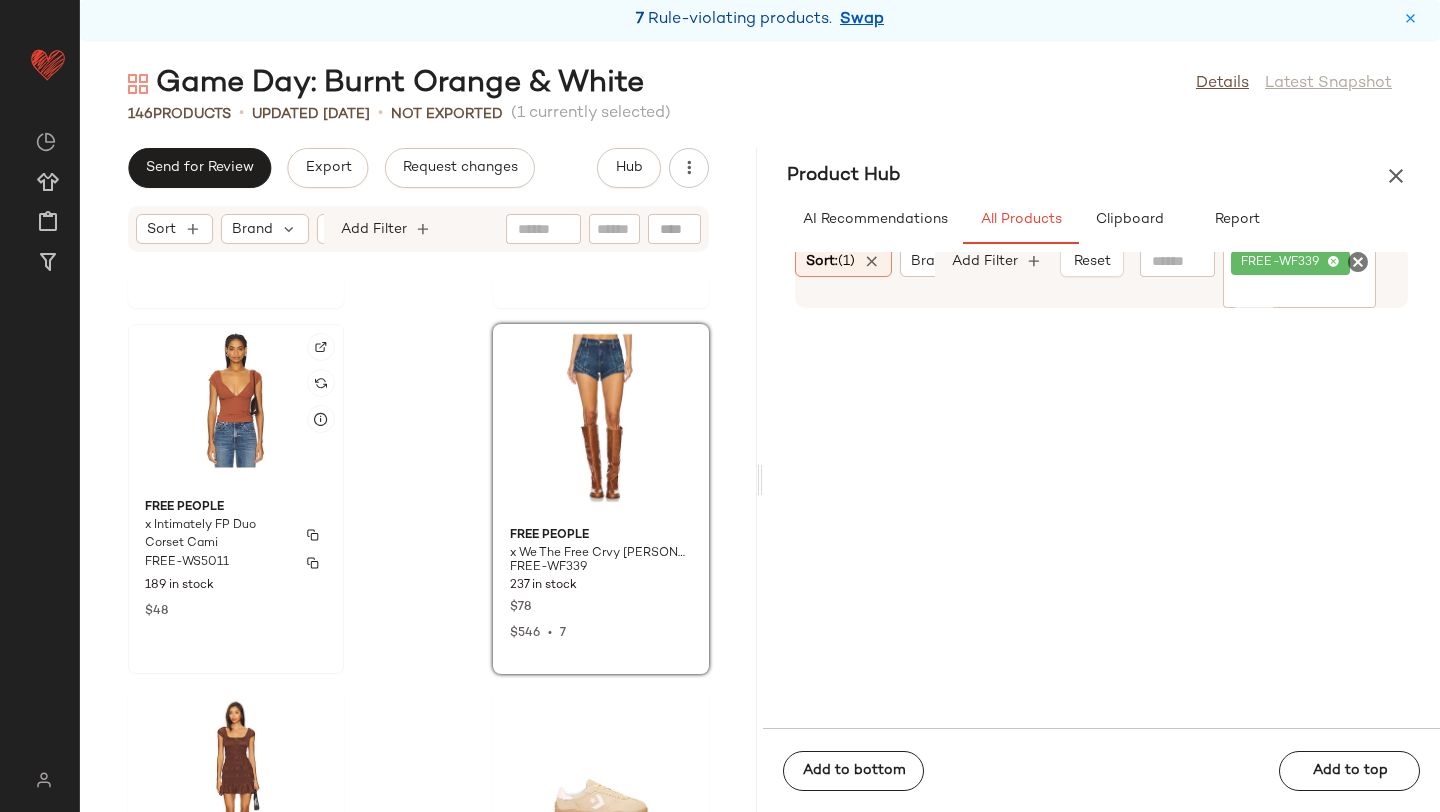 click on "Free People x Intimately FP Duo Corset Cami FREE-WS5011 189 in stock $48" 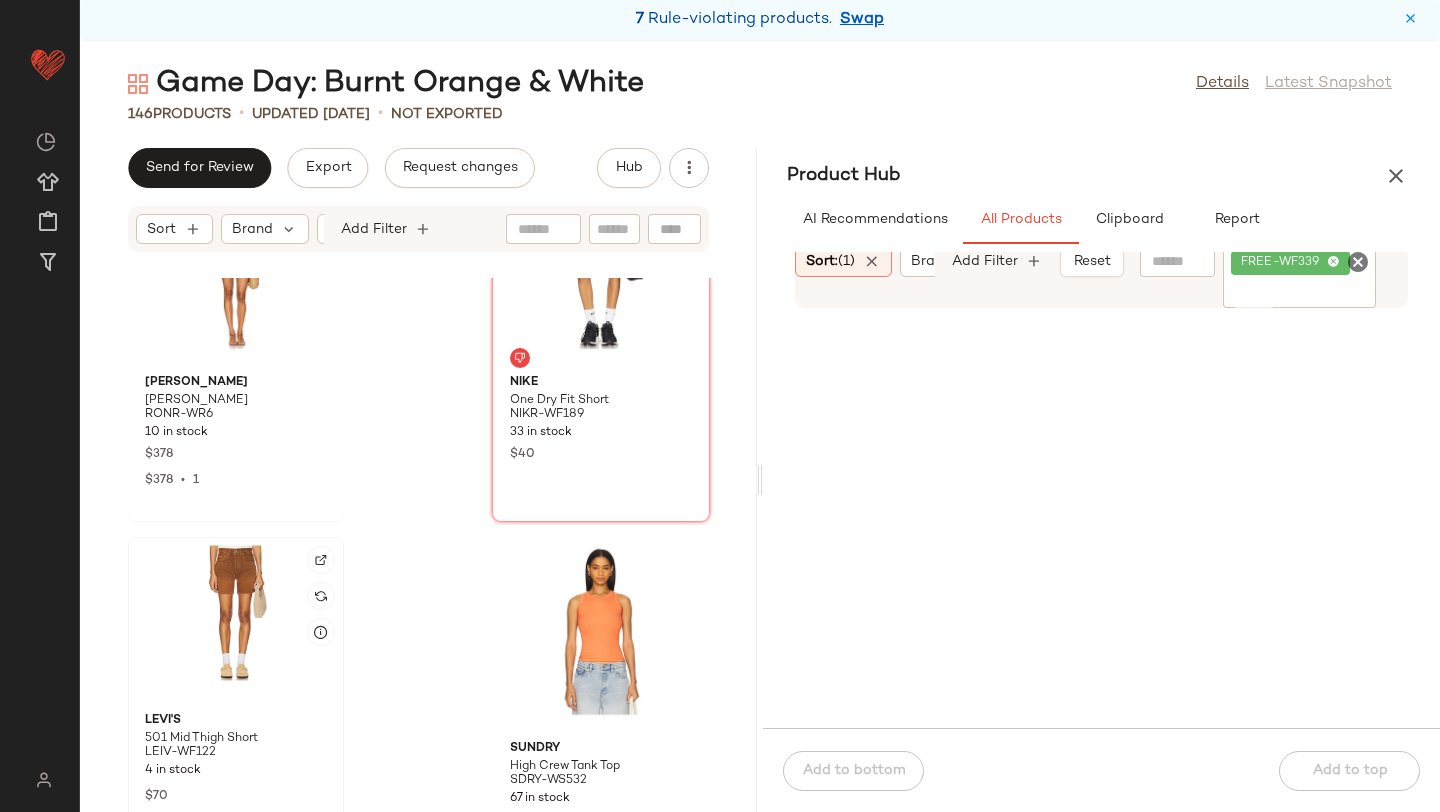 scroll, scrollTop: 18902, scrollLeft: 0, axis: vertical 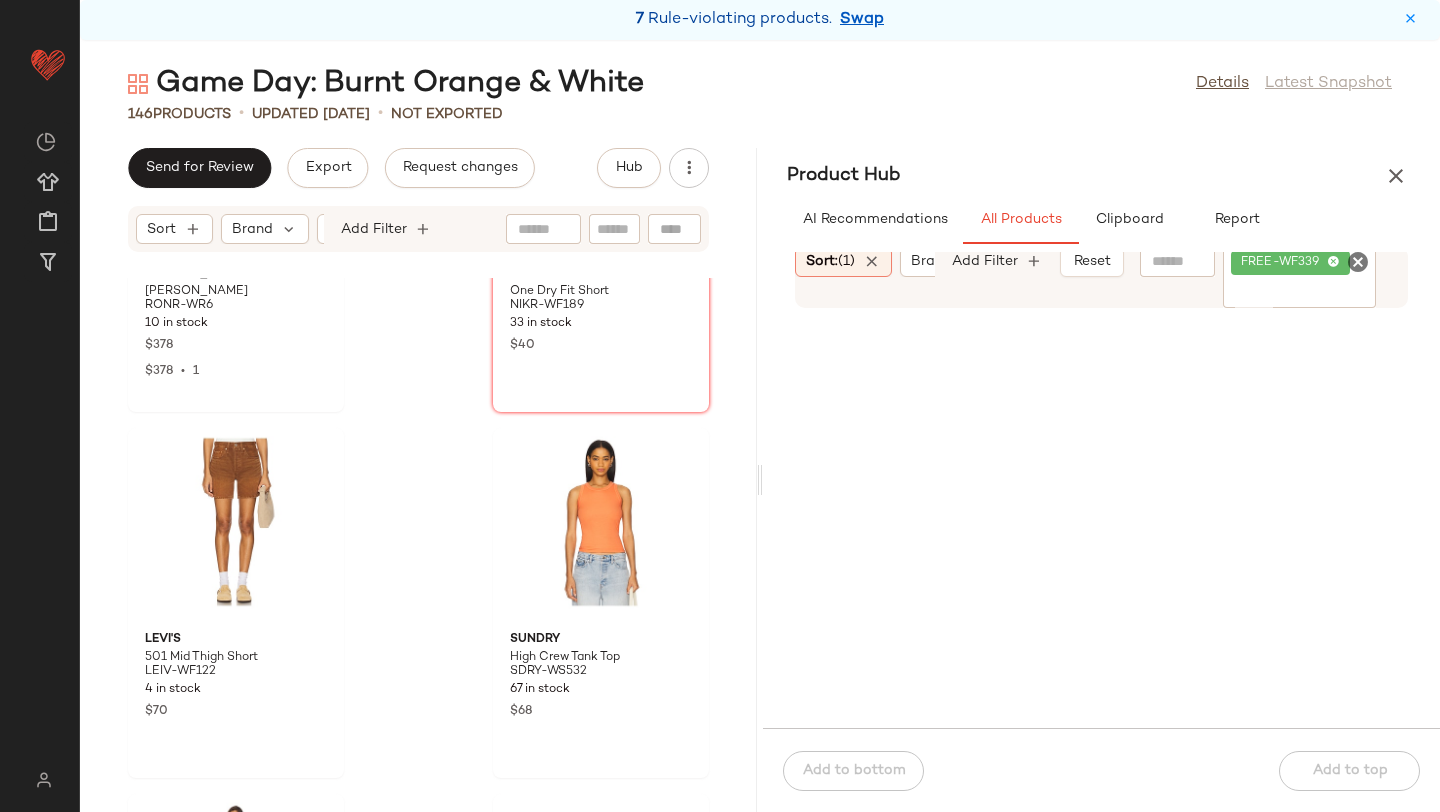click 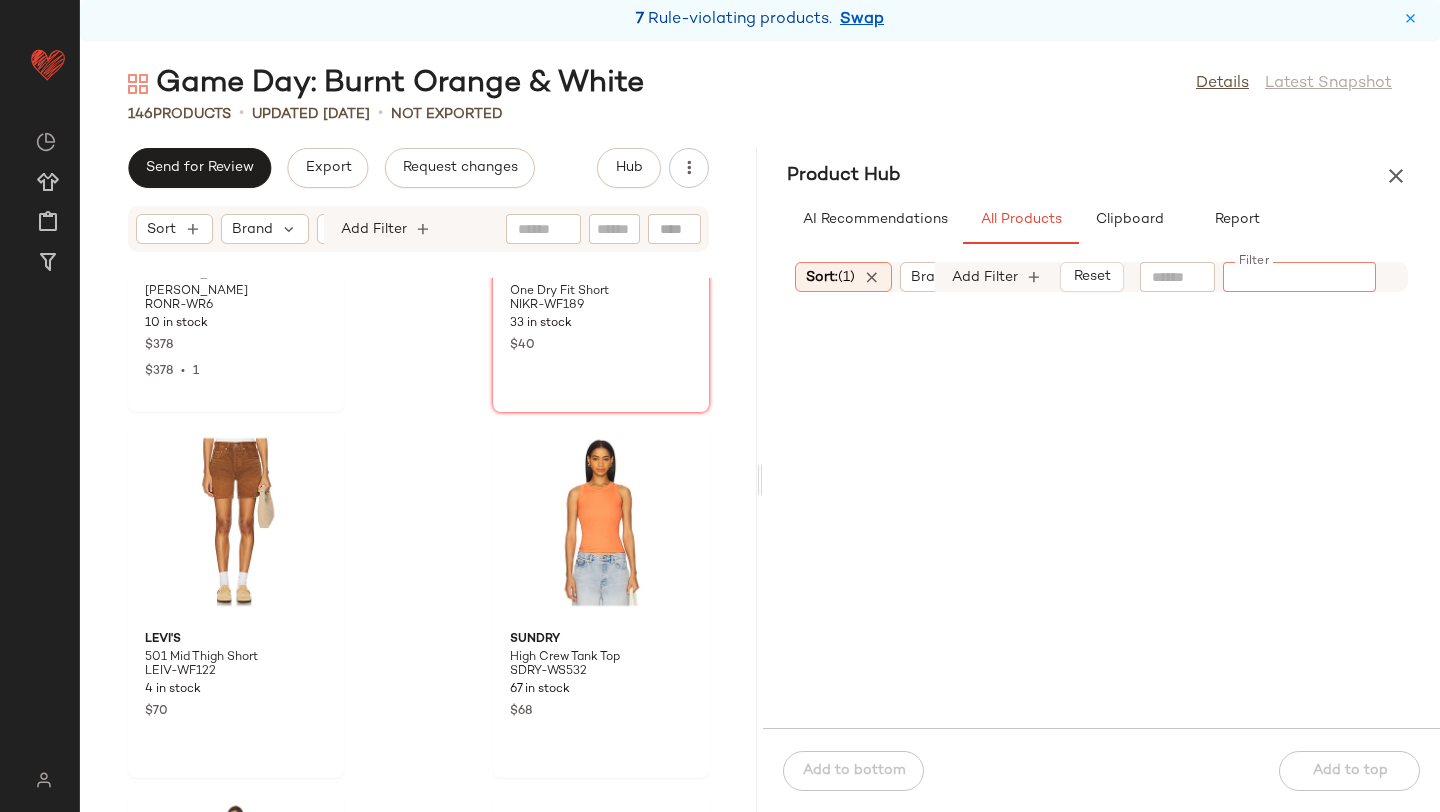 click 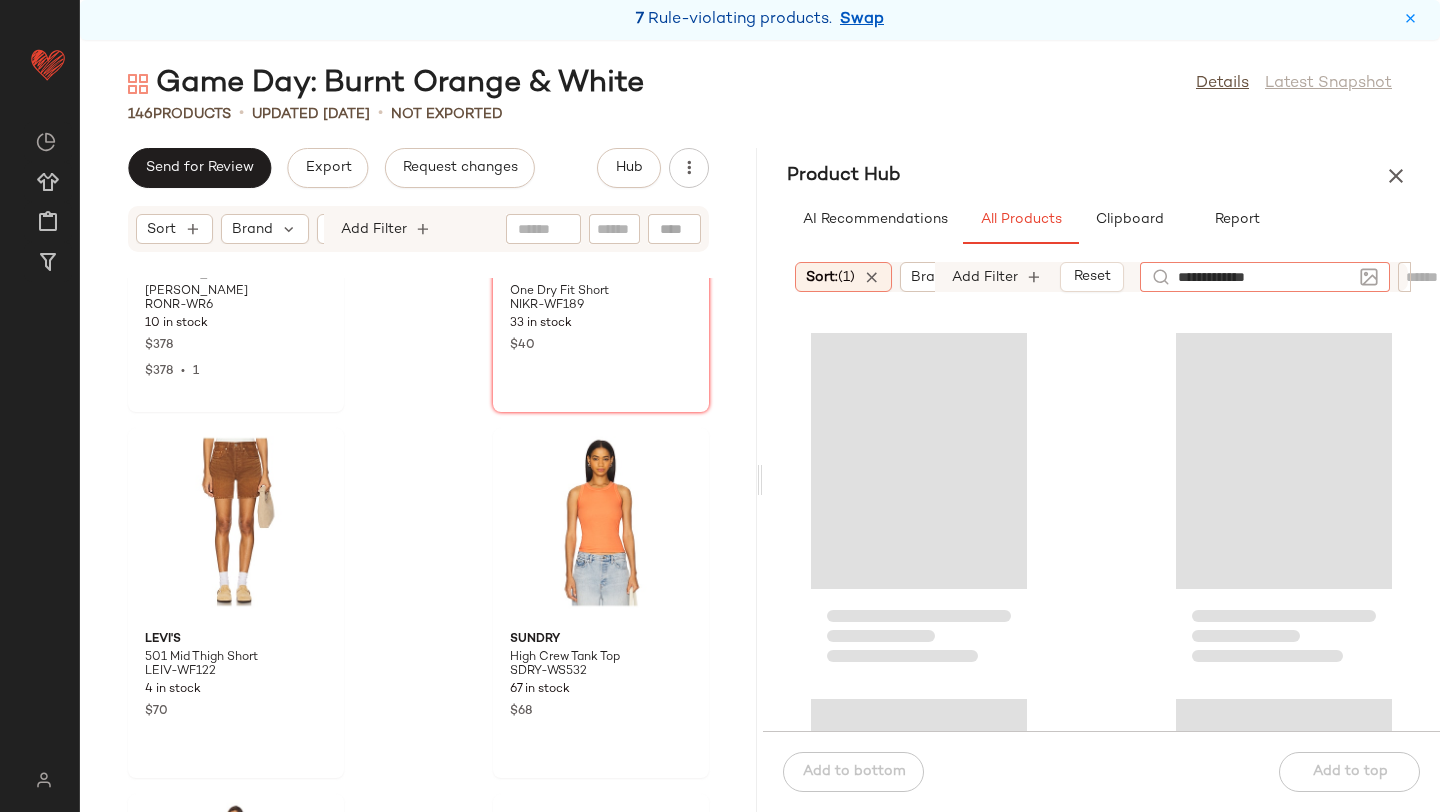 type on "**********" 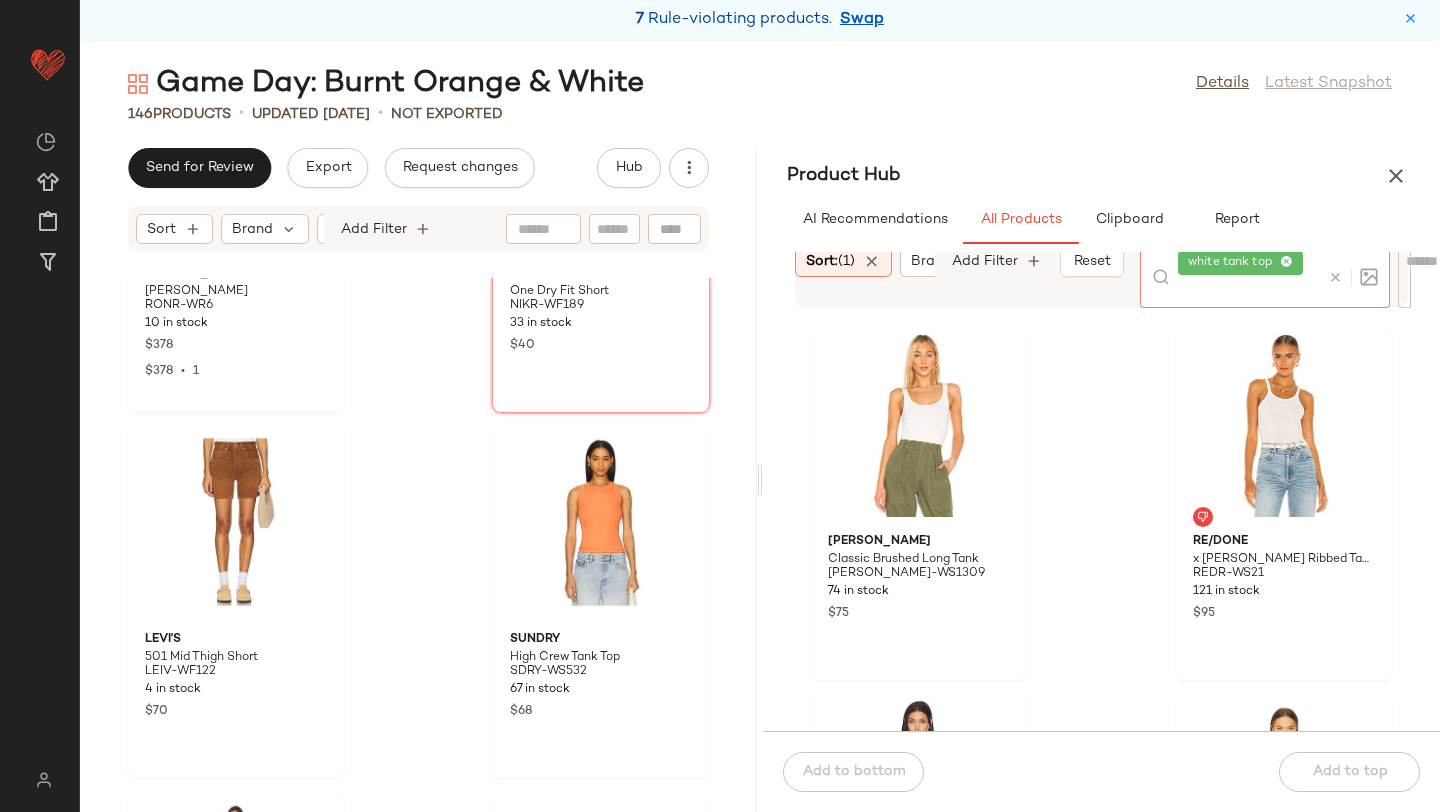 click on "[PERSON_NAME] Classic Brushed Long Tank [PERSON_NAME]-WS1309 74 in stock $75 RE/DONE x [PERSON_NAME] Ribbed Tank REDR-WS21 121 in stock $95 [PERSON_NAME] Silk U Tank ENZA-WS1076 7 in stock $125 GRLFRND Essential Tank GRLR-WS146 15 in stock $78 AGOLDE Rayne Tank AGOL-WS302 64 in stock $98 perfectwhitetee [PERSON_NAME] Waffle Tank Top PFEC-WS63 7 in stock $80 $80  •  1 COTTON CITIZEN Standard Tank COTR-WS172 3 in stock $75 Citizens of Humanity [PERSON_NAME] Tank CITI-WS126 184 in stock $98" 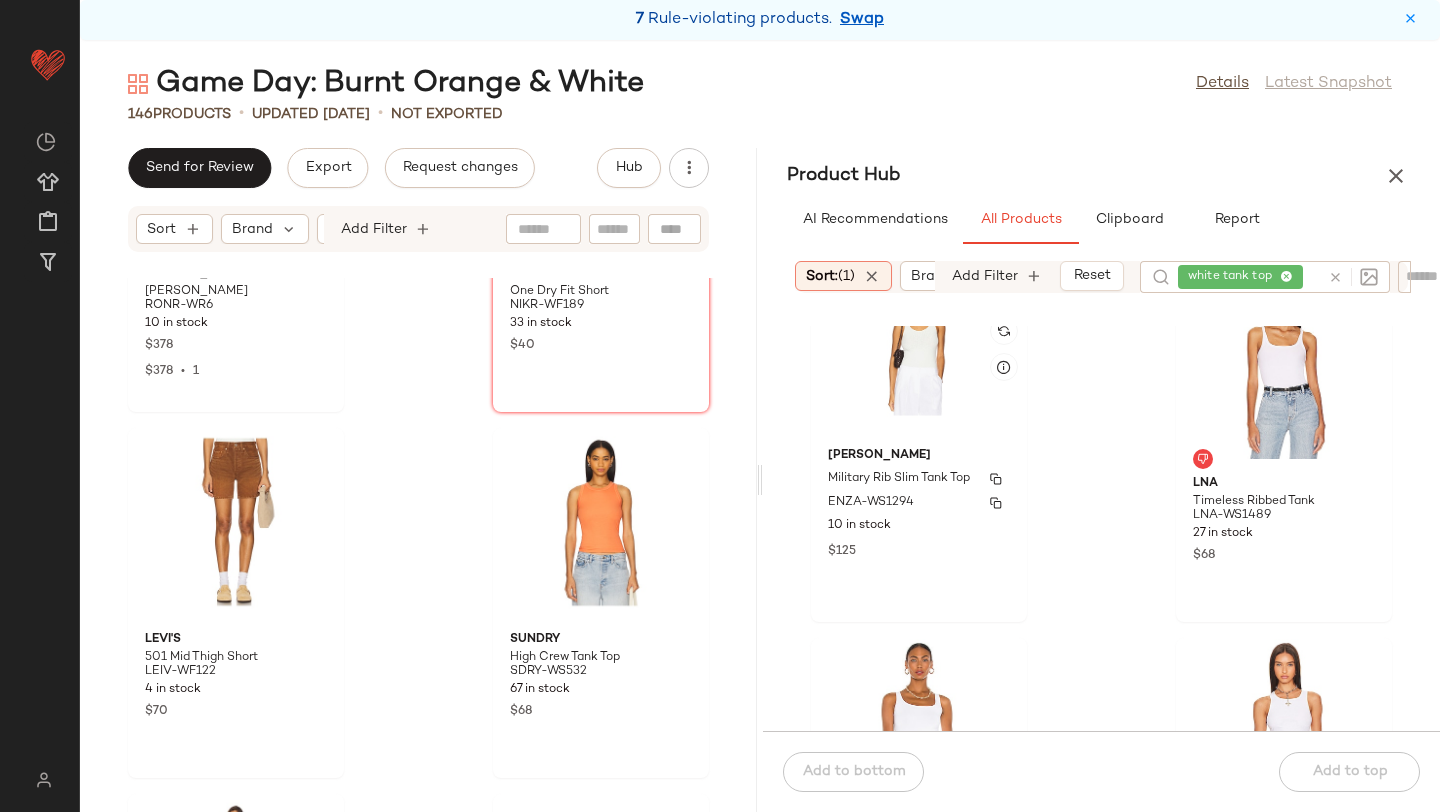 scroll, scrollTop: 2174, scrollLeft: 0, axis: vertical 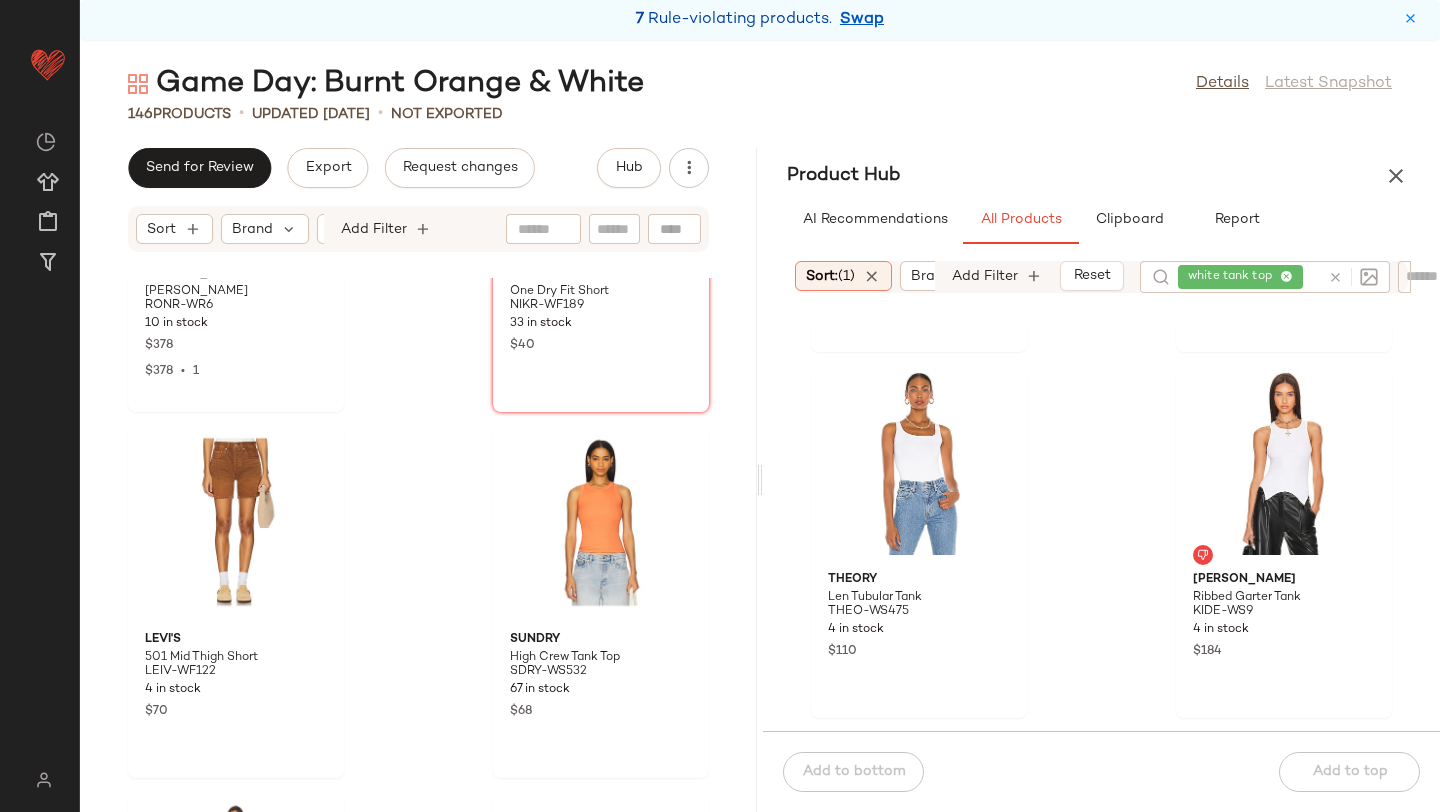 click at bounding box center (1335, 277) 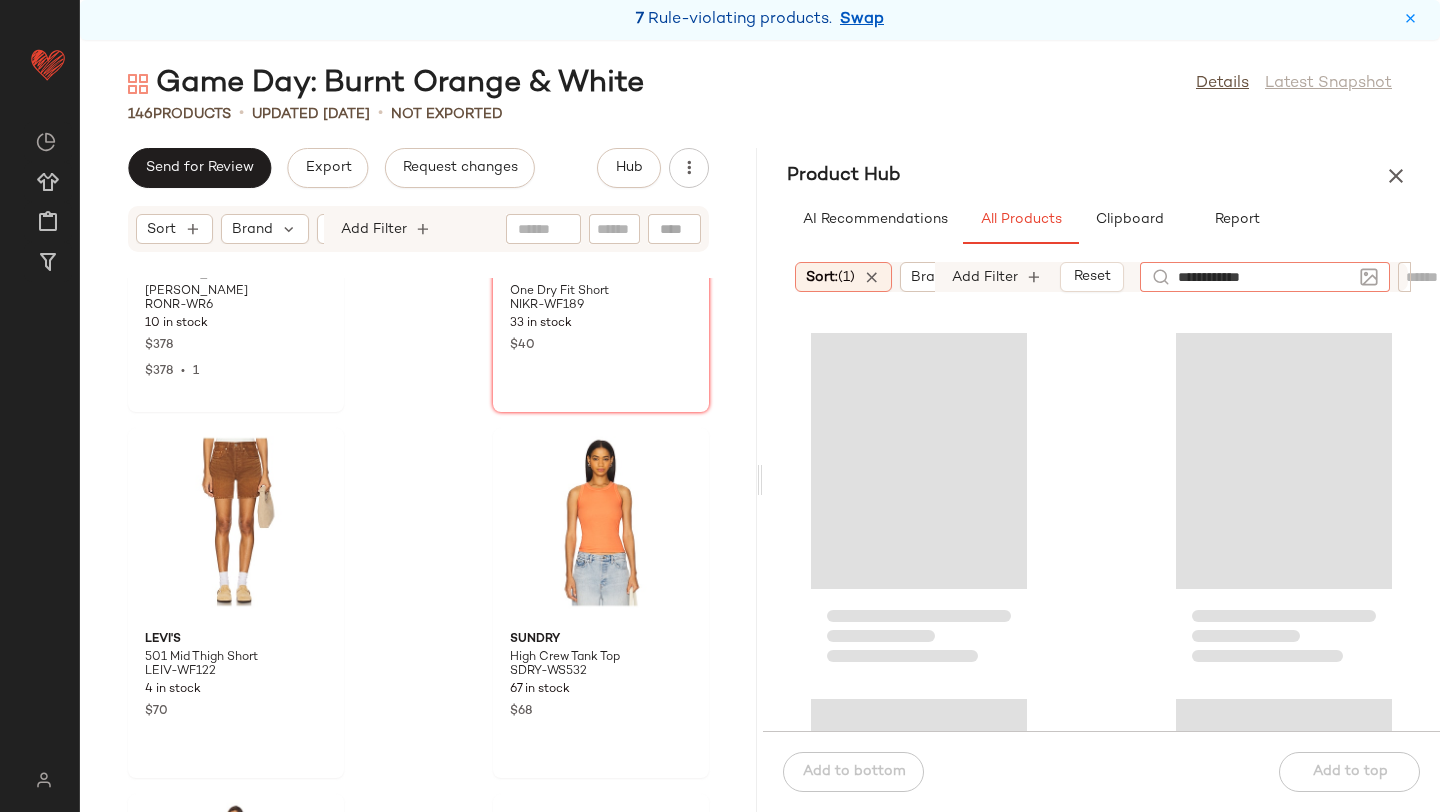 type on "**********" 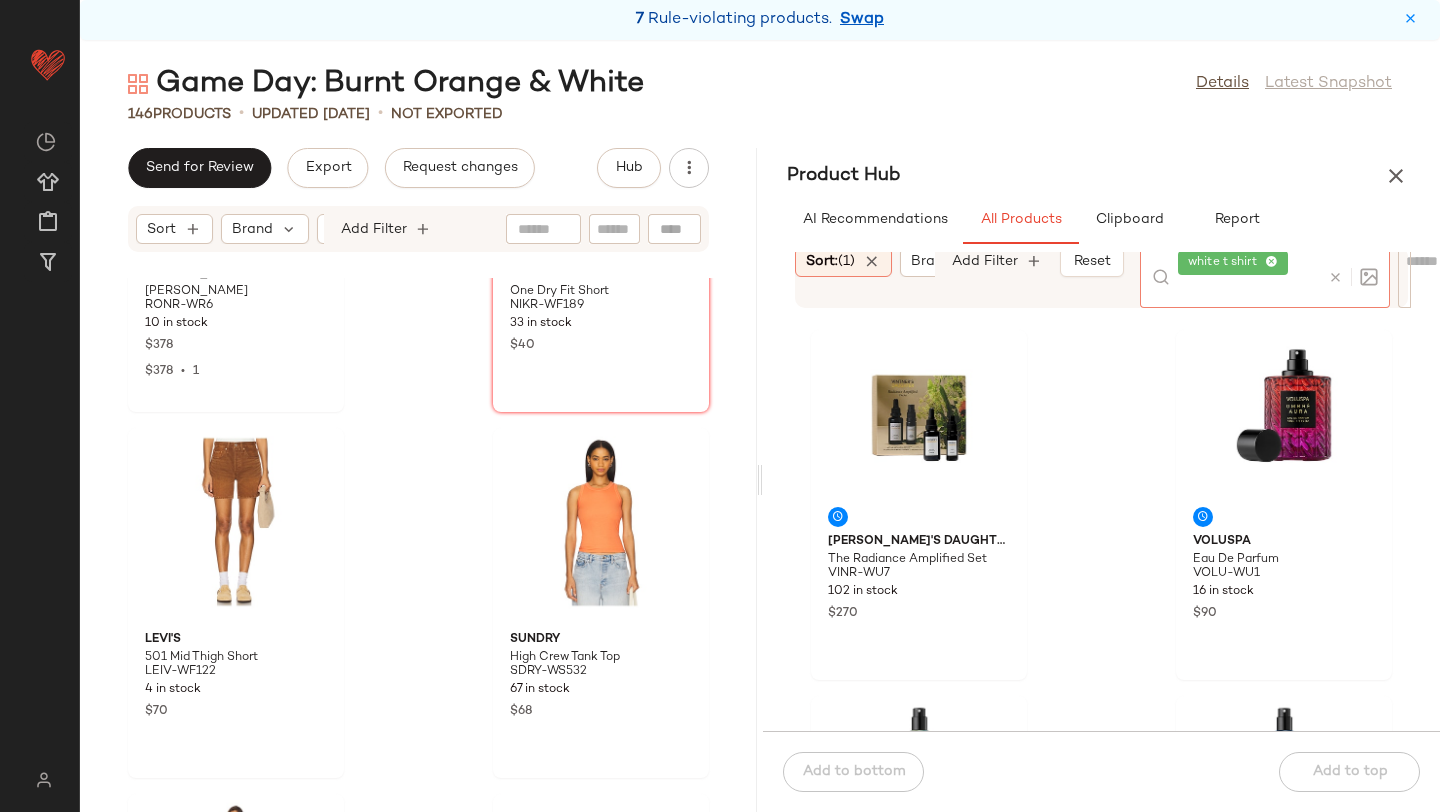 click on "Product Hub" at bounding box center [1101, 176] 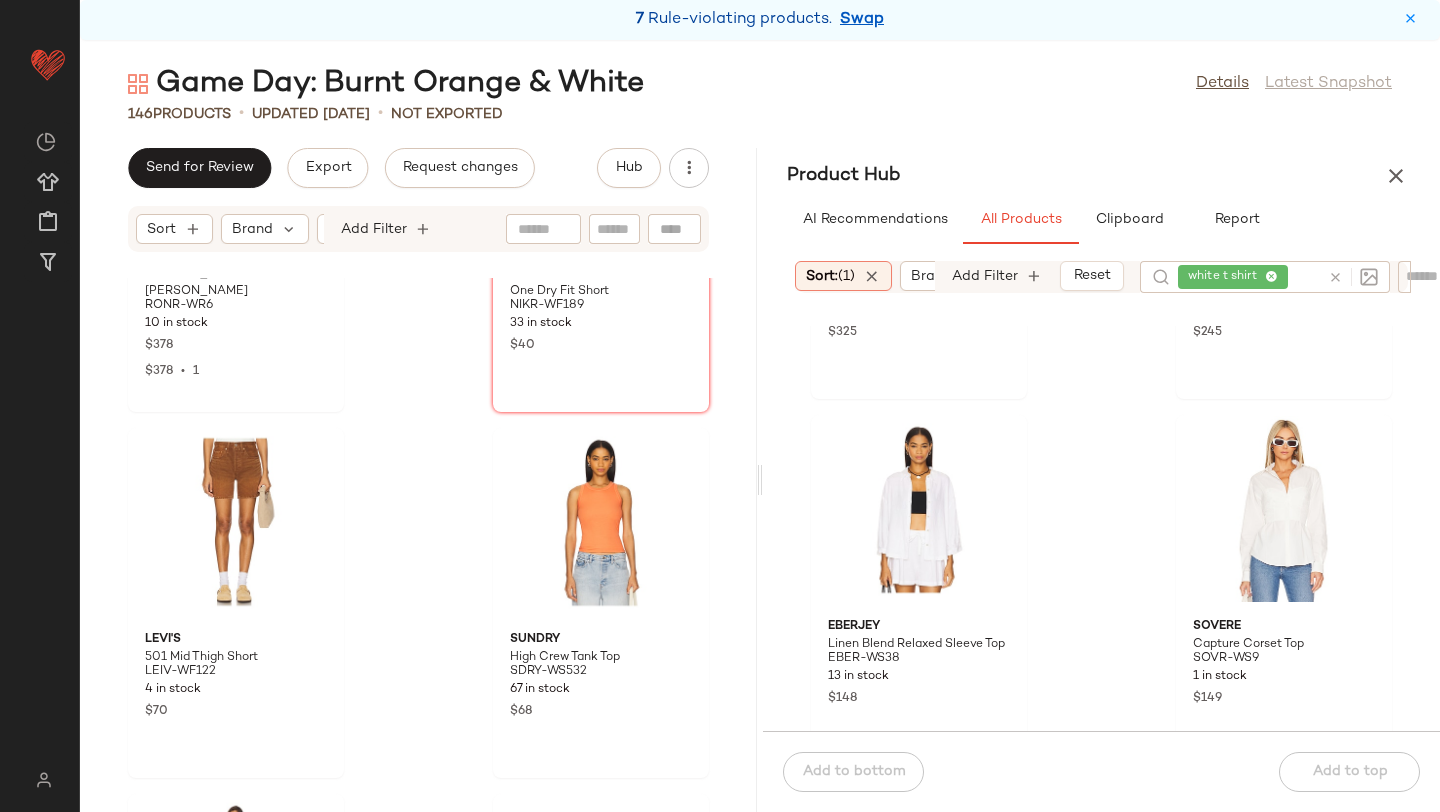 scroll, scrollTop: 7628, scrollLeft: 0, axis: vertical 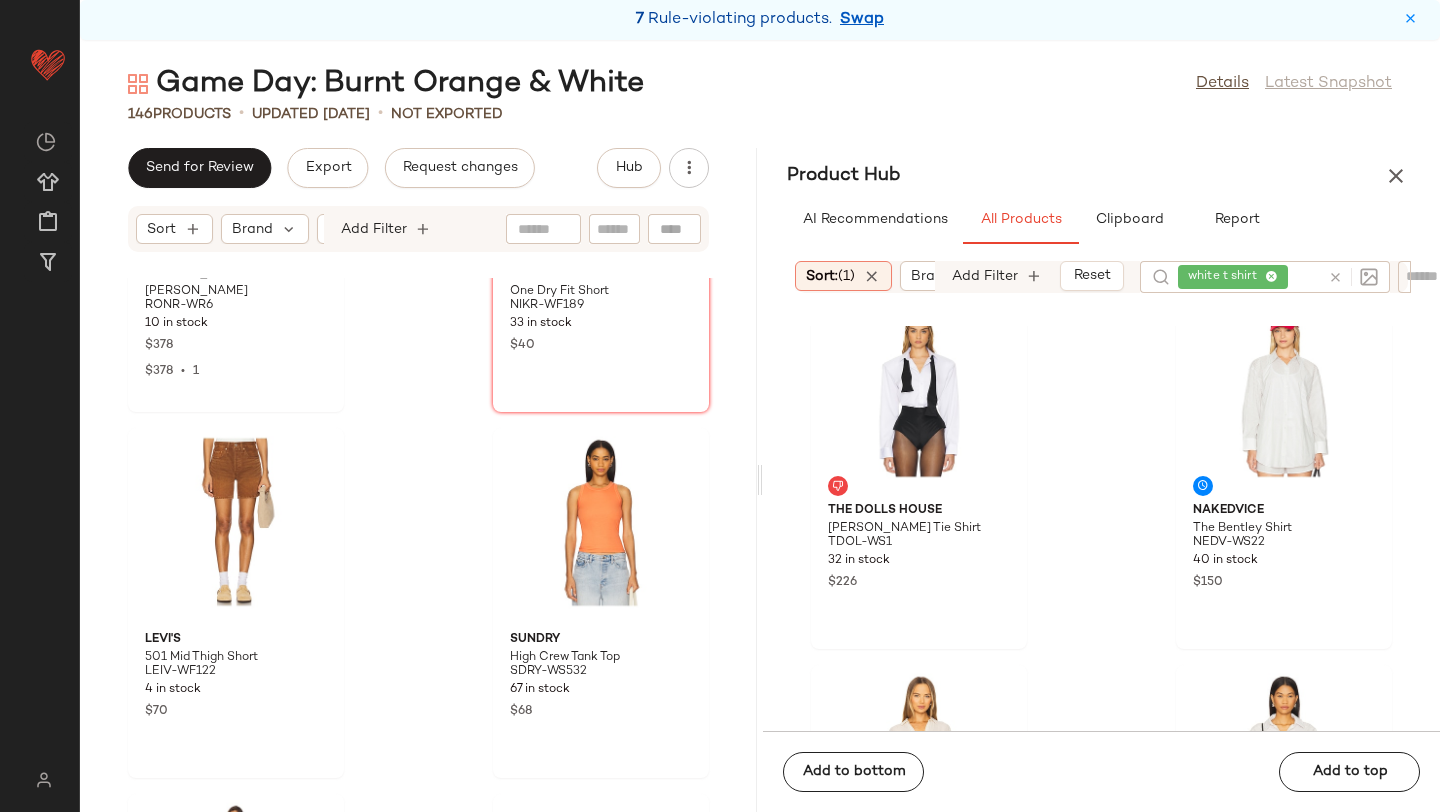 click 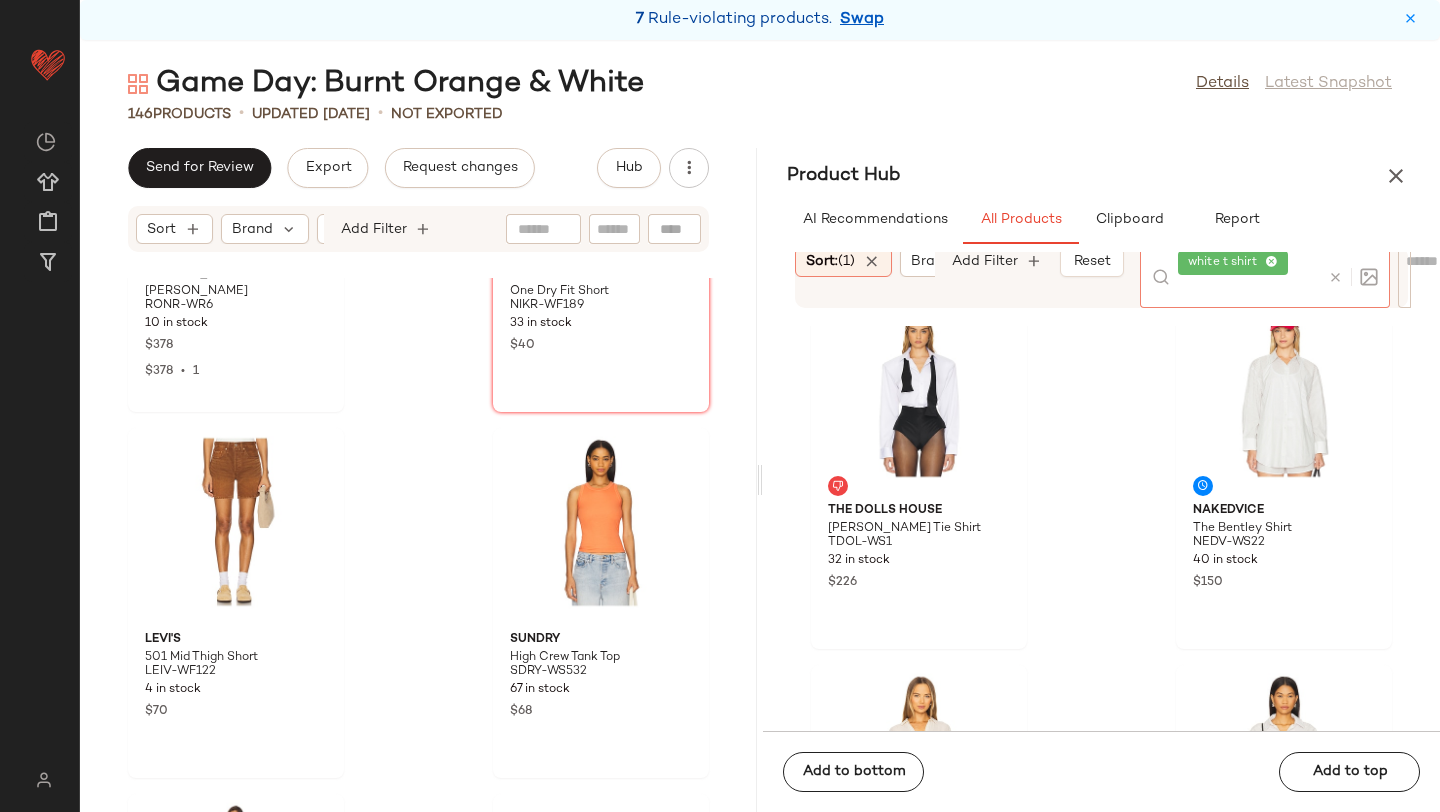 click at bounding box center [1335, 277] 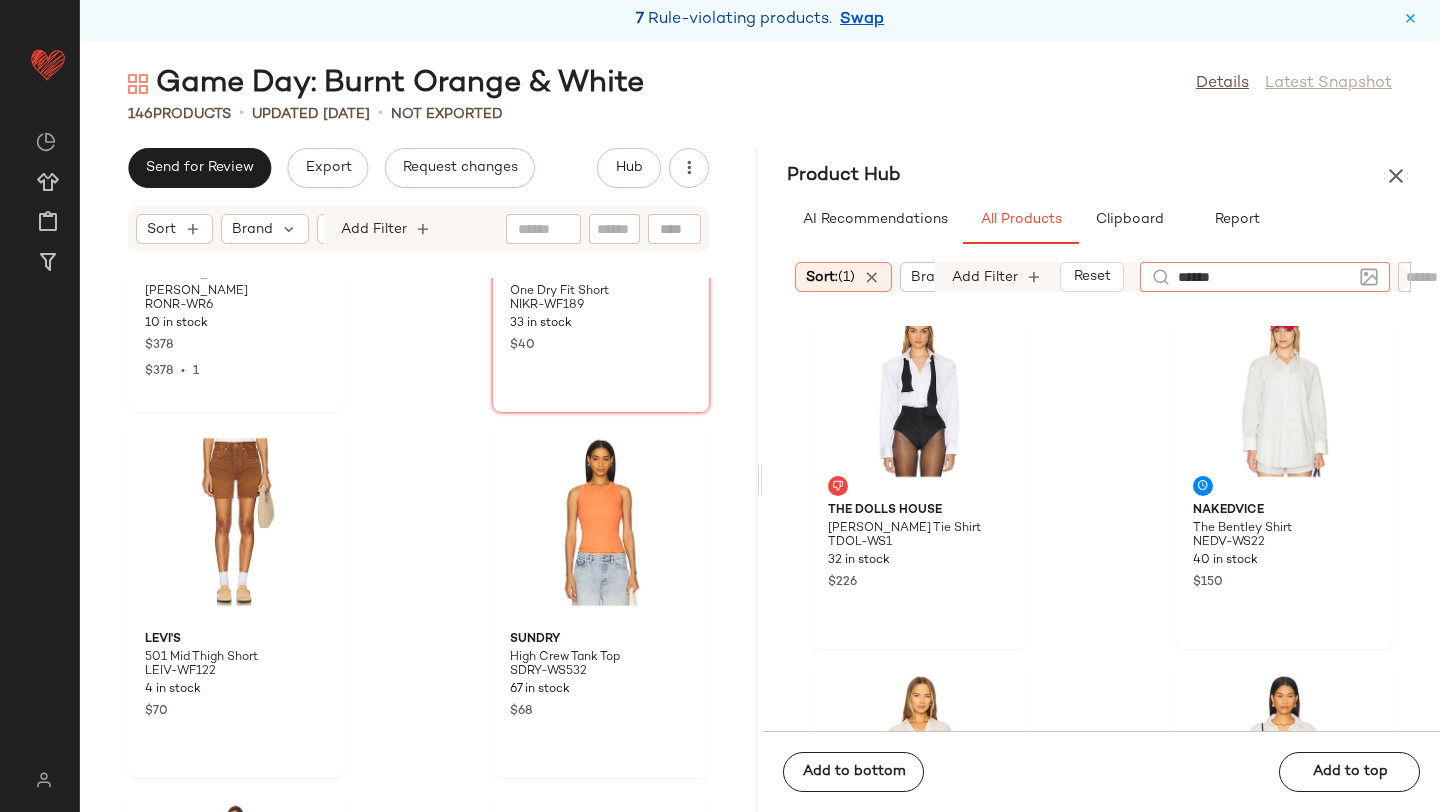 type on "*******" 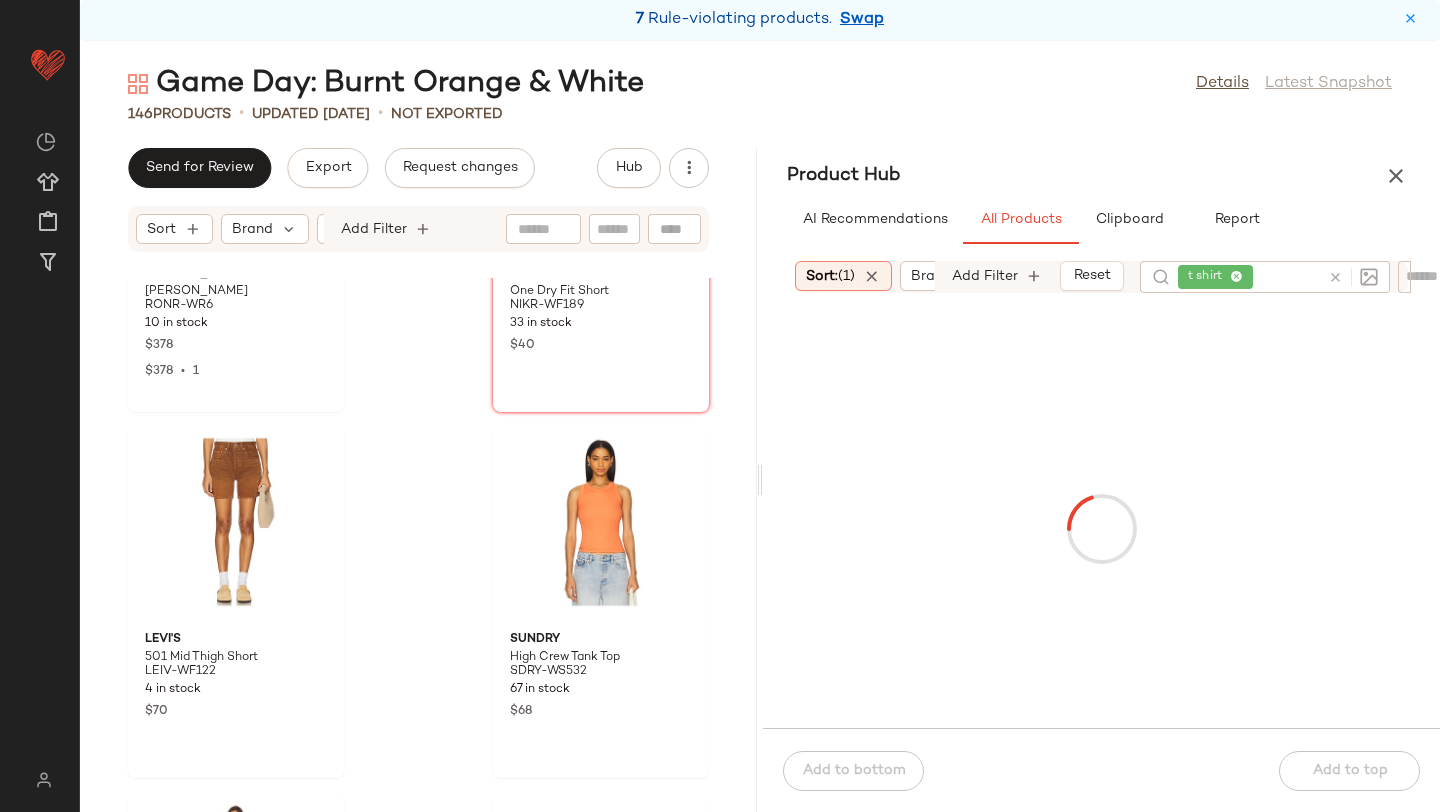 click on "Product Hub" at bounding box center [1101, 176] 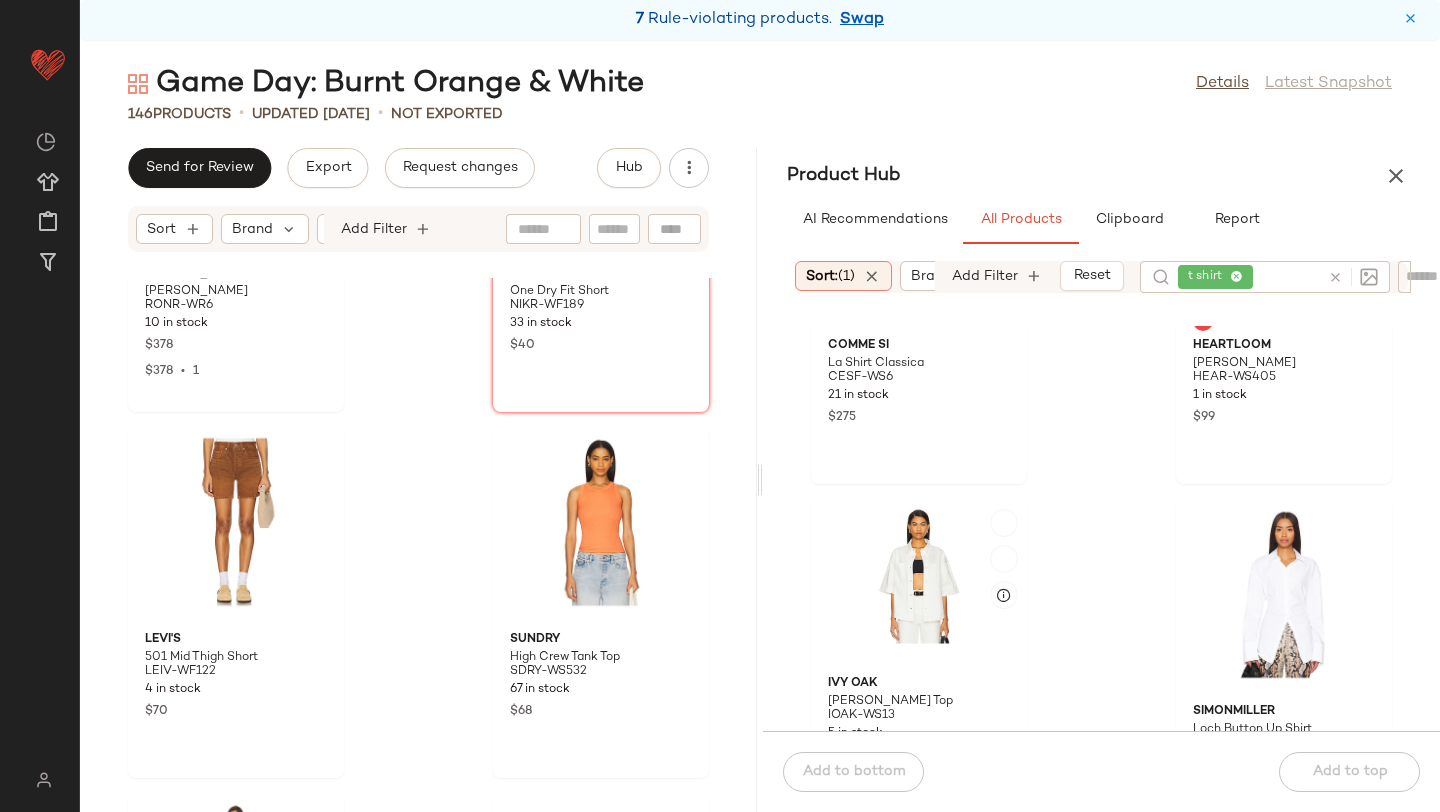 scroll, scrollTop: 1521, scrollLeft: 0, axis: vertical 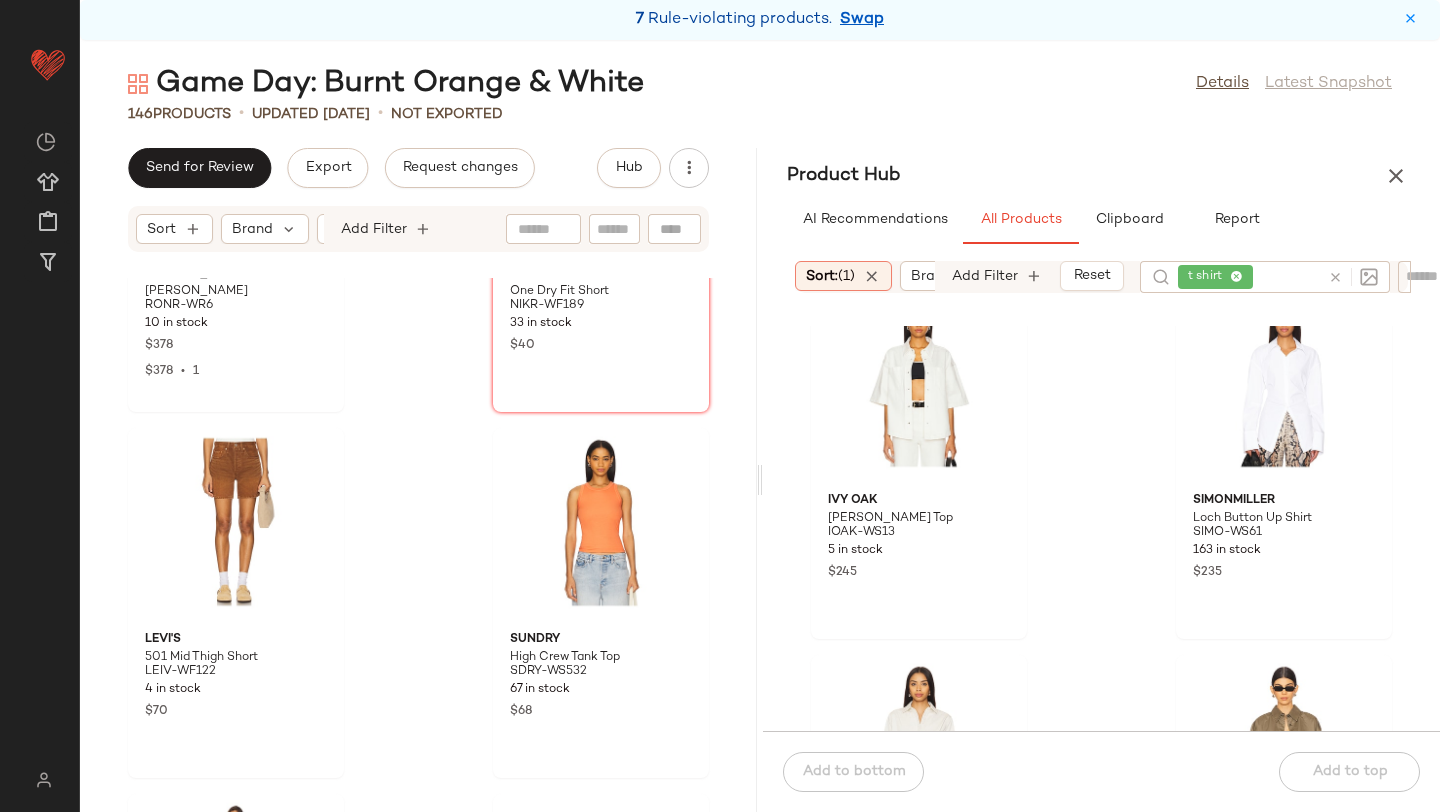 click at bounding box center (1335, 277) 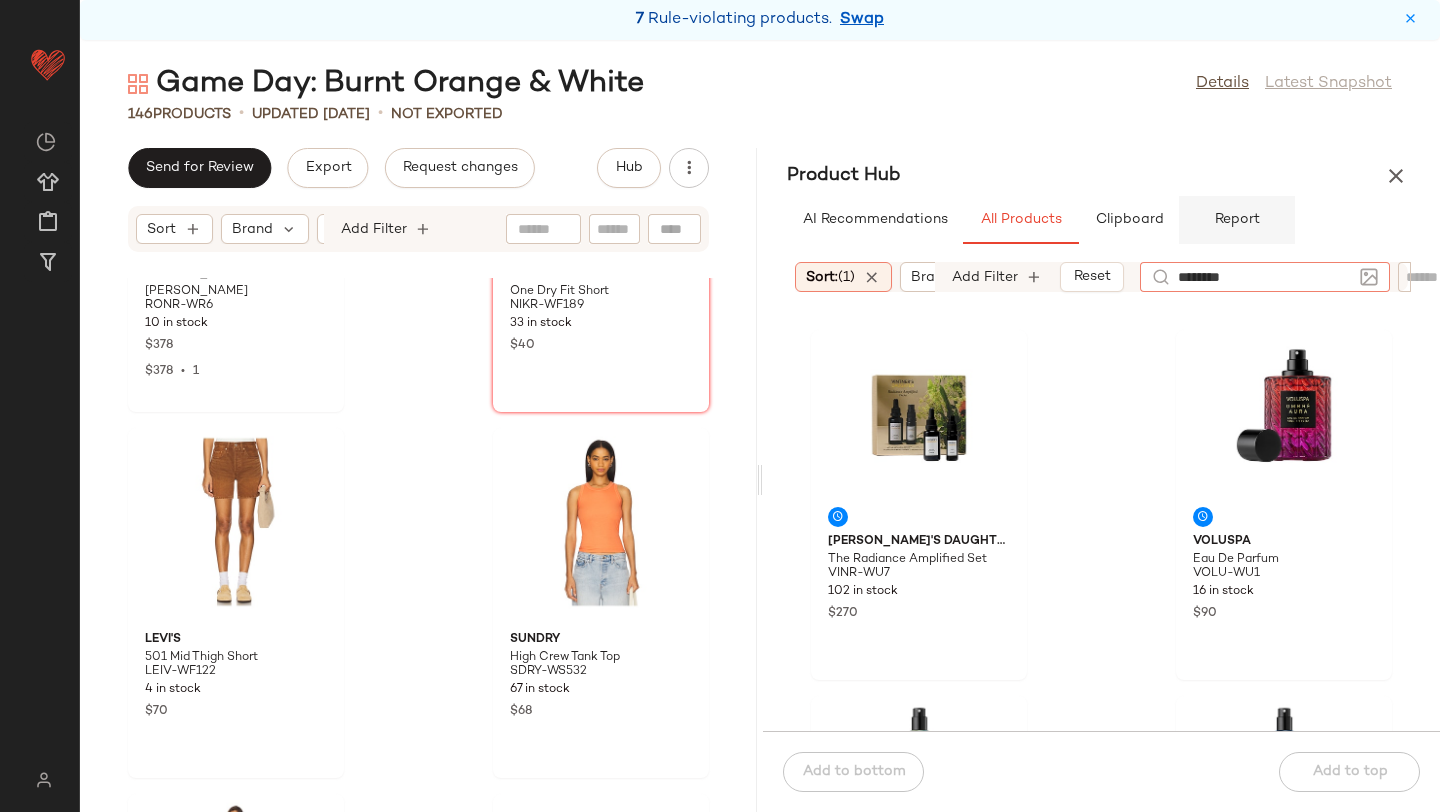type on "*********" 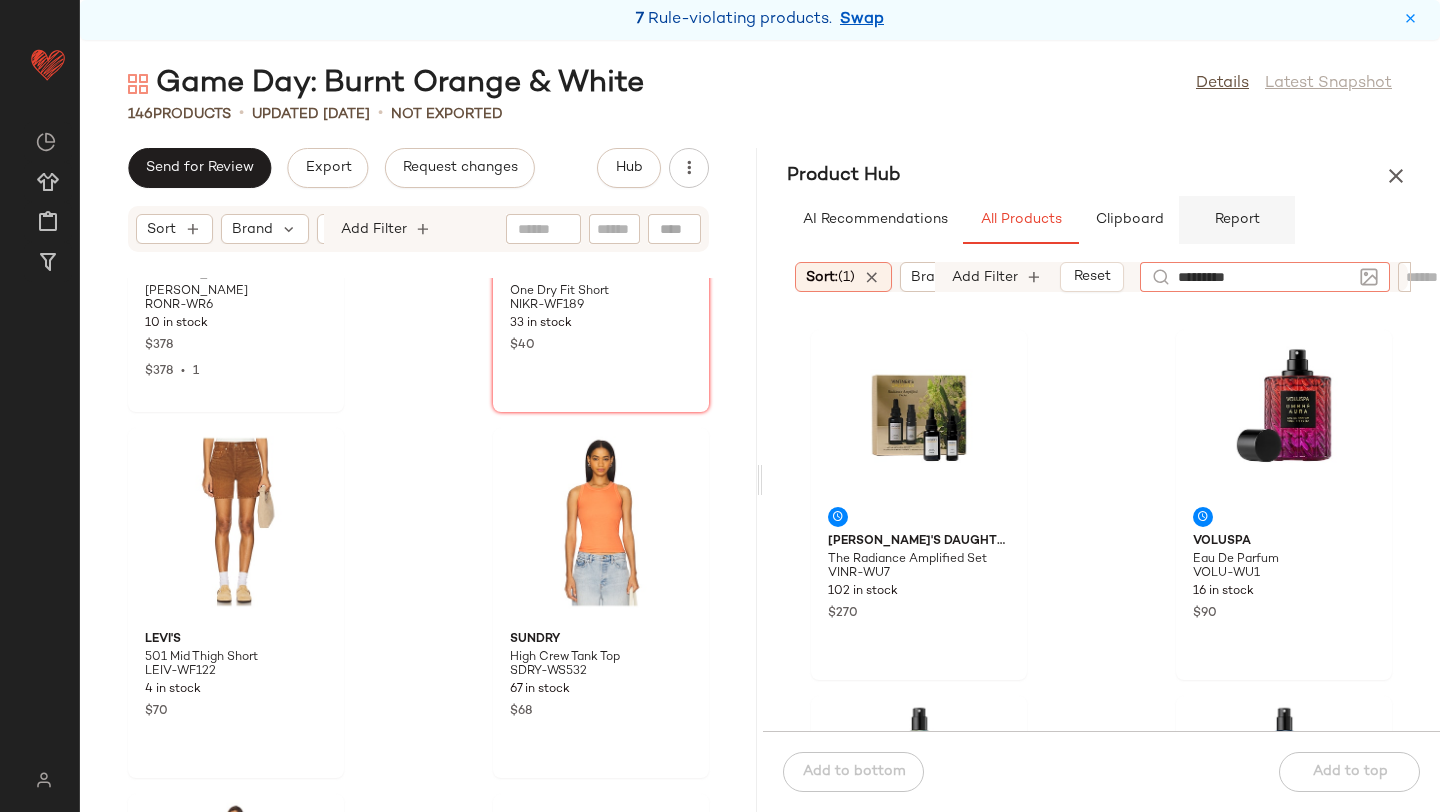 type 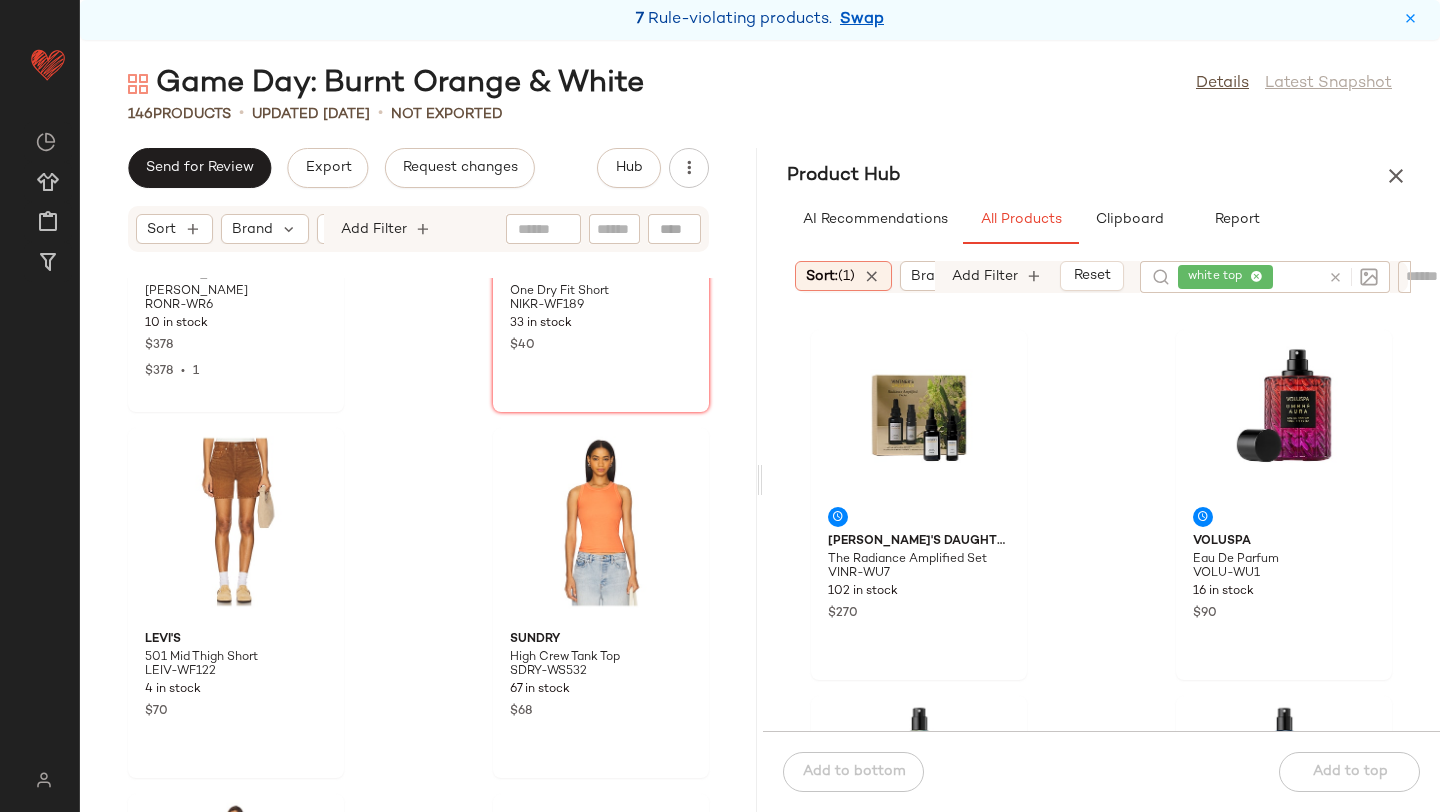 click on "Game Day: Burnt Orange & White  Details   Latest Snapshot  146   Products   •   updated [DATE]  •   Not Exported   Send for Review   Export   Request changes   Hub  Sort  Brand  Category  Add Filter  [PERSON_NAME] [PERSON_NAME] RONR-WR6 10 in stock $378 $378  •  1 Nike One Dry Fit Short NIKR-WF189 33 in stock $40 LEVI'S 501 Mid Thigh Short LEIV-WF122 4 in stock $70 SUNDRY High Crew Tank Top SDRY-WS532 67 in stock $68 Tularosa Lucie Mini Dress TULA-WD1690 57 in stock $228 Converse Run Star Trainer Suede Sneaker CNVR-WZ411 42 in stock $90 $90  •  1 Converse [PERSON_NAME] All Star Colorful Suedes Sneaker CNVR-WZ423 37 in stock $65 COTTON CITIZEN Tokyo Short Sleeve Mini Dress COTR-WD40 253 in stock $145 $145  •  1 Product Hub  AI Recommendations   All Products   Clipboard   Report  Sort:   (1) Brand  Category  In Curation?:   No Age:   adult Availability:   (2) Gender:   [DEMOGRAPHIC_DATA] Sale Price:   Not on sale Add Filter   Reset  white top Vintner's Daughter The Radiance Amplified Set VINR-WU7 $270 $90" at bounding box center (760, 438) 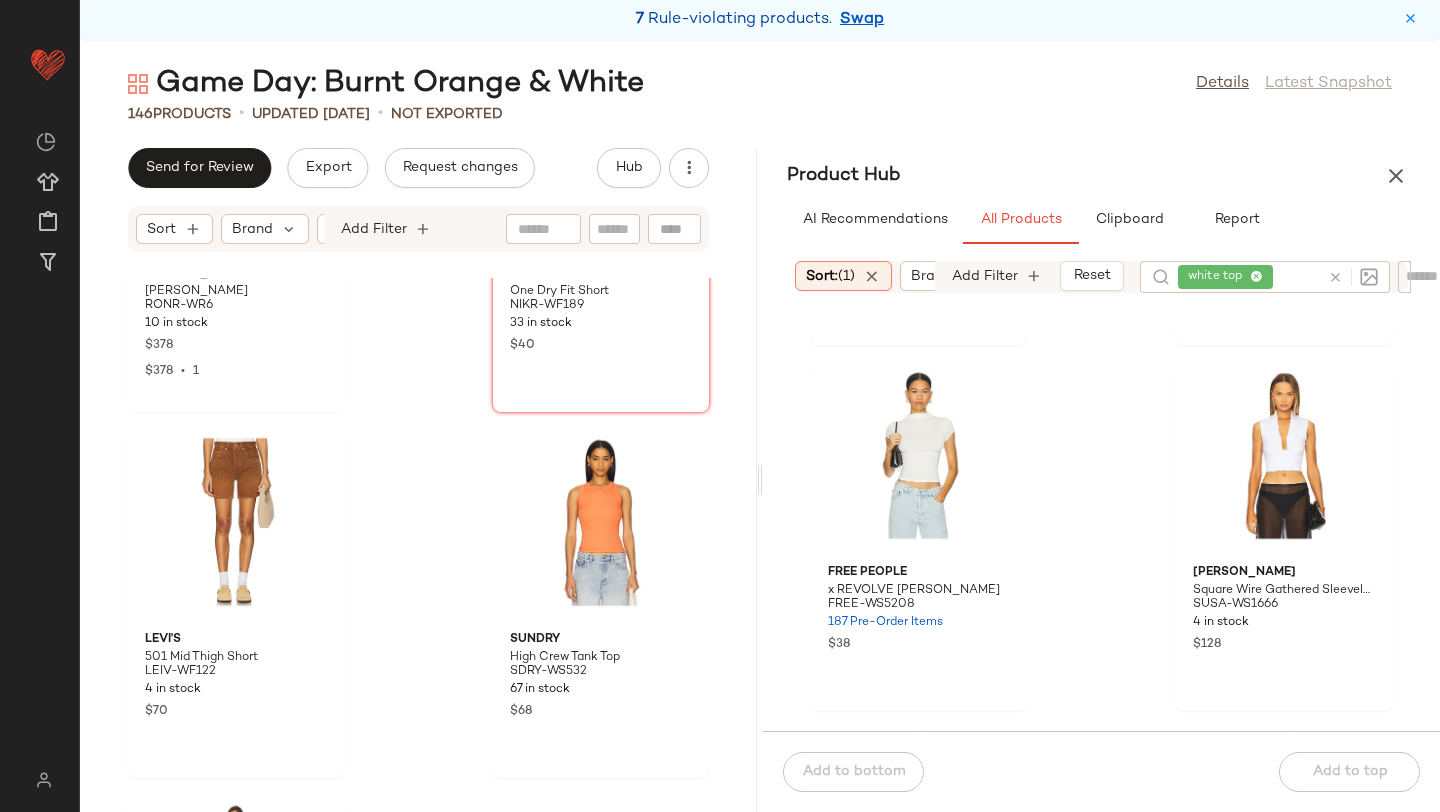 scroll, scrollTop: 1450, scrollLeft: 0, axis: vertical 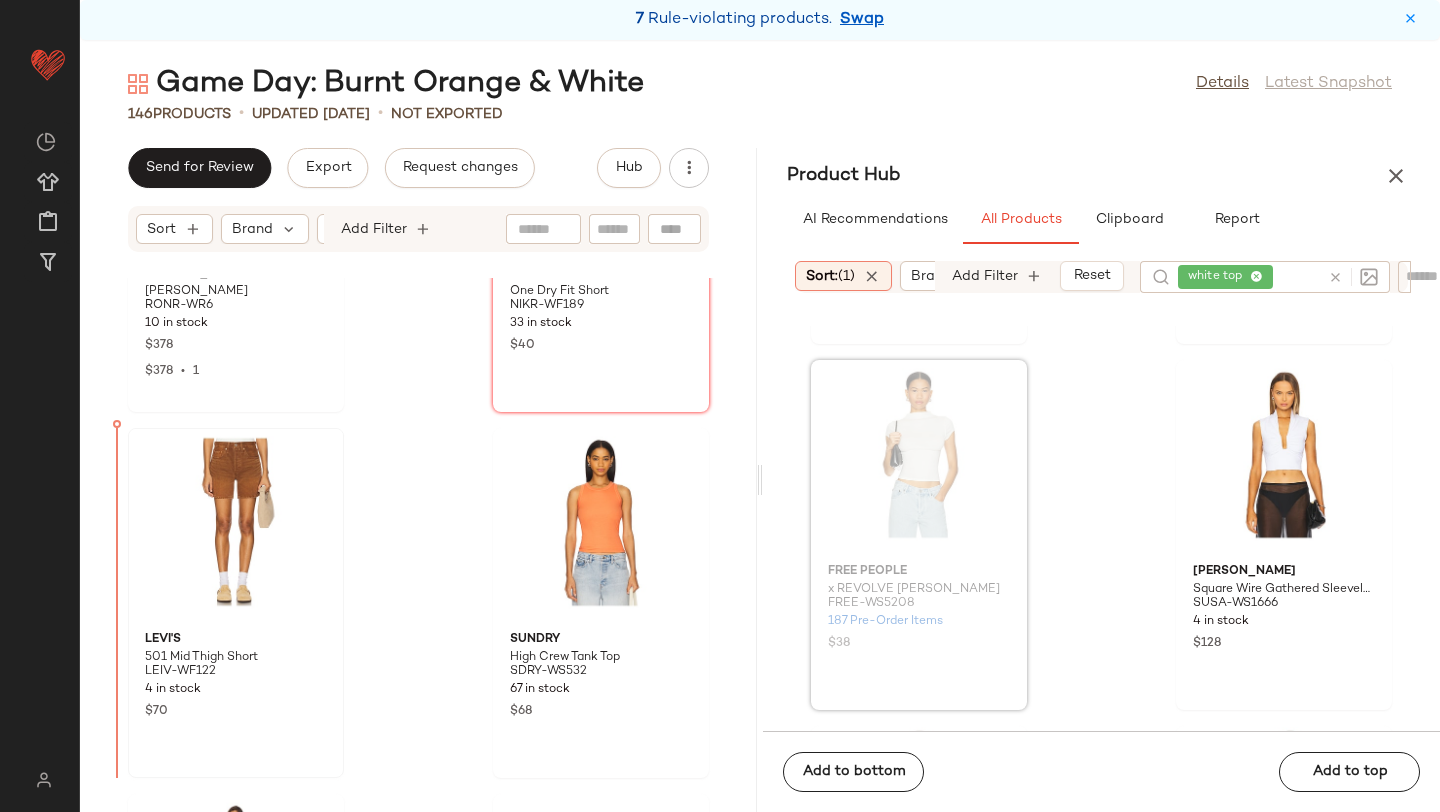 drag, startPoint x: 935, startPoint y: 506, endPoint x: 217, endPoint y: 540, distance: 718.80457 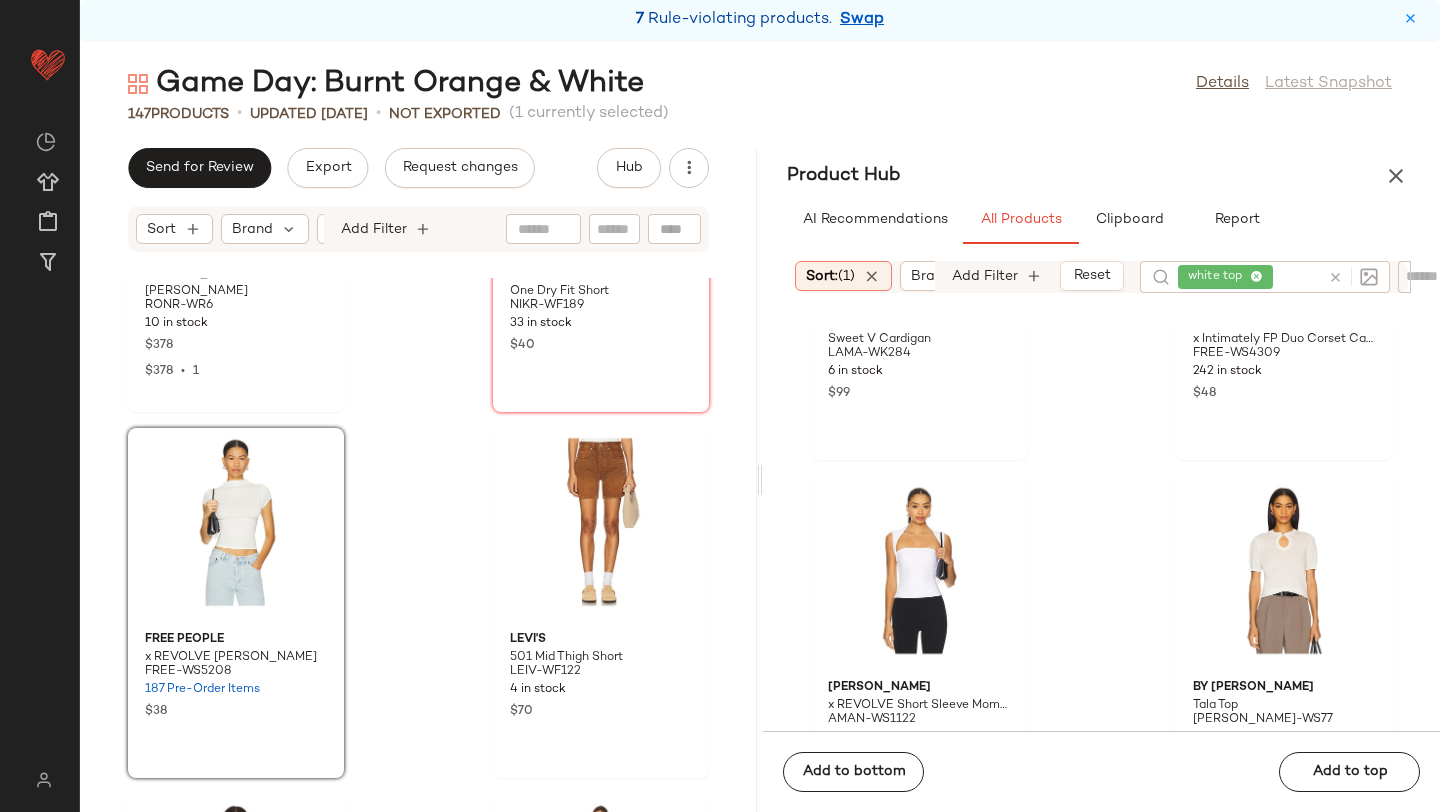 scroll, scrollTop: 2303, scrollLeft: 0, axis: vertical 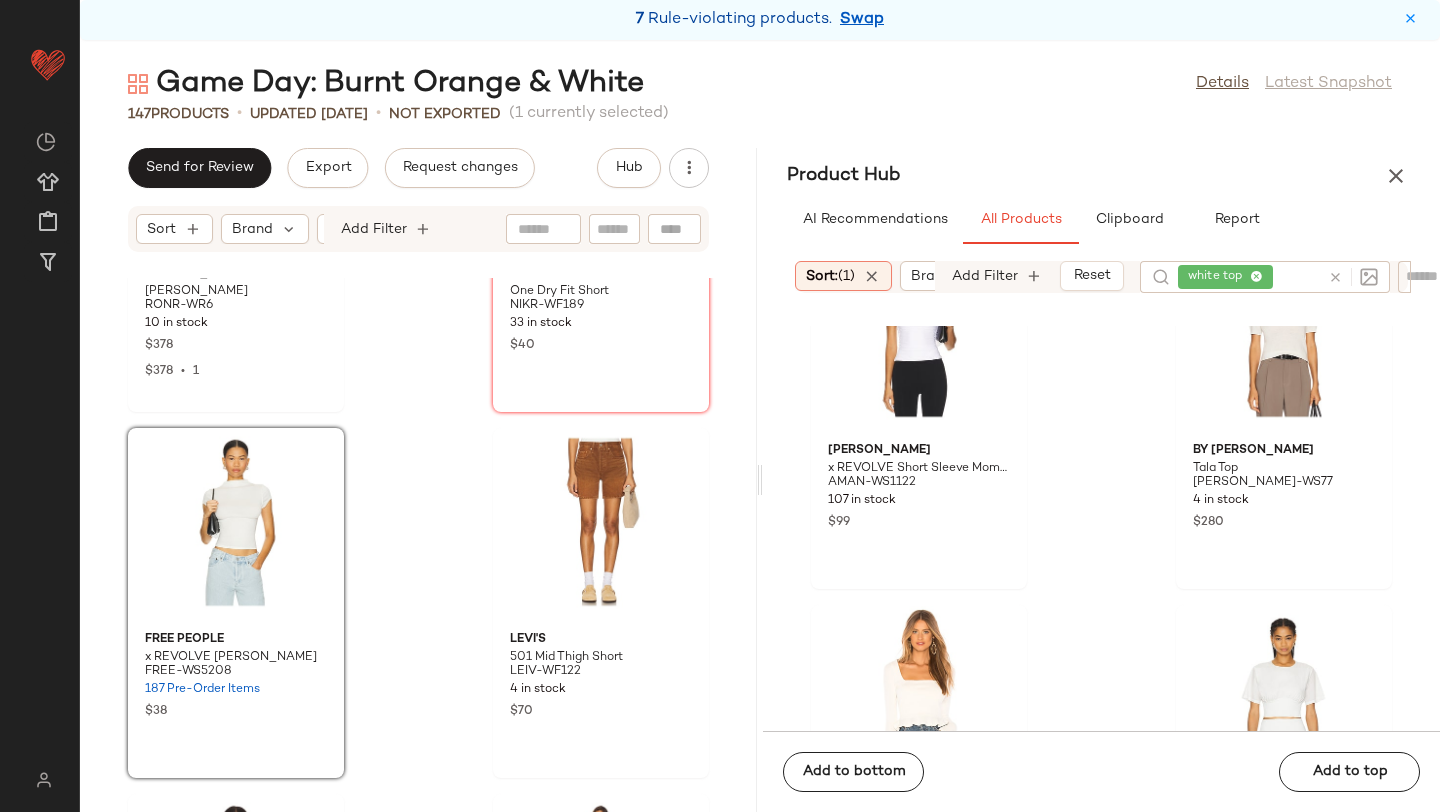 click on "[PERSON_NAME] [PERSON_NAME] RONR-WR6 10 in stock $378 $378  •  1 Nike One Dry Fit Short NIKR-WF189 33 in stock $40 Free People x REVOLVE Lola Tee FREE-WS5208 187 Pre-Order Items $38 LEVI'S 501 Mid Thigh Short LEIV-WF122 4 in stock $70 SUNDRY High Crew Tank Top SDRY-WS532 67 in stock $68 Tularosa Lucie Mini Dress TULA-WD1690 57 in stock $228 Converse Run Star Trainer Suede Sneaker CNVR-WZ411 42 in stock $90 $90  •  1 Converse [PERSON_NAME] All Star Colorful Suedes Sneaker CNVR-WZ423 37 in stock $65" 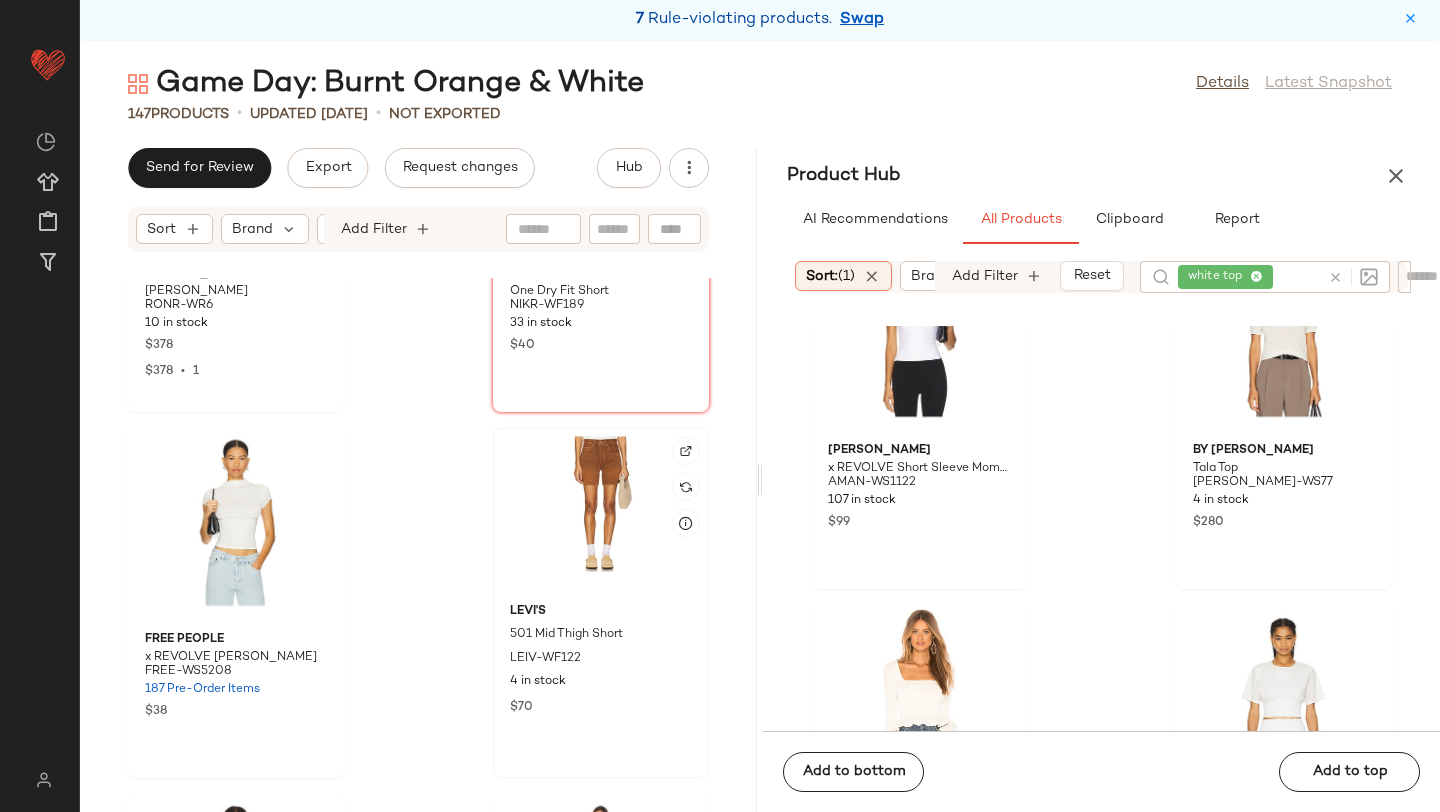 click on "LEVI'S 501 Mid Thigh Short LEIV-WF122 4 in stock $70" 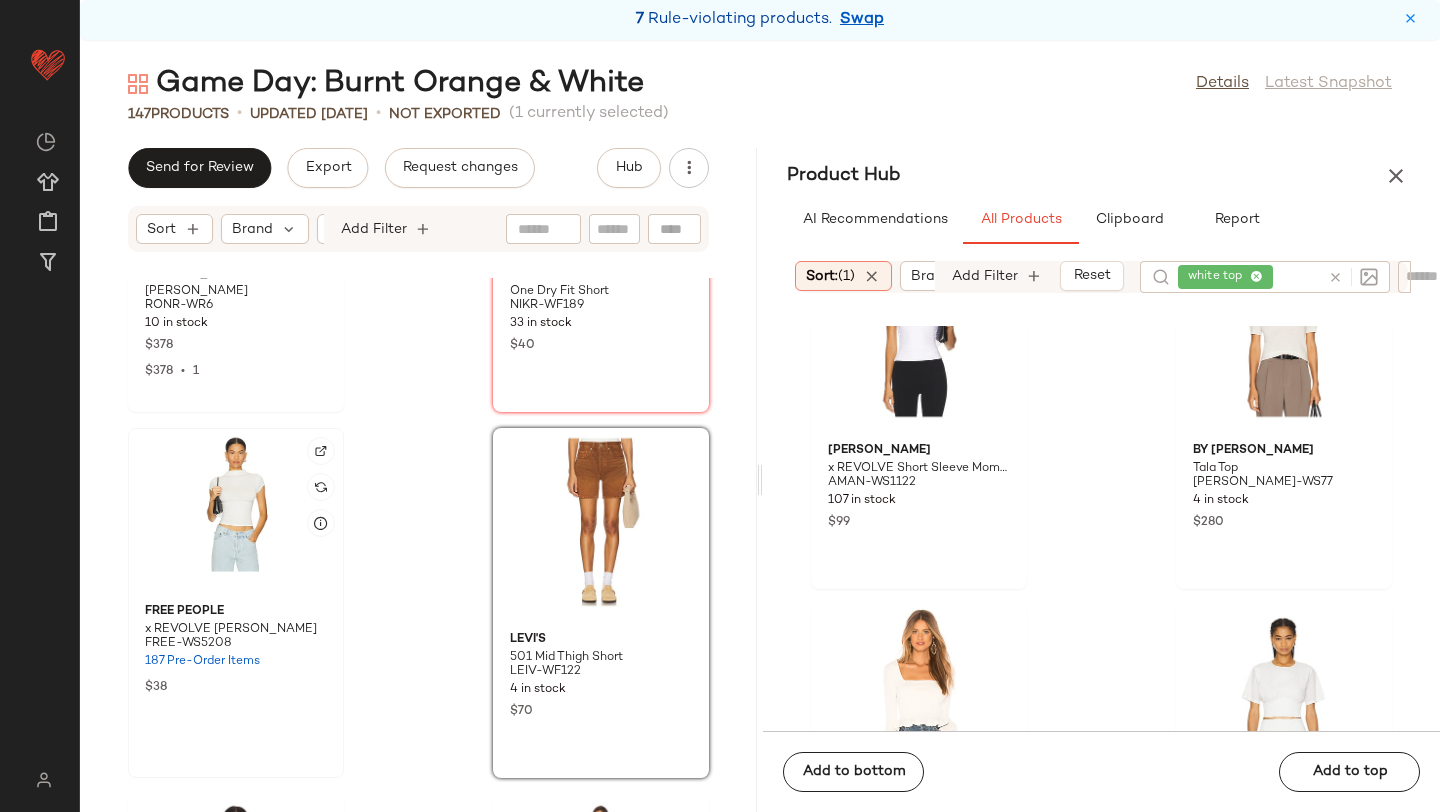click 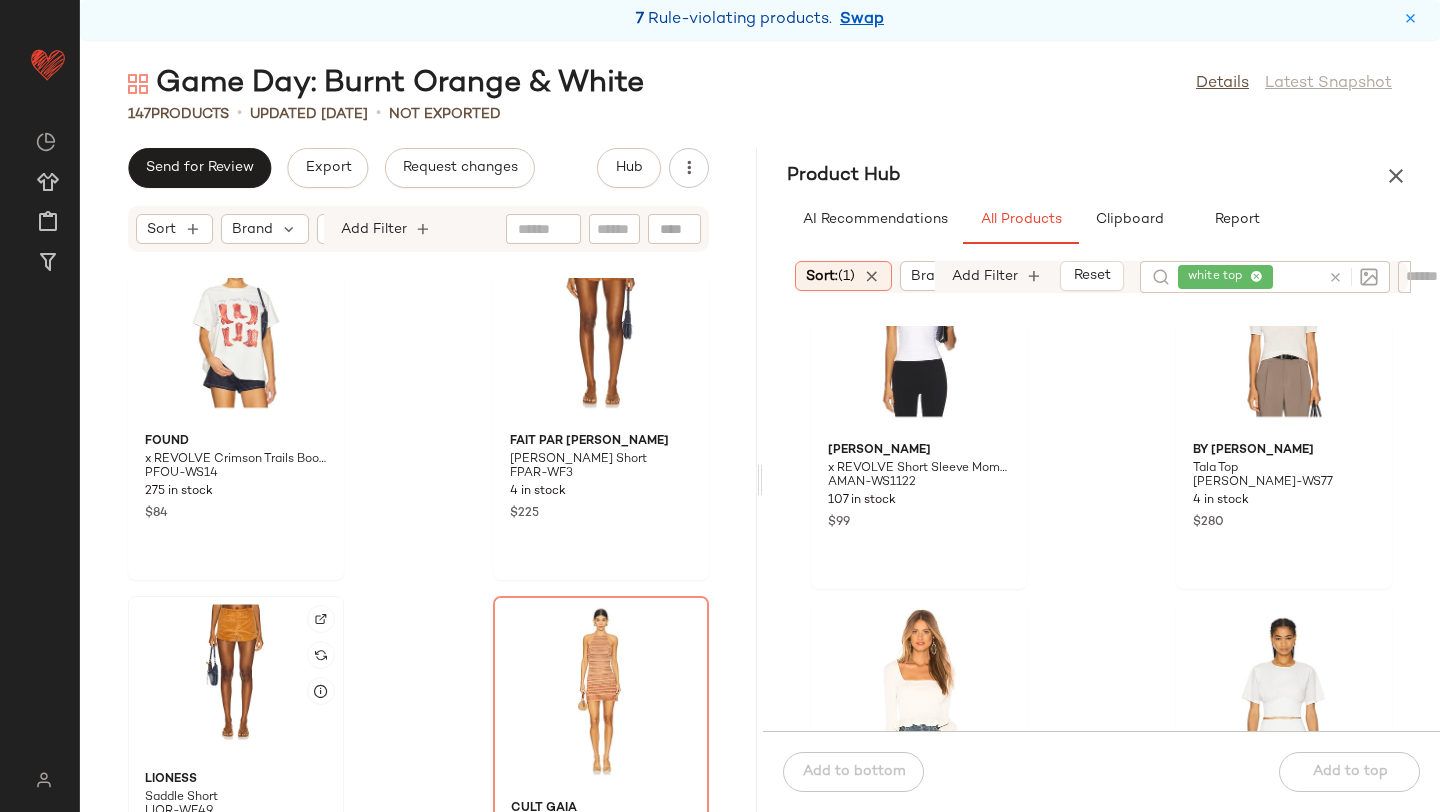 scroll, scrollTop: 18366, scrollLeft: 0, axis: vertical 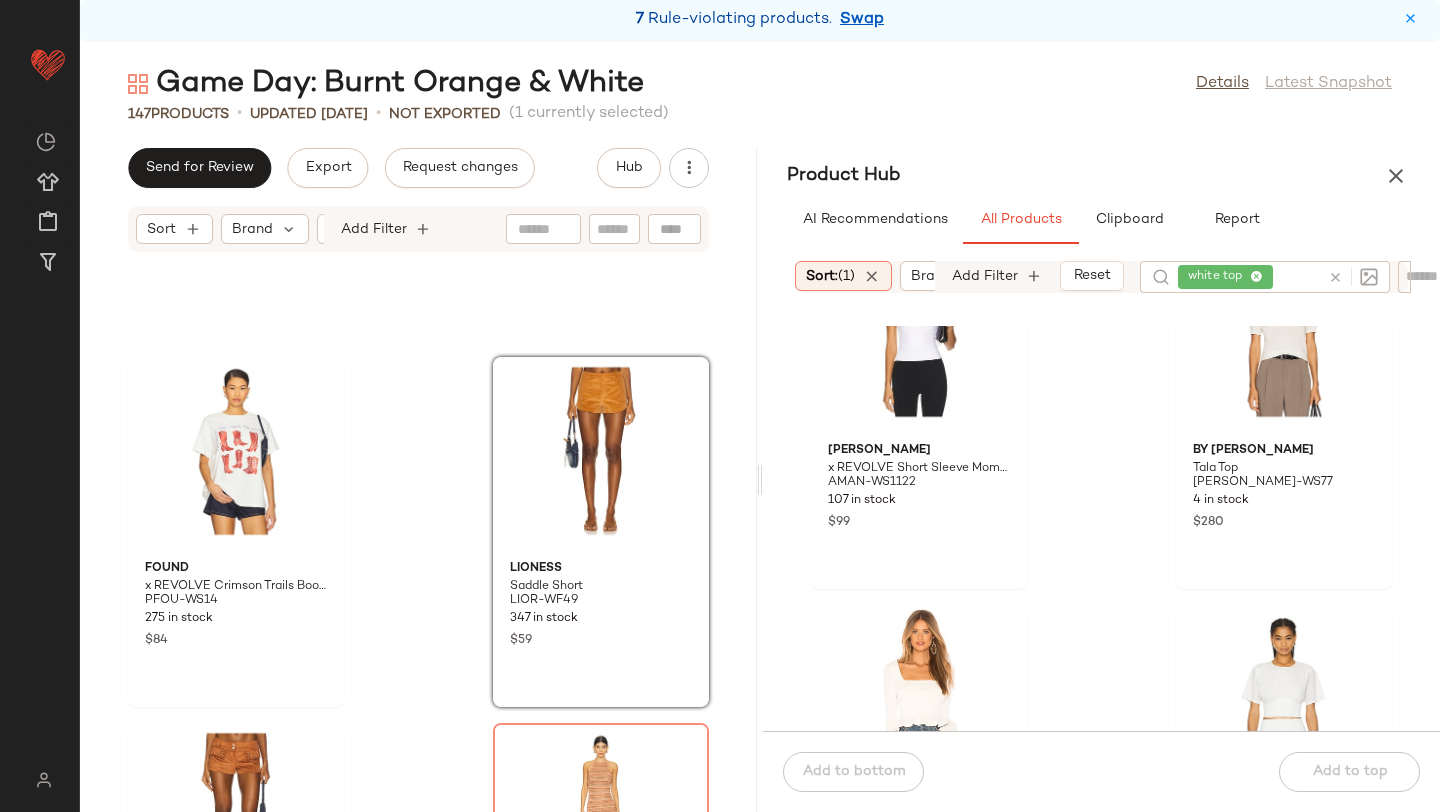click on "Found x REVOLVE Crimson Trails Boots Tee PFOU-WS14 275 in stock $84 LIONESS Saddle Short LIOR-WF49 347 in stock $59 Fait Par [PERSON_NAME] Trouser Short FPAR-WF3 4 in stock $225 Cult Gaia Erina Knit Dress CULG-WD392 Out of stock $398 [PERSON_NAME] [PERSON_NAME] RONR-WR6 10 in stock $378 $378  •  1 Nike One Dry Fit Short NIKR-WF189 33 in stock $40 SUNDRY High Crew Tank Top SDRY-WS532 67 in stock $68 Tularosa Lucie Mini Dress TULA-WD1690 57 in stock $228" 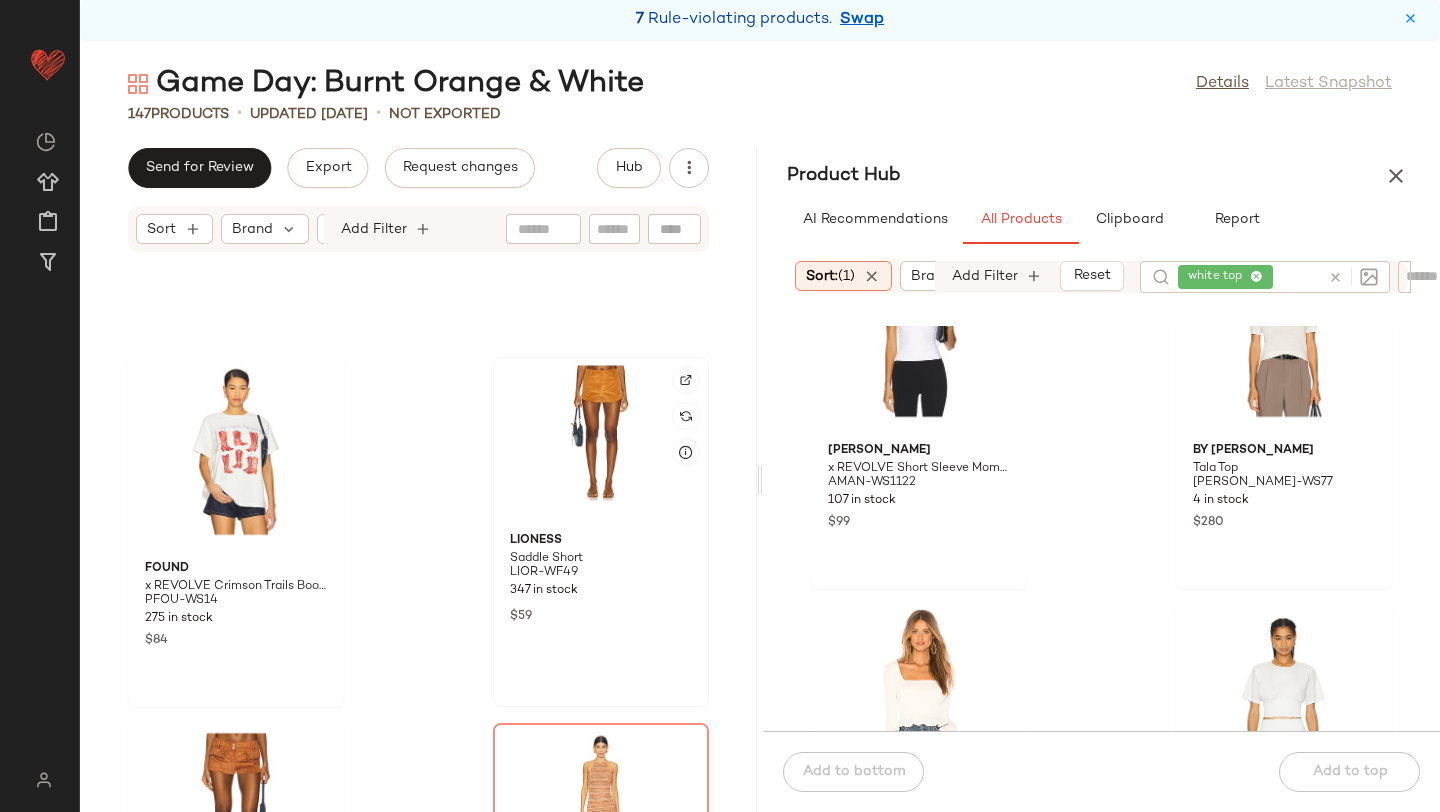 click 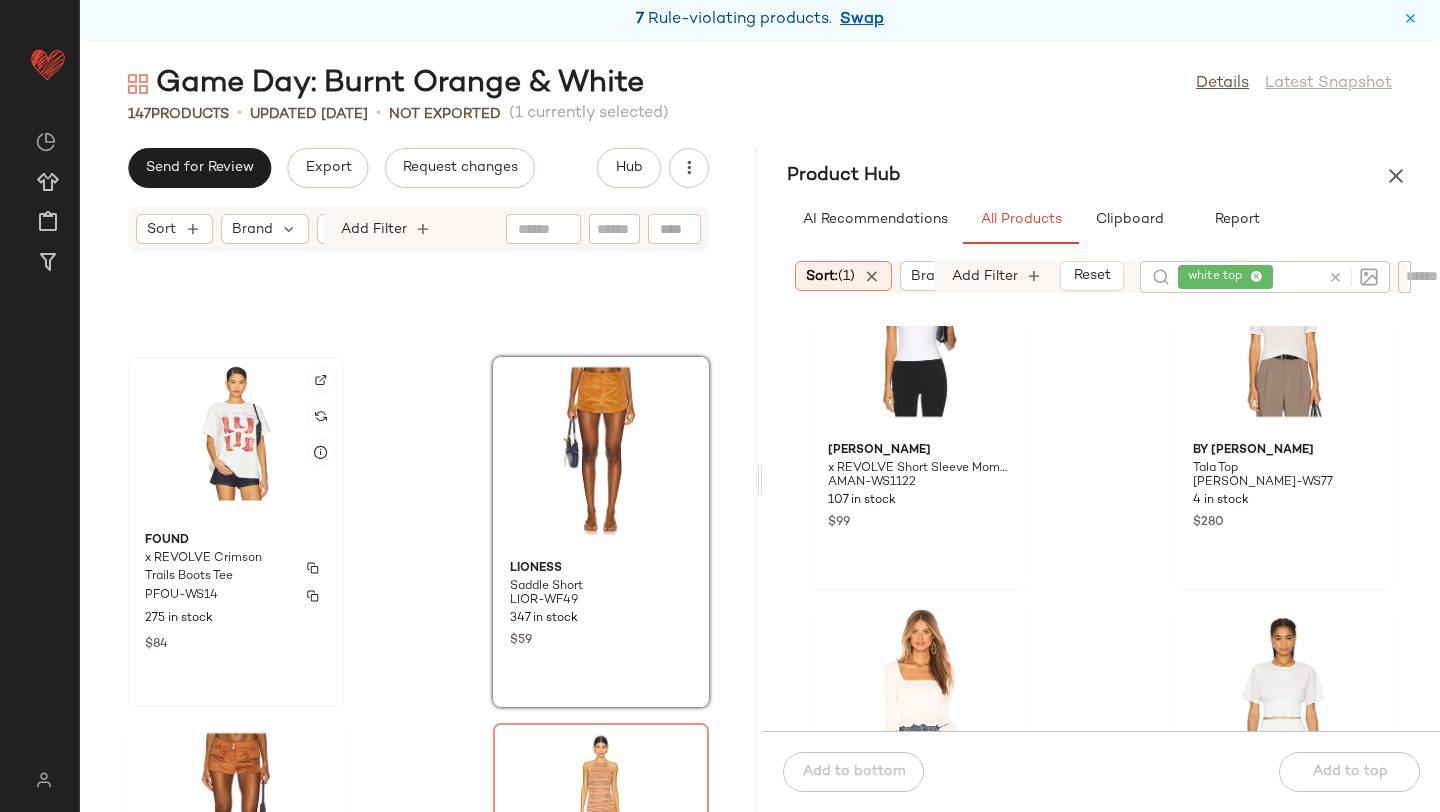 click on "Found x REVOLVE Crimson Trails Boots Tee PFOU-WS14 275 in stock $84" 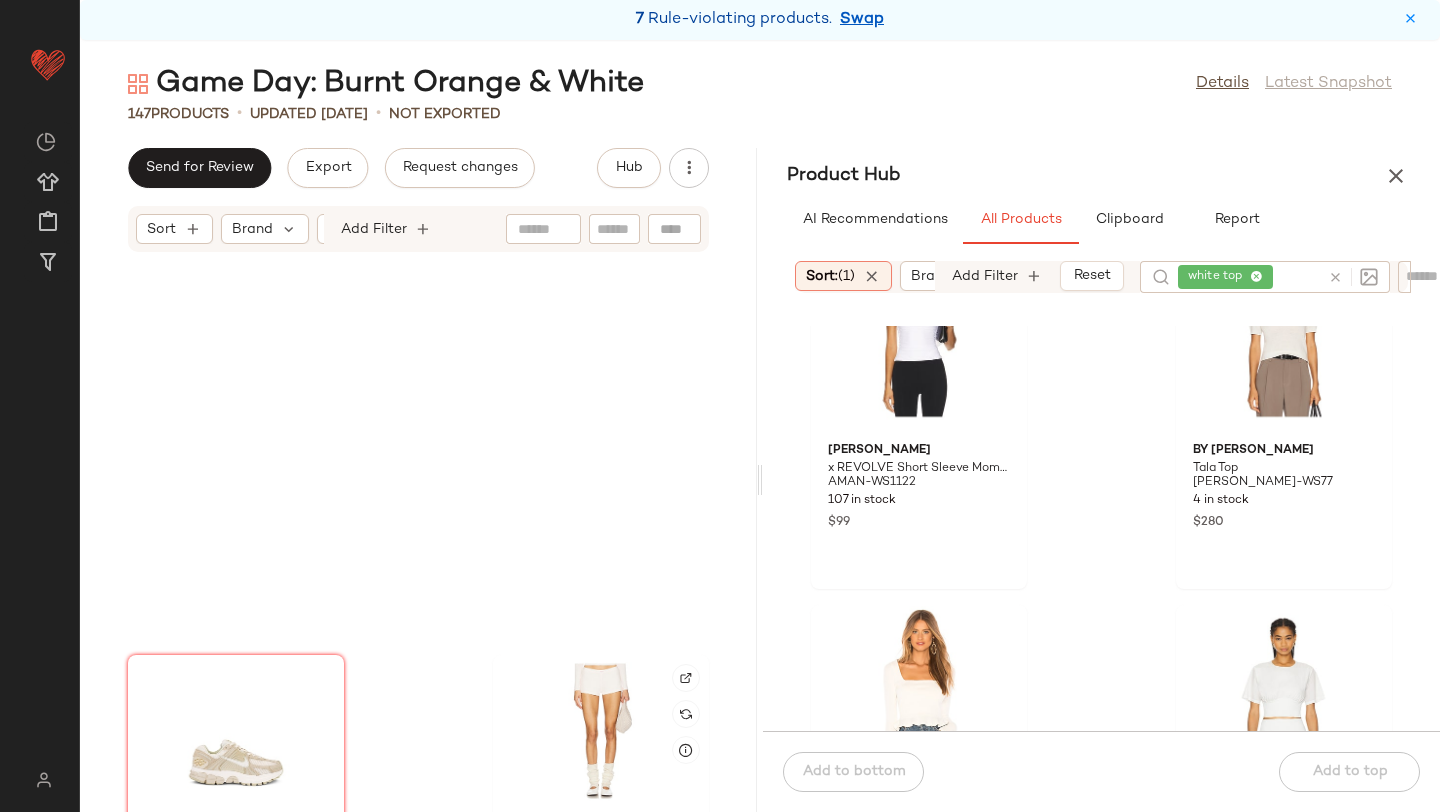 scroll, scrollTop: 21553, scrollLeft: 0, axis: vertical 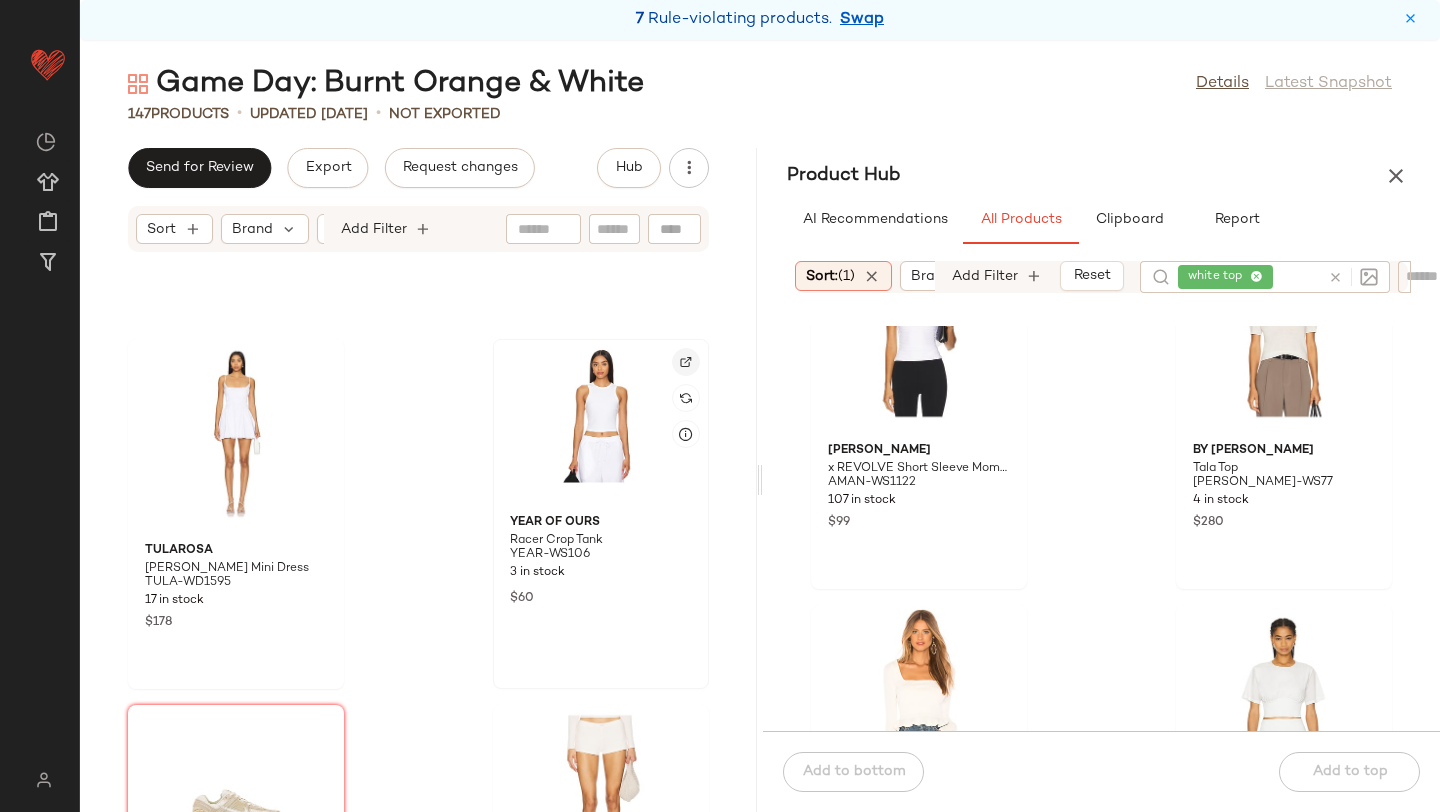 click at bounding box center (686, 362) 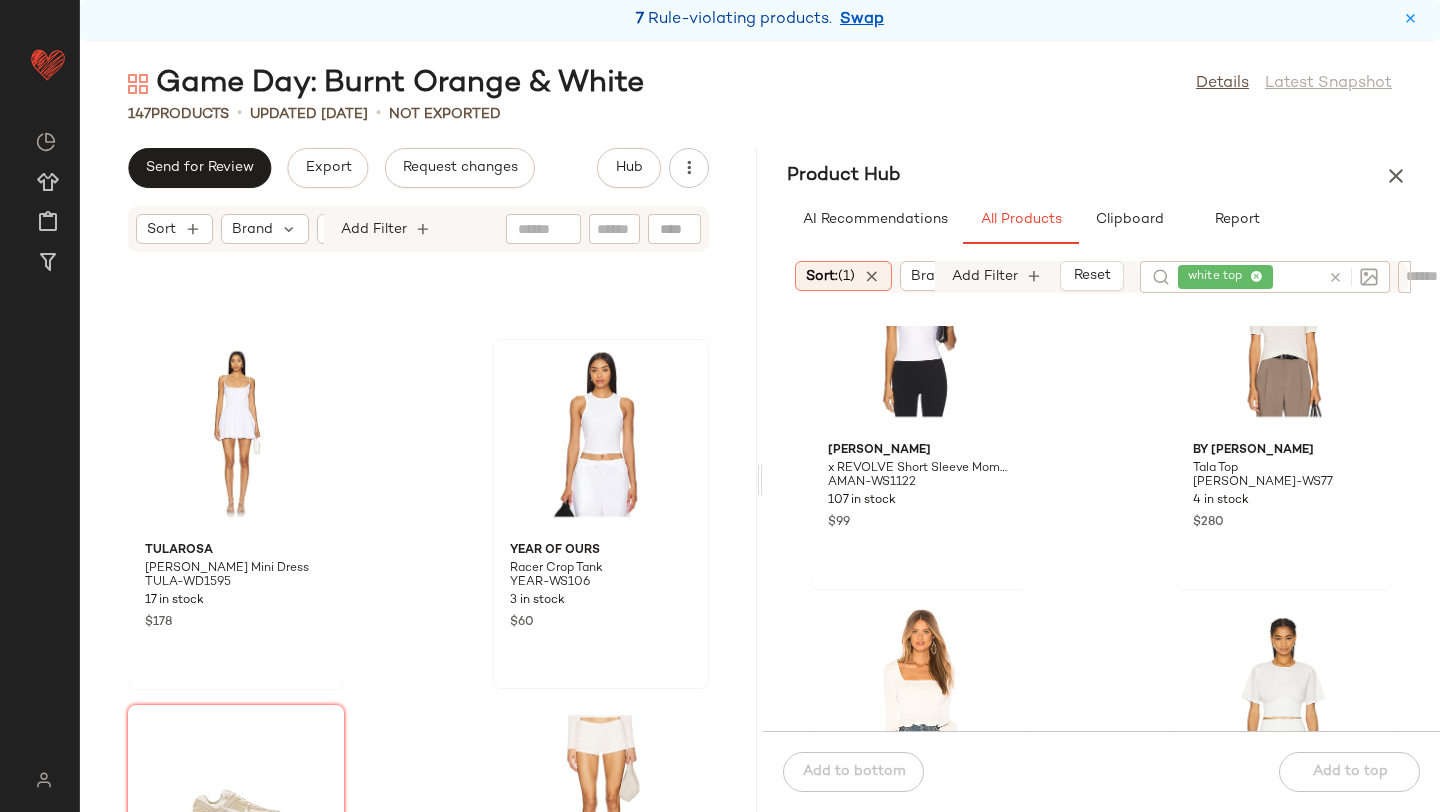 click at bounding box center (1349, 277) 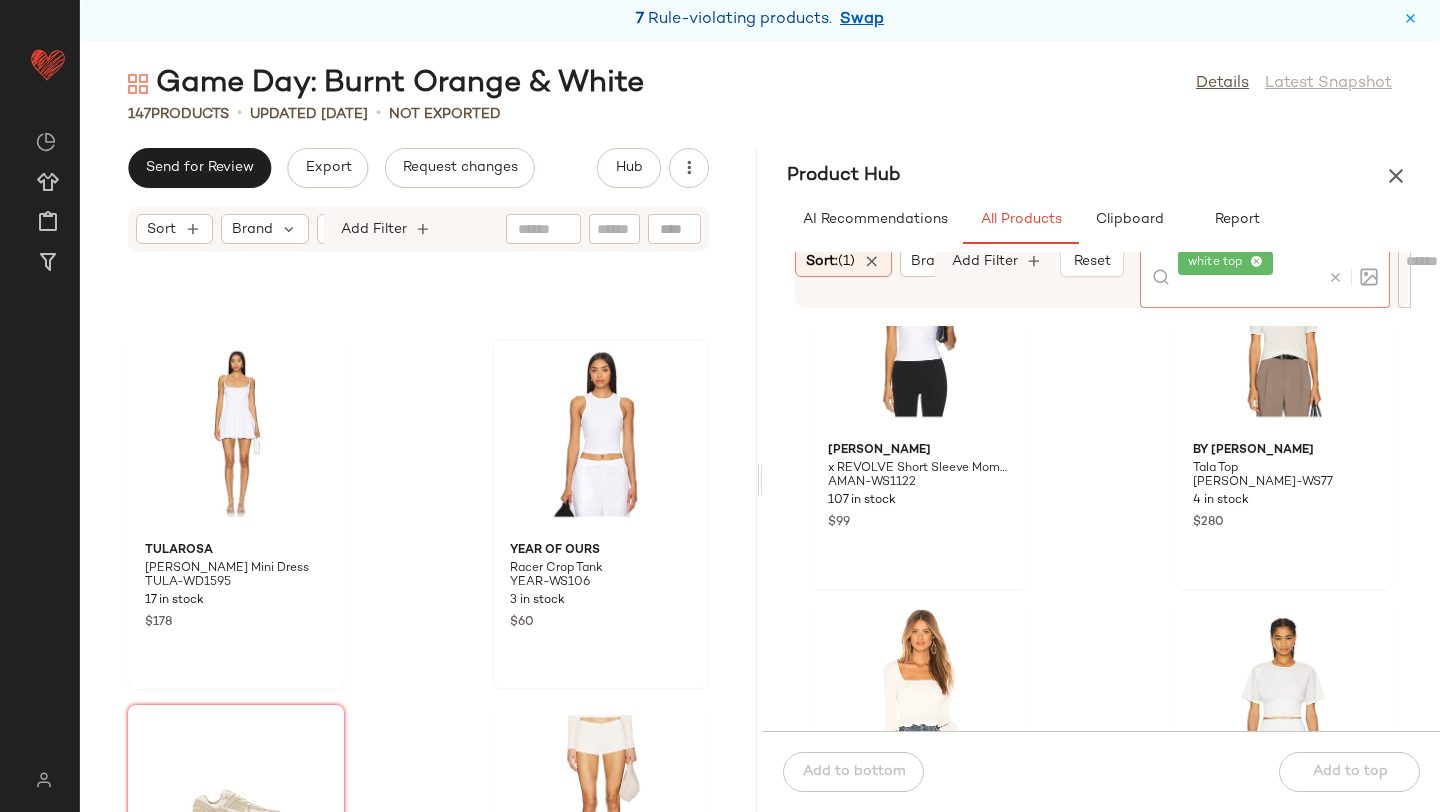 click at bounding box center (1335, 277) 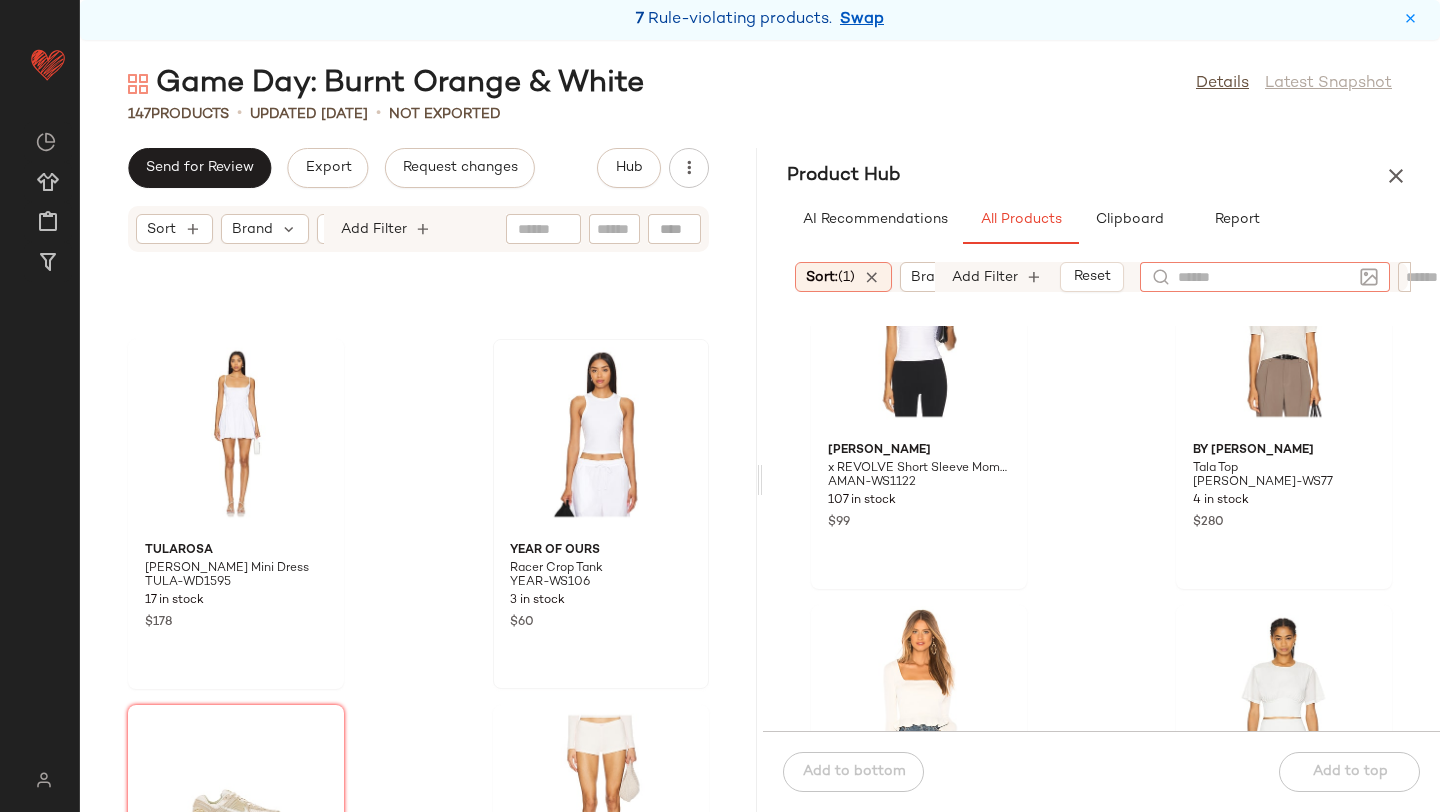 click on "AI Recommendations   All Products   Clipboard   Report" at bounding box center (1101, 220) 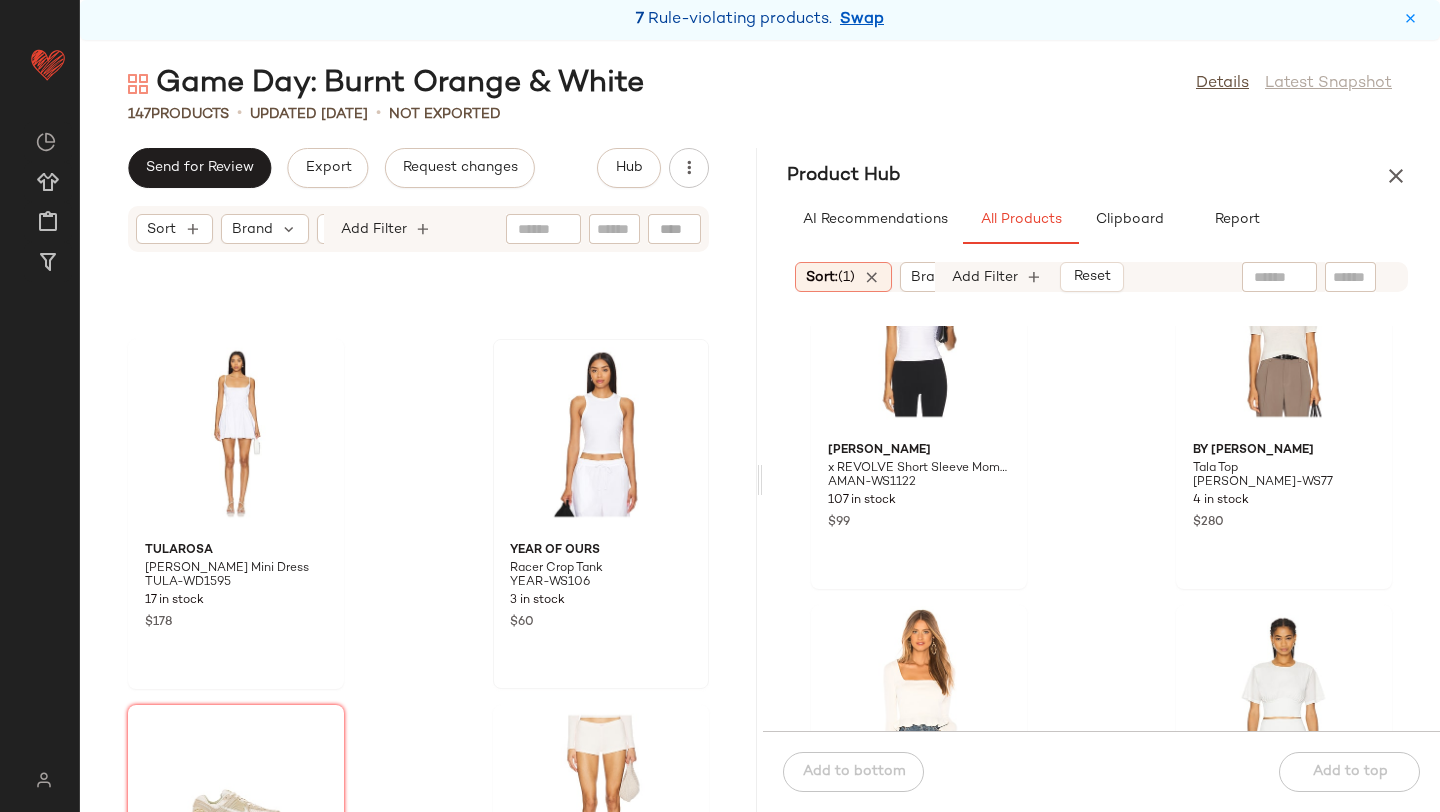 click 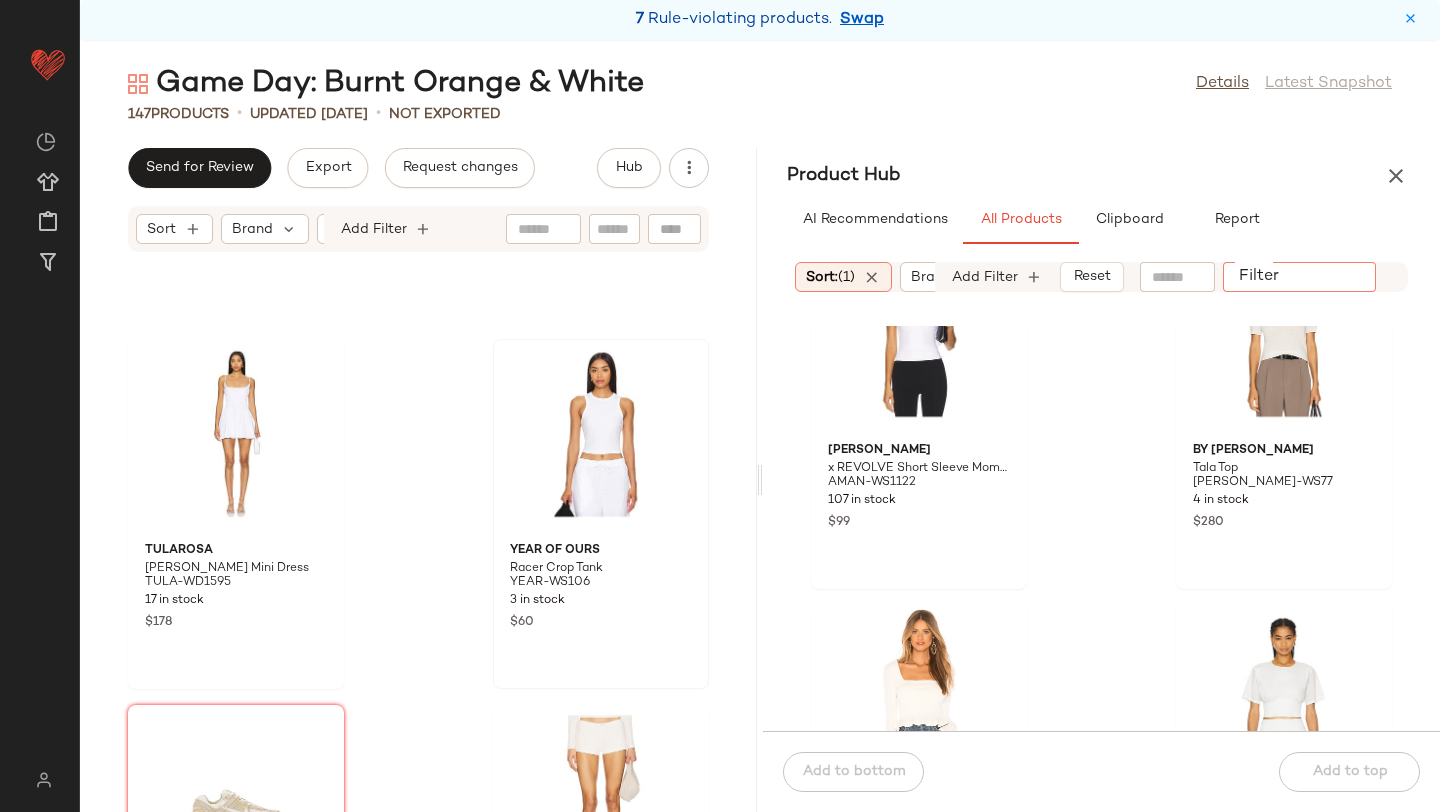 paste on "*********" 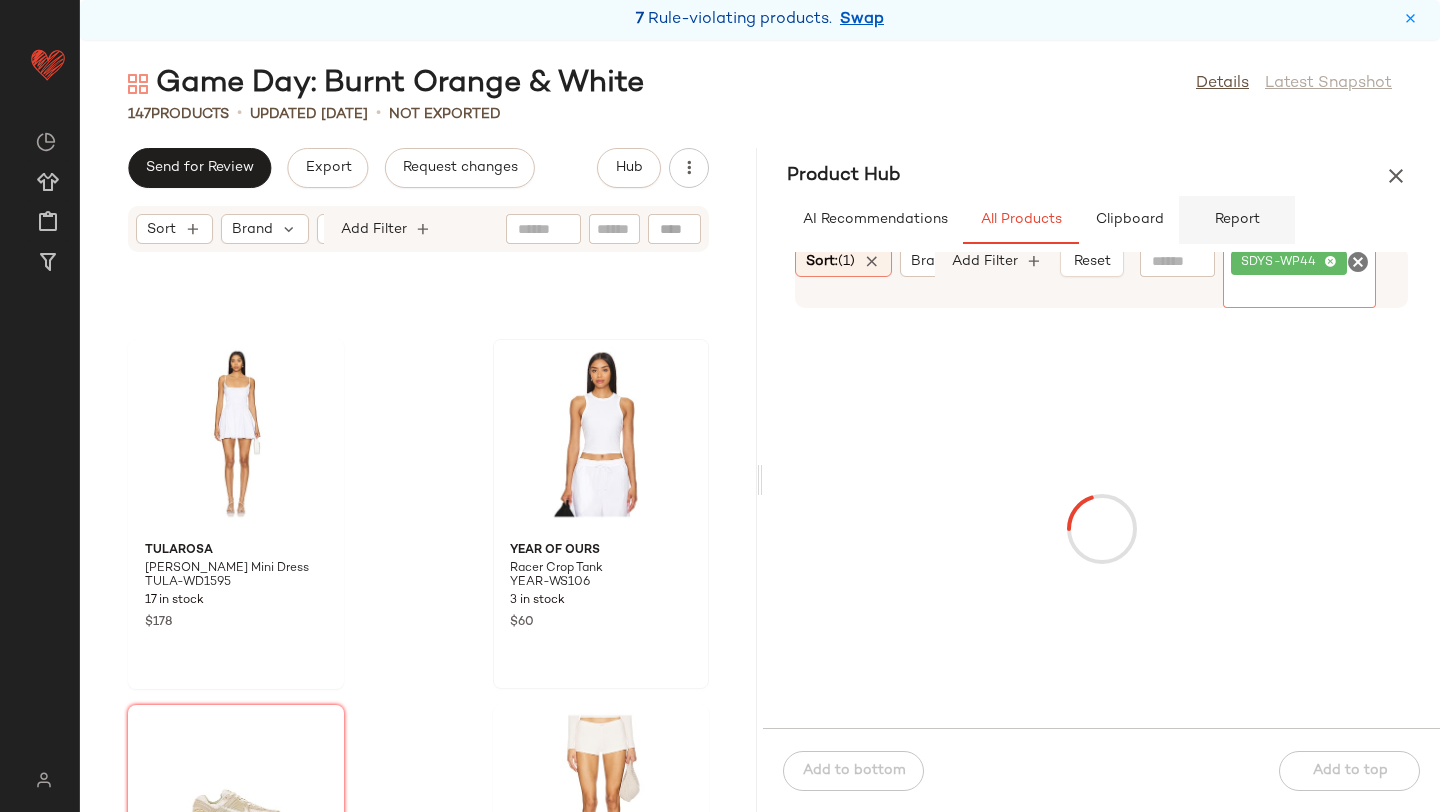 click on "Report" 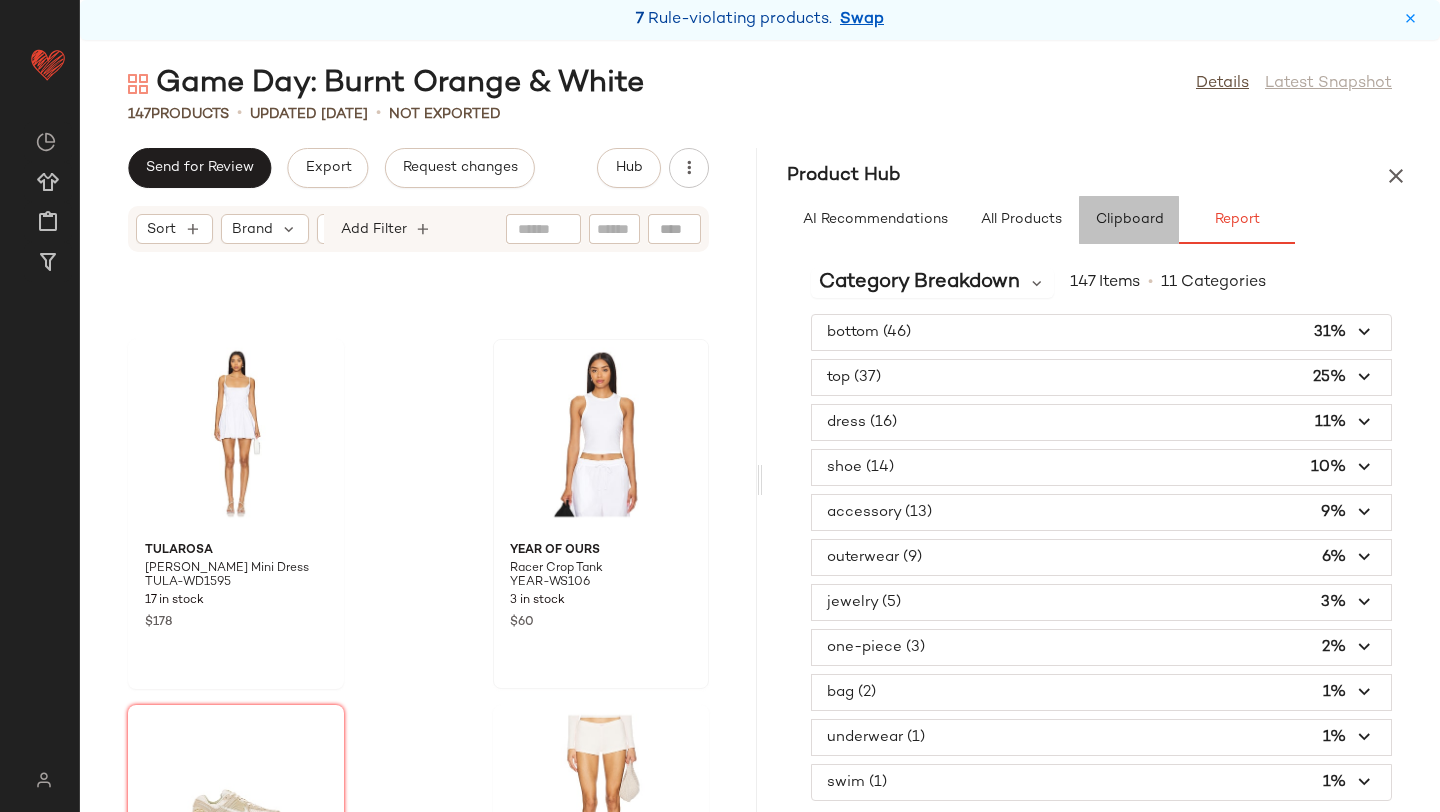 click on "Clipboard" at bounding box center (1129, 220) 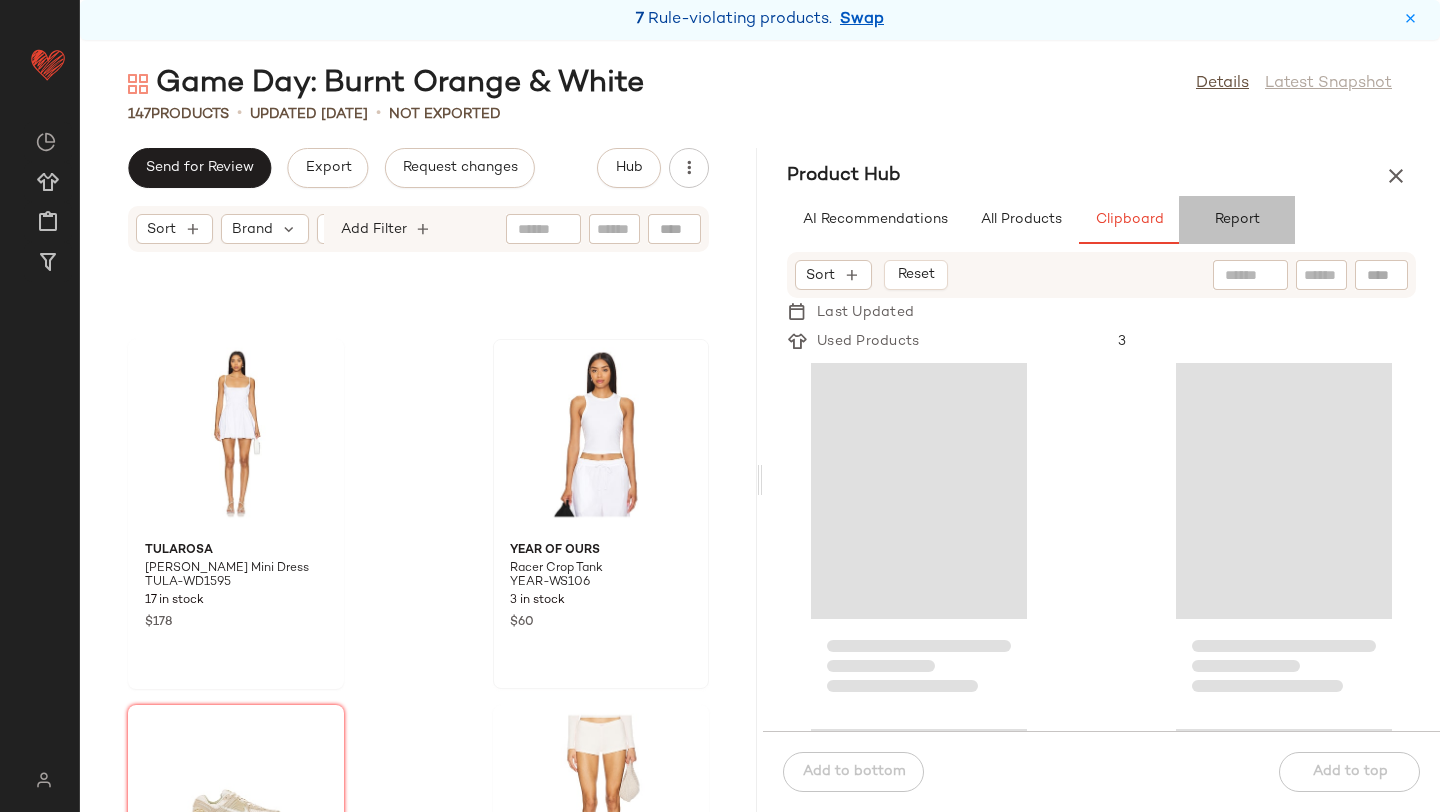 click on "Report" 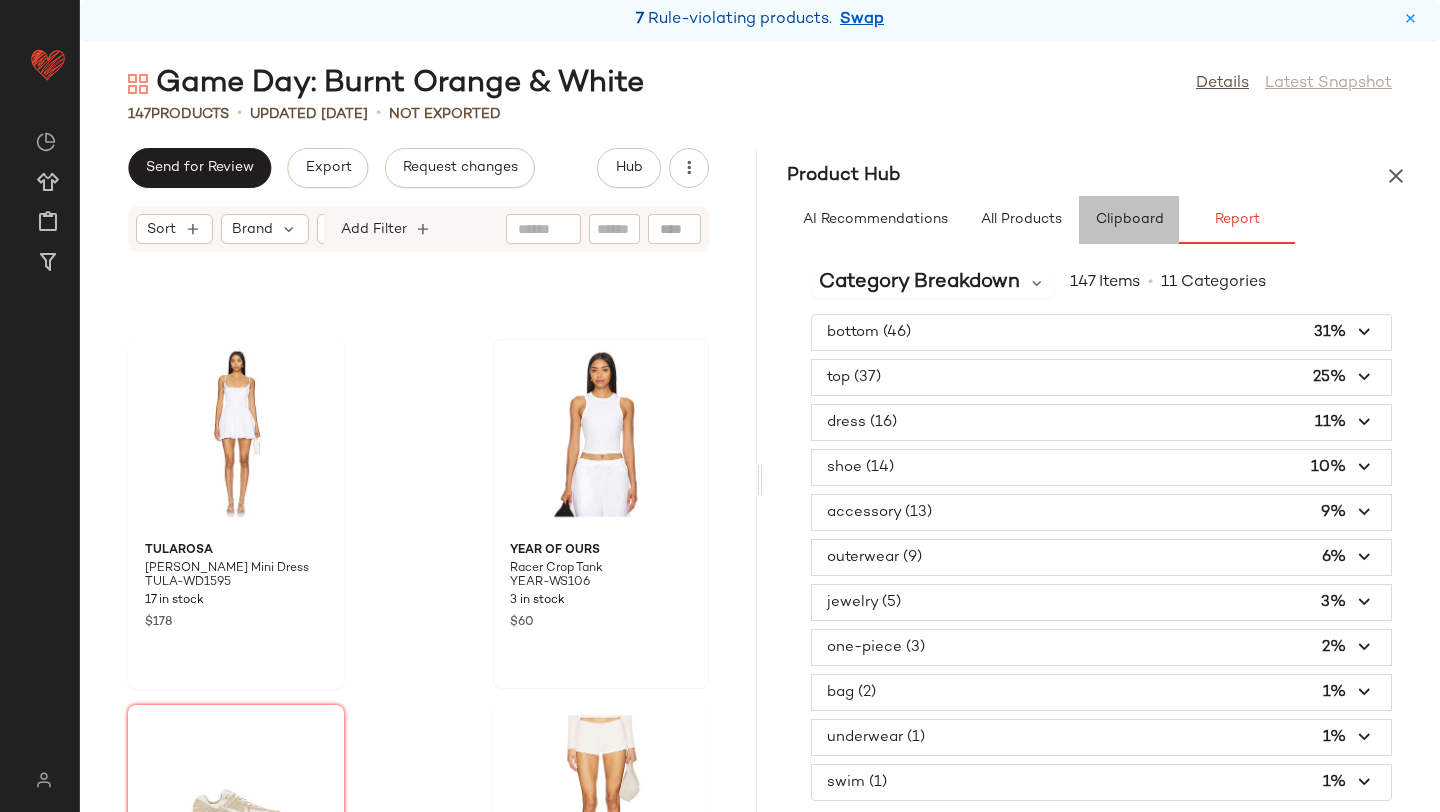 click on "Clipboard" 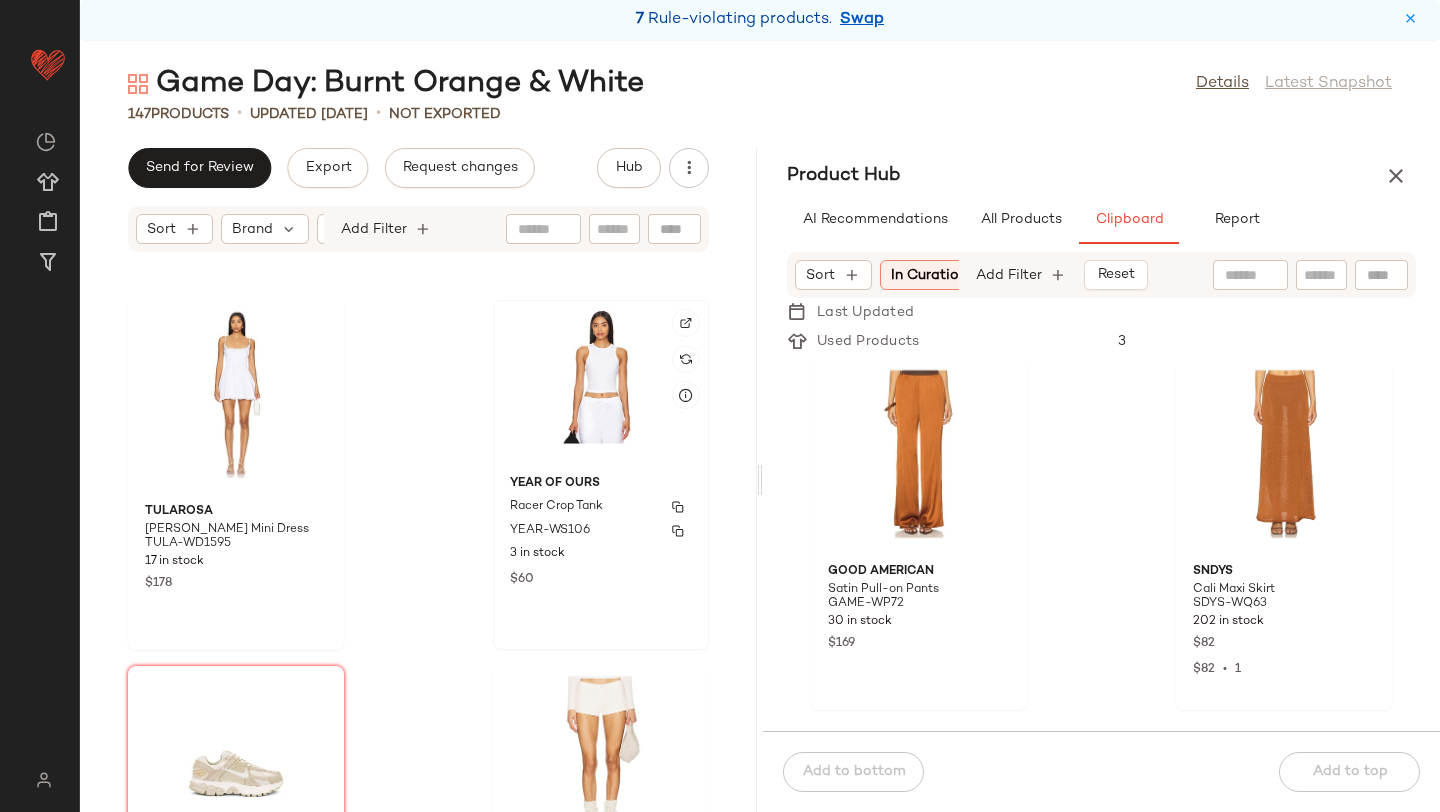 scroll, scrollTop: 21418, scrollLeft: 0, axis: vertical 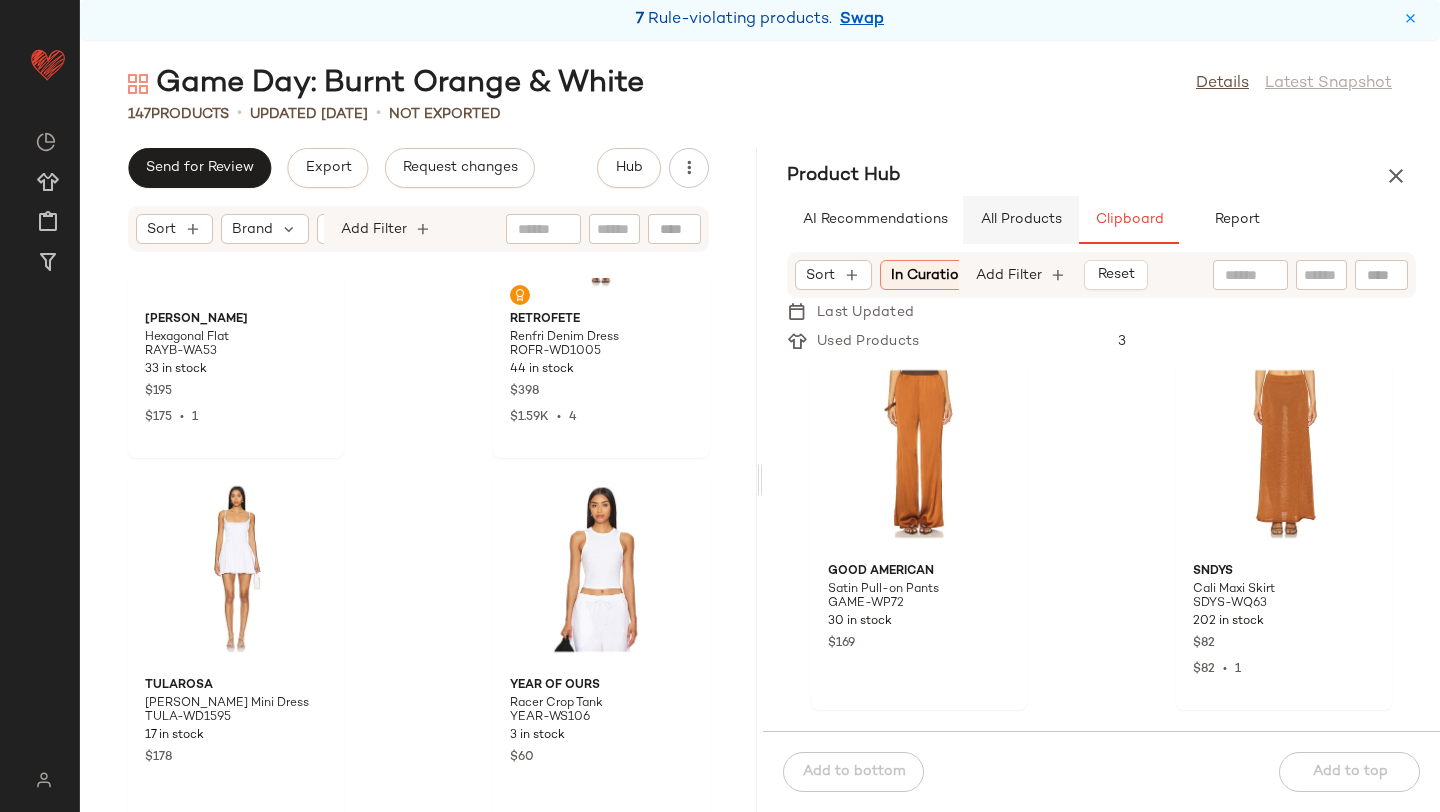 click on "All Products" 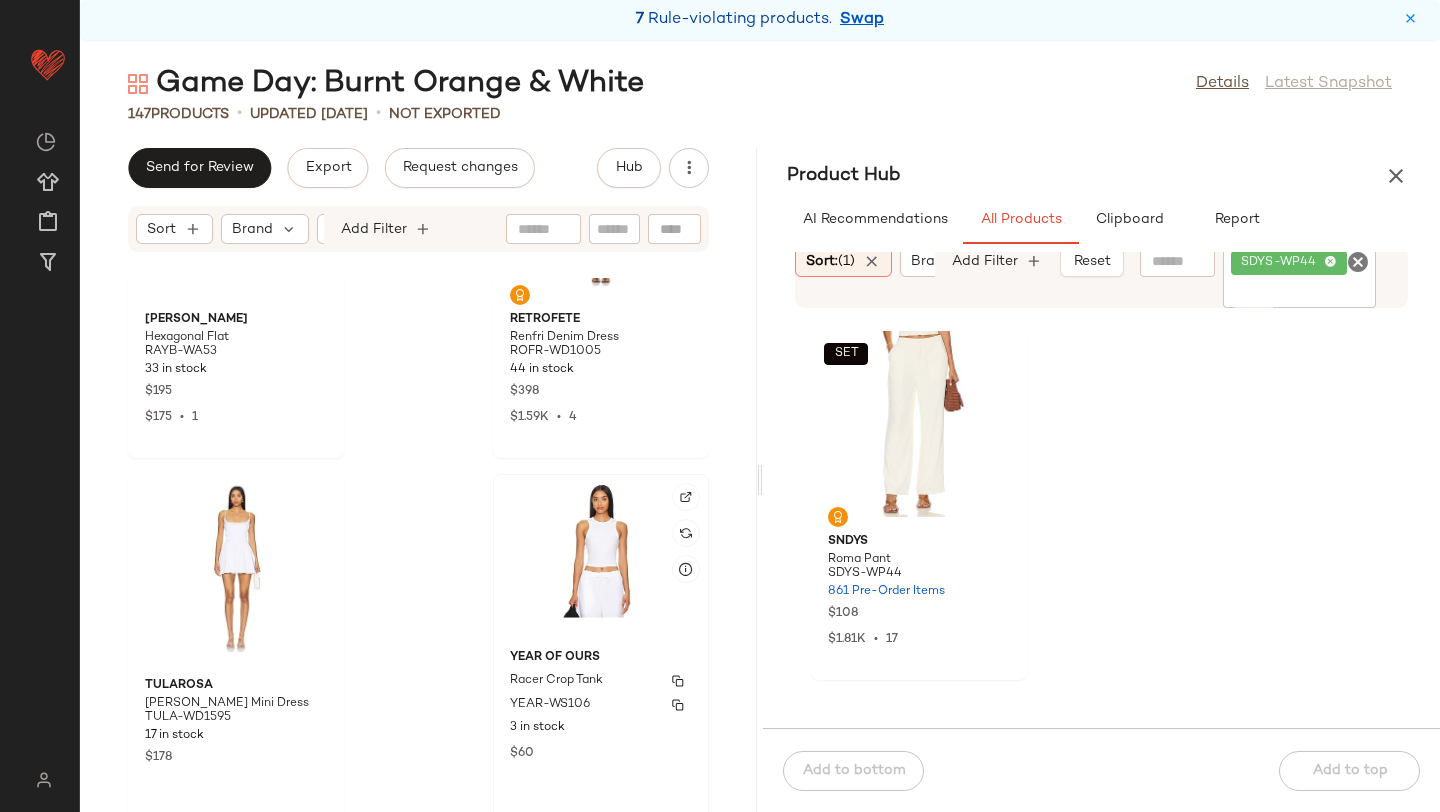 scroll, scrollTop: 21634, scrollLeft: 0, axis: vertical 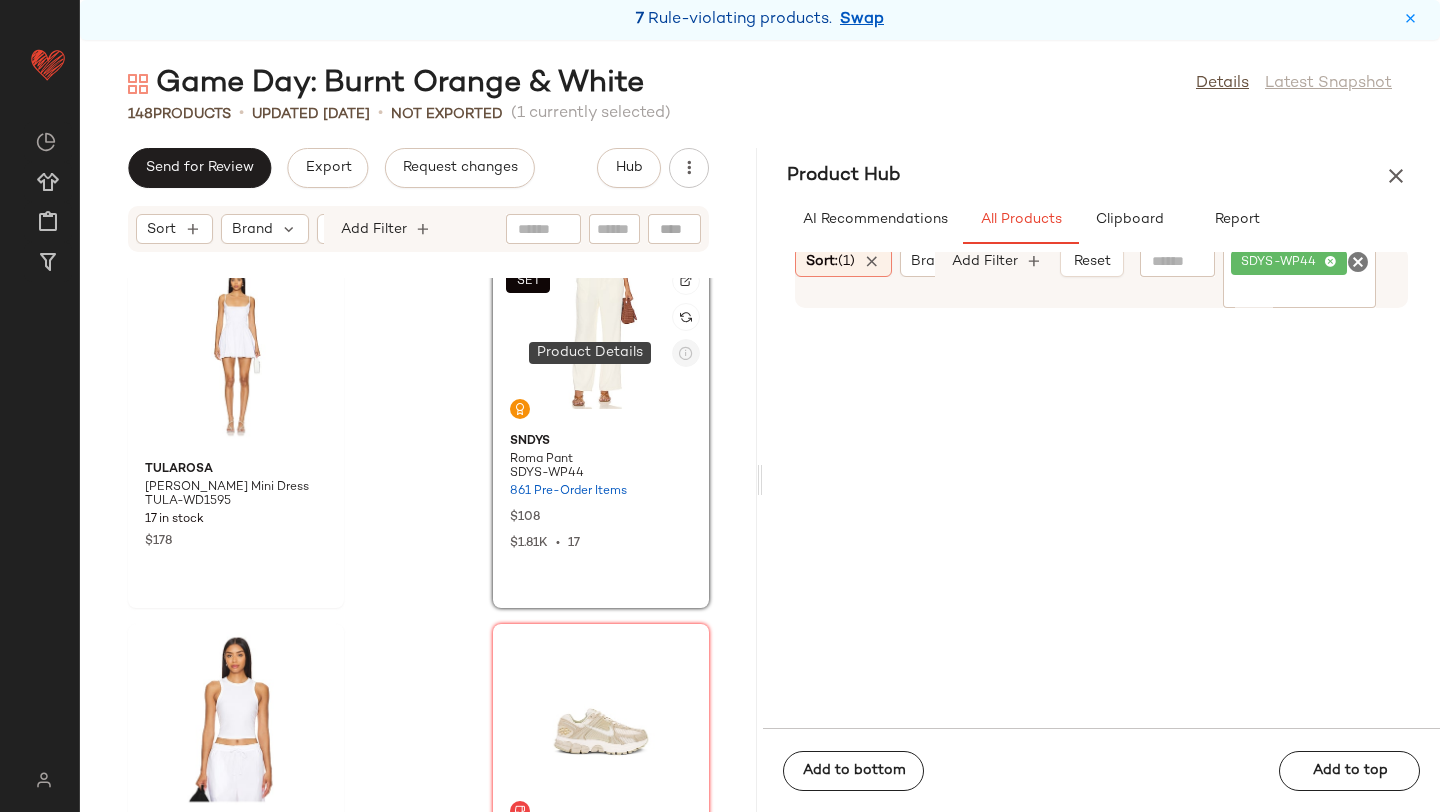 click 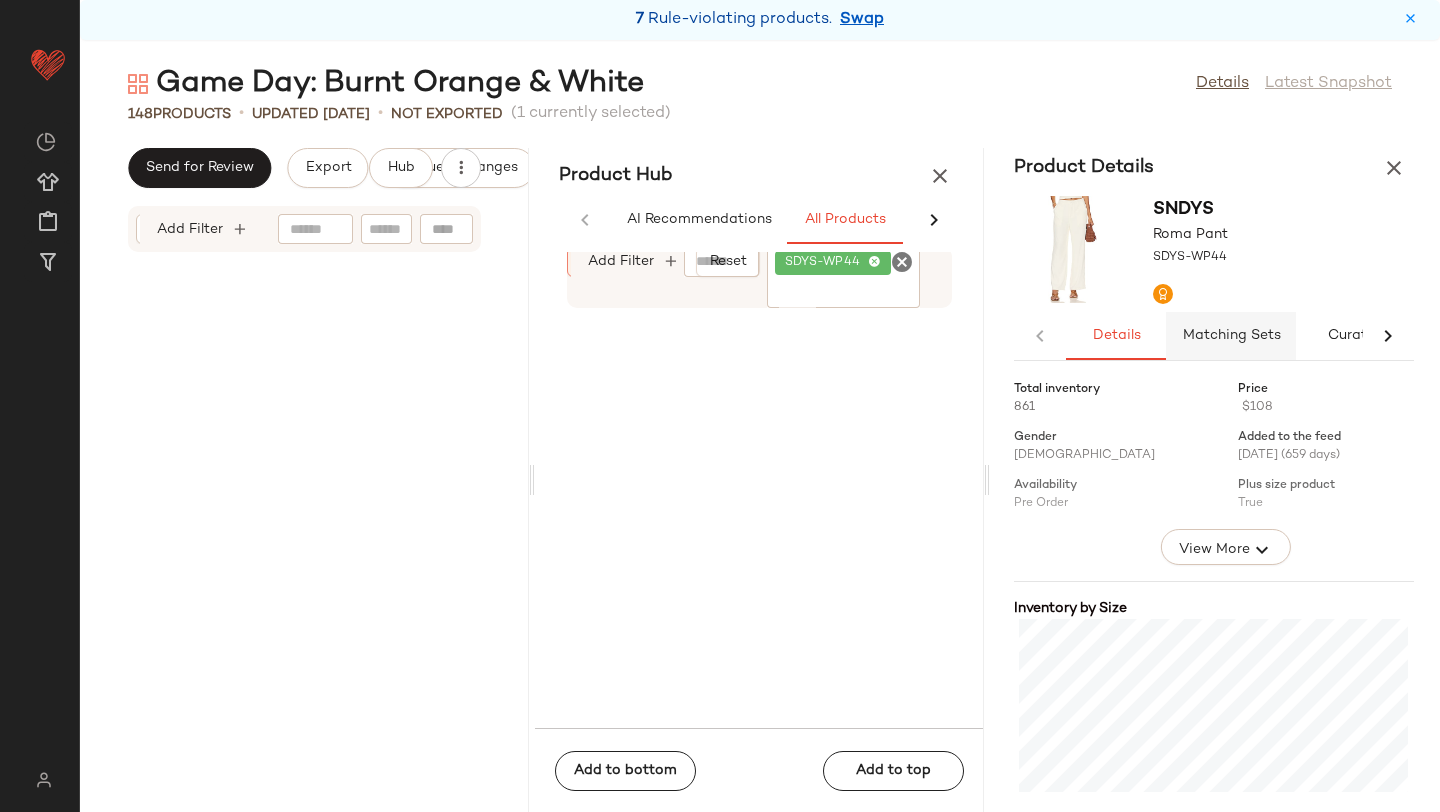 scroll, scrollTop: 43554, scrollLeft: 0, axis: vertical 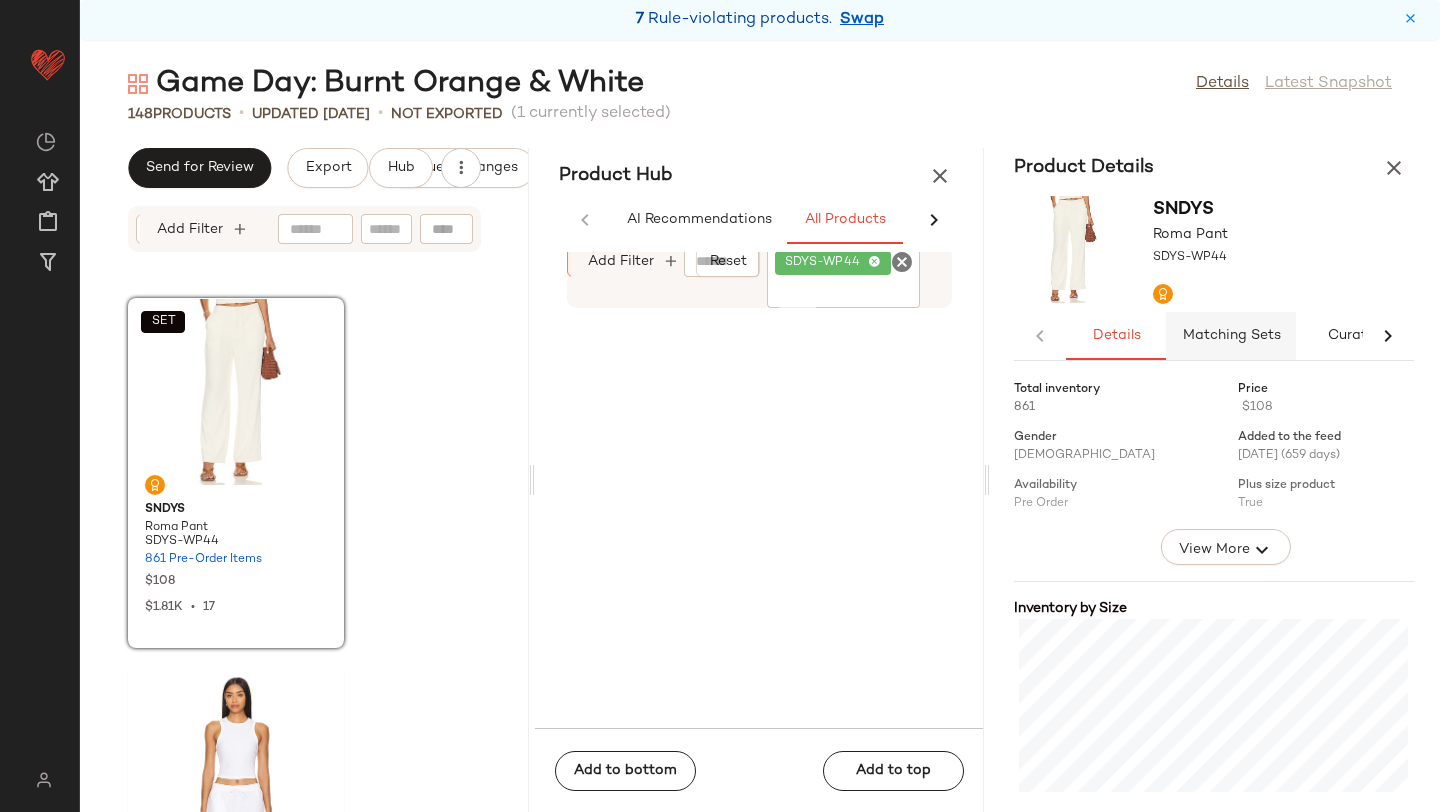 click on "Matching Sets" 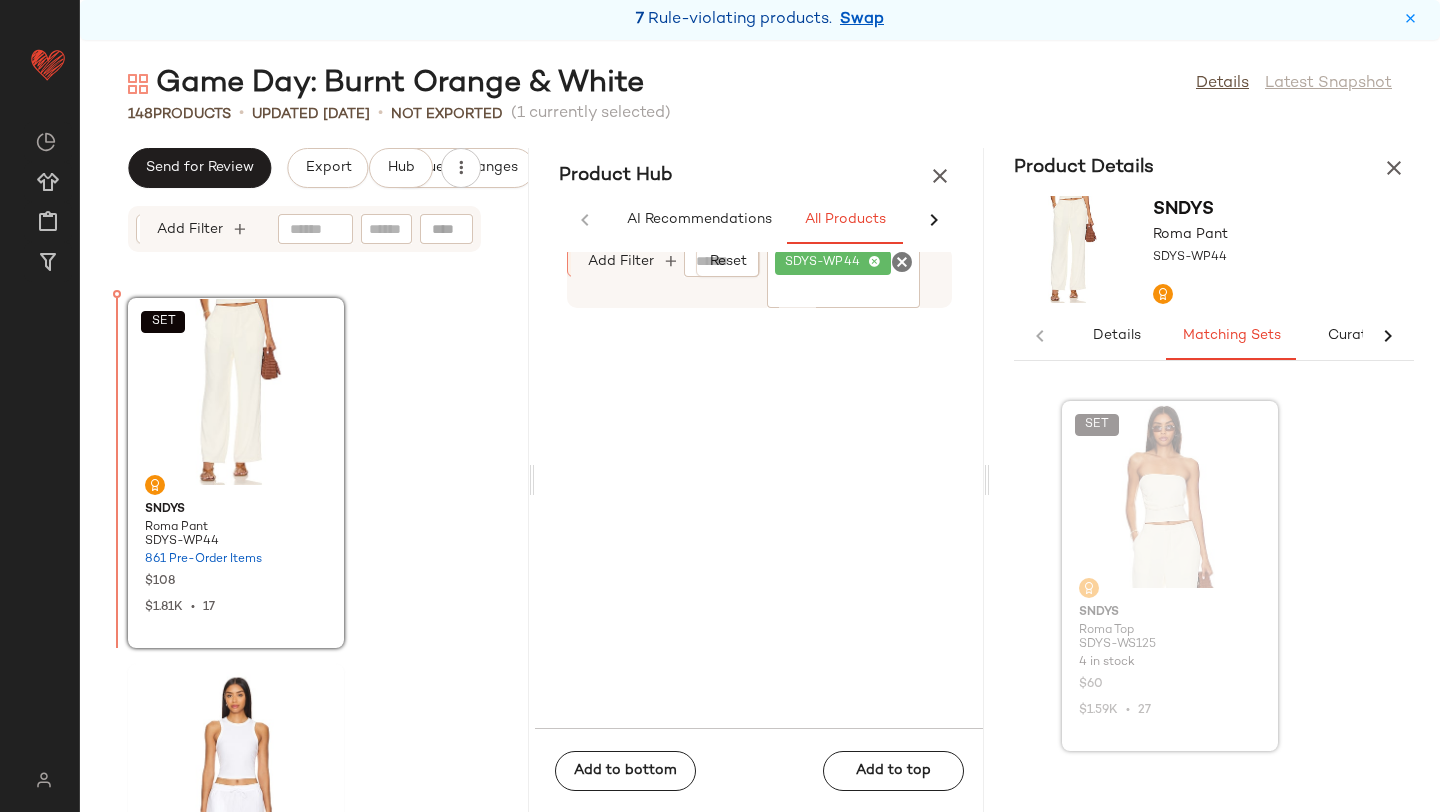 drag, startPoint x: 1168, startPoint y: 540, endPoint x: 1212, endPoint y: 245, distance: 298.2633 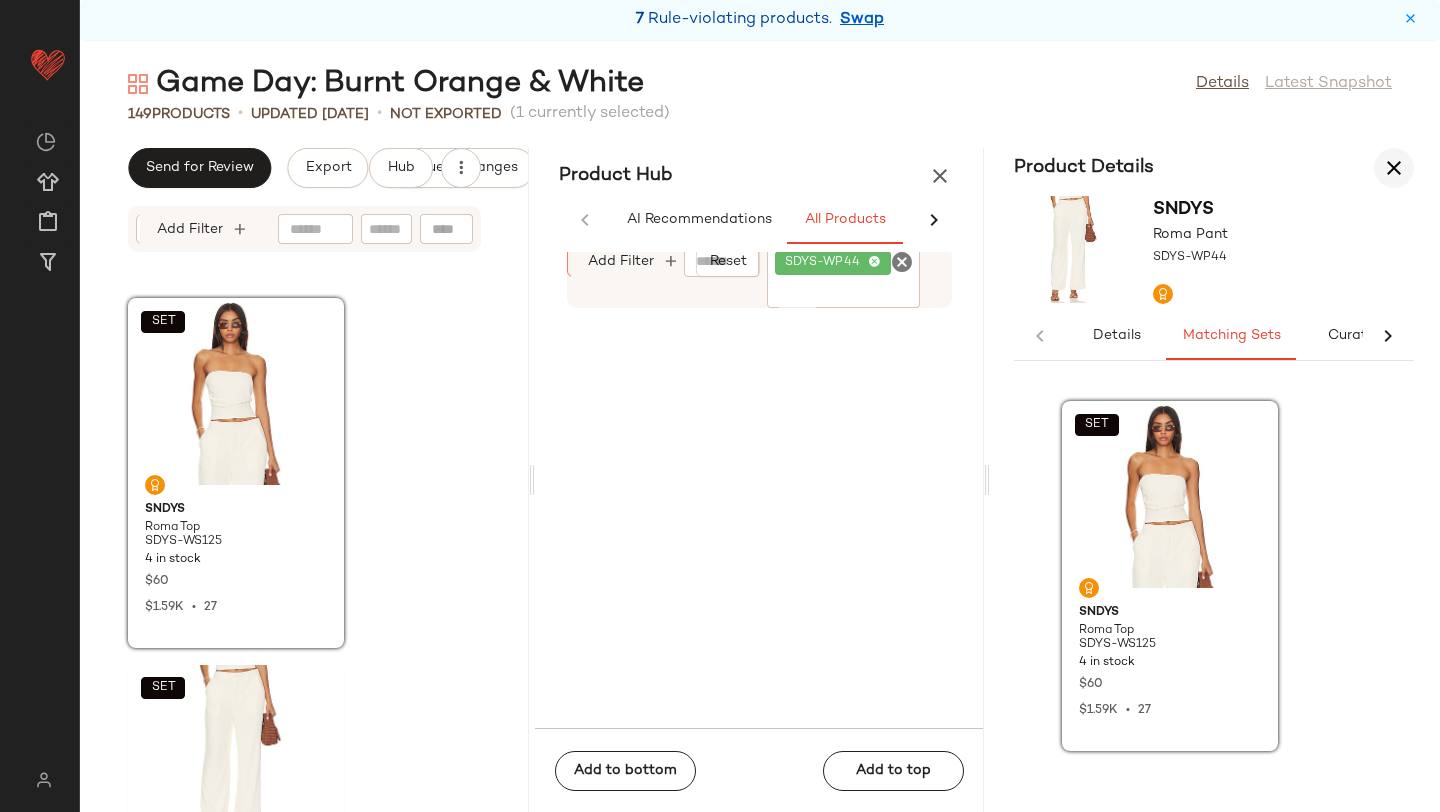 click at bounding box center [1394, 168] 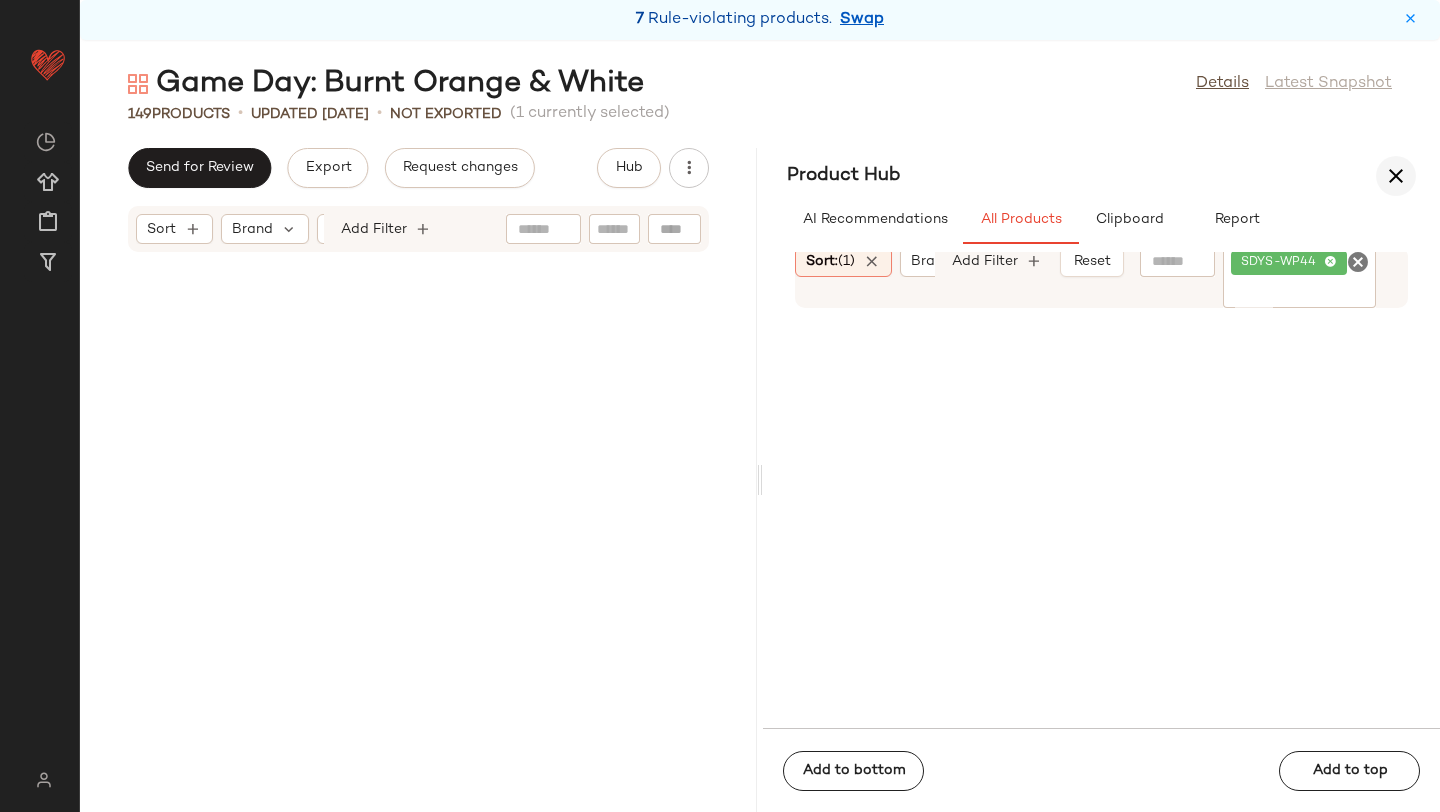 scroll, scrollTop: 21594, scrollLeft: 0, axis: vertical 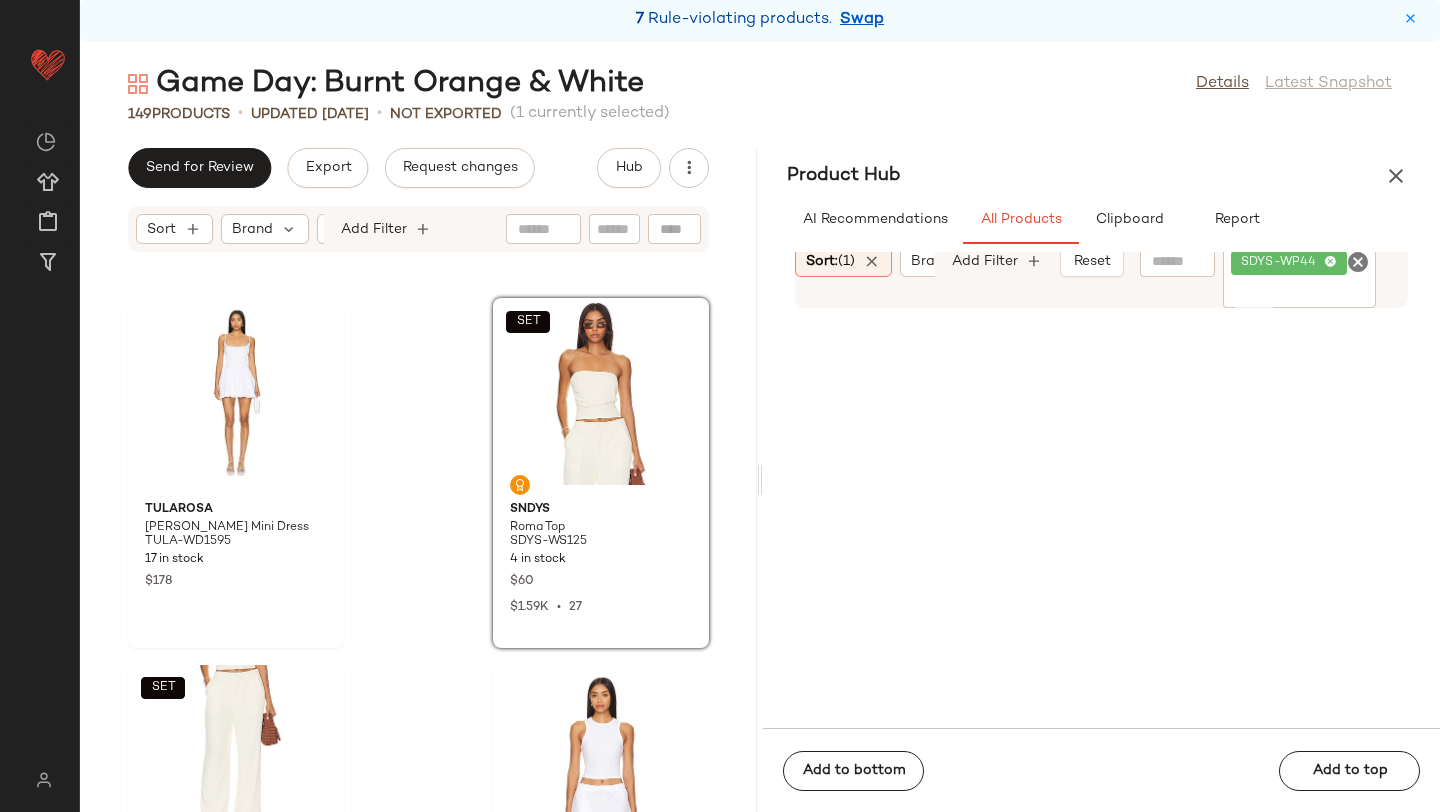 click on "Tularosa [PERSON_NAME] Mini Dress TULA-WD1595 17 in stock $178  SET  SNDYS Roma Top SDYS-WS125 4 in stock $60 $1.59K  •  27  SET  SNDYS Roma Pant SDYS-WP44 861 Pre-Order Items $108 $1.81K  •  17 YEAR OF OURS Racer Crop Tank YEAR-WS106 3 in stock $60 Nike Zoom Vomero 5 Sneaker NIKR-WZ1145 6 in stock $160 [PERSON_NAME] Waffle Short AWAR-WF61 20 in stock $45 $45  •  1 MORE TO COME [PERSON_NAME] MOTO-WF17 63 in stock $60 superdown [PERSON_NAME] SPDW-WF241 3 in stock $46" 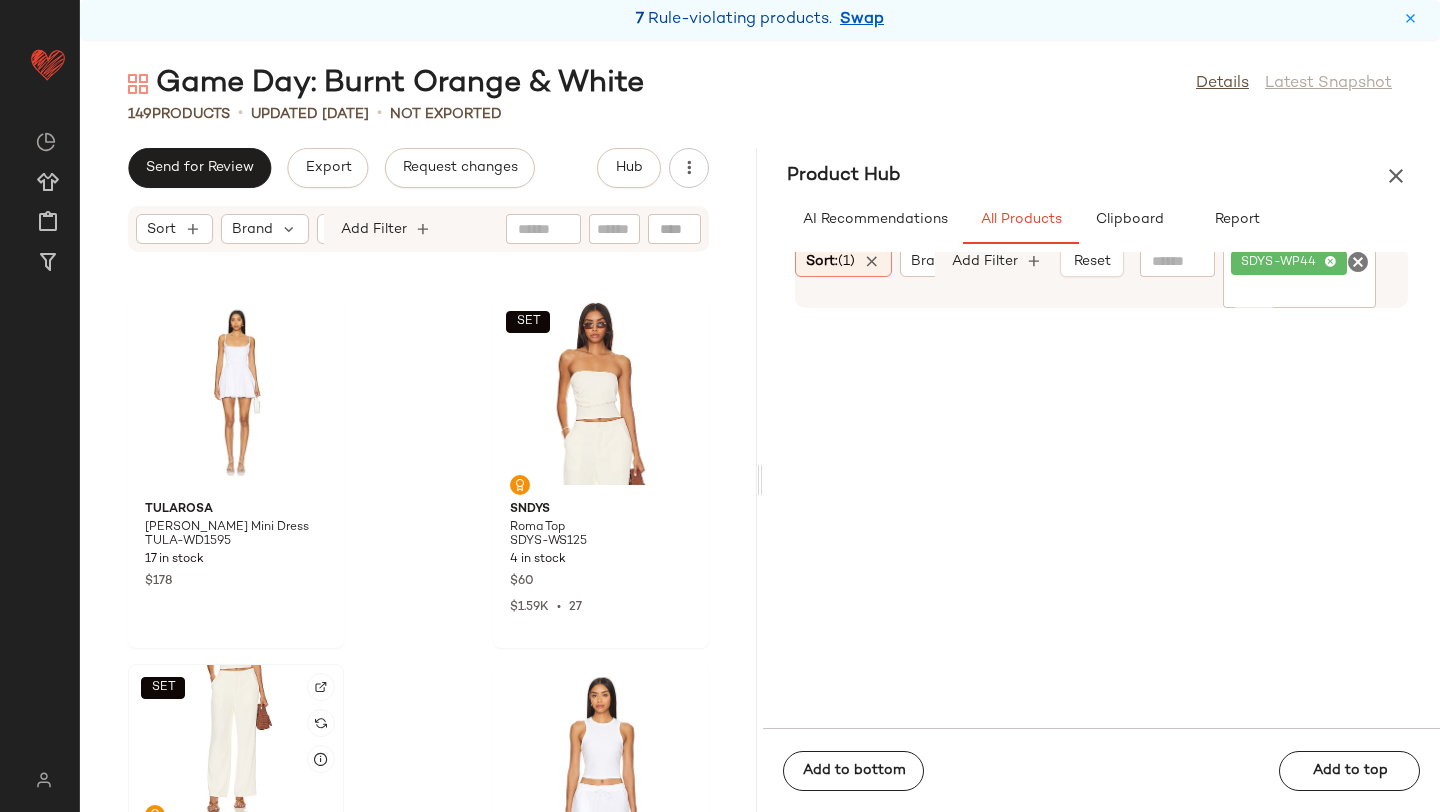 click on "SET" 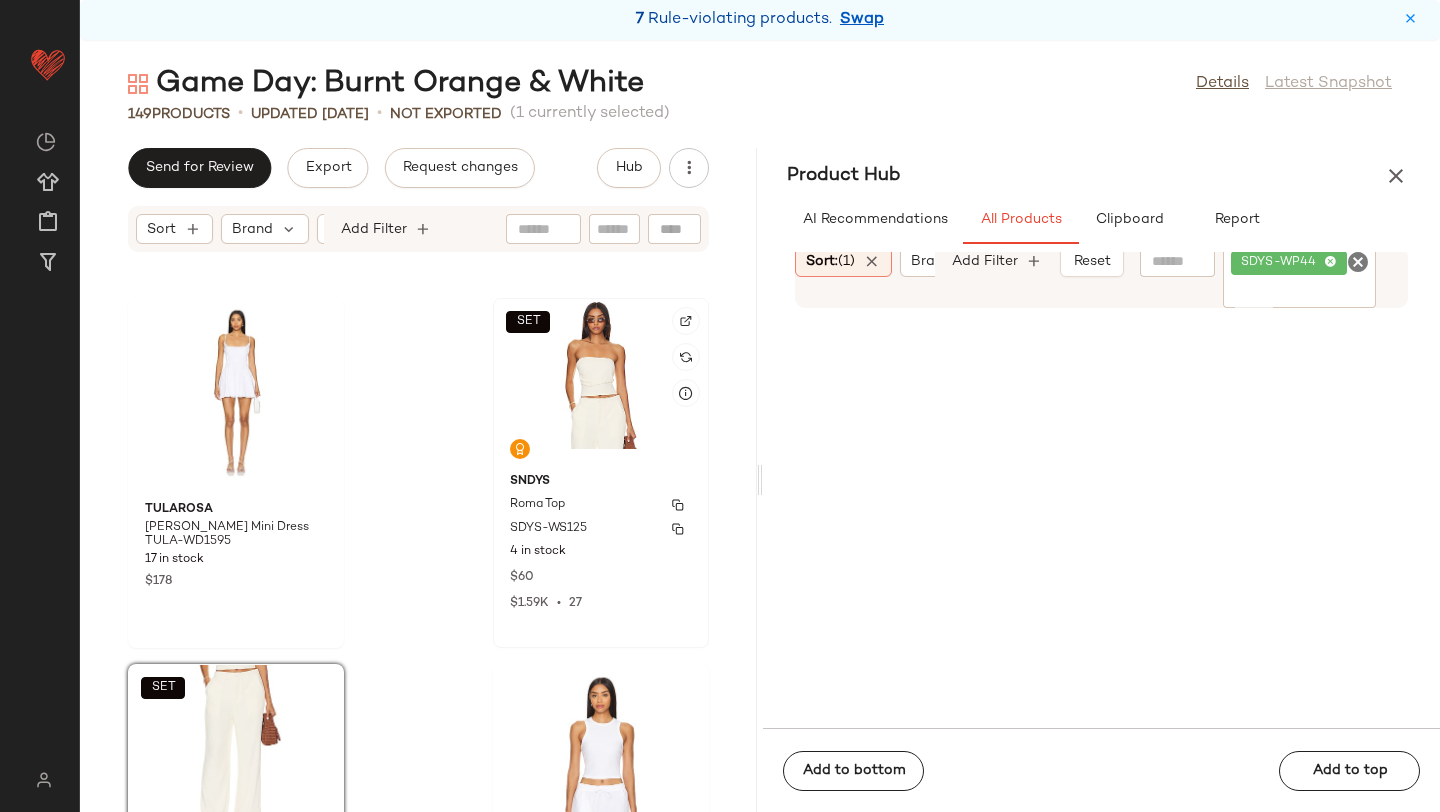 click on "SNDYS Roma Top SDYS-WS125 4 in stock $60 $1.59K  •  27" 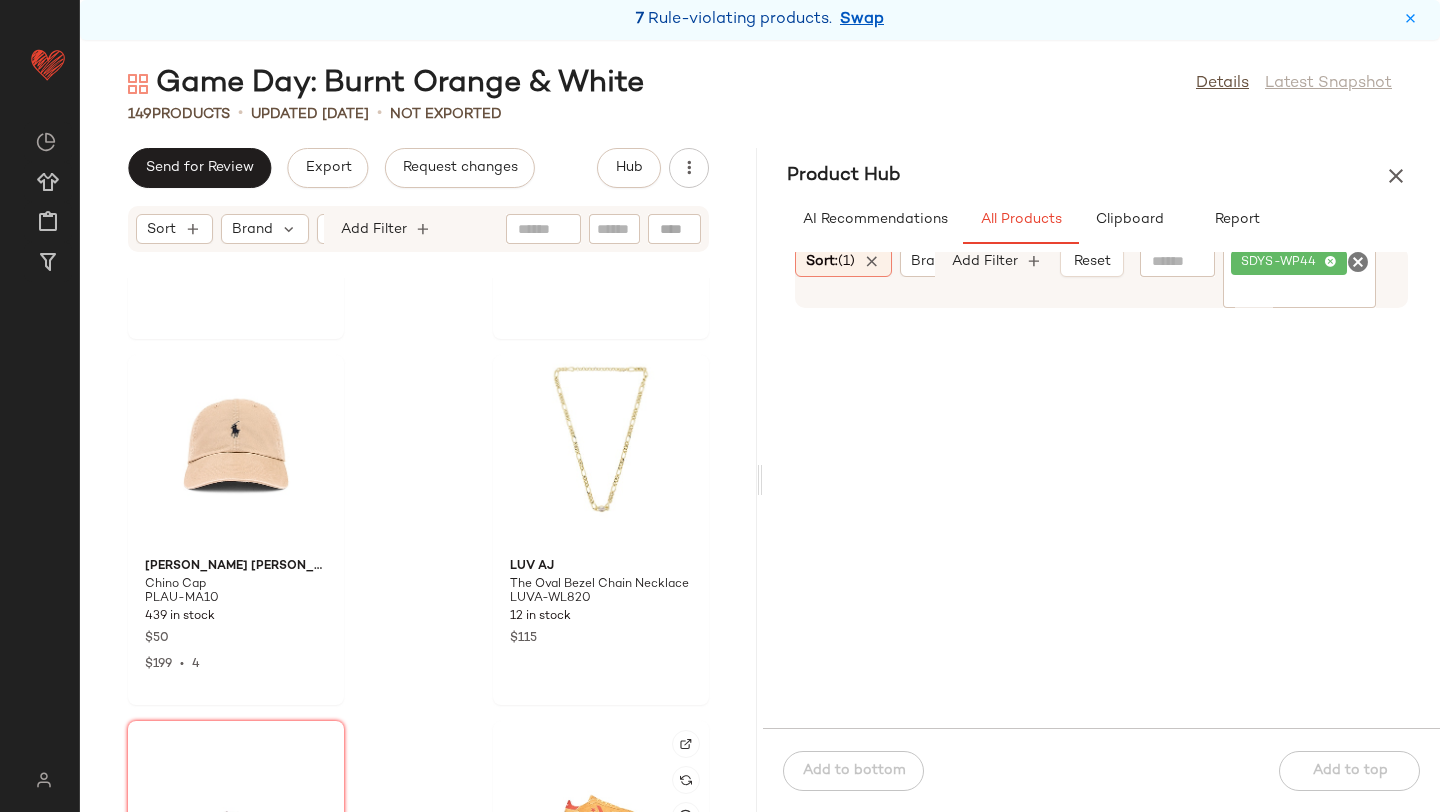 scroll, scrollTop: 22970, scrollLeft: 0, axis: vertical 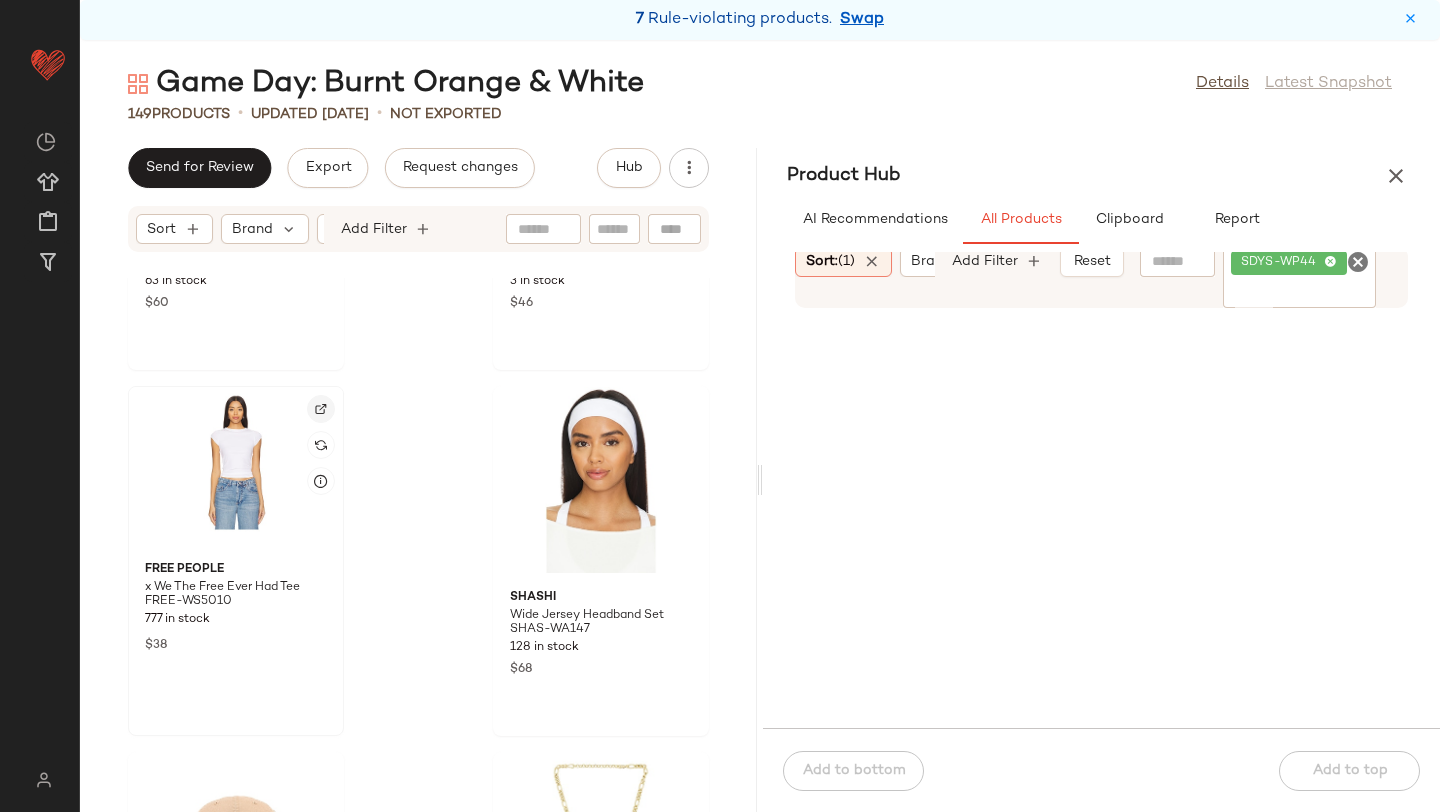 click at bounding box center (321, 409) 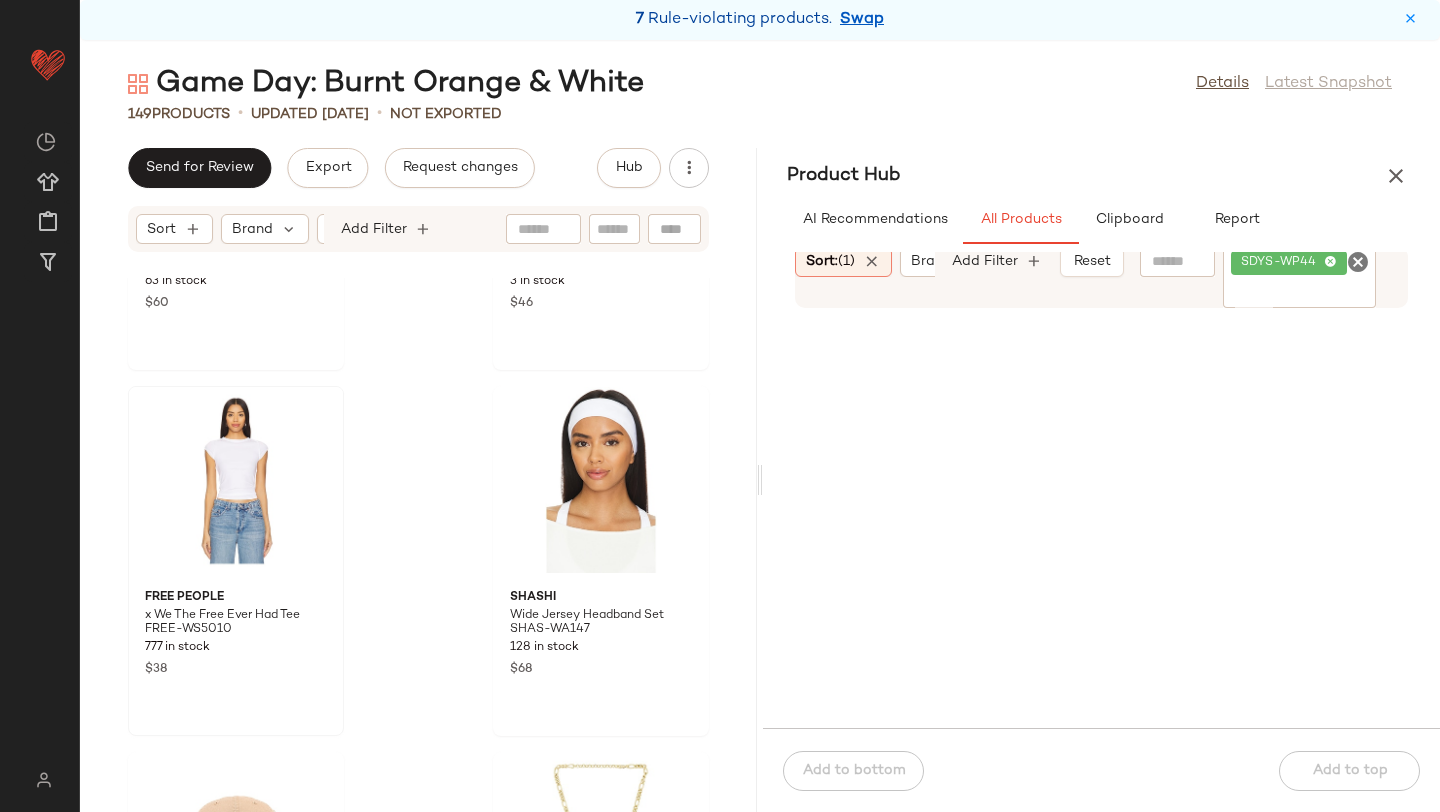 click 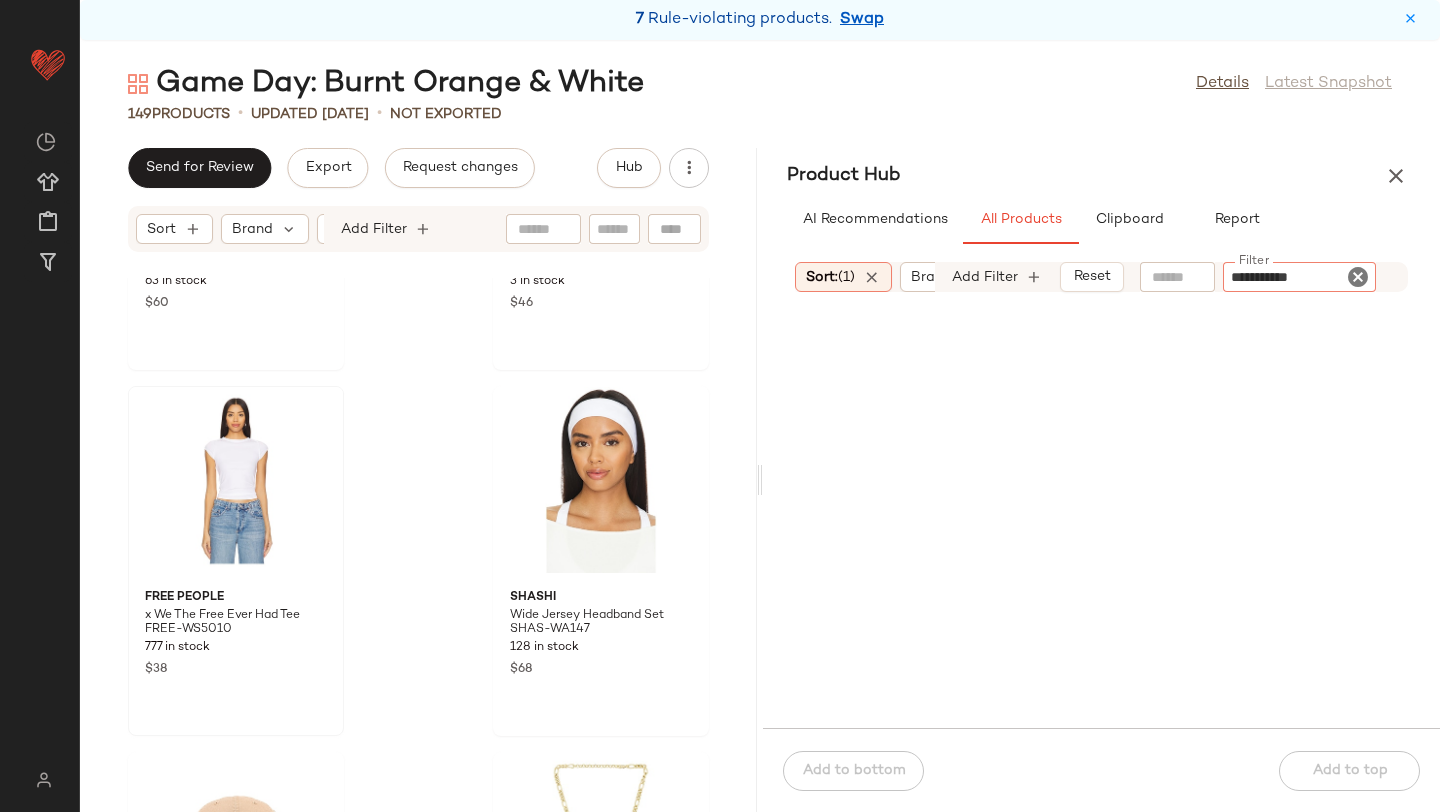 type 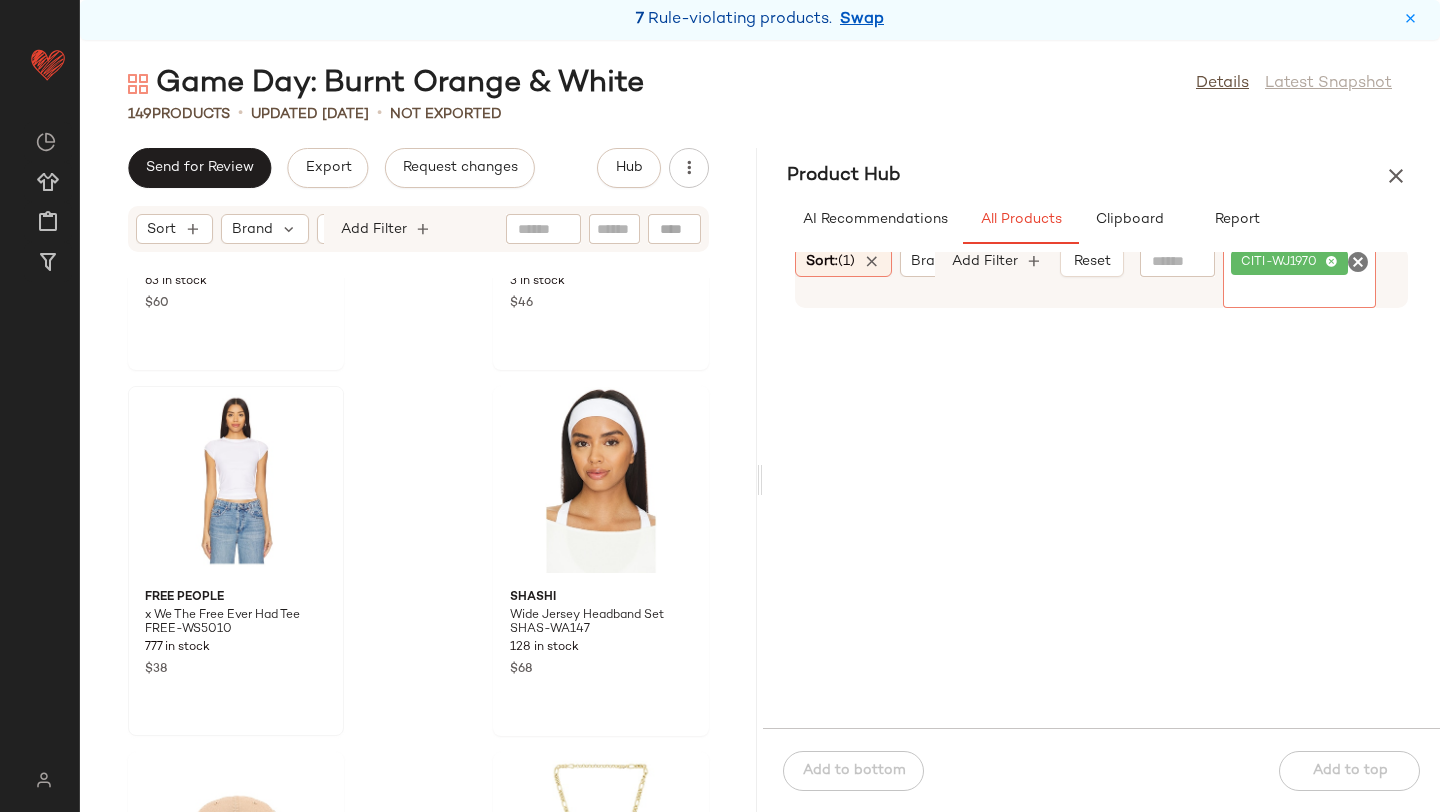 click on "Product Hub" at bounding box center [1101, 176] 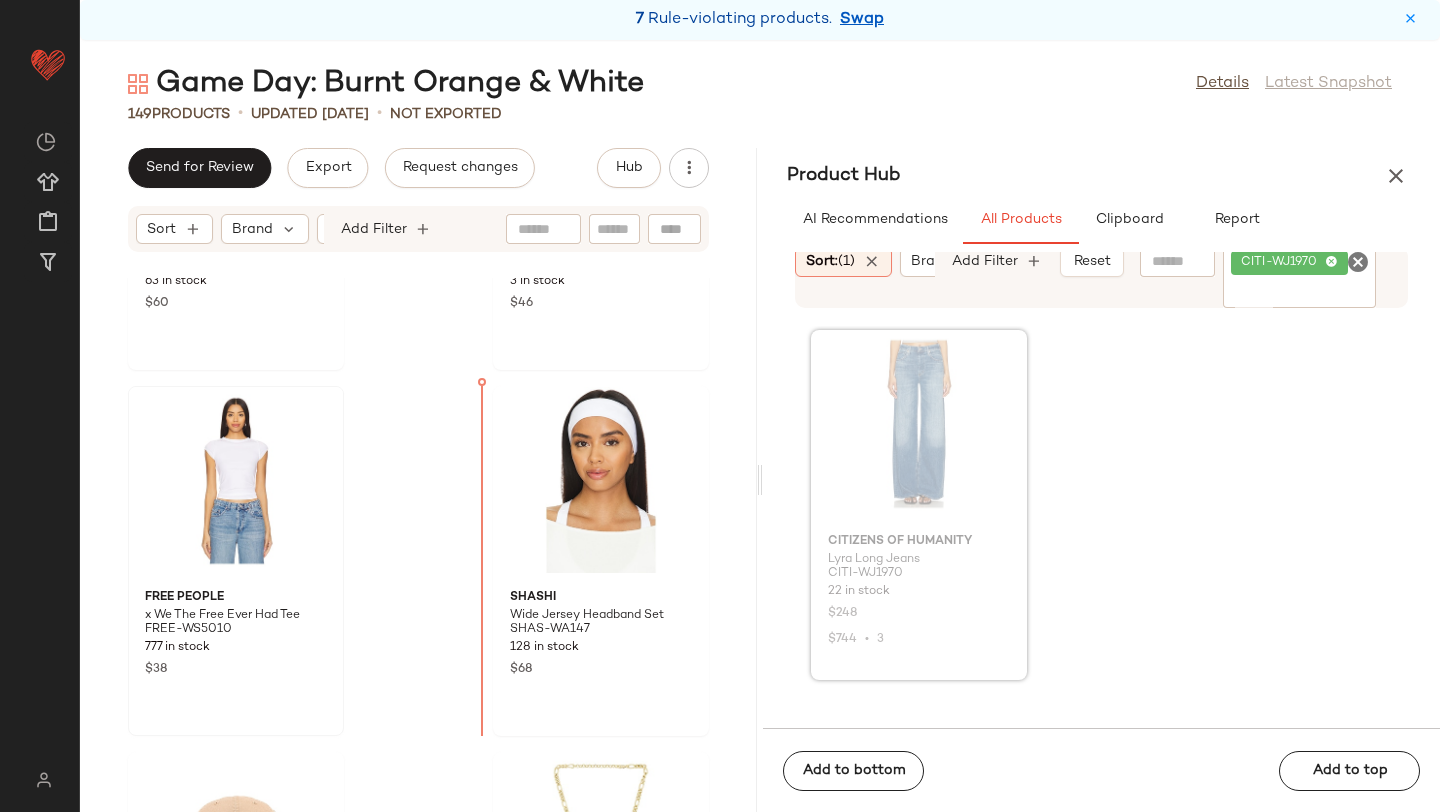 drag, startPoint x: 859, startPoint y: 433, endPoint x: 480, endPoint y: 471, distance: 380.90024 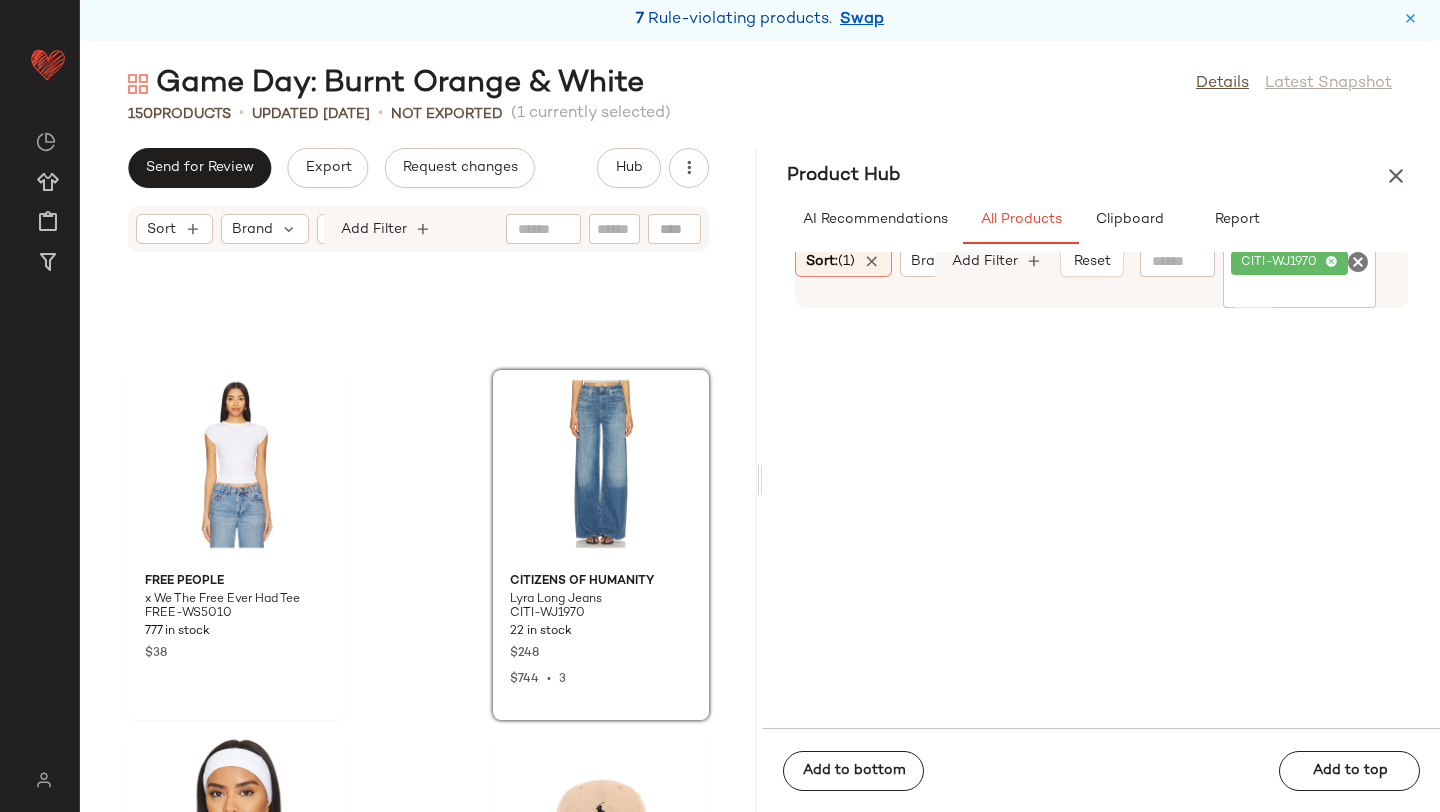 scroll, scrollTop: 22934, scrollLeft: 0, axis: vertical 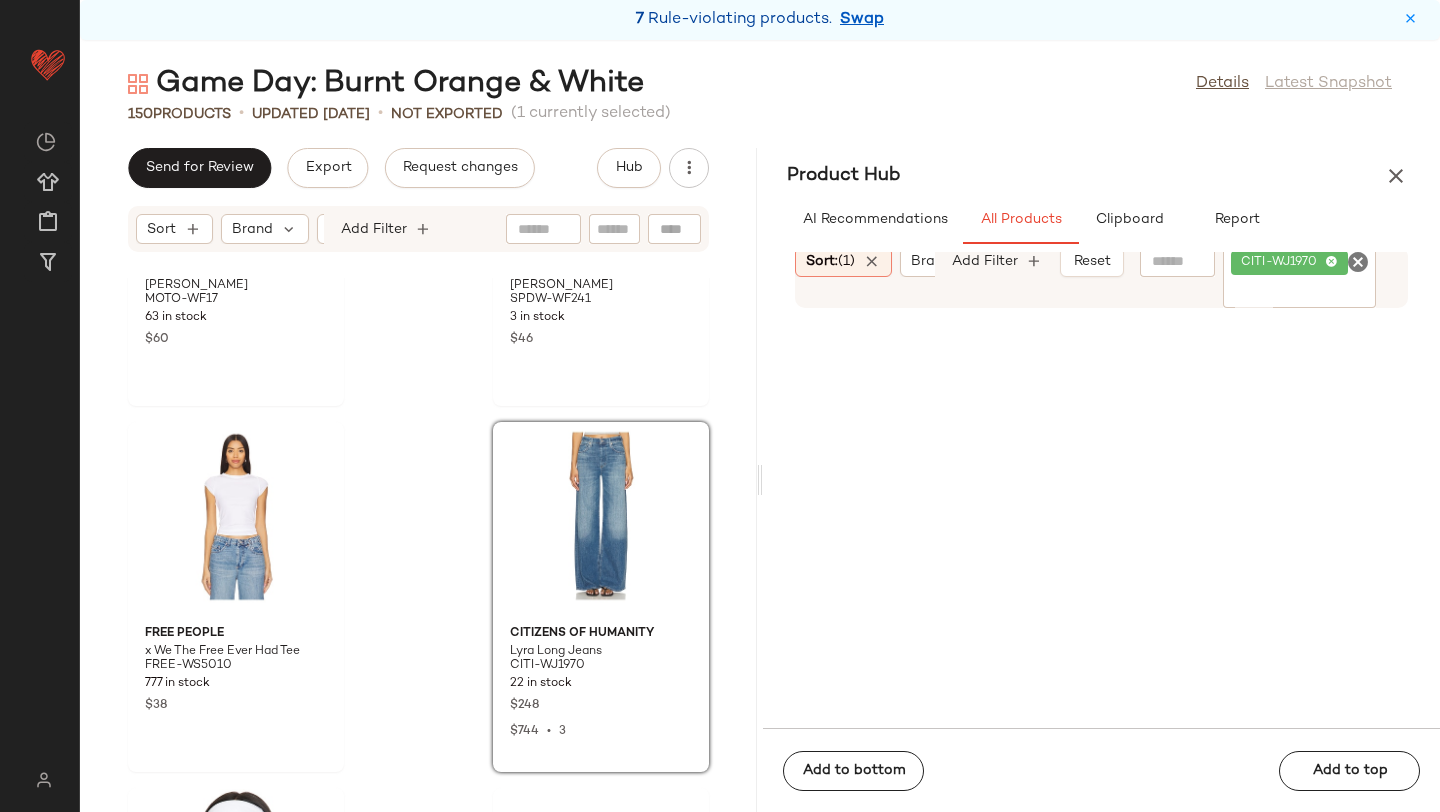 click on "MORE TO COME [PERSON_NAME] MOTO-WF17 63 in stock $60 superdown [PERSON_NAME] SPDW-WF241 3 in stock $46 Free People x We The Free Ever Had Tee FREE-WS5010 777 in stock $38 Citizens of Humanity Lyra Long Jeans CITI-WJ1970 22 in stock $248 $744  •  3 SHASHI Wide Jersey Headband Set SHAS-WA147 128 in stock $68 [PERSON_NAME] [PERSON_NAME] Chino Cap PLAU-MA10 439 in stock $50 $199  •  4 Luv AJ The Oval Bezel Chain Necklace LUVA-WL820 12 in stock $115 ALOHAS Tb.490 [PERSON_NAME] Sneaker ALOH-WZ228 3 in stock $220" 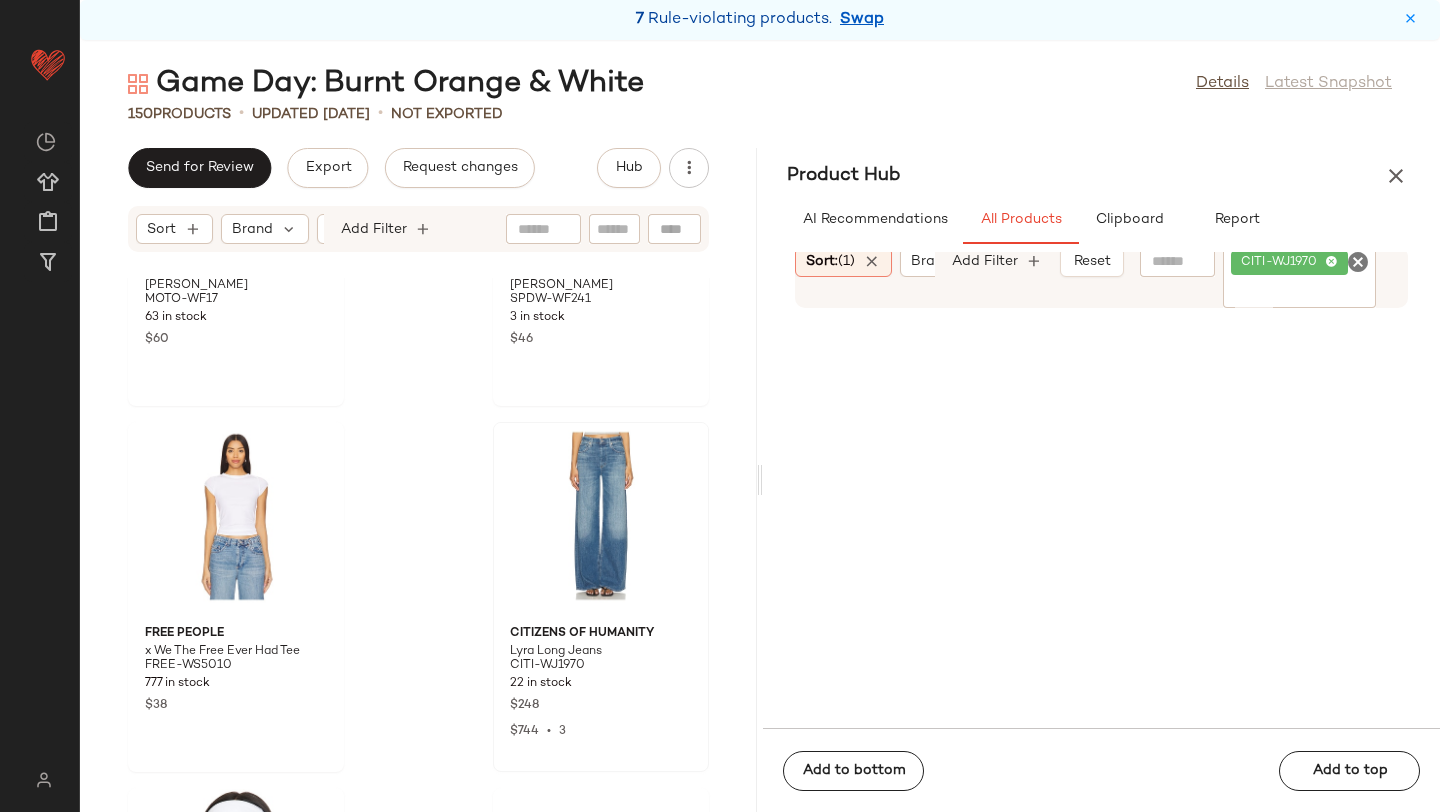 click 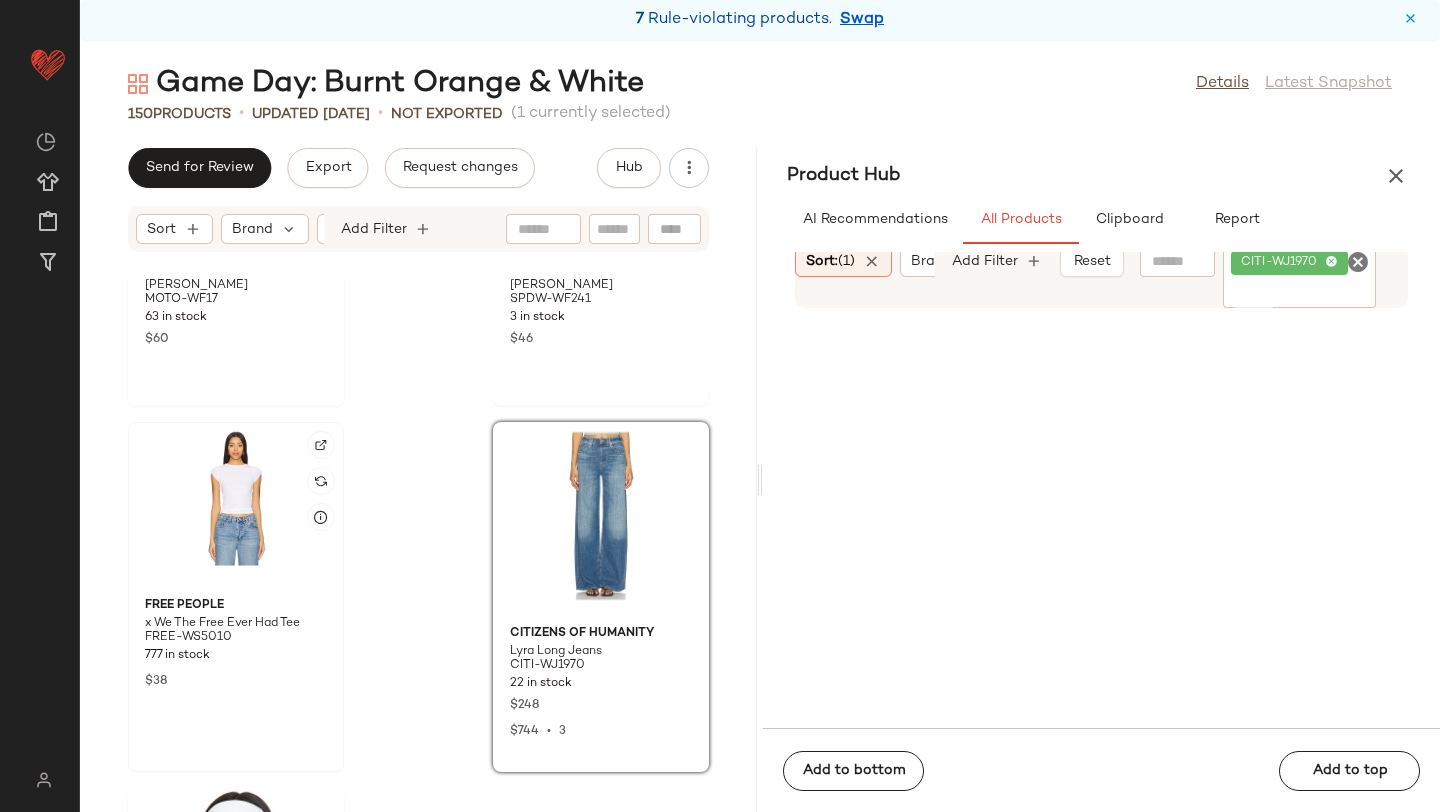 click 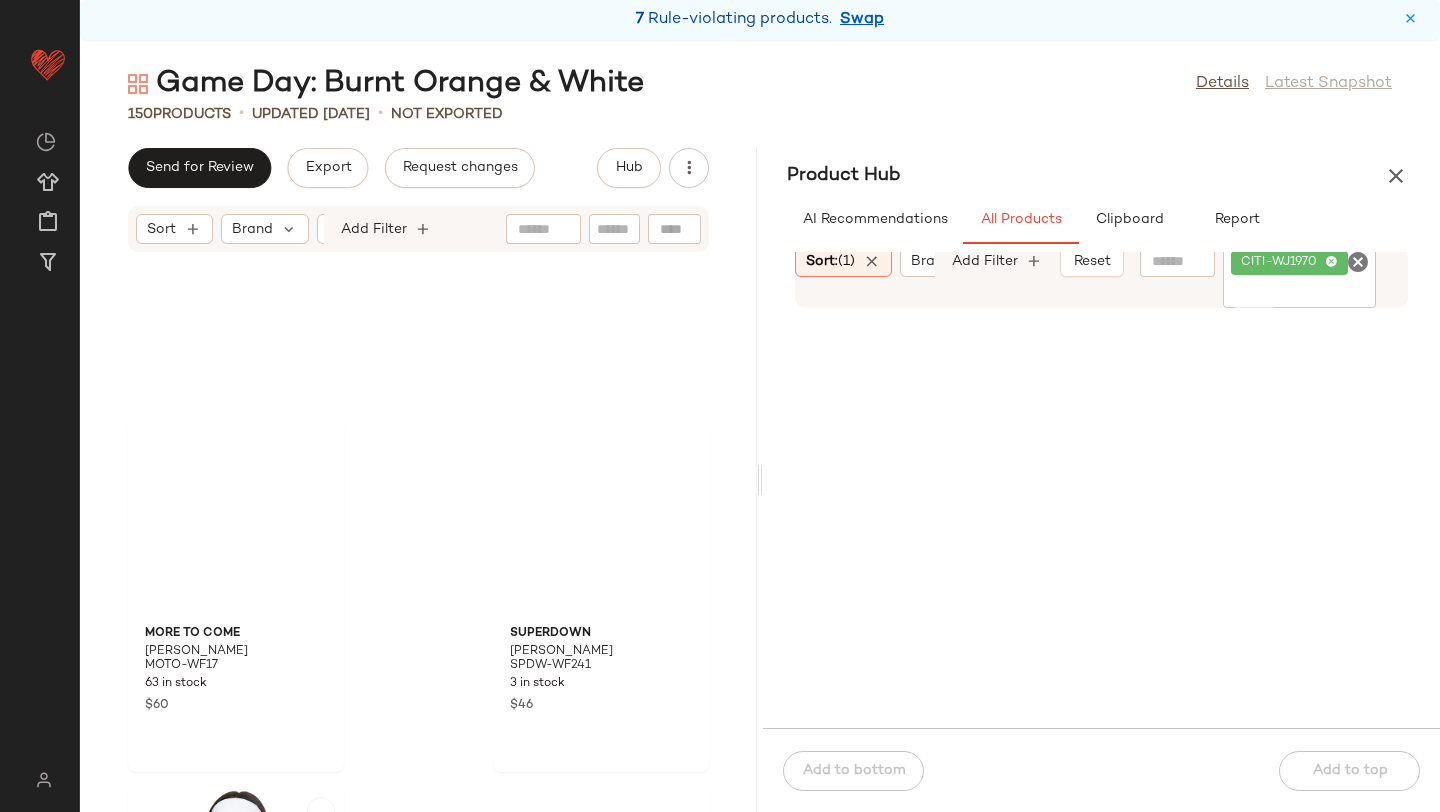 scroll, scrollTop: 23300, scrollLeft: 0, axis: vertical 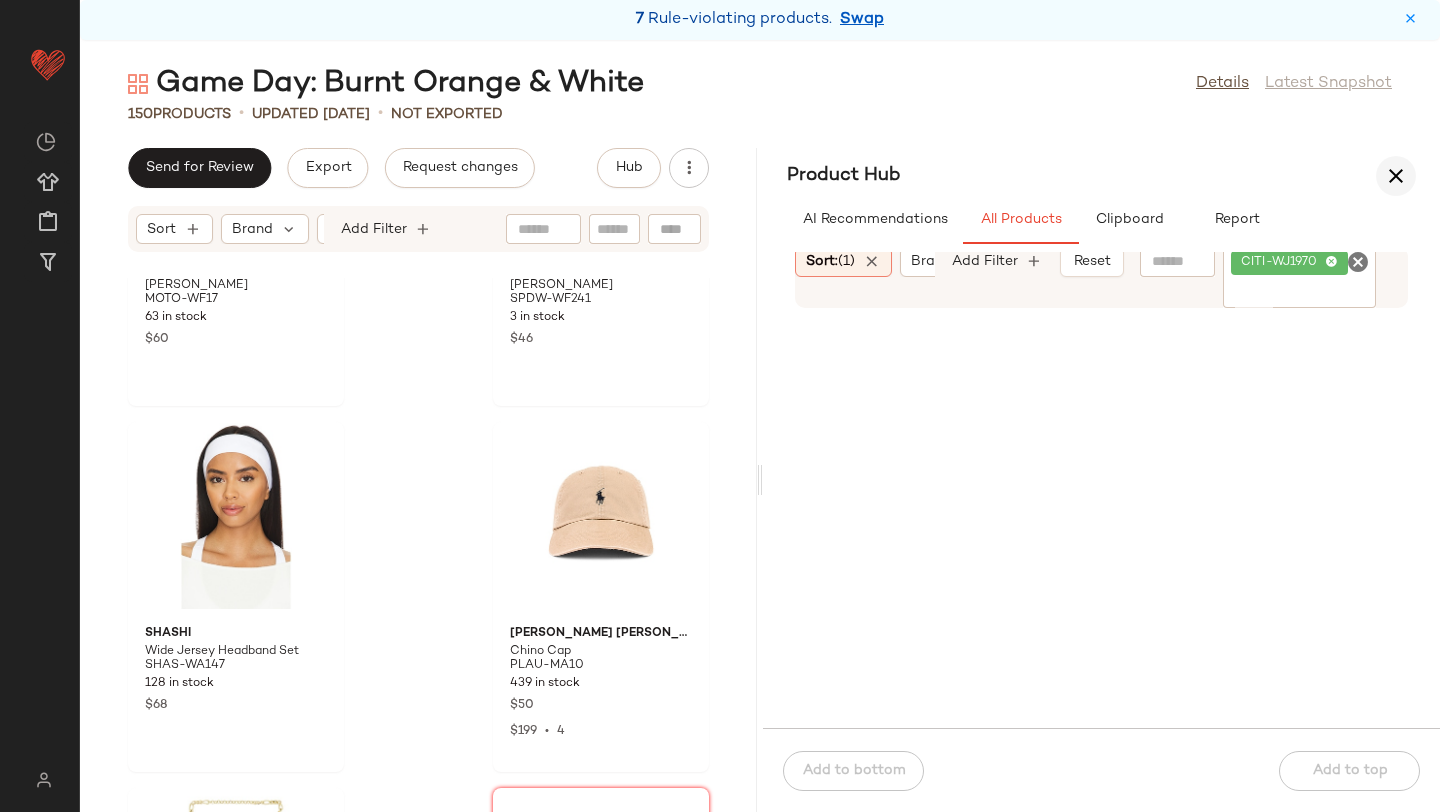 click at bounding box center (1396, 176) 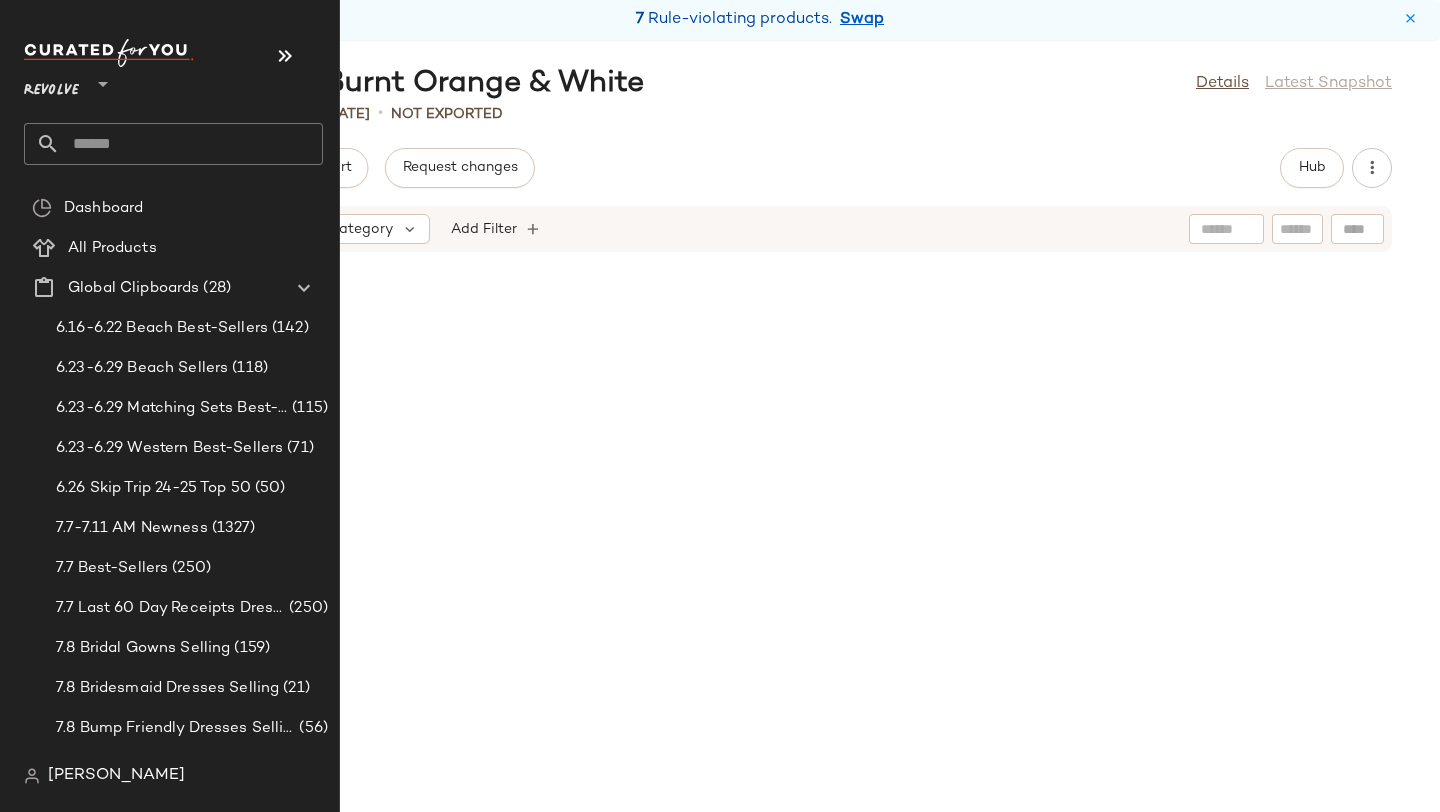 scroll, scrollTop: 0, scrollLeft: 0, axis: both 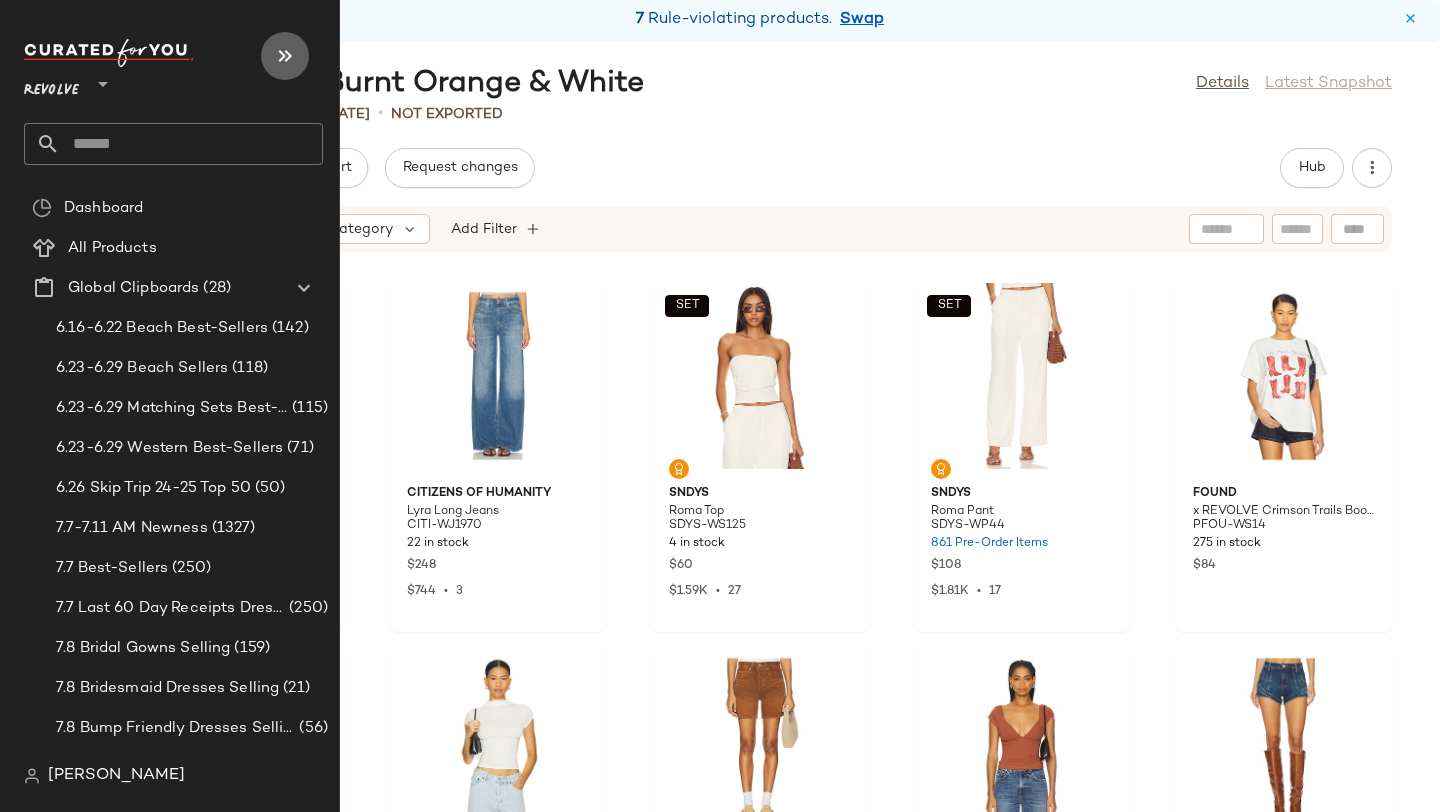 click at bounding box center (285, 56) 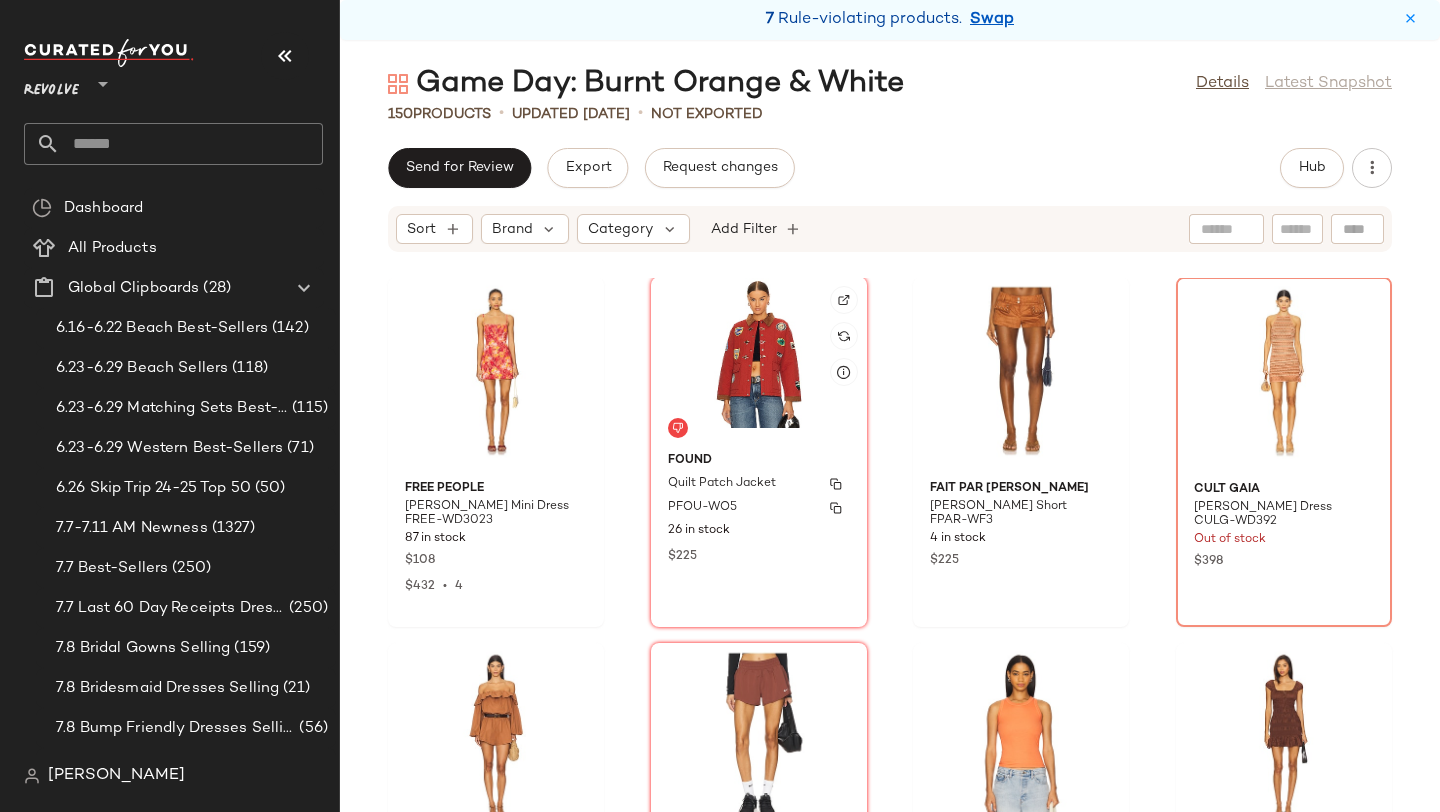 scroll, scrollTop: 9530, scrollLeft: 0, axis: vertical 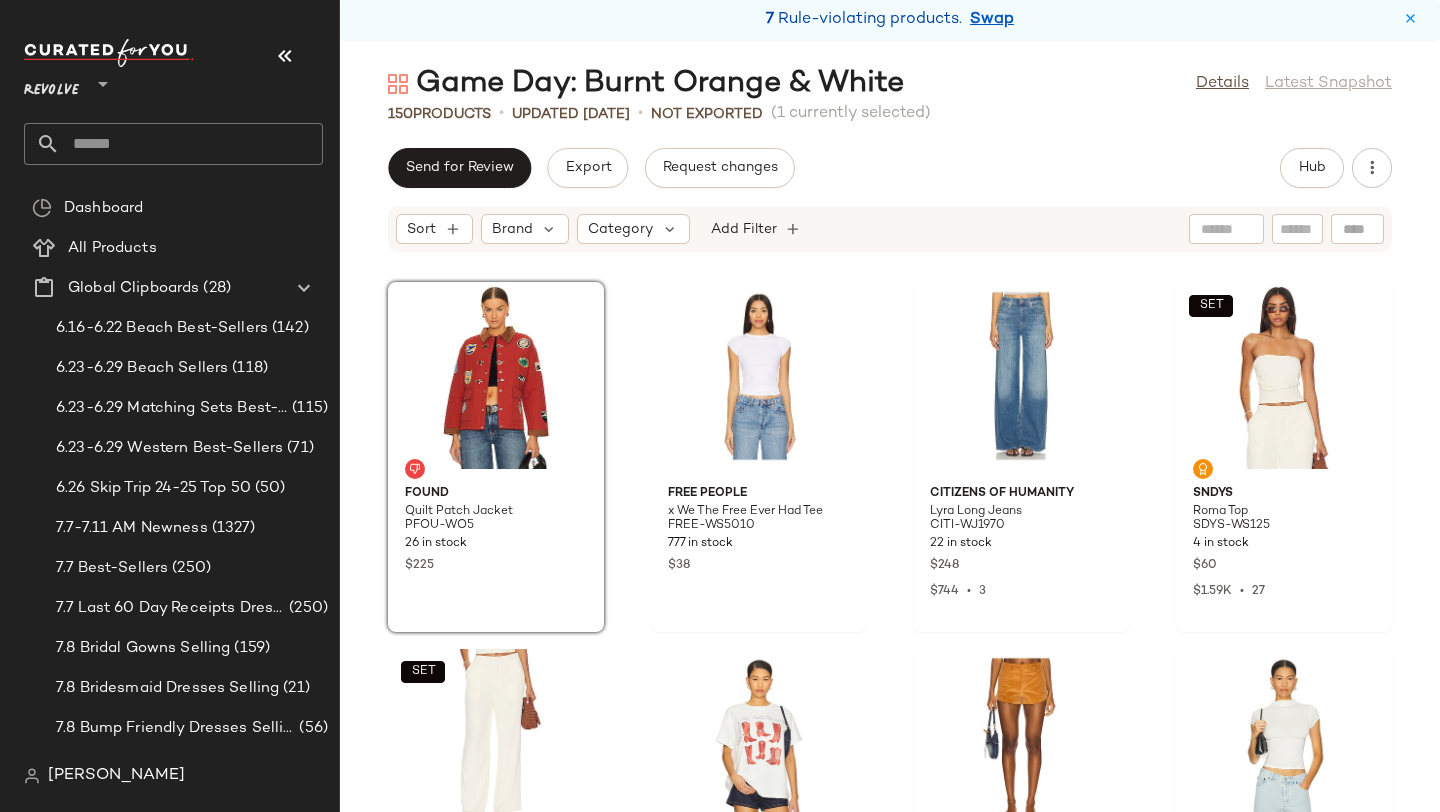 click on "Found Quilt Patch Jacket PFOU-WO5 26 in stock $225 Free People x We The Free Ever Had Tee FREE-WS5010 777 in stock $38 Citizens of Humanity Lyra Long Jeans CITI-WJ1970 22 in stock $248 $744  •  3  SET  SNDYS Roma Top SDYS-WS125 4 in stock $60 $1.59K  •  27  SET  SNDYS Roma Pant SDYS-WP44 861 Pre-Order Items $108 $1.81K  •  17 Found x REVOLVE Crimson Trails Boots Tee PFOU-WS14 275 in stock $84 LIONESS Saddle Short LIOR-WF49 347 in stock $59 Free People x REVOLVE Lola Tee FREE-WS5208 187 Pre-Order Items $38 LEVI'S 501 Mid Thigh Short LEIV-WF122 4 in stock $70 Free People x Intimately FP Duo Corset Cami FREE-WS5011 189 in stock $48 Free People x We The Free Crvy Mona High Rise Shorts FREE-WF339 237 in stock $78 $546  •  7 Steve Madden Gabrielle Top SMAD-WS124 28 in stock $59 $118  •  2 Negative Underwear Island Short NEGR-WF6 35 in stock $100 $200  •  2 Free People Sweet On You Crop FREE-WS5088 95 in stock $58 LIONESS Kourt Bloomers LIOR-WF9 586 in stock $59 $52  •  1  SET  superdown Maja Top $58 3" 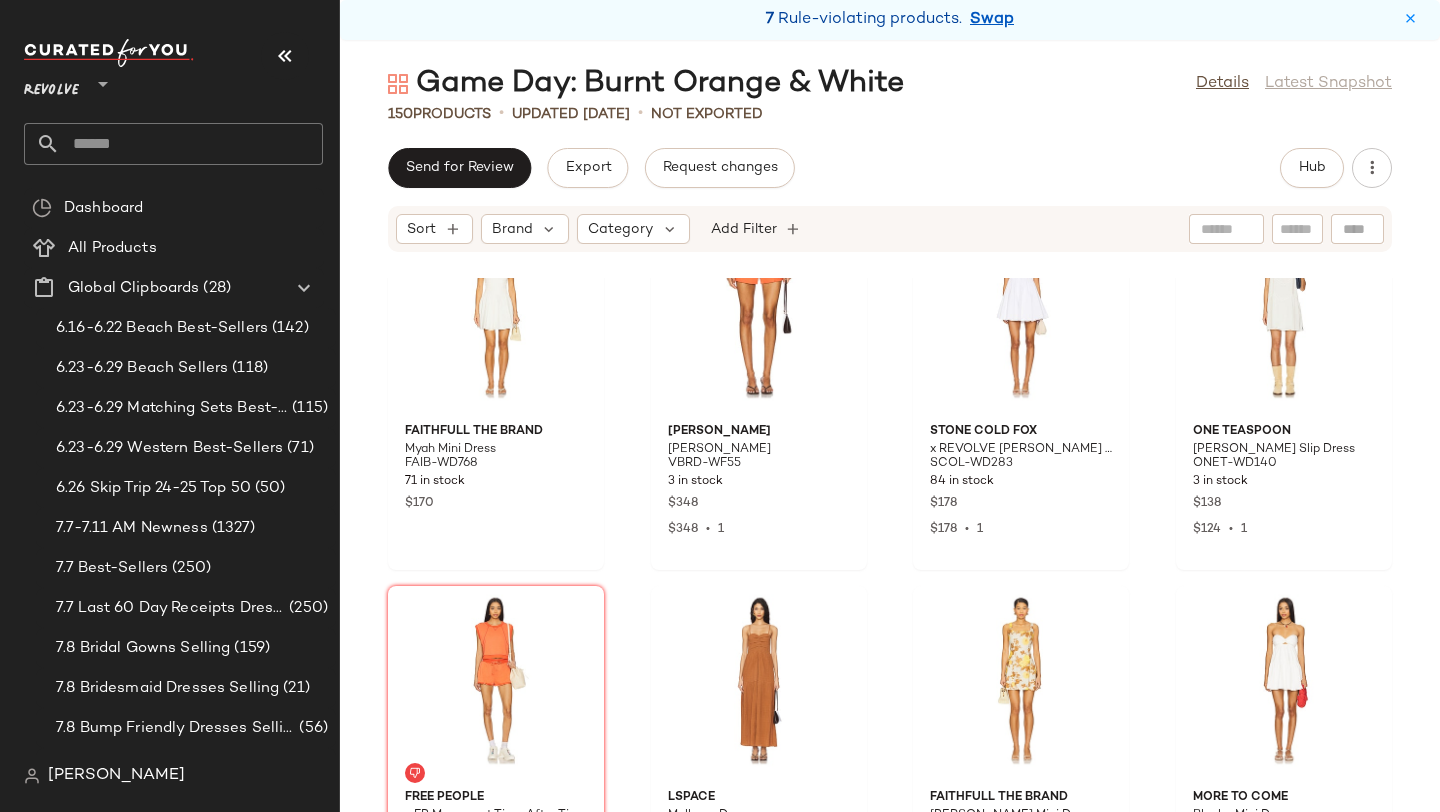 scroll, scrollTop: 8713, scrollLeft: 0, axis: vertical 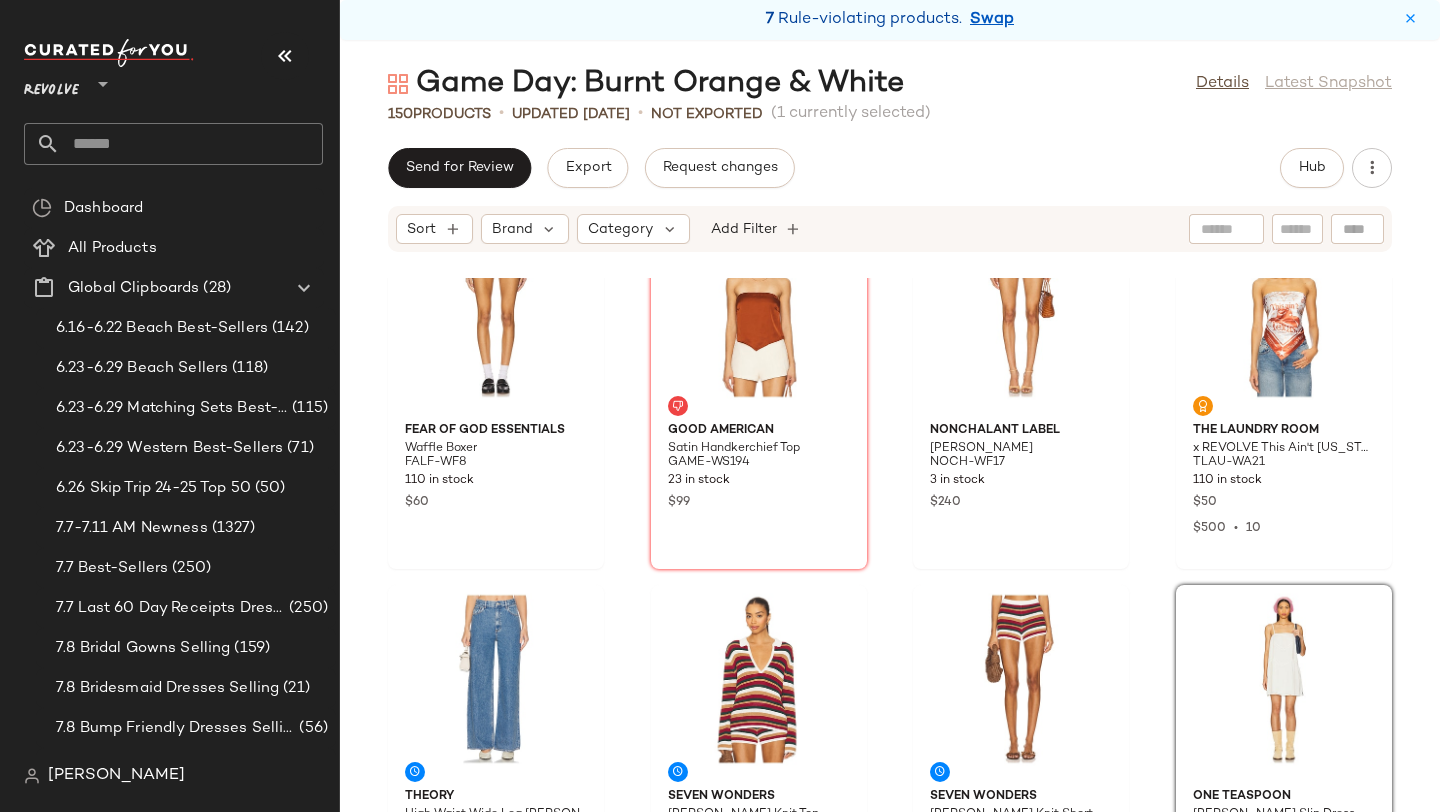click on "Fear of God ESSENTIALS Waffle Boxer FALF-WF8 110 in stock $60 Good American Satin Handkerchief Top GAME-WS194 23 in stock $99 NONchalant Label Aya Short NOCH-WF17 3 in stock $240 The Laundry Room x REVOLVE This Ain't Texas Bandana TLAU-WA21 110 in stock $50 $500  •  10 Theory High Waist Wide Leg Jean THEO-WJ2 23 in stock $275 SEVEN WONDERS Benson Knit Top SDER-WS19 17 in stock $80 SEVEN WONDERS Benson Knit Short SDER-WF4 10 in stock $71 One Teaspoon Alana Cotton Slip Dress ONET-WD140 3 in stock $138 $124  •  1 MORE TO COME Kiara Faux Suede Jacket MOTO-WO22 140 in stock $108 Maaji Satin Umber Balmy Bikini Top MAAJ-WX1171 20 in stock $99 Citizens of Humanity Marlow Vintage Short CITI-WF122 161 in stock $178 $712  •  4 superdown Janeka Jacket SPDW-WO178 51 in stock $110 Junk Food Coors Rodeo Tee JUNK-WS1813 49 in stock $48 $239  •  5 LIONESS Dynasty Mini Skort LIOR-WF15 1 in stock $69 HEARTLOOM Dahlia Top HEAR-WS416 259 in stock $99 $287  •  3 Abrand 99 Skirt ABRR-WQ30 89 in stock $98" 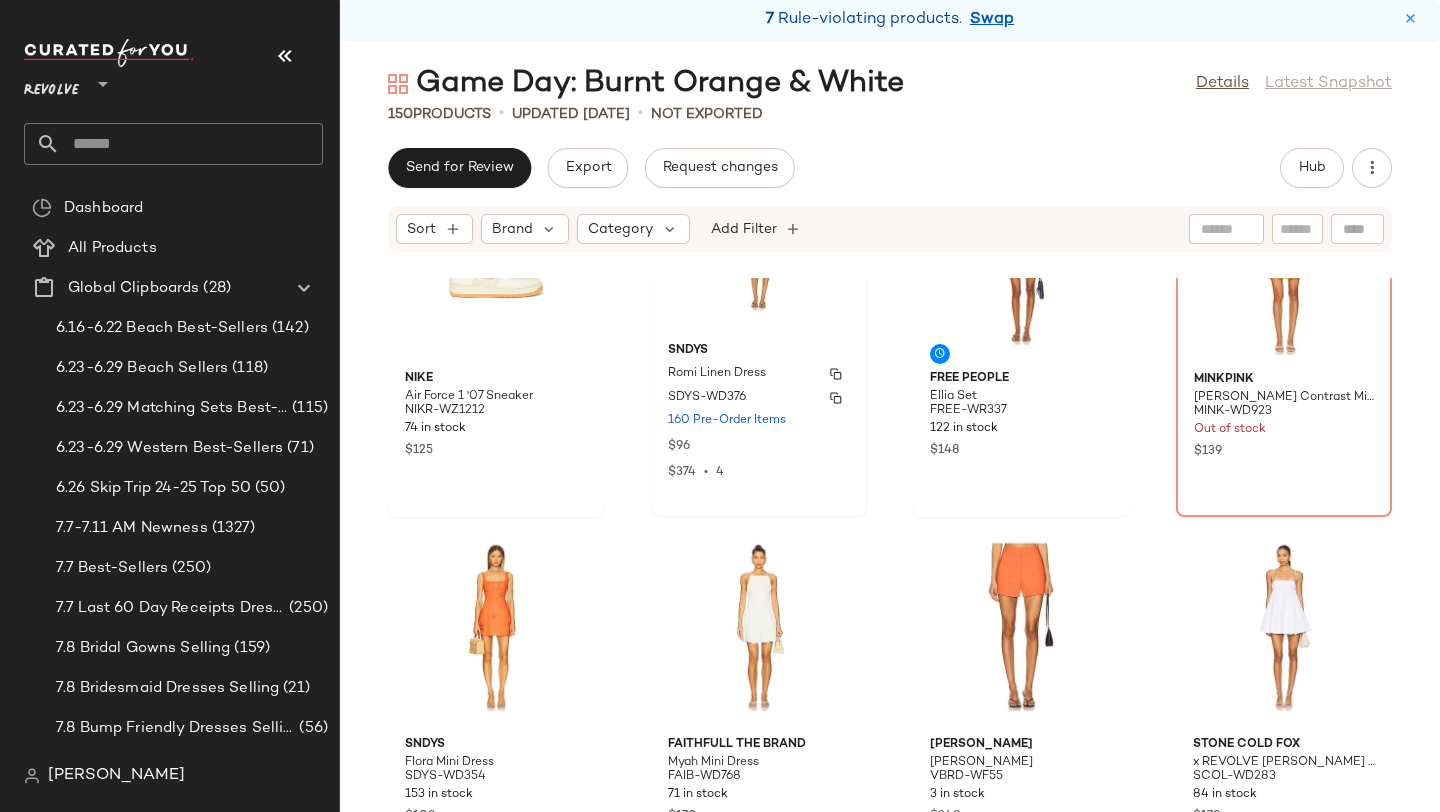 scroll, scrollTop: 8550, scrollLeft: 0, axis: vertical 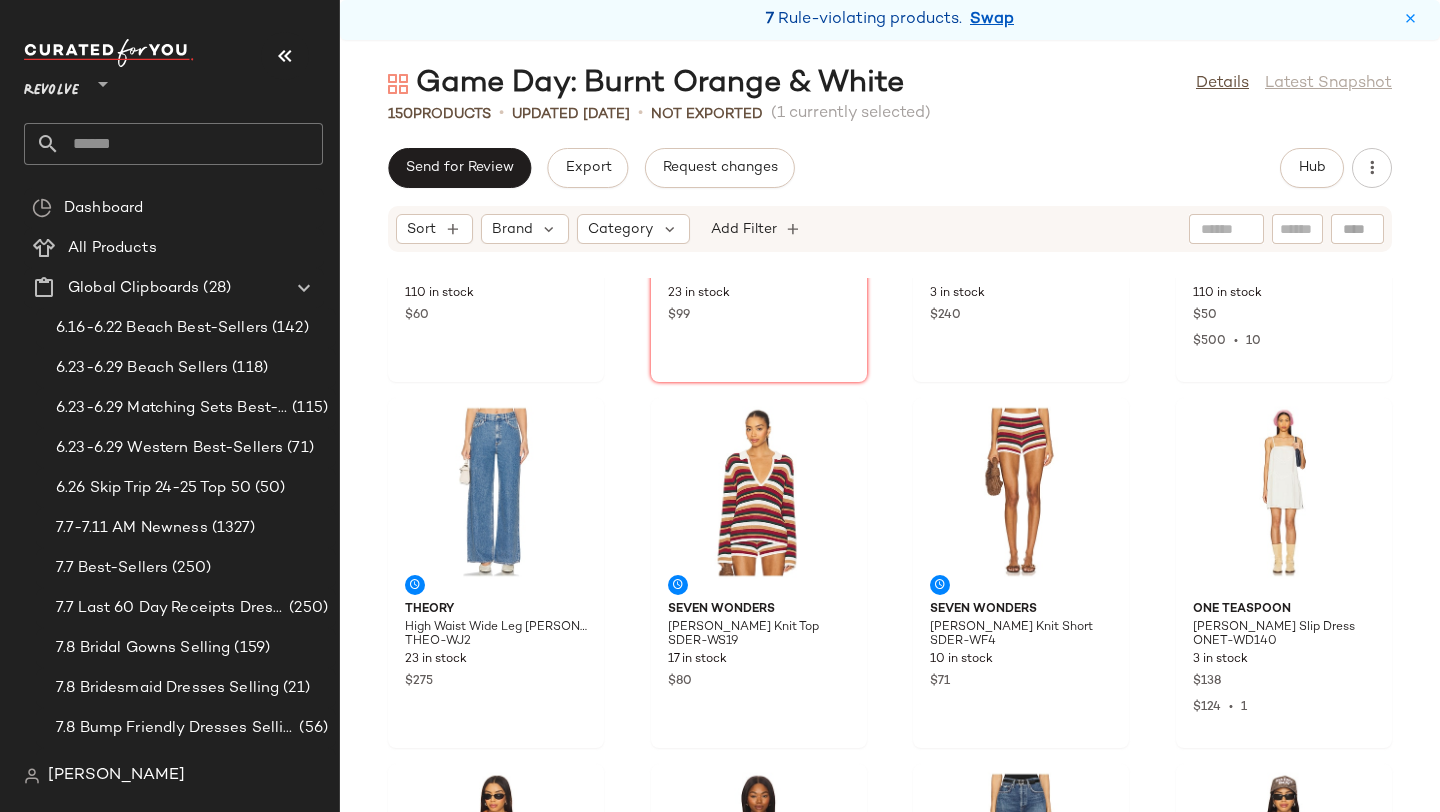 drag, startPoint x: 707, startPoint y: 547, endPoint x: 633, endPoint y: 636, distance: 115.74541 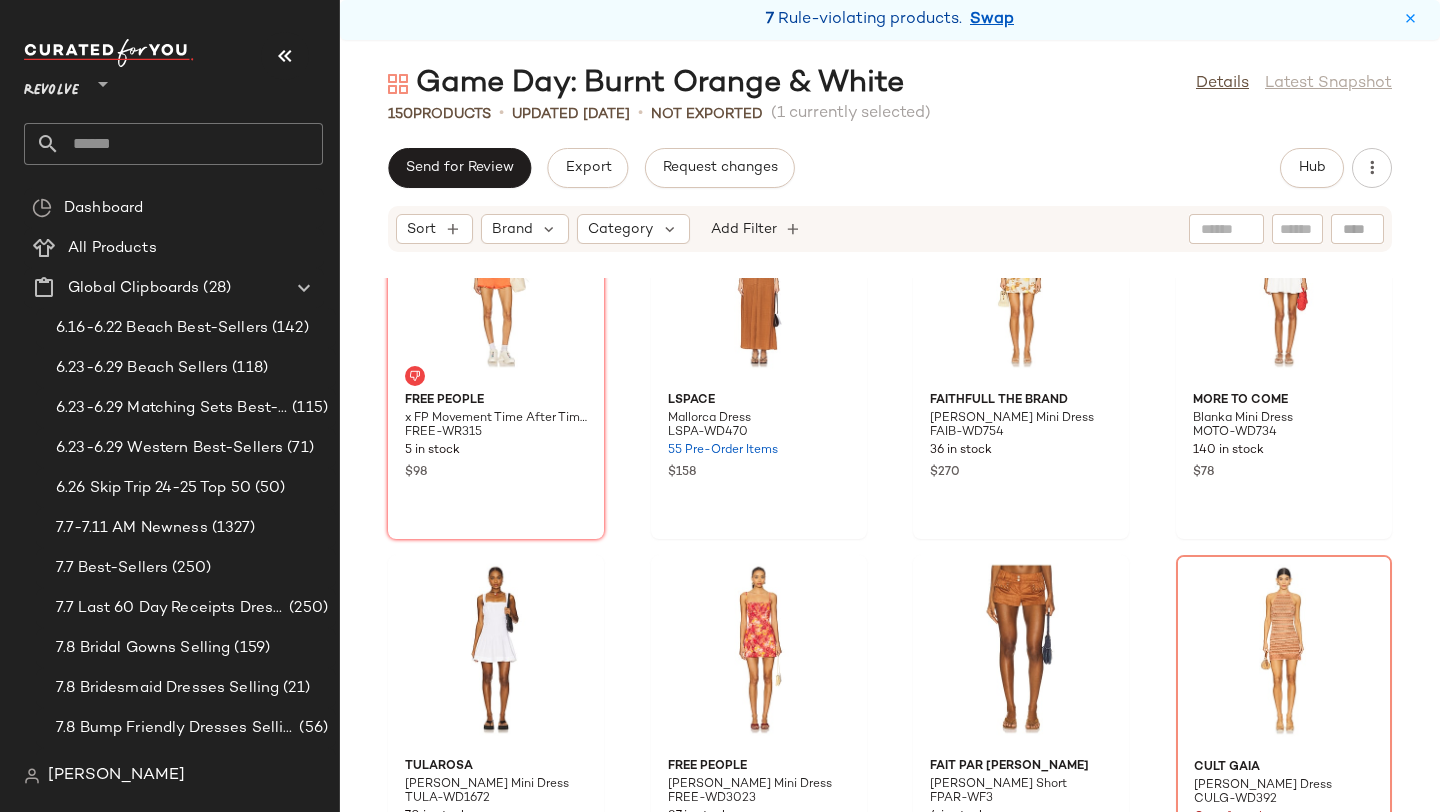 scroll, scrollTop: 9290, scrollLeft: 0, axis: vertical 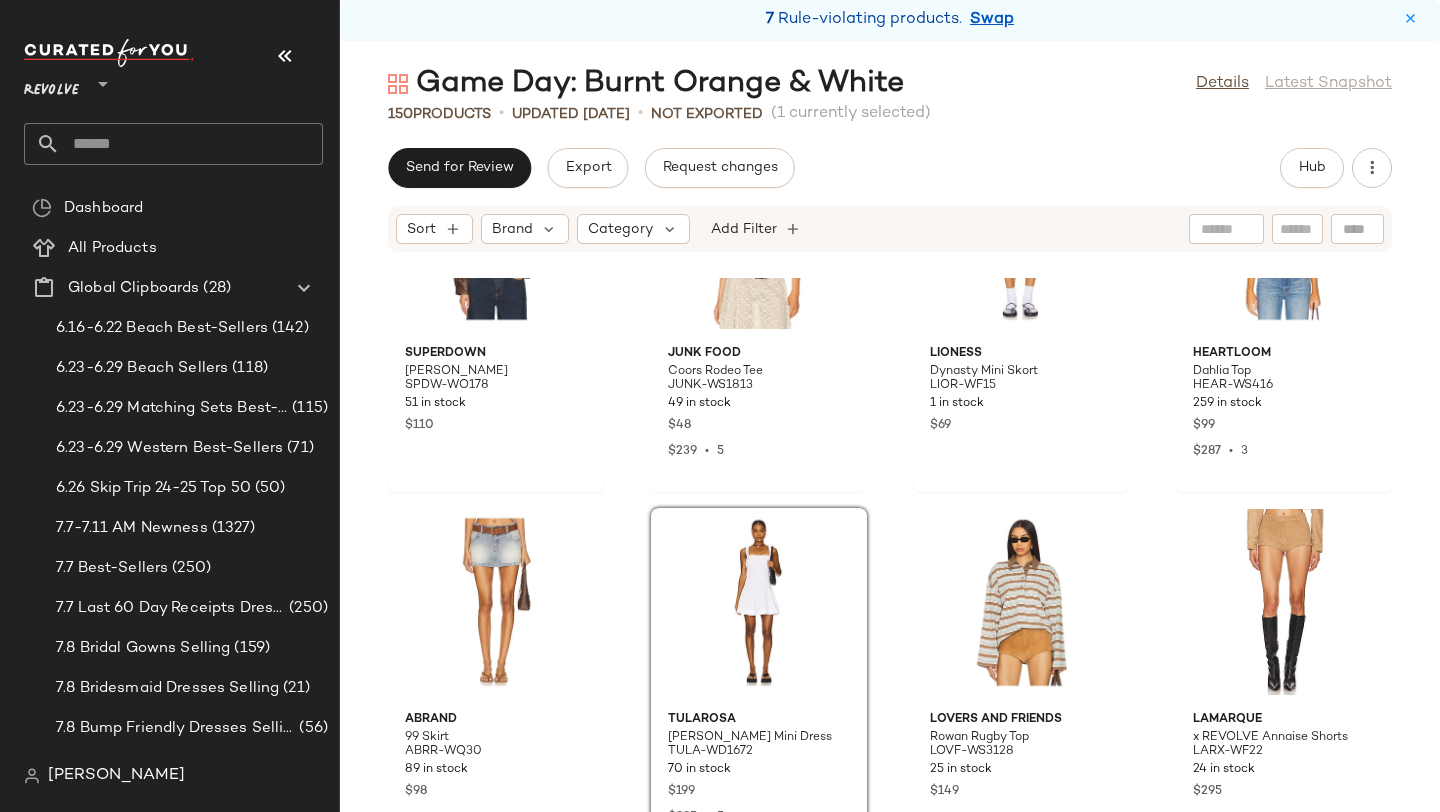 click on "superdown Janeka Jacket SPDW-WO178 51 in stock $110 Junk Food Coors Rodeo Tee JUNK-WS1813 49 in stock $48 $239  •  5 LIONESS Dynasty Mini Skort LIOR-WF15 1 in stock $69 HEARTLOOM Dahlia Top HEAR-WS416 259 in stock $99 $287  •  3 Abrand 99 Skirt ABRR-WQ30 89 in stock $98 Tularosa Lena Mini Dress TULA-WD1672 70 in stock $199 $995  •  5 Lovers and Friends Rowan Rugby Top LOVF-WS3128 25 in stock $149 LAMARQUE x REVOLVE Annaise Shorts LARX-WF22 24 in stock $295 Citizens of Humanity Lowen Polo Shirt CITI-WS350 77 Pre-Order Items $178 Citizens of Humanity Marlow Welt Pocket Short CITI-WF128 80 Pre-Order Items $198 superdown Delphi Top SPDW-WS2132 168 in stock $48 $664  •  14 superdown Delphi Skirt SPDW-WQ453 188 in stock $42 $252  •  6 The Laundry Room X Revolve Kiss Me Cowboy Bandana TLAU-WA22 49 in stock $50 $250  •  5 Understated Leather x REVOLVE Perfect Suede Short UNDR-WF19 74 in stock $298 Frankies Bikinis Lullaby Knit Halter FRBI-WS98 61 in stock $110 $550  •  5 Frankies Bikinis FRBI-WF72 $125" 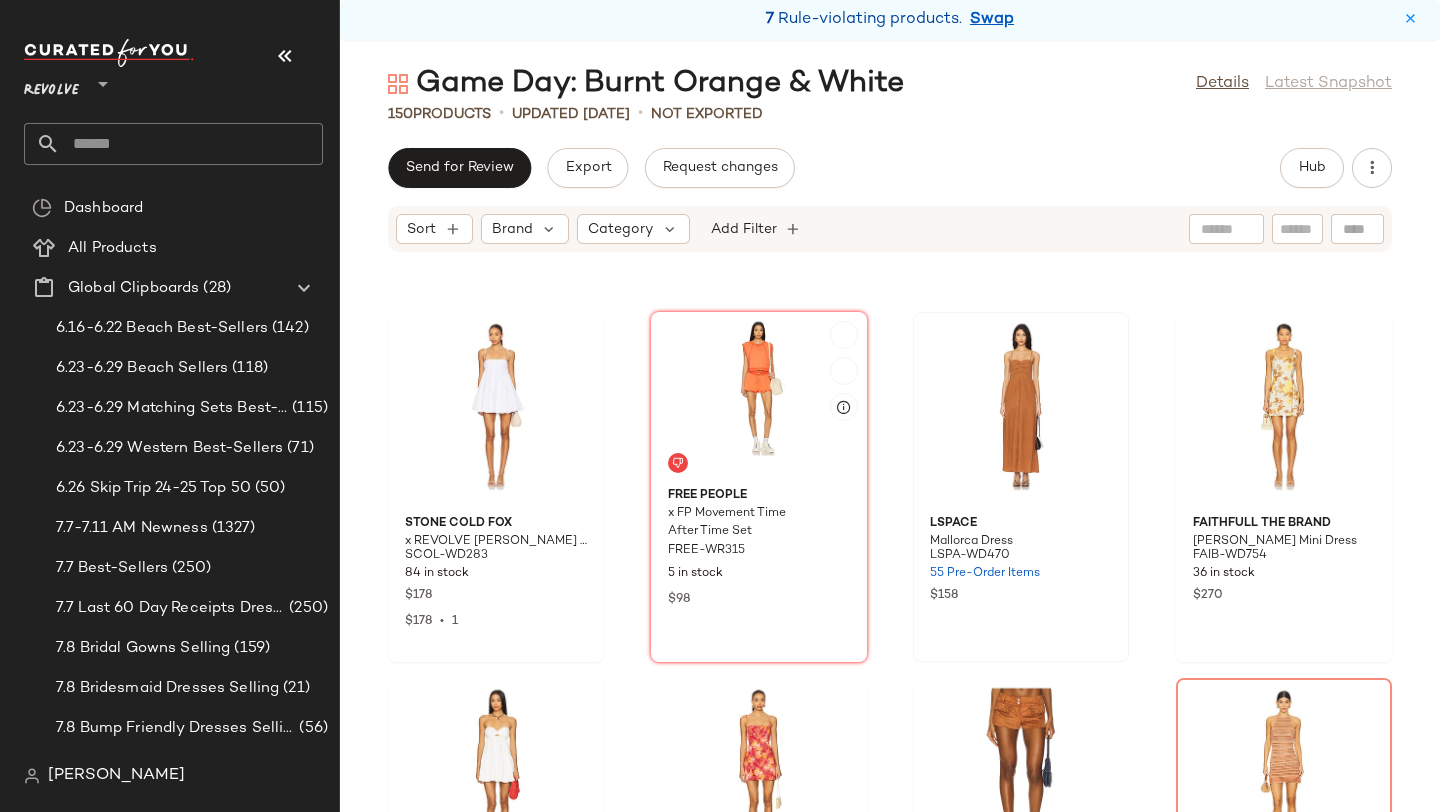 scroll, scrollTop: 9106, scrollLeft: 0, axis: vertical 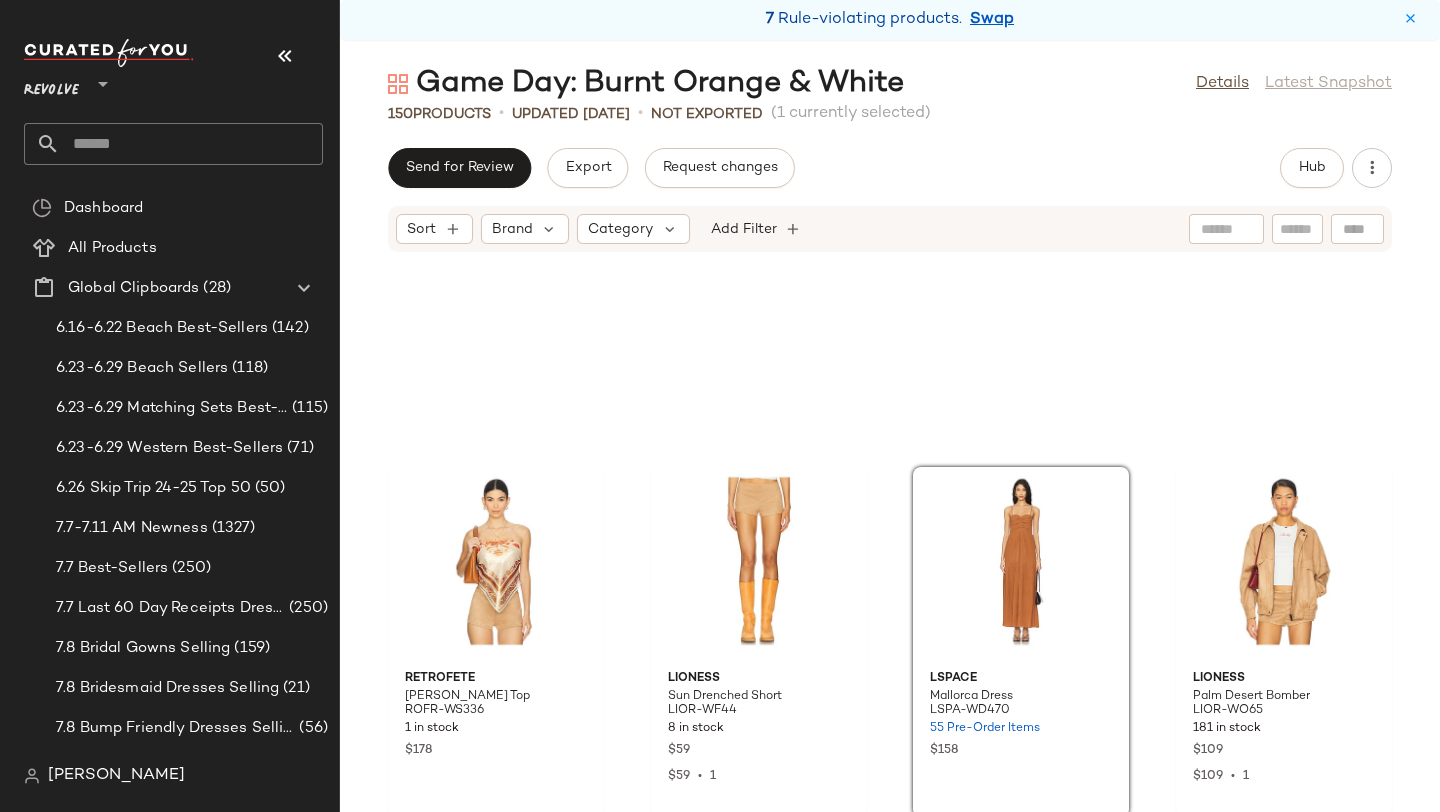 click on "retrofete Noelle Top ROFR-WS336 1 in stock $178 LIONESS Sun Drenched Short LIOR-WF44 8 in stock $59 $59  •  1 LSPACE Mallorca Dress LSPA-WD470 55 Pre-Order Items $158 LIONESS Palm Desert Bomber LIOR-WO65 181 in stock $109 $109  •  1 Show Me Your Mumu Crossroads Corset Top SHOW-WS522 58 in stock $128 $115  •  1 Show Me Your Mumu Statesboro Skort SHOW-WF151 82 in stock $138 $138  •  1 LNA Lanai Ribbed Tank LNA-WS1582 9 in stock $70 $840  •  12 LNA Steph Ribbed Skirt LNA-WQ37 38 in stock $128 $384  •  3 THE UPSIDE Vadella Top UPSD-WS51 39 in stock $240 THE UPSIDE Vadella Short UPSD-WF37 39 in stock $140 Veronica Beard Cullen Tank VBRD-WS220 13 in stock $178 Veronica Beard Mulberry Short VBRD-WF53 22 in stock $248 h:ours Carola Embellished Top HURR-WS578 9 in stock $258 Hudson Jeans X Brooks Nader Mignon Mini Skirt HUDSON-WQ54 2 in stock $165 Lele Sadoughi Broadway Hoop Earring LELE-WL269 27 in stock $95 Nike Air Force 1 '07 Sneaker NIKR-WZ1212 74 in stock $125" 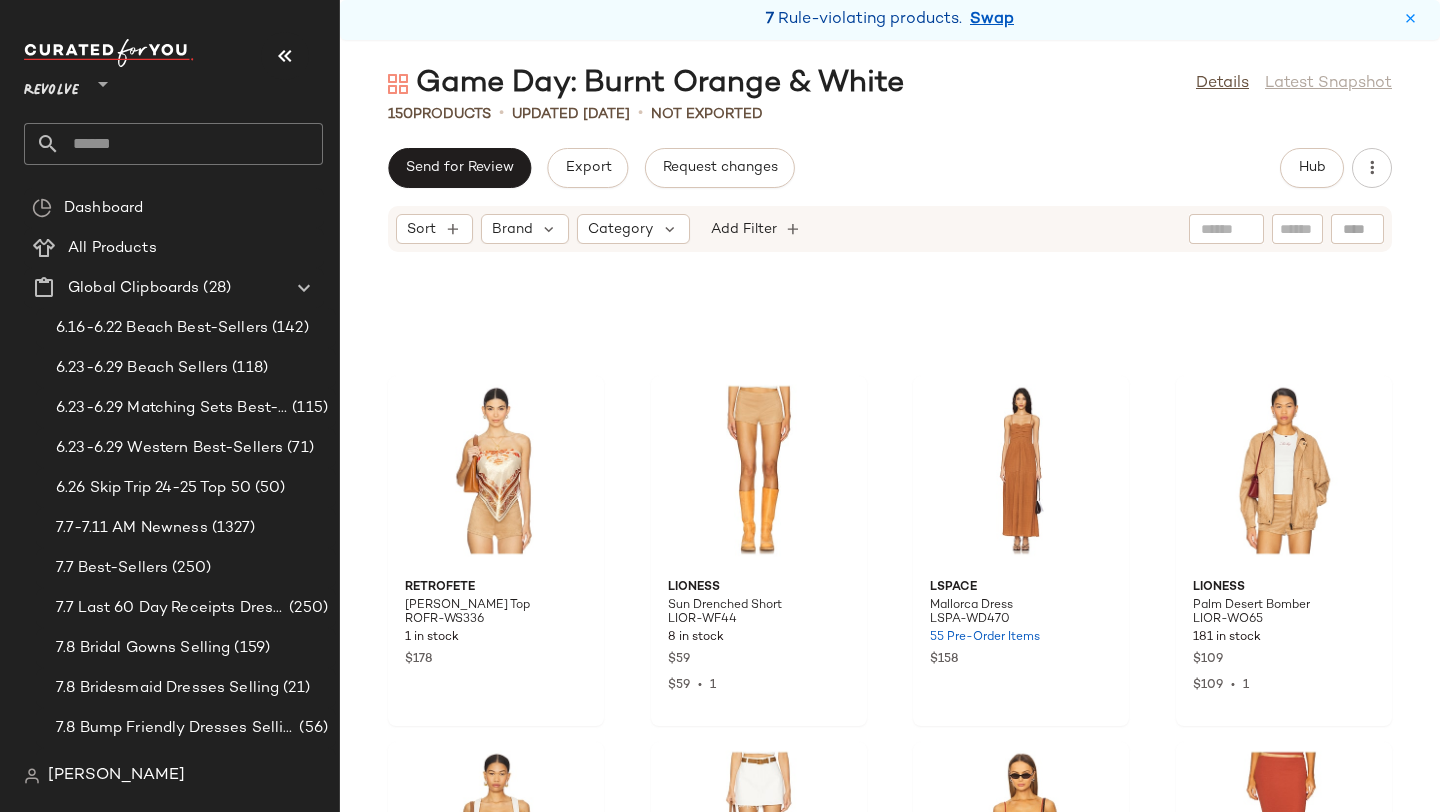 scroll, scrollTop: 7248, scrollLeft: 0, axis: vertical 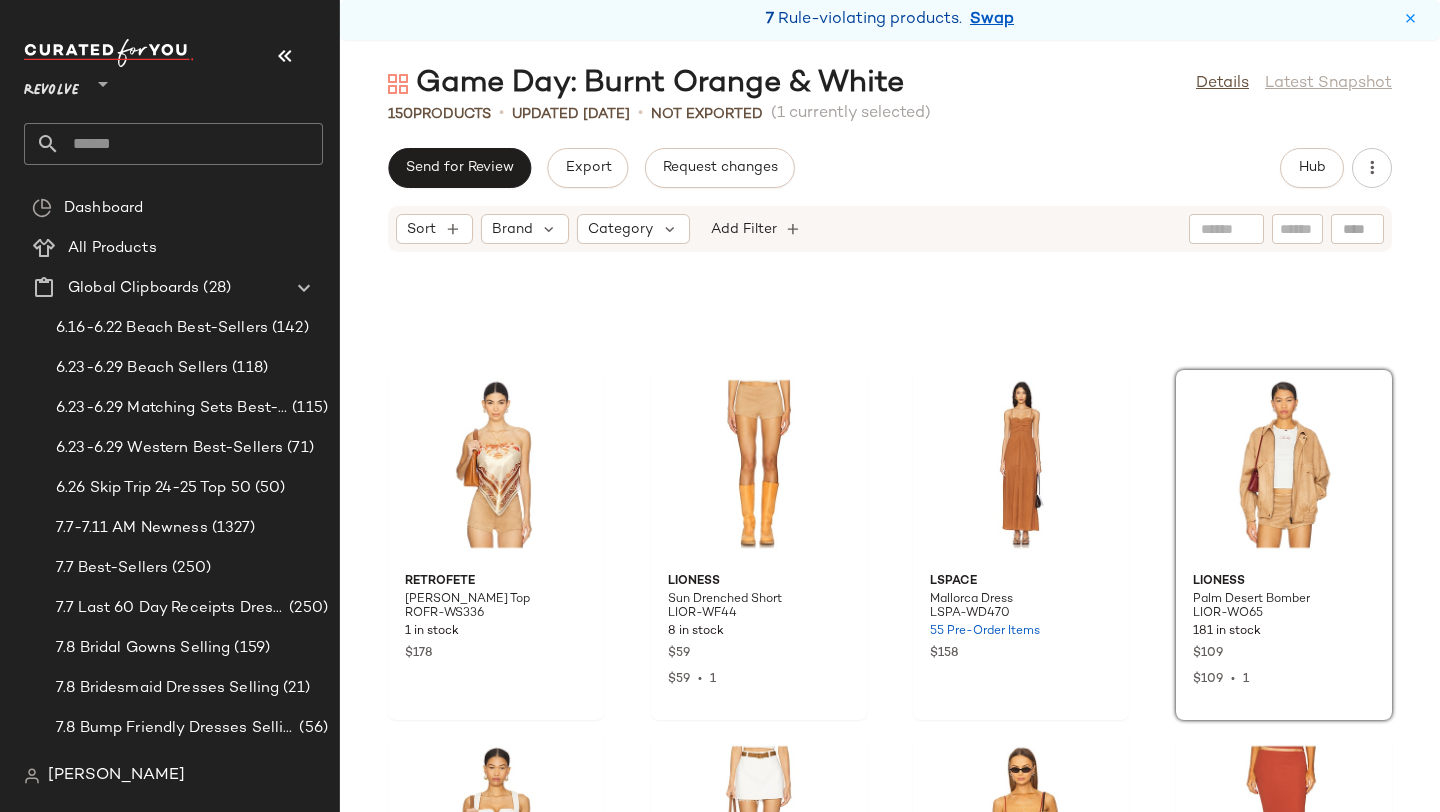 drag, startPoint x: 1209, startPoint y: 513, endPoint x: 1168, endPoint y: 513, distance: 41 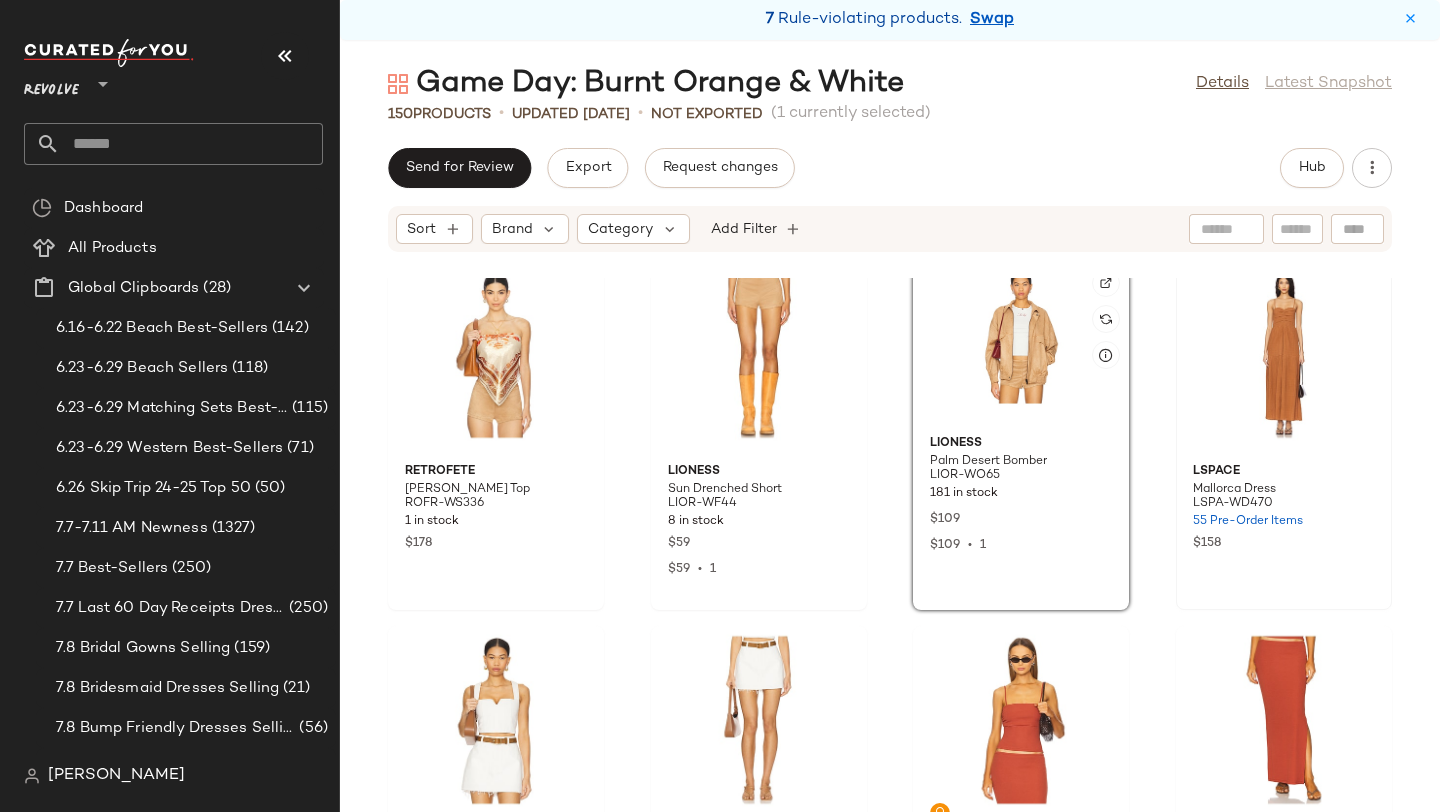 scroll, scrollTop: 7403, scrollLeft: 0, axis: vertical 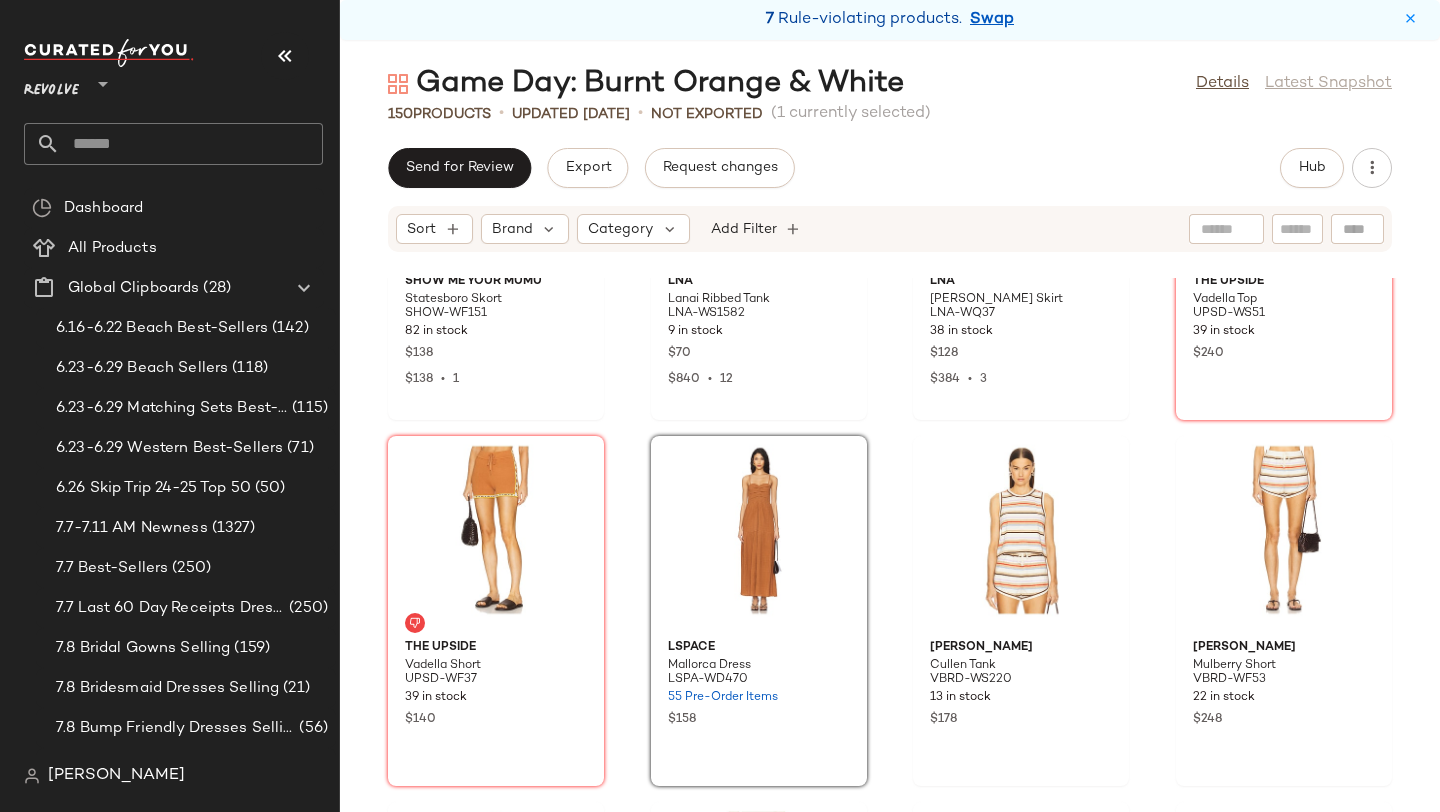click on "Show Me Your Mumu Statesboro Skort SHOW-WF151 82 in stock $138 $138  •  1 LNA Lanai Ribbed Tank LNA-WS1582 9 in stock $70 $840  •  12 LNA Steph Ribbed Skirt LNA-WQ37 38 in stock $128 $384  •  3 THE UPSIDE Vadella Top UPSD-WS51 39 in stock $240 THE UPSIDE Vadella Short UPSD-WF37 39 in stock $140 LSPACE Mallorca Dress LSPA-WD470 55 Pre-Order Items $158 Veronica Beard Cullen Tank VBRD-WS220 13 in stock $178 Veronica Beard Mulberry Short VBRD-WF53 22 in stock $248 h:ours Carola Embellished Top HURR-WS578 9 in stock $258 Hudson Jeans X Brooks Nader Mignon Mini Skirt HUDSON-WQ54 2 in stock $165 Lele Sadoughi Broadway Hoop Earring LELE-WL269 27 in stock $95 Nike Air Force 1 '07 Sneaker NIKR-WZ1212 74 in stock $125 Free People Ellia Set FREE-WR337 122 in stock $148 MINKPINK Jacques Contrast Mini Dress MINK-WD923 Out of stock $139 SNDYS Flora Mini Dress SDYS-WD354 153 in stock $108 $108  •  1 FAITHFULL THE BRAND Myah Mini Dress FAIB-WD768 71 in stock $170" 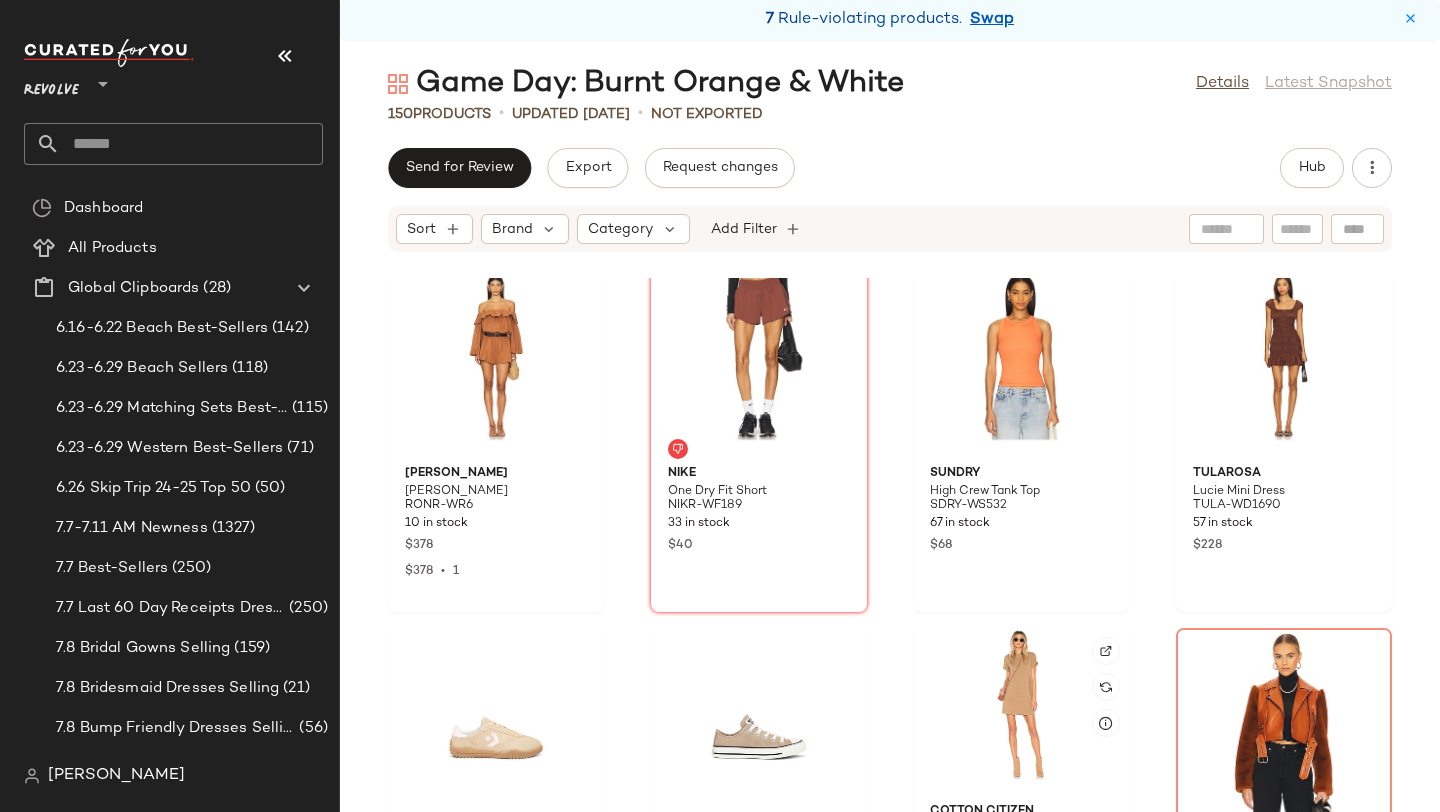scroll, scrollTop: 9932, scrollLeft: 0, axis: vertical 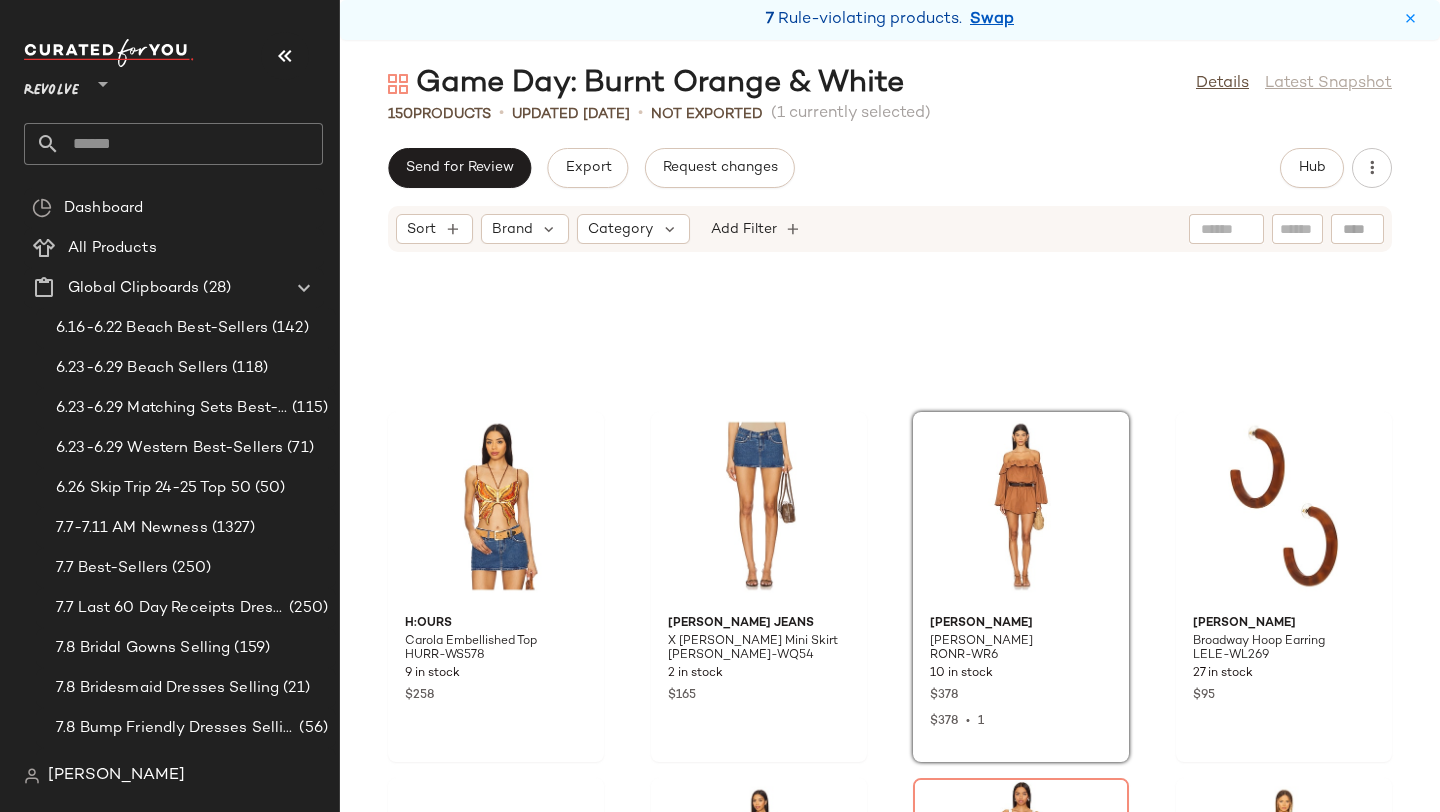 click on "h:ours Carola Embellished Top HURR-WS578 9 in stock $258 Hudson Jeans X Brooks Nader Mignon Mini Skirt HUDSON-WQ54 2 in stock $165 Ronny Kobo Beatriz Romper RONR-WR6 10 in stock $378 $378  •  1 Lele Sadoughi Broadway Hoop Earring LELE-WL269 27 in stock $95 Nike Air Force 1 '07 Sneaker NIKR-WZ1212 74 in stock $125 Free People Ellia Set FREE-WR337 122 in stock $148 MINKPINK Jacques Contrast Mini Dress MINK-WD923 Out of stock $139 SNDYS Flora Mini Dress SDYS-WD354 153 in stock $108 $108  •  1 FAITHFULL THE BRAND Myah Mini Dress FAIB-WD768 71 in stock $170 Veronica Beard Jazmin Short VBRD-WF55 3 in stock $348 $348  •  1 Stone Cold Fox x REVOLVE Shane Mini Dress SCOL-WD283 84 in stock $178 $178  •  1 Free People x FP Movement Time After Time Set FREE-WR315 5 in stock $98 FAITHFULL THE BRAND Felice Mini Dress FAIB-WD754 36 in stock $270 MORE TO COME Blanka Mini Dress MOTO-WD734 140 in stock $78 Free People Kerri Mini Dress FREE-WD3023 87 in stock $108 $432  •  4 Fait Par Foutch Bobbi Trouser Short $225" 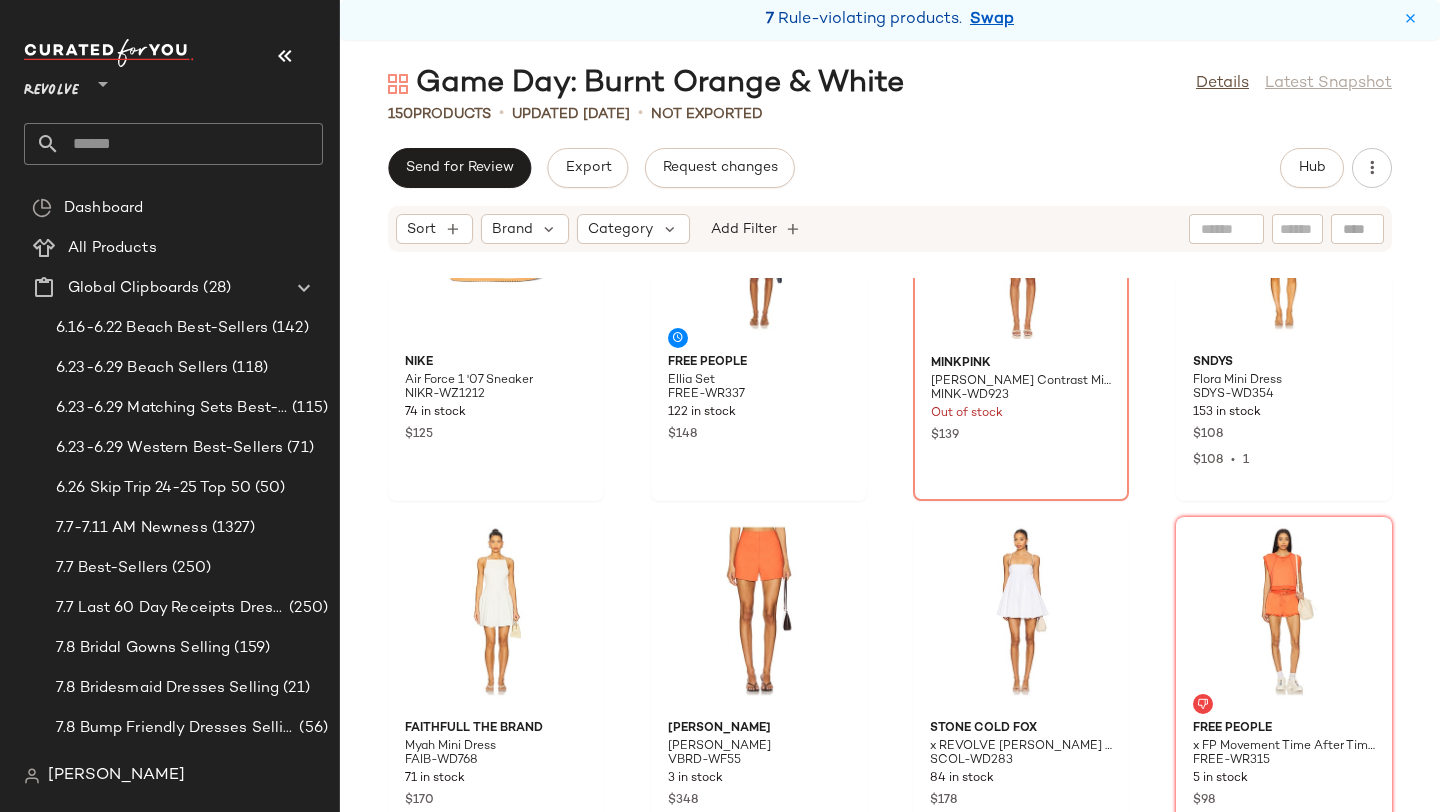 scroll, scrollTop: 8932, scrollLeft: 0, axis: vertical 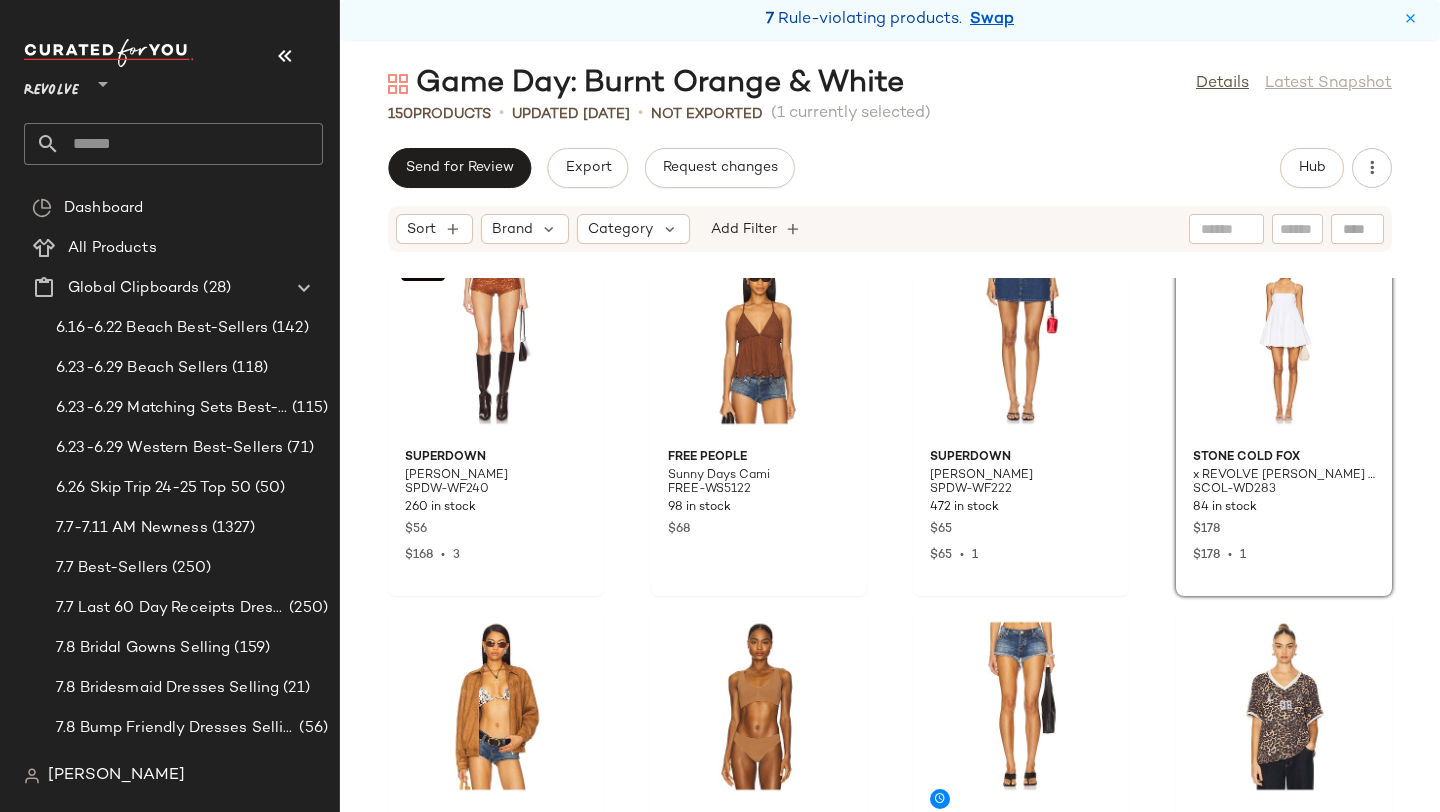click on "Negative Underwear Island Short NEGR-WF6 35 in stock $100 $200  •  2 Free People Sweet On You Crop FREE-WS5088 95 in stock $58 LIONESS Kourt Bloomers LIOR-WF9 586 in stock $59 $52  •  1  SET  superdown Maja Top SPDW-WS2069 299 in stock $58 $174  •  3  SET  superdown Maja Short SPDW-WF240 260 in stock $56 $168  •  3 Free People Sunny Days Cami FREE-WS5122 98 in stock $68 superdown Tayler Skort SPDW-WF222 472 in stock $65 $65  •  1 Stone Cold Fox x REVOLVE Shane Mini Dress SCOL-WD283 84 in stock $178 $178  •  1 MORE TO COME Bella Faux Suede Fringe Jacket MOTO-WO25 41 in stock $98 $294  •  3 Commando Ballet Body Bralette CMAN-WI370 33 in stock $64 One Teaspoon Bonitas Low Waist Denim Short ONET-WF305 88 in stock $110 LIONESS Spectate Top LIOR-WS118 97 in stock $59 GUIZIO Micro Mini Stretch Skirt DGUI-WQ44 212 in stock $78 retrofete Luz Crochet Top ROFR-WS334 49 Pre-Order Items $268 $268  •  1 Lovers and Friends Morgan Mini Skirt LOVF-WQ871 48 in stock $89 $78  •  1 Citizens of Humanity $158" 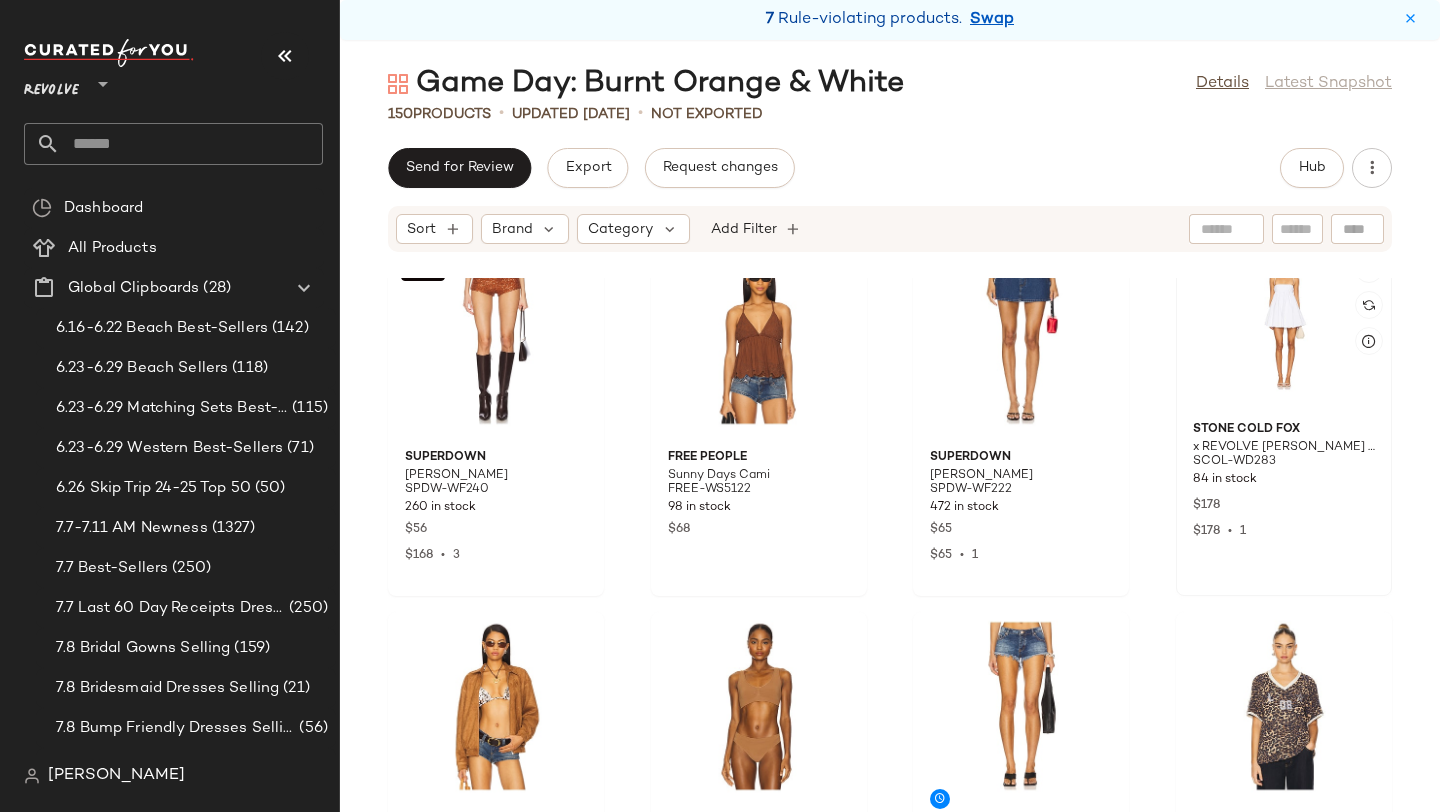 click 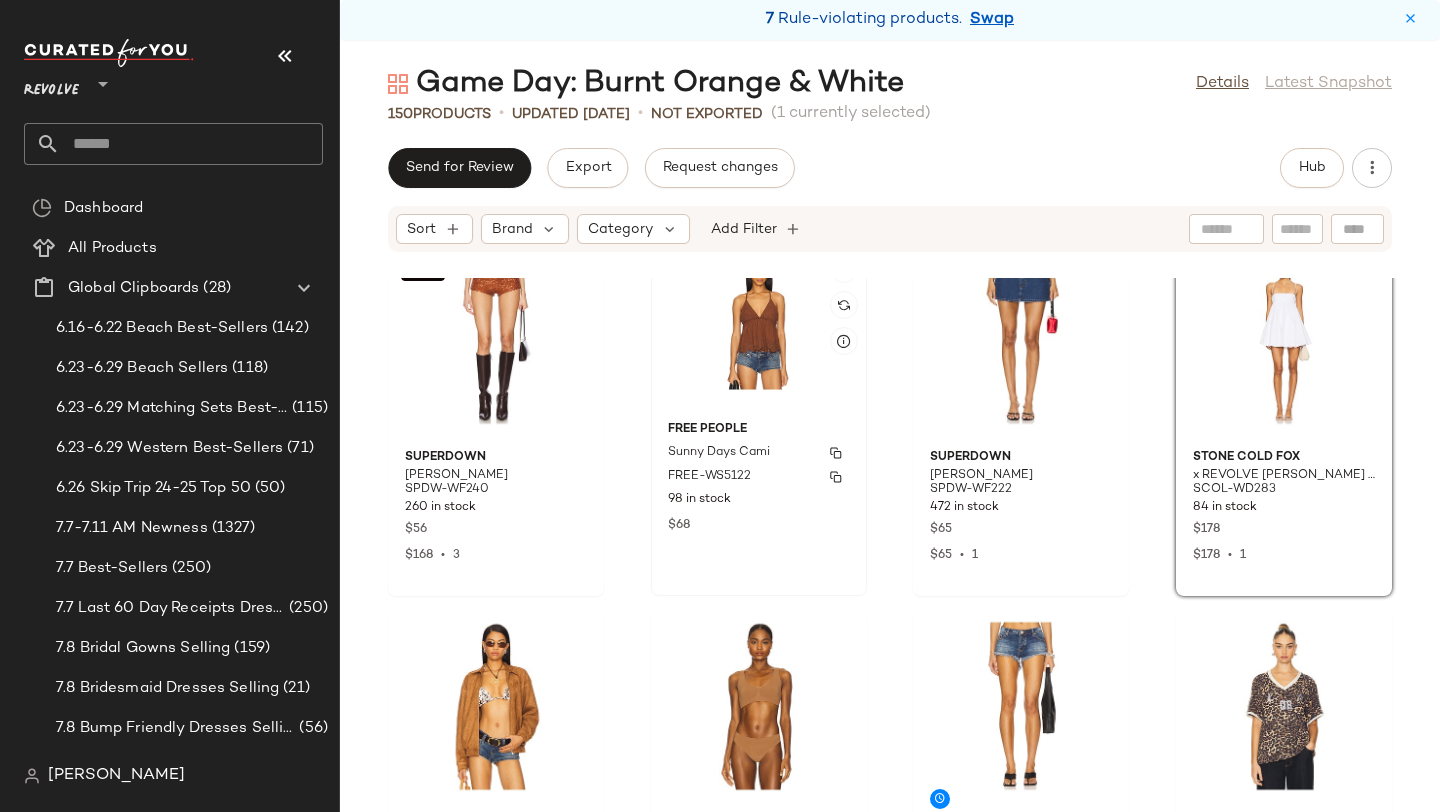 click on "Free People" at bounding box center (759, 430) 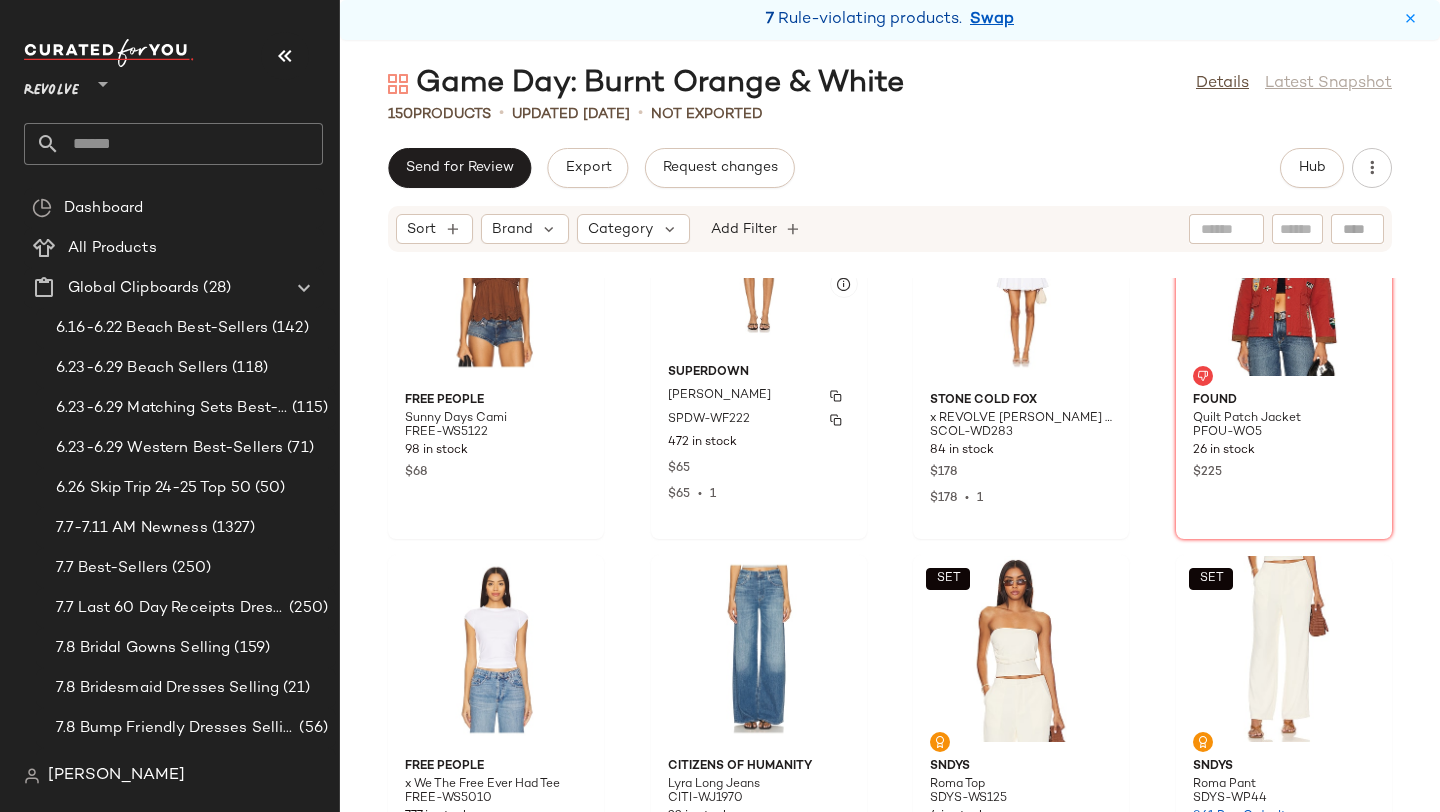 scroll, scrollTop: 0, scrollLeft: 0, axis: both 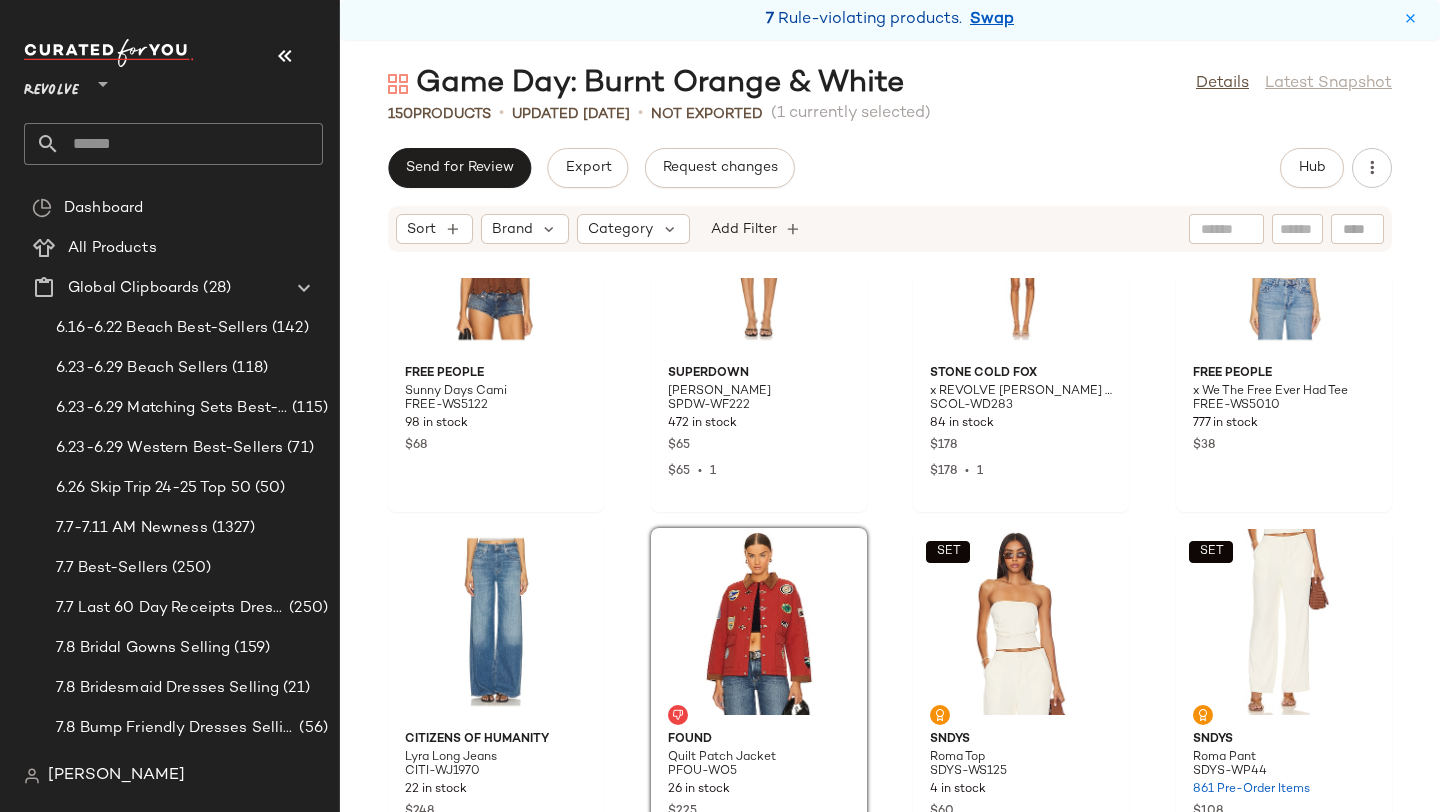 click on "Free People Sunny Days Cami FREE-WS5122 98 in stock $68 superdown Tayler Skort SPDW-WF222 472 in stock $65 $65  •  1 Stone Cold Fox x REVOLVE Shane Mini Dress SCOL-WD283 84 in stock $178 $178  •  1 Free People x We The Free Ever Had Tee FREE-WS5010 777 in stock $38 Citizens of Humanity Lyra Long Jeans CITI-WJ1970 22 in stock $248 $744  •  3 Found Quilt Patch Jacket PFOU-WO5 26 in stock $225  SET  SNDYS Roma Top SDYS-WS125 4 in stock $60 $1.59K  •  27  SET  SNDYS Roma Pant SDYS-WP44 861 Pre-Order Items $108 $1.81K  •  17 Found x REVOLVE Crimson Trails Boots Tee PFOU-WS14 275 in stock $84 LIONESS Saddle Short LIOR-WF49 347 in stock $59 Free People x REVOLVE Lola Tee FREE-WS5208 187 Pre-Order Items $38 LEVI'S 501 Mid Thigh Short LEIV-WF122 4 in stock $70 Free People x Intimately FP Duo Corset Cami FREE-WS5011 189 in stock $48 Free People x We The Free Crvy Mona High Rise Shorts FREE-WF339 237 in stock $78 $546  •  7 Steve Madden Gabrielle Top SMAD-WS124 28 in stock $59 $118  •  2 Negative Underwear" 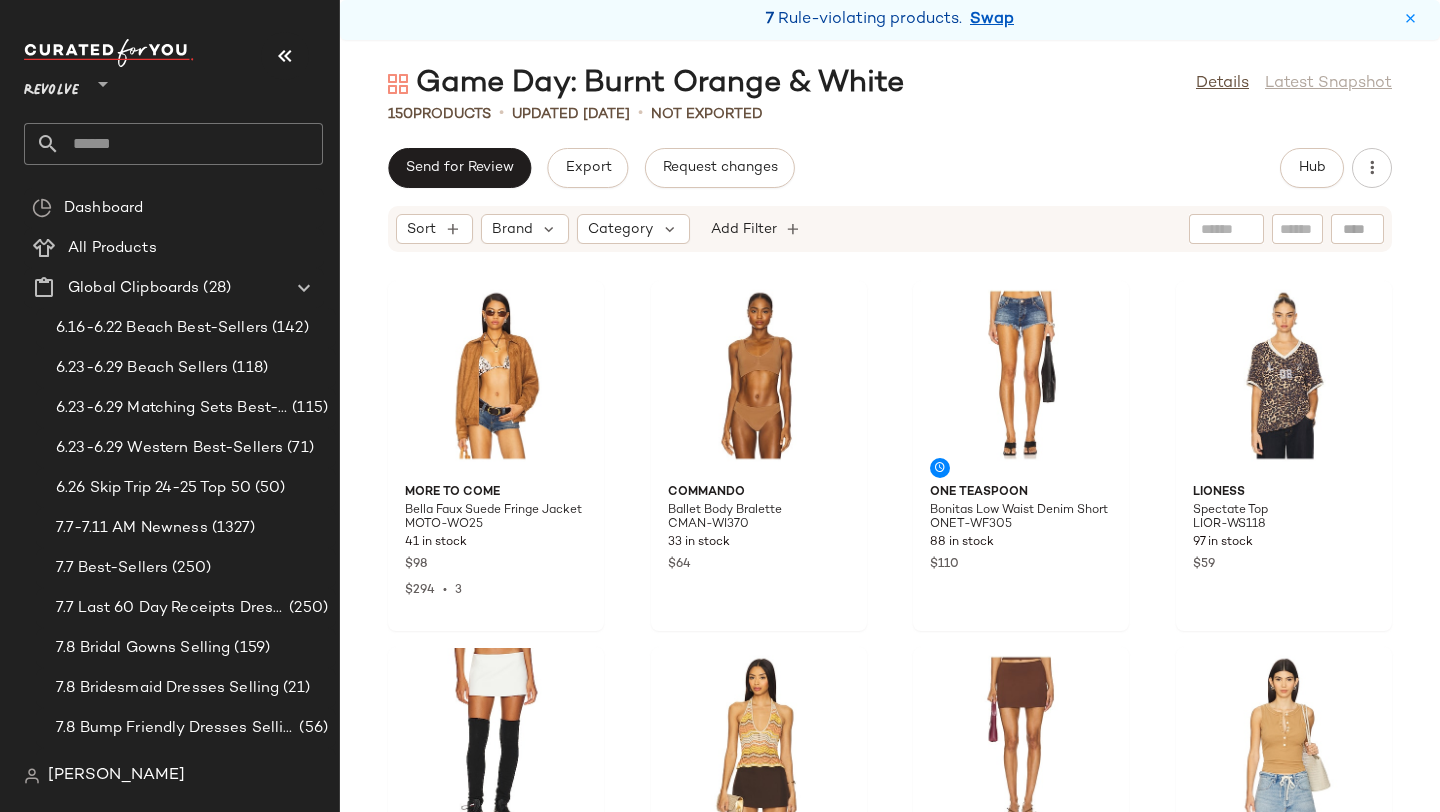 scroll, scrollTop: 1846, scrollLeft: 0, axis: vertical 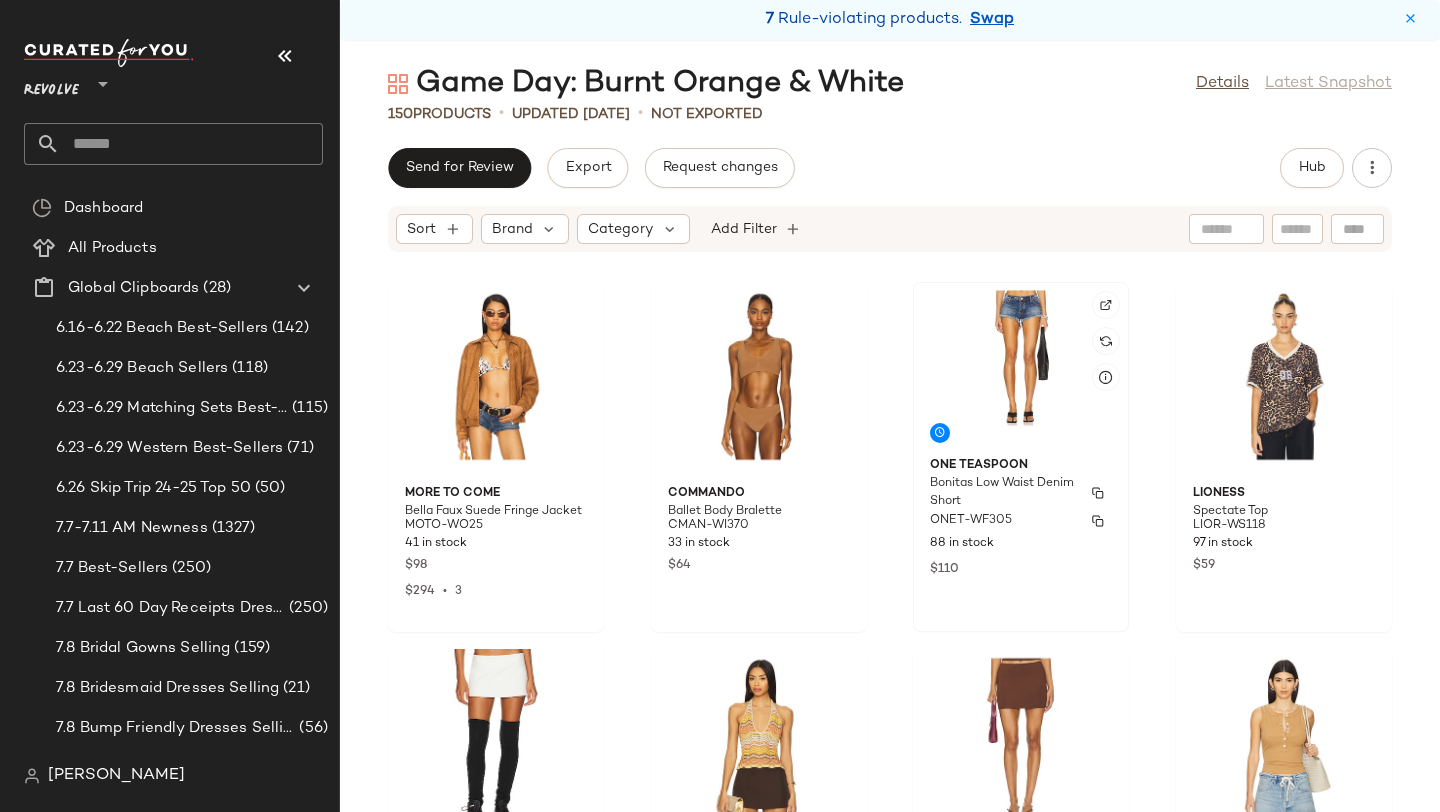 click on "One Teaspoon Bonitas Low Waist Denim Short ONET-WF305 88 in stock $110" 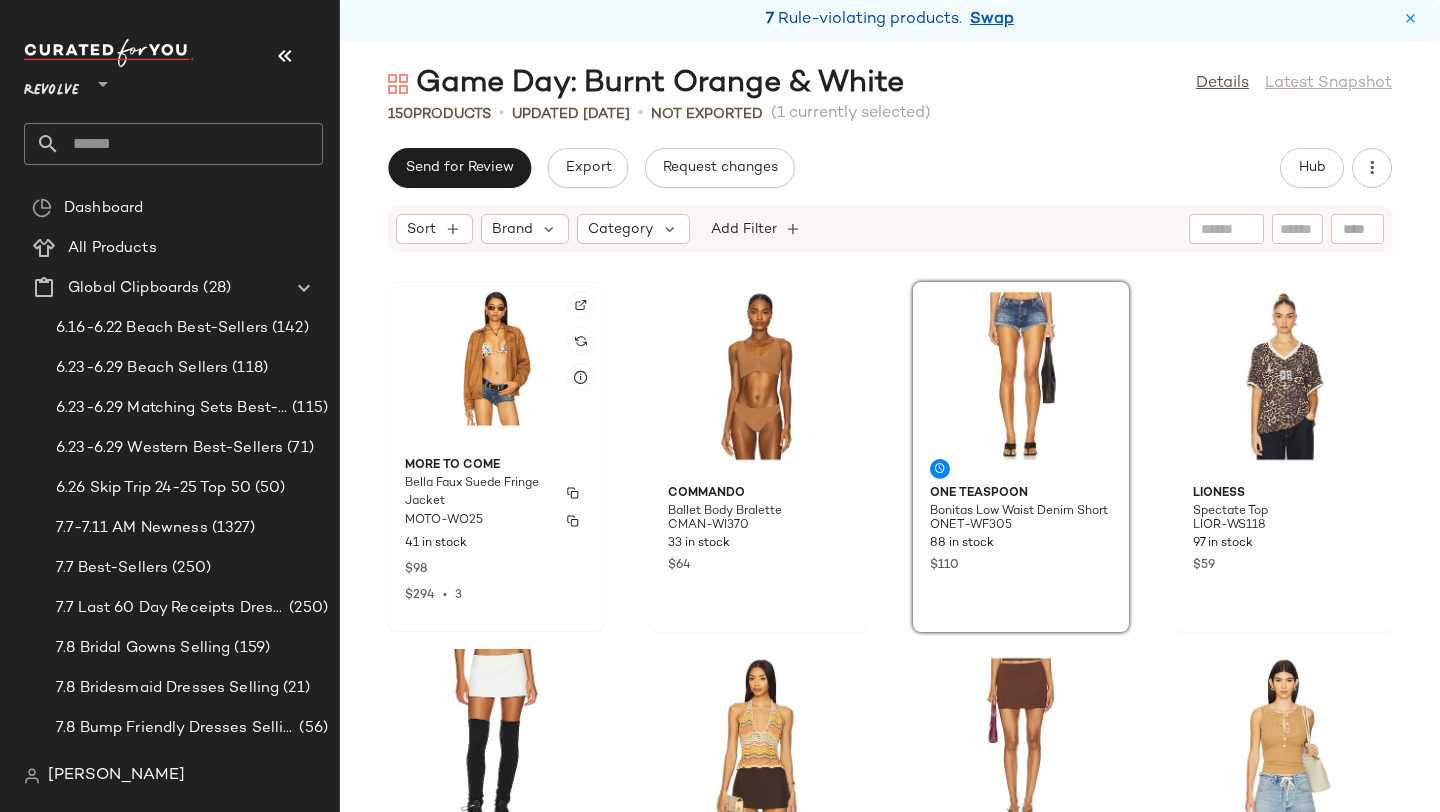 click on "Bella Faux Suede Fringe Jacket" at bounding box center (478, 493) 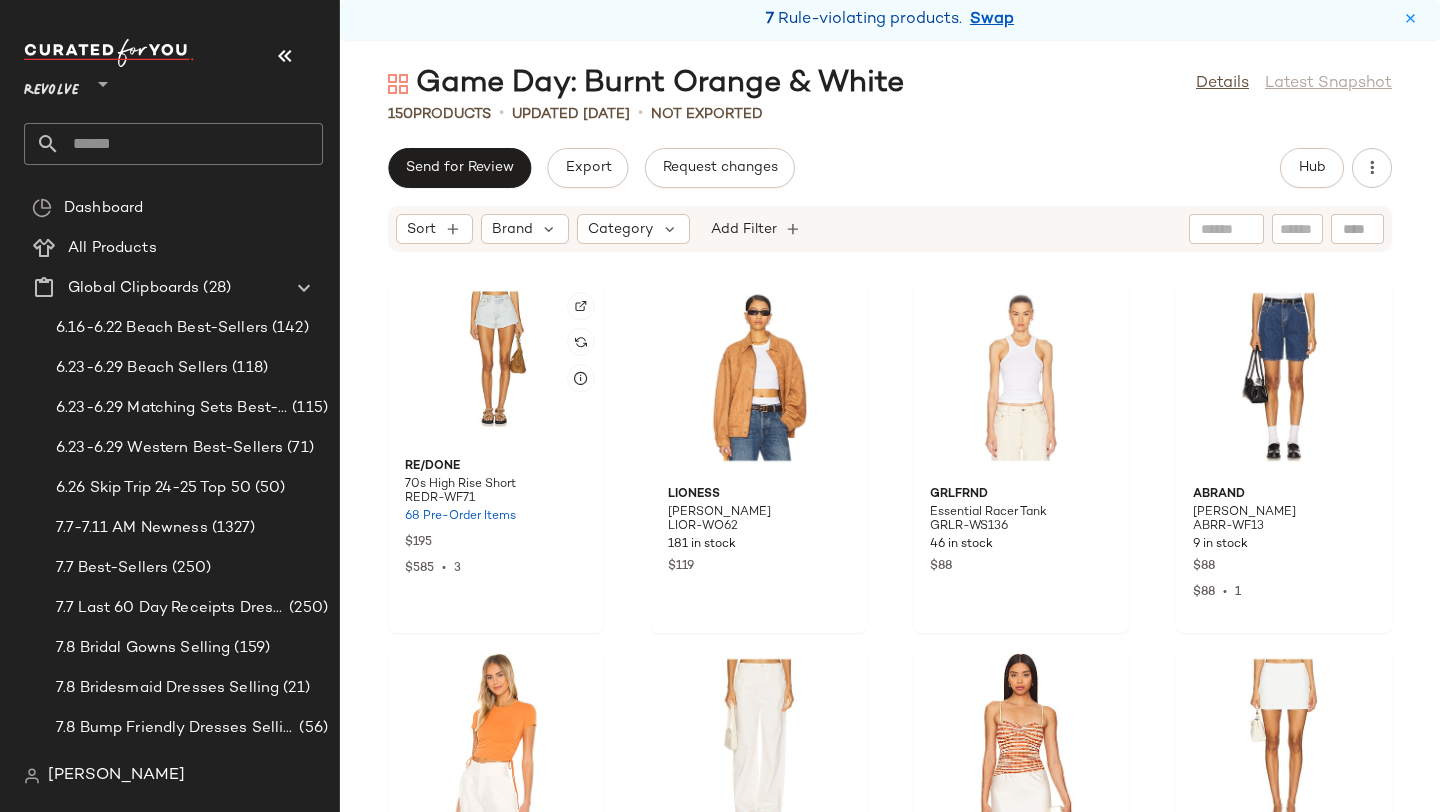 scroll, scrollTop: 2578, scrollLeft: 0, axis: vertical 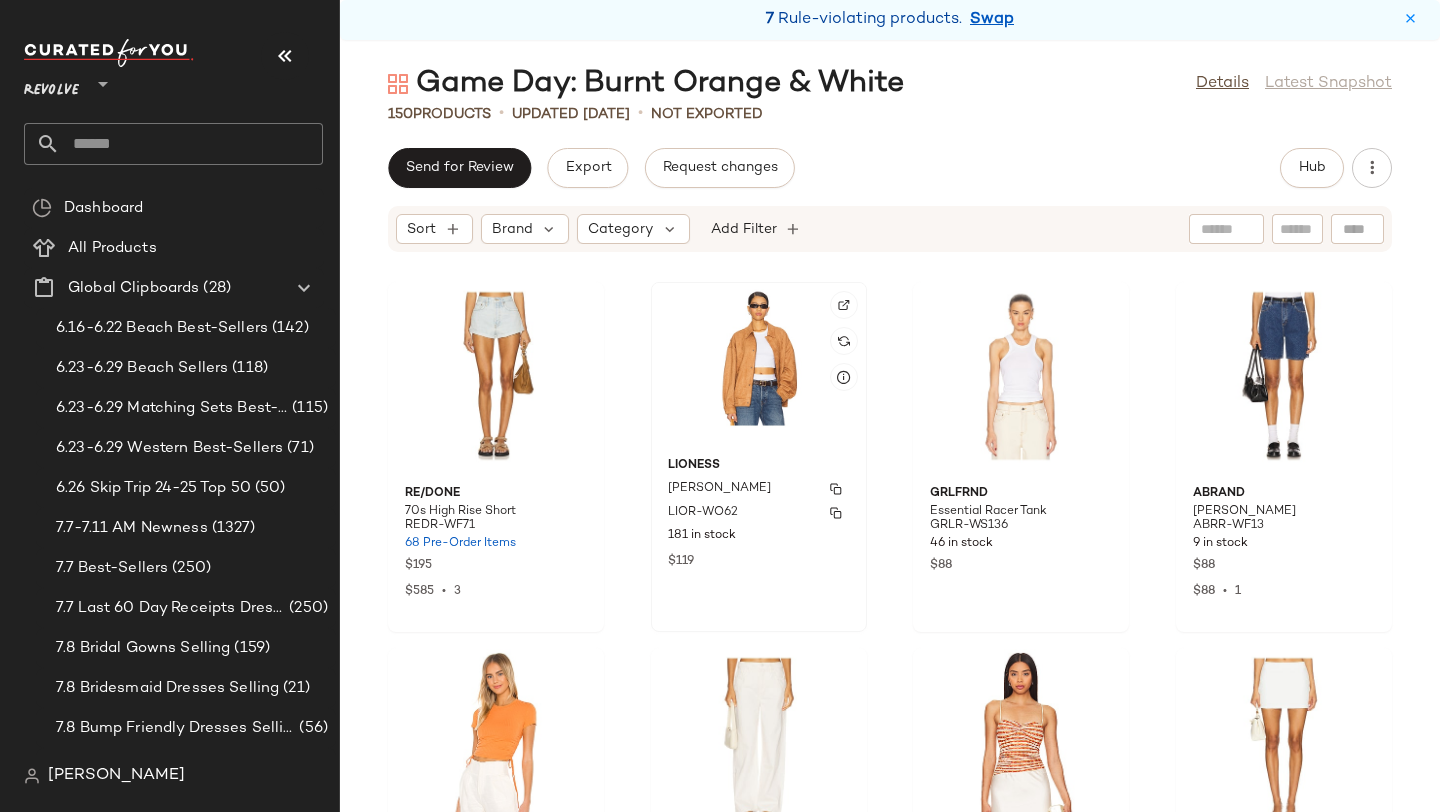 click on "LIONESS" at bounding box center (759, 466) 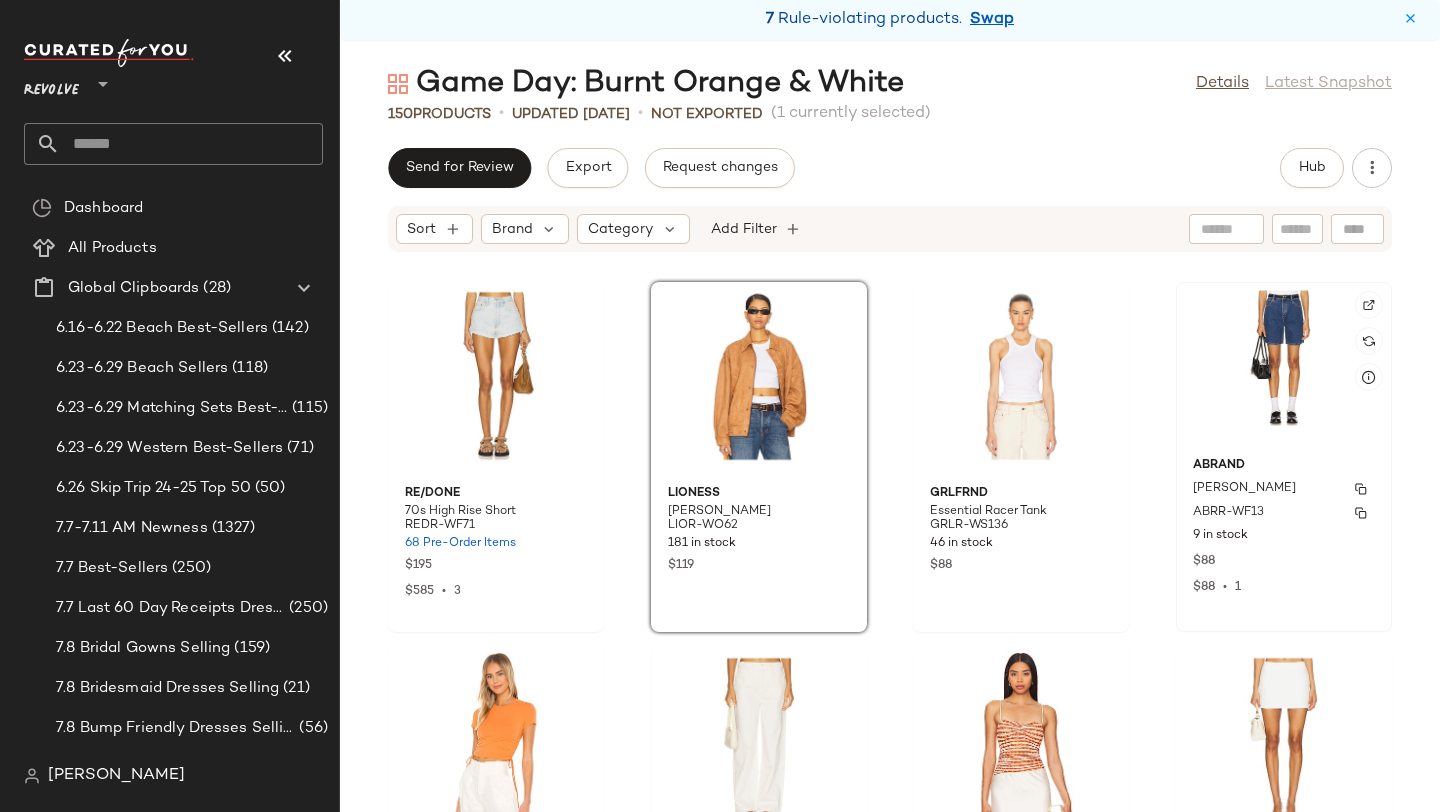 click on "Abrand Carrie Short ABRR-WF13 9 in stock $88 $88  •  1" 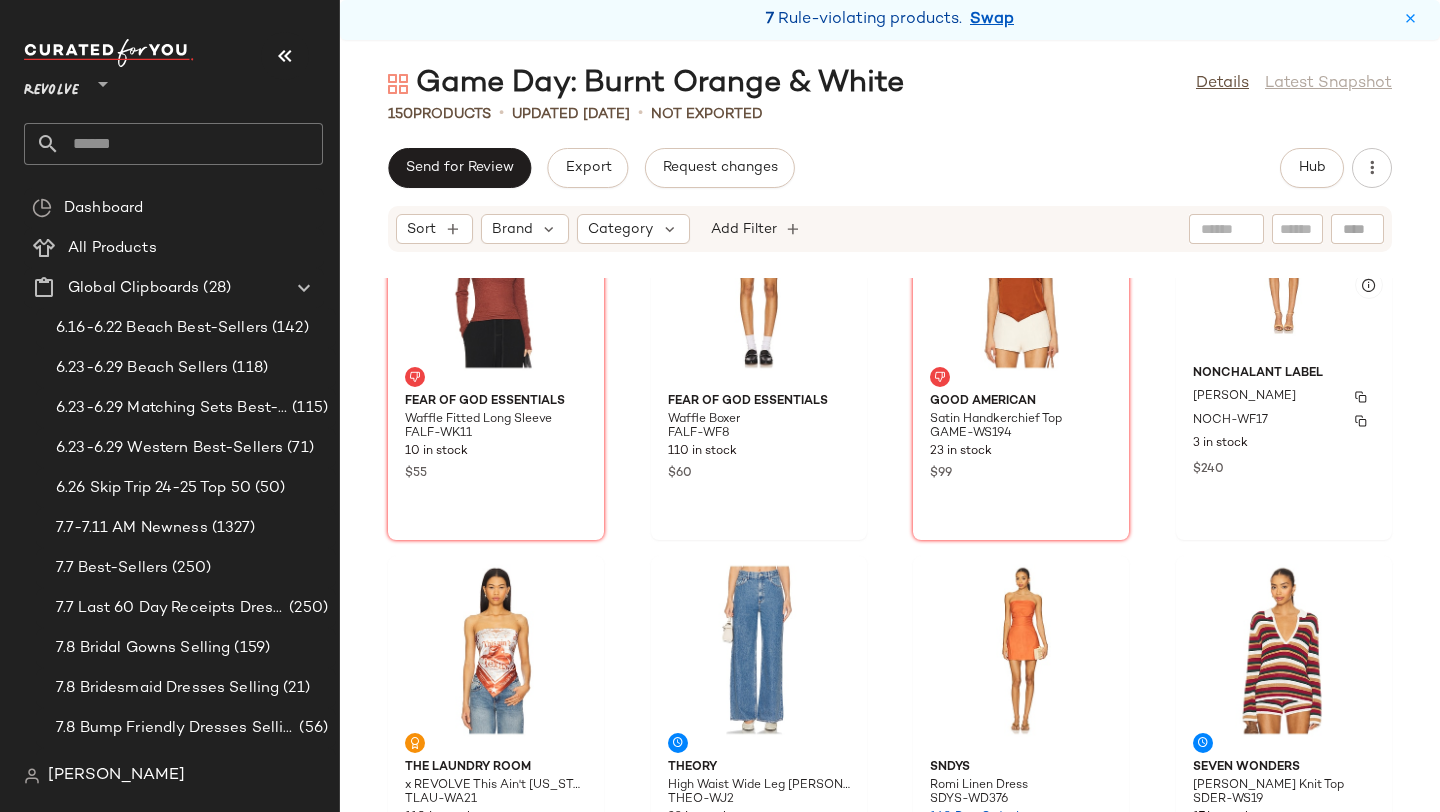 scroll, scrollTop: 3505, scrollLeft: 0, axis: vertical 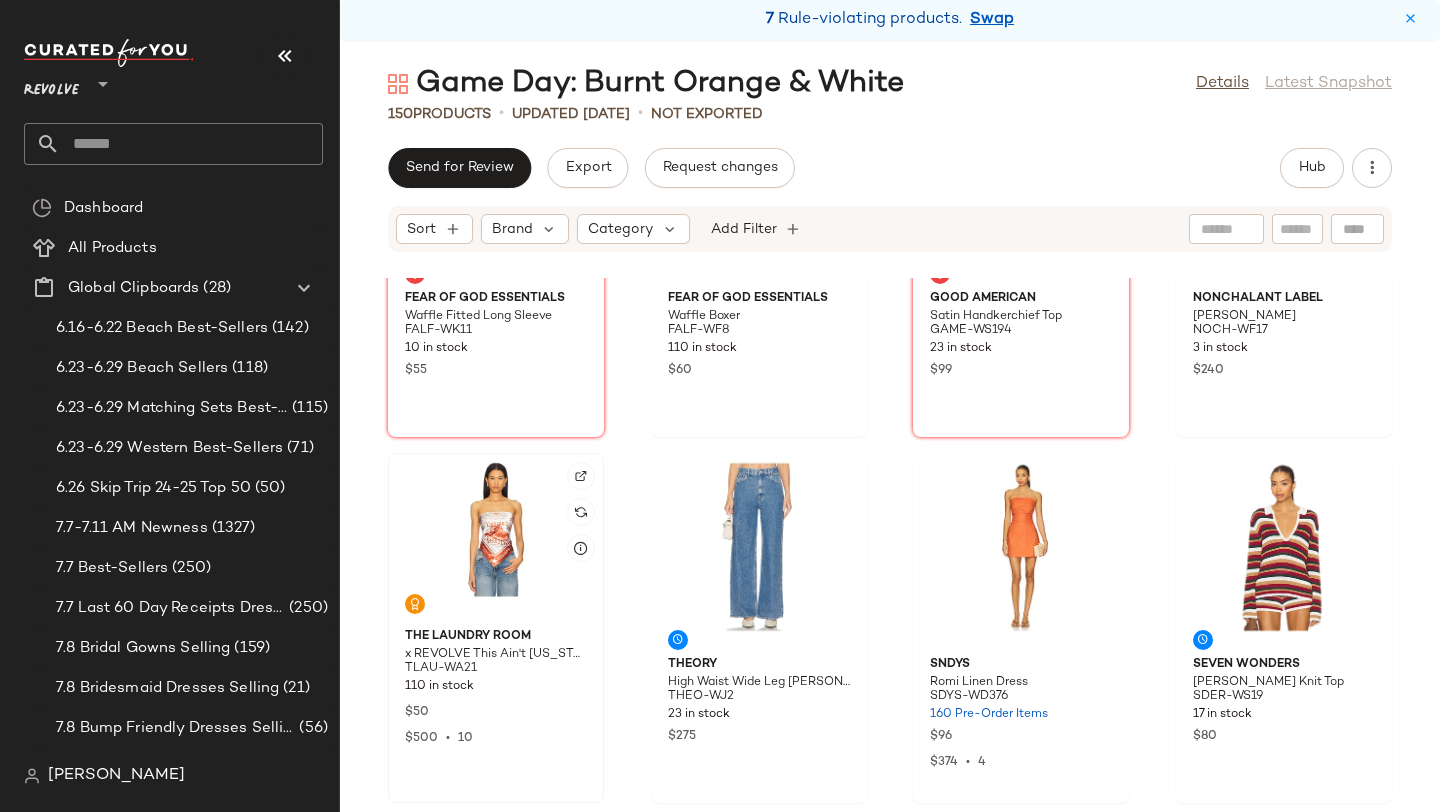 click 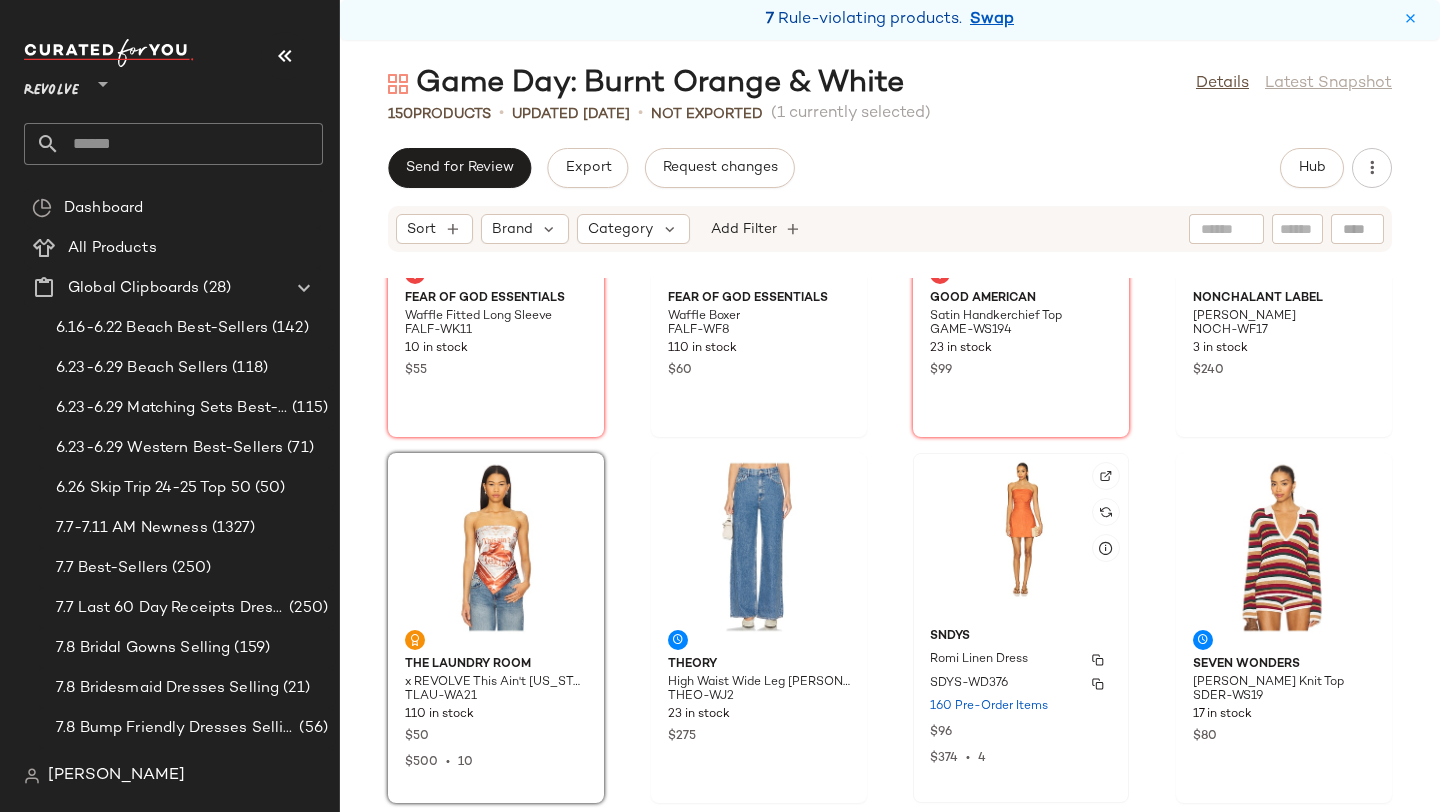 click on "SNDYS Romi Linen Dress SDYS-WD376 160 Pre-Order Items $96 $374  •  4" 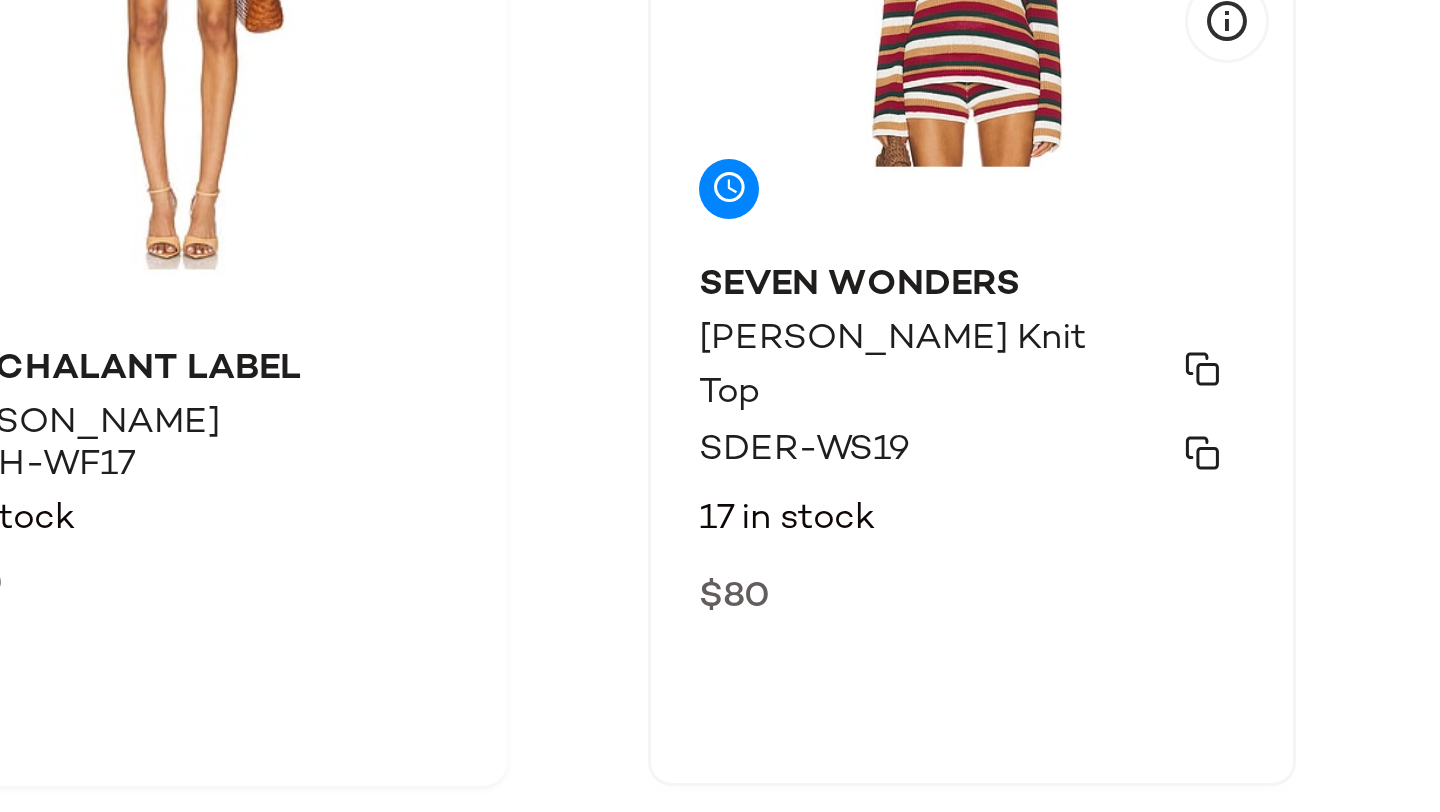 scroll, scrollTop: 3600, scrollLeft: 0, axis: vertical 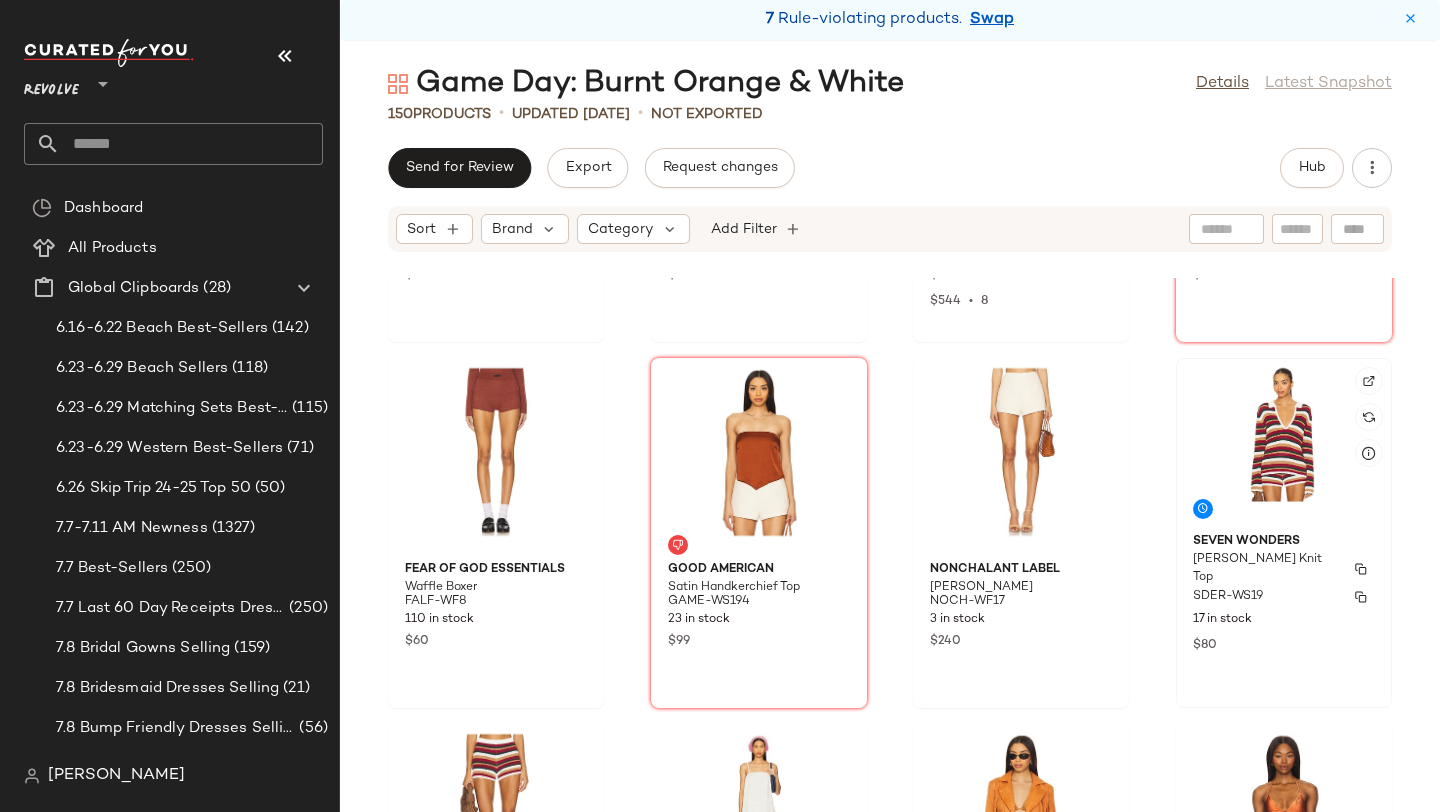 click on "SEVEN WONDERS" at bounding box center (1284, 542) 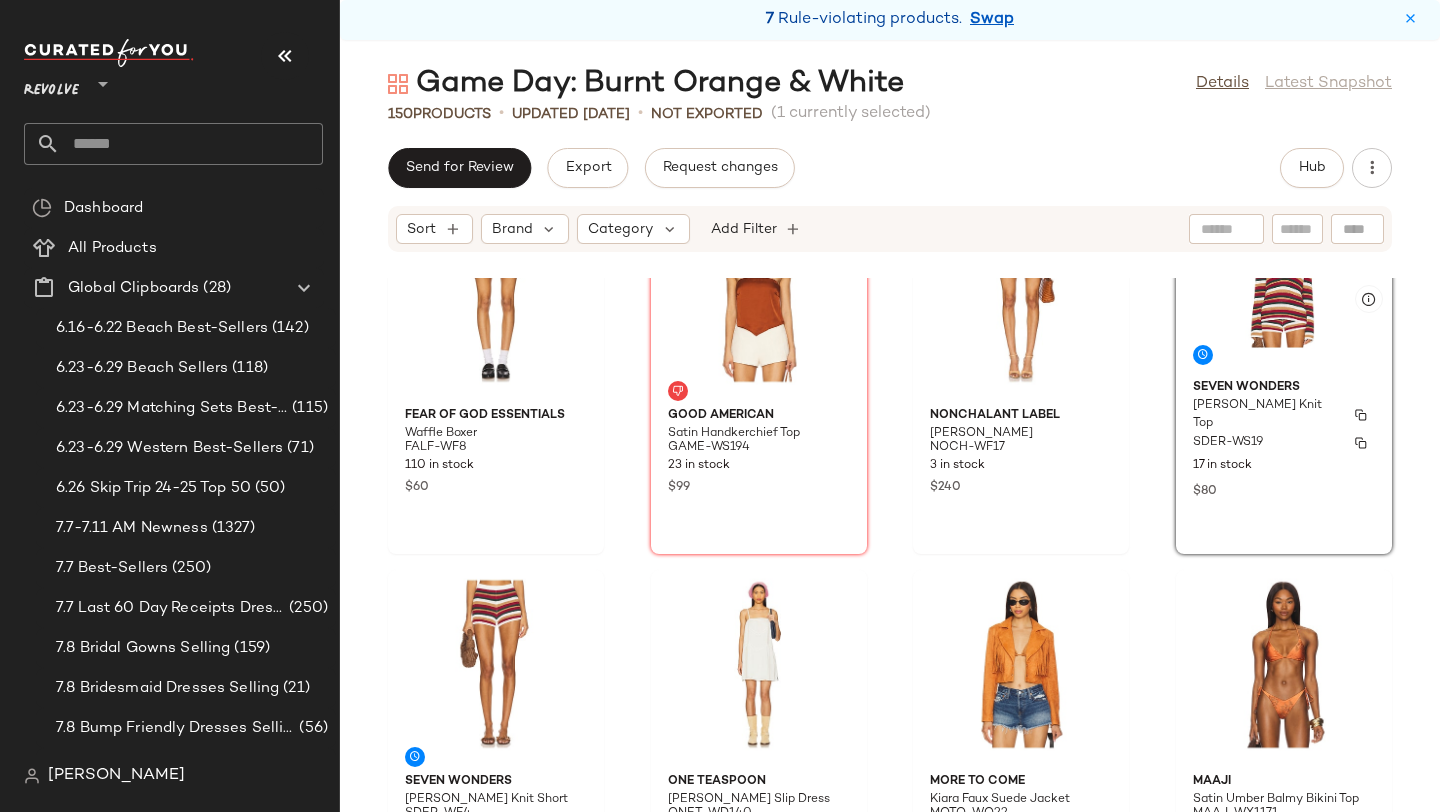scroll, scrollTop: 3756, scrollLeft: 0, axis: vertical 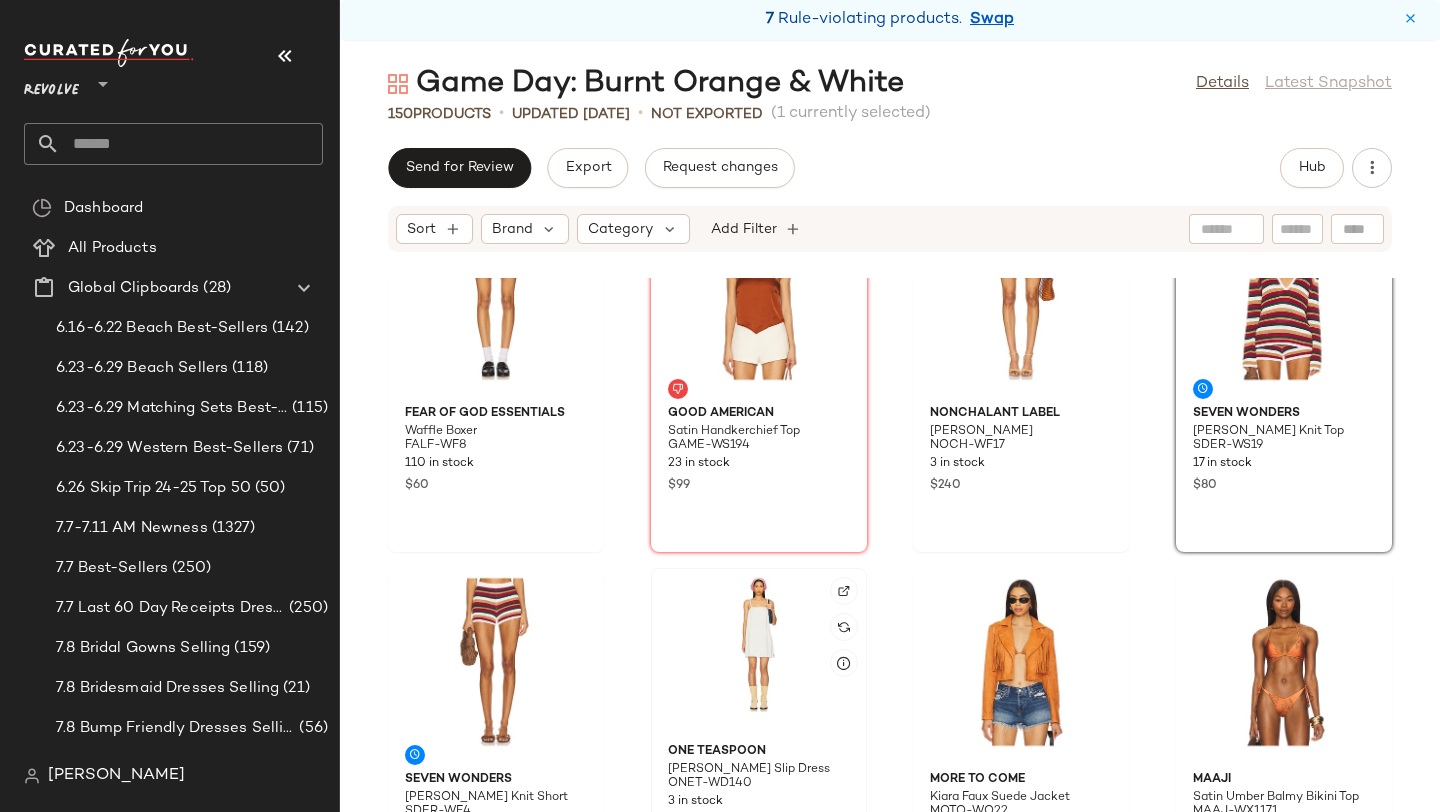click 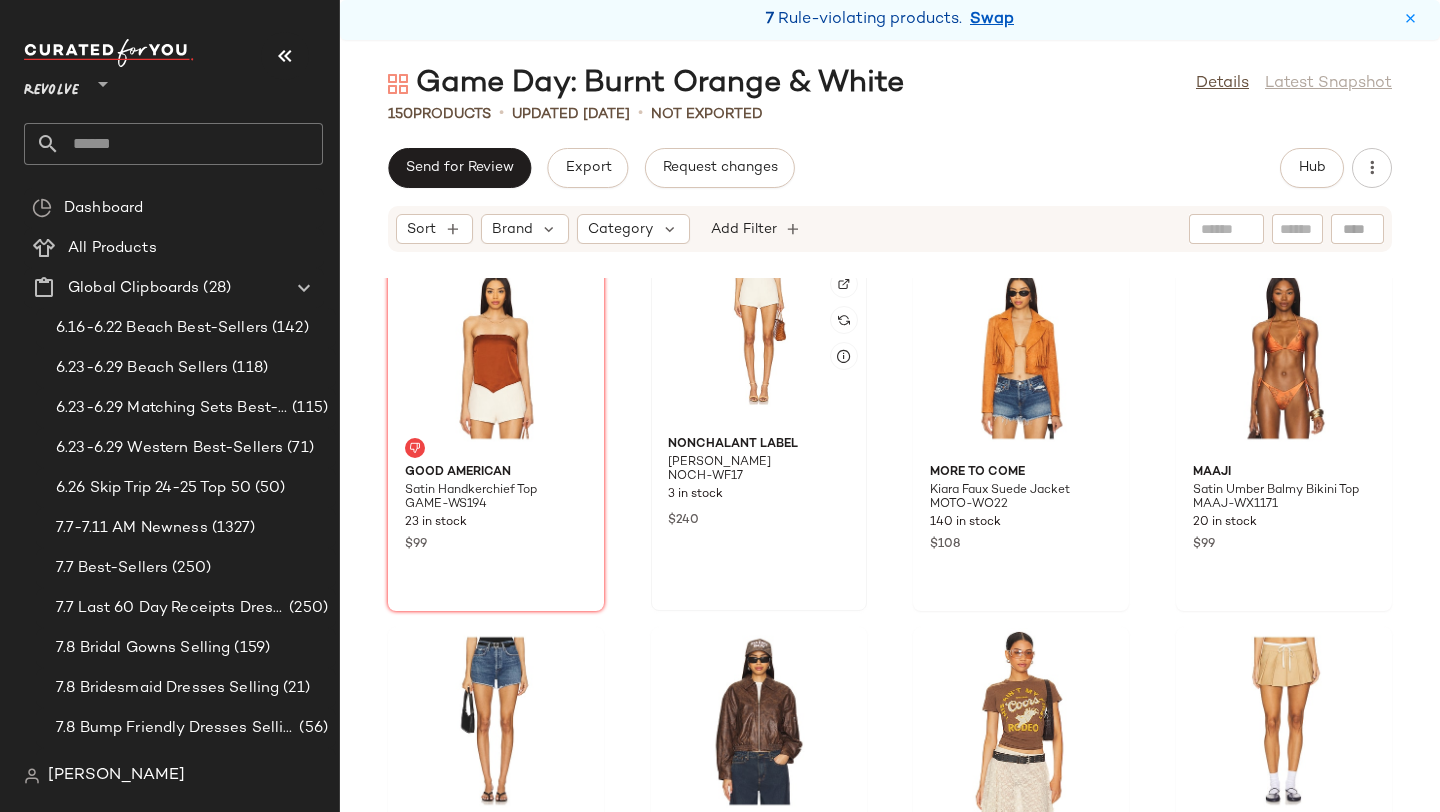 scroll, scrollTop: 4068, scrollLeft: 0, axis: vertical 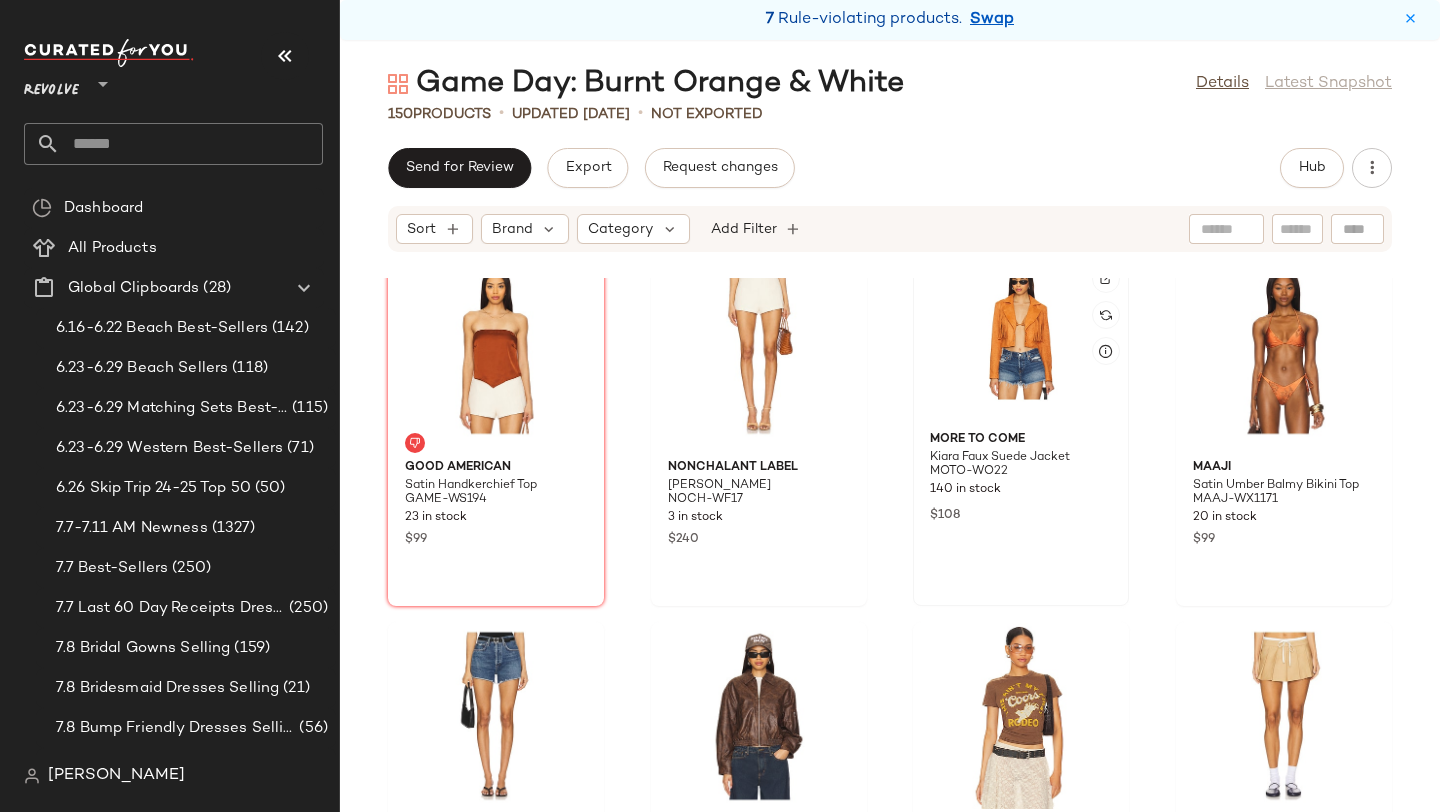 click 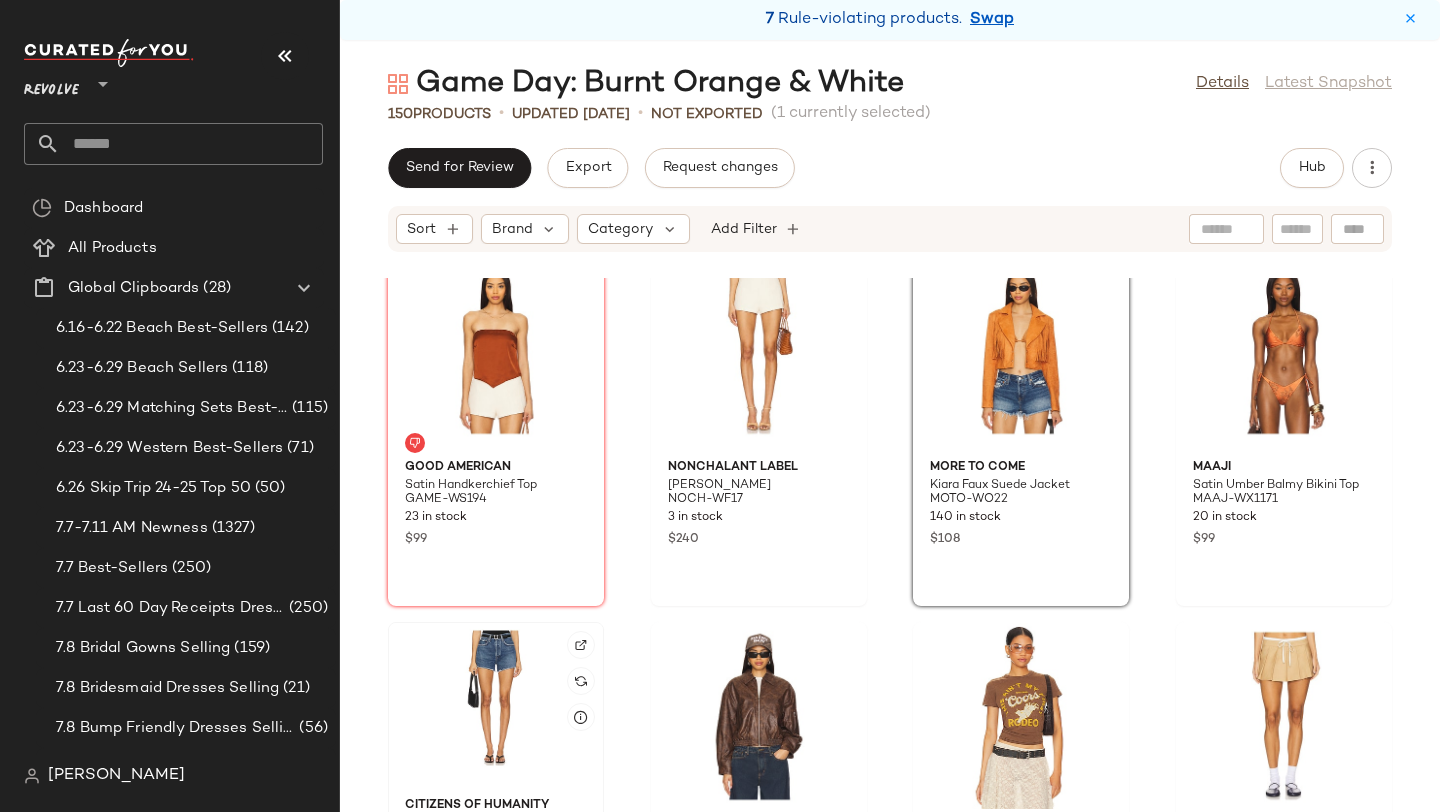 click 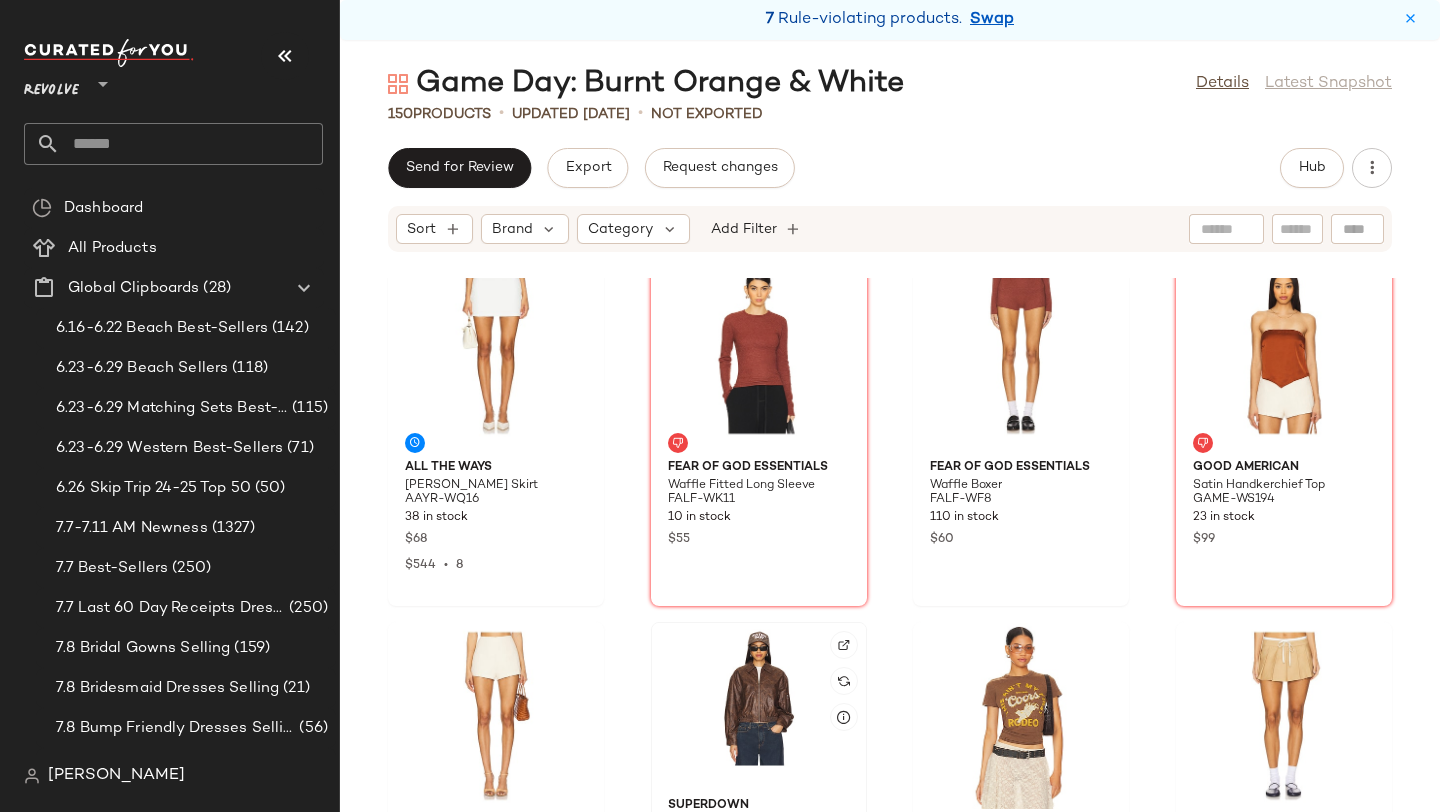 click 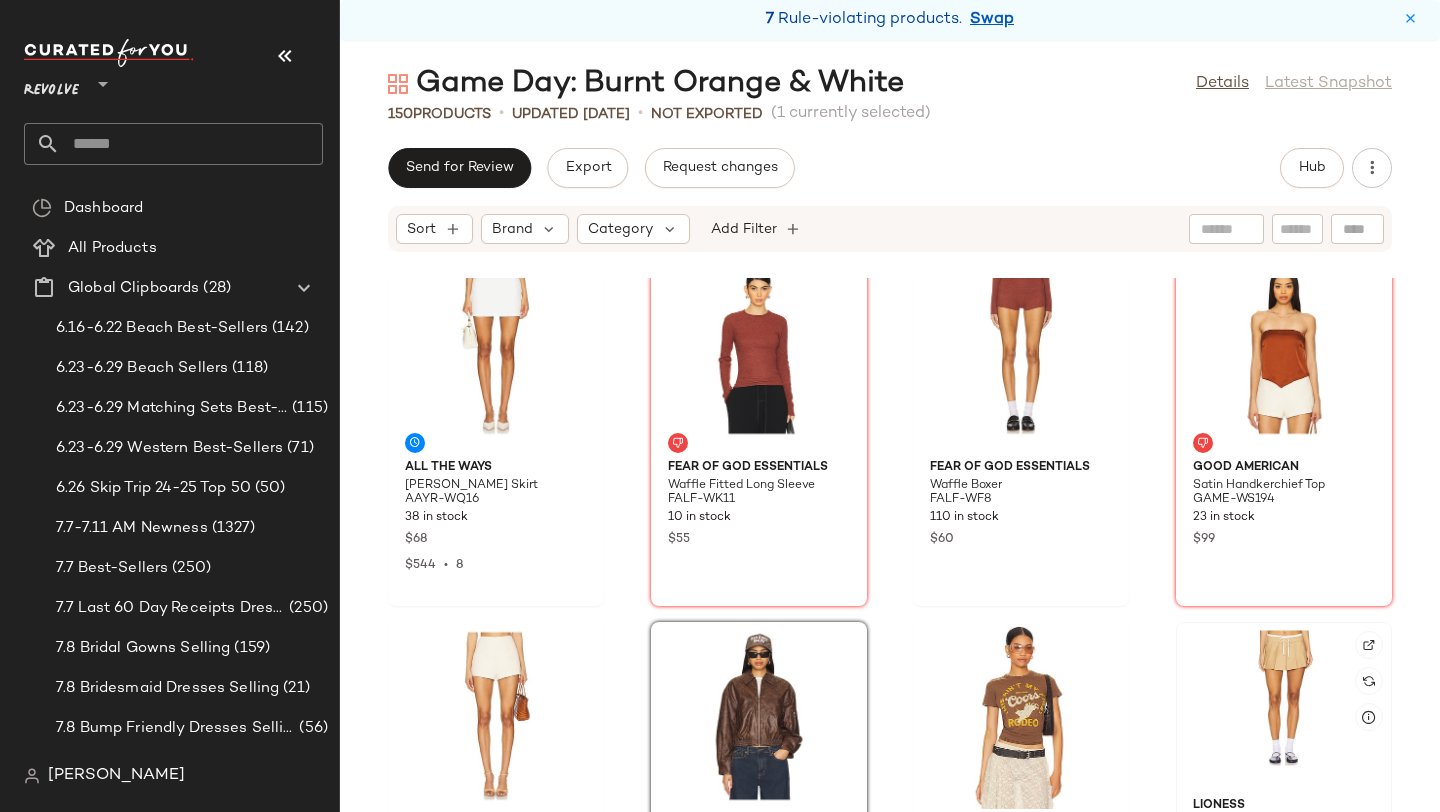 click 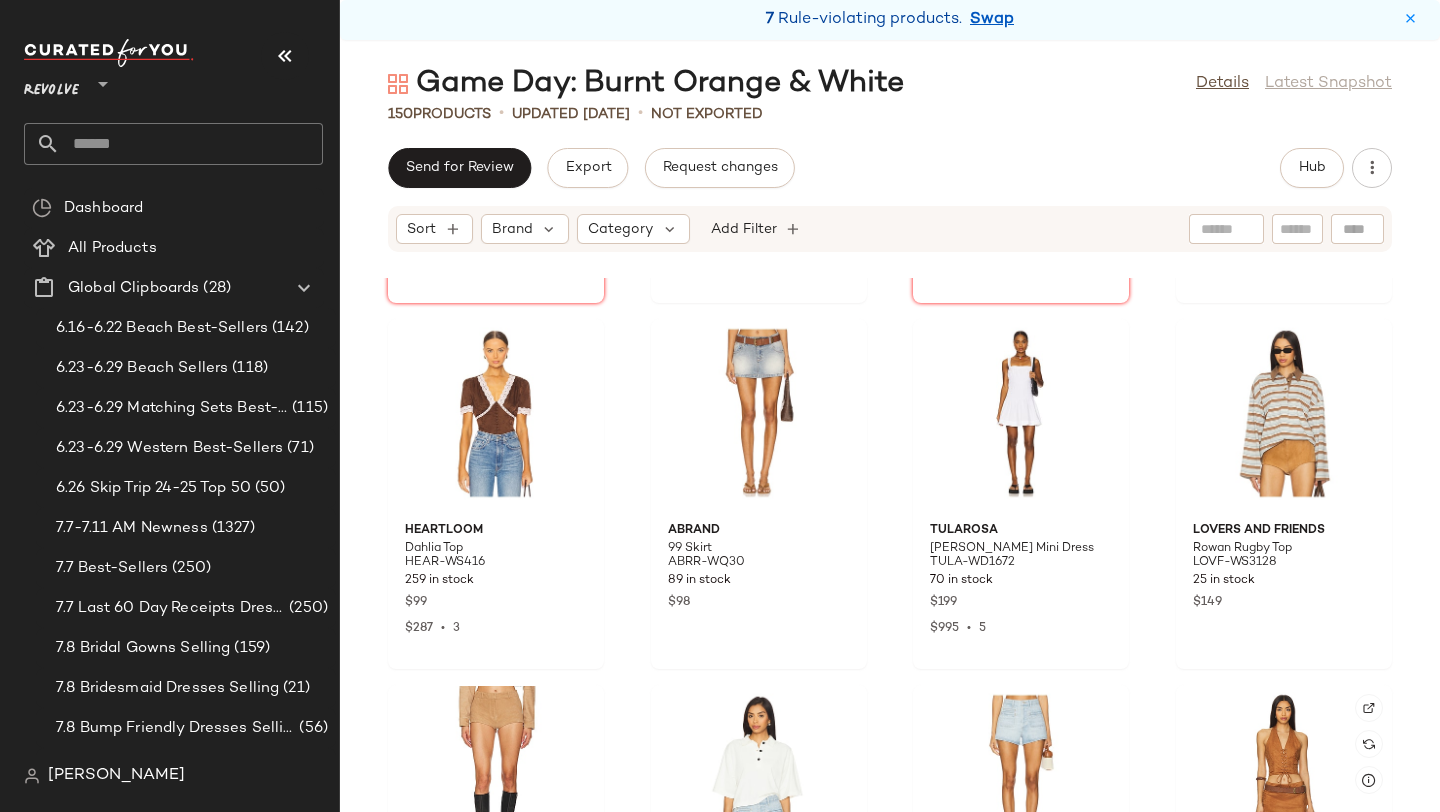 scroll, scrollTop: 4796, scrollLeft: 0, axis: vertical 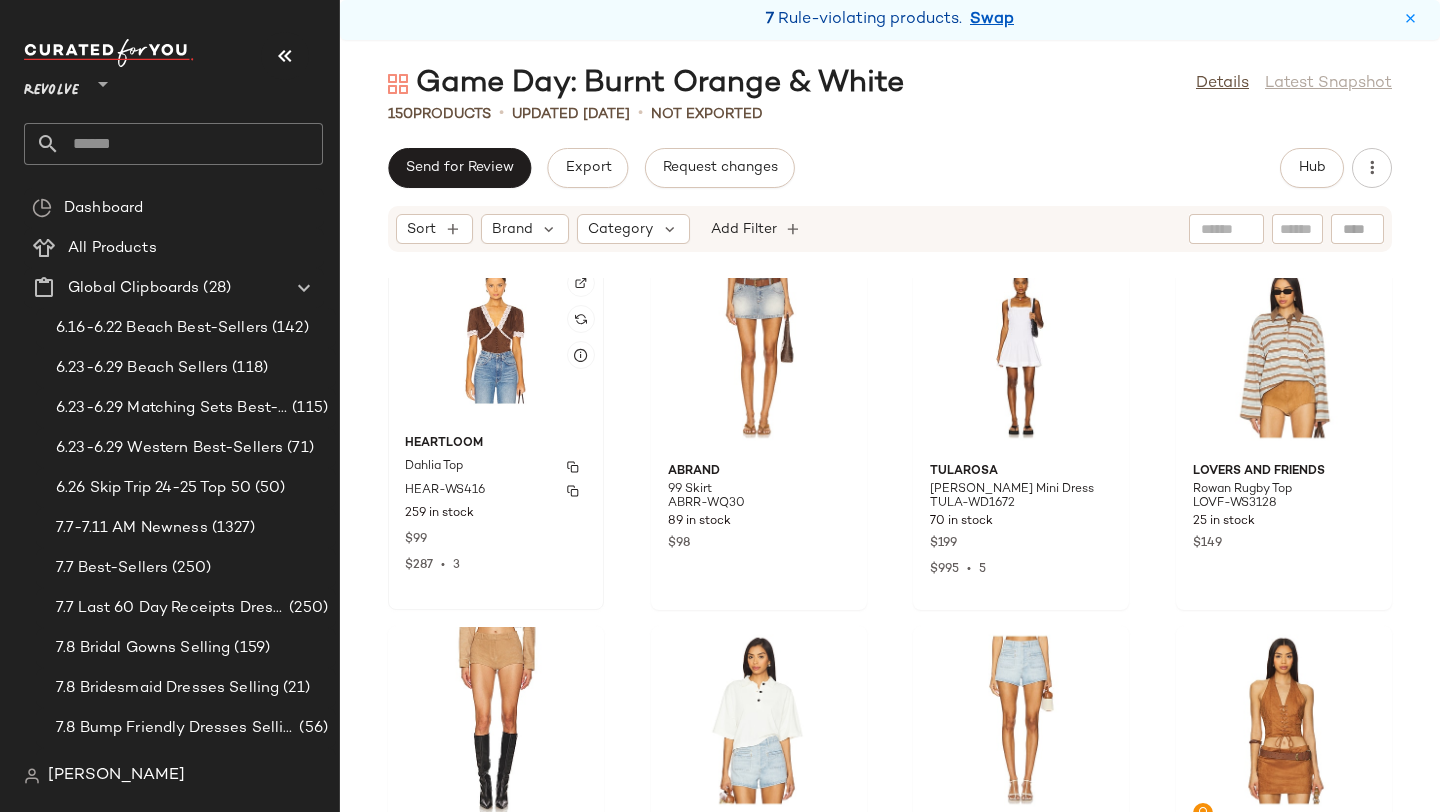 drag, startPoint x: 437, startPoint y: 465, endPoint x: 449, endPoint y: 460, distance: 13 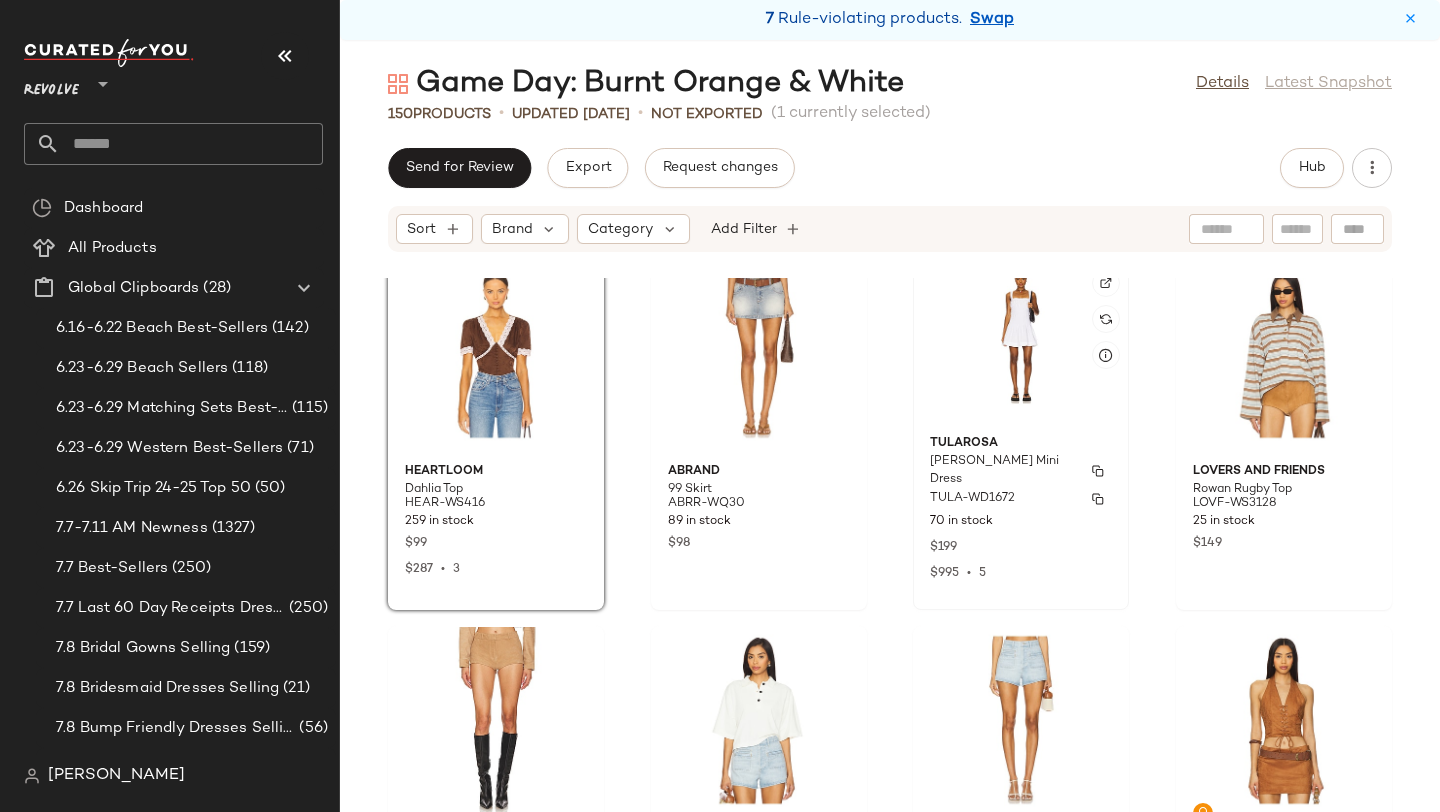 click on "Tularosa" at bounding box center (1021, 444) 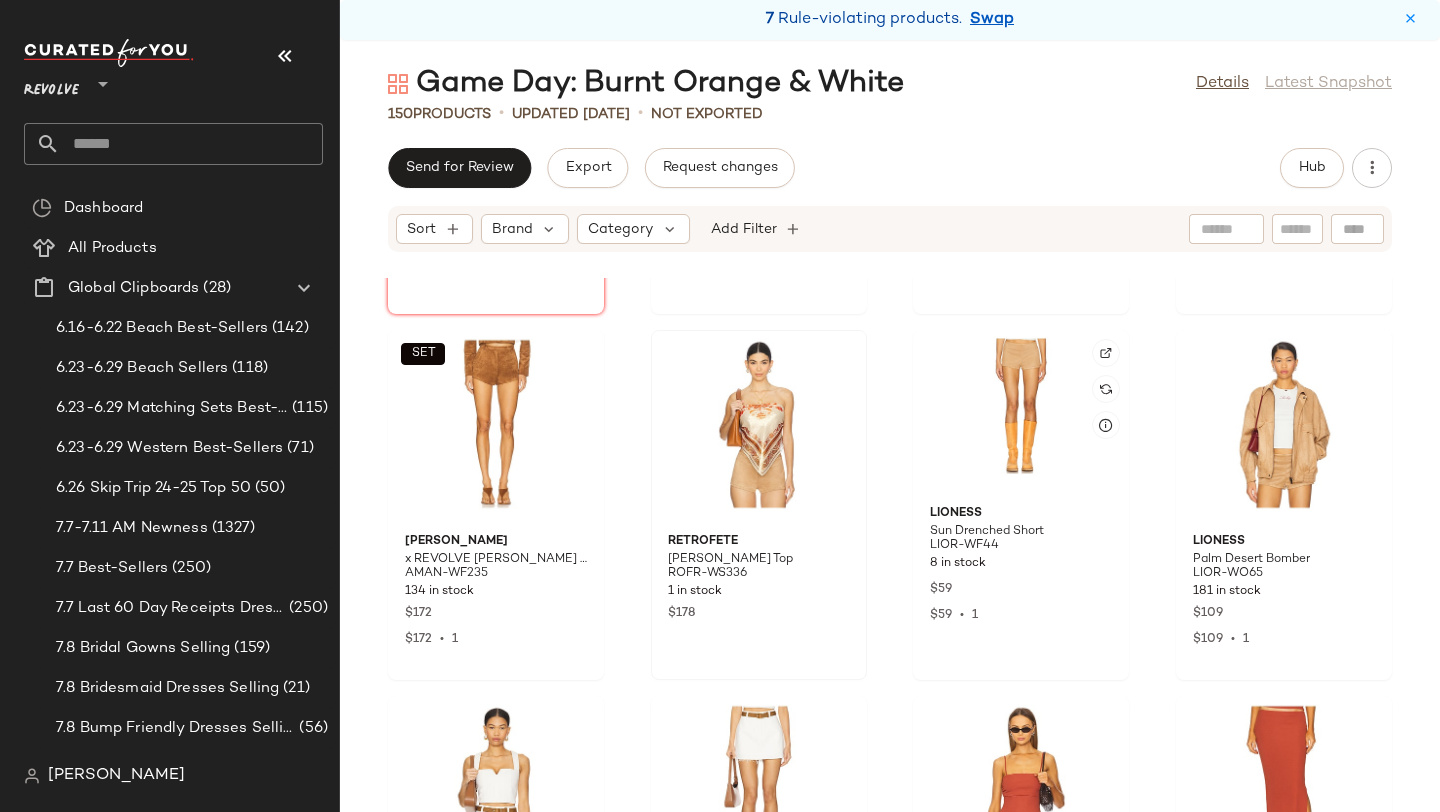 scroll, scrollTop: 7312, scrollLeft: 0, axis: vertical 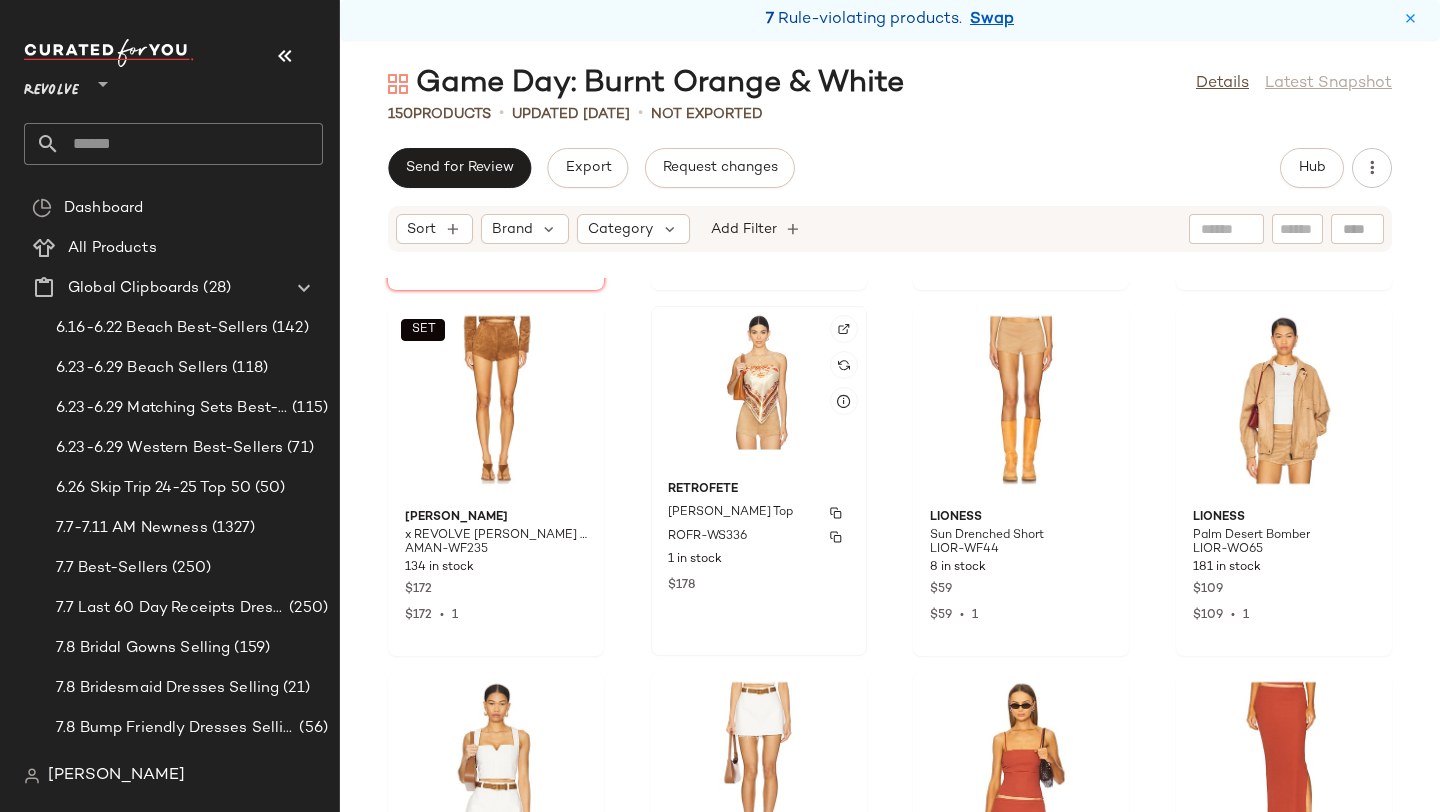 click on "retrofete Noelle Top ROFR-WS336 1 in stock $178" 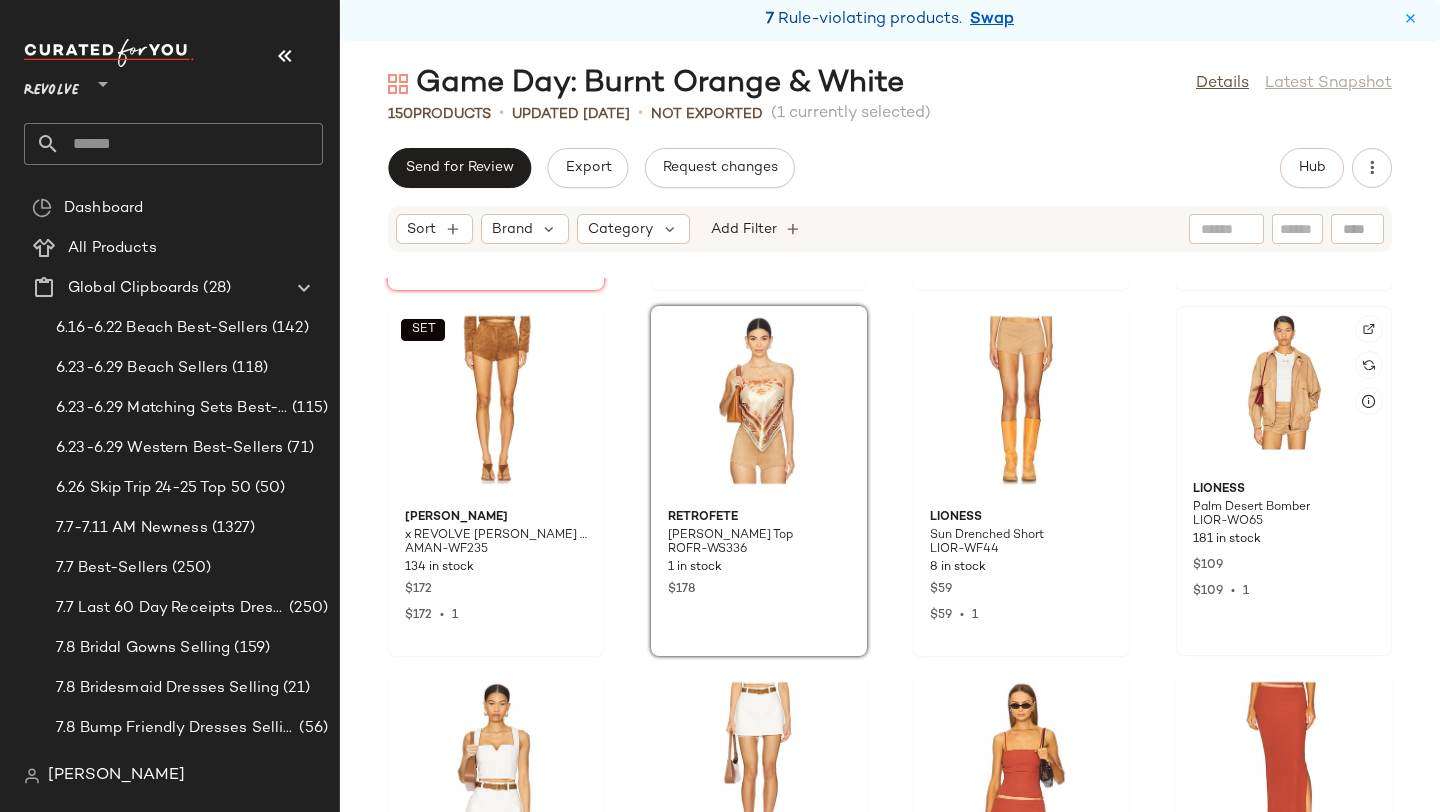 click 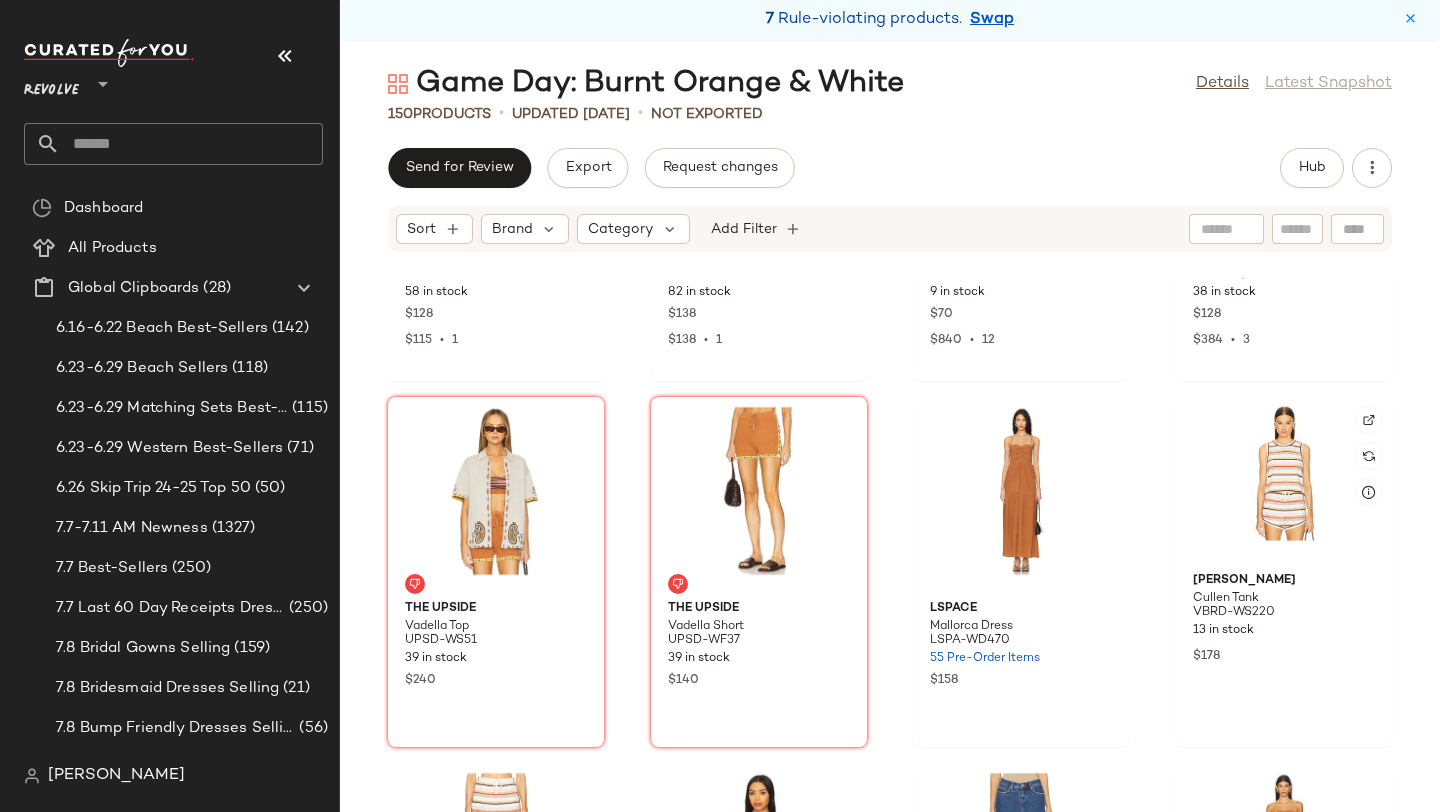 scroll, scrollTop: 7989, scrollLeft: 0, axis: vertical 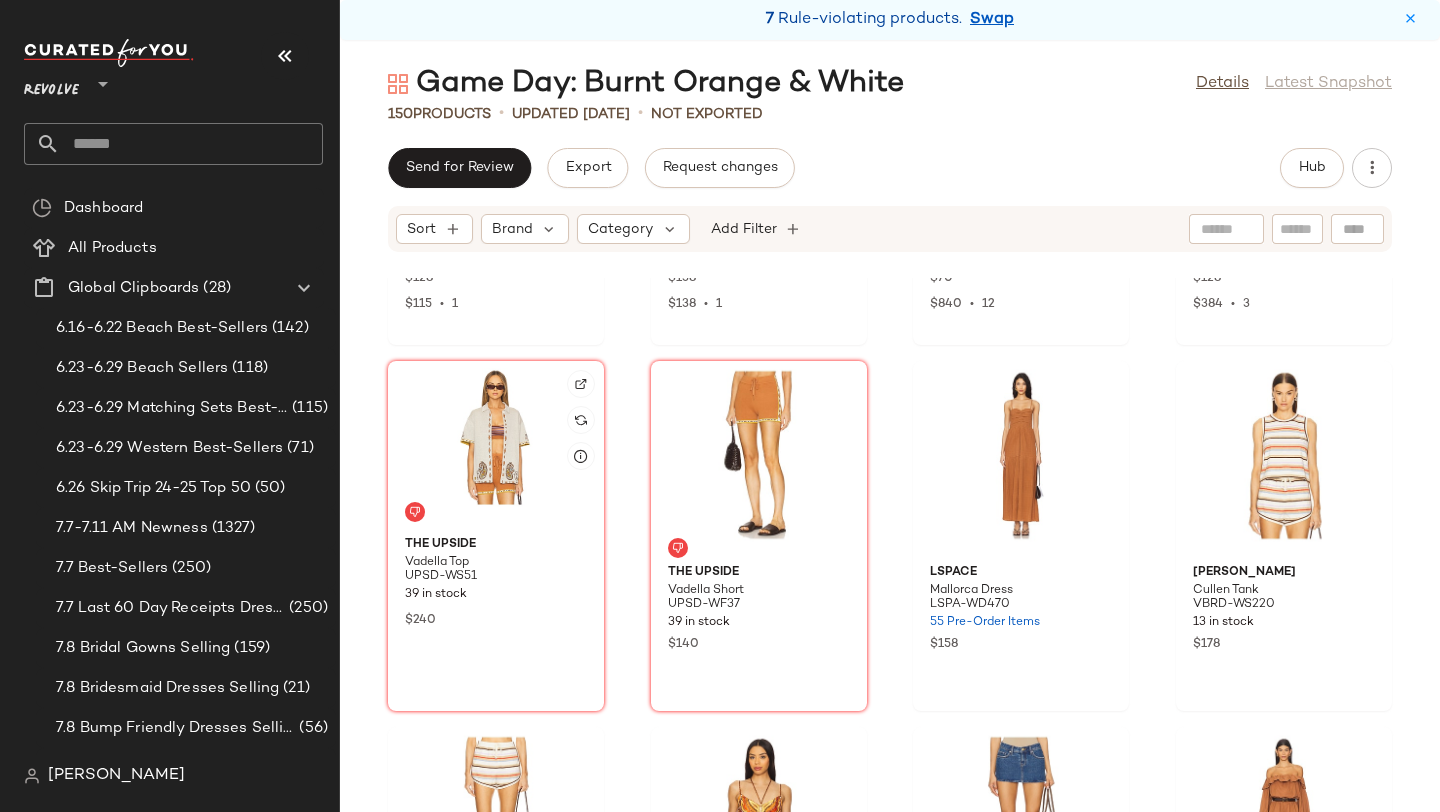 click 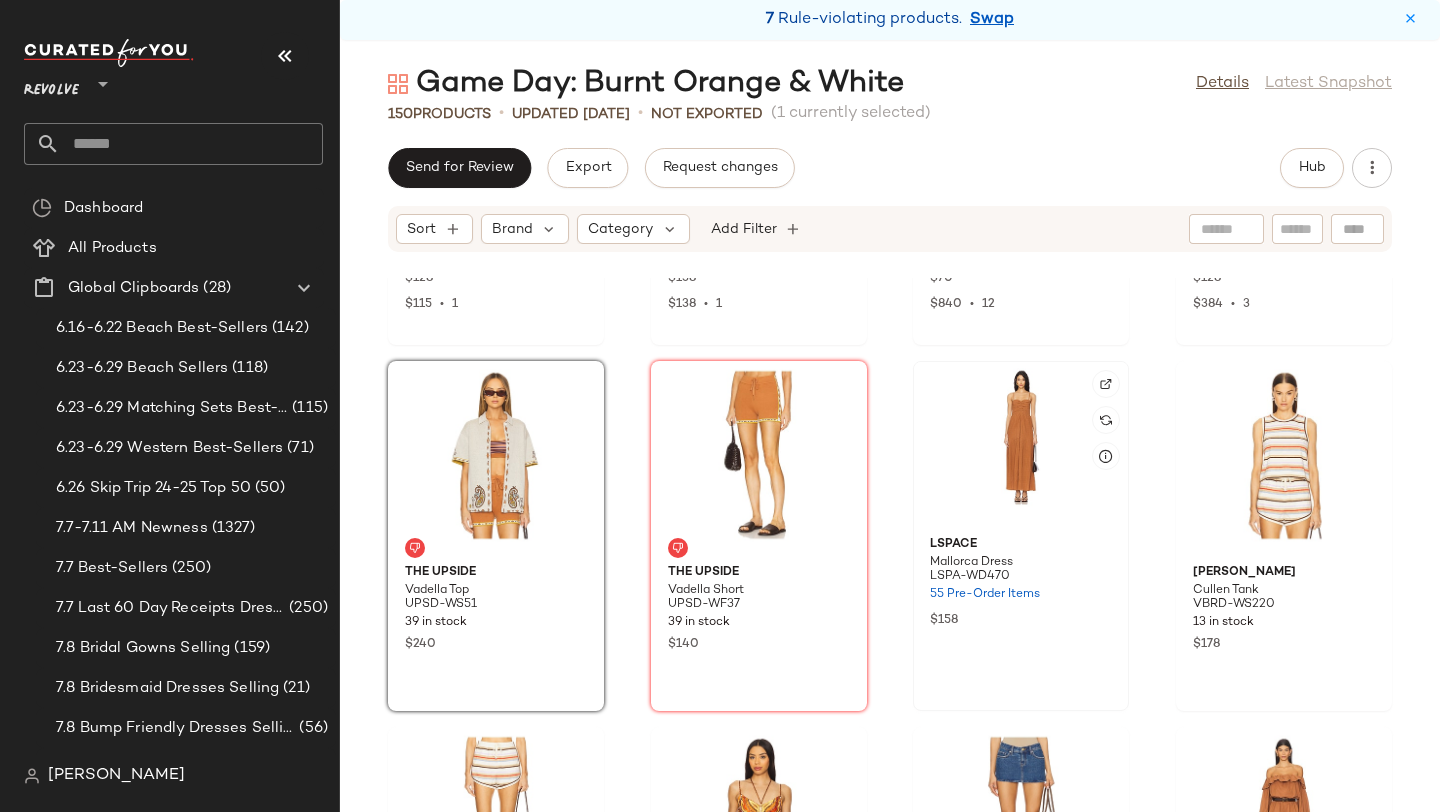 click 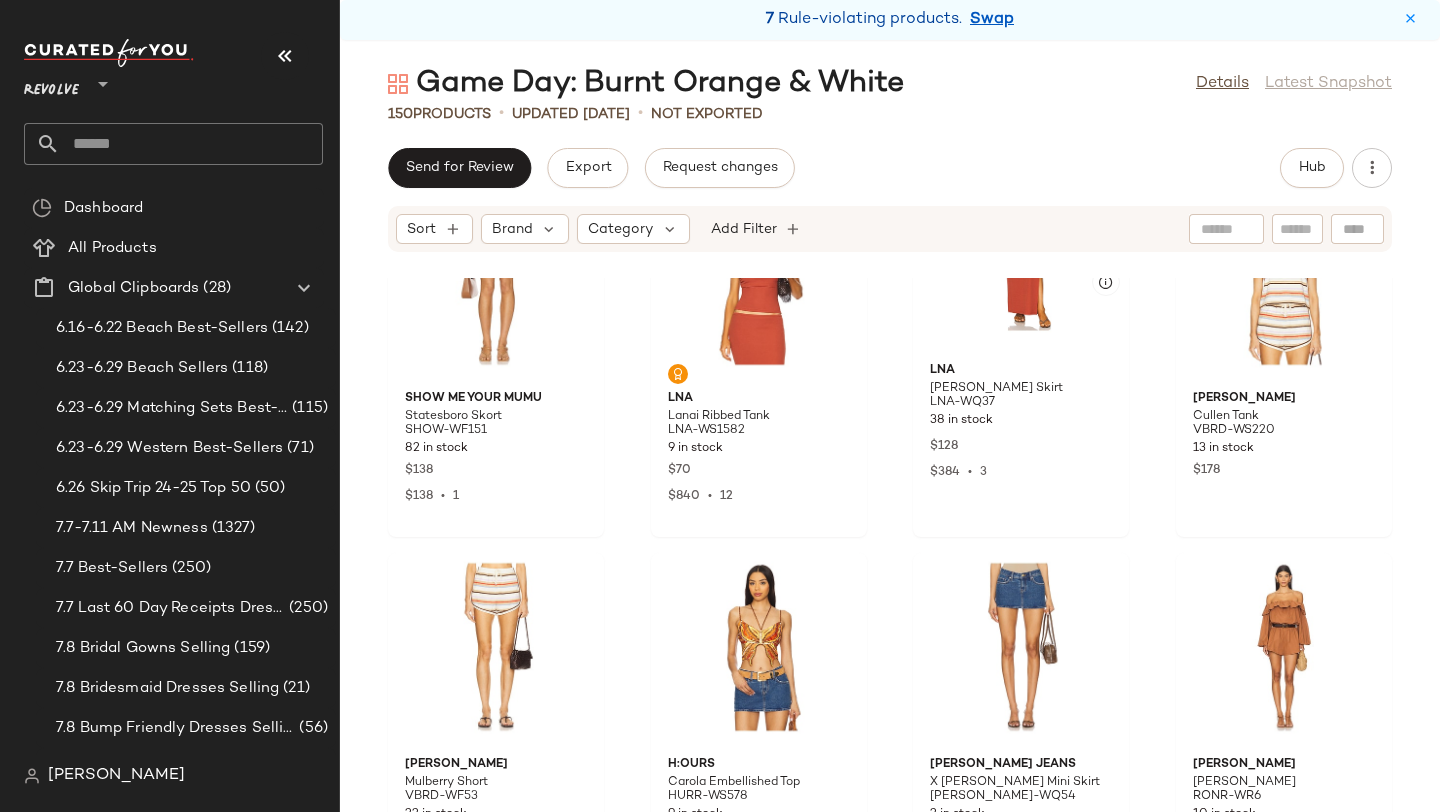 scroll, scrollTop: 8280, scrollLeft: 0, axis: vertical 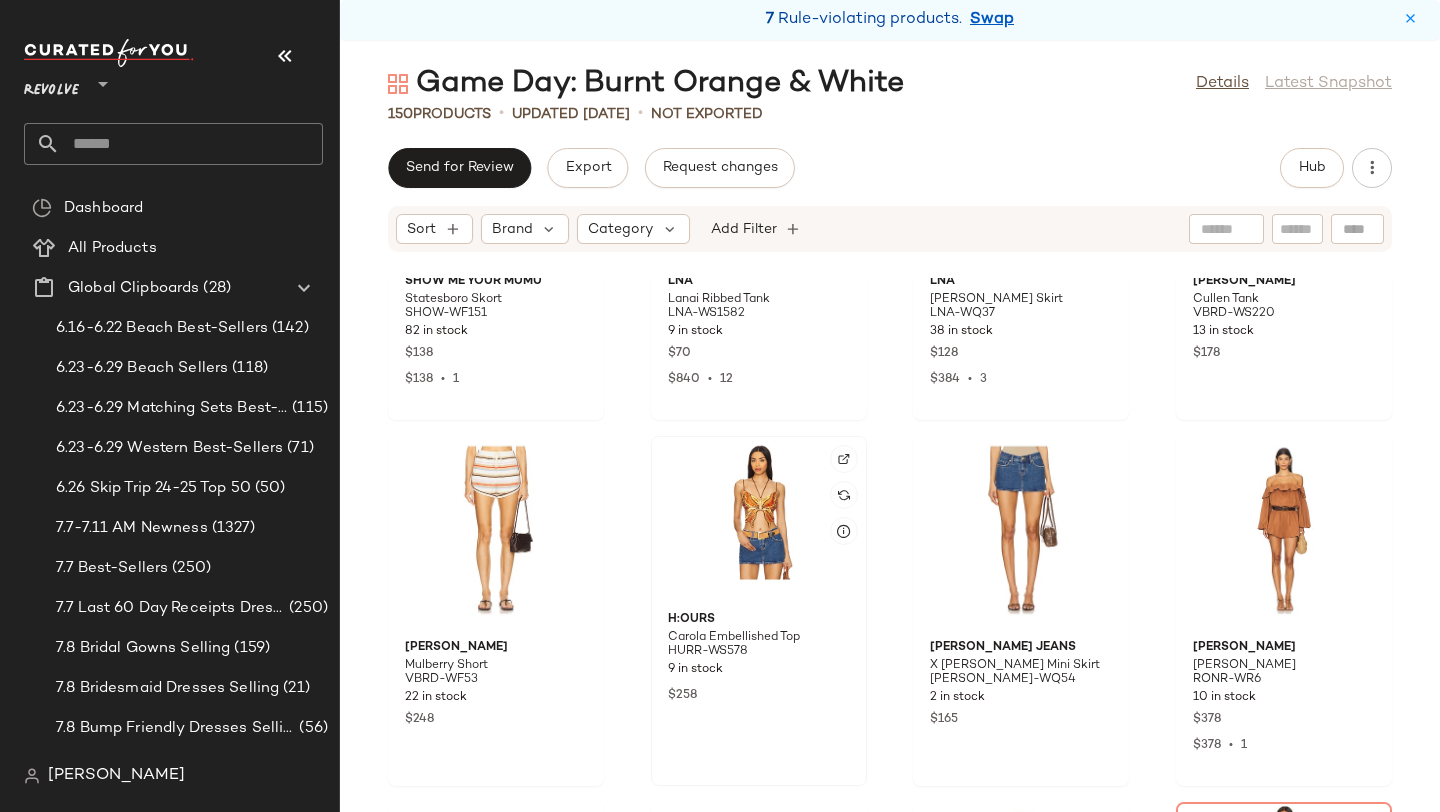 click 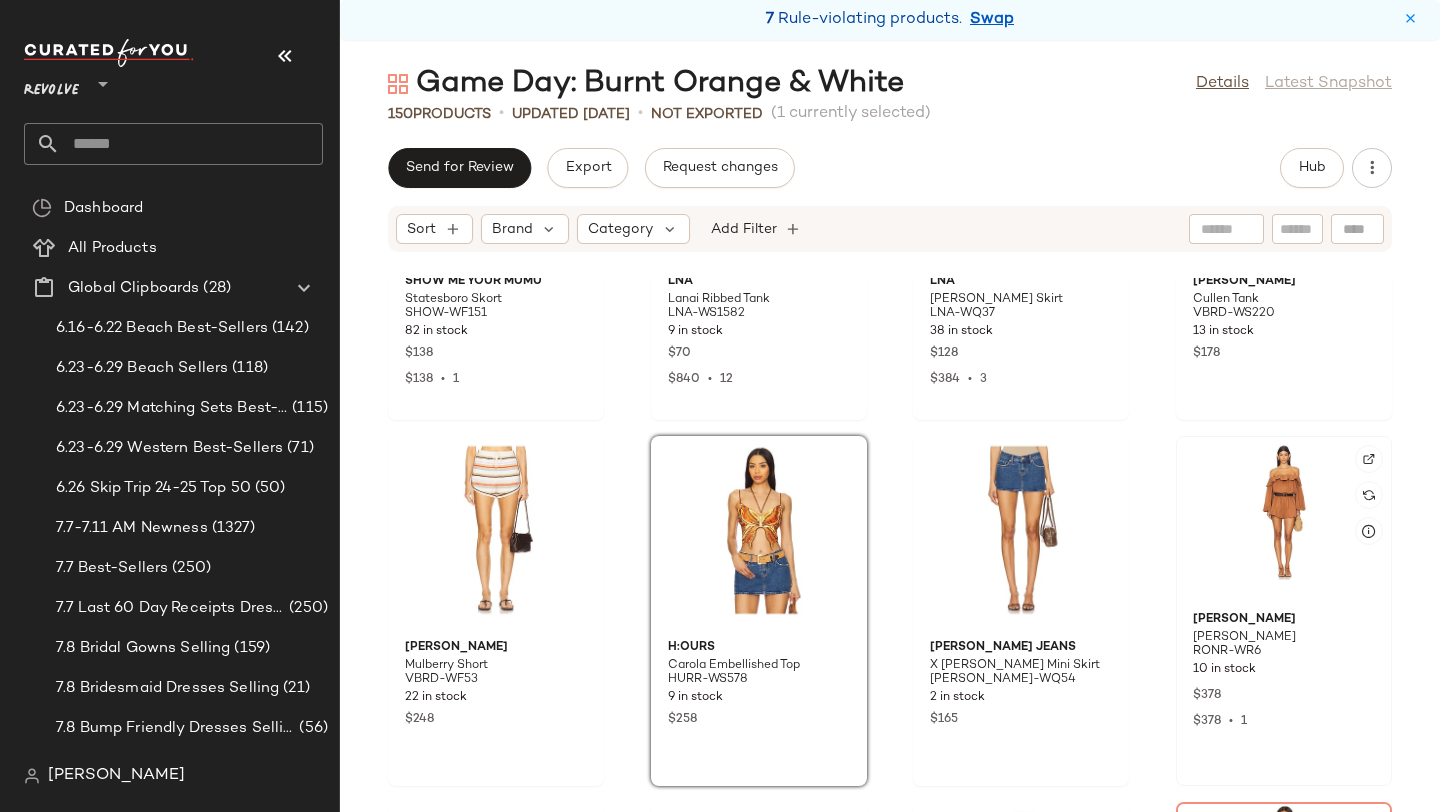 click 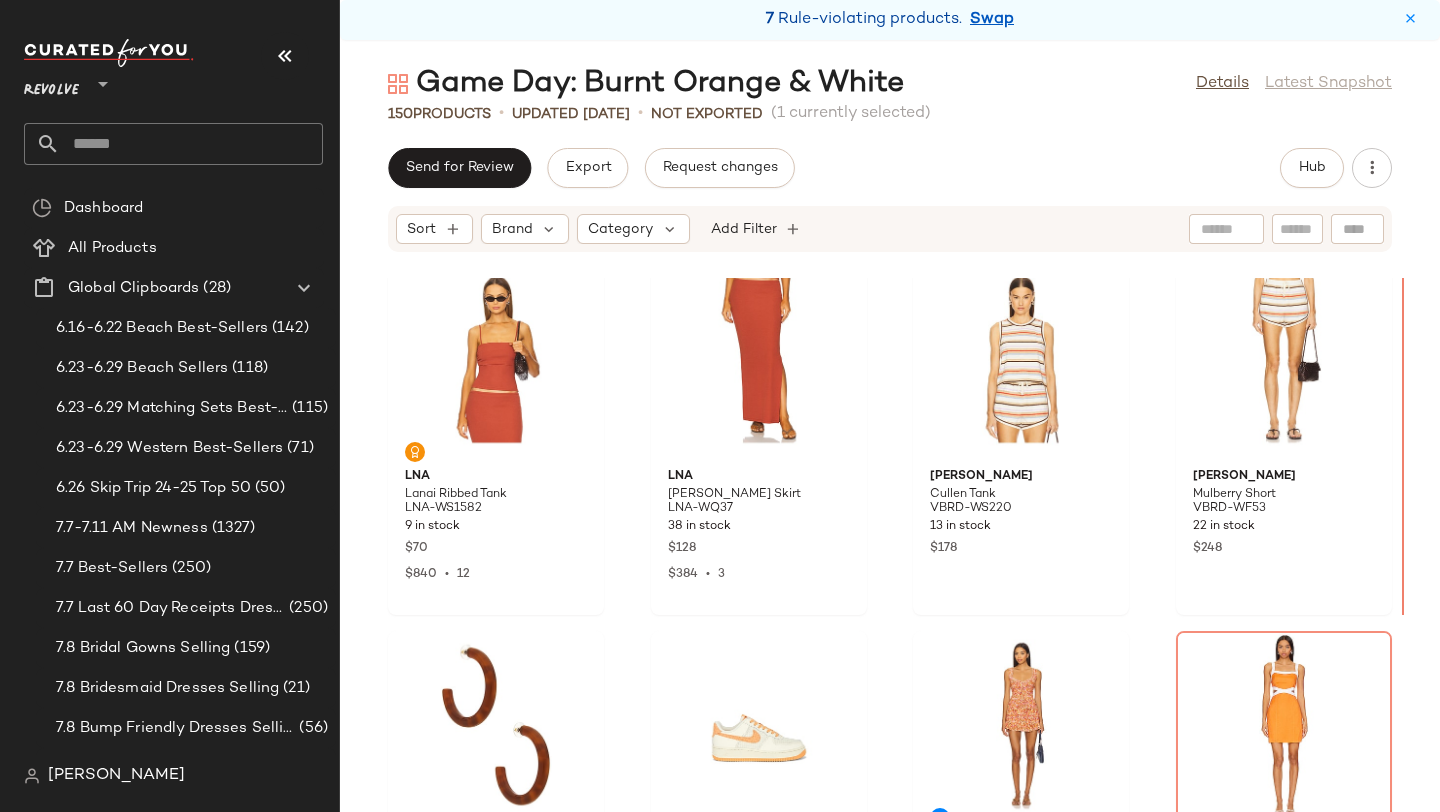 scroll, scrollTop: 8381, scrollLeft: 0, axis: vertical 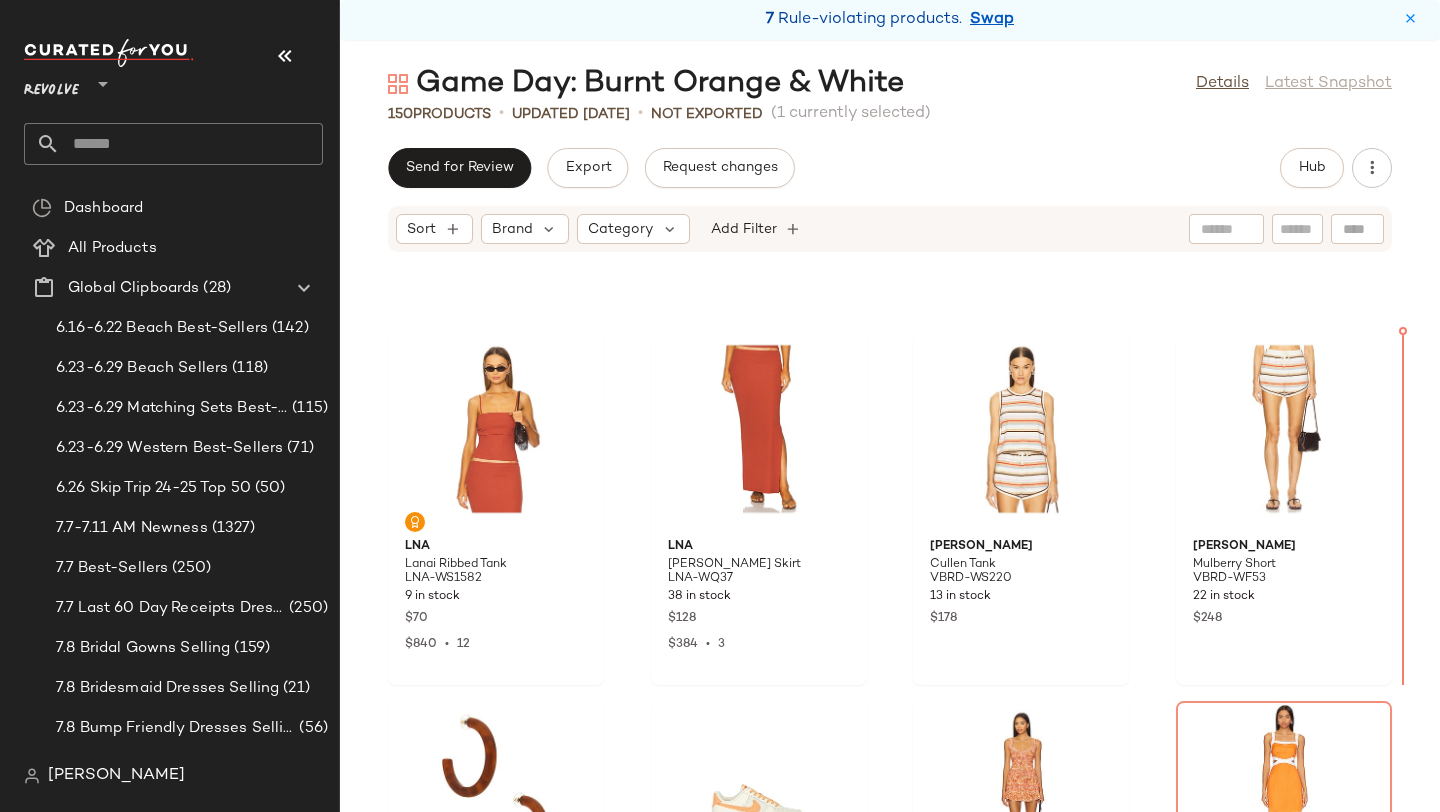 drag, startPoint x: 485, startPoint y: 713, endPoint x: 514, endPoint y: 706, distance: 29.832869 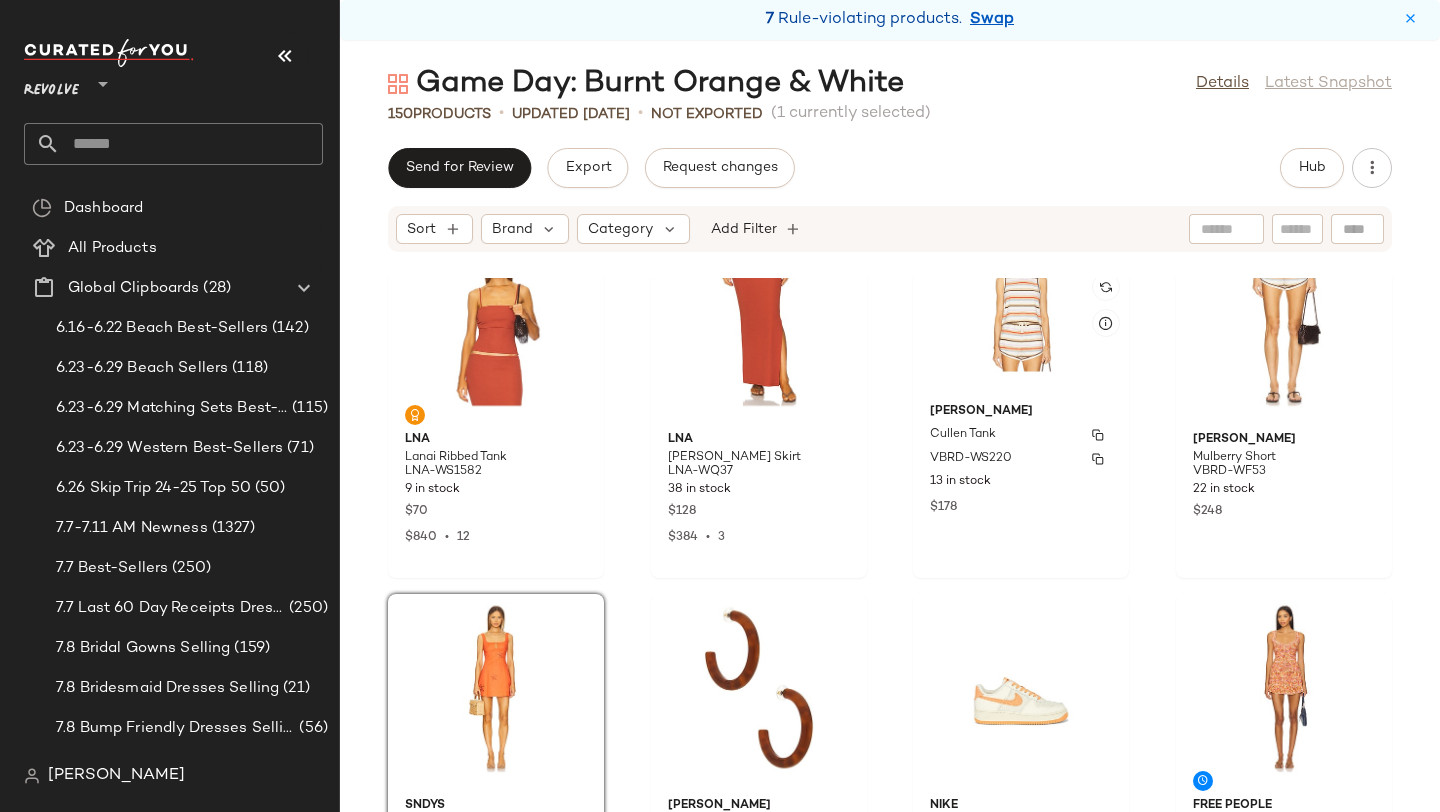 scroll, scrollTop: 8494, scrollLeft: 0, axis: vertical 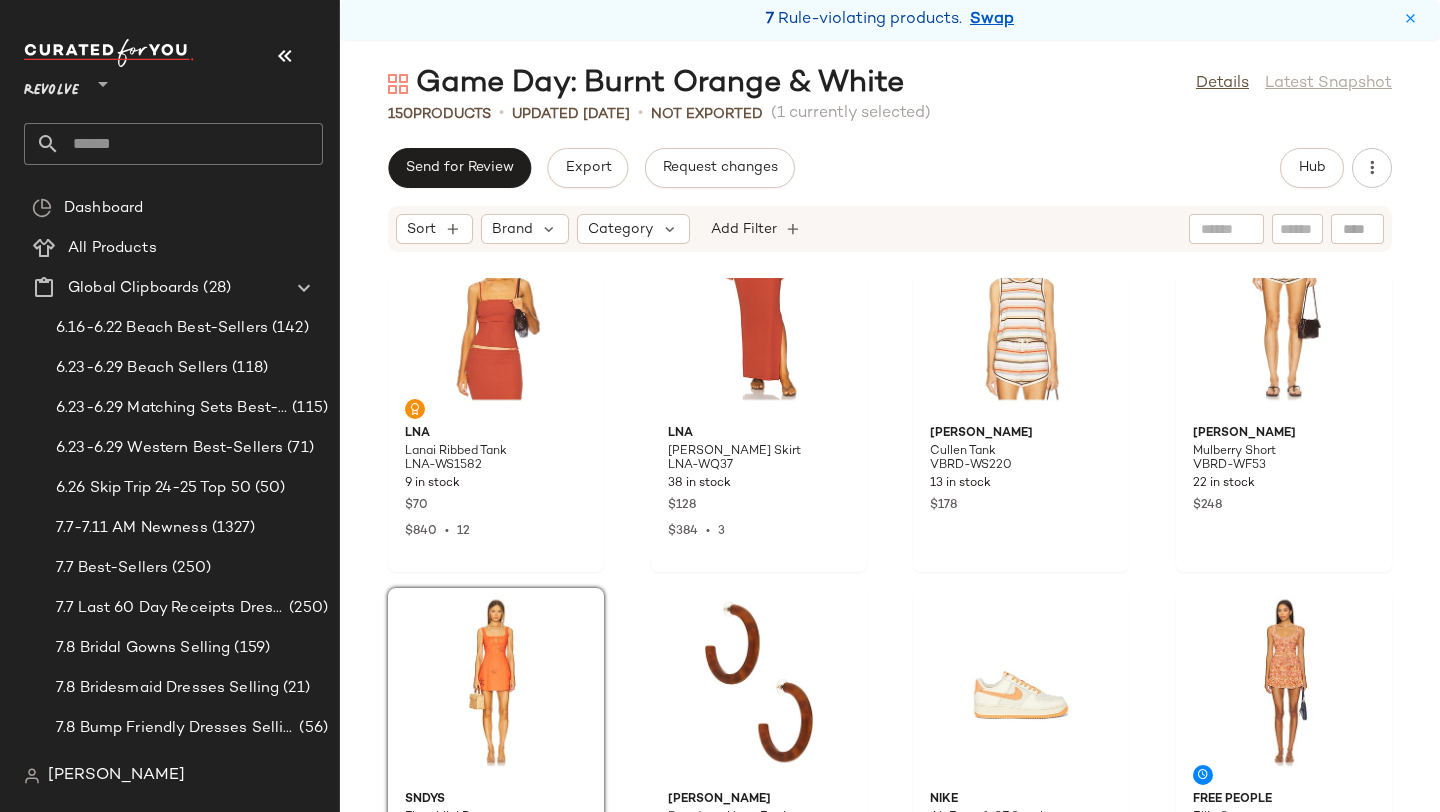 click on "LNA Lanai Ribbed Tank LNA-WS1582 9 in stock $70 $840  •  12 LNA Steph Ribbed Skirt LNA-WQ37 38 in stock $128 $384  •  3 Veronica Beard Cullen Tank VBRD-WS220 13 in stock $178 Veronica Beard Mulberry Short VBRD-WF53 22 in stock $248 SNDYS Flora Mini Dress SDYS-WD354 153 in stock $108 $108  •  1 Lele Sadoughi Broadway Hoop Earring LELE-WL269 27 in stock $95 Nike Air Force 1 '07 Sneaker NIKR-WZ1212 74 in stock $125 Free People Ellia Set FREE-WR337 122 in stock $148 MINKPINK Jacques Contrast Mini Dress MINK-WD923 Out of stock $139 FAITHFULL THE BRAND Myah Mini Dress FAIB-WD768 71 in stock $170 Veronica Beard Jazmin Short VBRD-WF55 3 in stock $348 $348  •  1 Free People x FP Movement Time After Time Set FREE-WR315 5 in stock $98 FAITHFULL THE BRAND Felice Mini Dress FAIB-WD754 36 in stock $270 MORE TO COME Blanka Mini Dress MOTO-WD734 140 in stock $78 Free People Kerri Mini Dress FREE-WD3023 87 in stock $108 $432  •  4 Fait Par Foutch Bobbi Trouser Short FPAR-WF3 4 in stock $225" 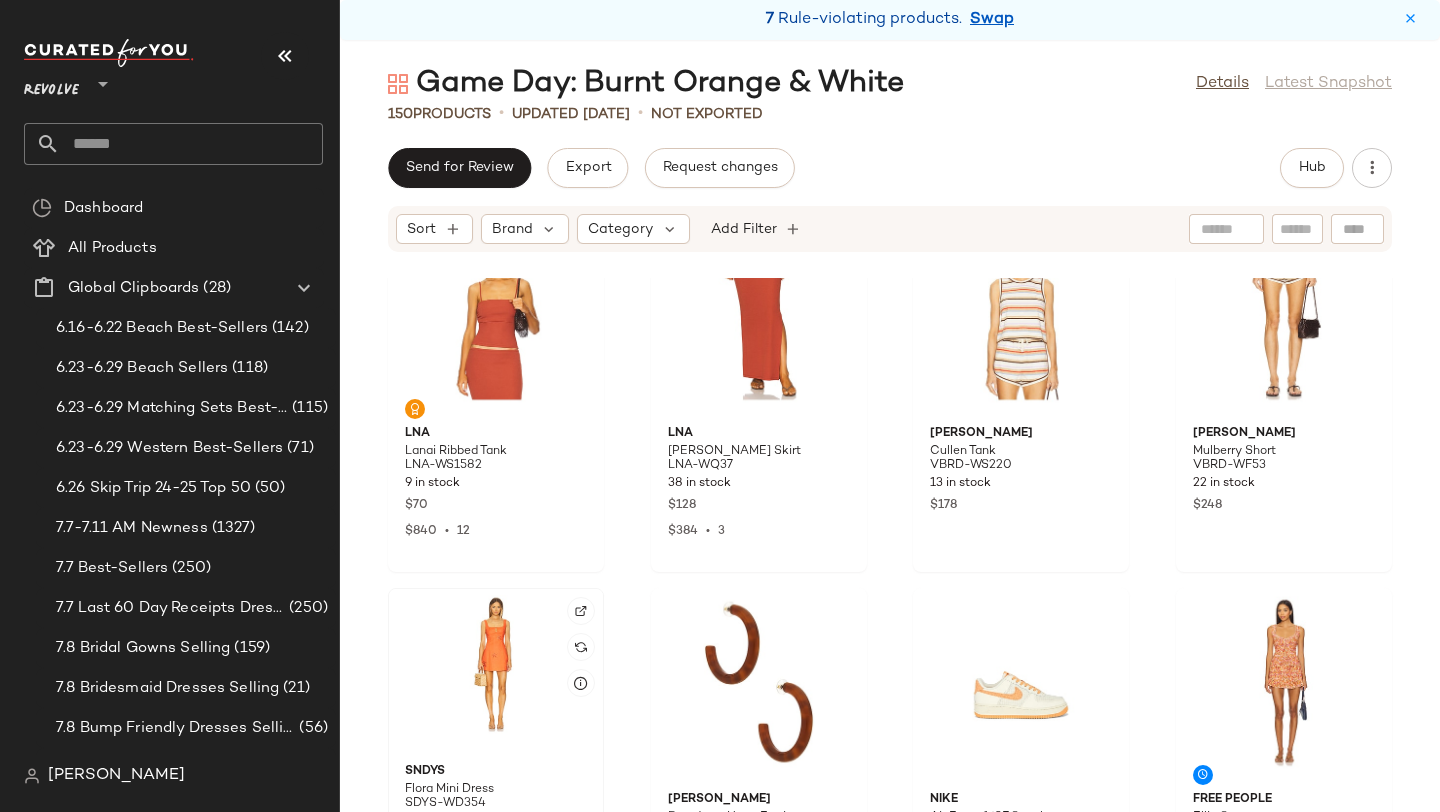click 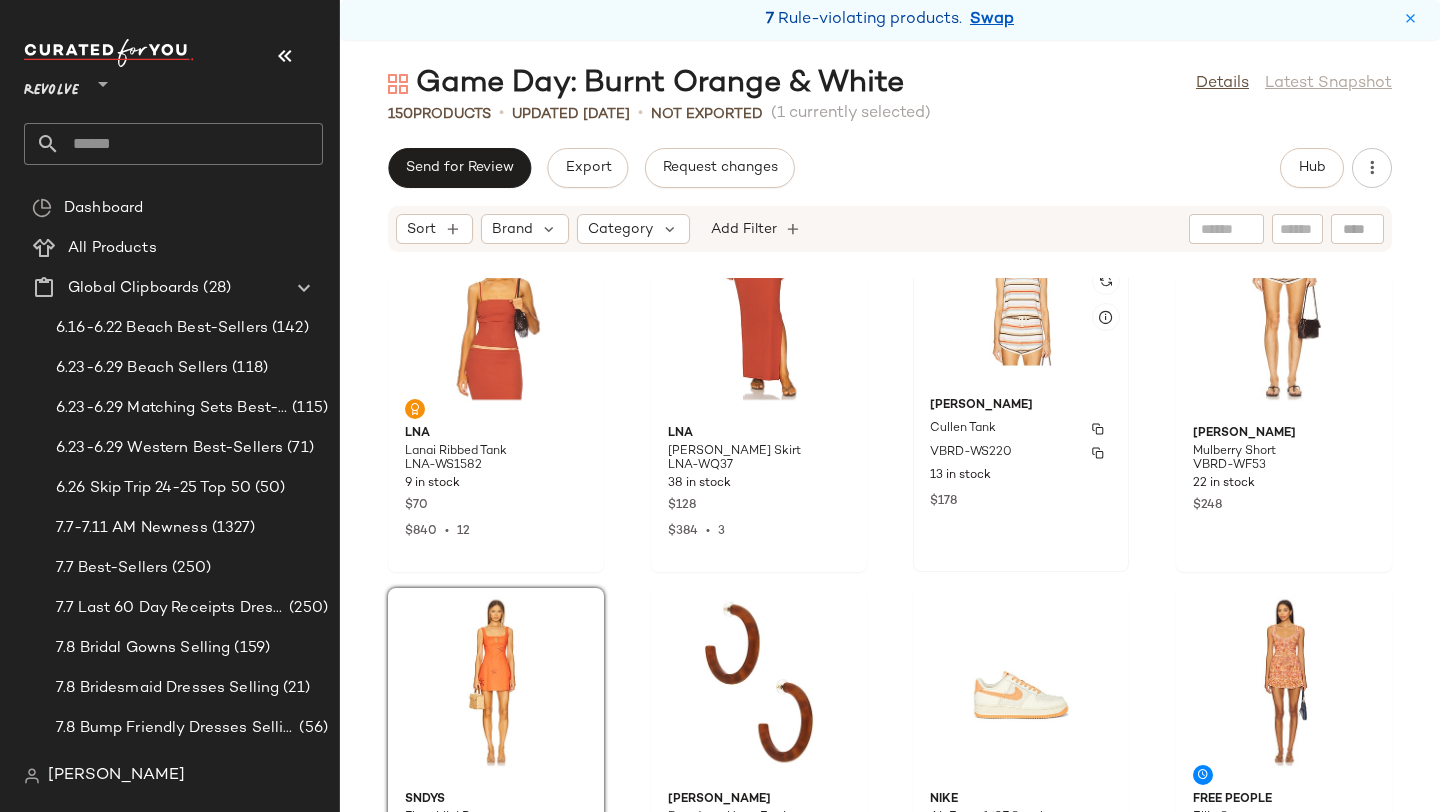 click on "Cullen Tank" at bounding box center (1021, 429) 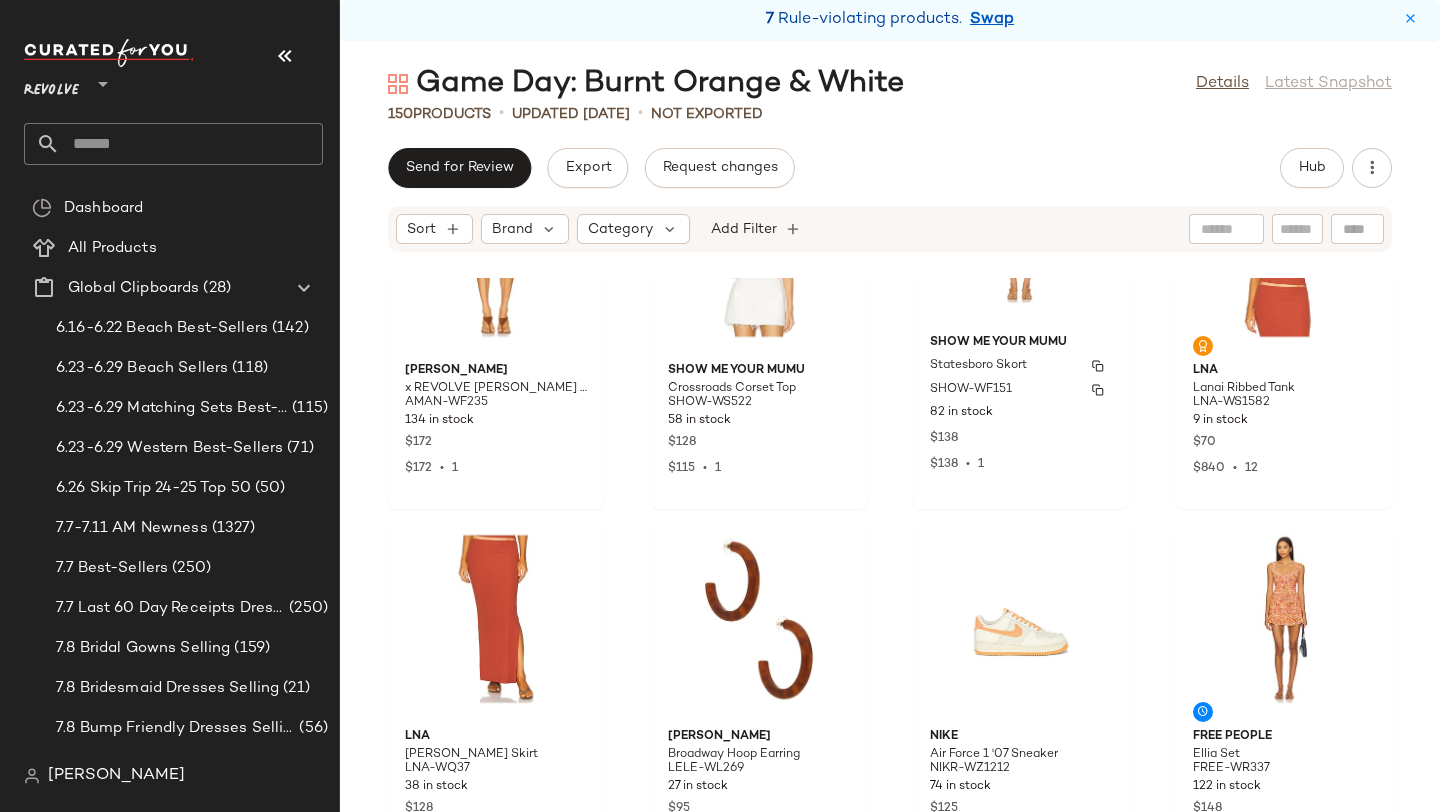 scroll, scrollTop: 8573, scrollLeft: 0, axis: vertical 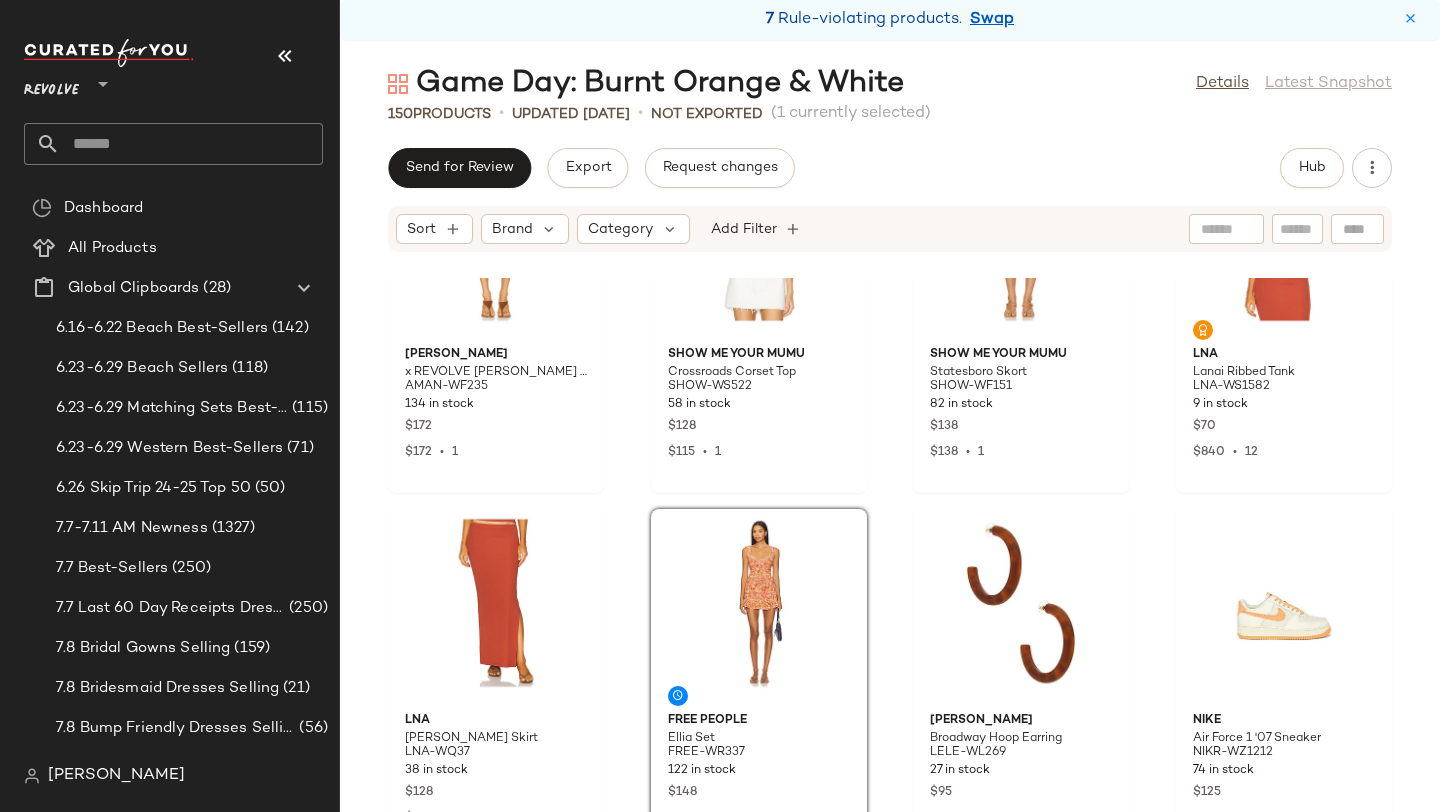 click on "SET  Amanda Uprichard x REVOLVE Kelso Suede Short AMAN-WF235 134 in stock $172 $172  •  1 Show Me Your Mumu Crossroads Corset Top SHOW-WS522 58 in stock $128 $115  •  1 Show Me Your Mumu Statesboro Skort SHOW-WF151 82 in stock $138 $138  •  1 LNA Lanai Ribbed Tank LNA-WS1582 9 in stock $70 $840  •  12 LNA Steph Ribbed Skirt LNA-WQ37 38 in stock $128 $384  •  3 Free People Ellia Set FREE-WR337 122 in stock $148 Lele Sadoughi Broadway Hoop Earring LELE-WL269 27 in stock $95 Nike Air Force 1 '07 Sneaker NIKR-WZ1212 74 in stock $125 MINKPINK Jacques Contrast Mini Dress MINK-WD923 Out of stock $139 FAITHFULL THE BRAND Myah Mini Dress FAIB-WD768 71 in stock $170 Veronica Beard Jazmin Short VBRD-WF55 3 in stock $348 $348  •  1 Free People x FP Movement Time After Time Set FREE-WR315 5 in stock $98 FAITHFULL THE BRAND Felice Mini Dress FAIB-WD754 36 in stock $270 MORE TO COME Blanka Mini Dress MOTO-WD734 140 in stock $78 Free People Kerri Mini Dress FREE-WD3023 87 in stock $108 $432  •  4 FPAR-WF3 $225" 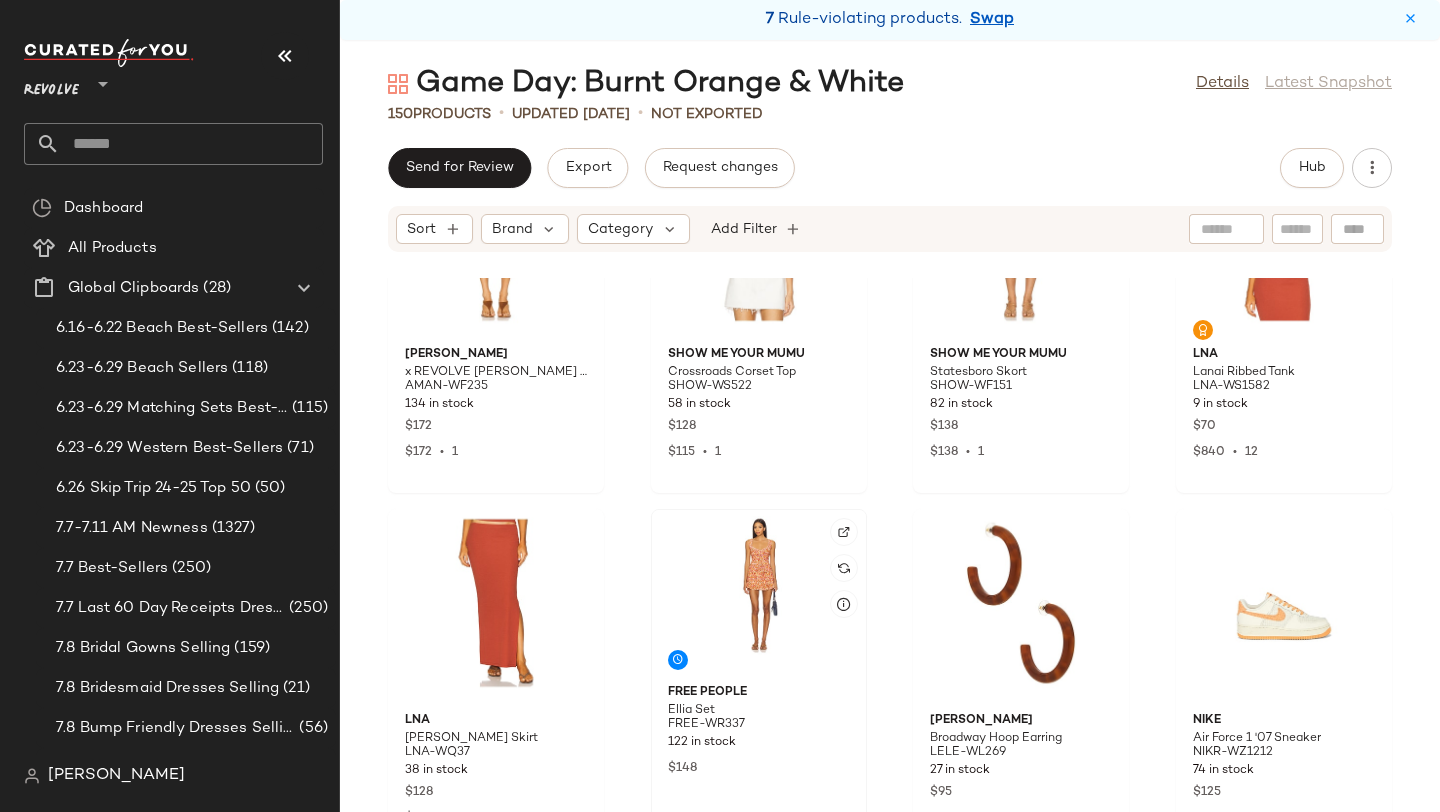 click 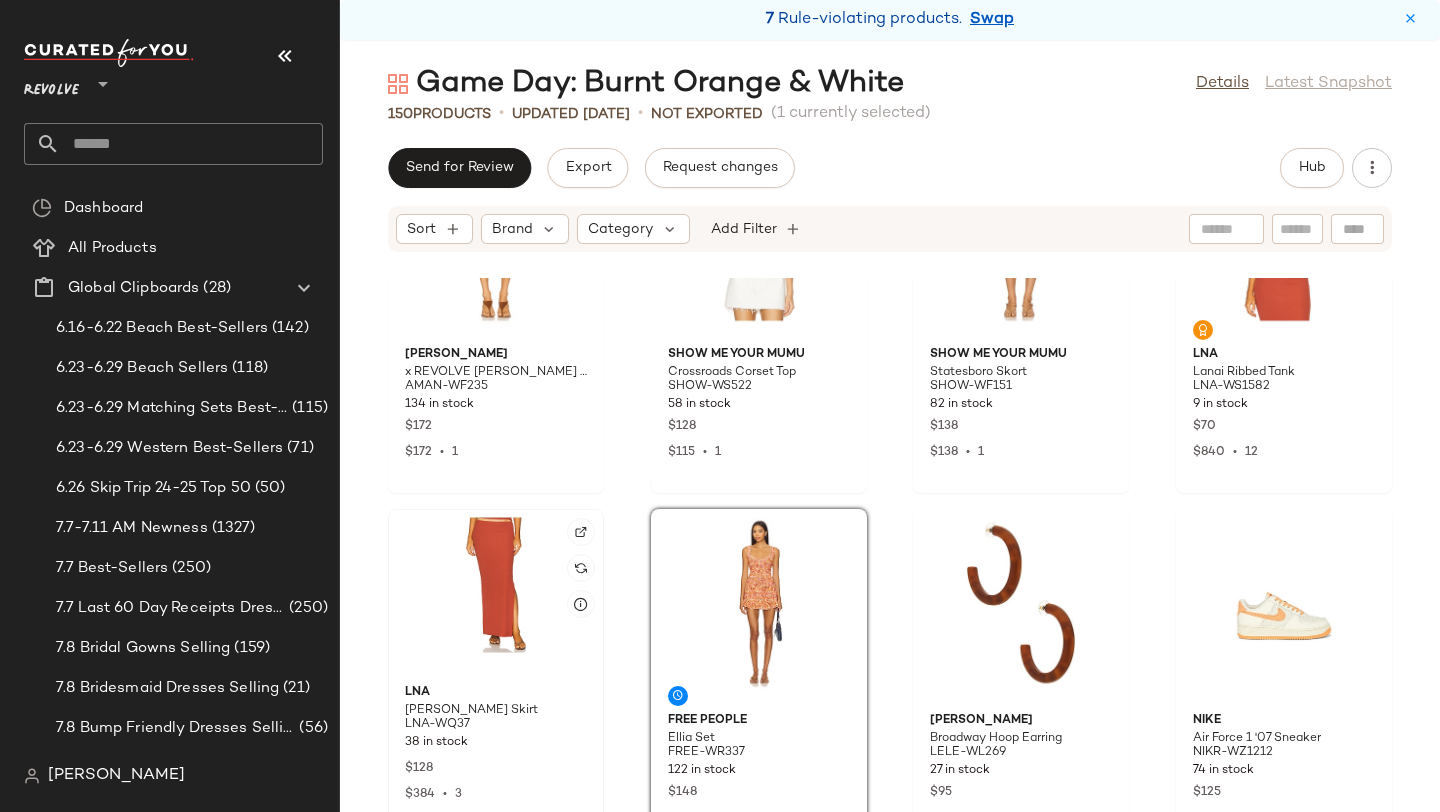 click 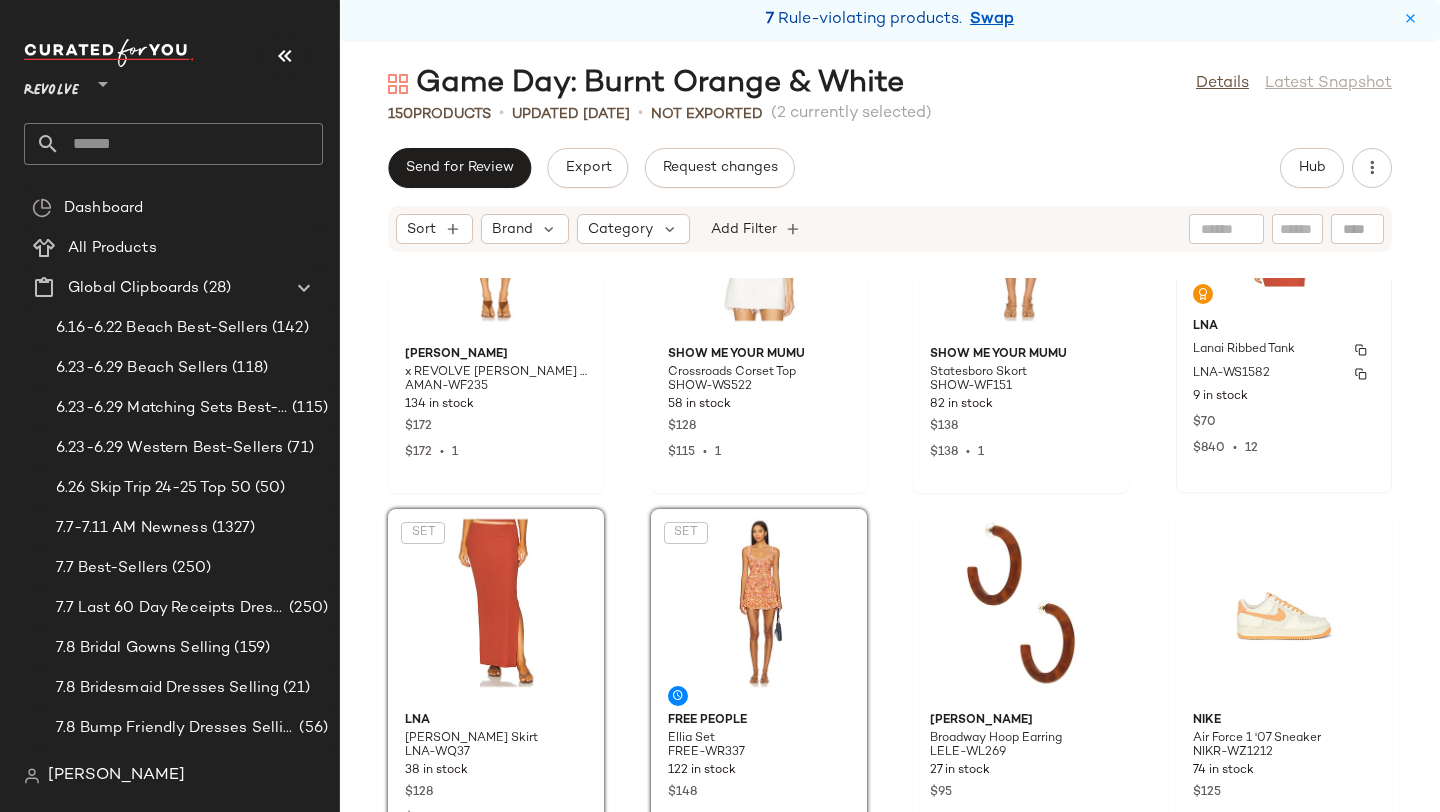 click on "Lanai Ribbed Tank" at bounding box center [1284, 350] 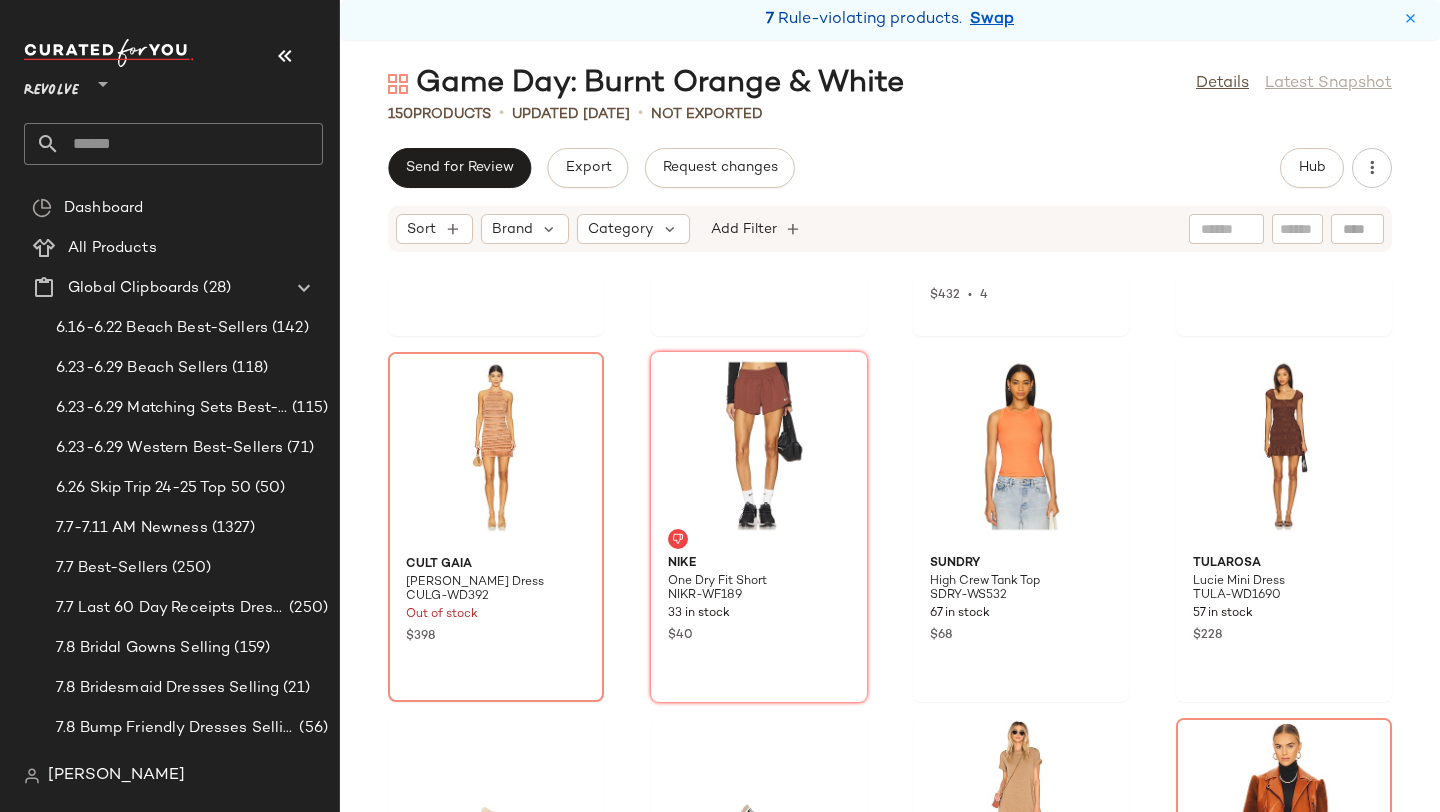 scroll, scrollTop: 9838, scrollLeft: 0, axis: vertical 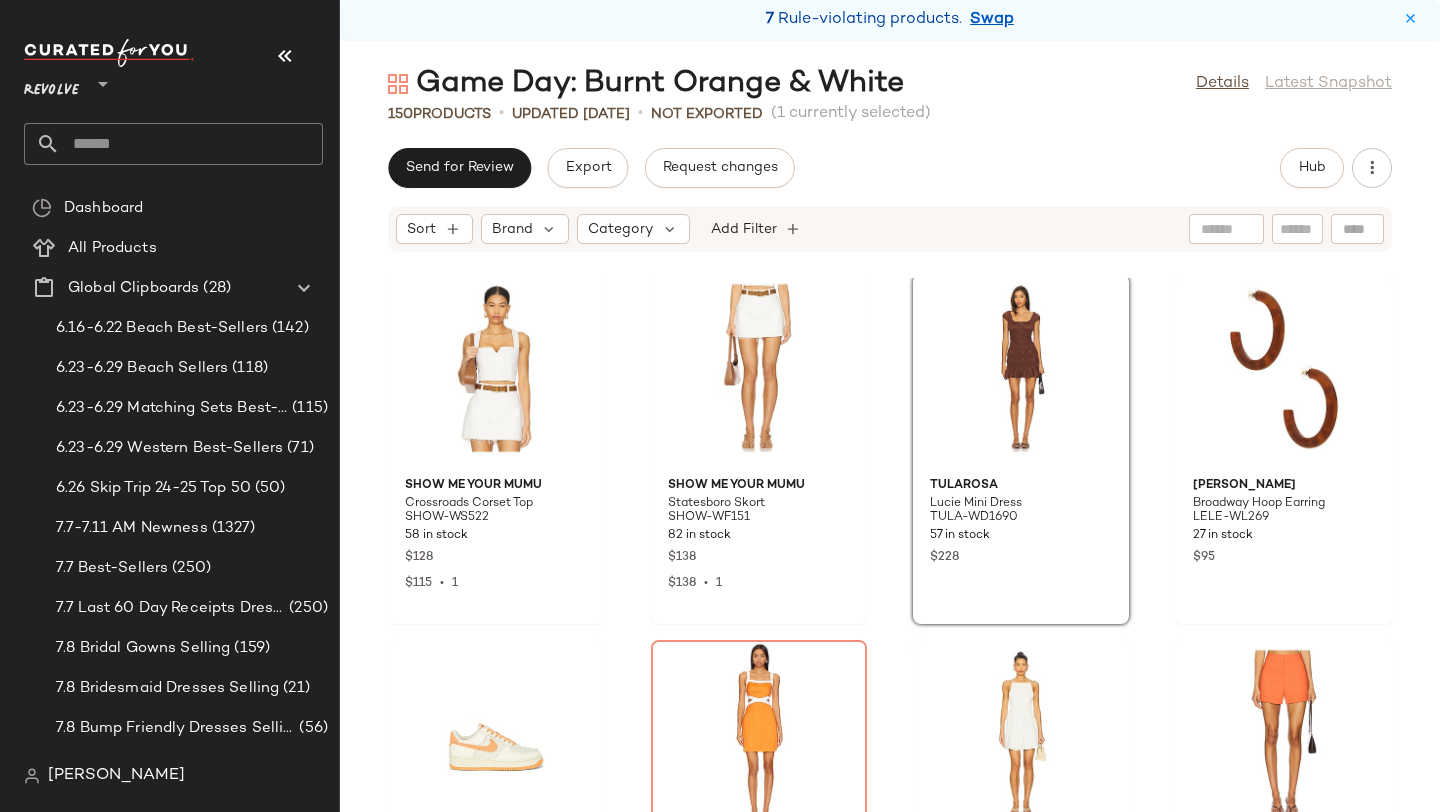 click on "Show Me Your Mumu Crossroads Corset Top SHOW-WS522 58 in stock $128 $115  •  1 Show Me Your Mumu Statesboro Skort SHOW-WF151 82 in stock $138 $138  •  1 Tularosa Lucie Mini Dress TULA-WD1690 57 in stock $228 Lele Sadoughi Broadway Hoop Earring LELE-WL269 27 in stock $95 Nike Air Force 1 '07 Sneaker NIKR-WZ1212 74 in stock $125 MINKPINK Jacques Contrast Mini Dress MINK-WD923 Out of stock $139 FAITHFULL THE BRAND Myah Mini Dress FAIB-WD768 71 in stock $170 Veronica Beard Jazmin Short VBRD-WF55 3 in stock $348 $348  •  1 Free People x FP Movement Time After Time Set FREE-WR315 5 in stock $98 FAITHFULL THE BRAND Felice Mini Dress FAIB-WD754 36 in stock $270 MORE TO COME Blanka Mini Dress MOTO-WD734 140 in stock $78 Free People Kerri Mini Dress FREE-WD3023 87 in stock $108 $432  •  4 Fait Par Foutch Bobbi Trouser Short FPAR-WF3 4 in stock $225 Cult Gaia Erina Knit Dress CULG-WD392 Out of stock $398 Nike One Dry Fit Short NIKR-WF189 33 in stock $40 SUNDRY High Crew Tank Top SDRY-WS532 67 in stock $68" 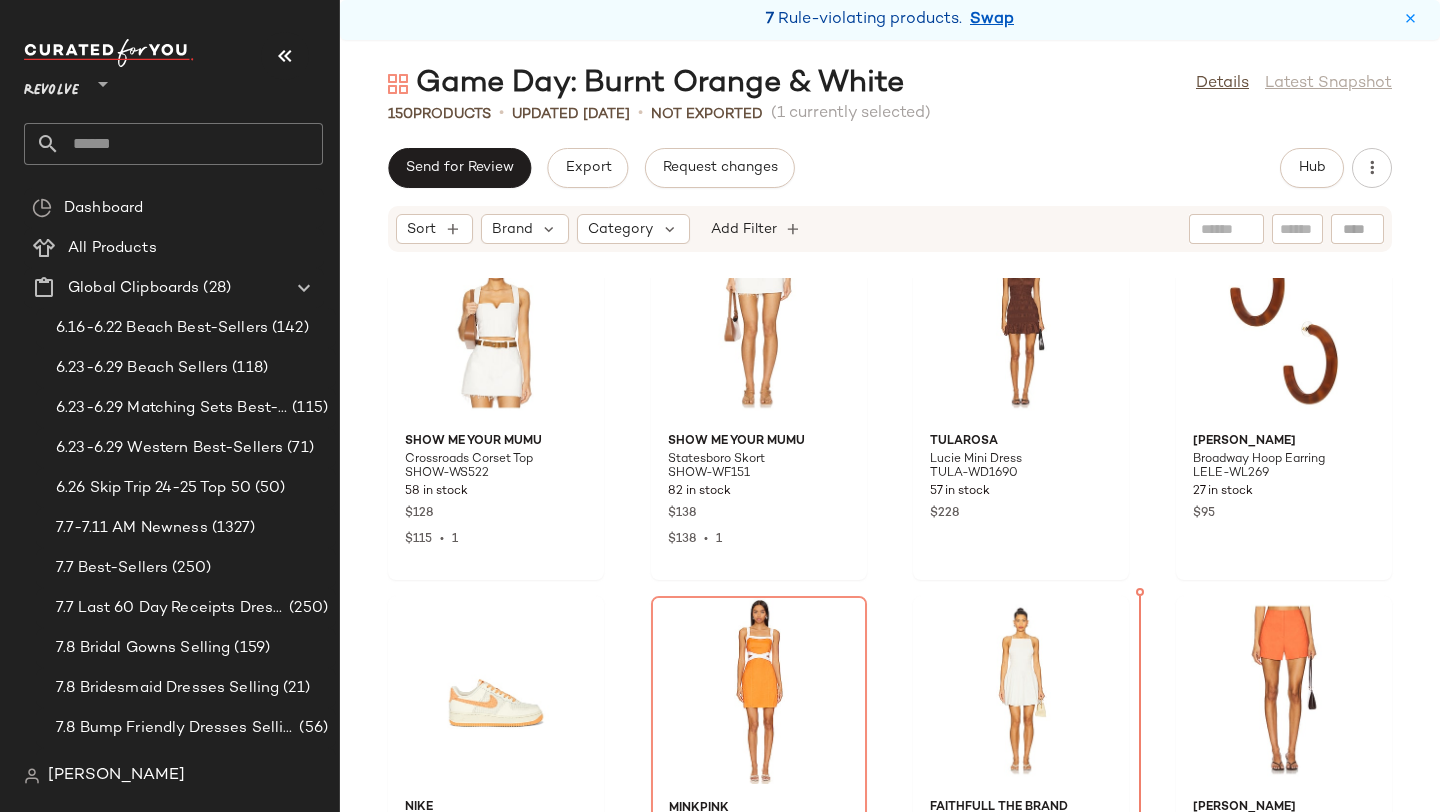 scroll, scrollTop: 8863, scrollLeft: 0, axis: vertical 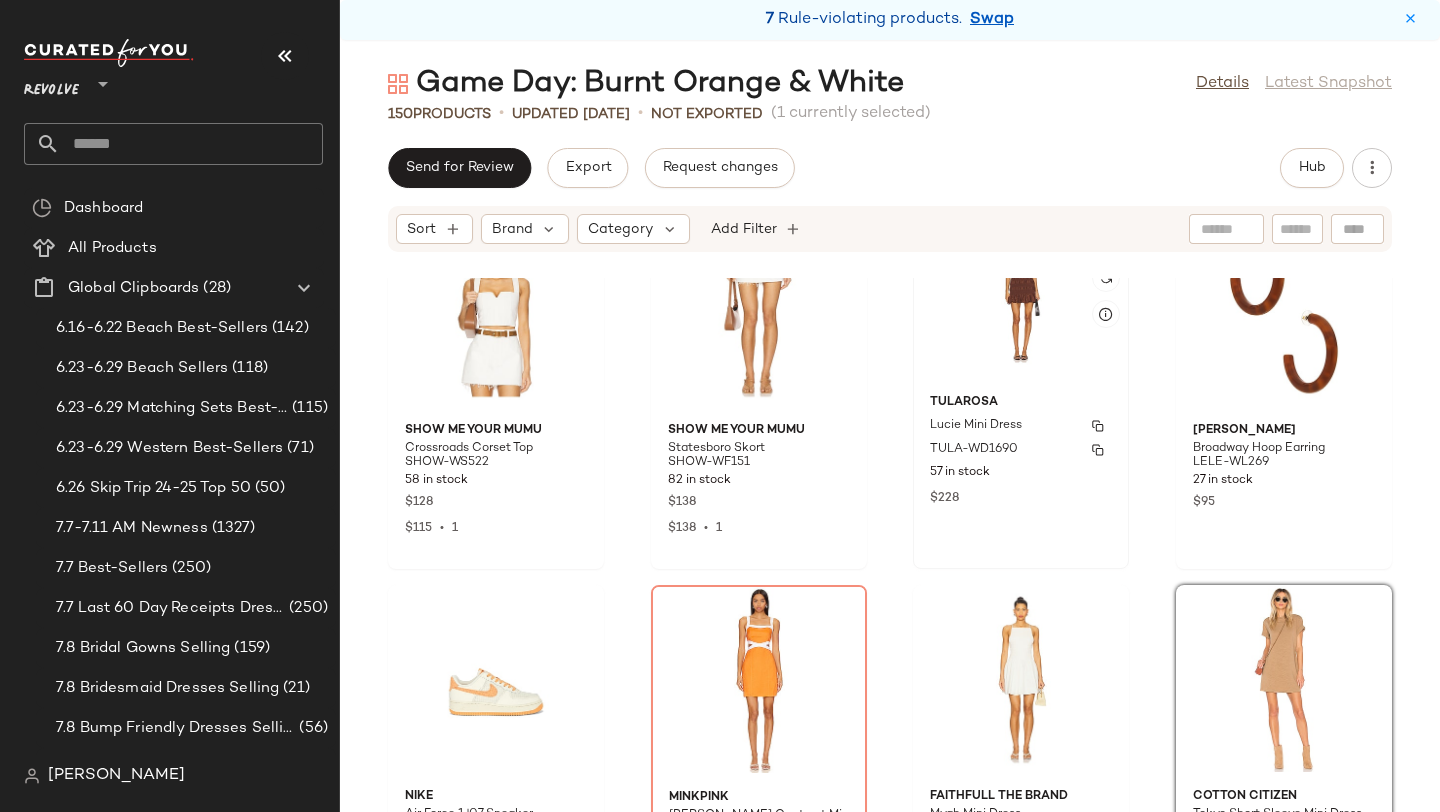 click on "TULA-WD1690" at bounding box center [974, 450] 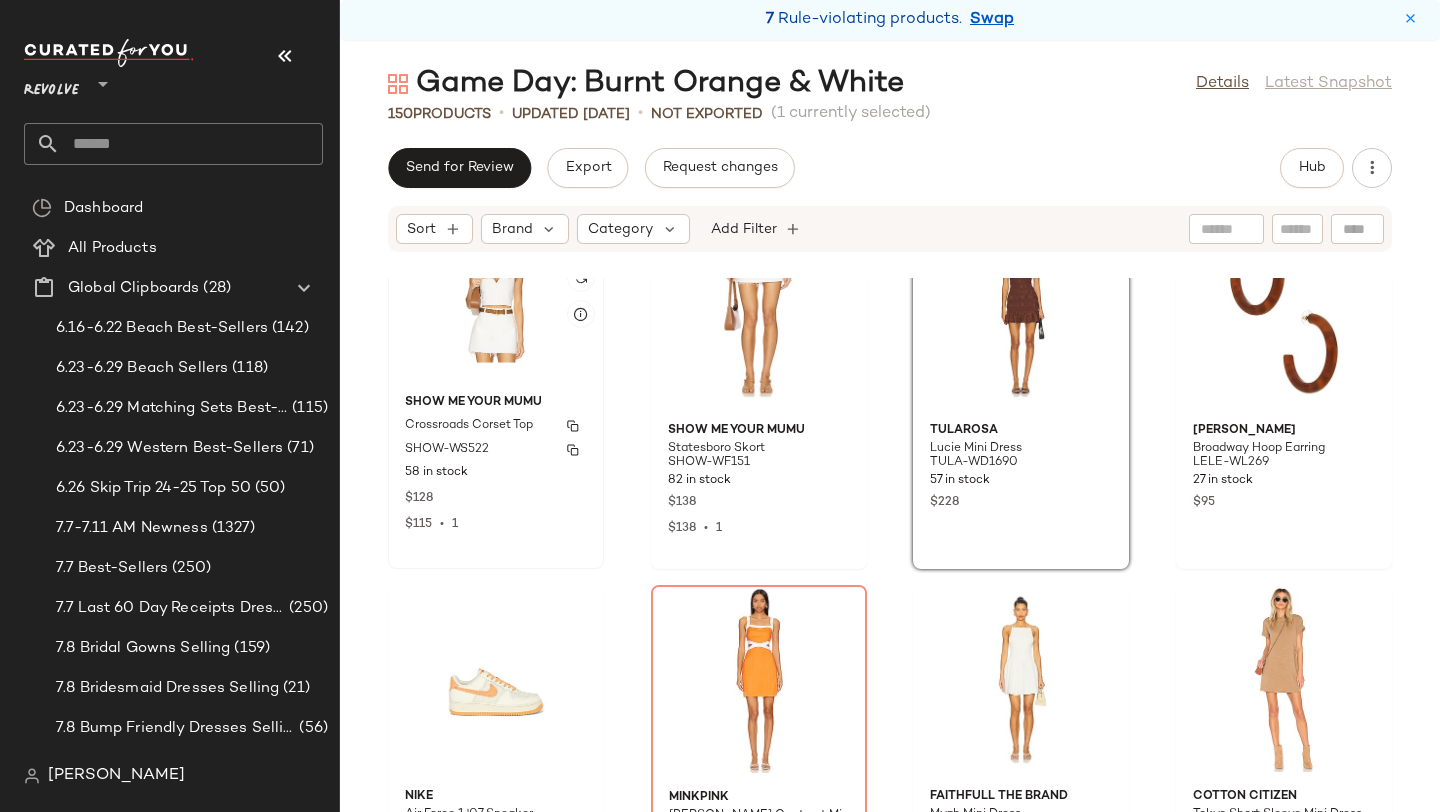 click on "Crossroads Corset Top" at bounding box center (469, 426) 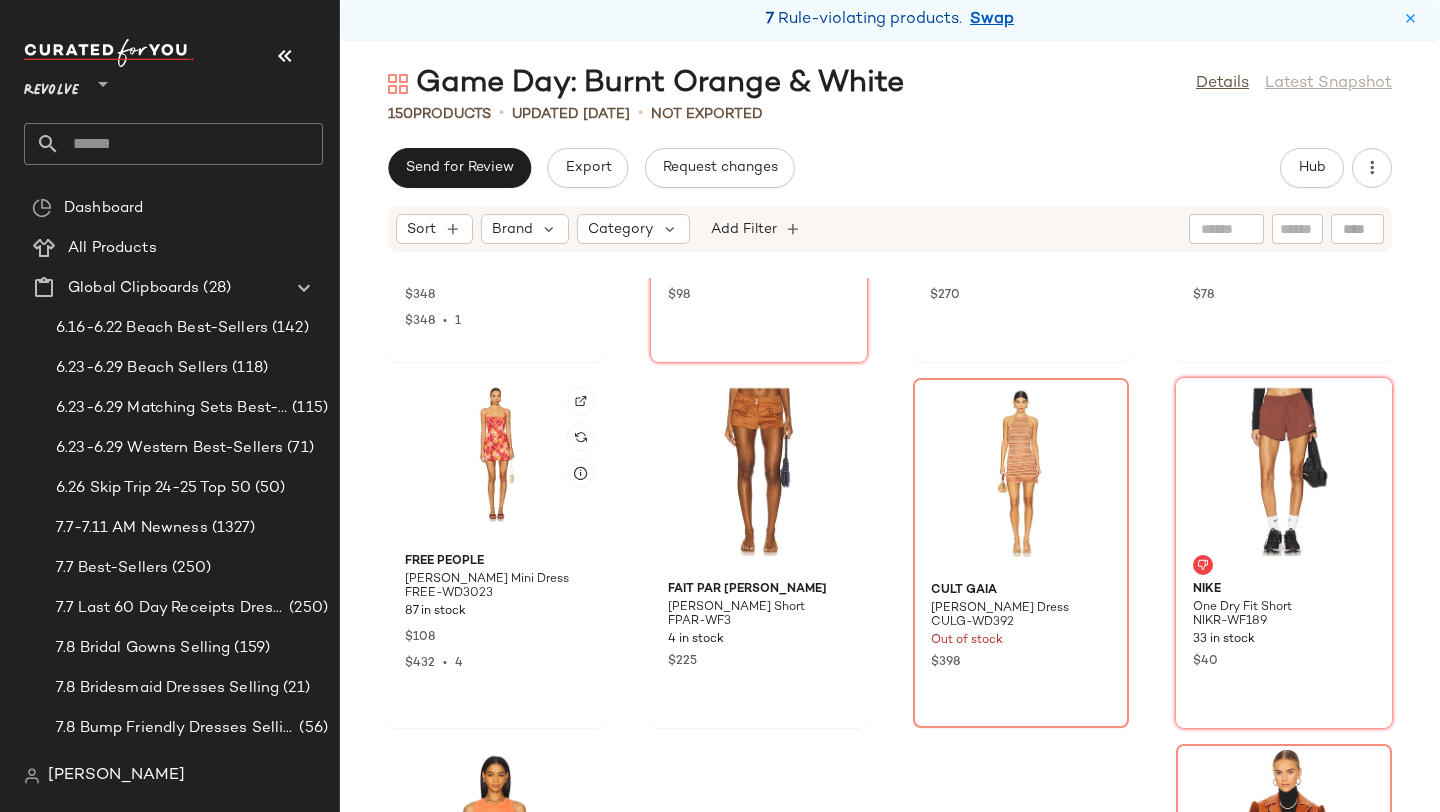 scroll, scrollTop: 9801, scrollLeft: 0, axis: vertical 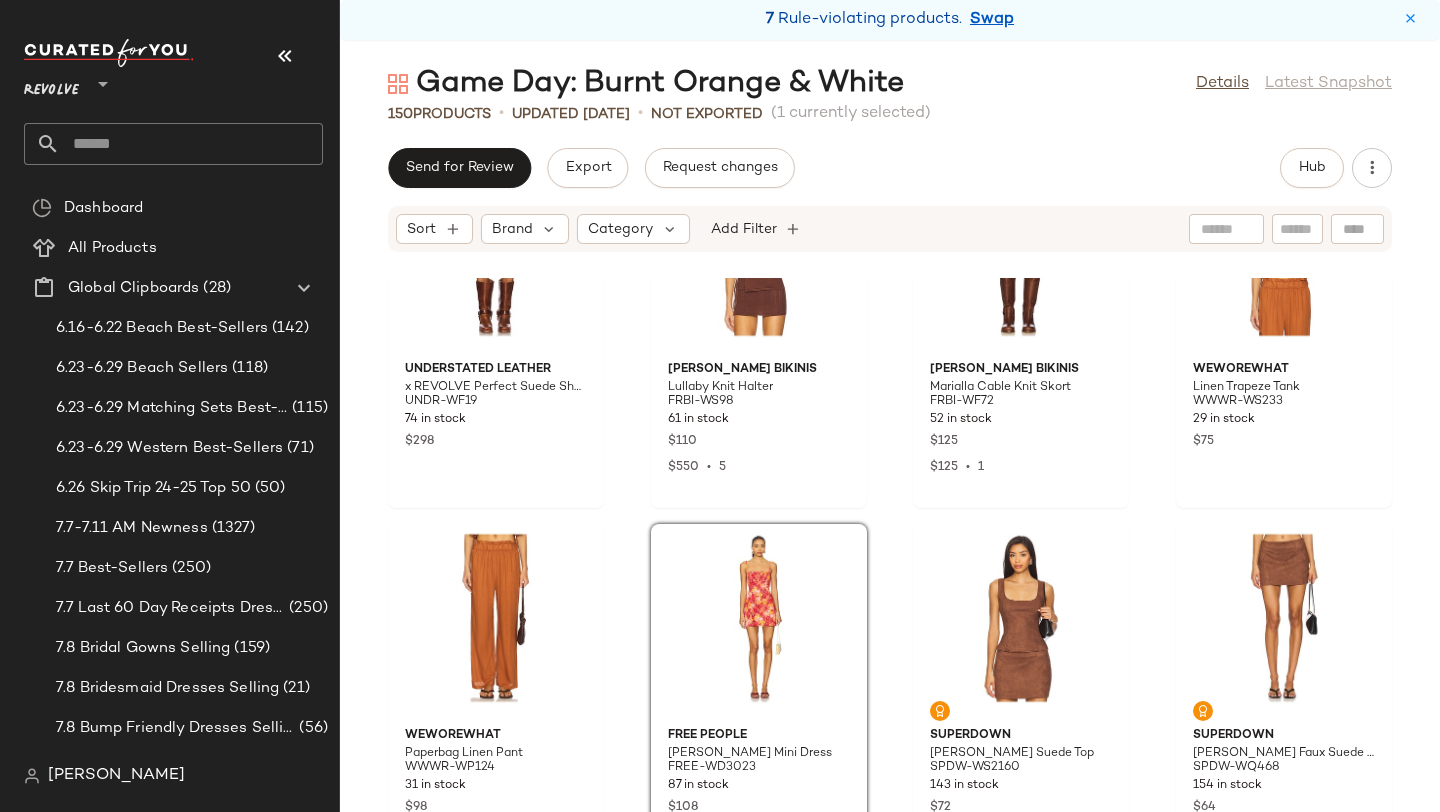 click on "Understated Leather x REVOLVE Perfect Suede Short UNDR-WF19 74 in stock $298 Frankies Bikinis Lullaby Knit Halter FRBI-WS98 61 in stock $110 $550  •  5 Frankies Bikinis Marialla Cable Knit Skort FRBI-WF72 52 in stock $125 $125  •  1 WeWoreWhat Linen Trapeze Tank WWWR-WS233 29 in stock $75 WeWoreWhat Paperbag Linen Pant WWWR-WP124 31 in stock $98 Free People Kerri Mini Dress FREE-WD3023 87 in stock $108 $432  •  4 superdown Patsie Faux Suede Top SPDW-WS2160 143 in stock $72 $1.14K  •  16 superdown Patsie Faux Suede Mini Skirt SPDW-WQ468 154 in stock $64 $832  •  13 Lovers and Friends Noella Faux Suede Top LOVF-WS3241 Out of stock $148 $740  •  5 Lovers and Friends Noella Faux Suede Short LOVF-WF606 Out of stock $178 Cara Cara Redfield Top CCAR-WS5 Out of stock $245 Cara Cara Abbey Skirt CCAR-WQ6 1 in stock $395  SET  LIONESS Nirvana Shirt LIOR-WS146 358 in stock $99 $297  •  3  SET  LIONESS Nirvana Short LIOR-WF32 290 in stock $59 $295  •  5 Nakedvice The Selene Jacket NEDV-WO1 74 in stock $255" 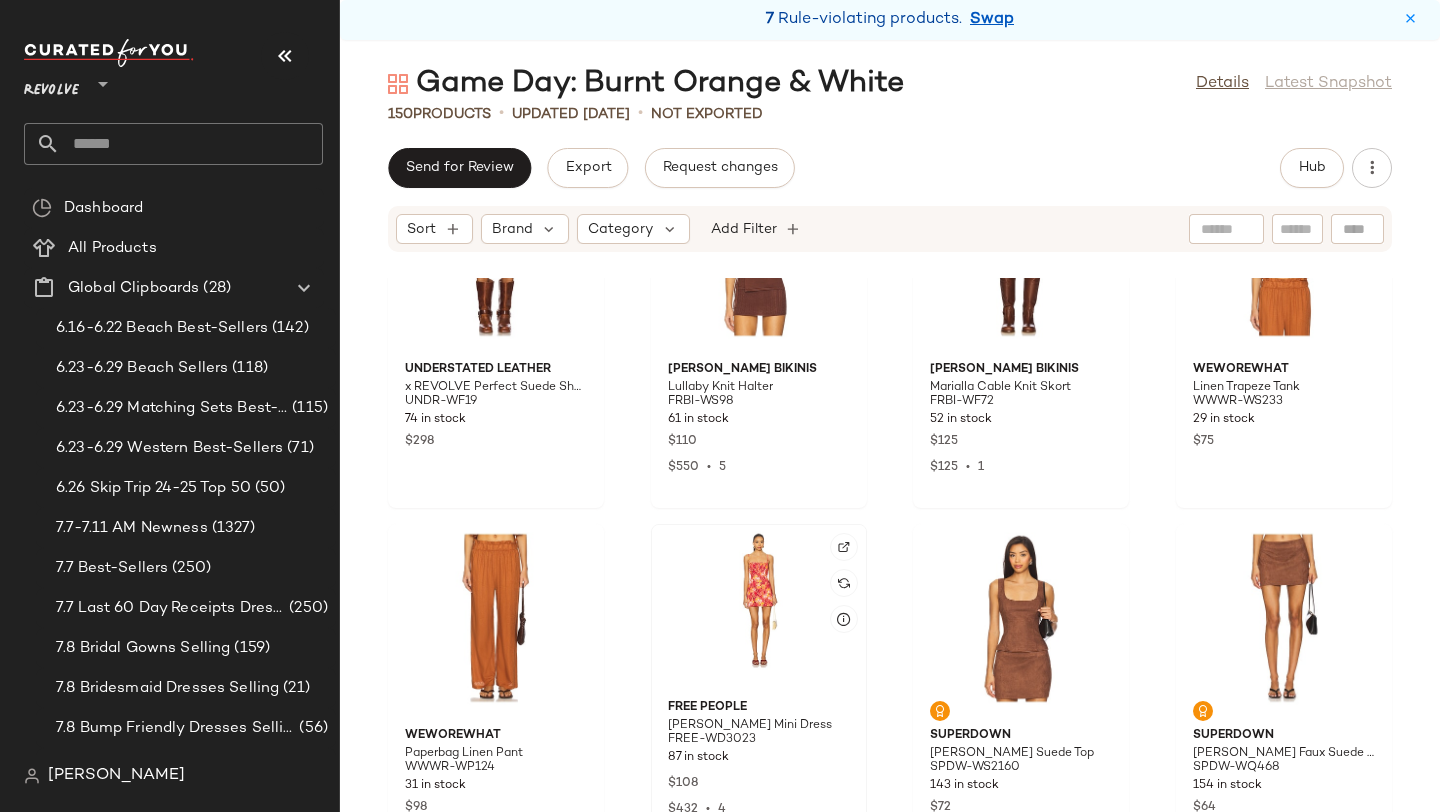 click 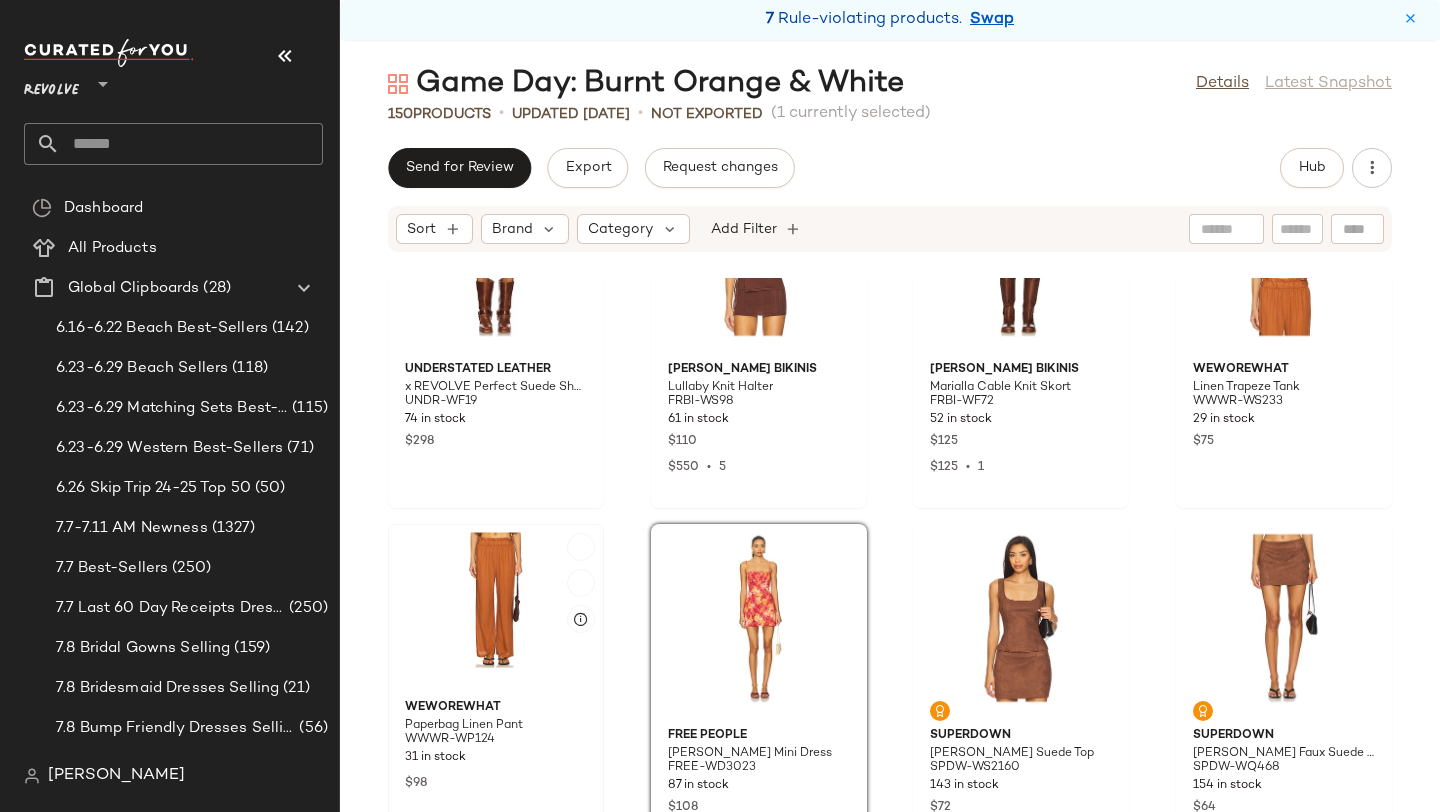 click 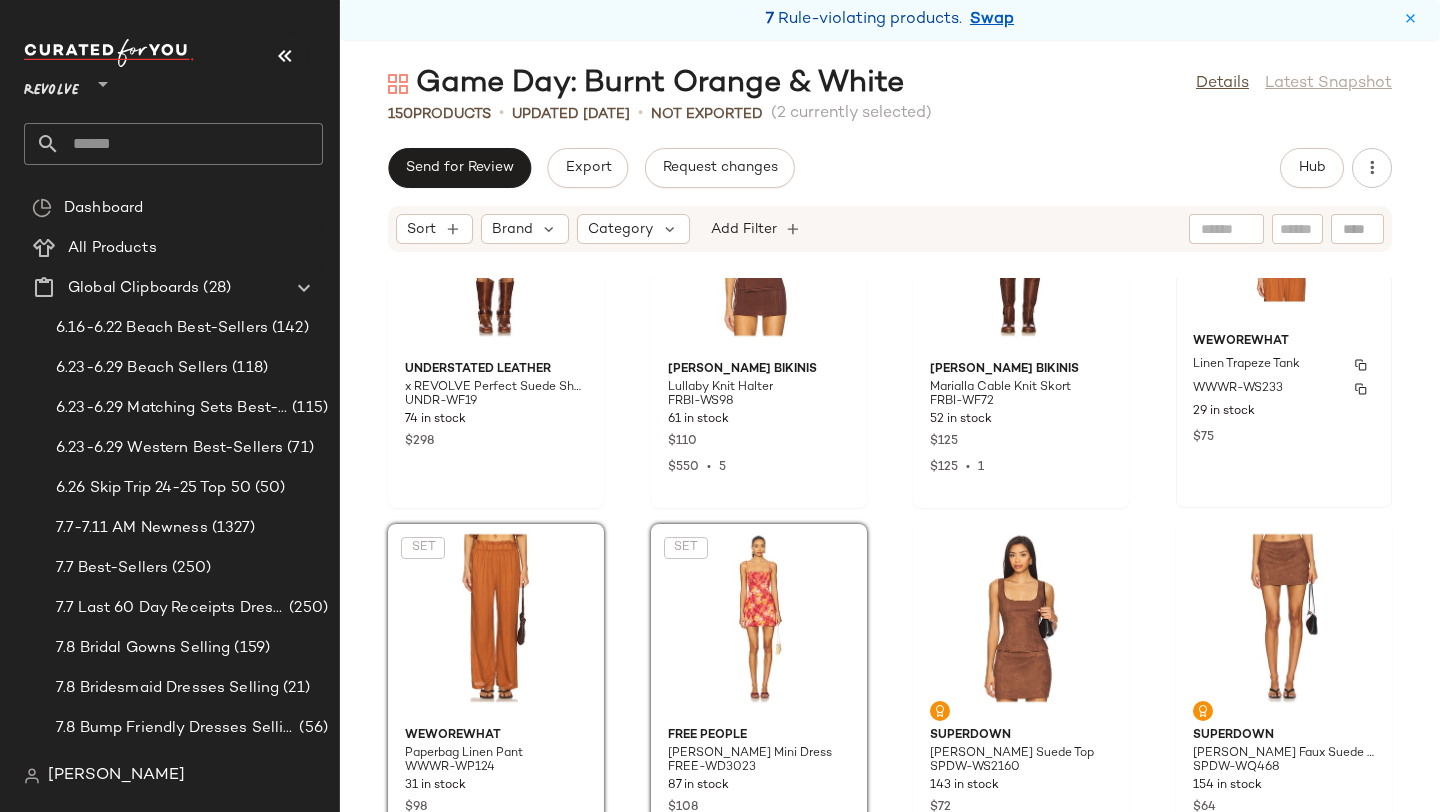click on "WWWR-WS233" at bounding box center [1238, 389] 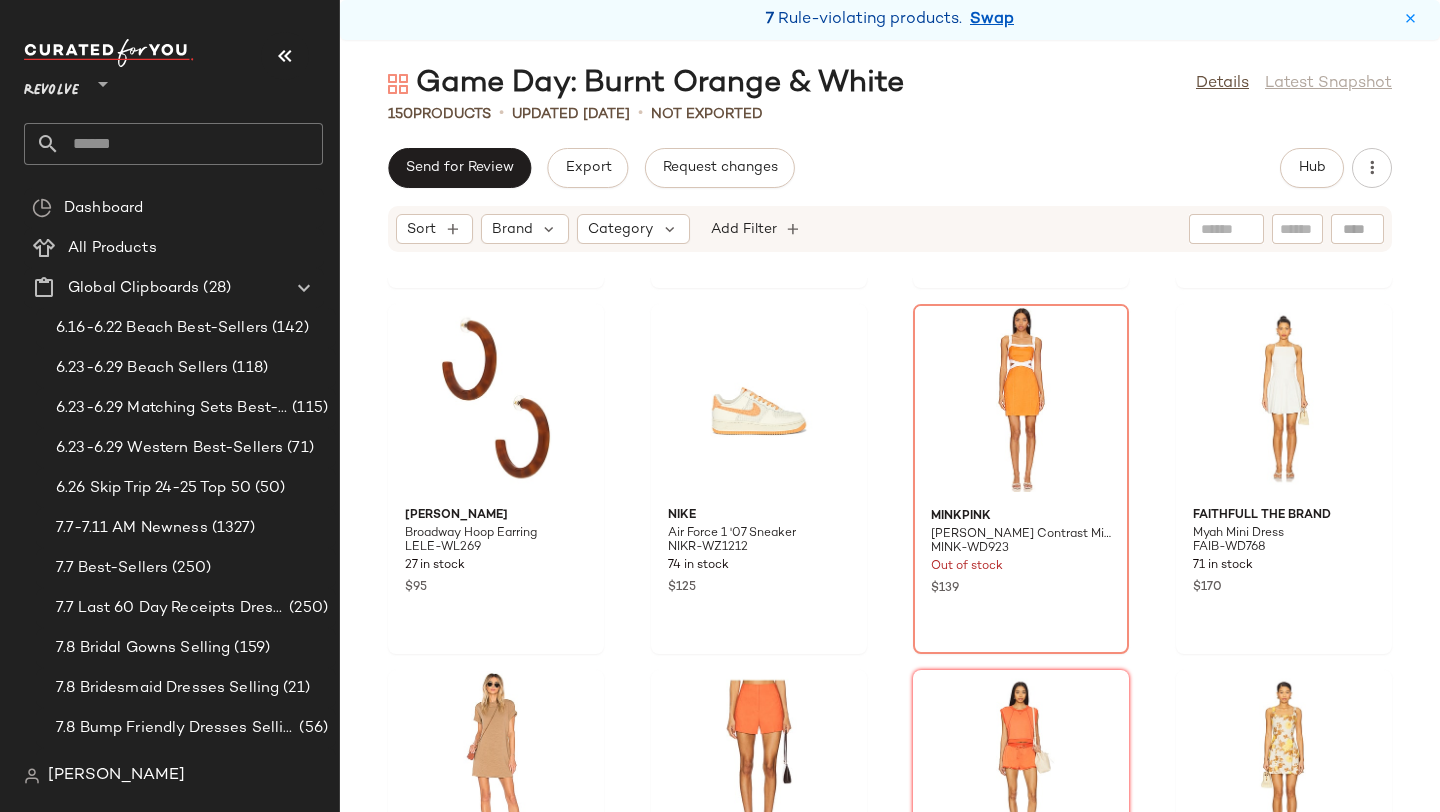 scroll, scrollTop: 9163, scrollLeft: 0, axis: vertical 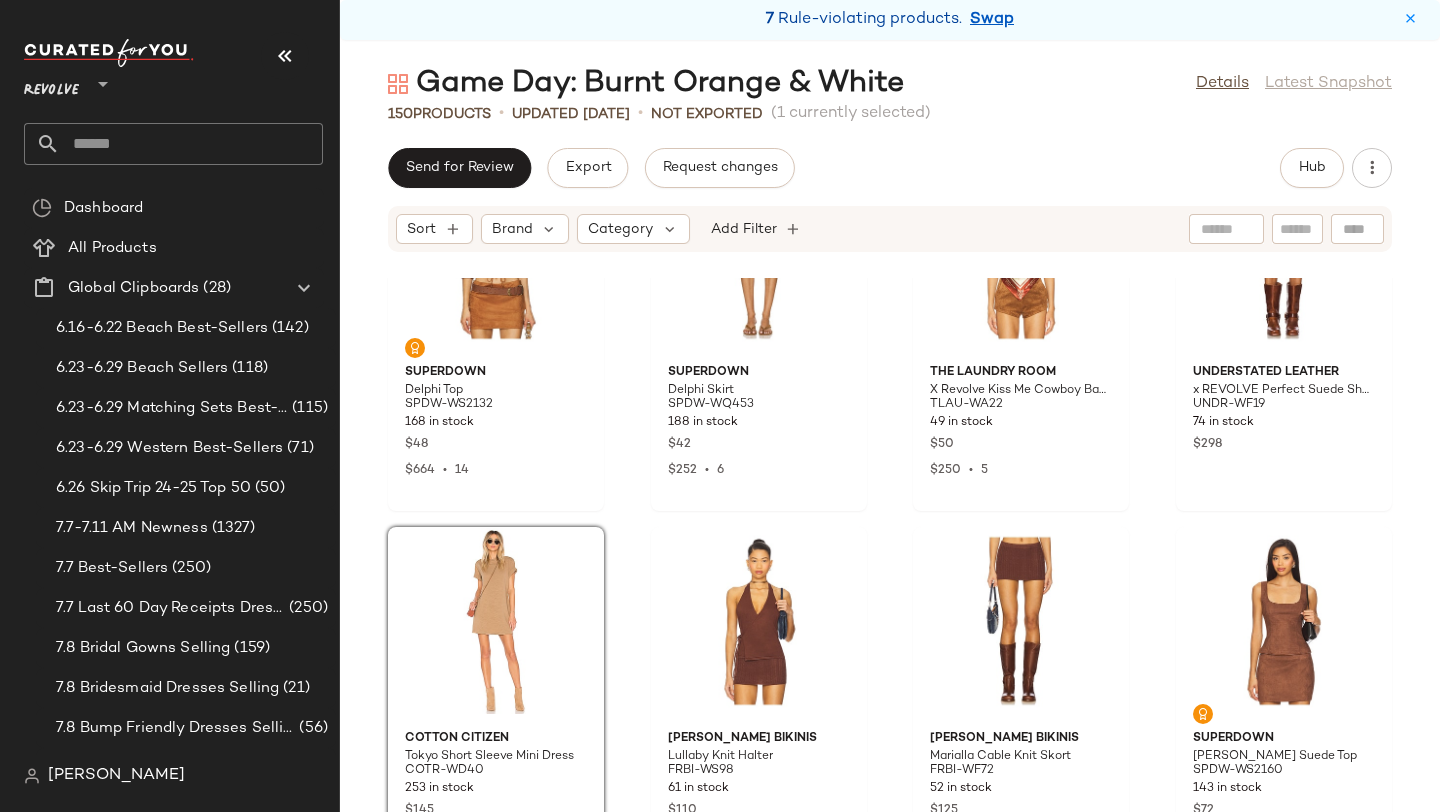 click on "superdown Delphi Top SPDW-WS2132 168 in stock $48 $664  •  14 superdown Delphi Skirt SPDW-WQ453 188 in stock $42 $252  •  6 The Laundry Room X Revolve Kiss Me Cowboy Bandana TLAU-WA22 49 in stock $50 $250  •  5 Understated Leather x REVOLVE Perfect Suede Short UNDR-WF19 74 in stock $298 COTTON CITIZEN Tokyo Short Sleeve Mini Dress COTR-WD40 253 in stock $145 $145  •  1 Frankies Bikinis Lullaby Knit Halter FRBI-WS98 61 in stock $110 $550  •  5 Frankies Bikinis Marialla Cable Knit Skort FRBI-WF72 52 in stock $125 $125  •  1 superdown Patsie Faux Suede Top SPDW-WS2160 143 in stock $72 $1.14K  •  16 superdown Patsie Faux Suede Mini Skirt SPDW-WQ468 154 in stock $64 $832  •  13 Lovers and Friends Noella Faux Suede Top LOVF-WS3241 Out of stock $148 $740  •  5 Lovers and Friends Noella Faux Suede Short LOVF-WF606 Out of stock $178 Cara Cara Redfield Top CCAR-WS5 Out of stock $245 Cara Cara Abbey Skirt CCAR-WQ6 1 in stock $395  SET  LIONESS Nirvana Shirt LIOR-WS146 358 in stock $99 $297  •  3 $59" 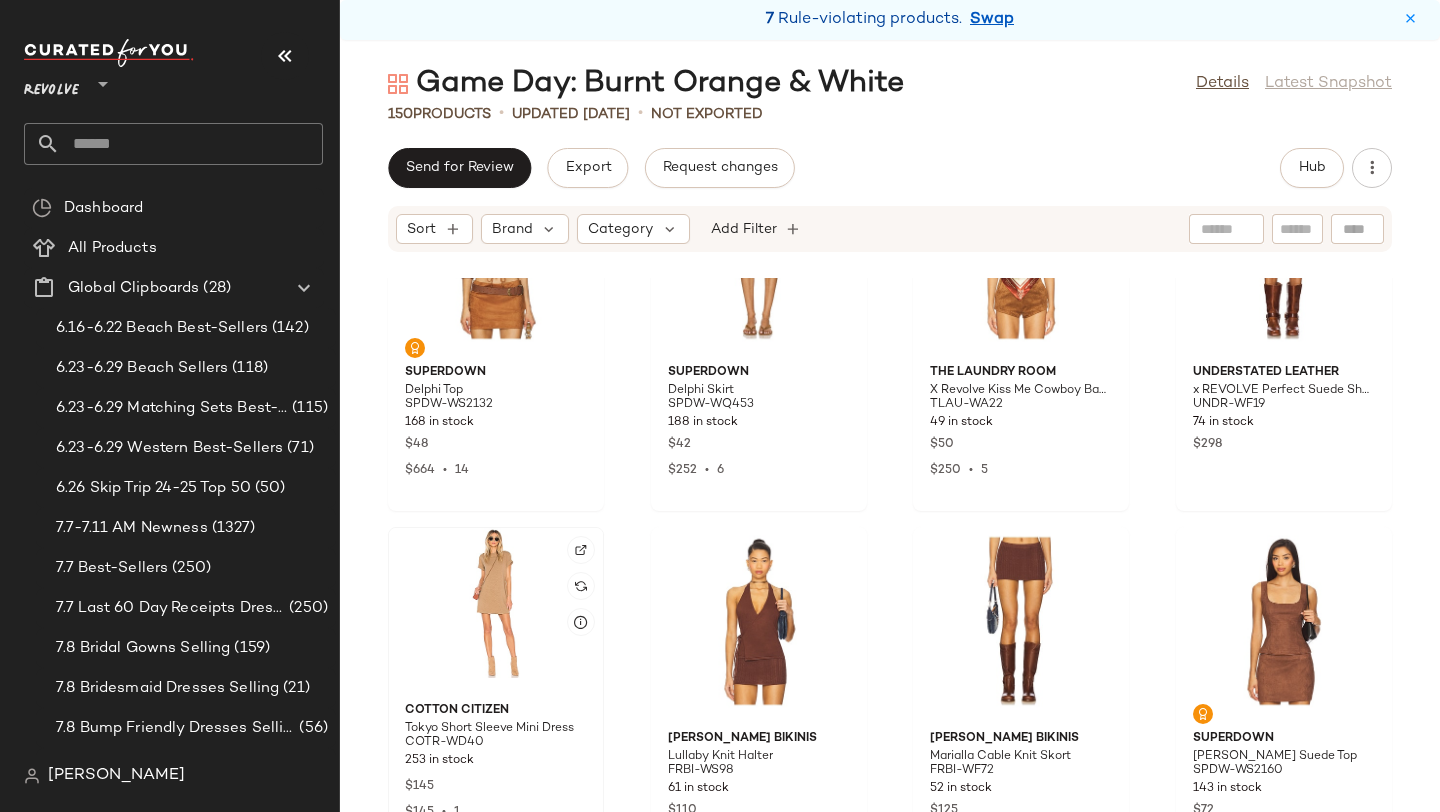 click 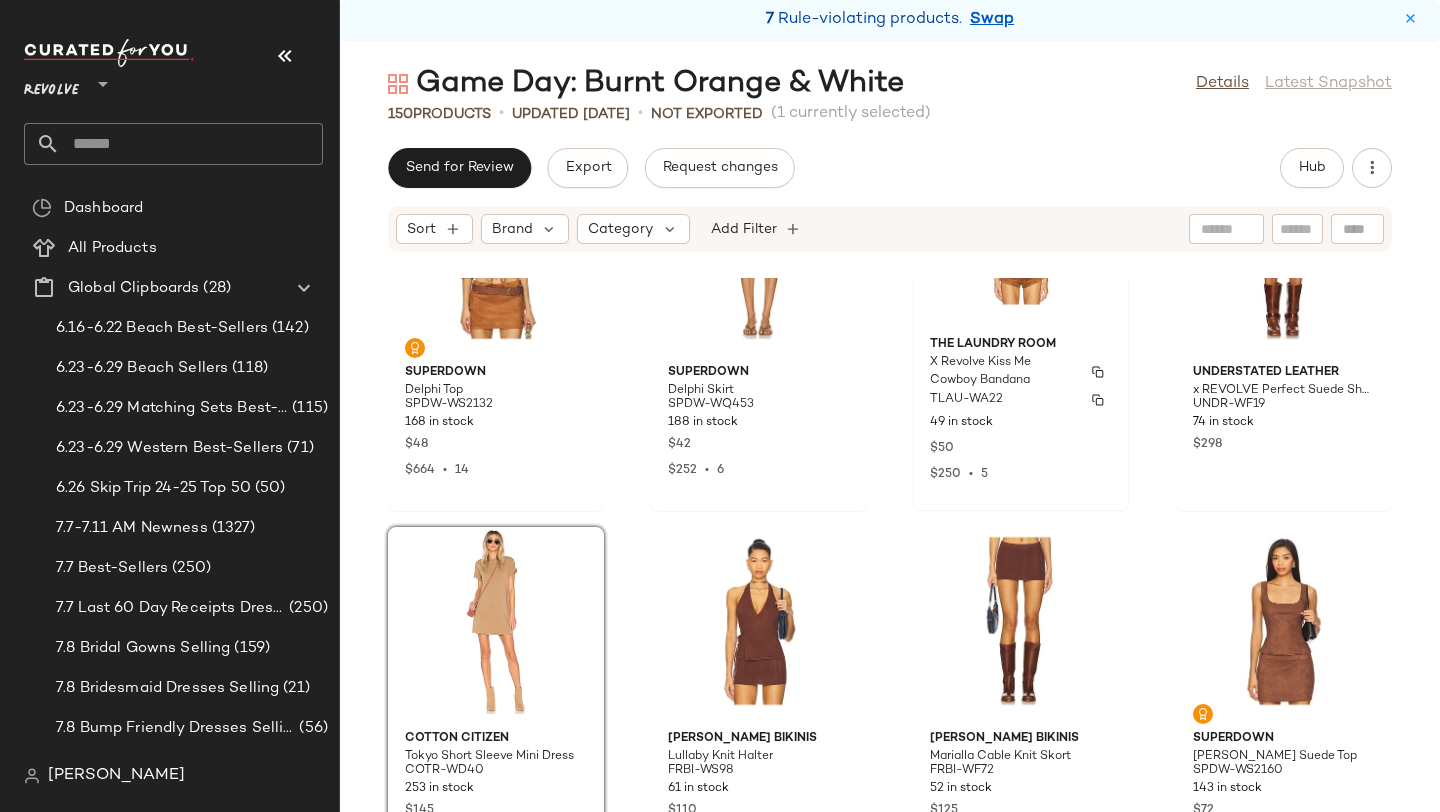 click on "49 in stock" at bounding box center (1021, 423) 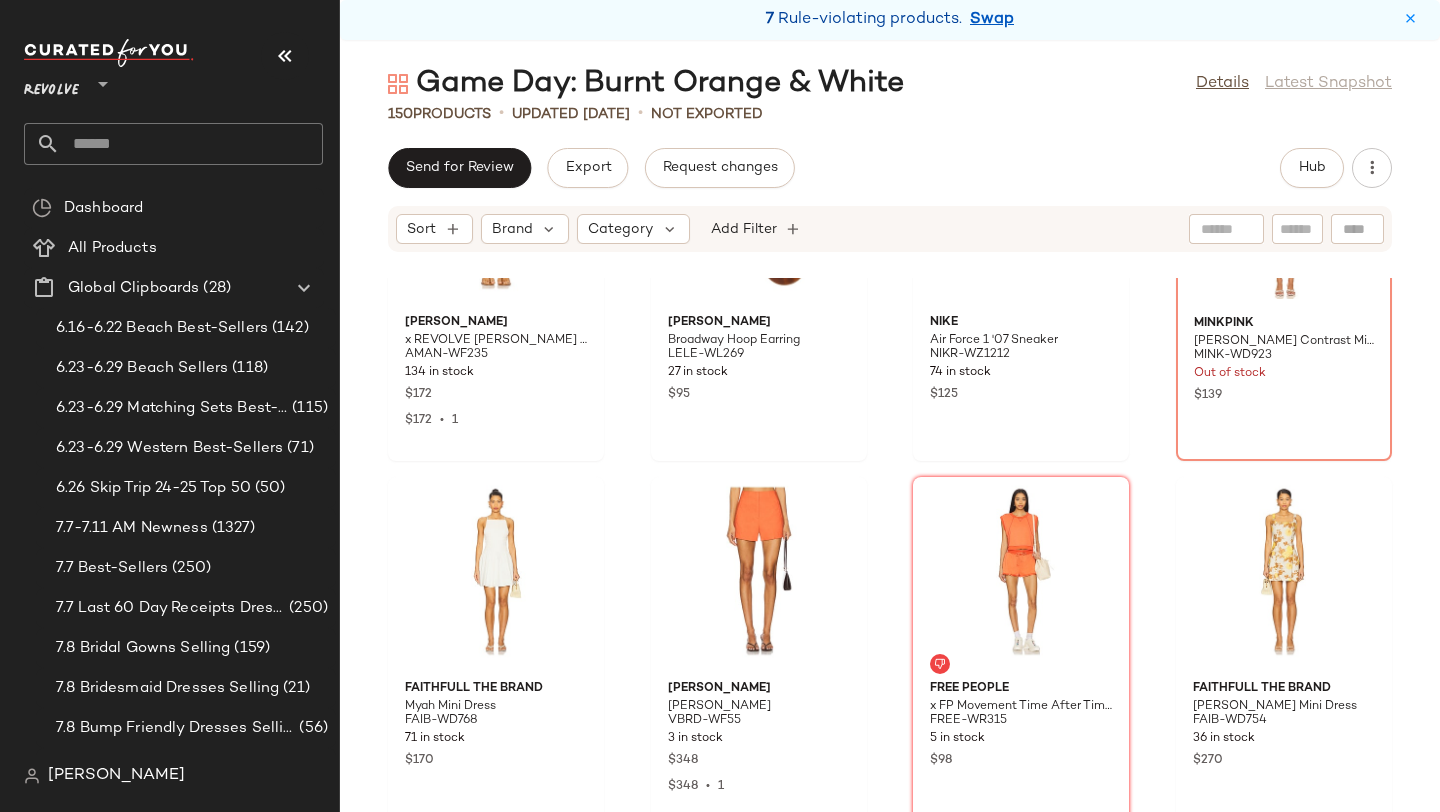 scroll, scrollTop: 9293, scrollLeft: 0, axis: vertical 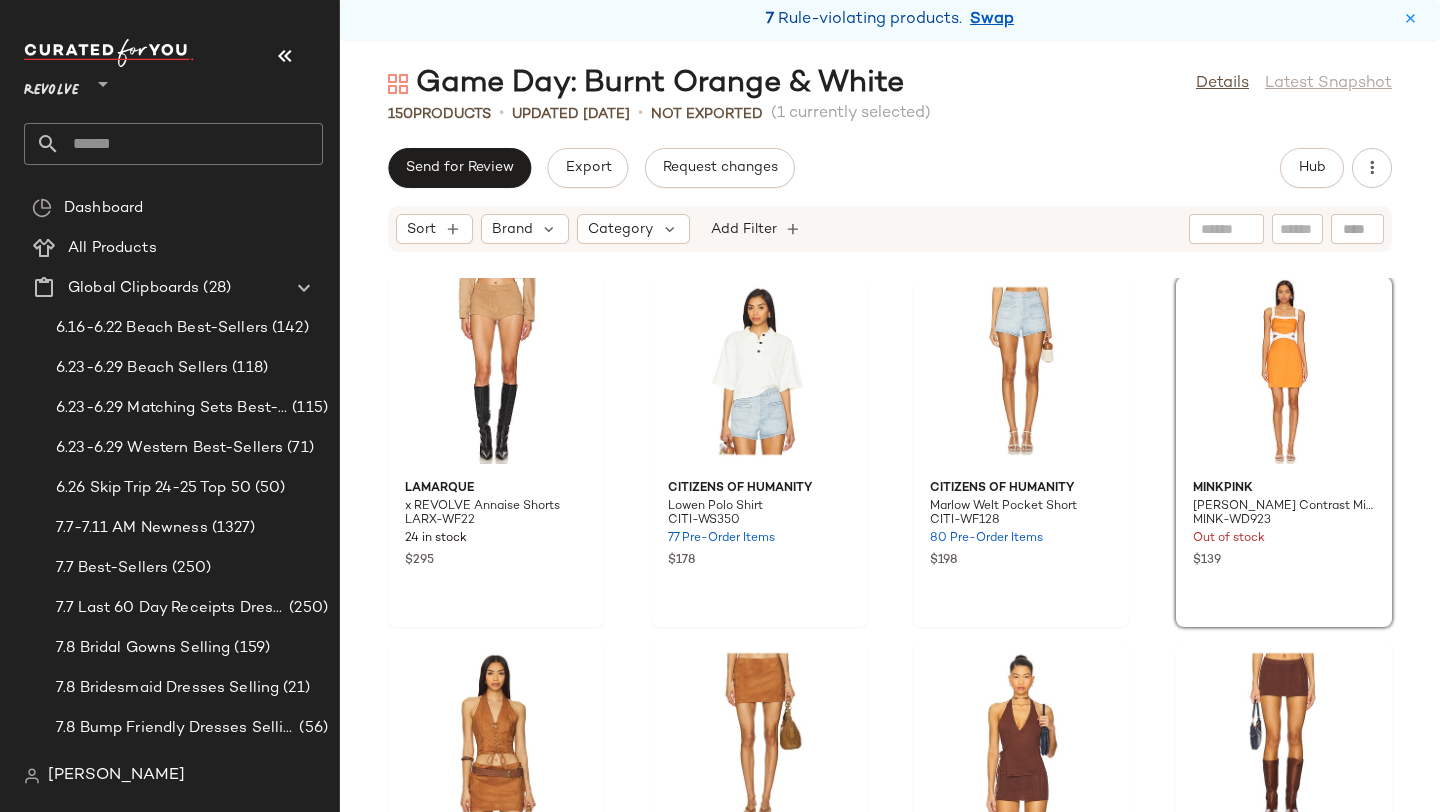 click on "LAMARQUE x REVOLVE Annaise Shorts LARX-WF22 24 in stock $295 Citizens of Humanity Lowen Polo Shirt CITI-WS350 77 Pre-Order Items $178 Citizens of Humanity Marlow Welt Pocket Short CITI-WF128 80 Pre-Order Items $198 MINKPINK Jacques Contrast Mini Dress MINK-WD923 Out of stock $139 superdown Delphi Top SPDW-WS2132 168 in stock $48 $664  •  14 superdown Delphi Skirt SPDW-WQ453 188 in stock $42 $252  •  6 Frankies Bikinis Lullaby Knit Halter FRBI-WS98 61 in stock $110 $550  •  5 Frankies Bikinis Marialla Cable Knit Skort FRBI-WF72 52 in stock $125 $125  •  1 superdown Patsie Faux Suede Top SPDW-WS2160 143 in stock $72 $1.14K  •  16 superdown Patsie Faux Suede Mini Skirt SPDW-WQ468 154 in stock $64 $832  •  13 Lovers and Friends Noella Faux Suede Top LOVF-WS3241 Out of stock $148 $740  •  5 Lovers and Friends Noella Faux Suede Short LOVF-WF606 Out of stock $178 Cara Cara Redfield Top CCAR-WS5 Out of stock $245 Cara Cara Abbey Skirt CCAR-WQ6 1 in stock $395  SET  LIONESS Nirvana Shirt LIOR-WS146 $99 3" 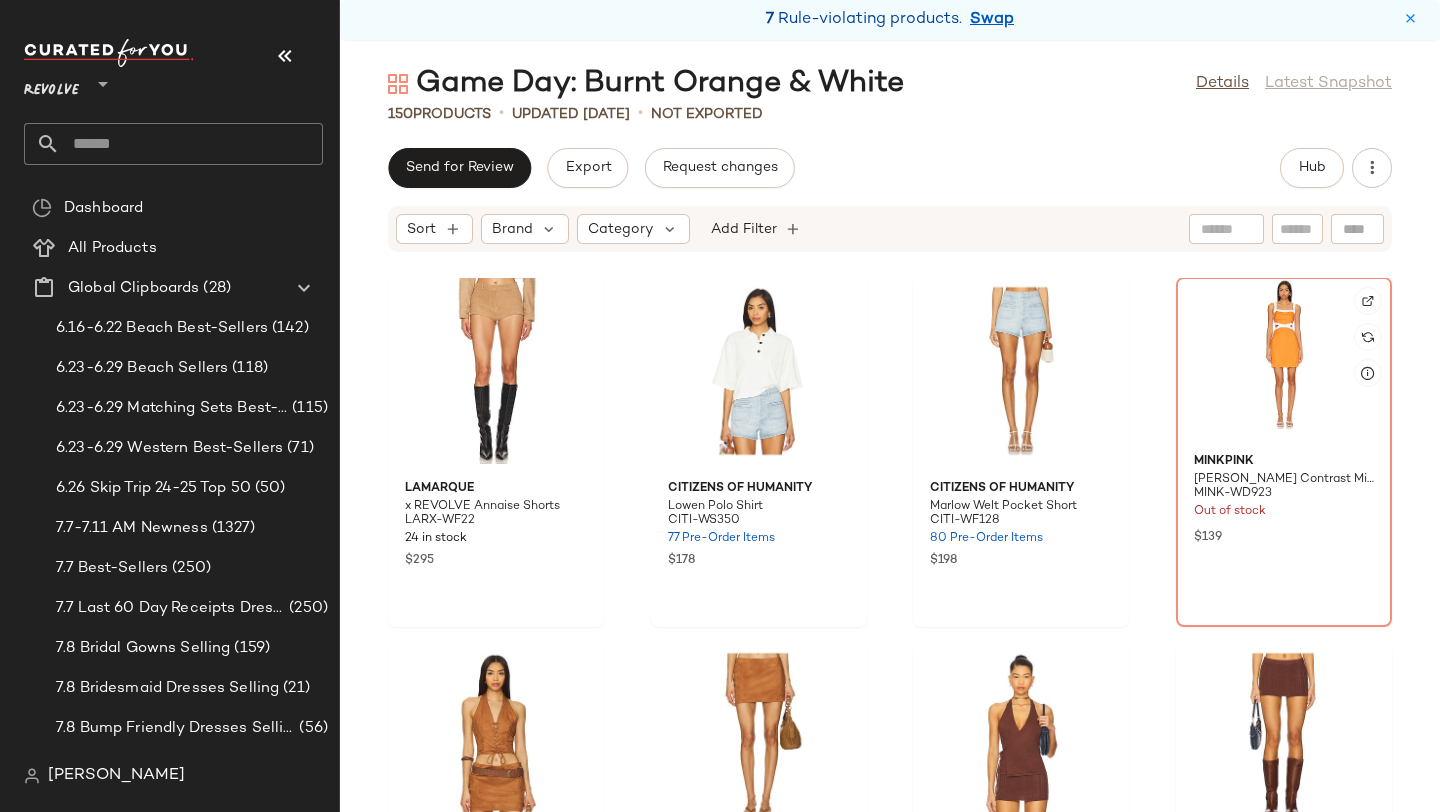 click 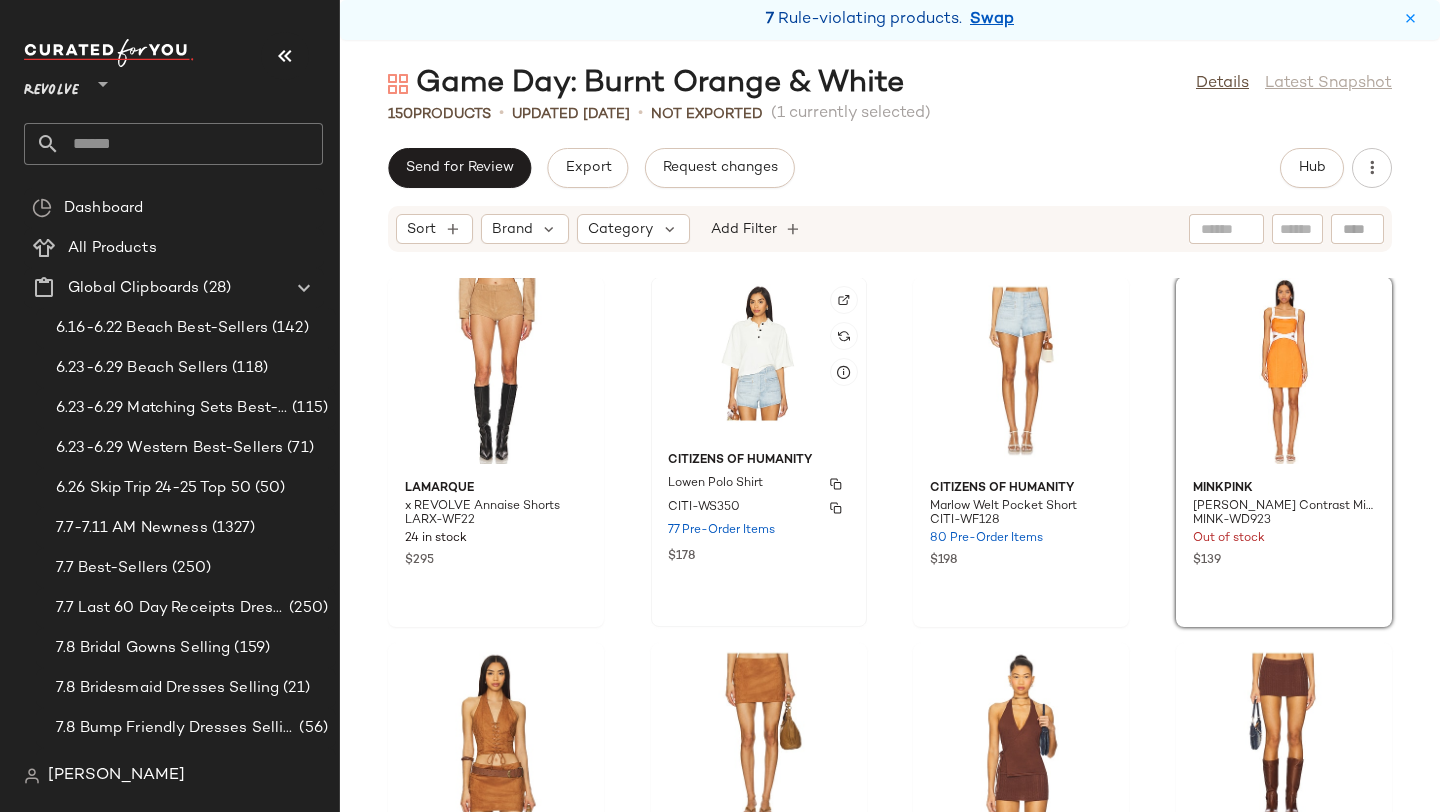 click on "Citizens of Humanity" at bounding box center [759, 461] 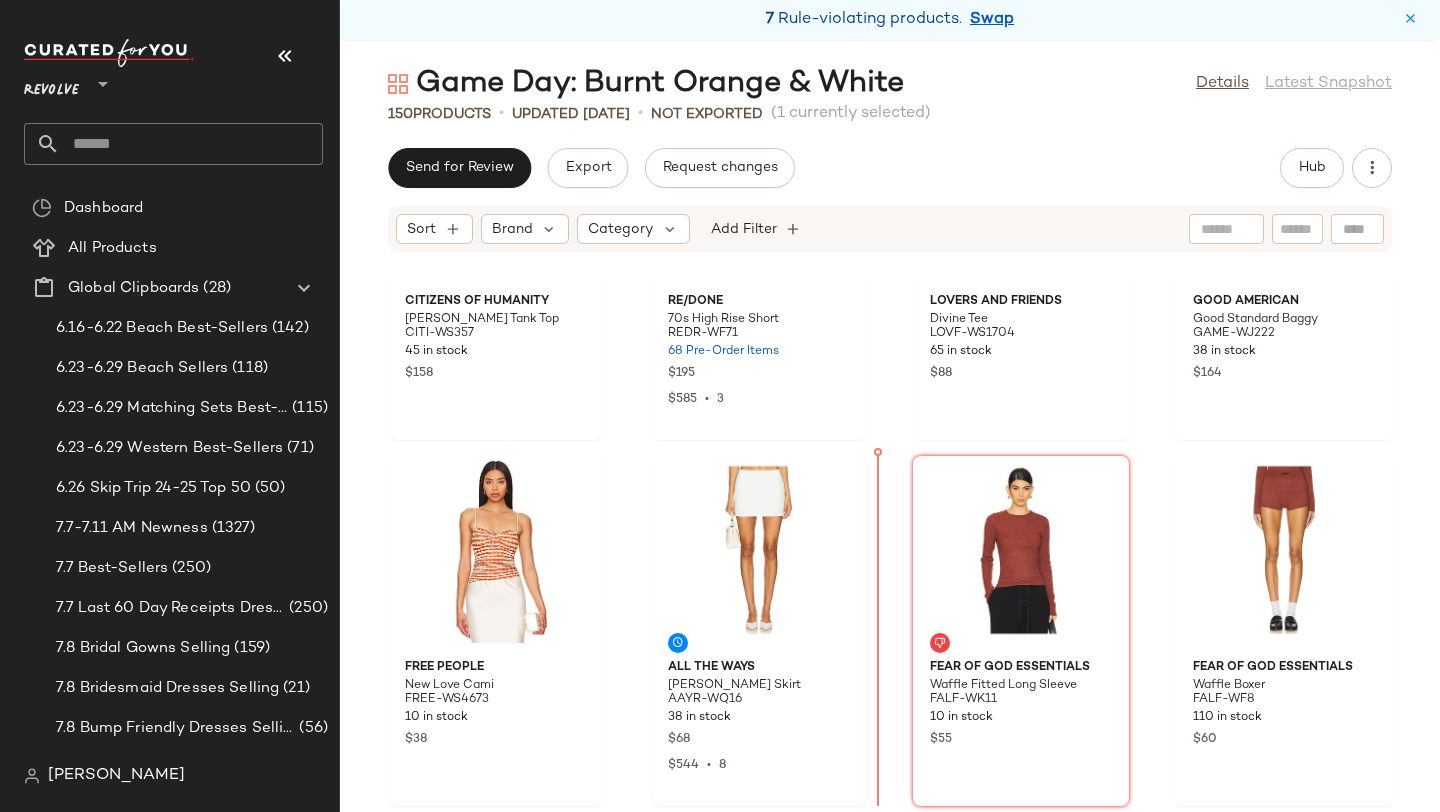 scroll, scrollTop: 6908, scrollLeft: 0, axis: vertical 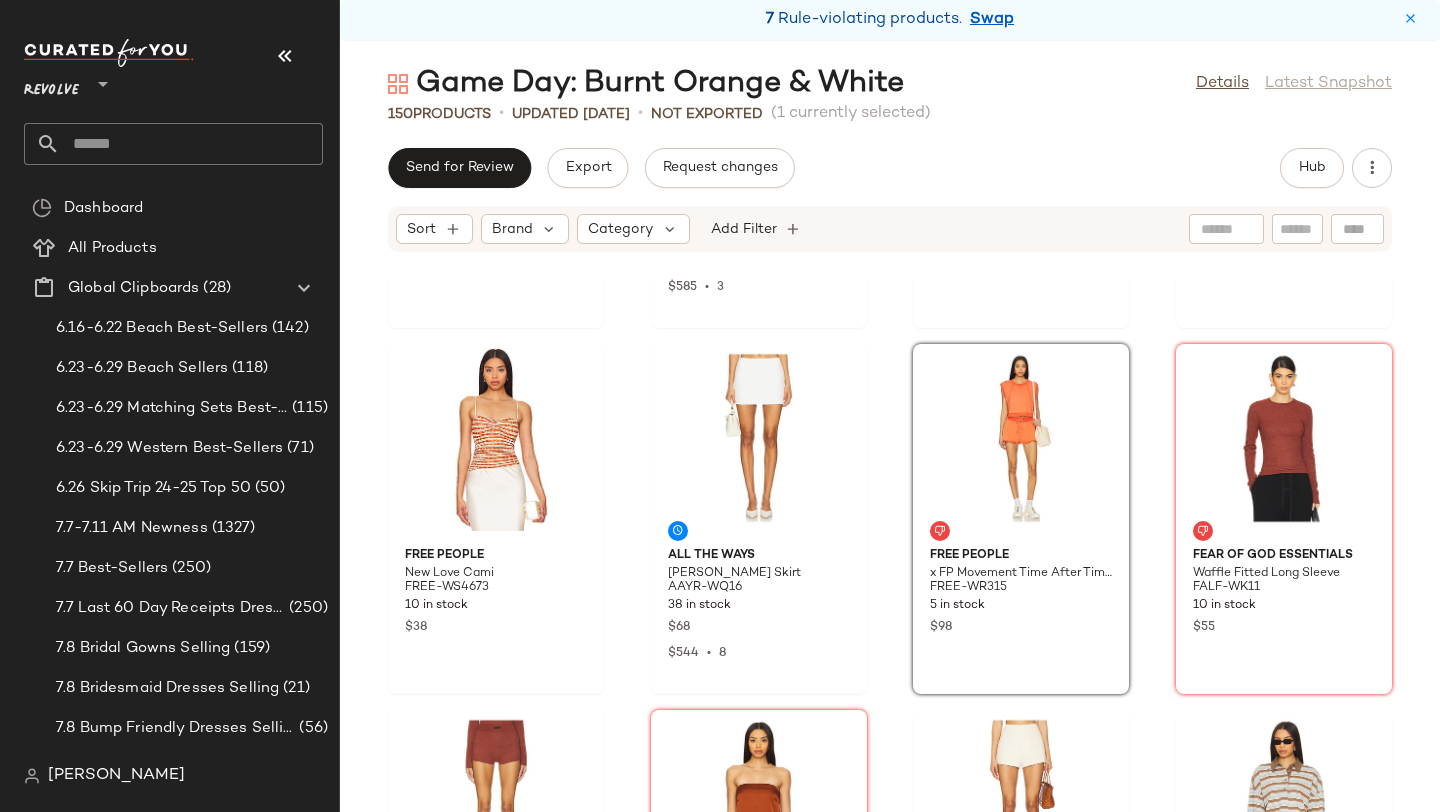 click on "Citizens of Humanity Caralyn Tank Top CITI-WS357 45 in stock $158 RE/DONE 70s High Rise Short REDR-WF71 68 Pre-Order Items $195 $585  •  3 Lovers and Friends Divine Tee LOVF-WS1704 65 in stock $88 Good American Good Standard Baggy GAME-WJ222 38 in stock $164 Free People New Love Cami FREE-WS4673 10 in stock $38 ALL THE WAYS Natalyna Mini Skirt AAYR-WQ16 38 in stock $68 $544  •  8 Free People x FP Movement Time After Time Set FREE-WR315 5 in stock $98 Fear of God ESSENTIALS Waffle Fitted Long Sleeve FALF-WK11 10 in stock $55 Fear of God ESSENTIALS Waffle Boxer FALF-WF8 110 in stock $60 Good American Satin Handkerchief Top GAME-WS194 23 in stock $99 NONchalant Label Aya Short NOCH-WF17 3 in stock $240 Lovers and Friends Rowan Rugby Top LOVF-WS3128 25 in stock $149 LAMARQUE x REVOLVE Annaise Shorts LARX-WF22 24 in stock $295 superdown Delphi Top SPDW-WS2132 168 in stock $48 $664  •  14 superdown Delphi Skirt SPDW-WQ453 188 in stock $42 $252  •  6 Frankies Bikinis Lullaby Knit Halter FRBI-WS98 61 in stock" 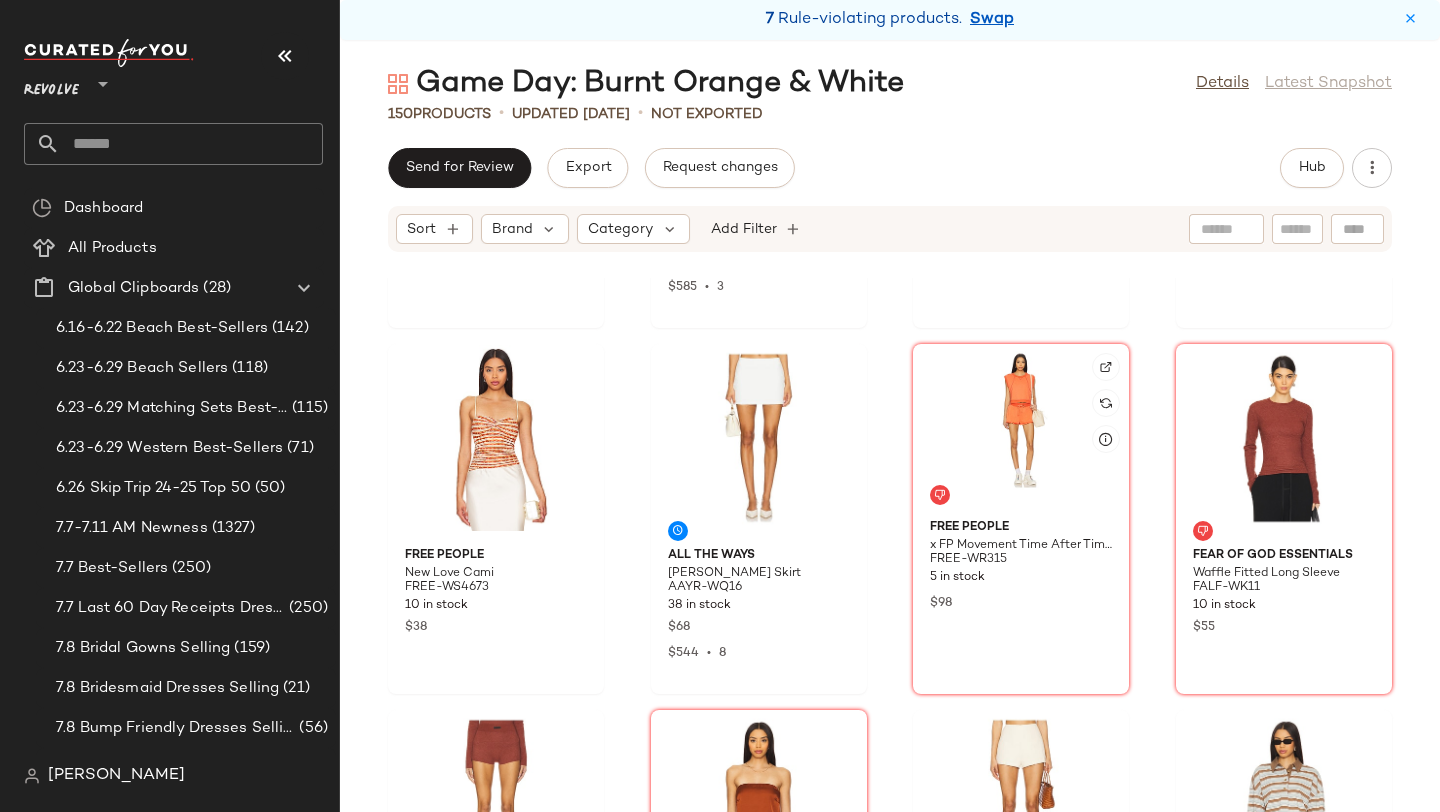 click 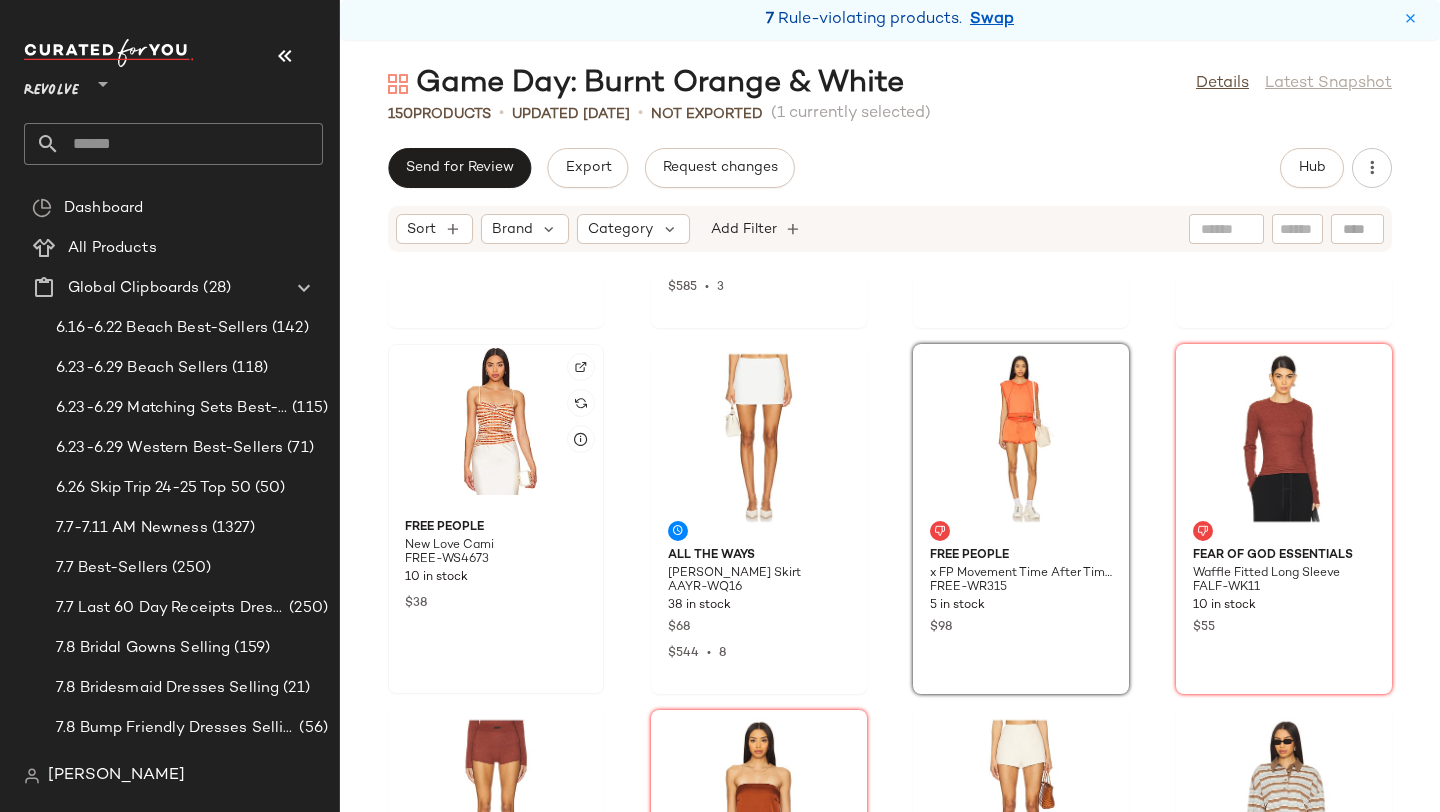 click 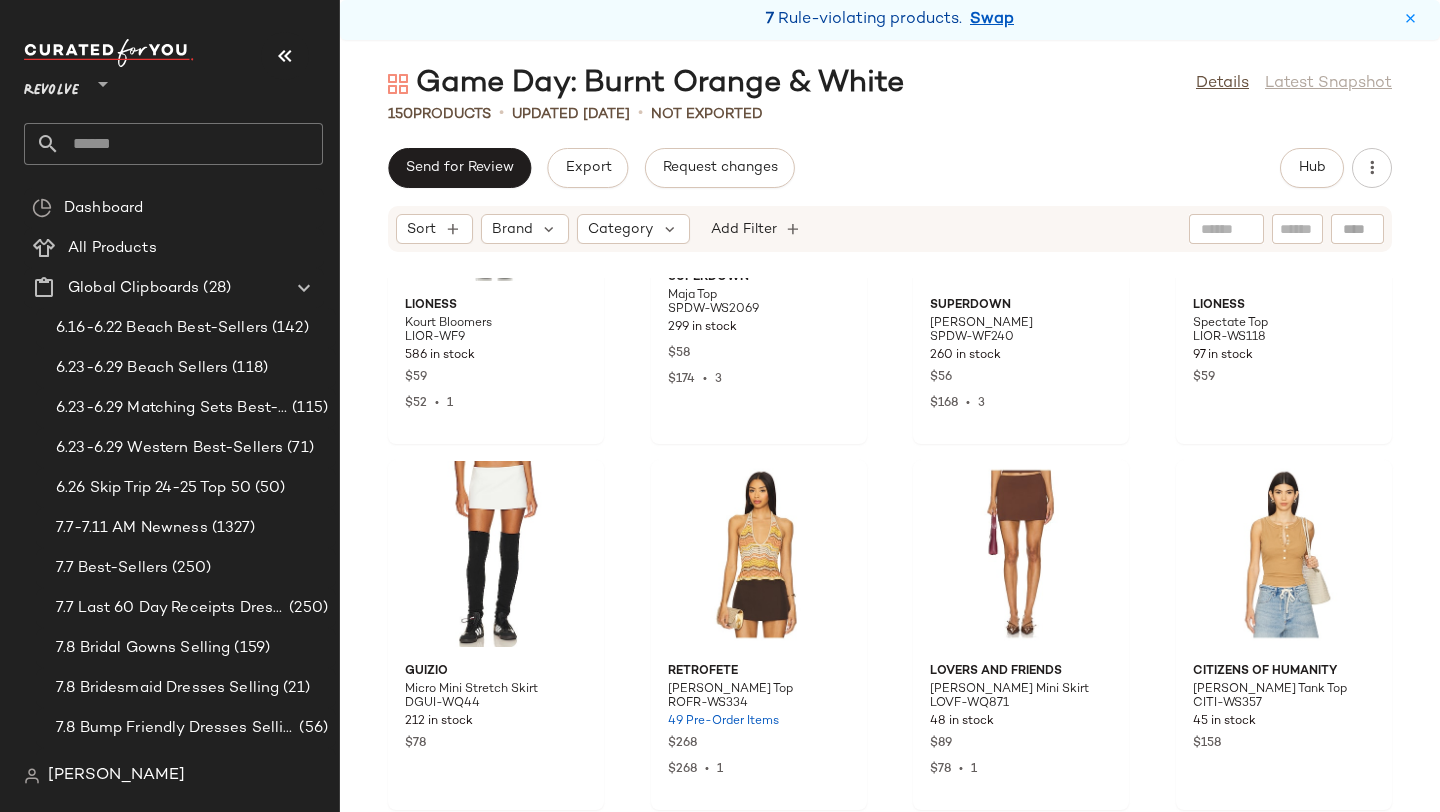 scroll, scrollTop: 6398, scrollLeft: 0, axis: vertical 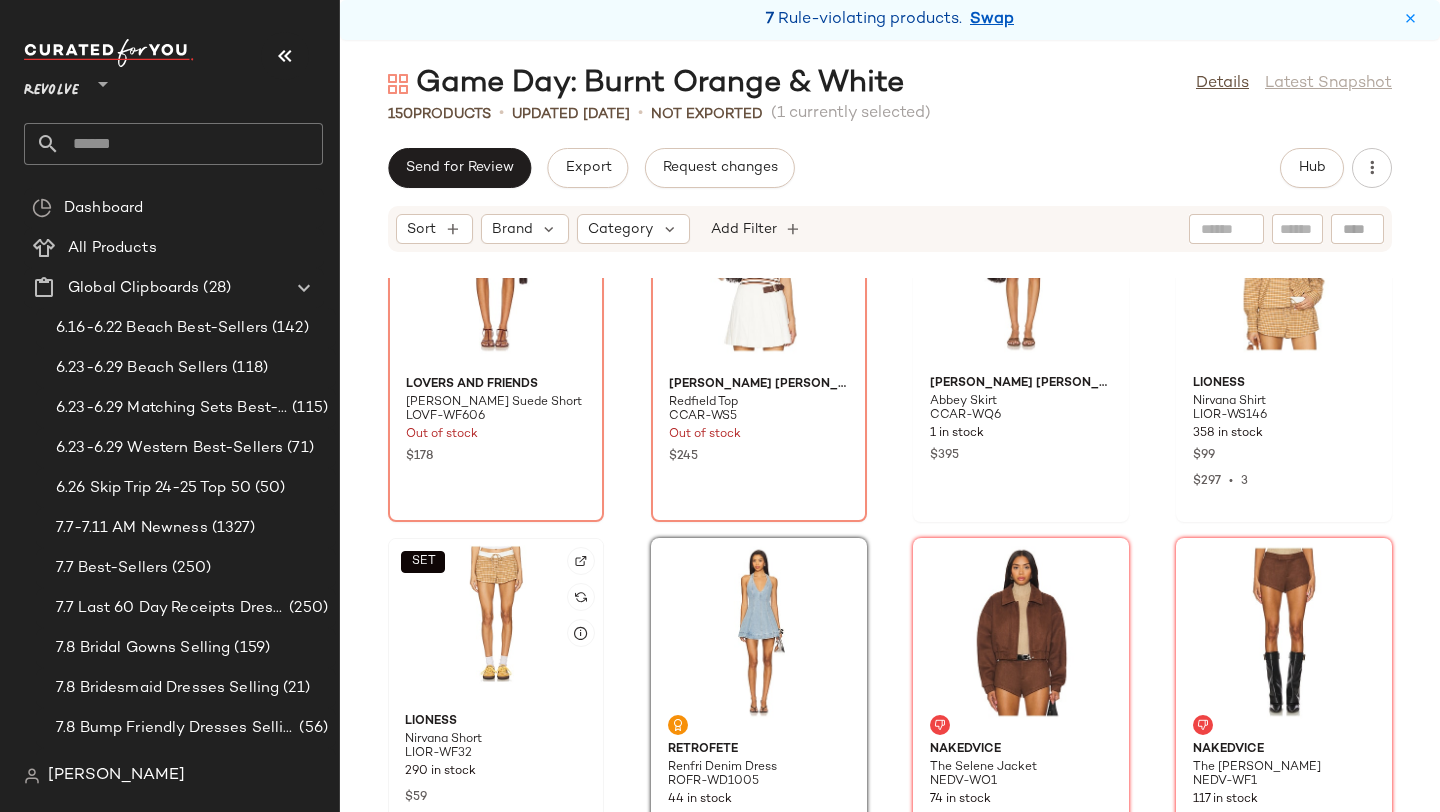 click on "SET" 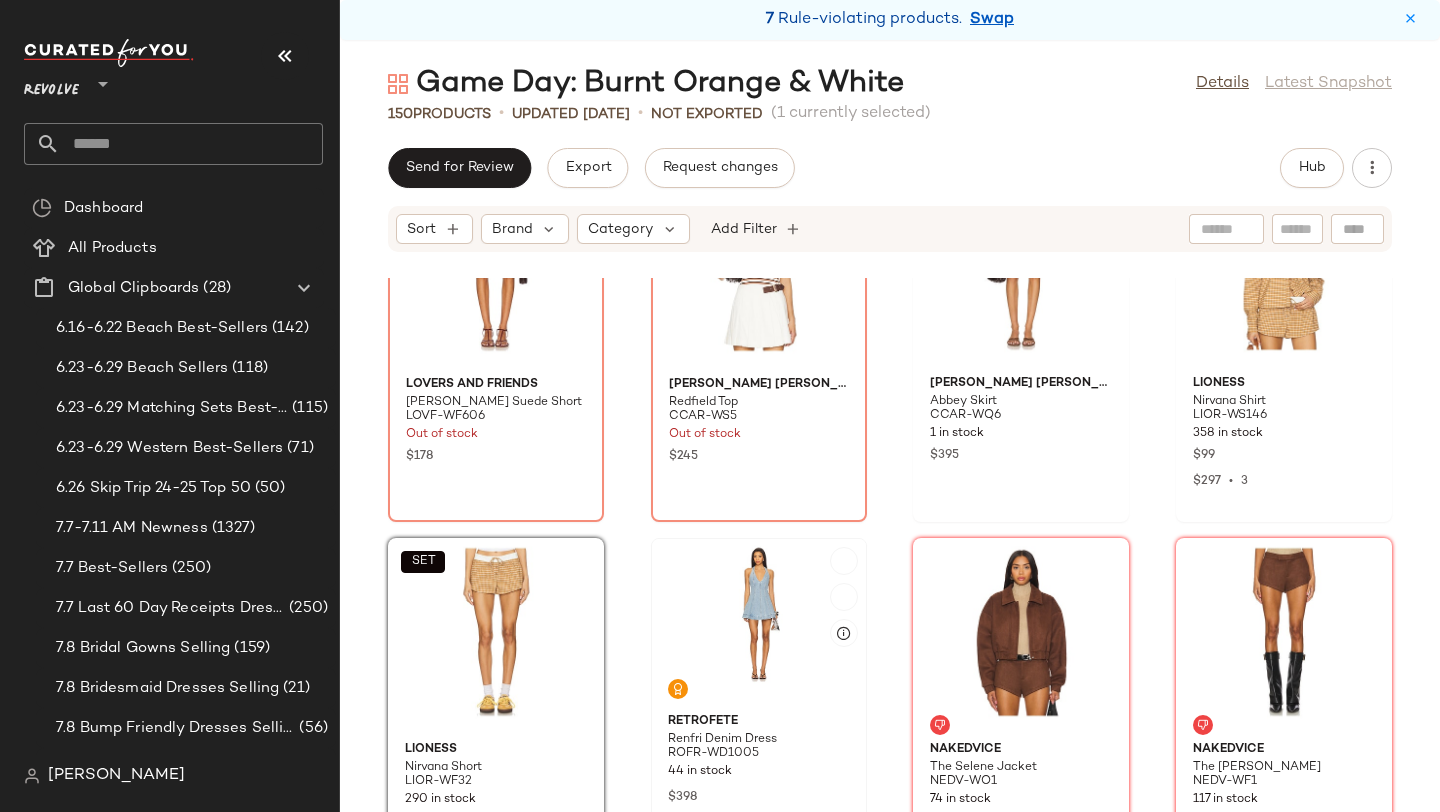 click 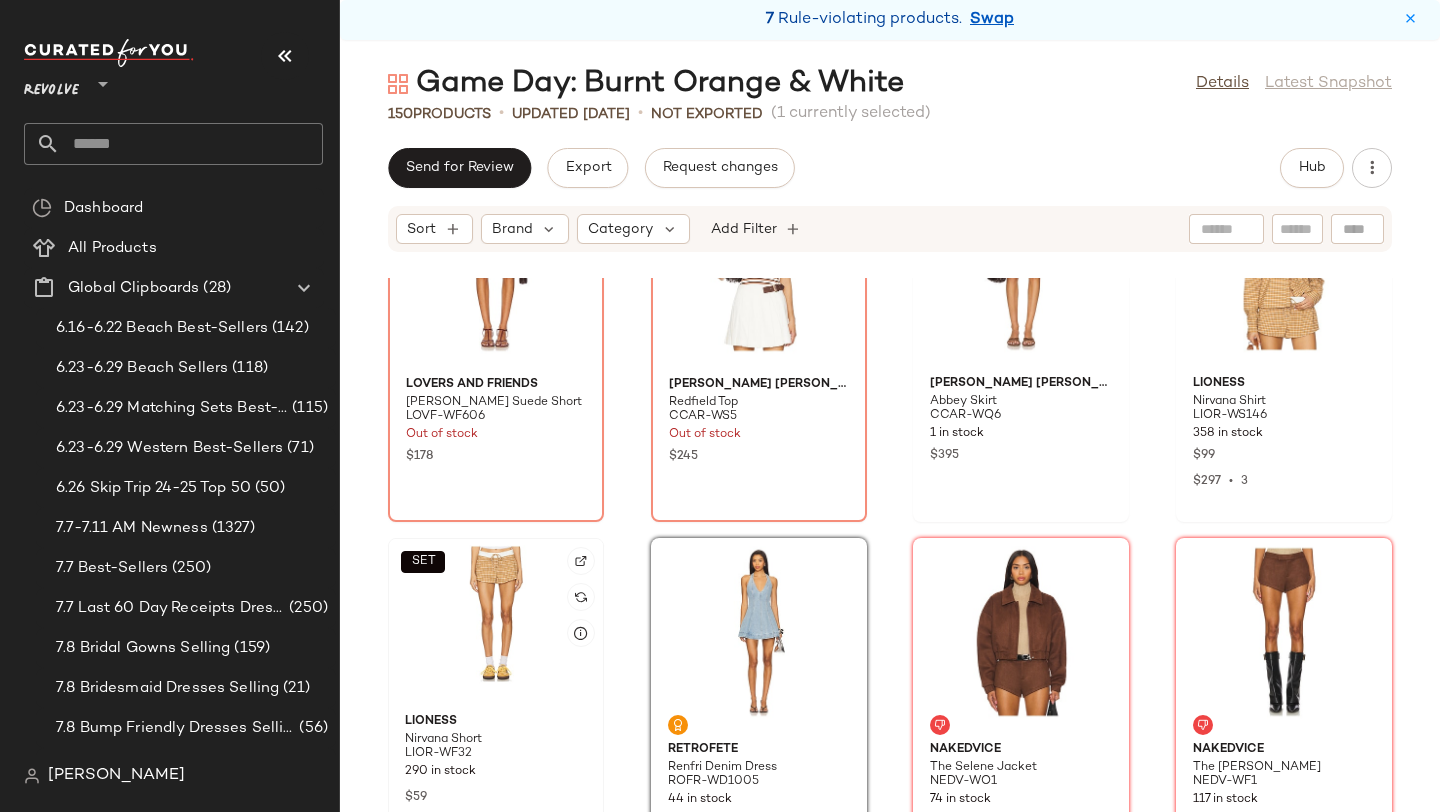 click on "SET" 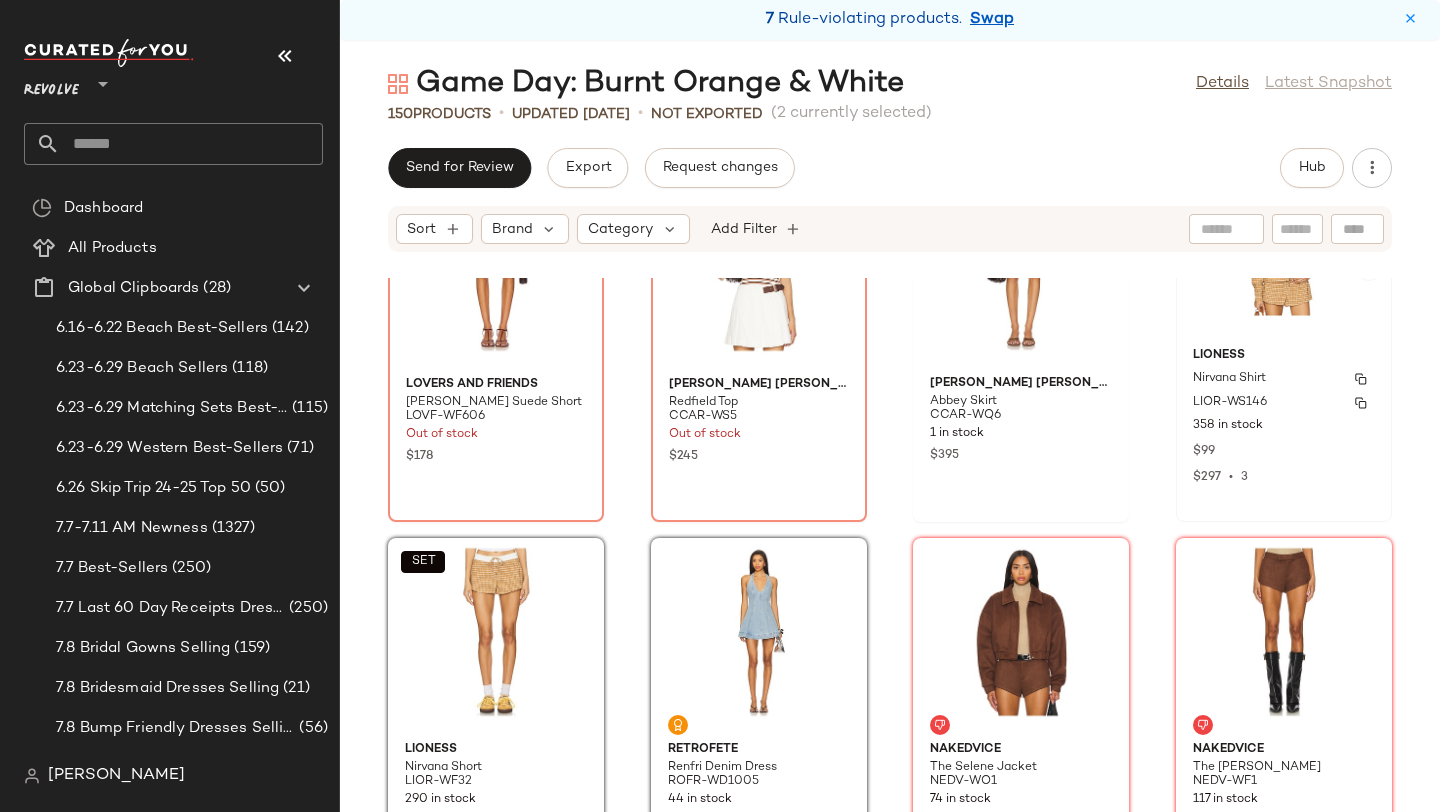 click on "LIONESS" at bounding box center (1284, 356) 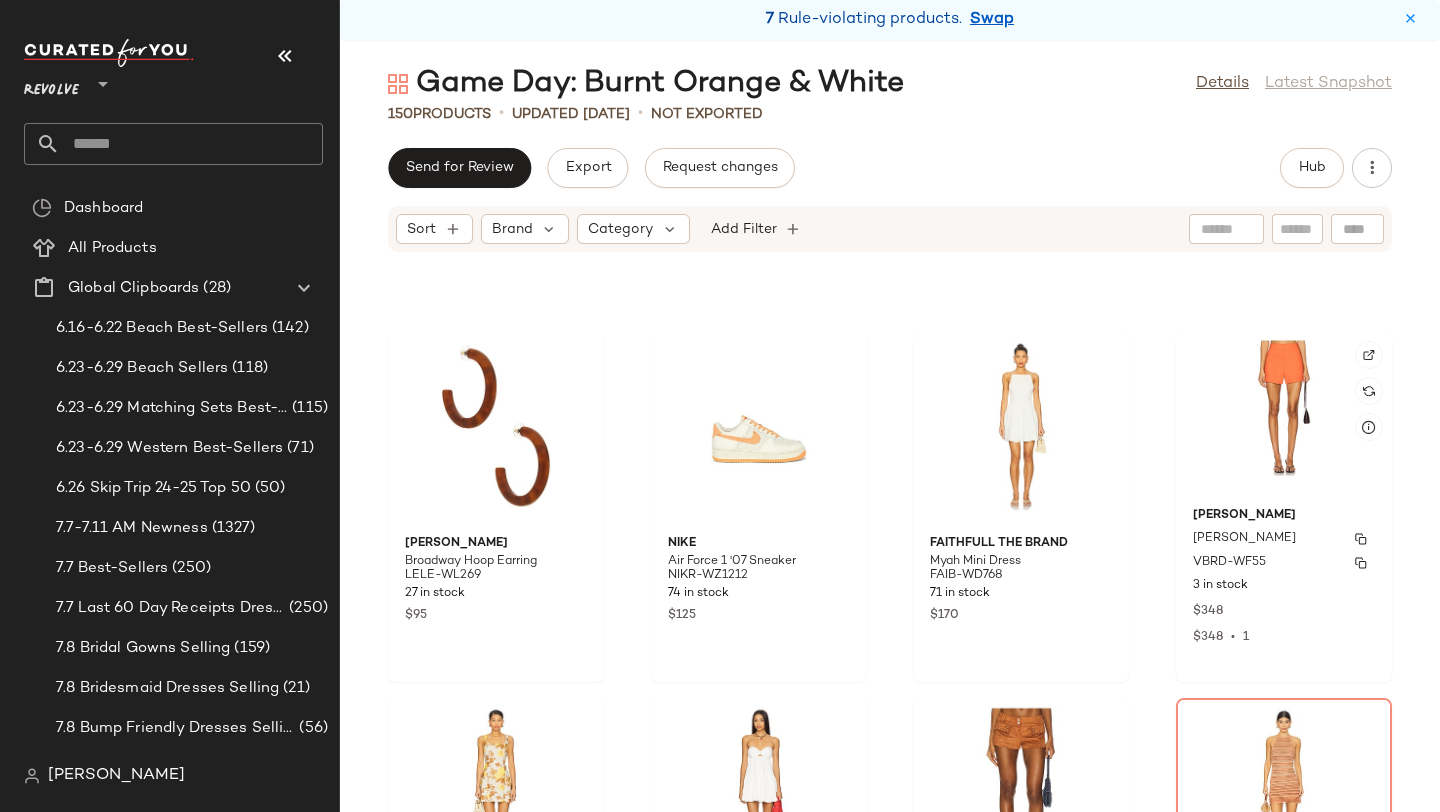 scroll, scrollTop: 9480, scrollLeft: 0, axis: vertical 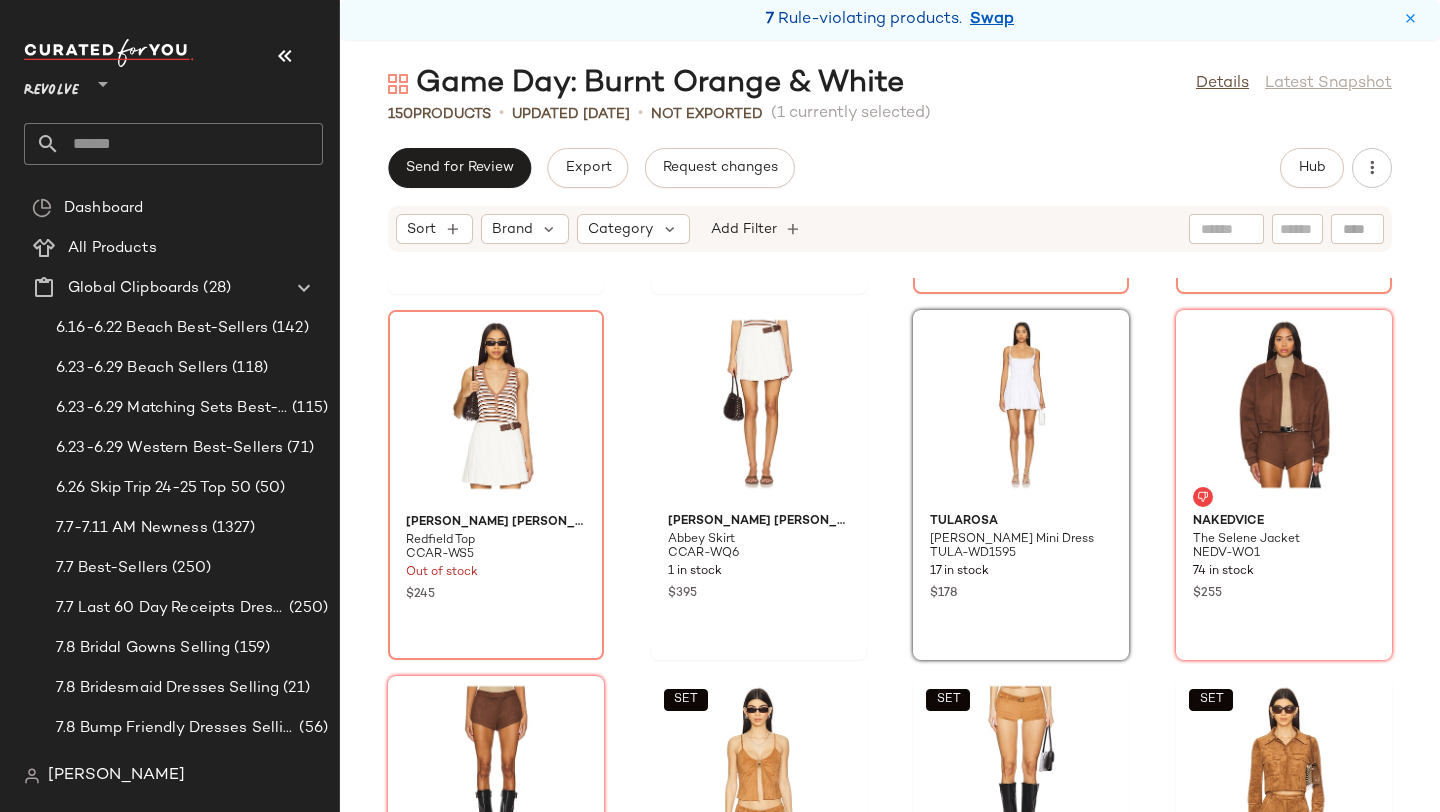 click on "superdown Patsie Faux Suede Top SPDW-WS2160 143 in stock $72 $1.14K  •  16 superdown Patsie Faux Suede Mini Skirt SPDW-WQ468 154 in stock $64 $832  •  13 Lovers and Friends Noella Faux Suede Top LOVF-WS3241 Out of stock $148 $740  •  5 Lovers and Friends Noella Faux Suede Short LOVF-WF606 Out of stock $178 Cara Cara Redfield Top CCAR-WS5 Out of stock $245 Cara Cara Abbey Skirt CCAR-WQ6 1 in stock $395 Tularosa Donna Mini Dress TULA-WD1595 17 in stock $178 Nakedvice The Selene Jacket NEDV-WO1 74 in stock $255 Nakedvice The Elliot Short NEDV-WF1 117 in stock $140  SET  Frankies Bikinis X Bella Hadid Lucy Top FRBI-WS78 18 in stock $140  SET  Frankies Bikinis X Bella Hadid Wrangler Short FRBI-WF65 3 in stock $125  SET  Amanda Uprichard x REVOLVE Lucas Suede Jacket AMAN-WO150 80 in stock $290  SET  Amanda Uprichard x REVOLVE Kelso Suede Short AMAN-WF235 134 in stock $172 $172  •  1 Lele Sadoughi Broadway Hoop Earring LELE-WL269 27 in stock $95 Nike Air Force 1 '07 Sneaker NIKR-WZ1212 74 in stock $125 $170" 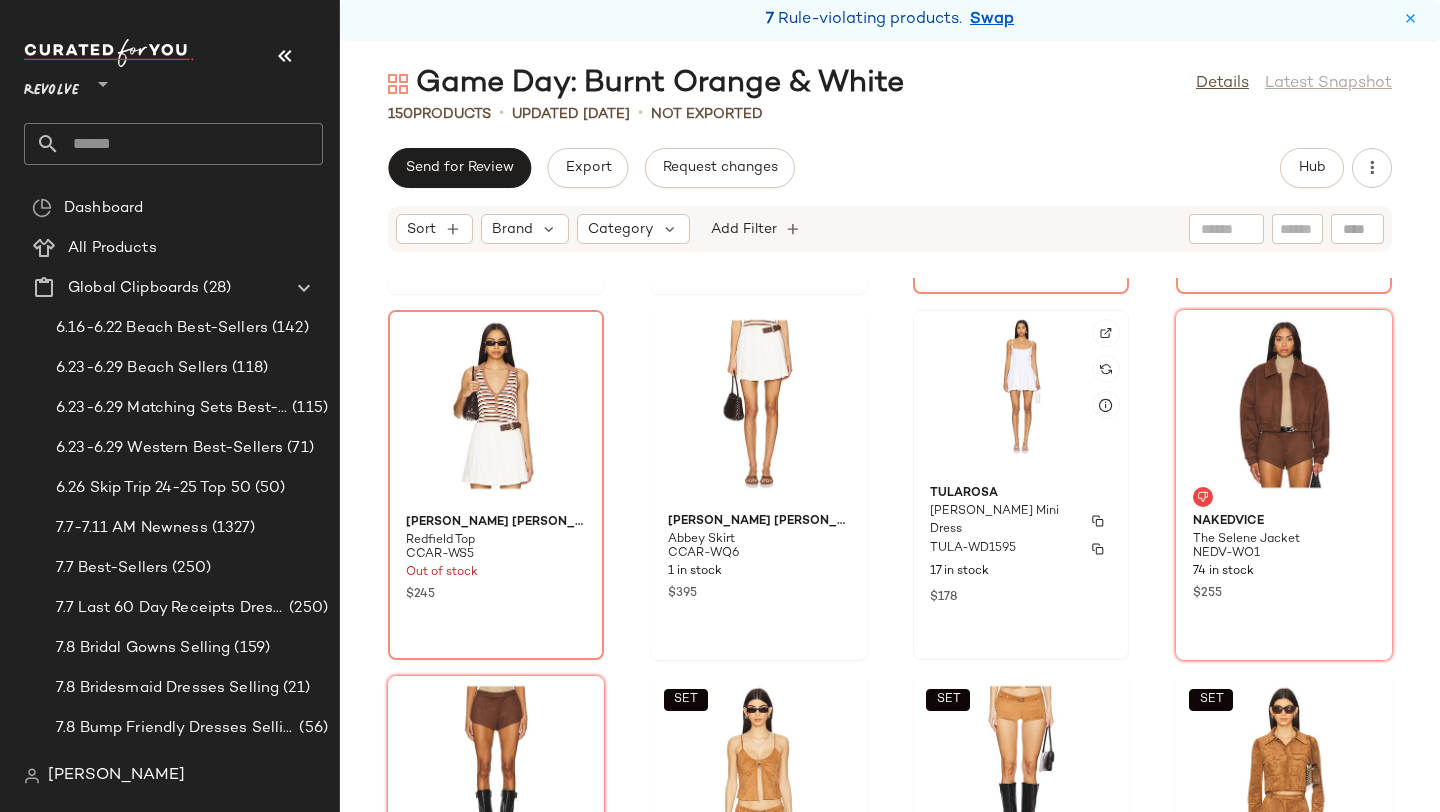 click on "Tularosa Donna Mini Dress TULA-WD1595 17 in stock $178" 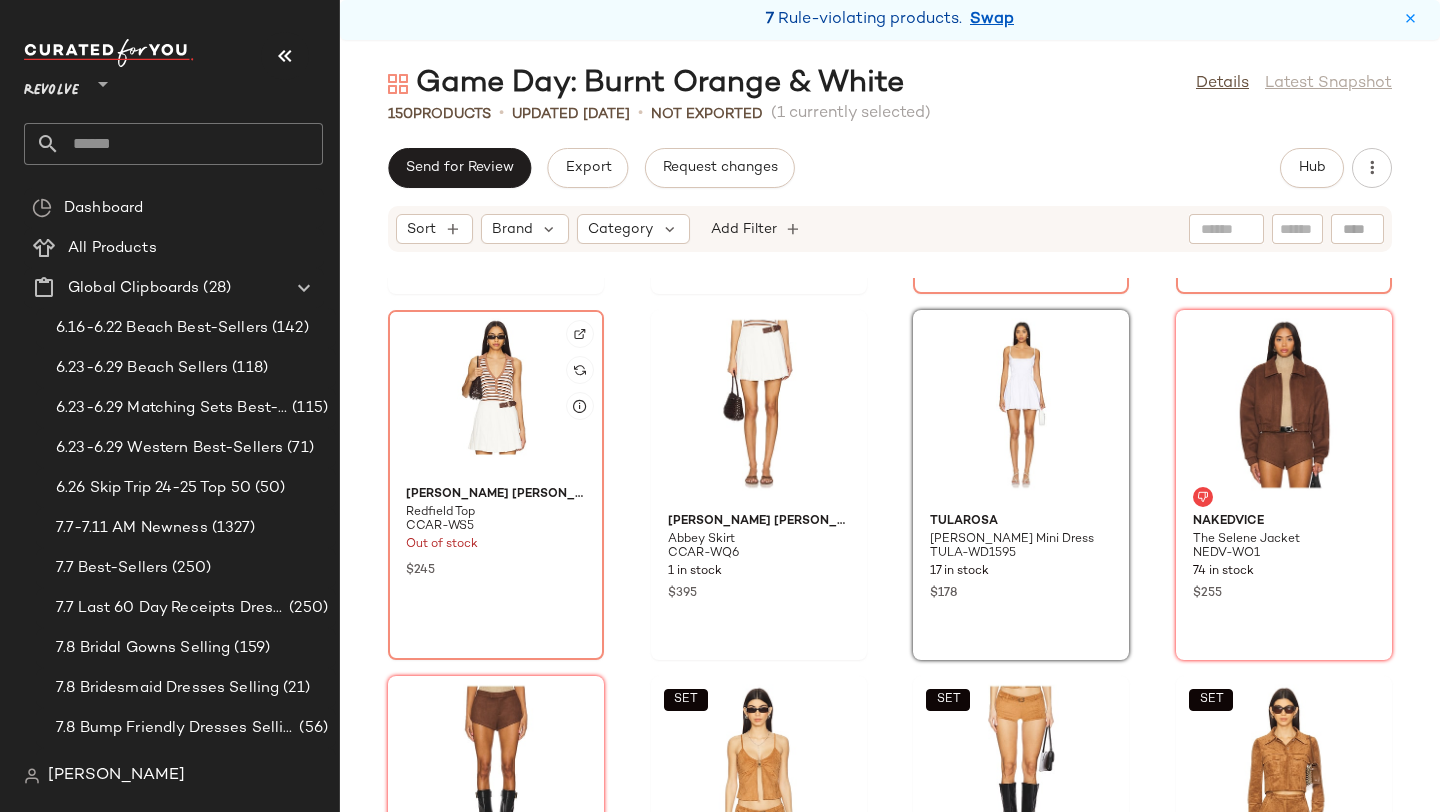click 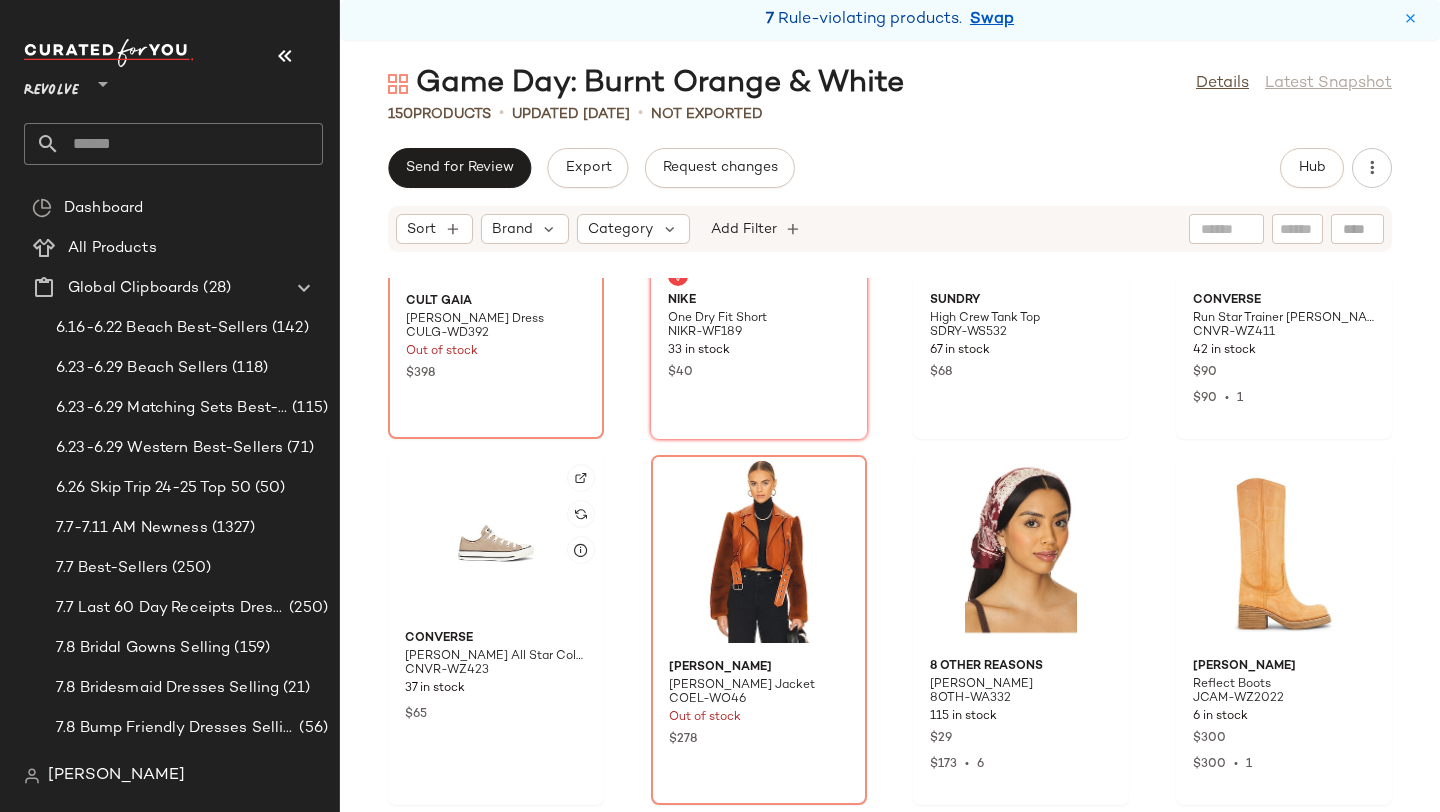 scroll, scrollTop: 10292, scrollLeft: 0, axis: vertical 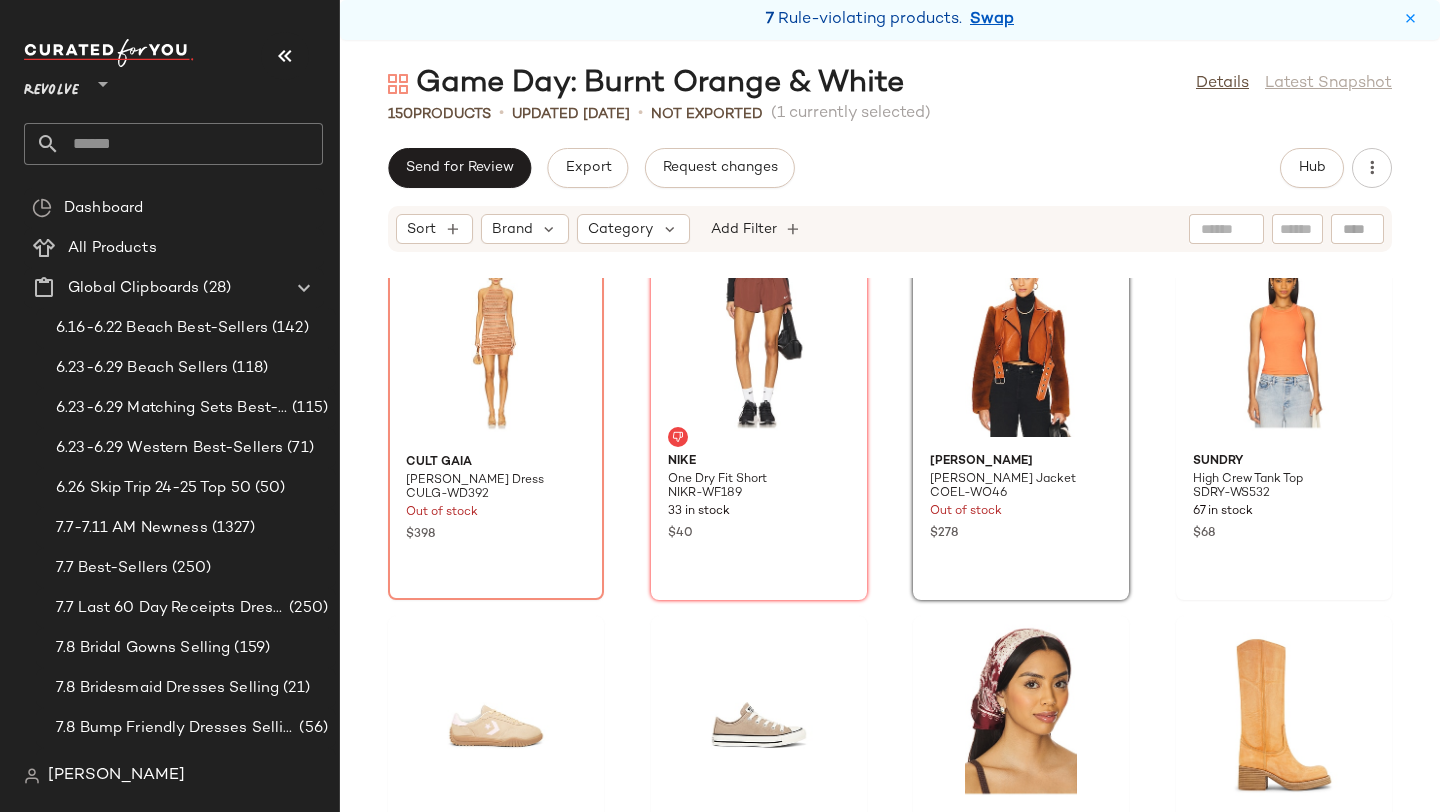 click on "Cult Gaia Erina Knit Dress CULG-WD392 Out of stock $398 Nike One Dry Fit Short NIKR-WF189 33 in stock $40 Camila Coelho Florencia Moto Jacket COEL-WO46 Out of stock $278 SUNDRY High Crew Tank Top SDRY-WS532 67 in stock $68 Converse Run Star Trainer Suede Sneaker CNVR-WZ411 42 in stock $90 $90  •  1 Converse Chuck Taylor All Star Colorful Suedes Sneaker CNVR-WZ423 37 in stock $65 8 Other Reasons Paloma Scarves 8OTH-WA332 115 in stock $29 $173  •  6 Jeffrey Campbell Reflect Boots JCAM-WZ2022 6 in stock $300 $300  •  1 Free People Brayden Western Boot FREE-WZ214 27 in stock $298 BTB Los Angeles Harper Hobo BTBR-WY75 4 in stock $178 Ray-Ban Hexagonal Flat RAYB-WA53 33 in stock $195 $175  •  1 YEAR OF OURS Racer Crop Tank YEAR-WS106 3 in stock $60 Nike Zoom Vomero 5 Sneaker NIKR-WZ1145 6 in stock $160 Alexander Wang Waffle Short AWAR-WF61 20 in stock $45 $45  •  1 MORE TO COME Emila Short MOTO-WF17 63 in stock $60 superdown Susy Short SPDW-WF241 3 in stock $46" 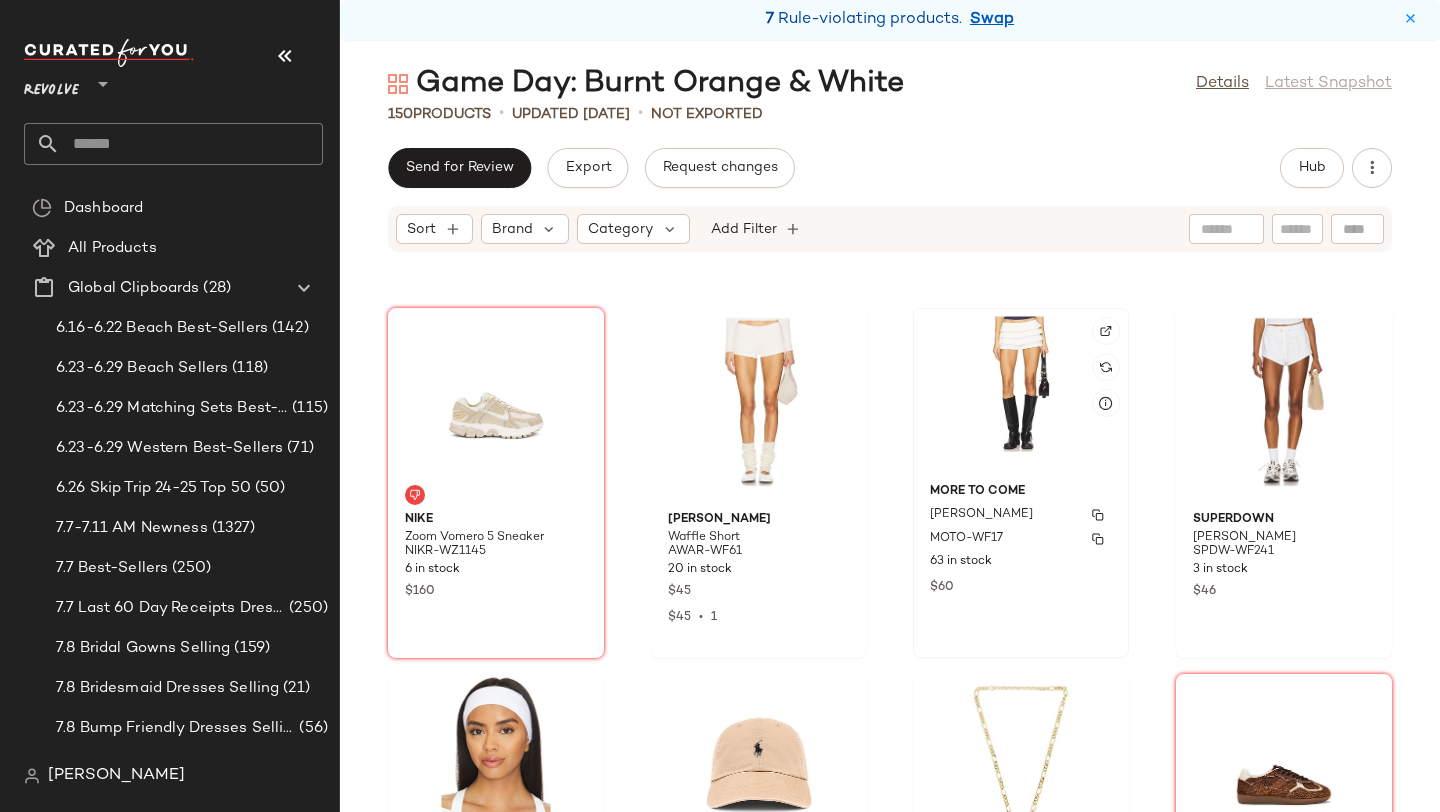 scroll, scrollTop: 11282, scrollLeft: 0, axis: vertical 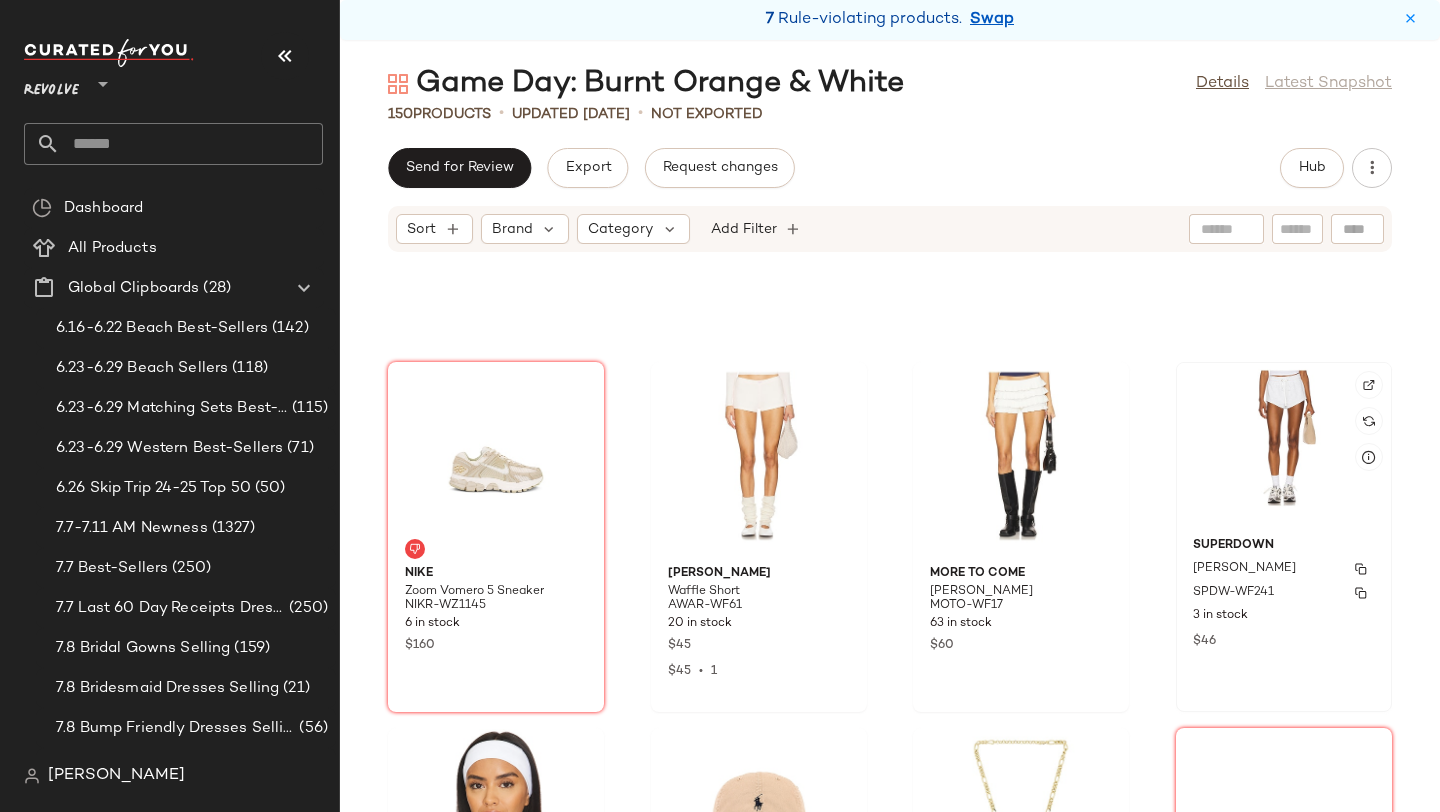 click on "superdown Susy Short SPDW-WF241 3 in stock $46" 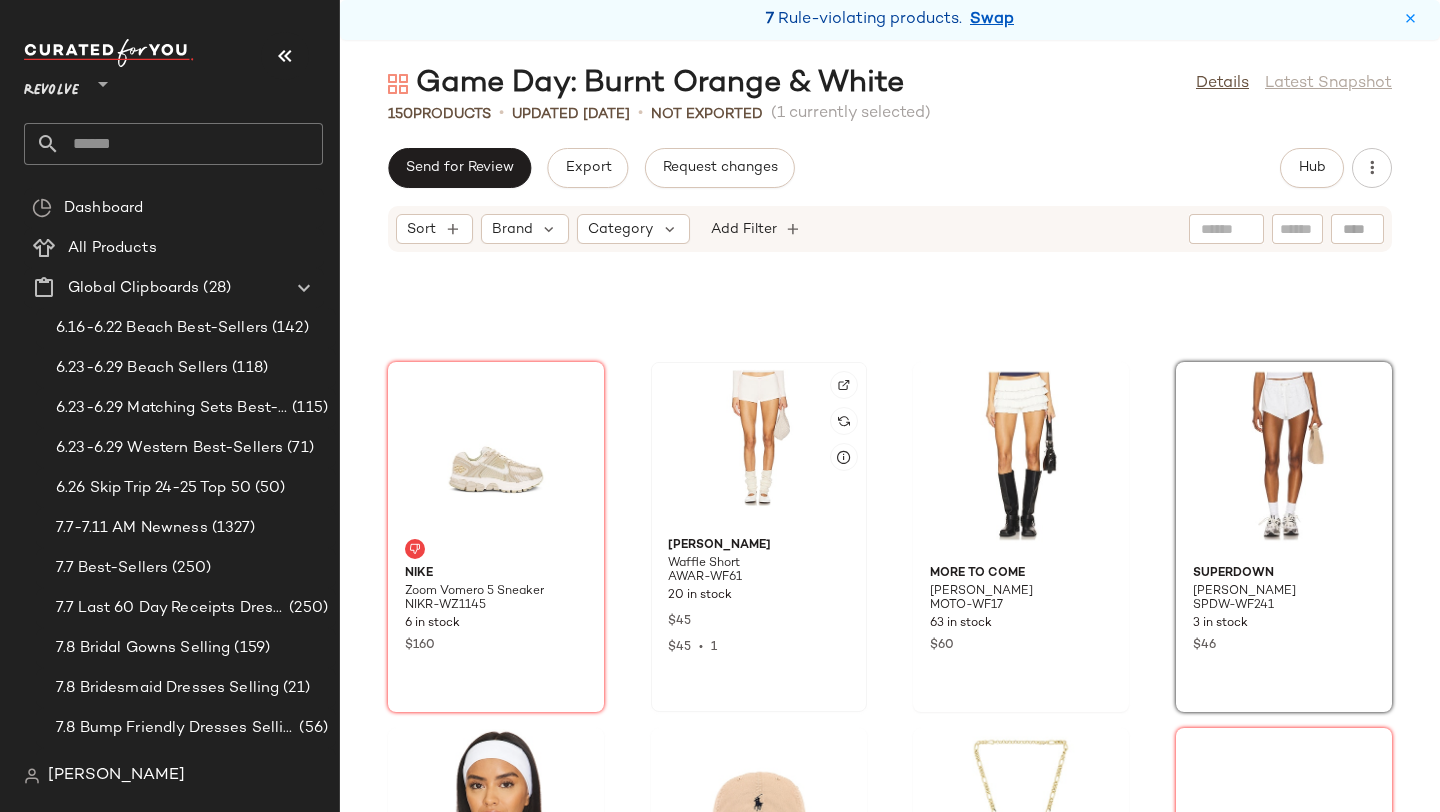 click 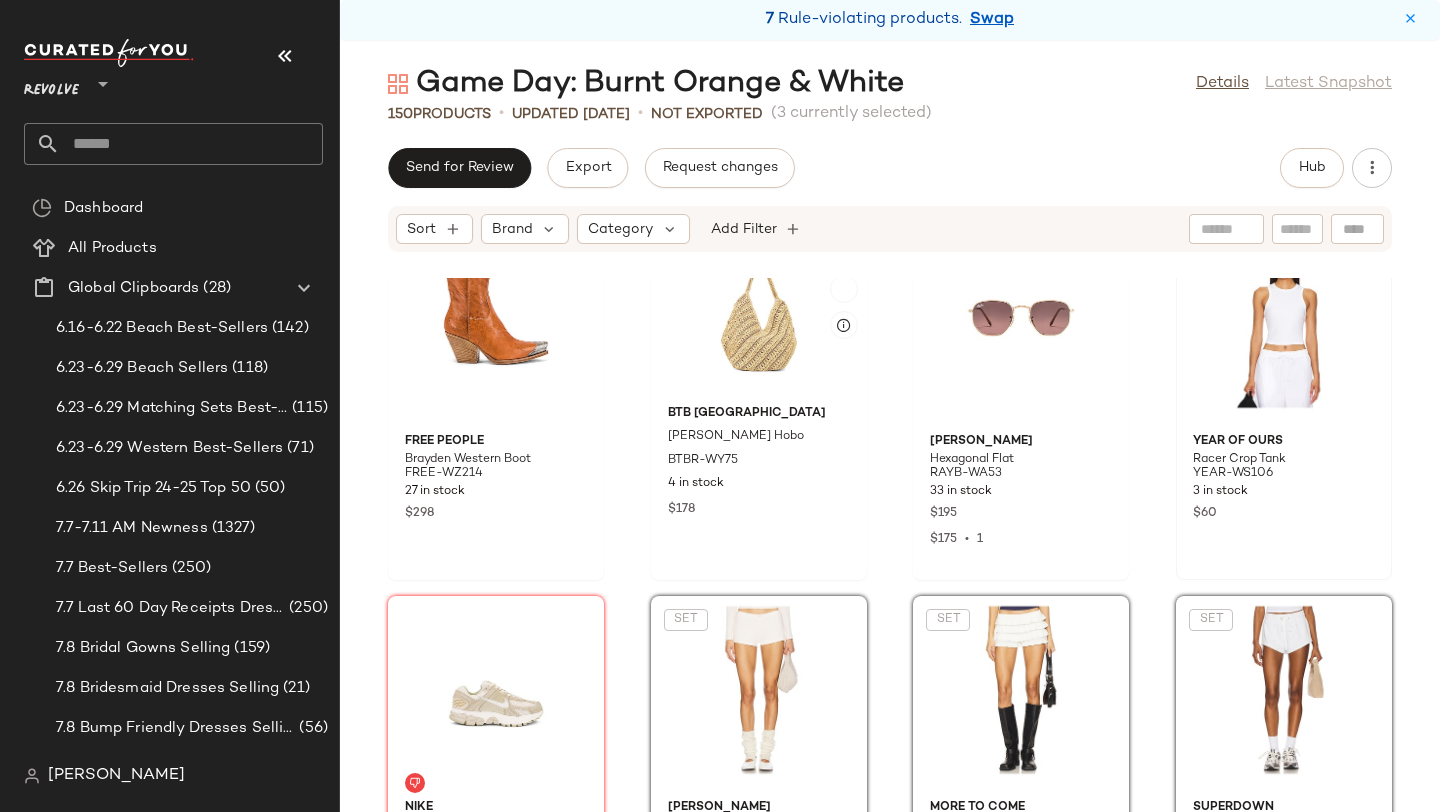 scroll, scrollTop: 11025, scrollLeft: 0, axis: vertical 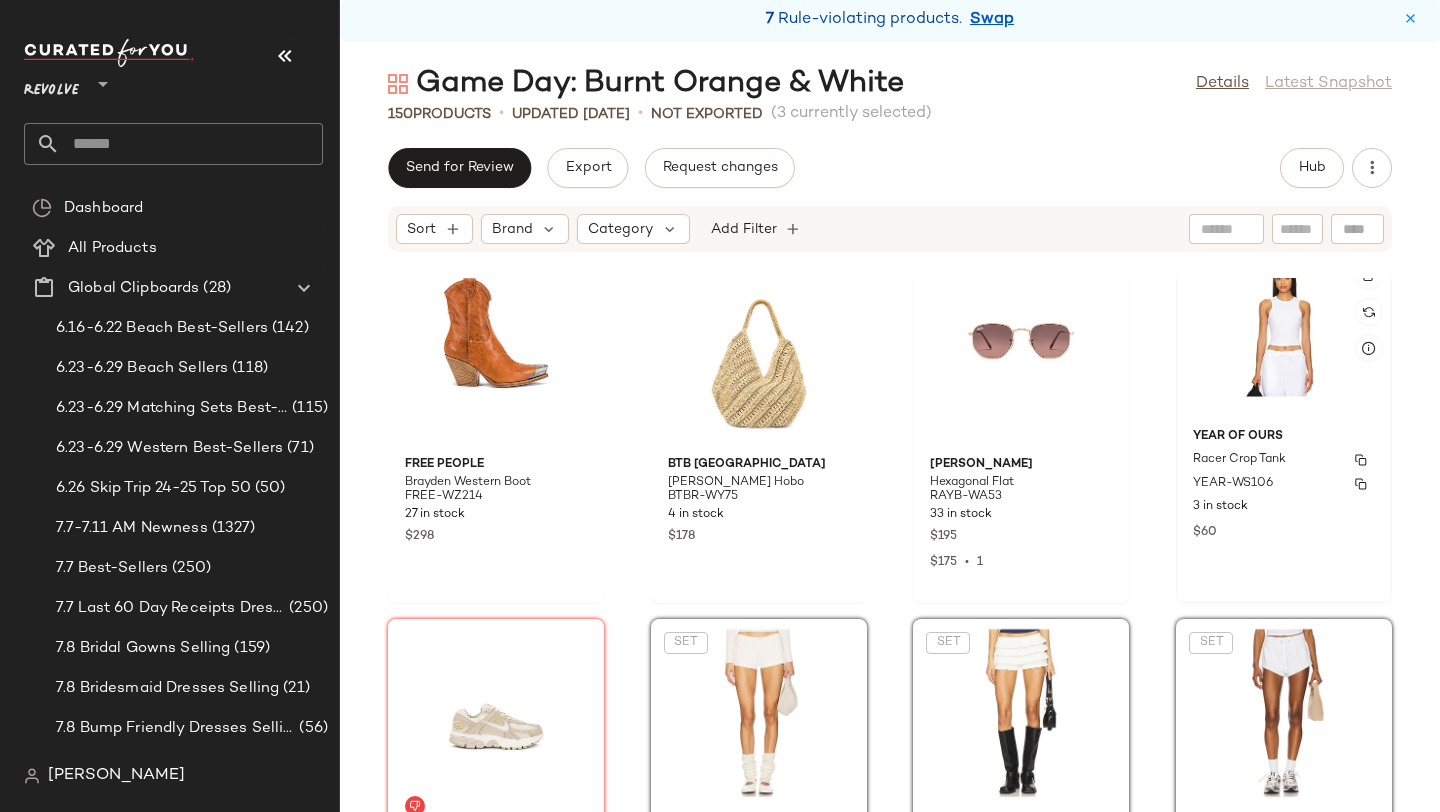 click on "YEAR-WS106" at bounding box center (1233, 484) 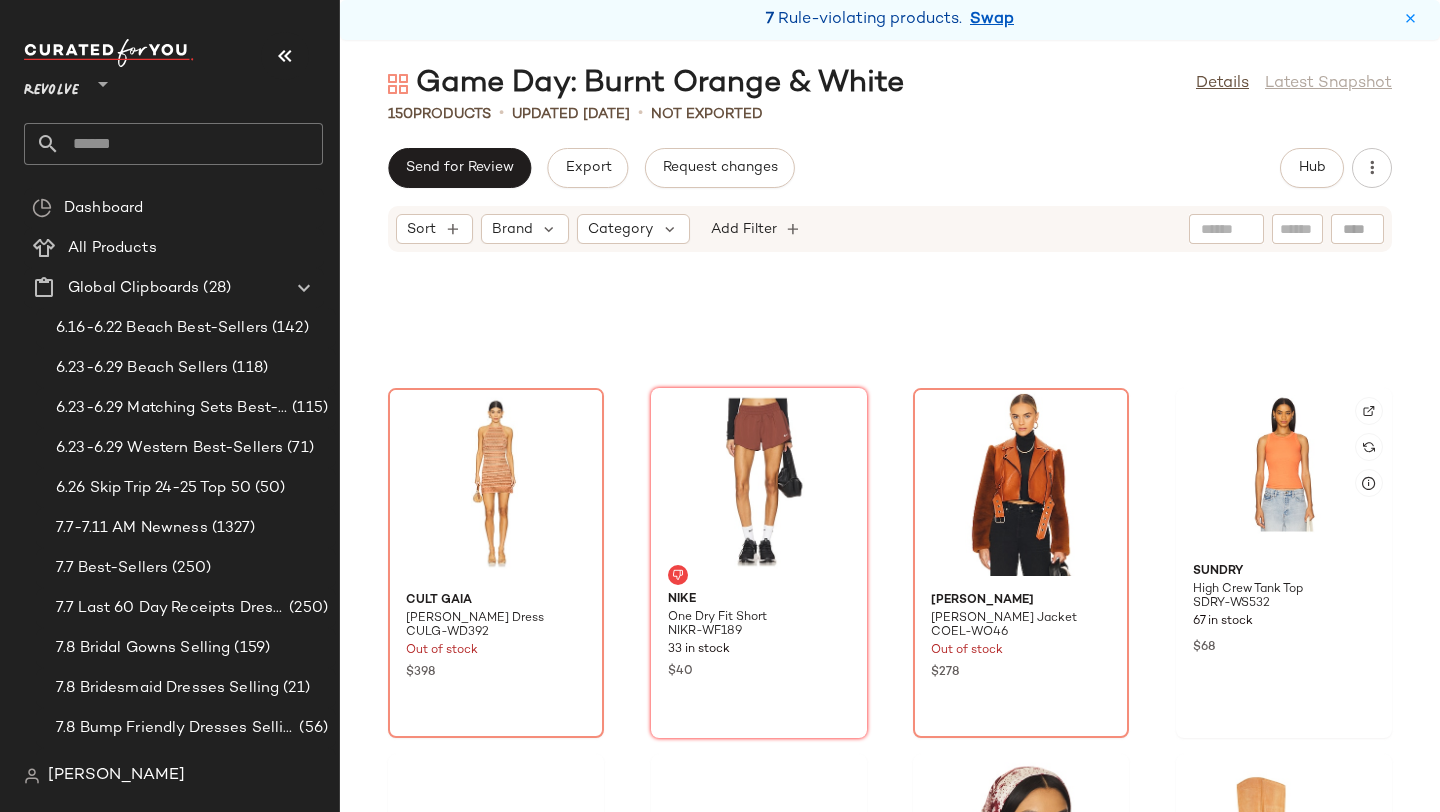 scroll, scrollTop: 10167, scrollLeft: 0, axis: vertical 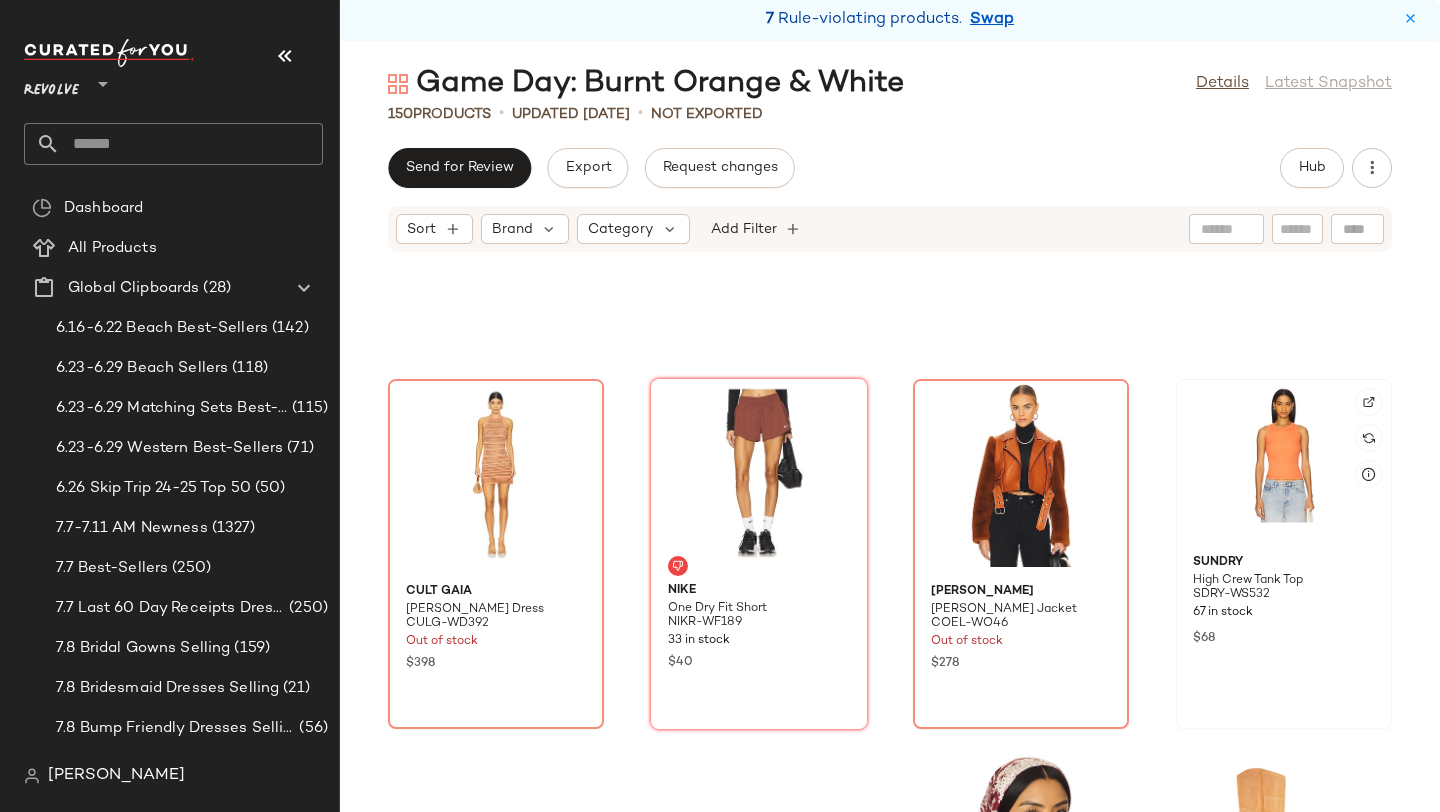 click 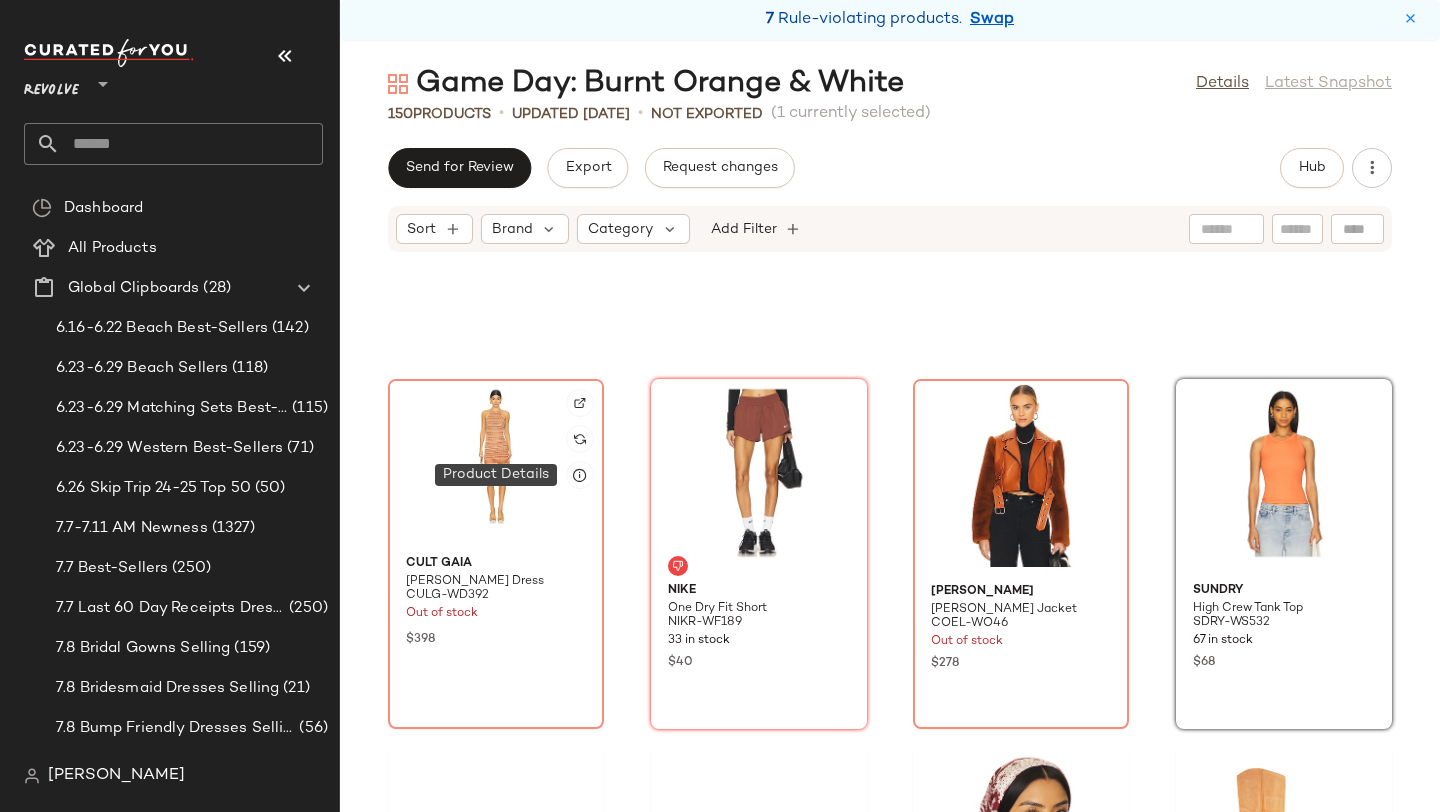 click 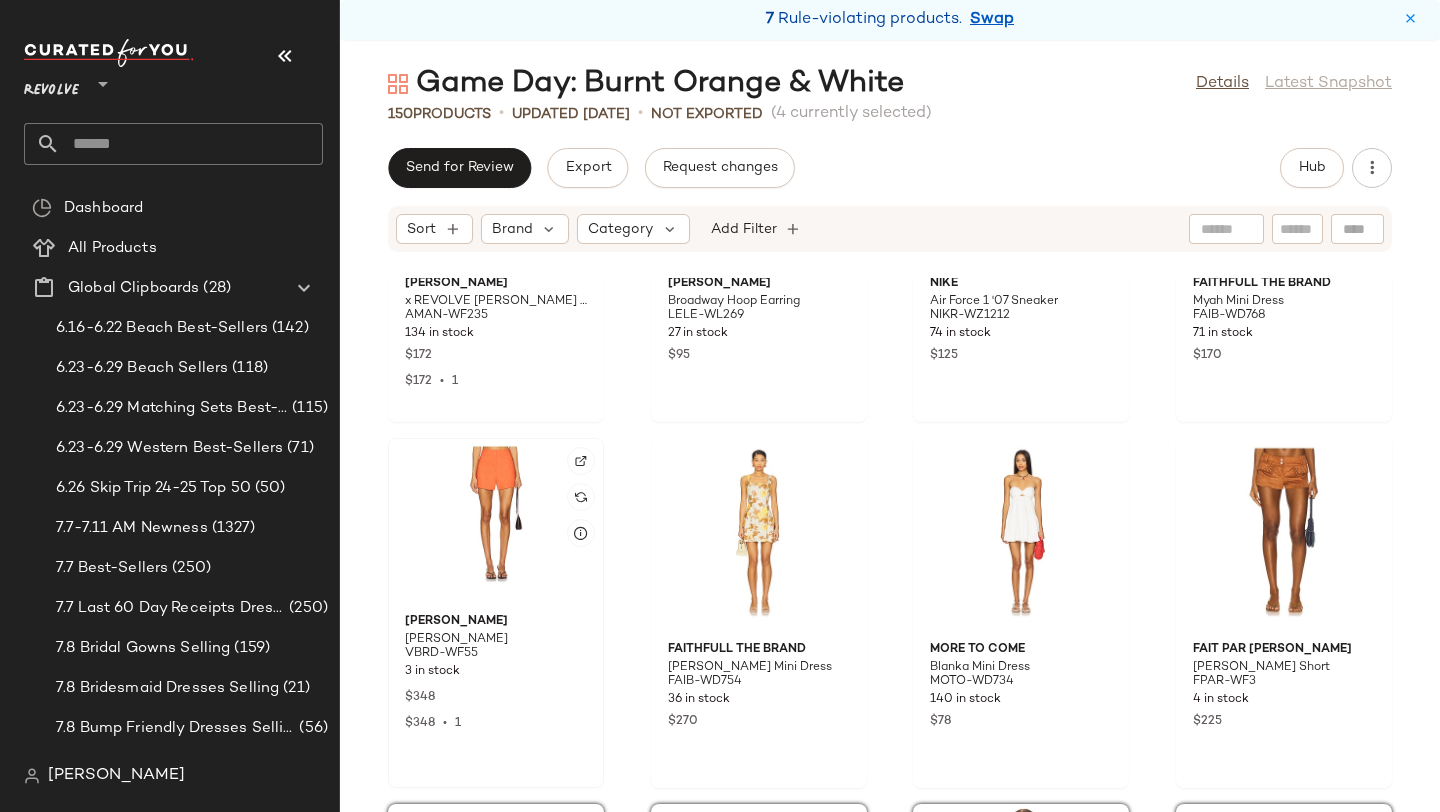 click 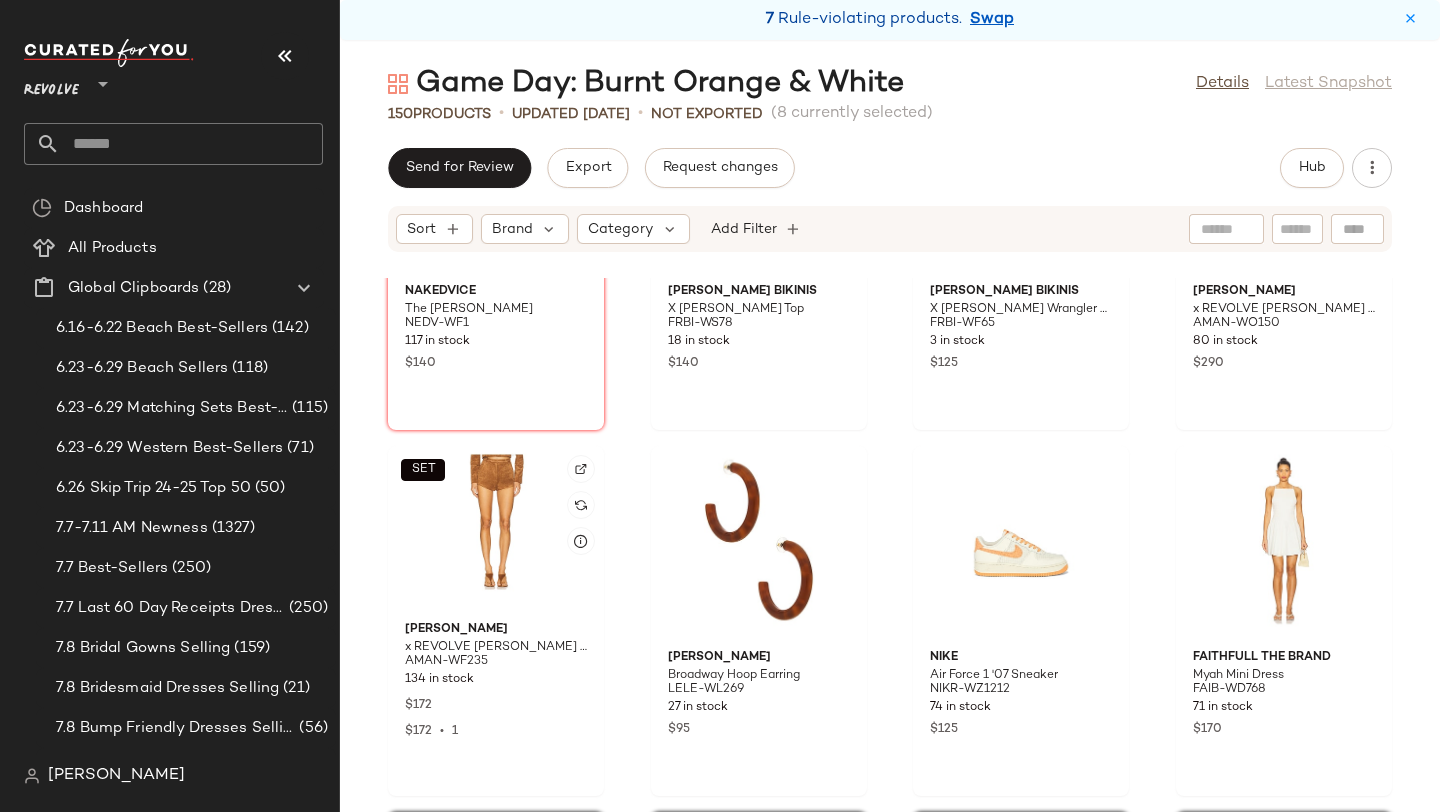 scroll, scrollTop: 9363, scrollLeft: 0, axis: vertical 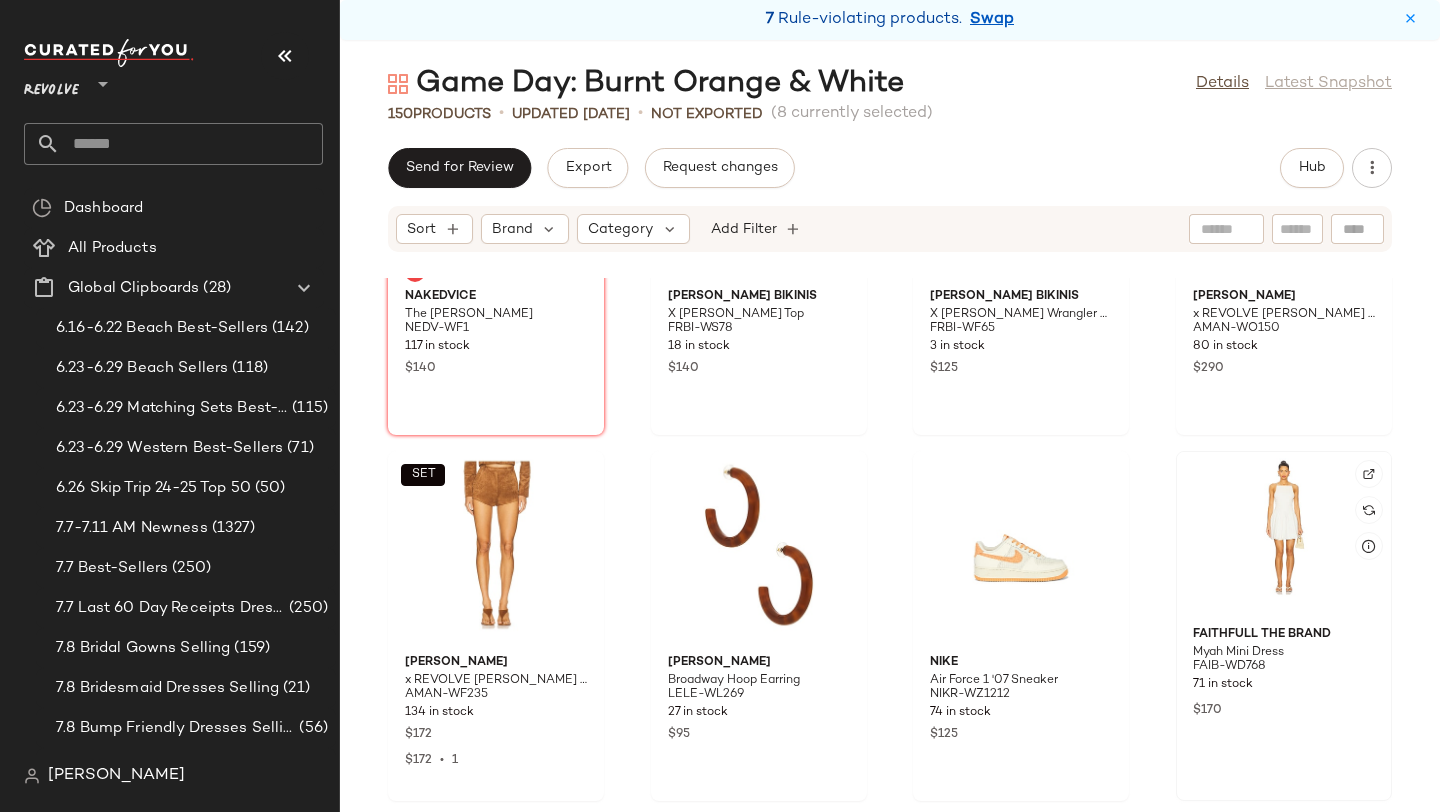 click 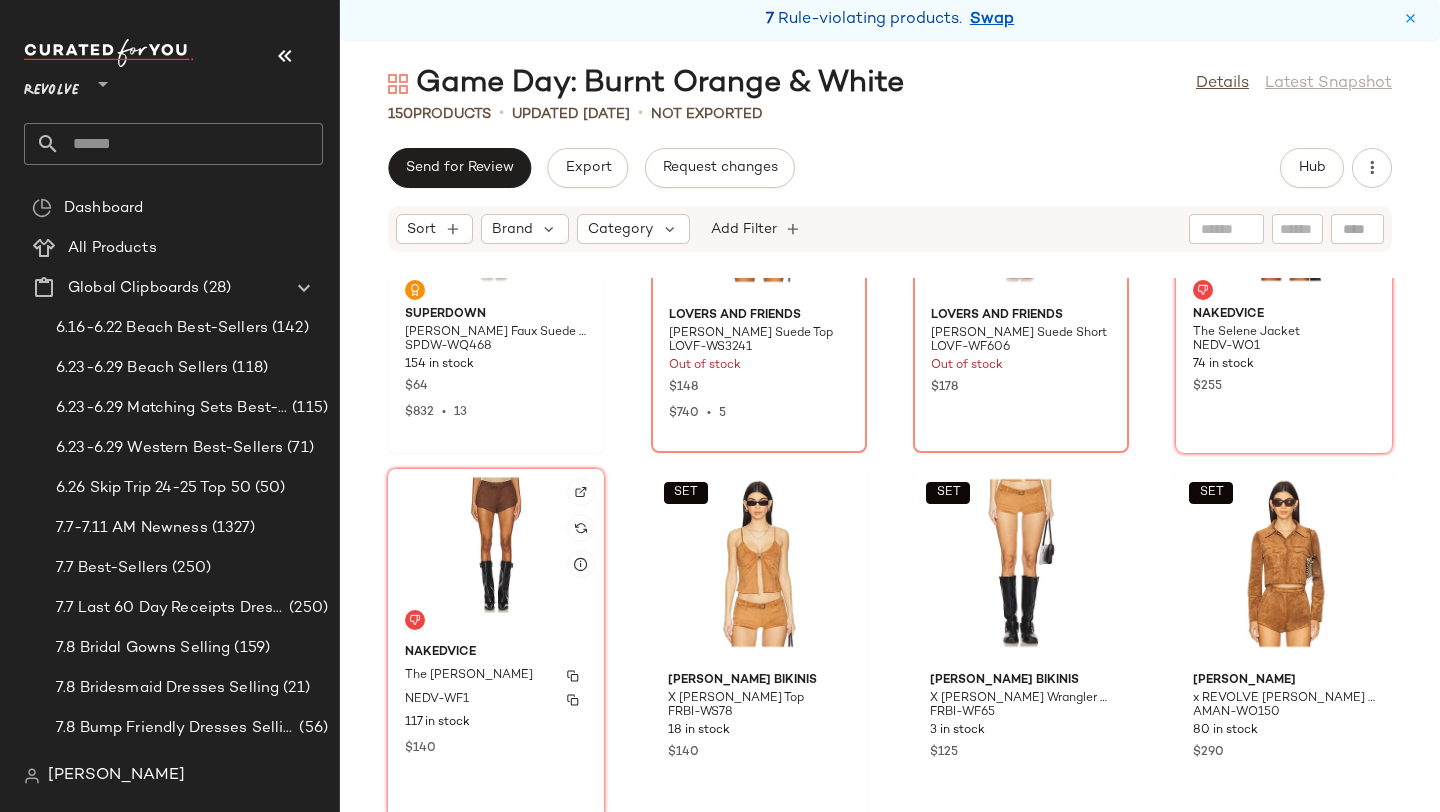scroll, scrollTop: 9213, scrollLeft: 0, axis: vertical 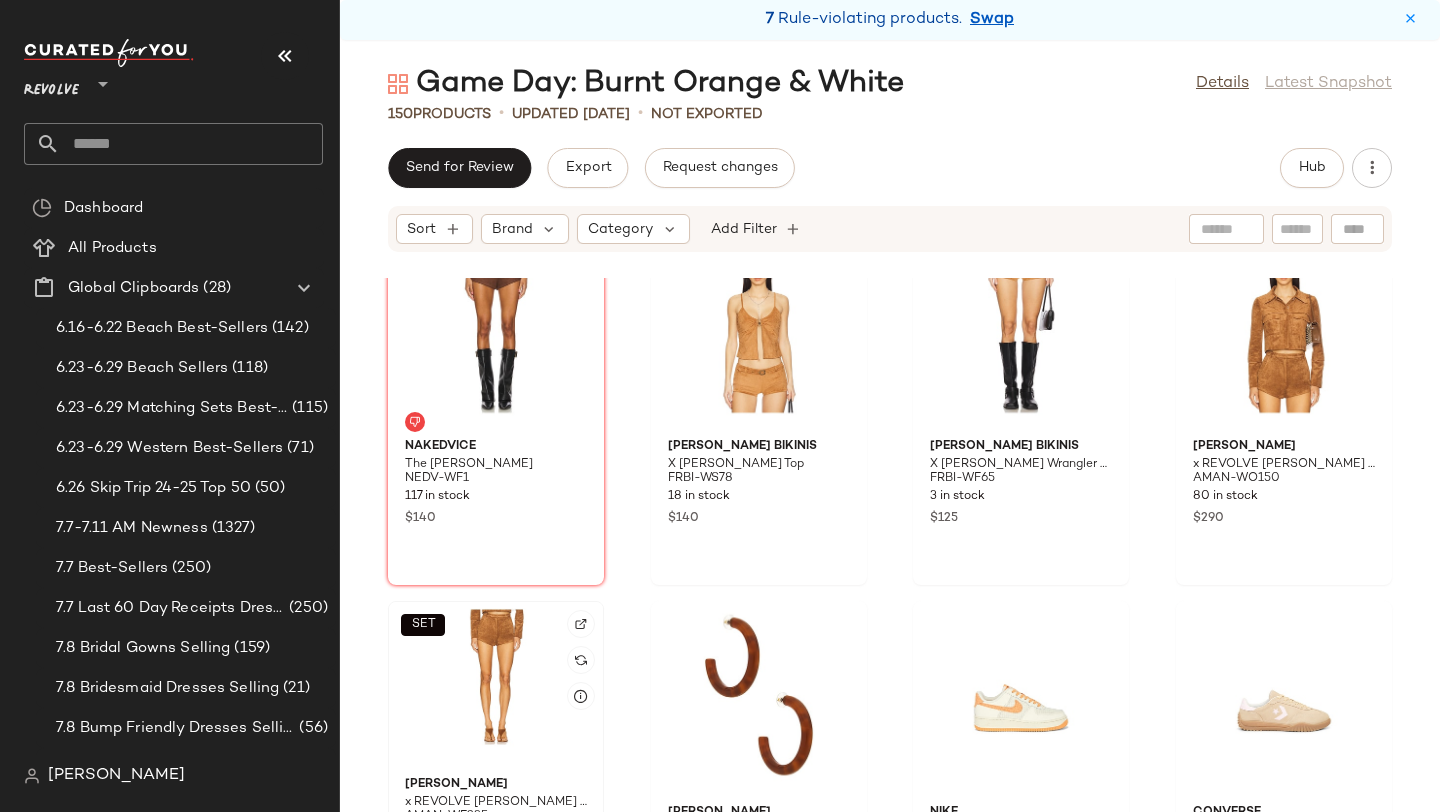 click on "SET" 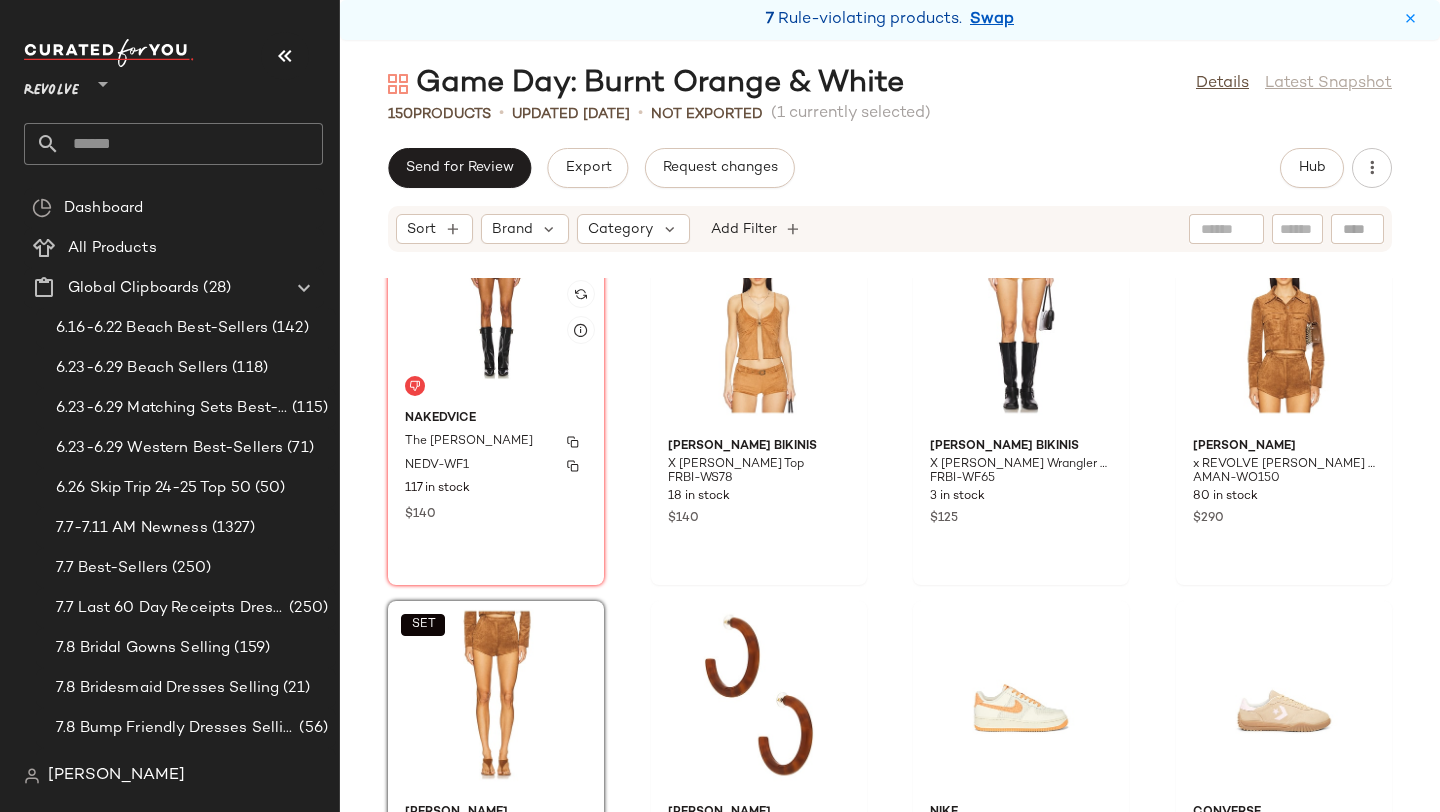 click on "NEDV-WF1" at bounding box center [496, 466] 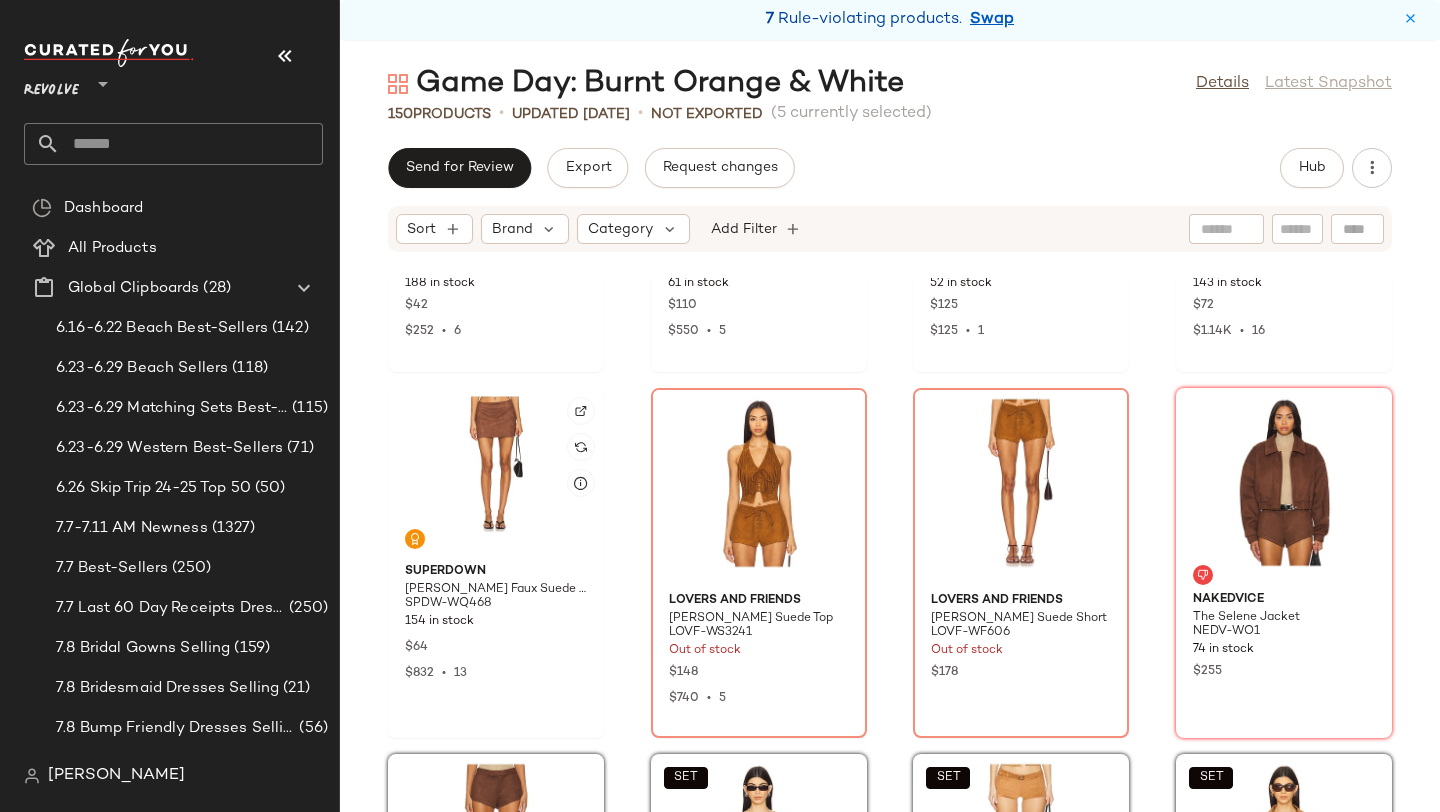 click 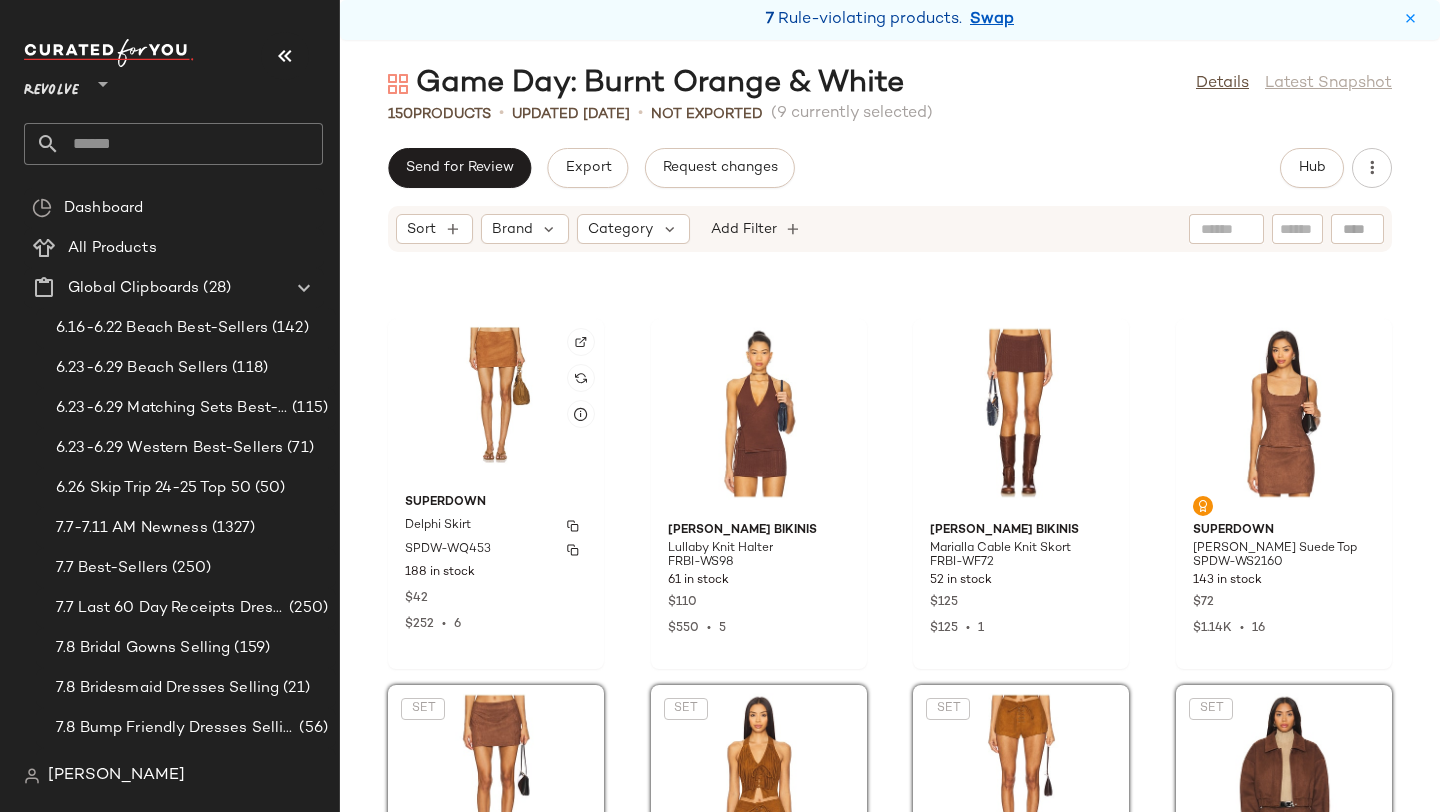 click on "superdown Delphi Skirt SPDW-WQ453 188 in stock $42 $252  •  6" 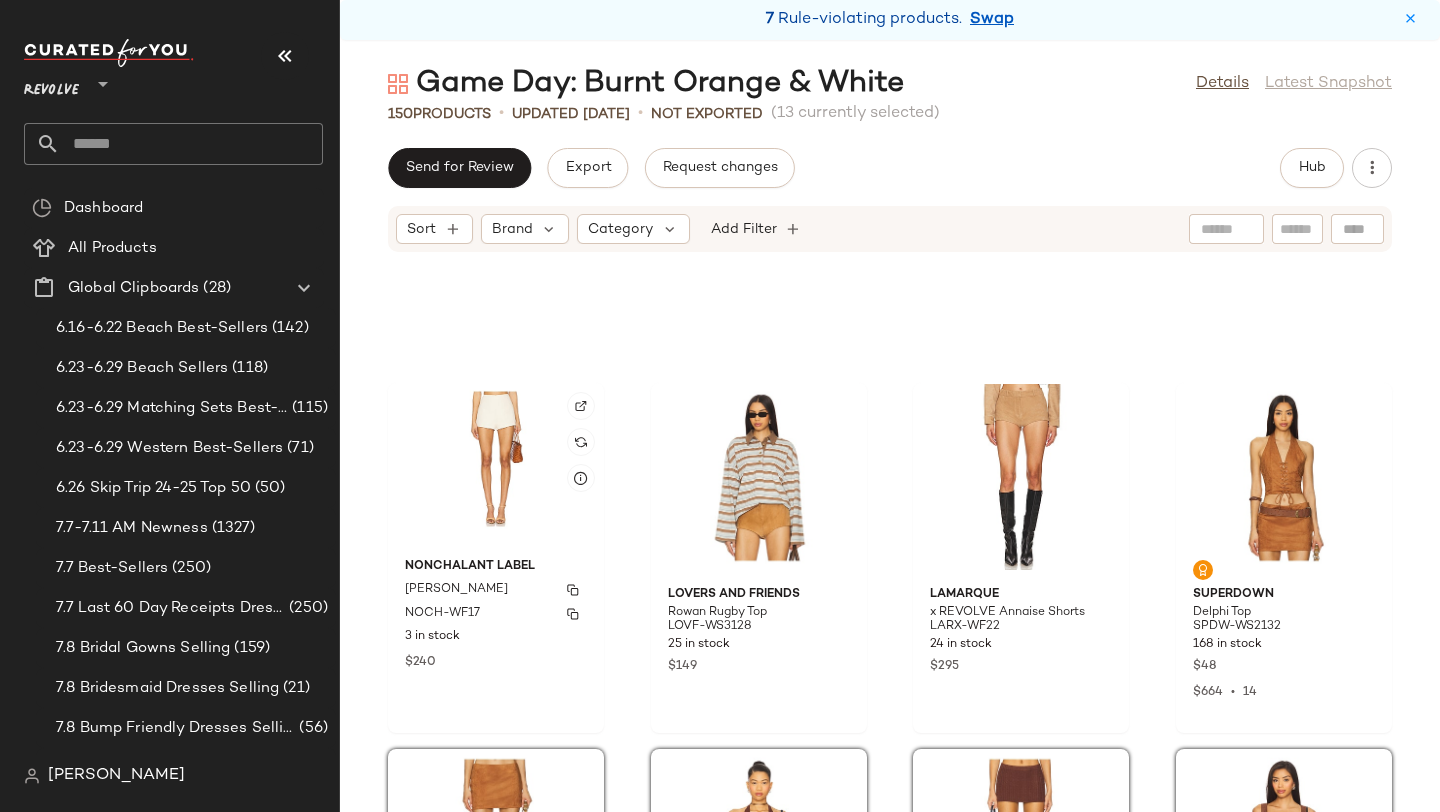 scroll, scrollTop: 7965, scrollLeft: 0, axis: vertical 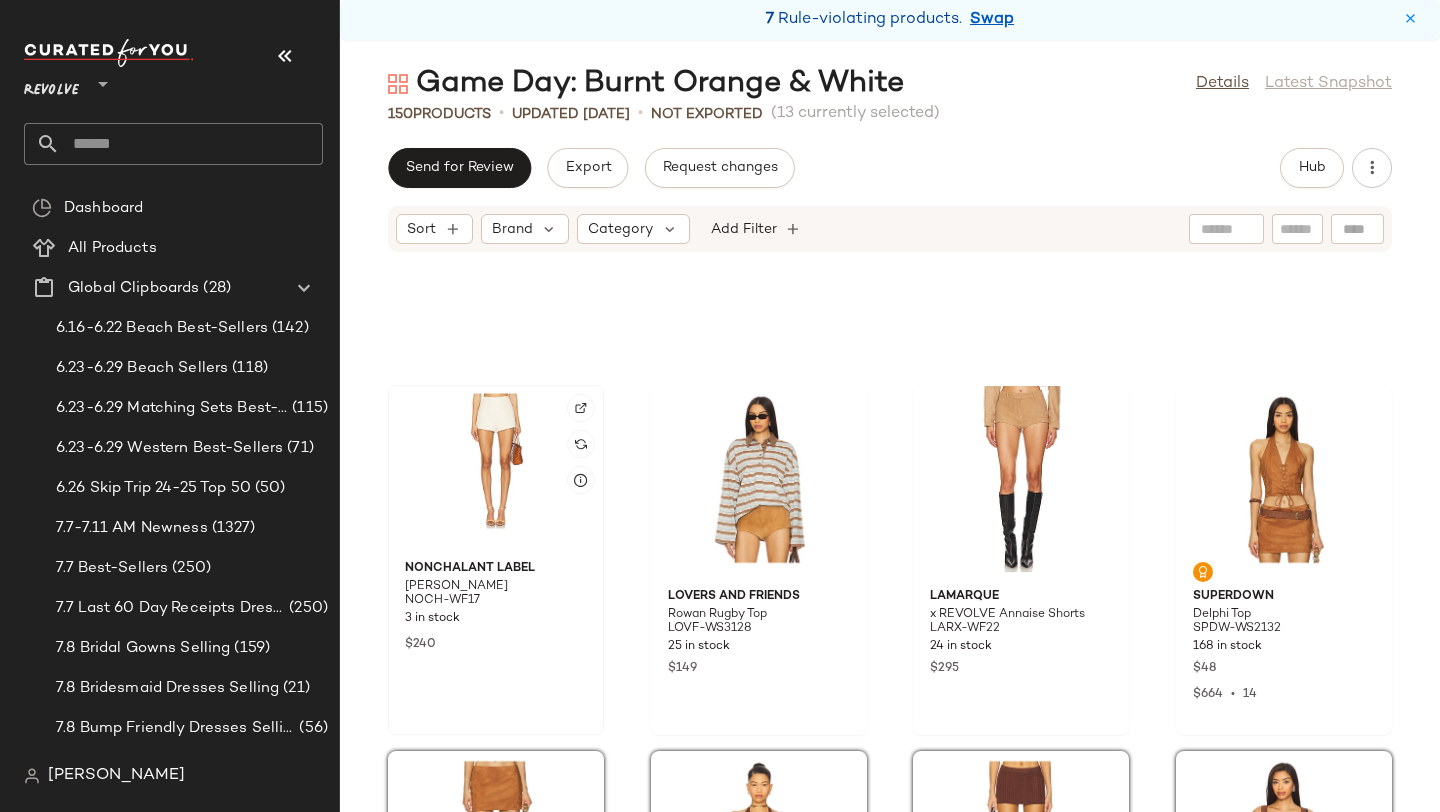 click 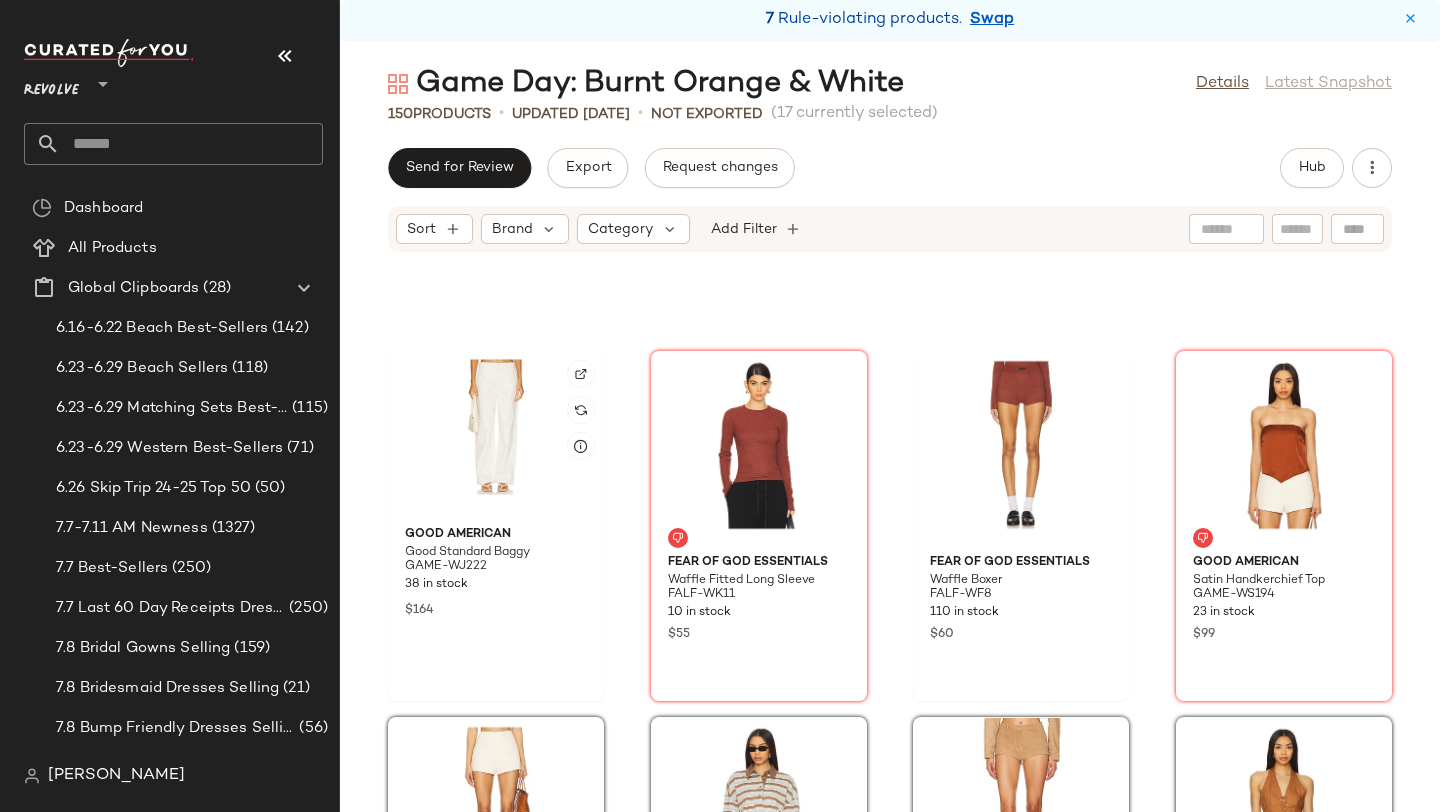 click 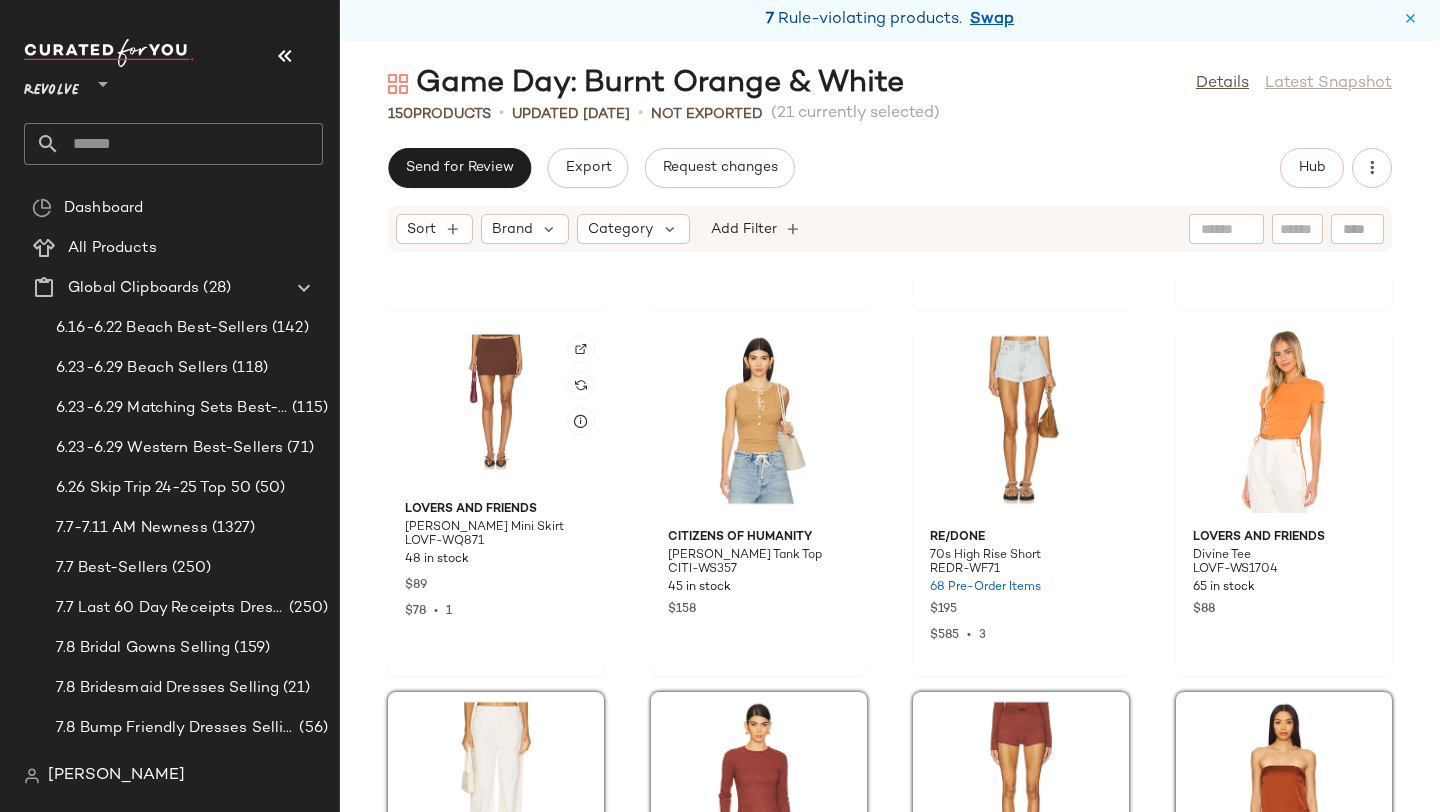 click 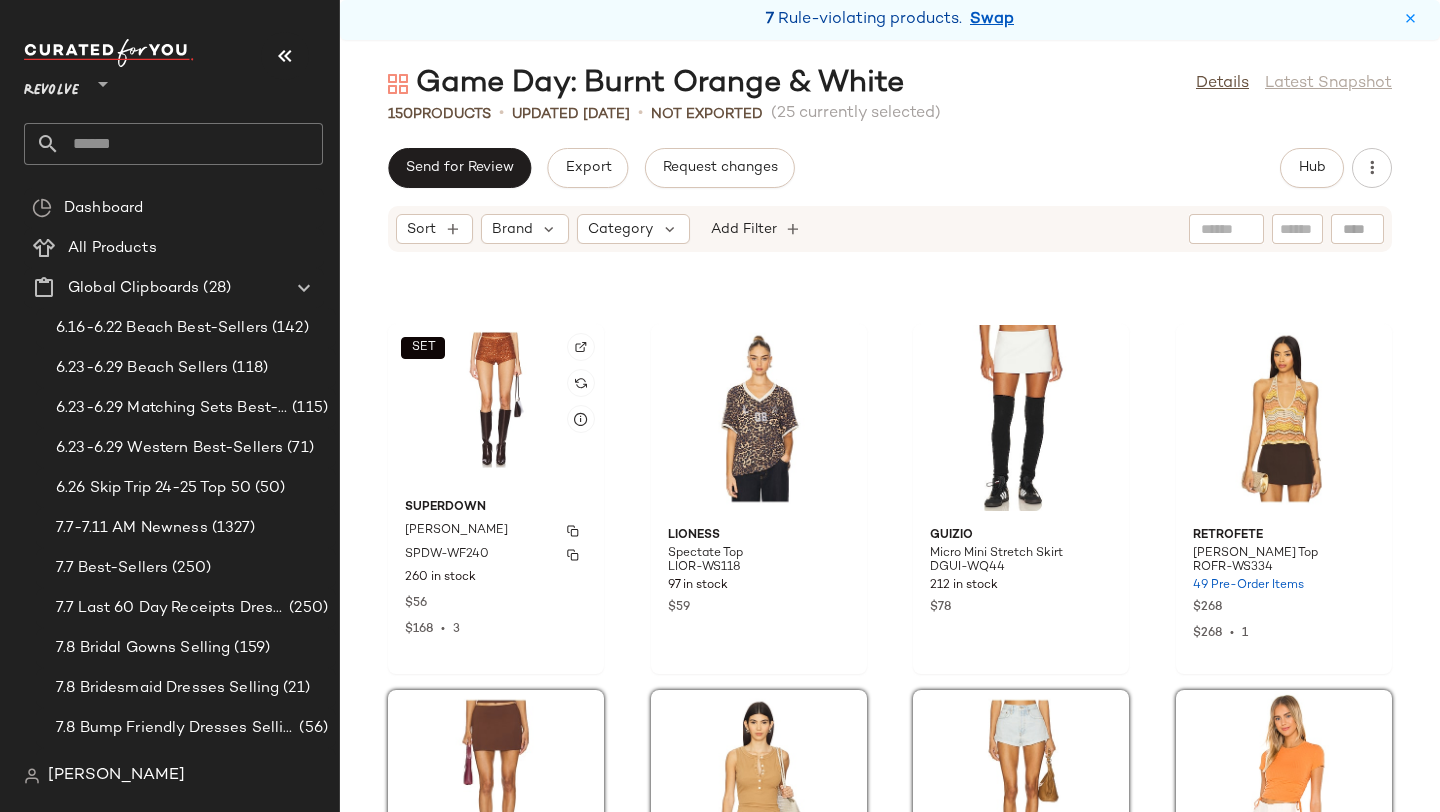 click on "superdown Maja Short SPDW-WF240 260 in stock $56 $168  •  3" 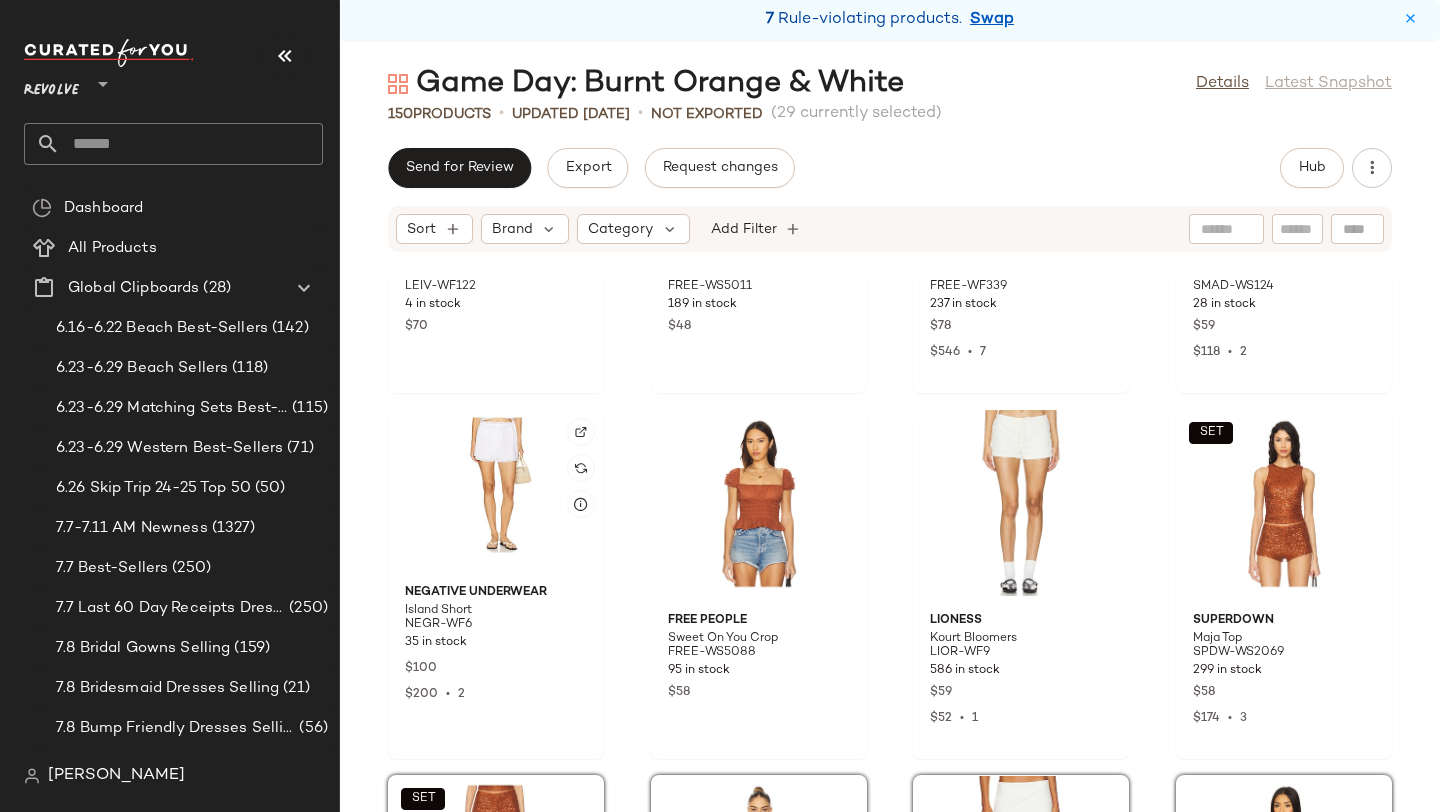 click 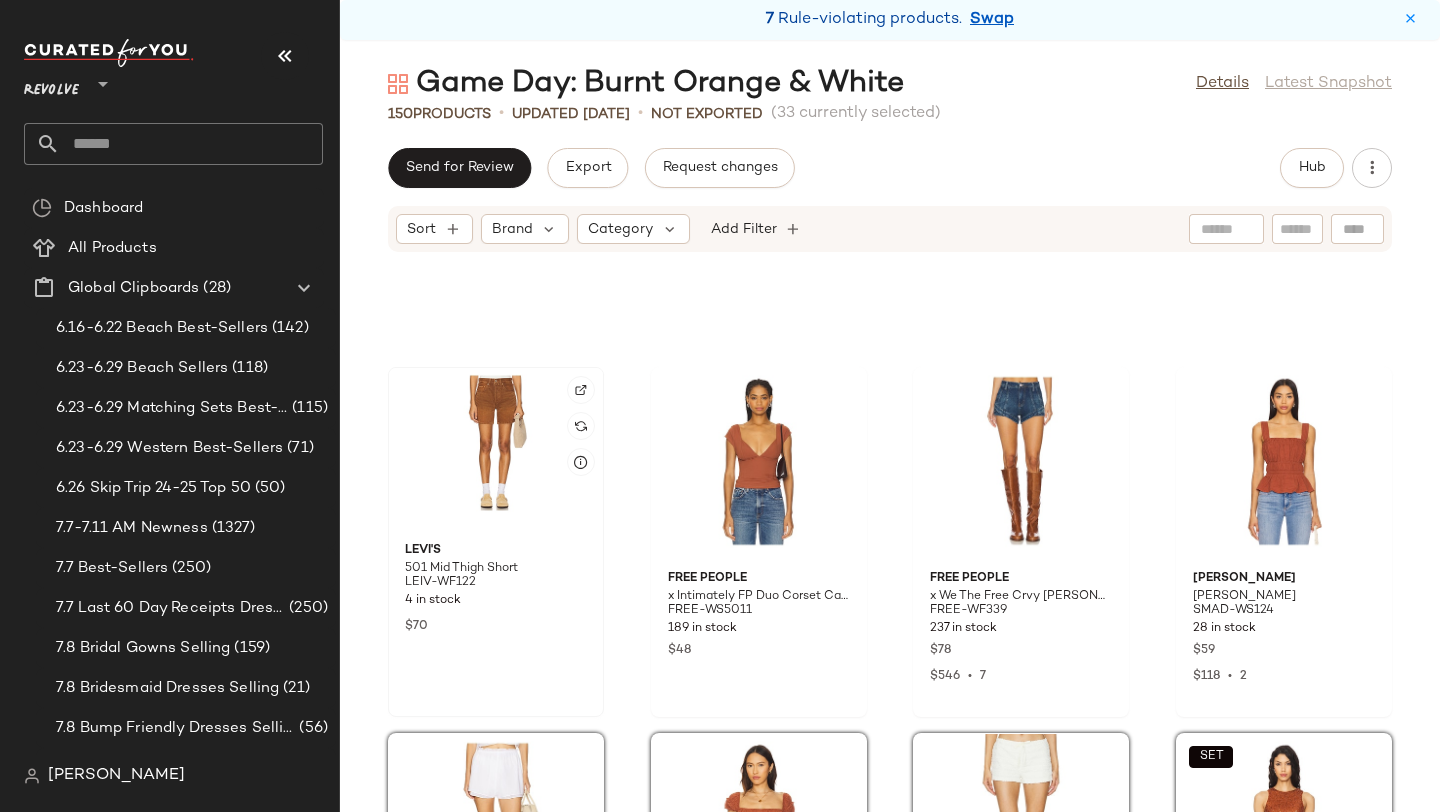 click 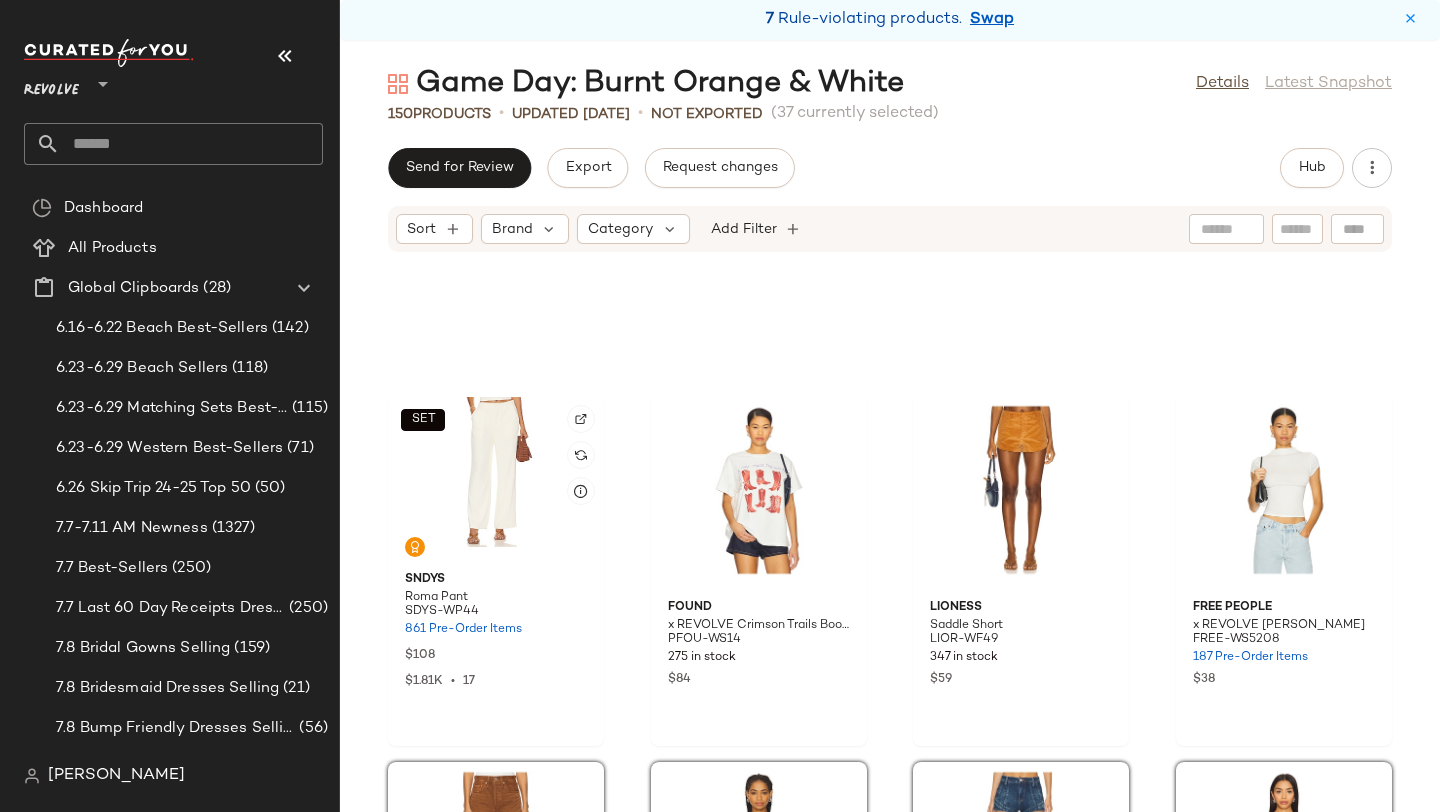 click on "SET" 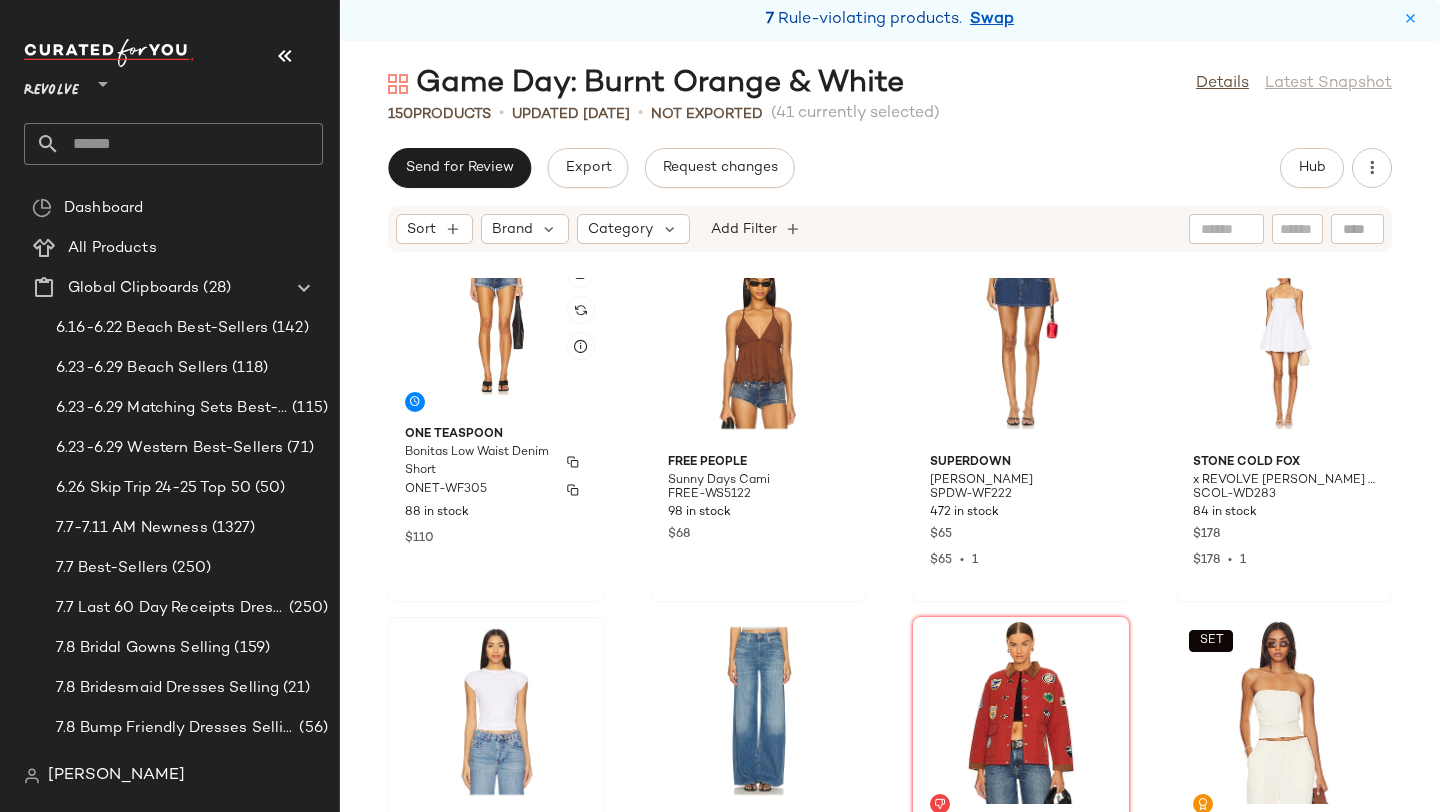 scroll, scrollTop: 5312, scrollLeft: 0, axis: vertical 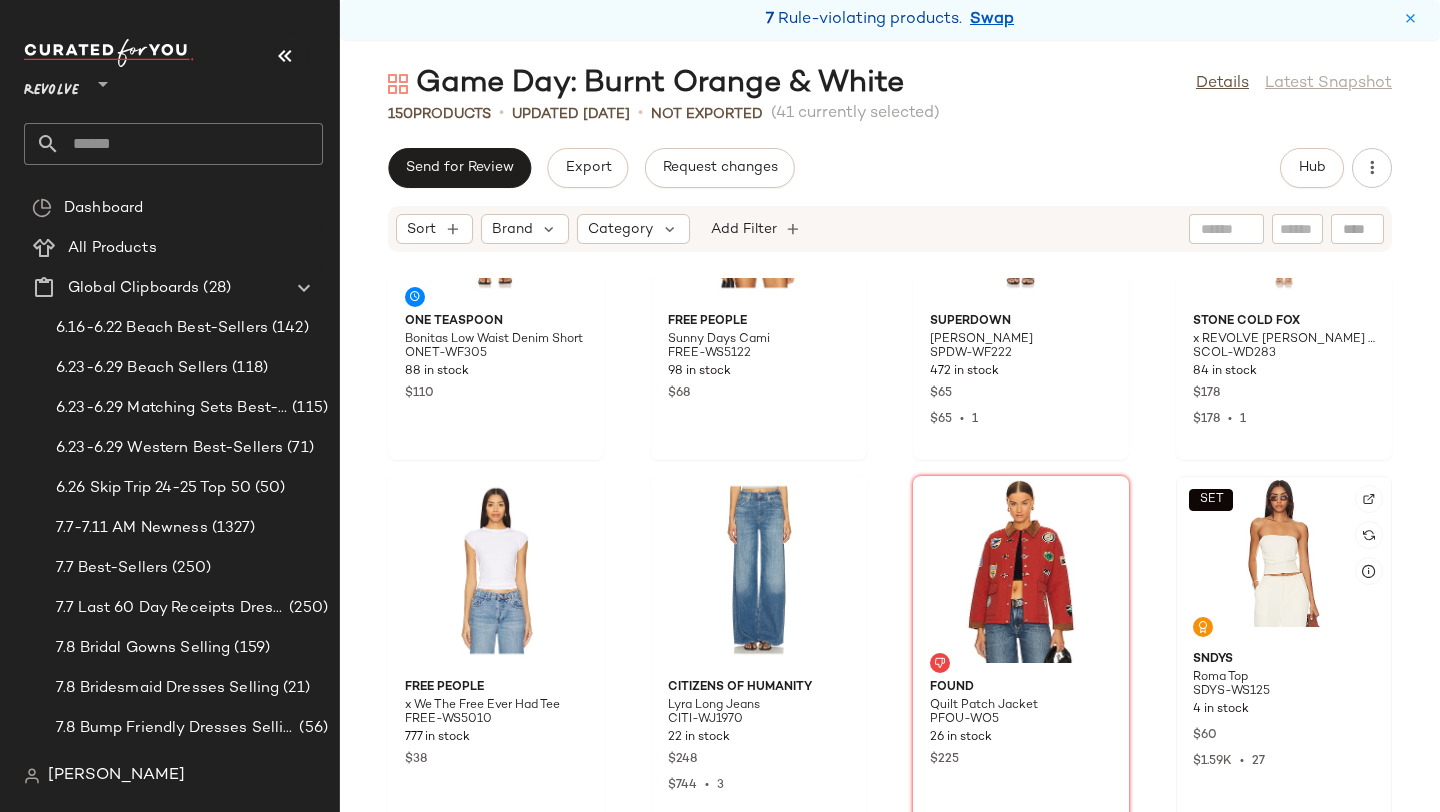 click on "SET" 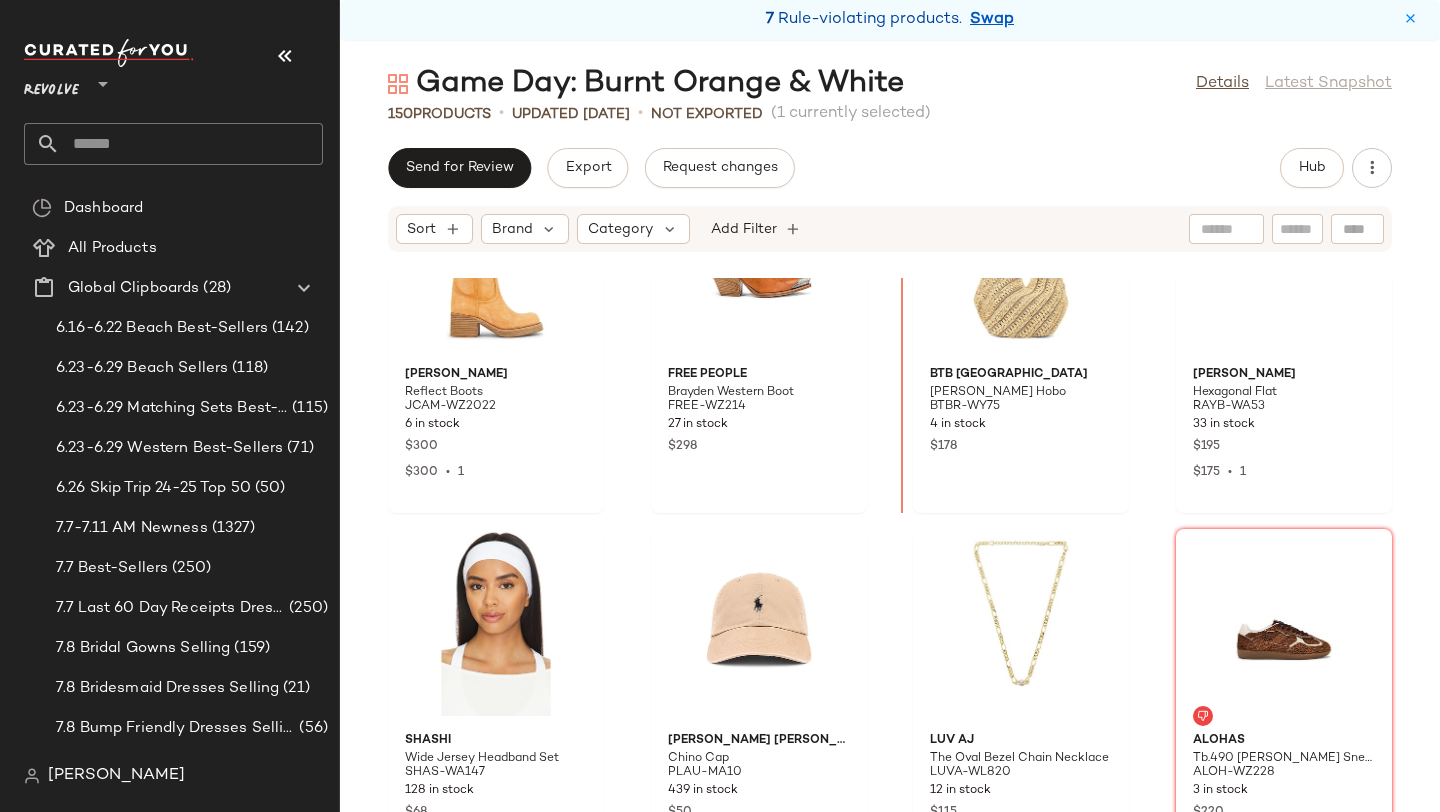 scroll, scrollTop: 6252, scrollLeft: 0, axis: vertical 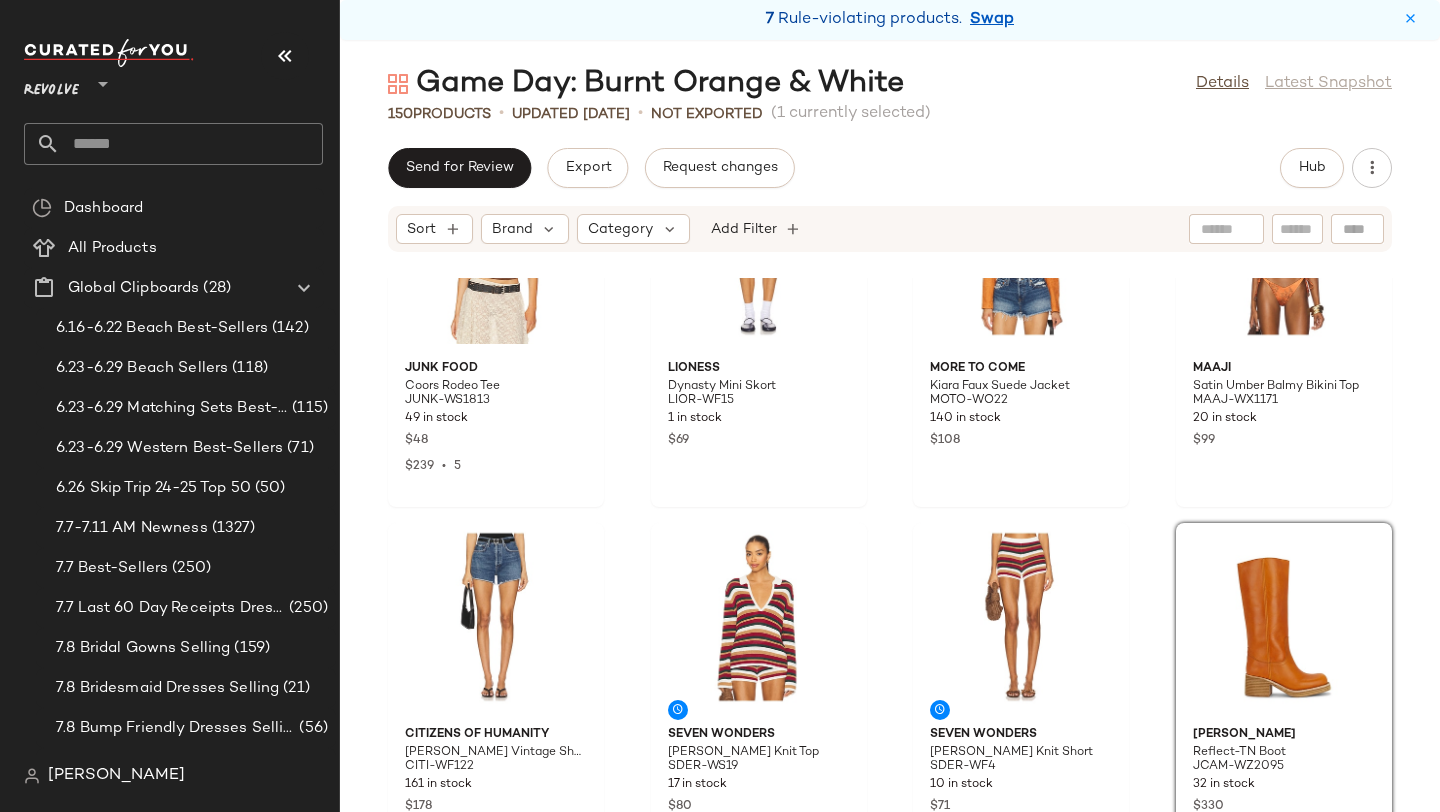 click on "Junk Food Coors Rodeo Tee JUNK-WS1813 49 in stock $48 $239  •  5 LIONESS Dynasty Mini Skort LIOR-WF15 1 in stock $69 MORE TO COME Kiara Faux Suede Jacket MOTO-WO22 140 in stock $108 Maaji Satin Umber Balmy Bikini Top MAAJ-WX1171 20 in stock $99 Citizens of Humanity [PERSON_NAME] Vintage Short CITI-WF122 161 in stock $178 $712  •  4 SEVEN WONDERS [PERSON_NAME] Knit Top SDER-WS19 17 in stock $80 SEVEN WONDERS [PERSON_NAME] Knit Short SDER-WF4 10 in stock $71 [PERSON_NAME] Reflect-TN Boot JCAM-WZ2095 32 in stock $330 One Teaspoon [PERSON_NAME] Slip Dress ONET-WD140 3 in stock $138 $124  •  1 The Laundry Room x REVOLVE This Ain't [US_STATE] Bandana TLAU-WA21 110 in stock $50 $500  •  10 Theory High Waist Wide Leg [PERSON_NAME]-WJ2 23 in stock $275 SNDYS Romi Linen Dress SDYS-WD376 160 Pre-Order Items $96 $374  •  4 LIONESS [PERSON_NAME] Bomber LIOR-WO62 181 in stock $119 GRLFRND Essential Racer Tank GRLR-WS136 46 in stock $88 [PERSON_NAME] Short ABRR-WF13 9 in stock $88 $88  •  1 MORE TO COME Bella Faux Suede Fringe Jacket MOTO-WO25 $98" 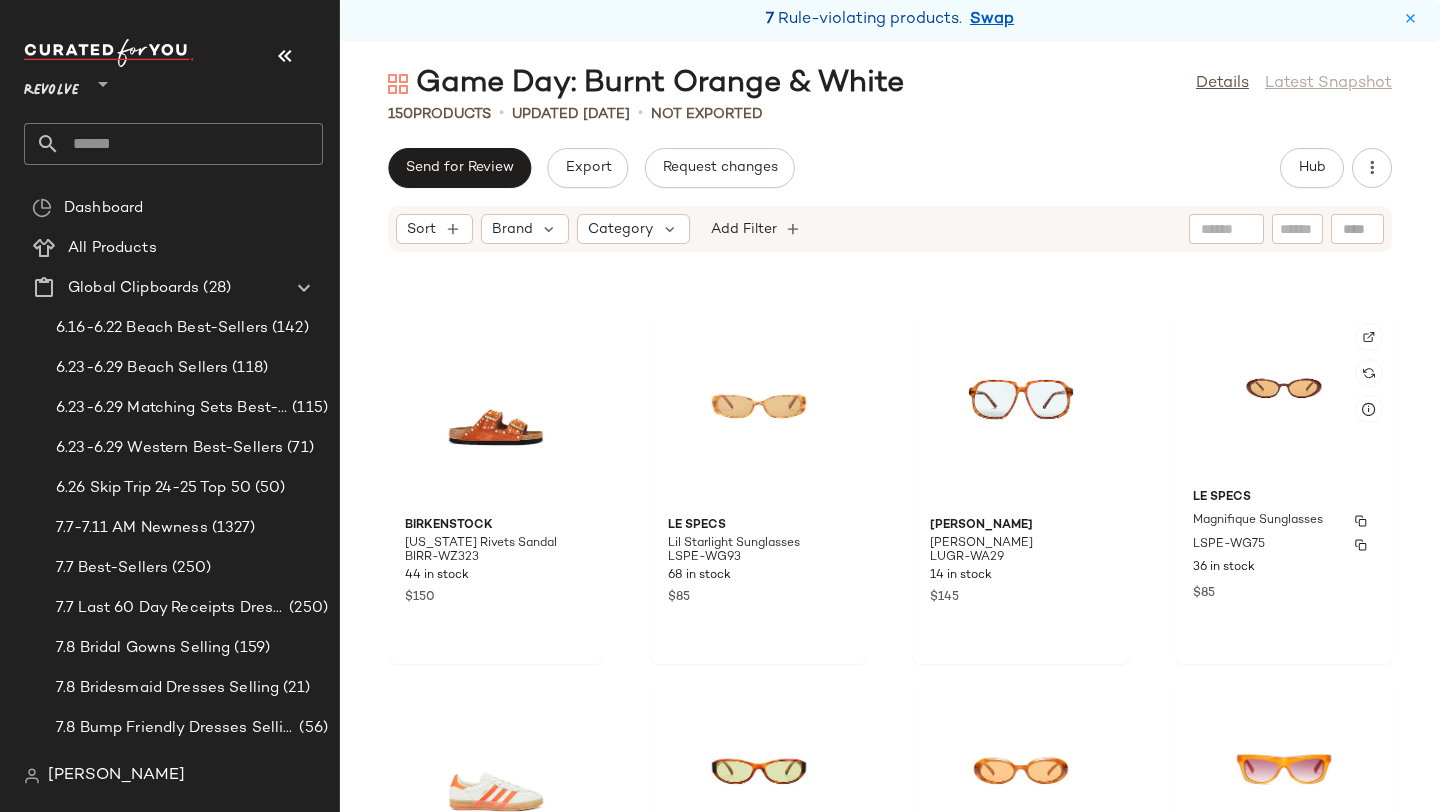 scroll, scrollTop: 7296, scrollLeft: 0, axis: vertical 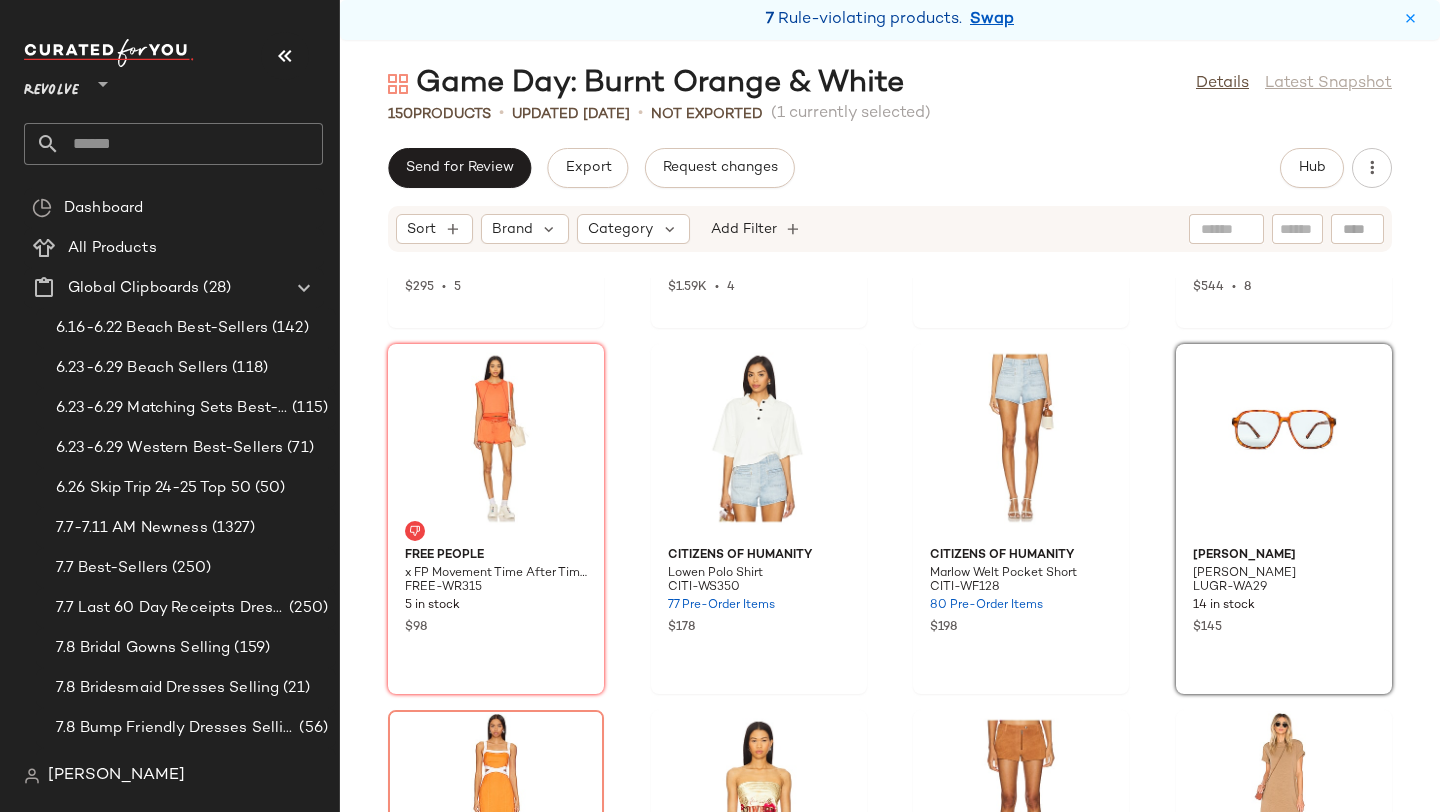 click on "SET  LIONESS Nirvana Short LIOR-WF32 290 in stock $59 $295  •  5 retrofete Renfri Denim Dress ROFR-WD1005 44 in stock $398 $1.59K  •  4 Free People New Love Cami FREE-WS4673 10 in stock $38 ALL THE WAYS [PERSON_NAME] Mini Skirt AAYR-WQ16 38 in stock $68 $544  •  8 Free People x FP Movement Time After Time Set FREE-WR315 5 in stock $98 Citizens of Humanity Lowen Polo Shirt CITI-WS350 77 Pre-Order Items $178 Citizens of Humanity Marlow Welt Pocket Short CITI-WF128 80 Pre-Order Items $198 [PERSON_NAME] [PERSON_NAME] LUGR-WA29 14 in stock $145 MINKPINK Jacques Contrast Mini Dress MINK-WD923 Out of stock $139 The Laundry Room X Revolve Kiss Me Cowboy Bandana TLAU-WA22 49 in stock $50 $250  •  5 Understated Leather x REVOLVE Perfect Suede Short UNDR-WF19 74 in stock $298 COTTON CITIZEN [GEOGRAPHIC_DATA] Short Sleeve Mini Dress COTR-WD40 253 in stock $145 $145  •  1 WeWoreWhat Linen Trapeze Tank WWWR-WS233 29 in stock $75 WeWoreWhat Paperbag Linen Pant WWWR-WP124 31 in stock $98 Free People [PERSON_NAME] Mini Dress FREE-WD3023 87 in stock" 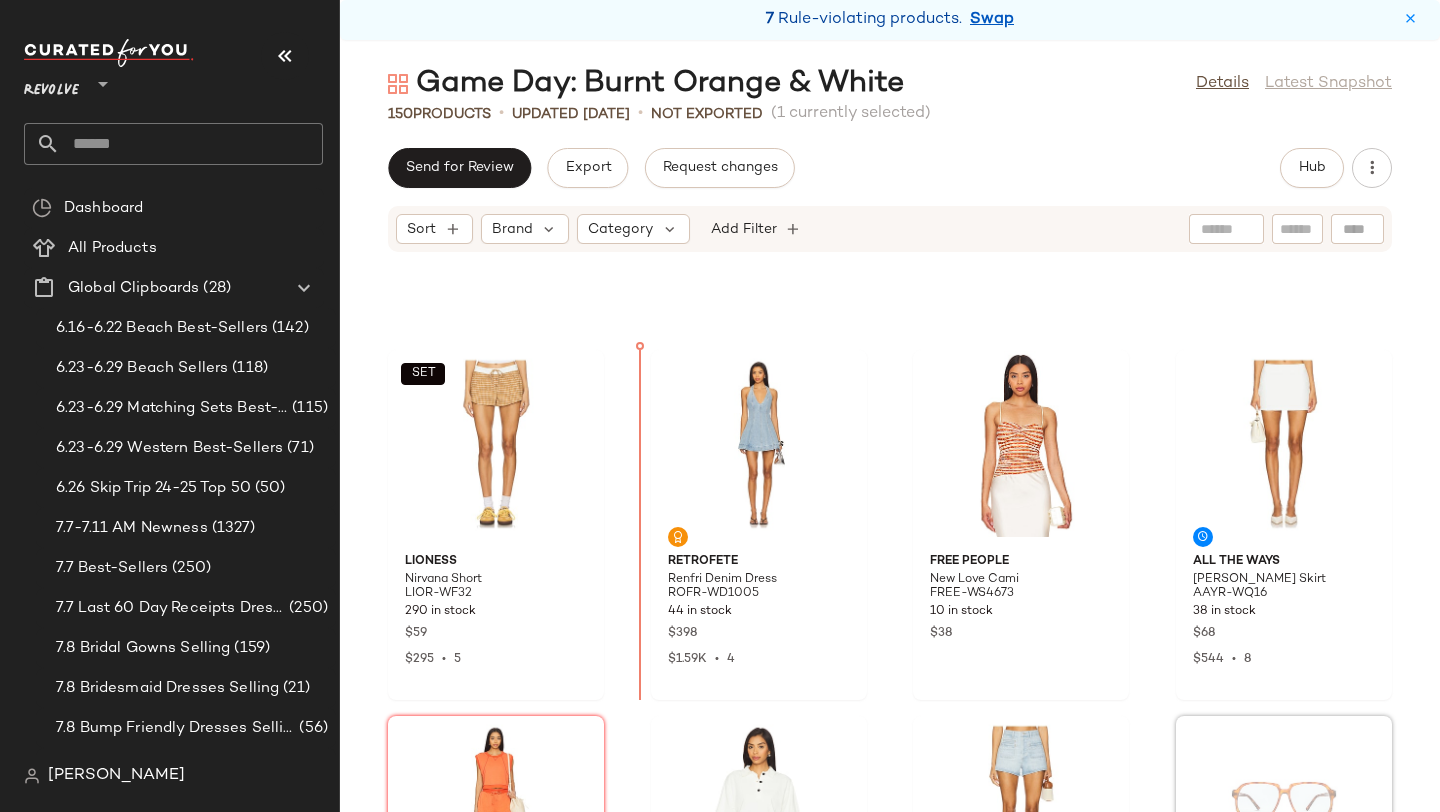 scroll, scrollTop: 278, scrollLeft: 0, axis: vertical 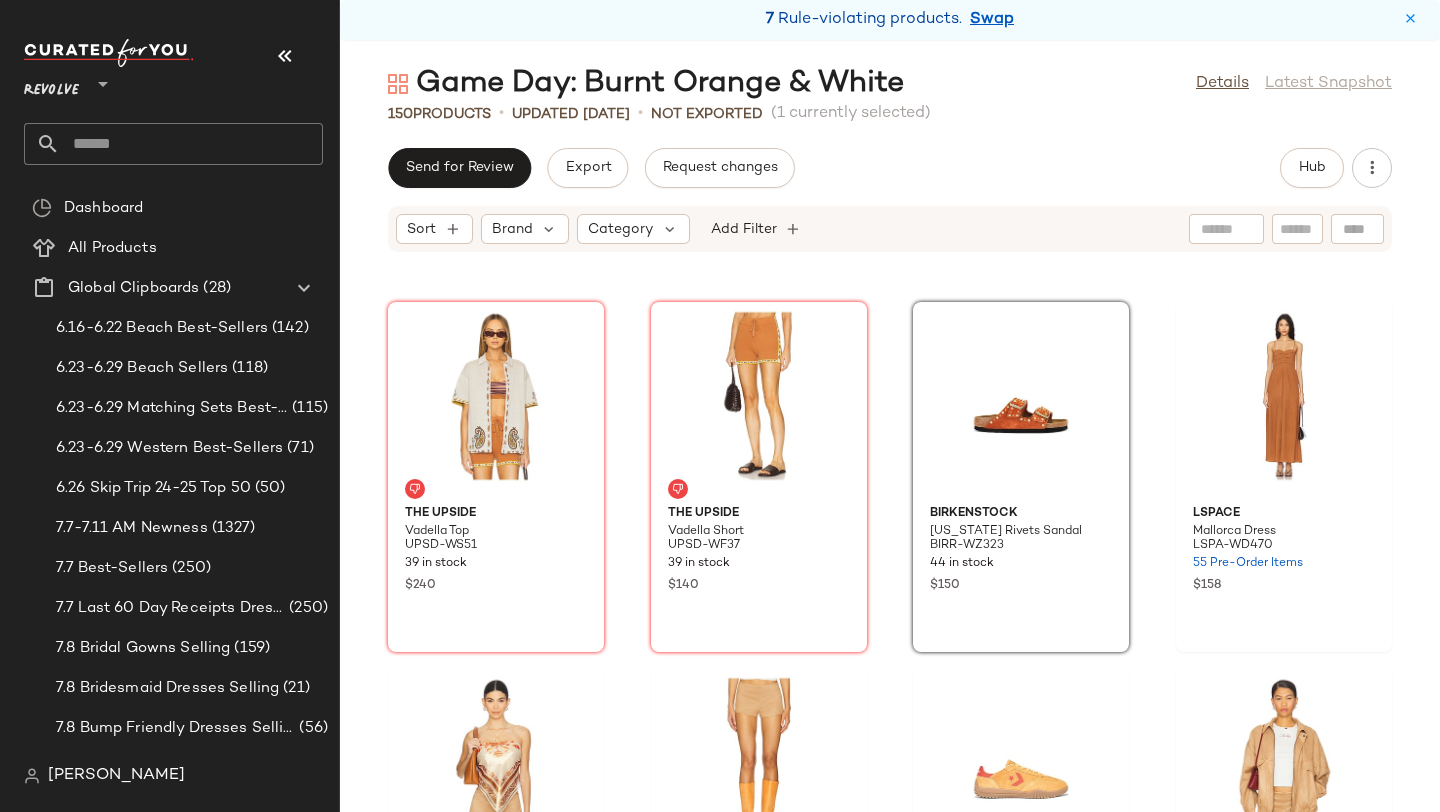 click on "THE UPSIDE Vadella Top UPSD-WS51 39 in stock $240 THE UPSIDE Vadella Short UPSD-WF37 39 in stock $140 BIRKENSTOCK [US_STATE] Rivets Sandal BIRR-WZ323 44 in stock $150 LSPACE Mallorca Dress LSPA-WD470 55 Pre-Order Items $158 retrofete [PERSON_NAME] Top ROFR-WS336 1 in stock $178 LIONESS Sun Drenched Short LIOR-WF44 8 in stock $59 $59  •  1 Converse Run Star Trainer Suede Sneaker CNVR-WZ419 46 in stock $90 LIONESS Palm Desert Bomber LIOR-WO65 181 in stock $109 $109  •  1 HEARTLOOM Dahlia Top HEAR-WS416 259 in stock $99 $287  •  3 Abrand 99 Skirt ABRR-WQ30 89 in stock $98 Tularosa [PERSON_NAME] Mini Dress TULA-WD1672 70 in stock $199 $995  •  5 superdown [PERSON_NAME] Jacket SPDW-WO178 51 in stock $110 Junk Food Coors Rodeo Tee JUNK-WS1813 49 in stock $48 $239  •  5 LIONESS Dynasty Mini Skort LIOR-WF15 1 in stock $69 MORE TO COME Kiara Faux Suede Jacket MOTO-WO22 140 in stock $108 Maaji Satin Umber Balmy Bikini Top MAAJ-WX1171 20 in stock $99" 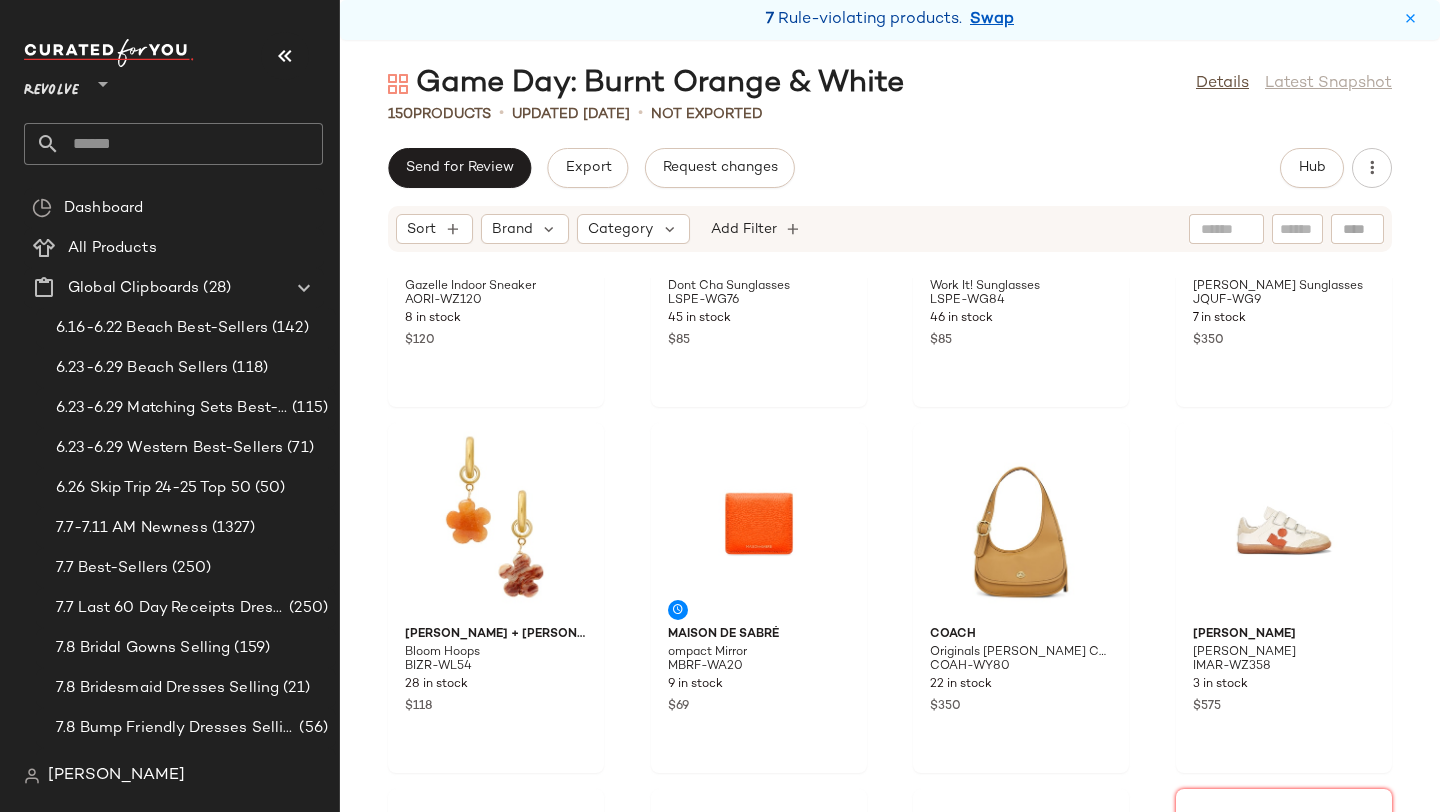 scroll, scrollTop: 8070, scrollLeft: 0, axis: vertical 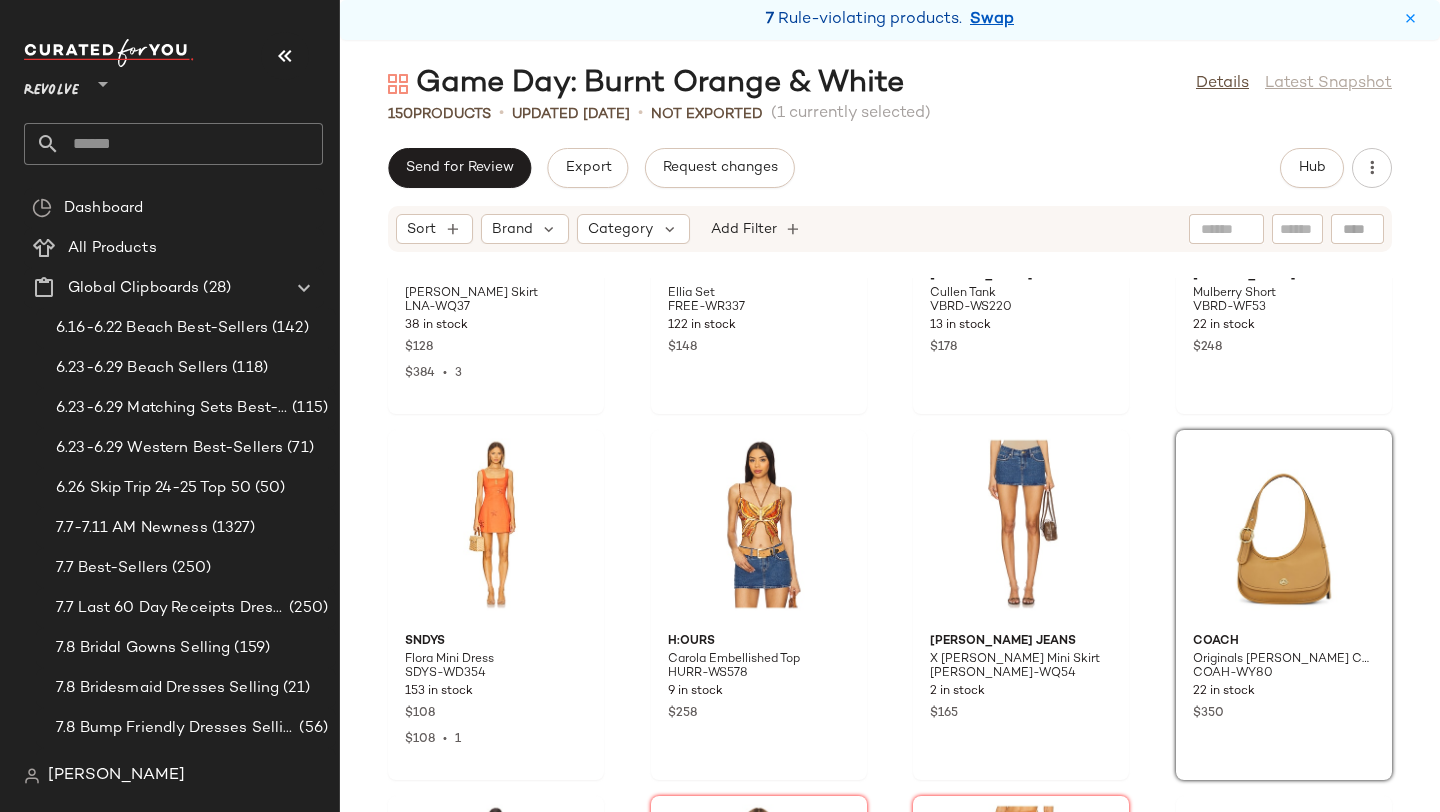 click on "LNA Steph Ribbed Skirt LNA-WQ37 38 in stock $128 $384  •  3 Free People Ellia Set FREE-WR337 122 in stock $148 [PERSON_NAME] [PERSON_NAME] Tank VBRD-WS220 13 in stock $178 [PERSON_NAME] Mulberry Short VBRD-WF53 22 in stock $248 SNDYS Flora Mini Dress SDYS-WD354 153 in stock $108 $108  •  1 h:ours Carola Embellished Top HURR-WS578 9 in stock $258 [PERSON_NAME] Jeans X [PERSON_NAME] Mignon Mini Skirt [PERSON_NAME]-WQ54 2 in stock $165 Coach Originals [PERSON_NAME] Carry Crescent COAH-WY80 22 in stock $350 [PERSON_NAME] [PERSON_NAME] RONR-WR6 10 in stock $378 $378  •  1 THE UPSIDE Vadella Top UPSD-WS51 39 in stock $240 THE UPSIDE Vadella Short UPSD-WF37 39 in stock $140 BIRKENSTOCK [US_STATE] Rivets Sandal BIRR-WZ323 44 in stock $150 LSPACE Mallorca Dress LSPA-WD470 55 Pre-Order Items $158 retrofete [PERSON_NAME] Top ROFR-WS336 1 in stock $178 LIONESS Sun Drenched Short LIOR-WF44 8 in stock $59 $59  •  1 Converse Run Star Trainer Suede Sneaker CNVR-WZ419 46 in stock $90" 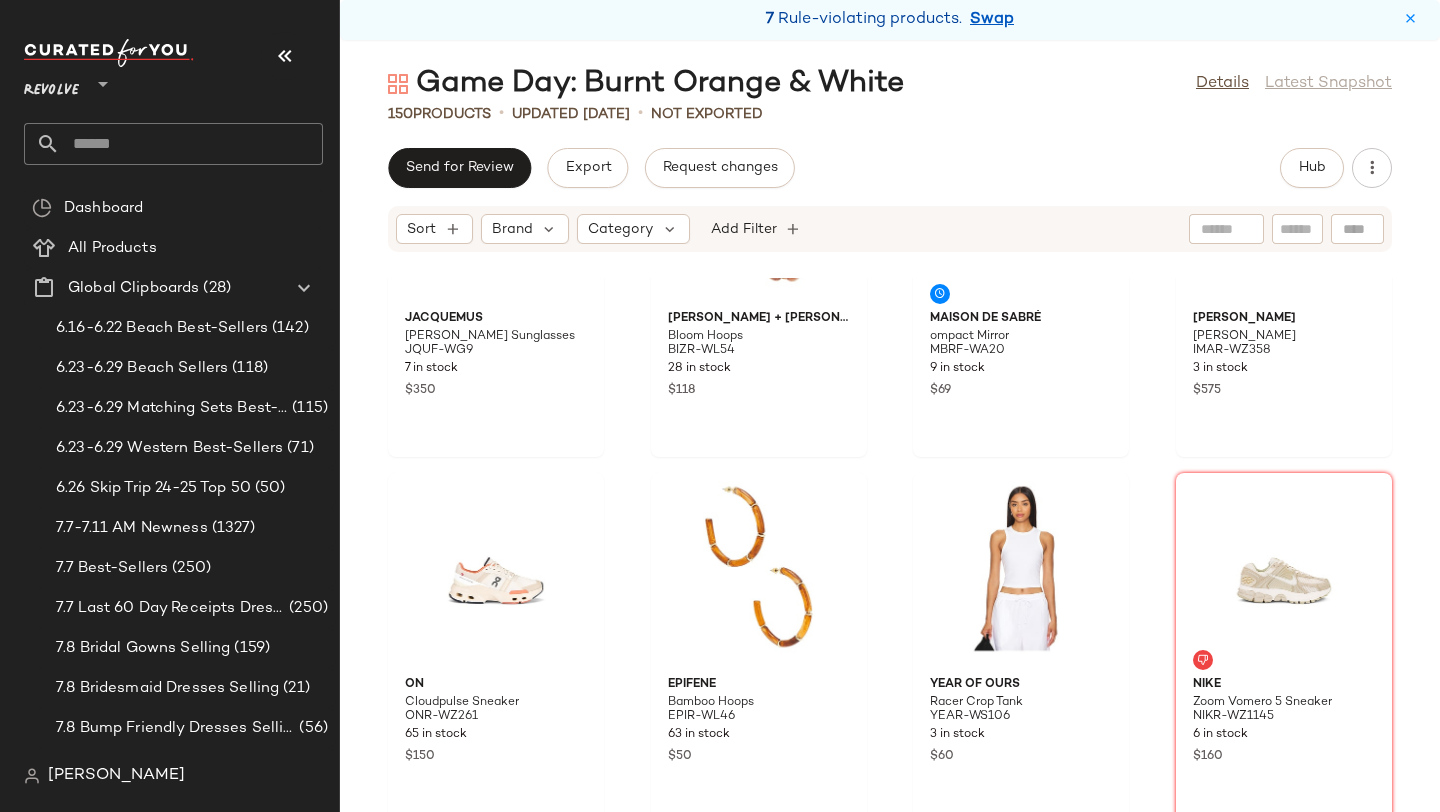 scroll, scrollTop: 8235, scrollLeft: 0, axis: vertical 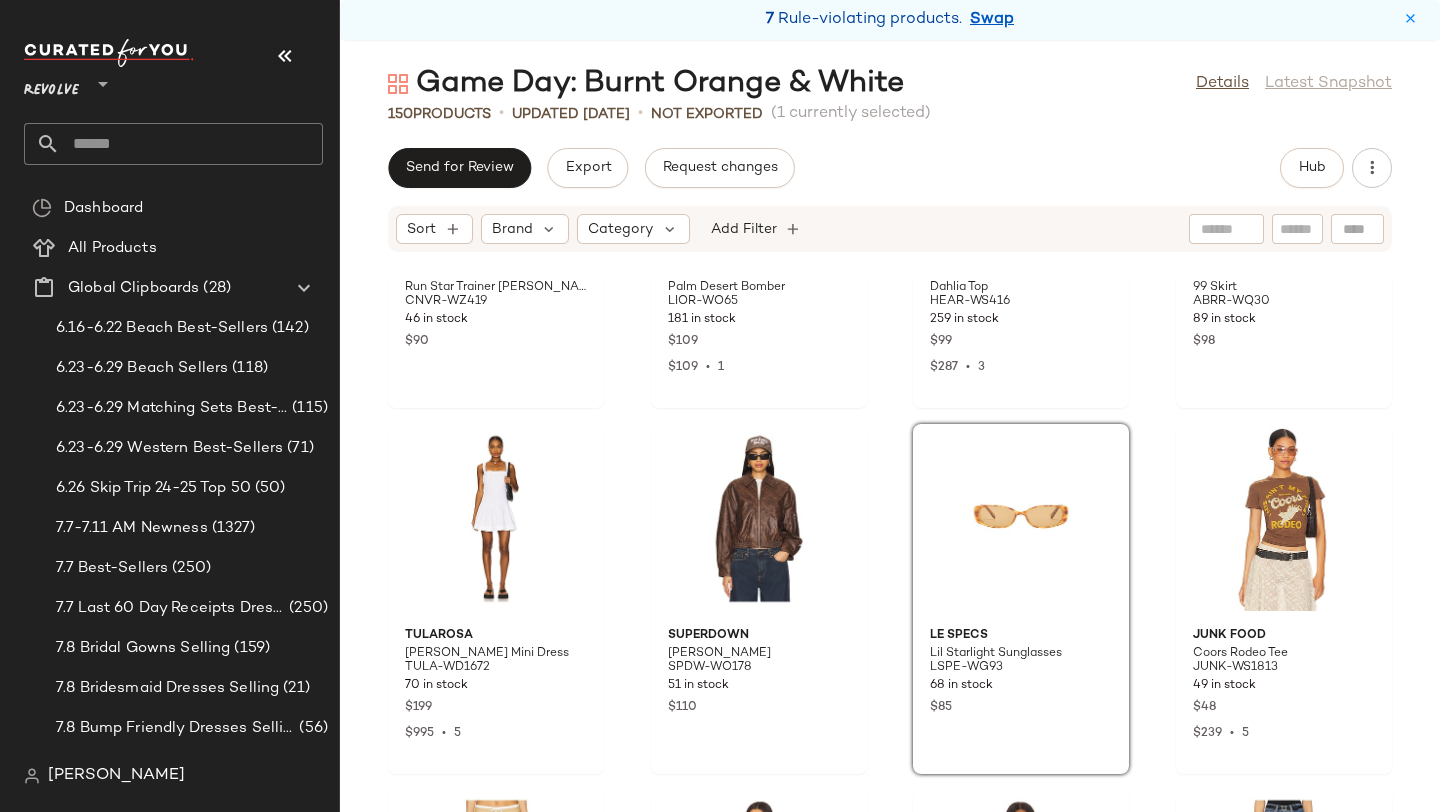 click on "Converse Run Star Trainer Suede Sneaker CNVR-WZ419 46 in stock $90 LIONESS Palm Desert Bomber LIOR-WO65 181 in stock $109 $109  •  1 HEARTLOOM Dahlia Top HEAR-WS416 259 in stock $99 $287  •  3 Abrand 99 Skirt ABRR-WQ30 89 in stock $98 Tularosa [PERSON_NAME] Mini Dress TULA-WD1672 70 in stock $199 $995  •  5 superdown [PERSON_NAME] SPDW-WO178 51 in stock $110 Le Specs Lil Starlight Sunglasses LSPE-WG93 68 in stock $85 Junk Food Coors Rodeo Tee JUNK-WS1813 49 in stock $48 $239  •  5 LIONESS Dynasty Mini Skort LIOR-WF15 1 in stock $69 MORE TO COME Kiara Faux Suede Jacket MOTO-WO22 140 in stock $108 Maaji Satin Umber Balmy Bikini Top MAAJ-WX1171 20 in stock $99 Citizens of Humanity [PERSON_NAME] Vintage Short CITI-WF122 161 in stock $178 $712  •  4 SEVEN WONDERS [PERSON_NAME] Knit Top SDER-WS19 17 in stock $80 SEVEN WONDERS [PERSON_NAME] Knit Short SDER-WF4 10 in stock $71 [PERSON_NAME] Reflect-TN Boot JCAM-WZ2095 32 in stock $330 One Teaspoon [PERSON_NAME] Slip Dress ONET-WD140 3 in stock $138 $124  •  1" 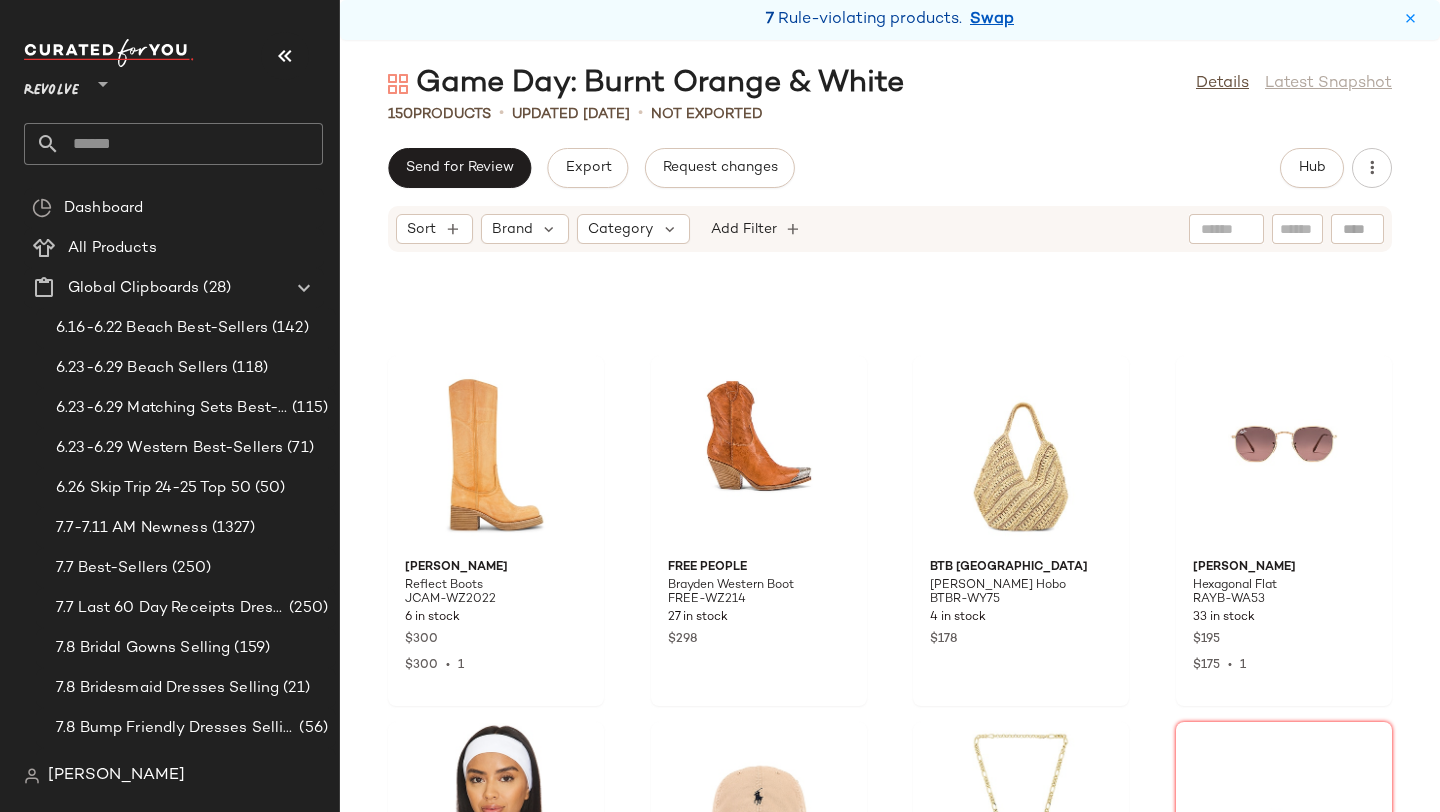 scroll, scrollTop: 6806, scrollLeft: 0, axis: vertical 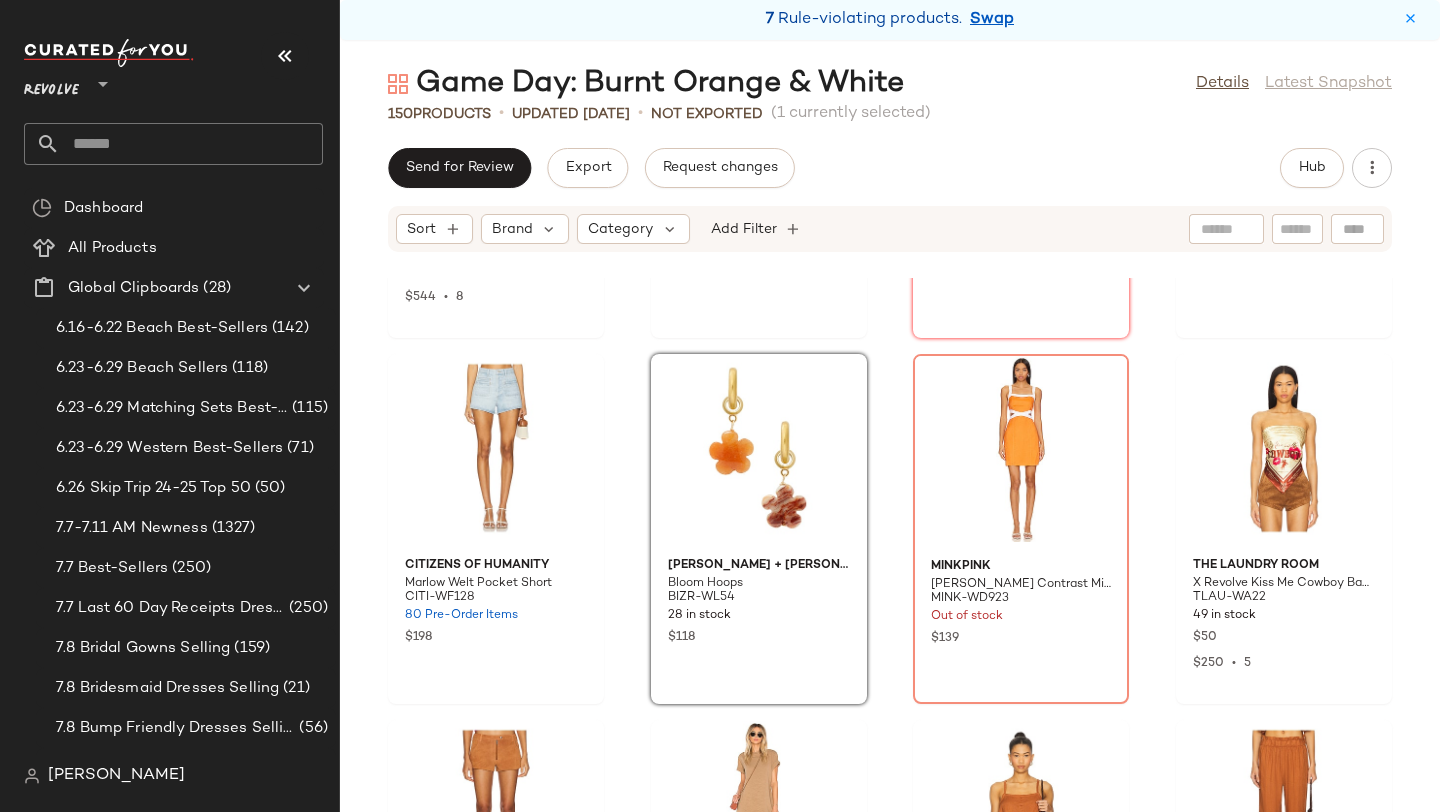 click on "ALL THE WAYS Natalyna Mini Skirt AAYR-WQ16 38 in stock $68 $544  •  8 Nike Air Force 1 '07 Sneaker NIKR-WZ1212 74 in stock $125 Free People x FP Movement Time After Time Set FREE-WR315 5 in stock $98 Citizens of Humanity Lowen Polo Shirt CITI-WS350 77 Pre-Order Items $178 Citizens of Humanity Marlow Welt Pocket Short CITI-WF128 80 Pre-Order Items $198 [PERSON_NAME] + [PERSON_NAME] Hoops BIZR-WL54 28 in stock $118 MINKPINK Jacques Contrast Mini Dress MINK-WD923 Out of stock $139 The Laundry Room X Revolve Kiss Me Cowboy Bandana TLAU-WA22 49 in stock $50 $250  •  5 Understated Leather x REVOLVE Perfect Suede Short UNDR-WF19 74 in stock $298 COTTON CITIZEN [GEOGRAPHIC_DATA] Short Sleeve Mini Dress COTR-WD40 253 in stock $145 $145  •  1 WeWoreWhat Linen Trapeze Tank WWWR-WS233 29 in stock $75 WeWoreWhat Paperbag Linen Pant WWWR-WP124 31 in stock $98 Free People [PERSON_NAME] Mini Dress FREE-WD3023 87 in stock $108 $432  •  4 Show Me Your Mumu Crossroads Corset Top SHOW-WS522 58 in stock $128 $115  •  1 Show Me Your Mumu SHOW-WF151" 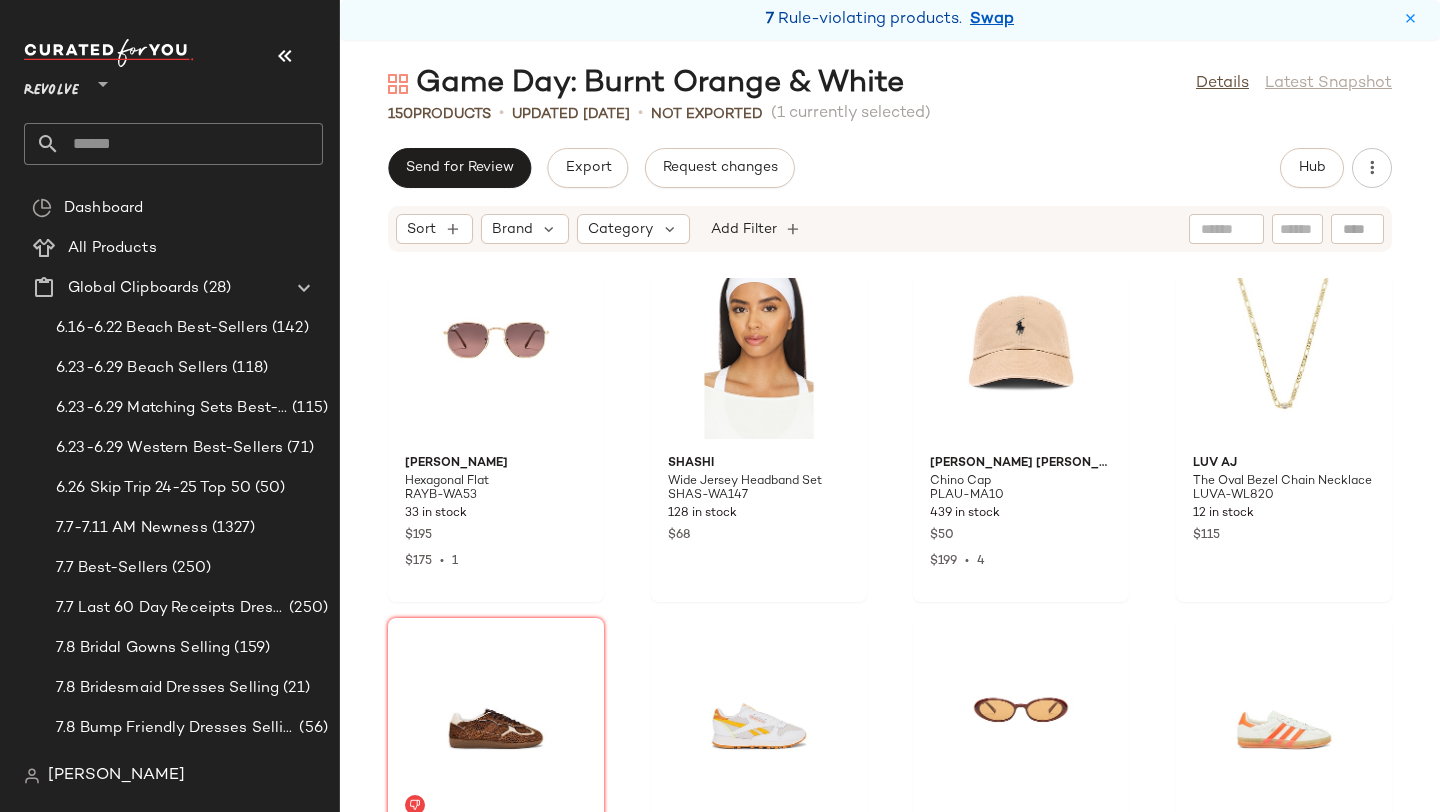 scroll, scrollTop: 7652, scrollLeft: 0, axis: vertical 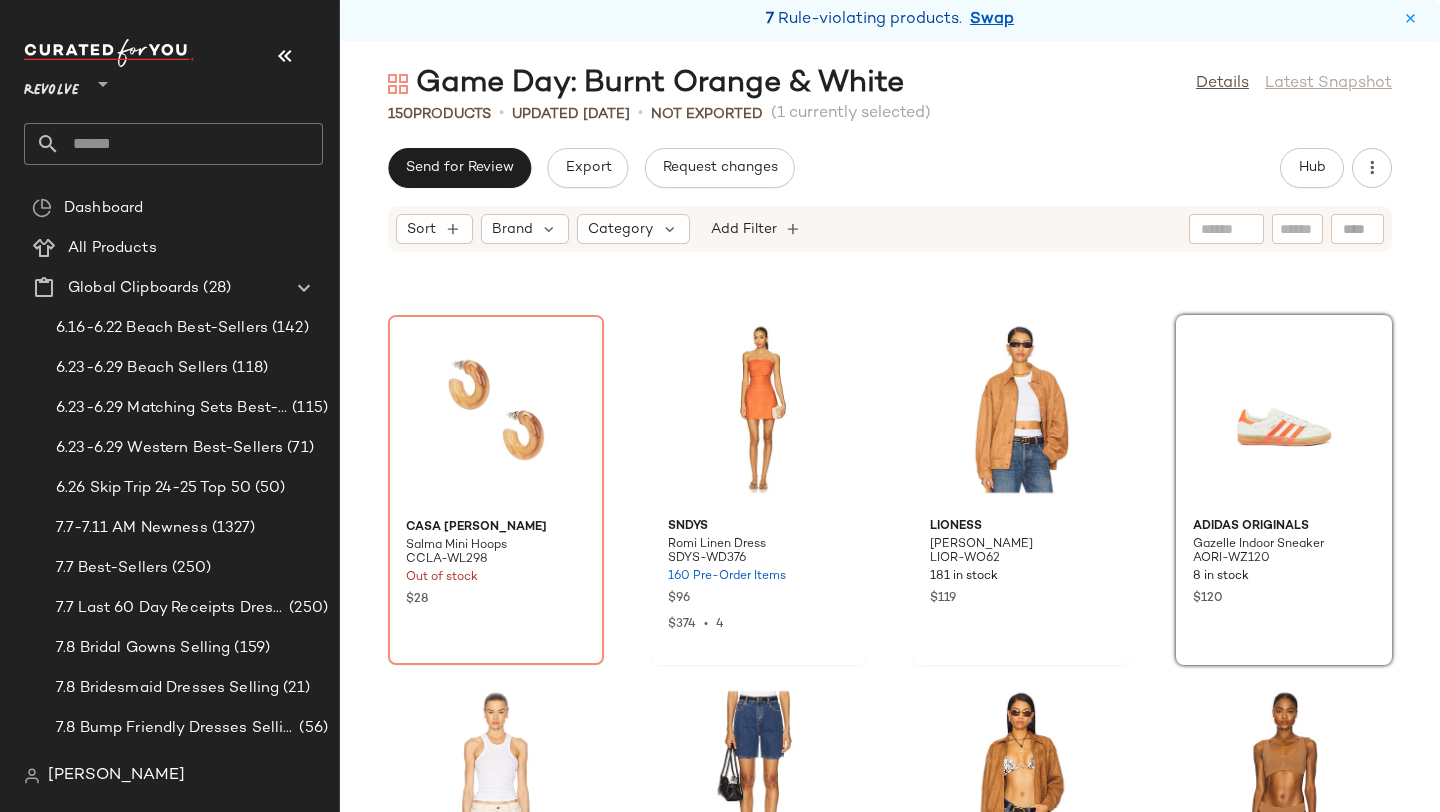 click on "Casa [PERSON_NAME] Mini Hoops CCLA-WL298 Out of stock $28 SNDYS Romi Linen Dress SDYS-WD376 160 Pre-Order Items $96 $374  •  4 LIONESS [PERSON_NAME] Bomber LIOR-WO62 181 in stock $119 adidas Originals Gazelle Indoor Sneaker AORI-WZ120 8 in stock $120 GRLFRND Essential Racer Tank GRLR-WS136 46 in stock $88 [PERSON_NAME] Short ABRR-WF13 9 in stock $88 $88  •  1 MORE TO COME Bella Faux Suede Fringe Jacket MOTO-WO25 41 in stock $98 $294  •  3 Commando Ballet Body Bralette CMAN-WI370 33 in stock $64 One Teaspoon Bonitas Low Waist Denim Short ONET-WF305 88 in stock $110 Free People Sunny Days Cami FREE-WS5122 98 in stock $68 superdown [PERSON_NAME] SPDW-WF222 472 in stock $65 $65  •  1 Stone Cold Fox x REVOLVE [PERSON_NAME] Mini Dress SCOL-WD283 84 in stock $178 $178  •  1 Free People x We The Free Ever Had Tee FREE-WS5010 777 in stock $38 Citizens of Humanity Lyra Long Jeans CITI-WJ1970 22 in stock $248 $744  •  3 [PERSON_NAME] Broadway Hoop Earring LELE-WL269 27 in stock $95 Found Quilt Patch Jacket PFOU-WO5 26 in stock" 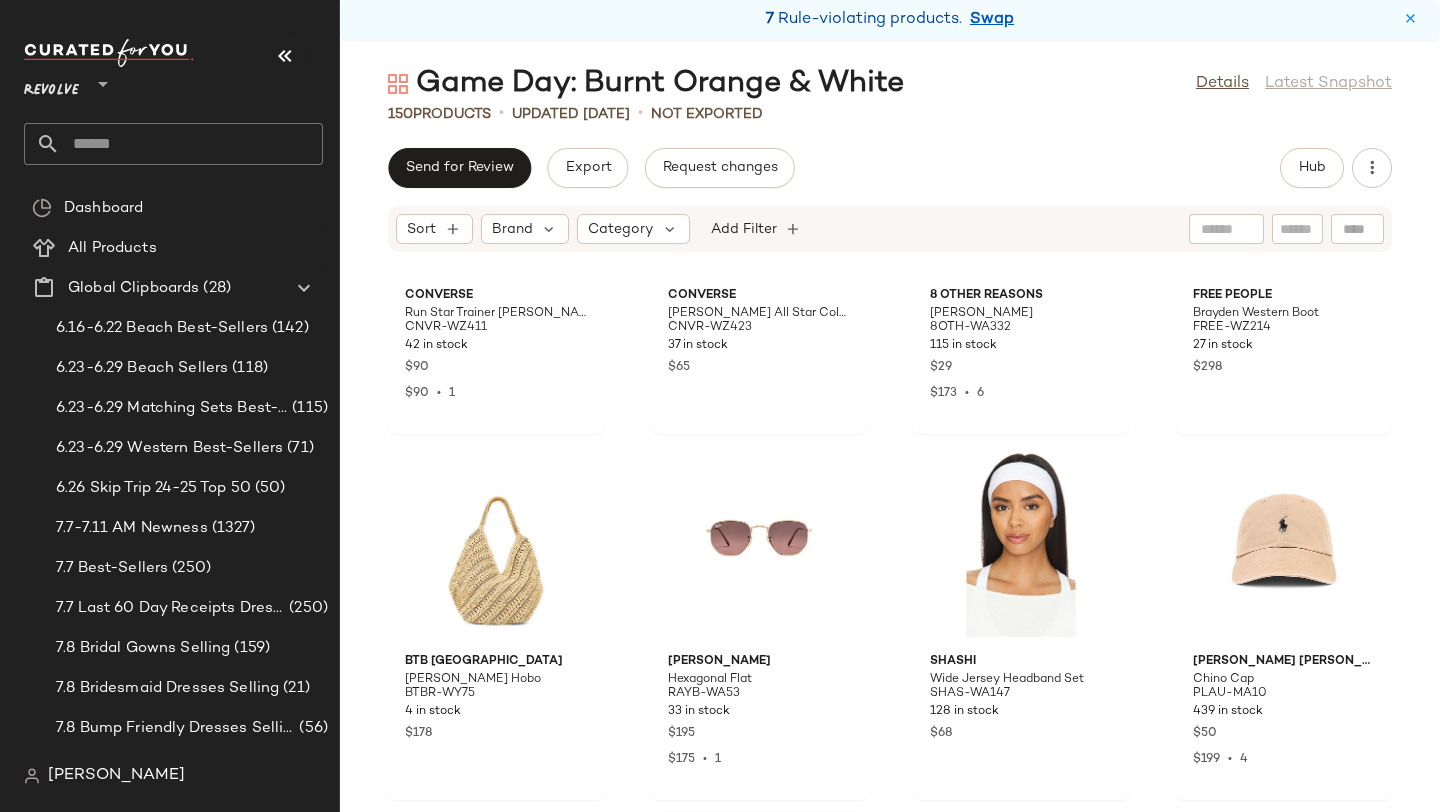 scroll, scrollTop: 7162, scrollLeft: 0, axis: vertical 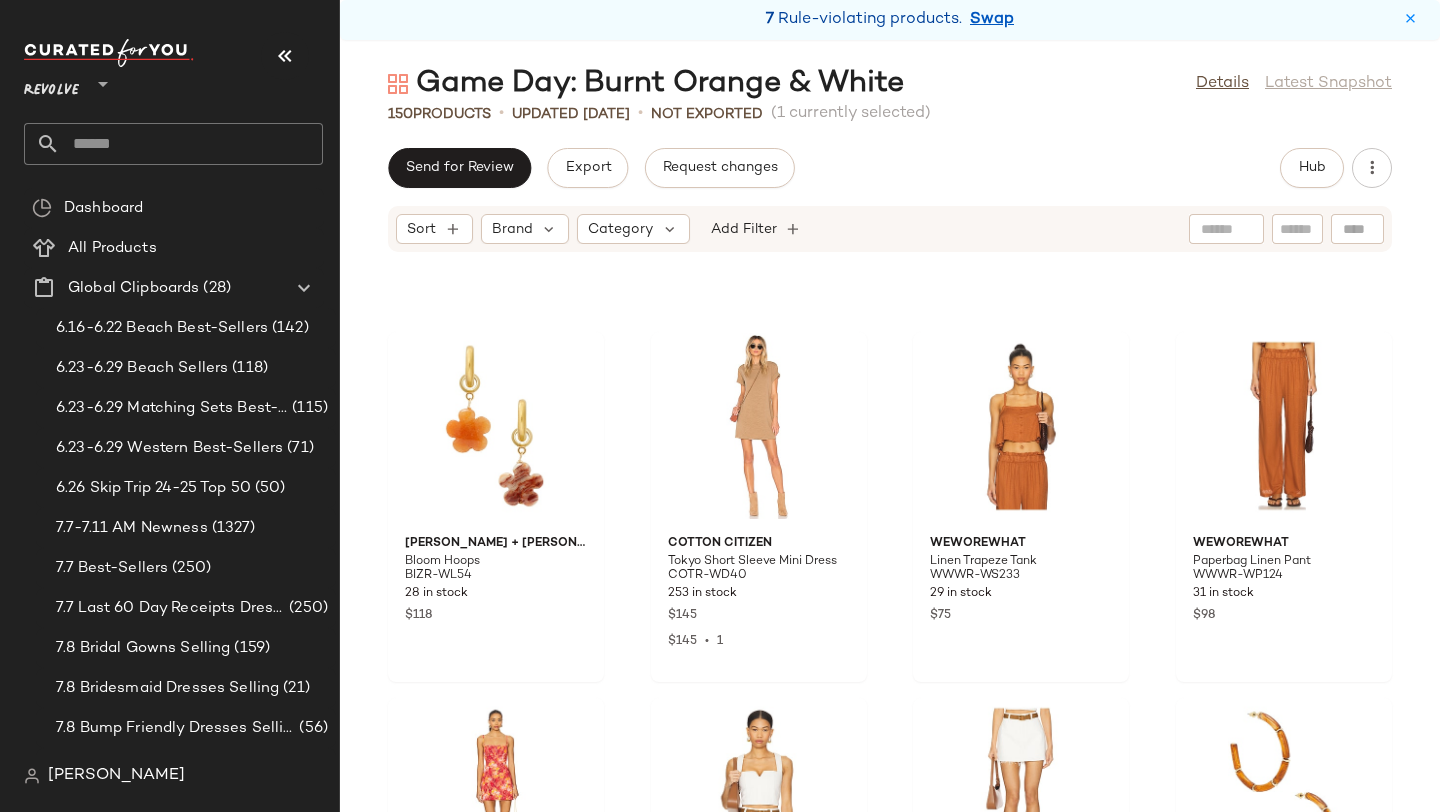 drag, startPoint x: 1006, startPoint y: 461, endPoint x: 1133, endPoint y: 451, distance: 127.39309 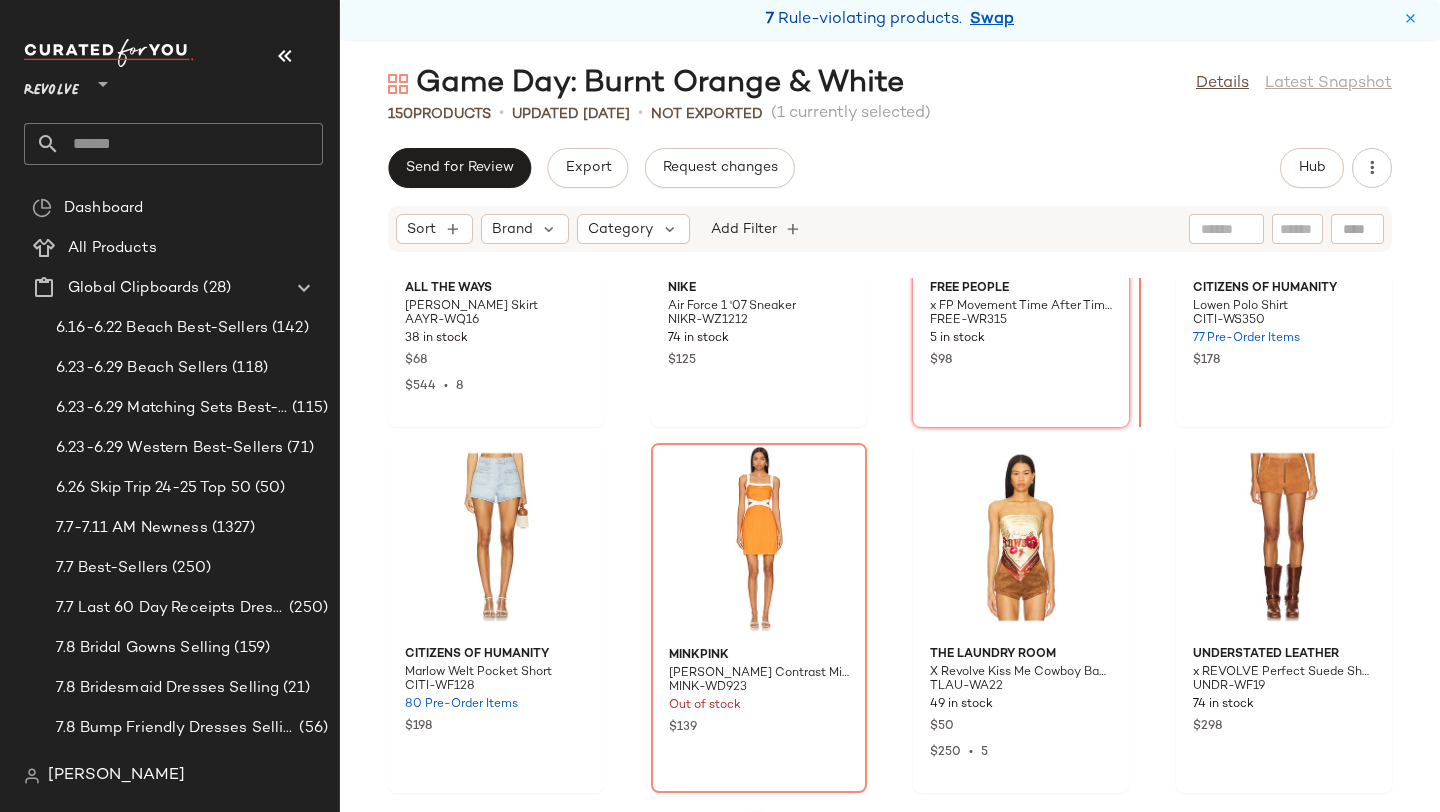 scroll, scrollTop: 914, scrollLeft: 0, axis: vertical 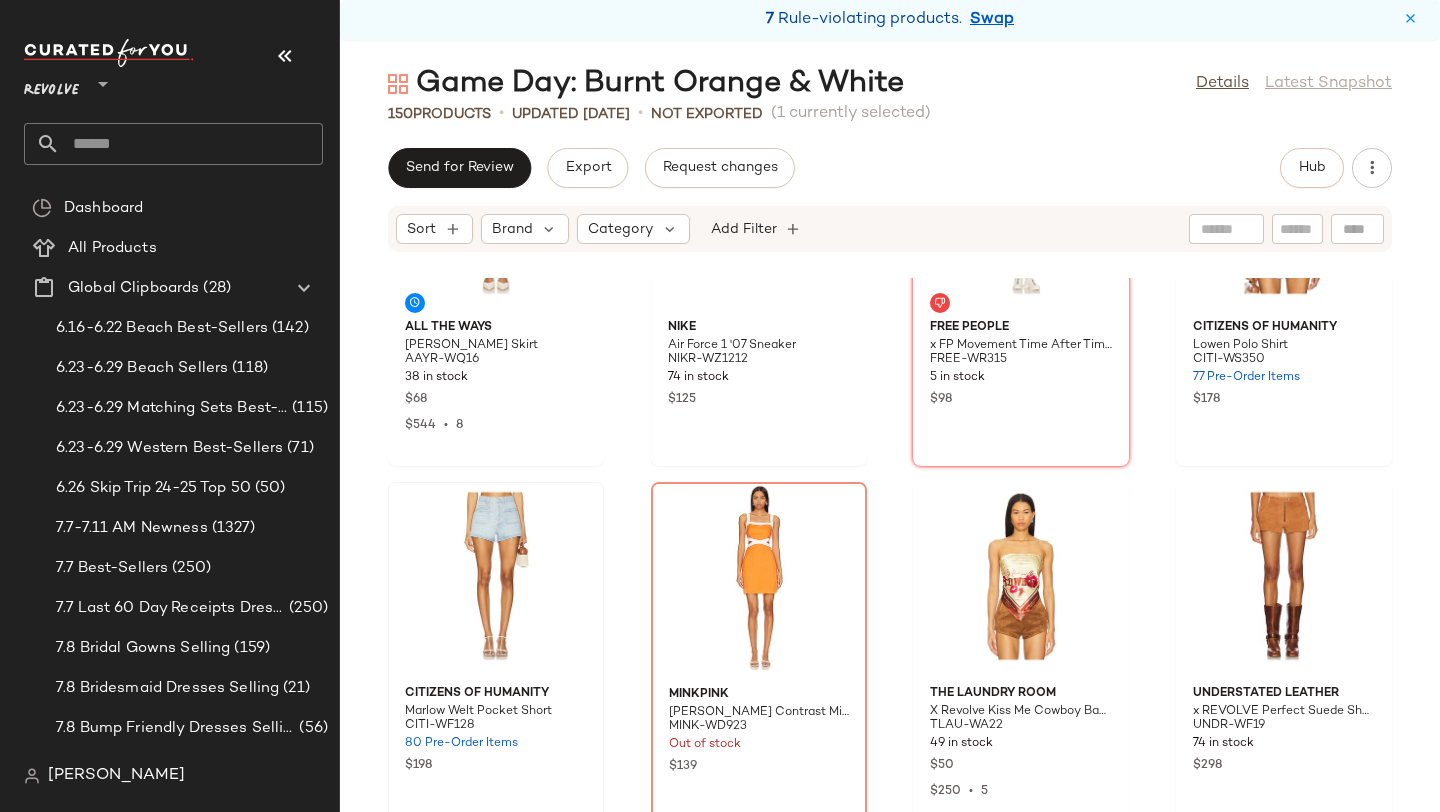 drag, startPoint x: 1217, startPoint y: 463, endPoint x: 585, endPoint y: 607, distance: 648.1975 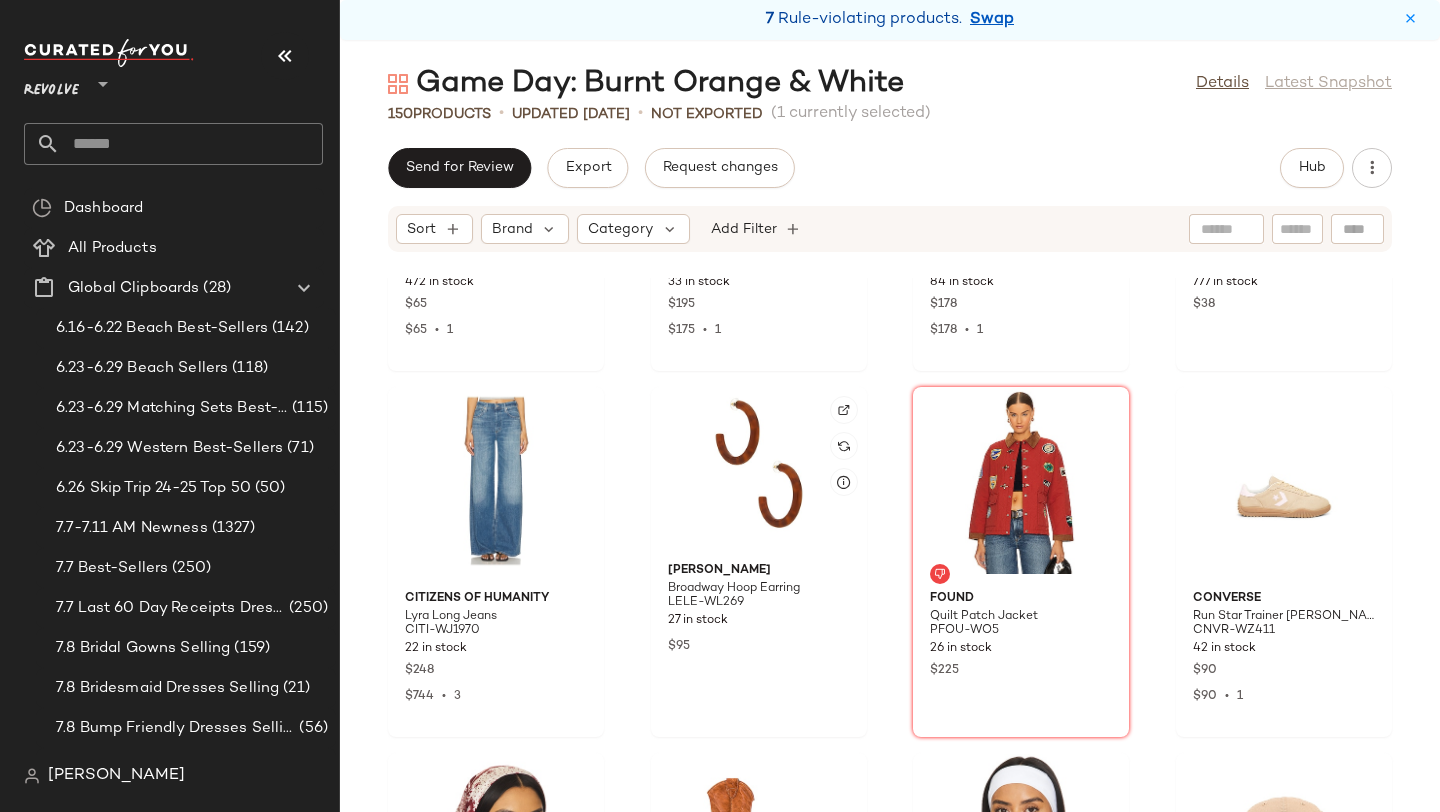 scroll, scrollTop: 7212, scrollLeft: 0, axis: vertical 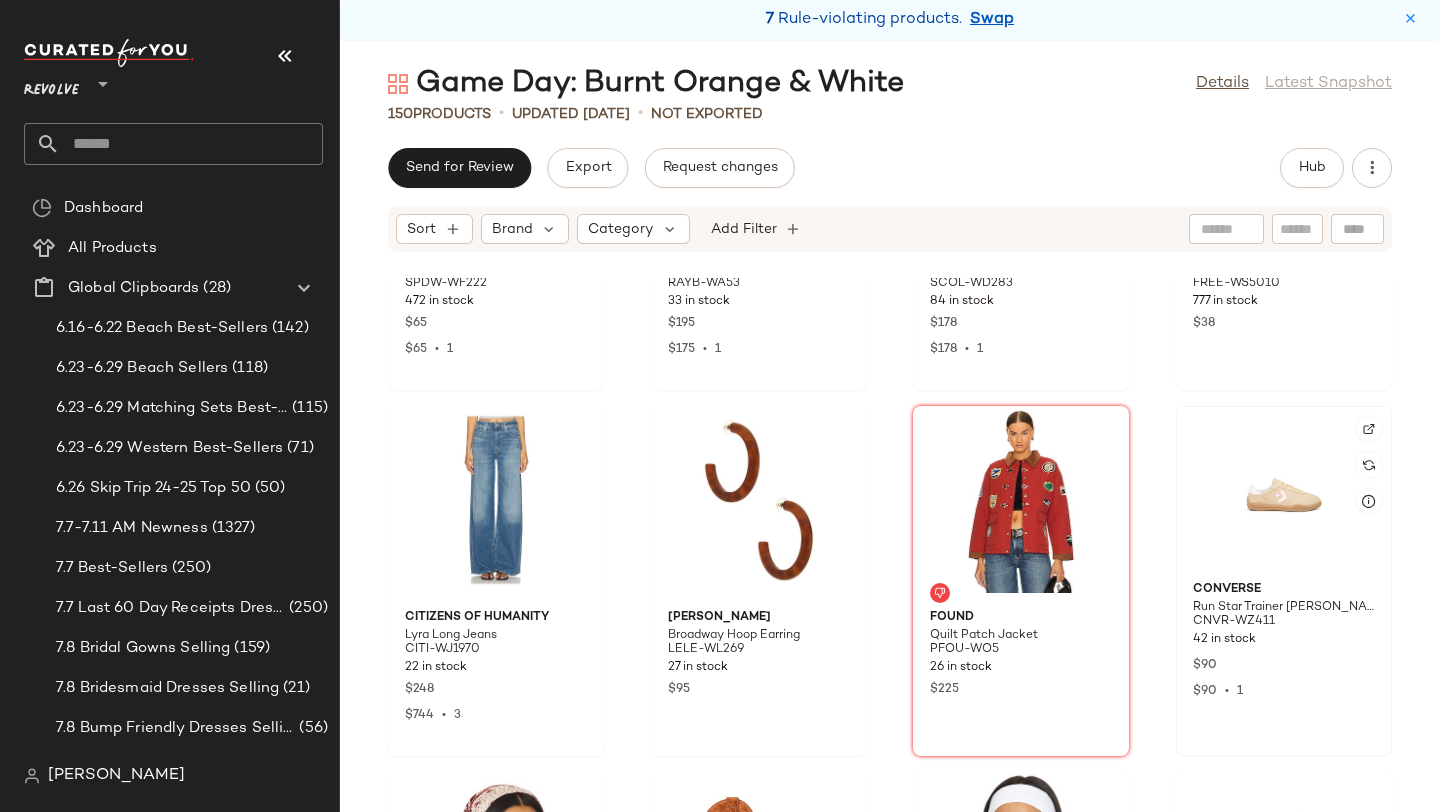 click 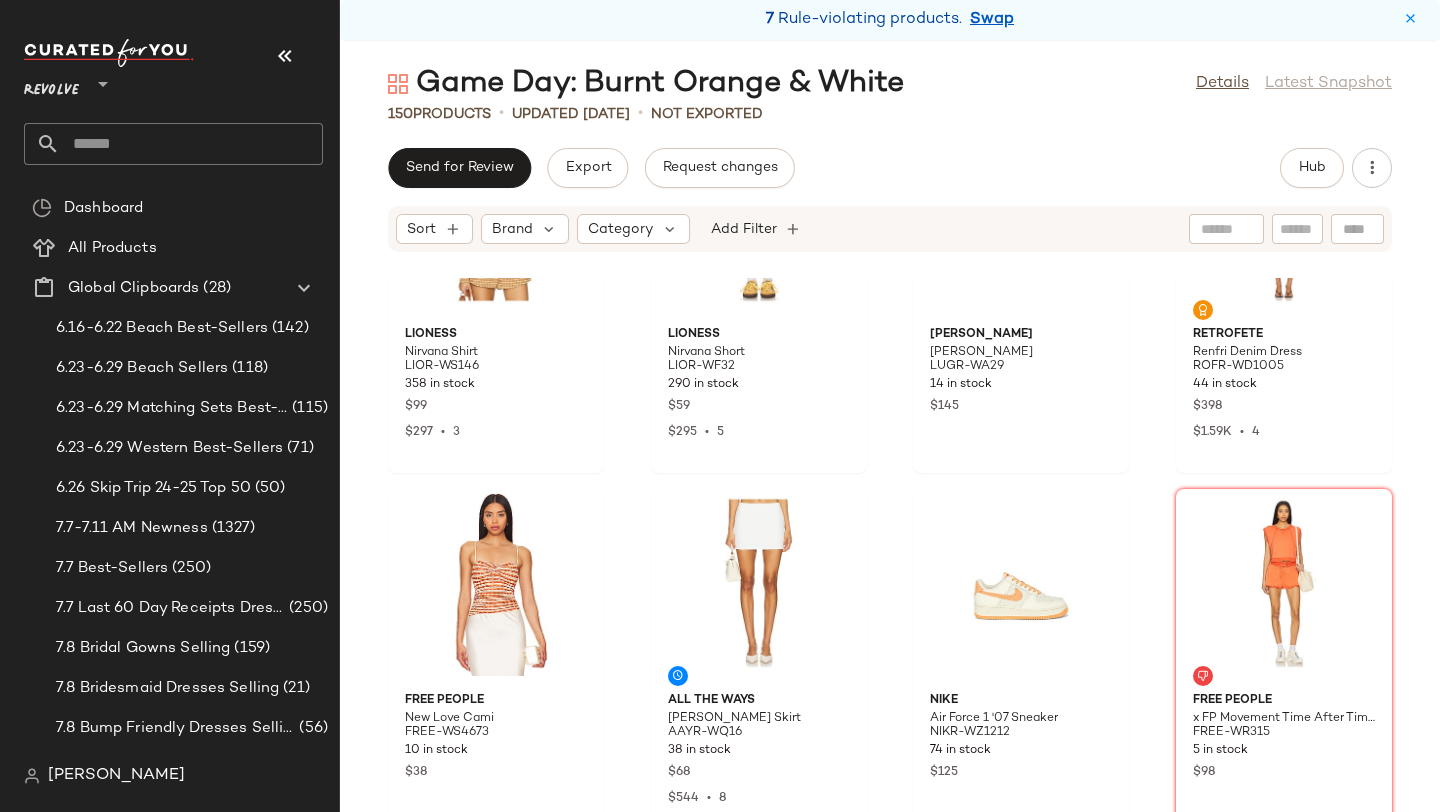 scroll, scrollTop: 0, scrollLeft: 0, axis: both 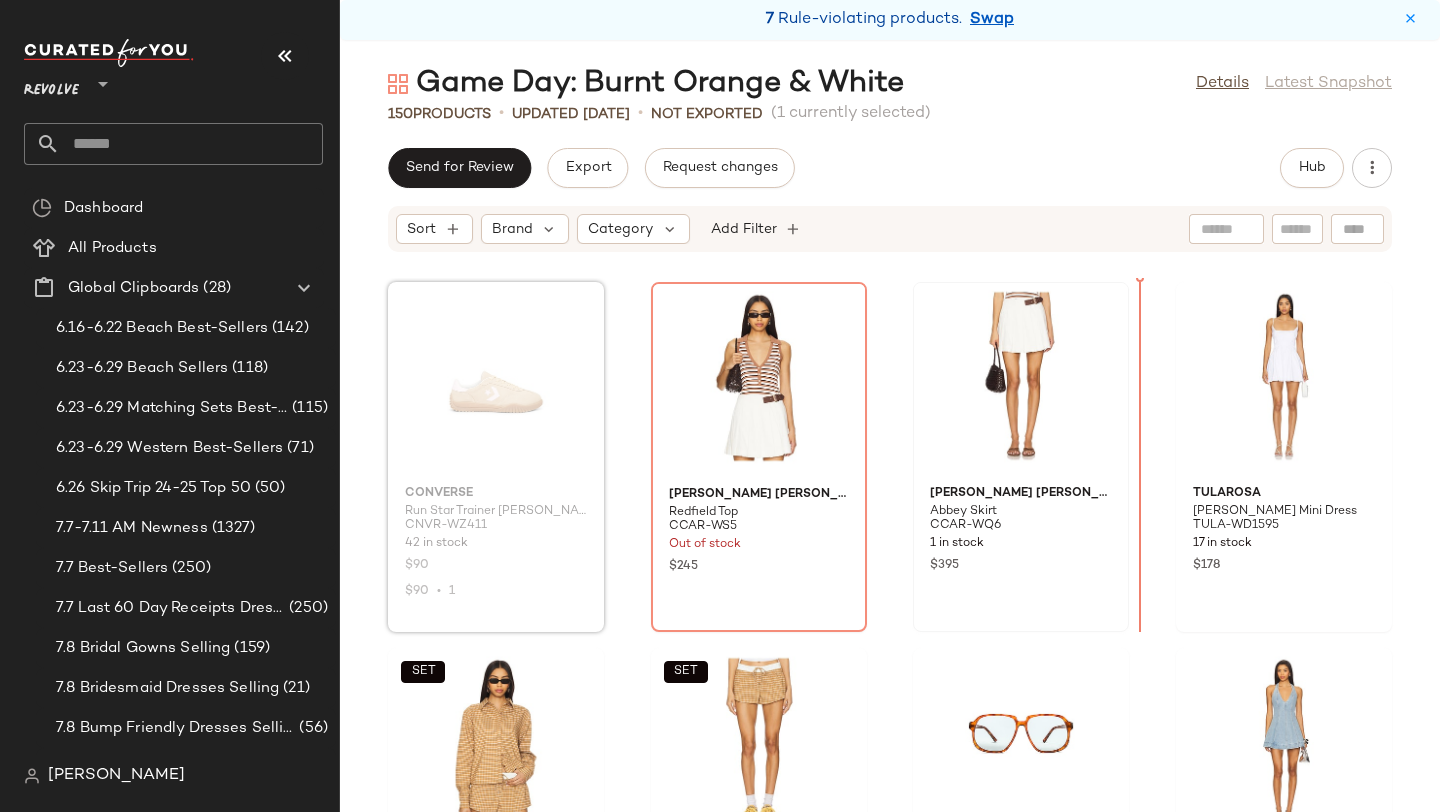 drag, startPoint x: 491, startPoint y: 460, endPoint x: 1099, endPoint y: 458, distance: 608.0033 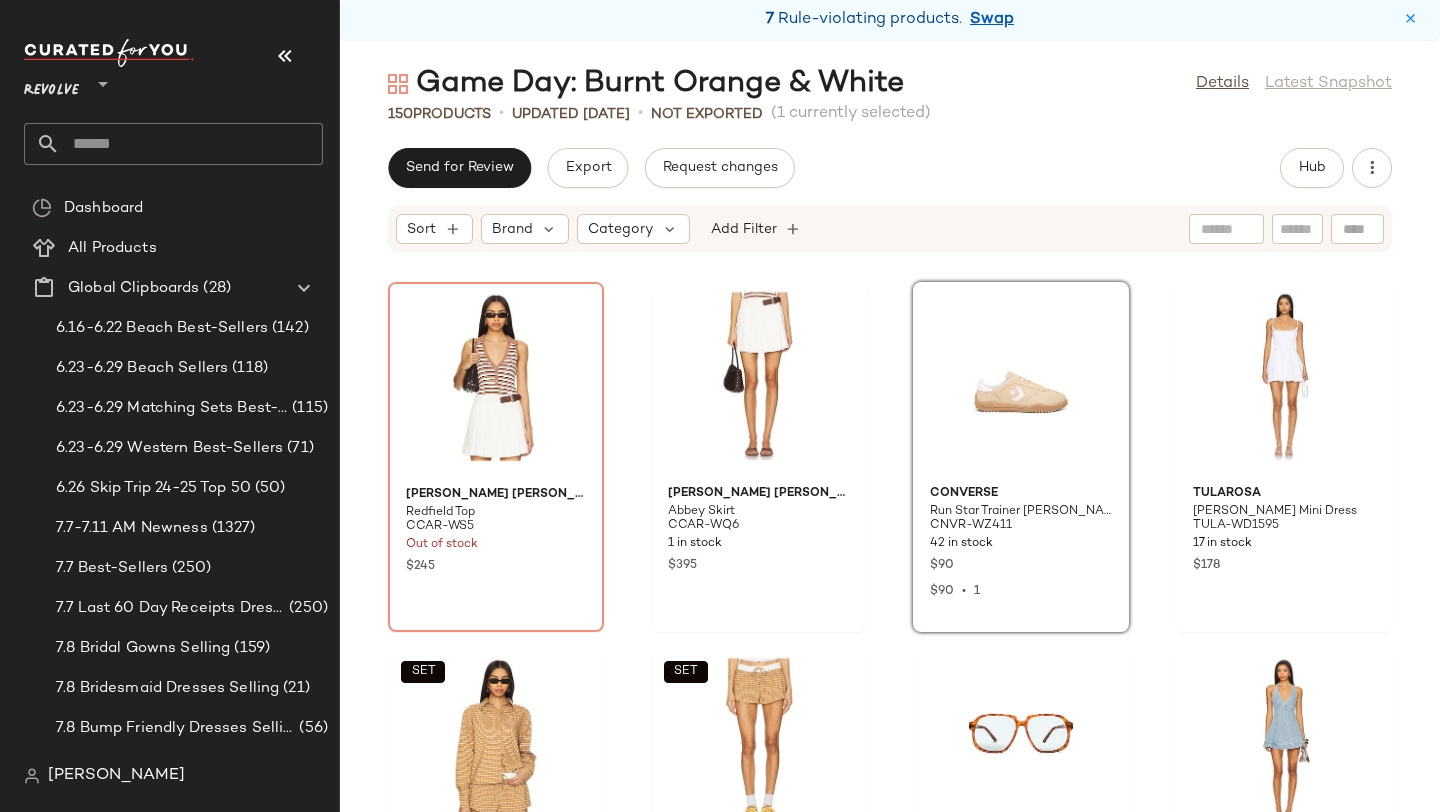 click on "Cara [PERSON_NAME] Top CCAR-WS5 Out of stock $245 Cara [PERSON_NAME] Skirt CCAR-WQ6 1 in stock $395 Converse Run Star Trainer Suede Sneaker CNVR-WZ411 42 in stock $90 $90  •  1 Tularosa [PERSON_NAME] Mini Dress TULA-WD1595 17 in stock $178  SET  LIONESS Nirvana Shirt LIOR-WS146 358 in stock $99 $297  •  3  SET  LIONESS Nirvana Short LIOR-WF32 290 in stock $59 $295  •  5 [PERSON_NAME] [PERSON_NAME] LUGR-WA29 14 in stock $145 retrofete Renfri Denim Dress ROFR-WD1005 44 in stock $398 $1.59K  •  4 Free People New Love Cami FREE-WS4673 10 in stock $38 ALL THE WAYS [PERSON_NAME] Mini Skirt AAYR-WQ16 38 in stock $68 $544  •  8 Nike Air Force 1 '07 Sneaker NIKR-WZ1212 74 in stock $125 Free People x FP Movement Time After Time Set FREE-WR315 5 in stock $98 Citizens of Humanity Lowen Polo Shirt CITI-WS350 77 Pre-Order Items $178 Citizens of Humanity Marlow Welt Pocket Short CITI-WF128 80 Pre-Order Items $198 Luv AJ The Oval Bezel Chain Necklace LUVA-WL820 12 in stock $115 MINKPINK Jacques Contrast Mini Dress MINK-WD923 Out of stock" 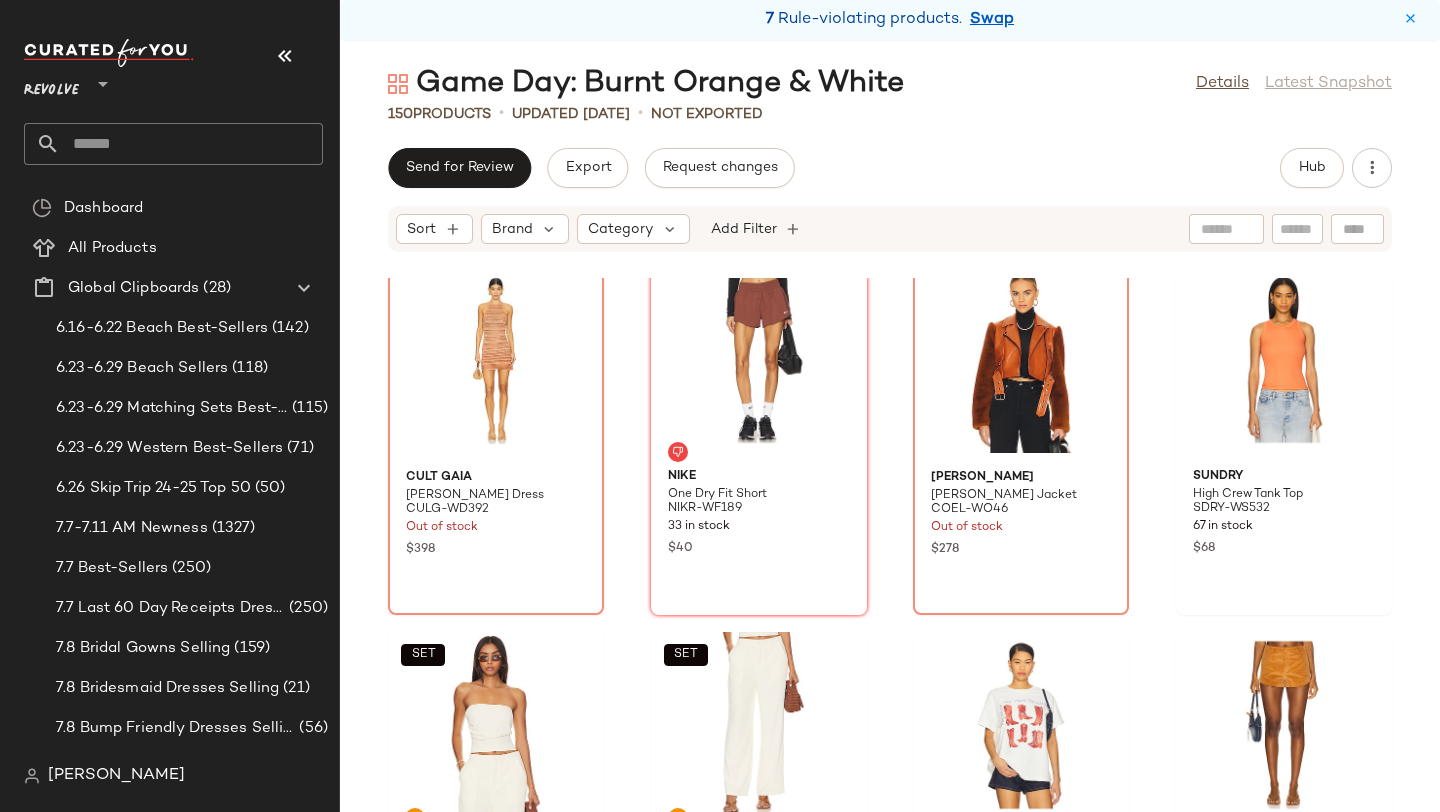scroll, scrollTop: 9256, scrollLeft: 0, axis: vertical 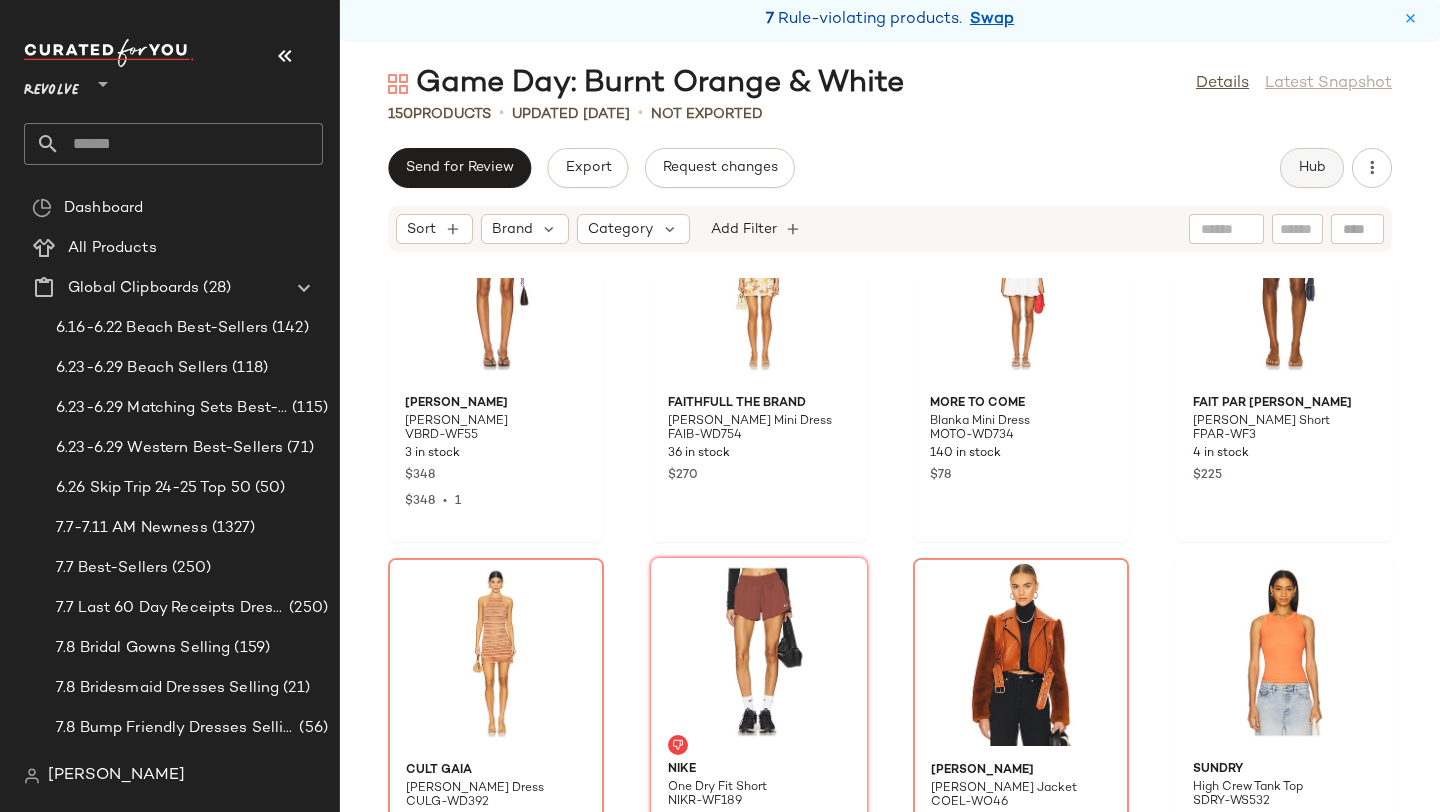 click on "Hub" 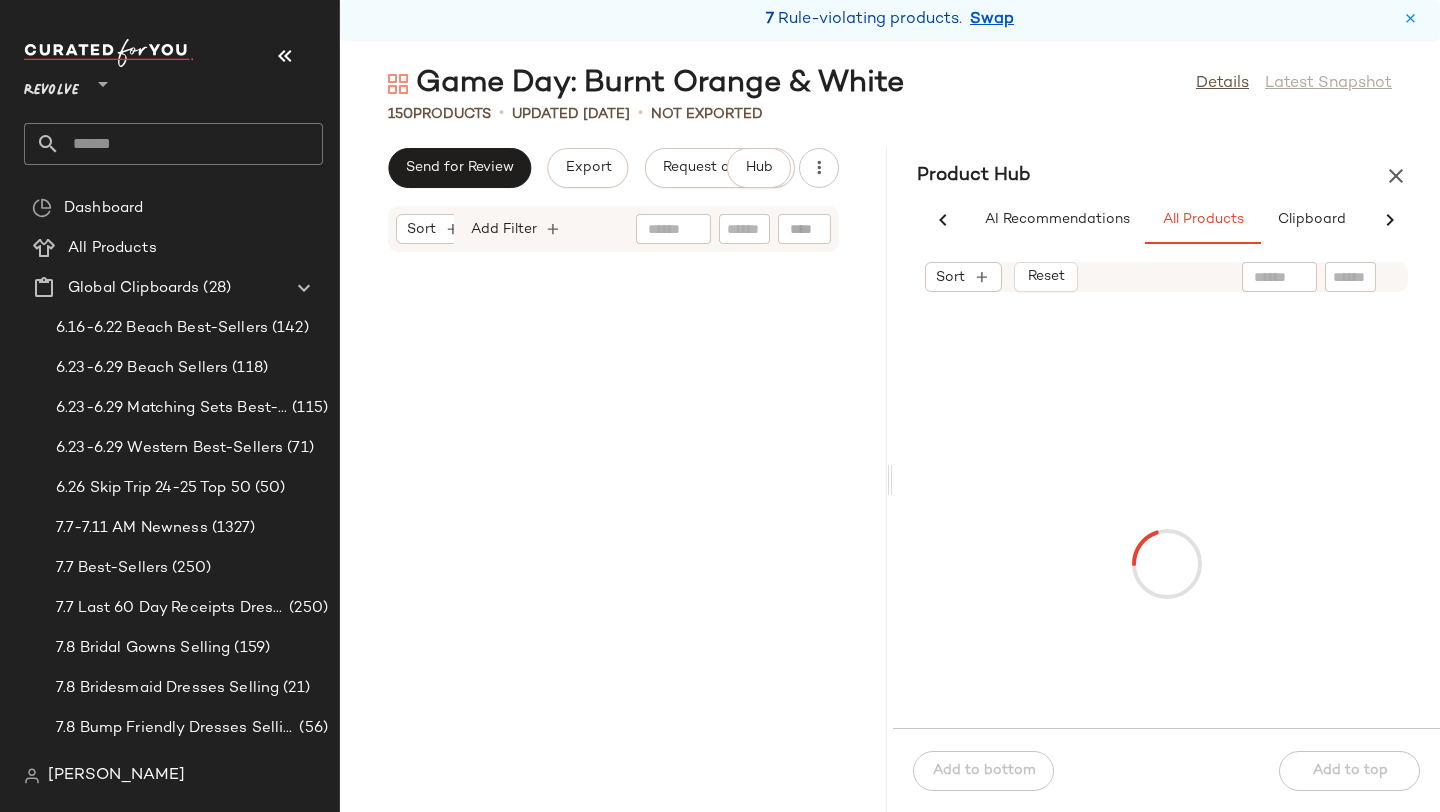 scroll, scrollTop: 0, scrollLeft: 73, axis: horizontal 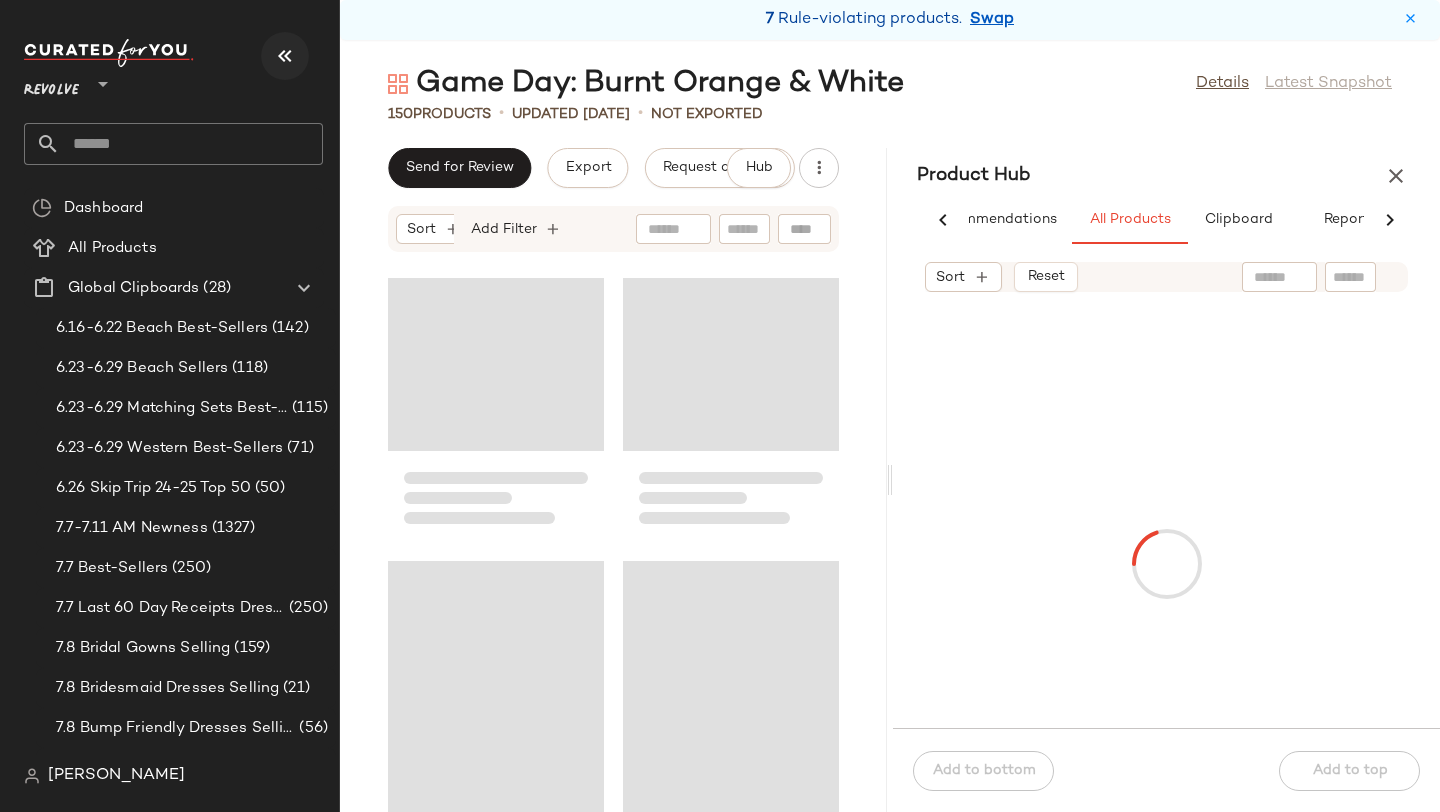 click at bounding box center (285, 56) 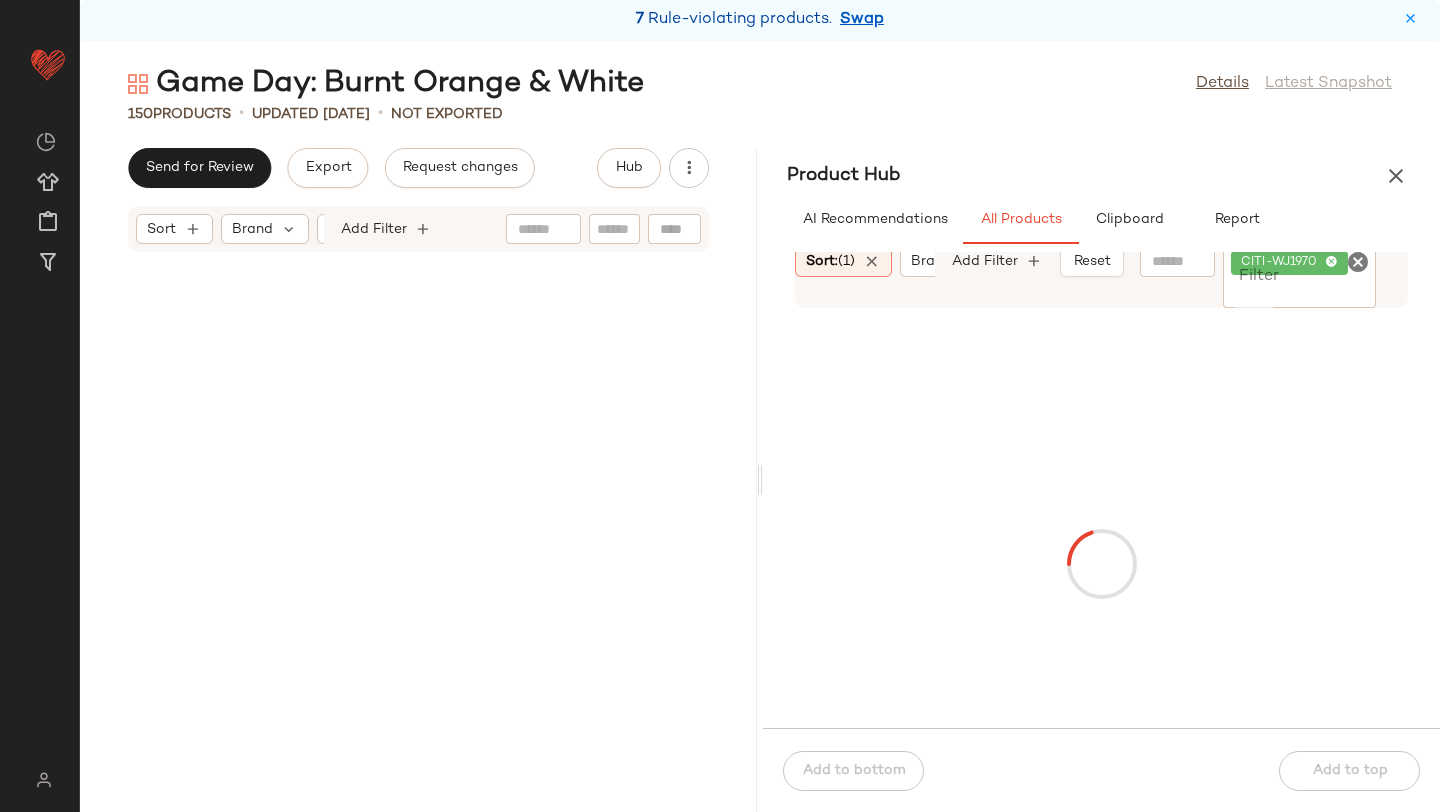scroll, scrollTop: 0, scrollLeft: 0, axis: both 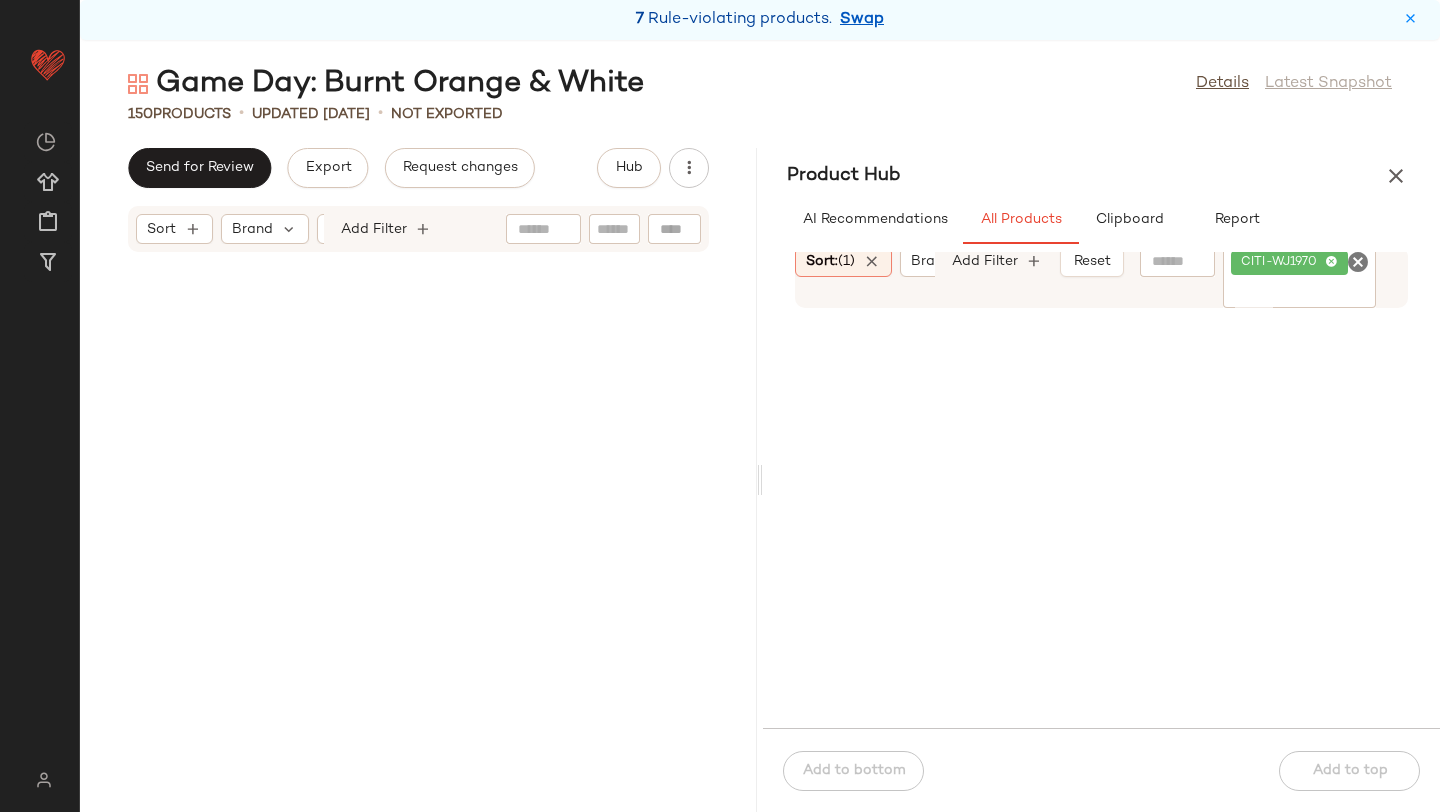 click 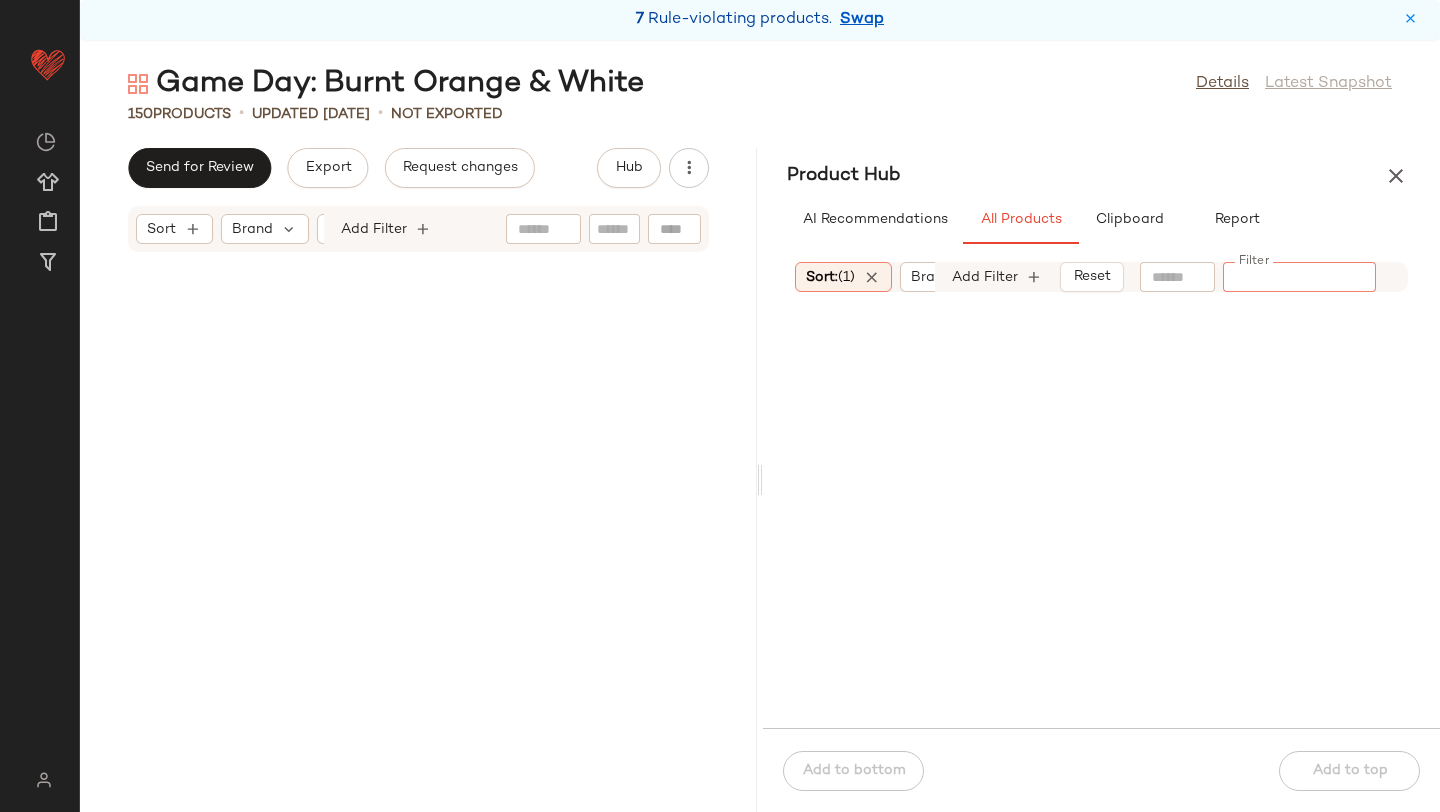 click on "Product Hub" at bounding box center (1101, 176) 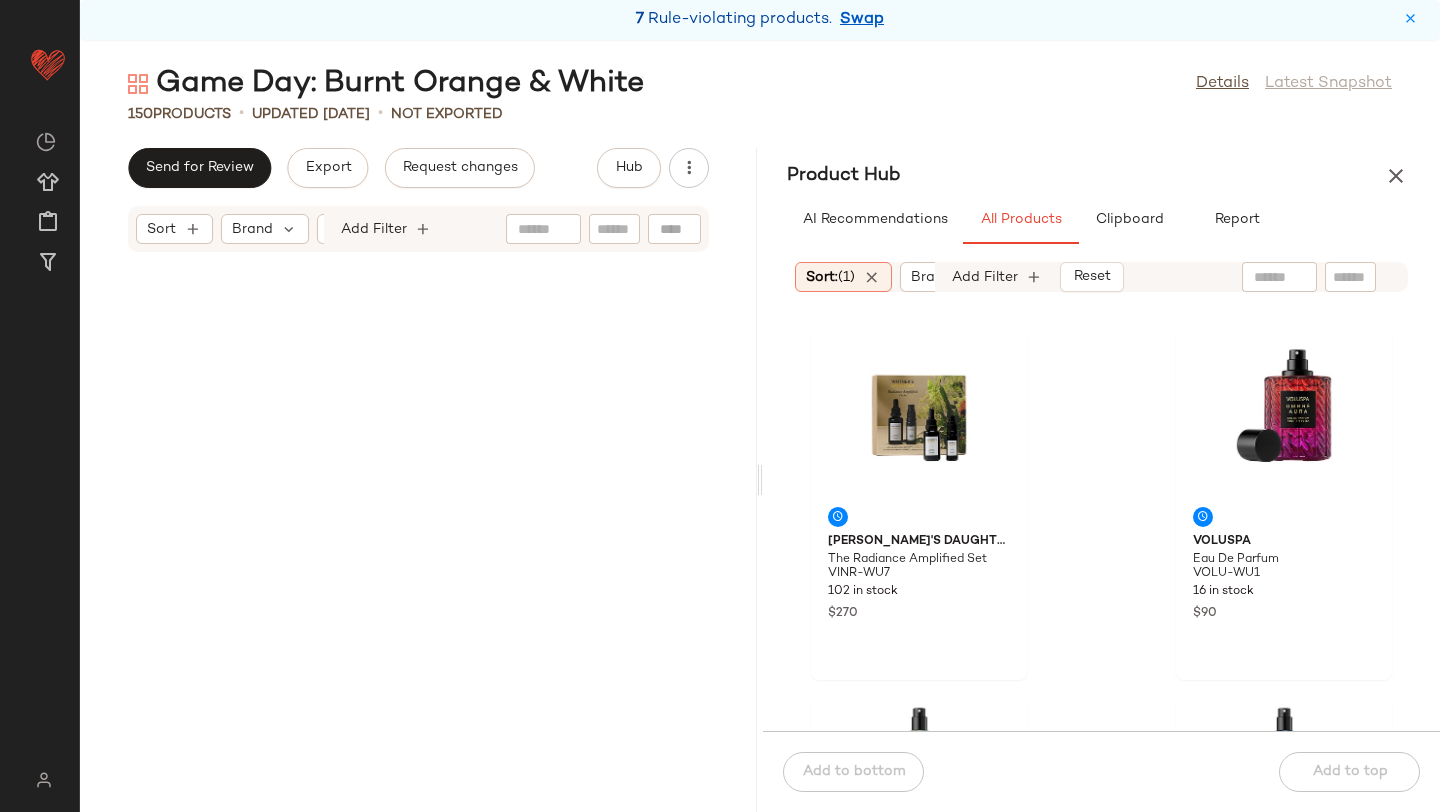 click 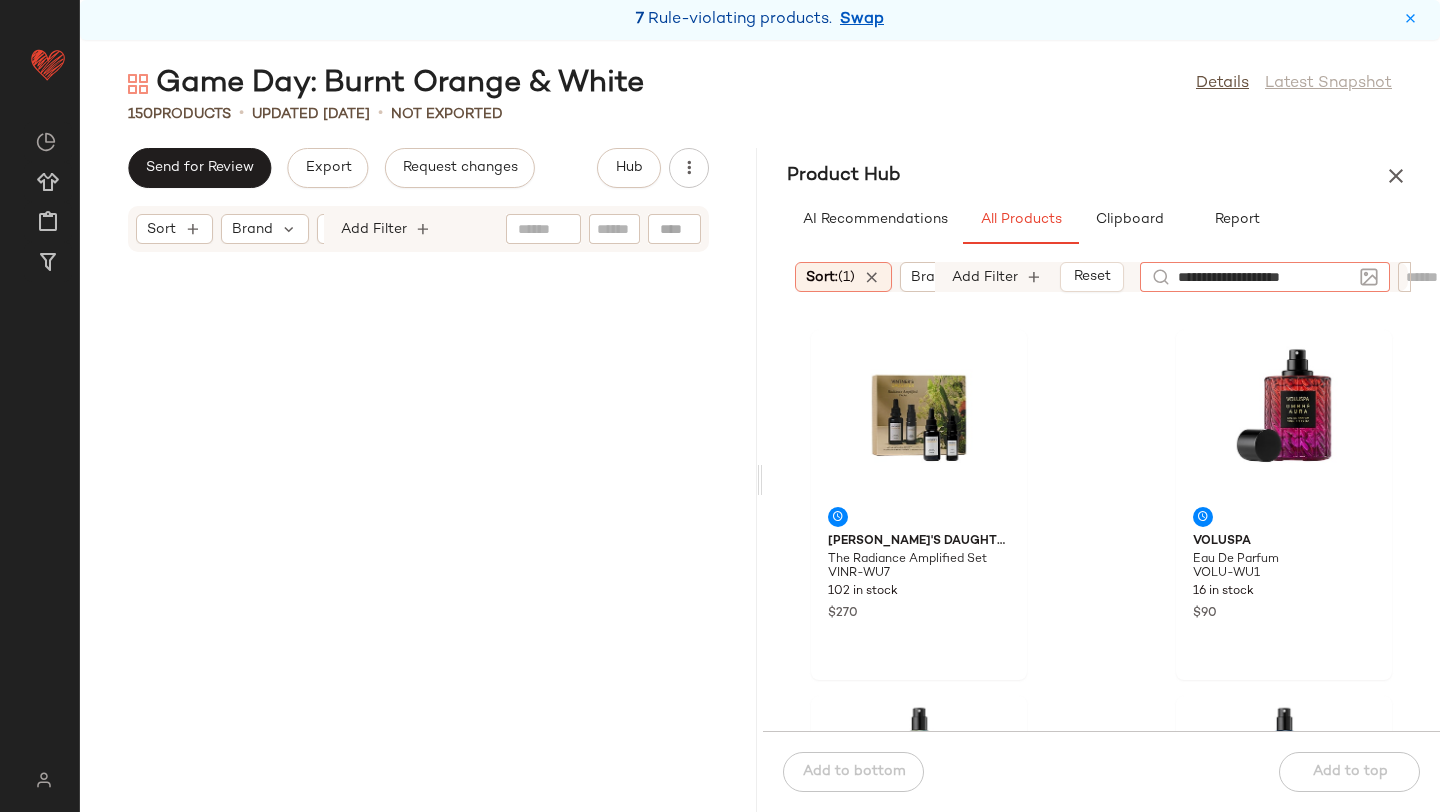 type on "**********" 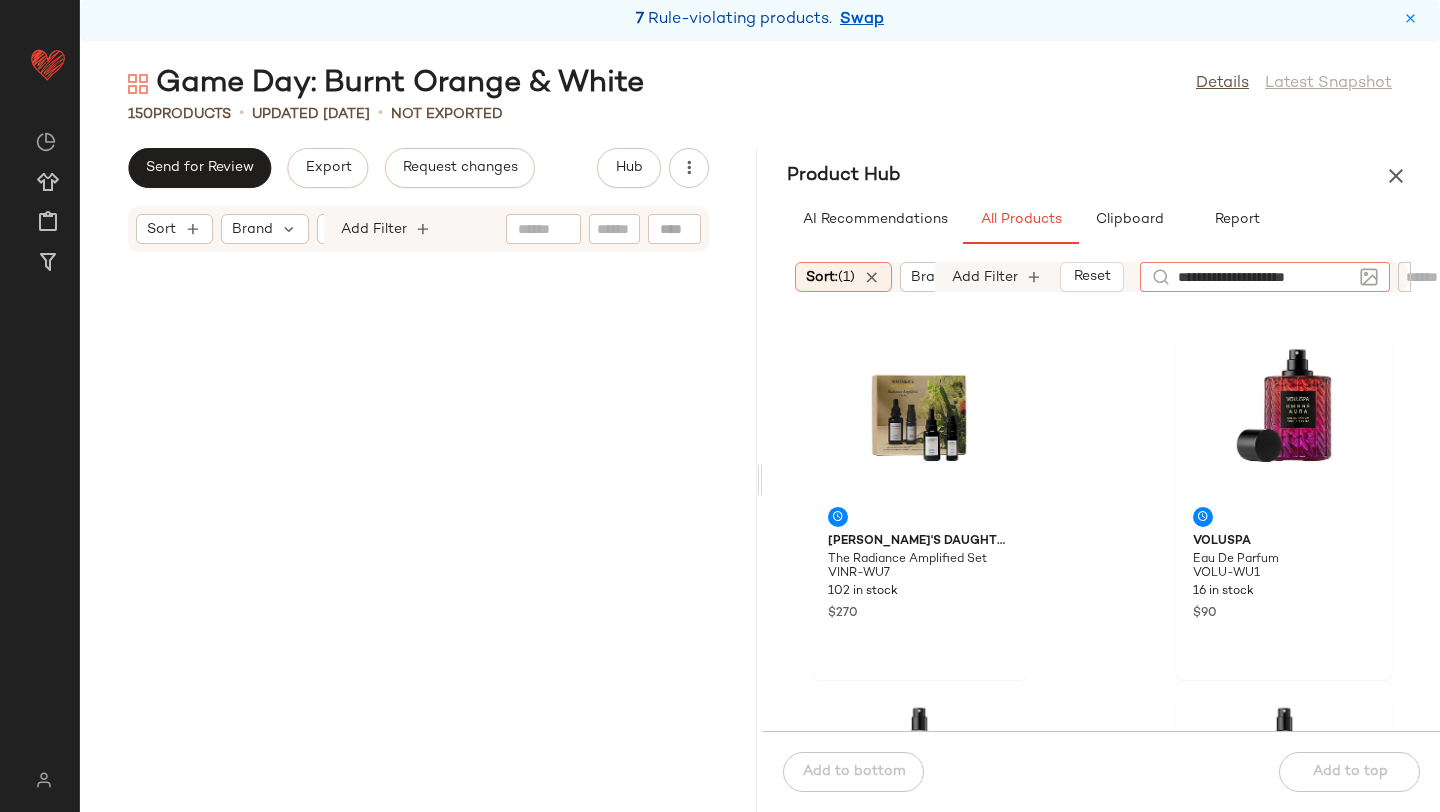 type 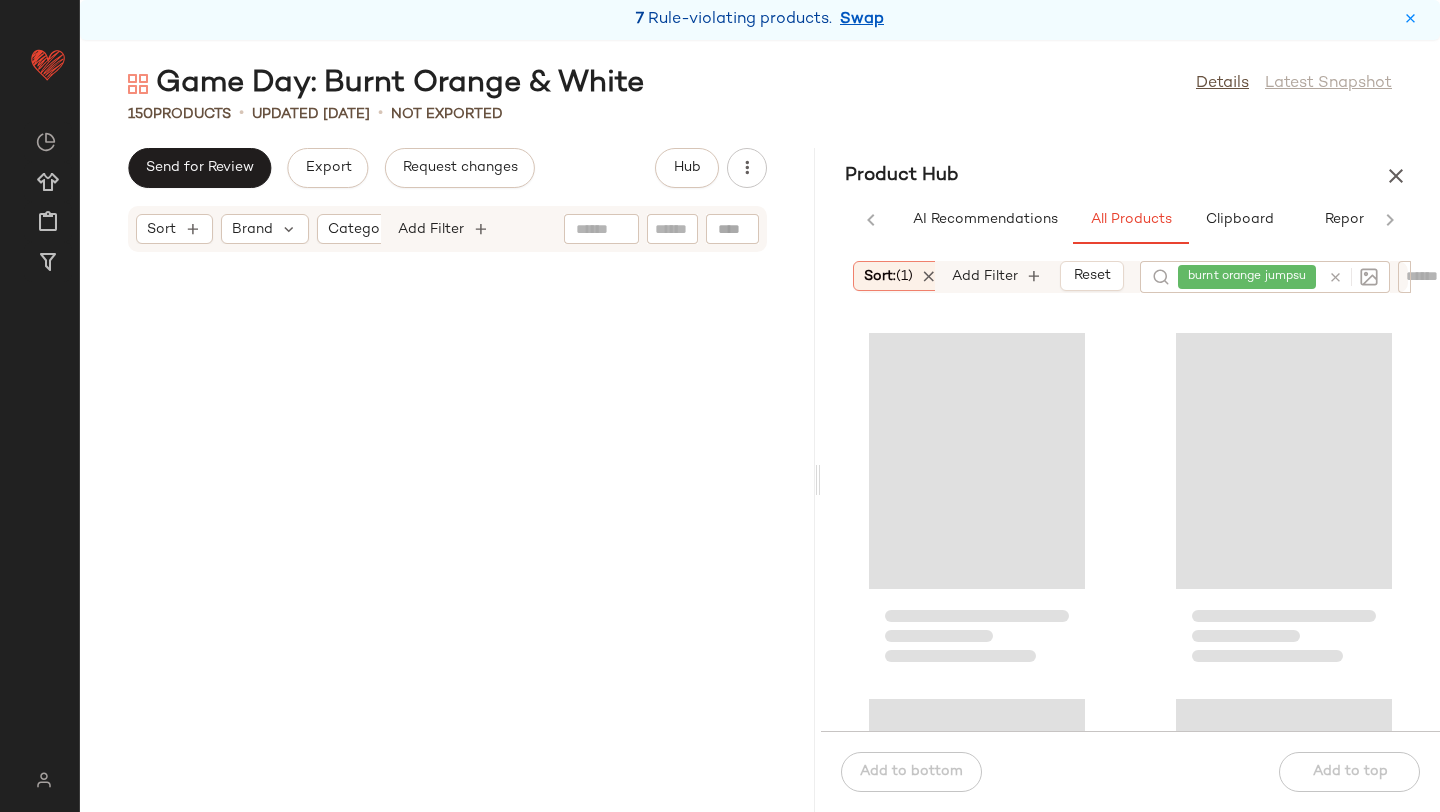 scroll, scrollTop: 14274, scrollLeft: 0, axis: vertical 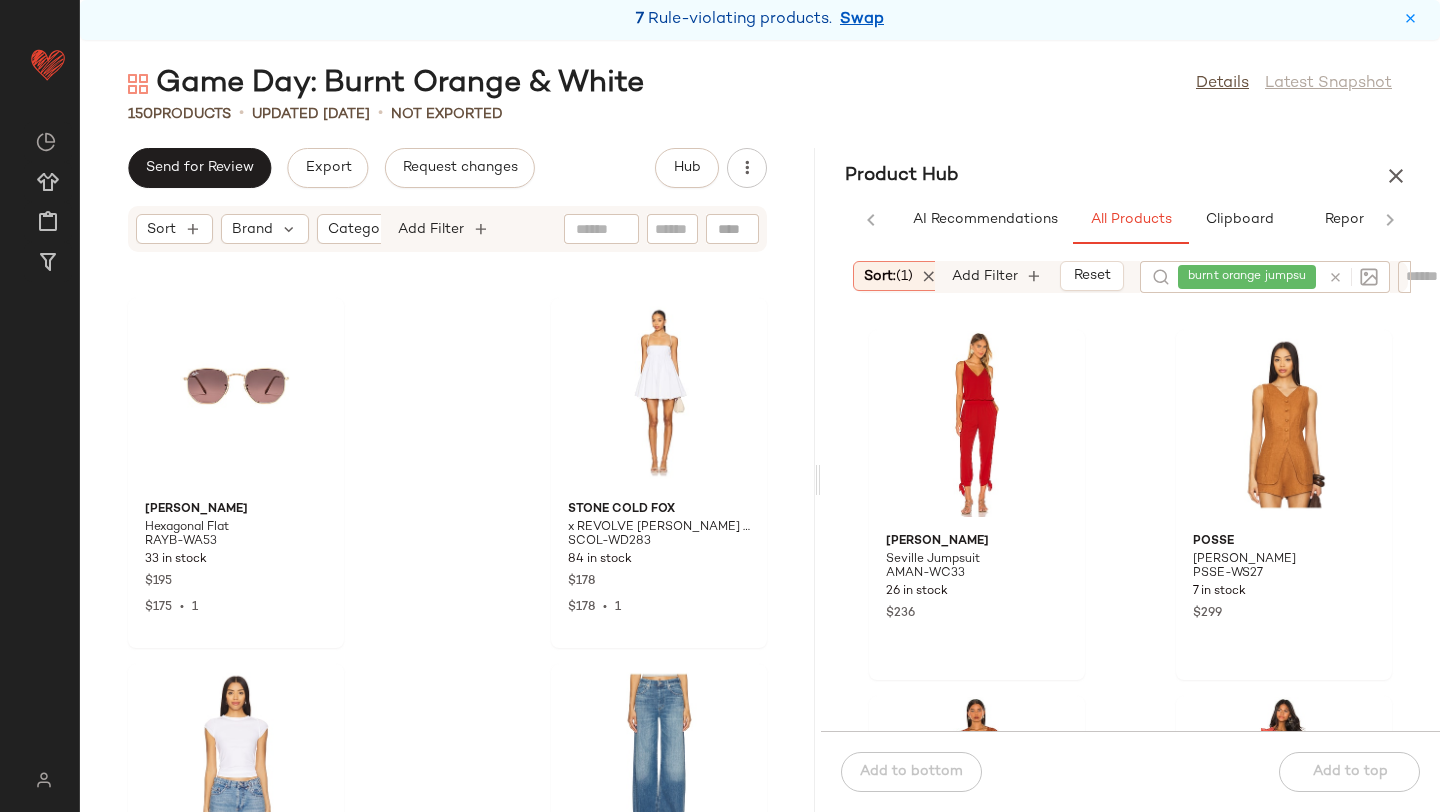 drag, startPoint x: 760, startPoint y: 474, endPoint x: 822, endPoint y: 467, distance: 62.39391 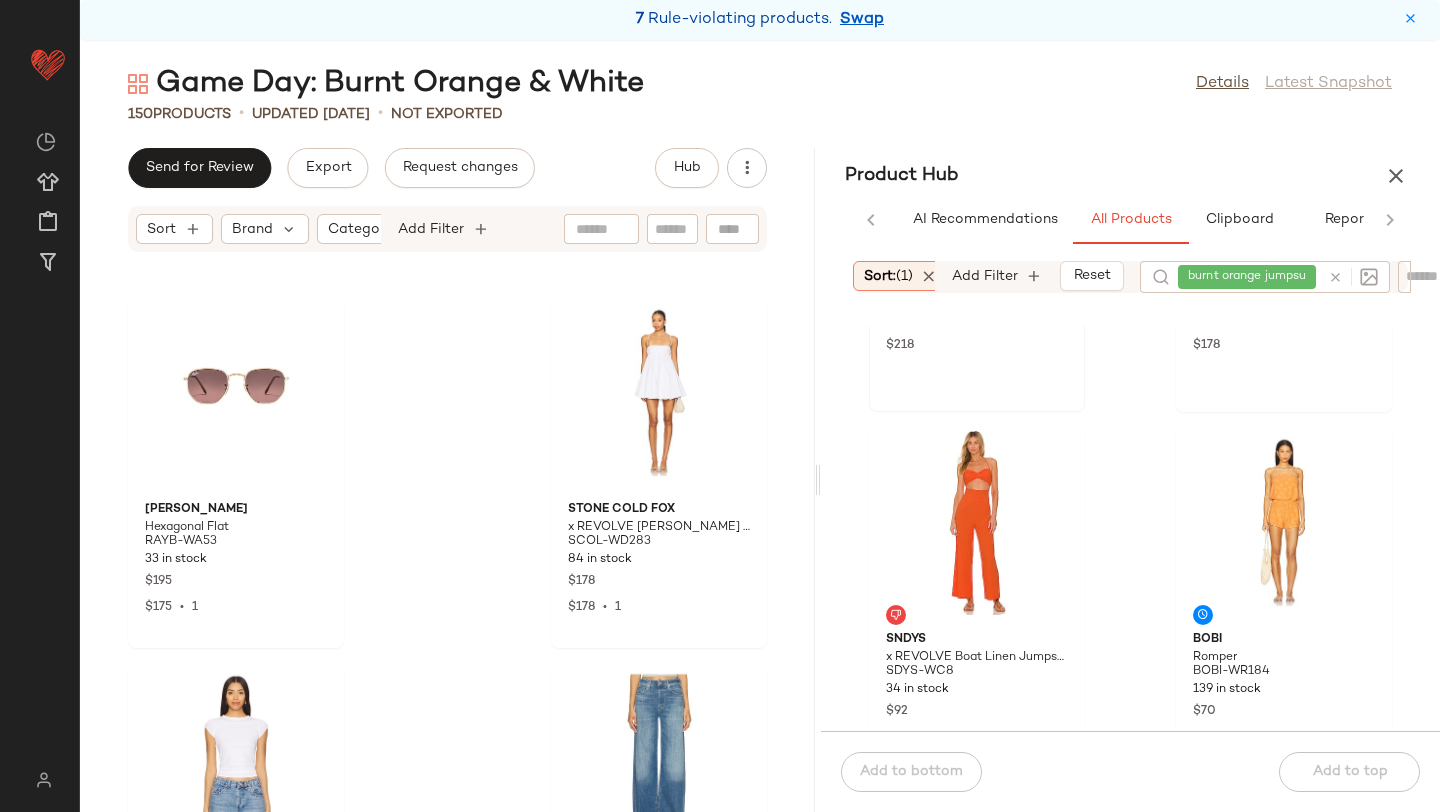 scroll, scrollTop: 777, scrollLeft: 0, axis: vertical 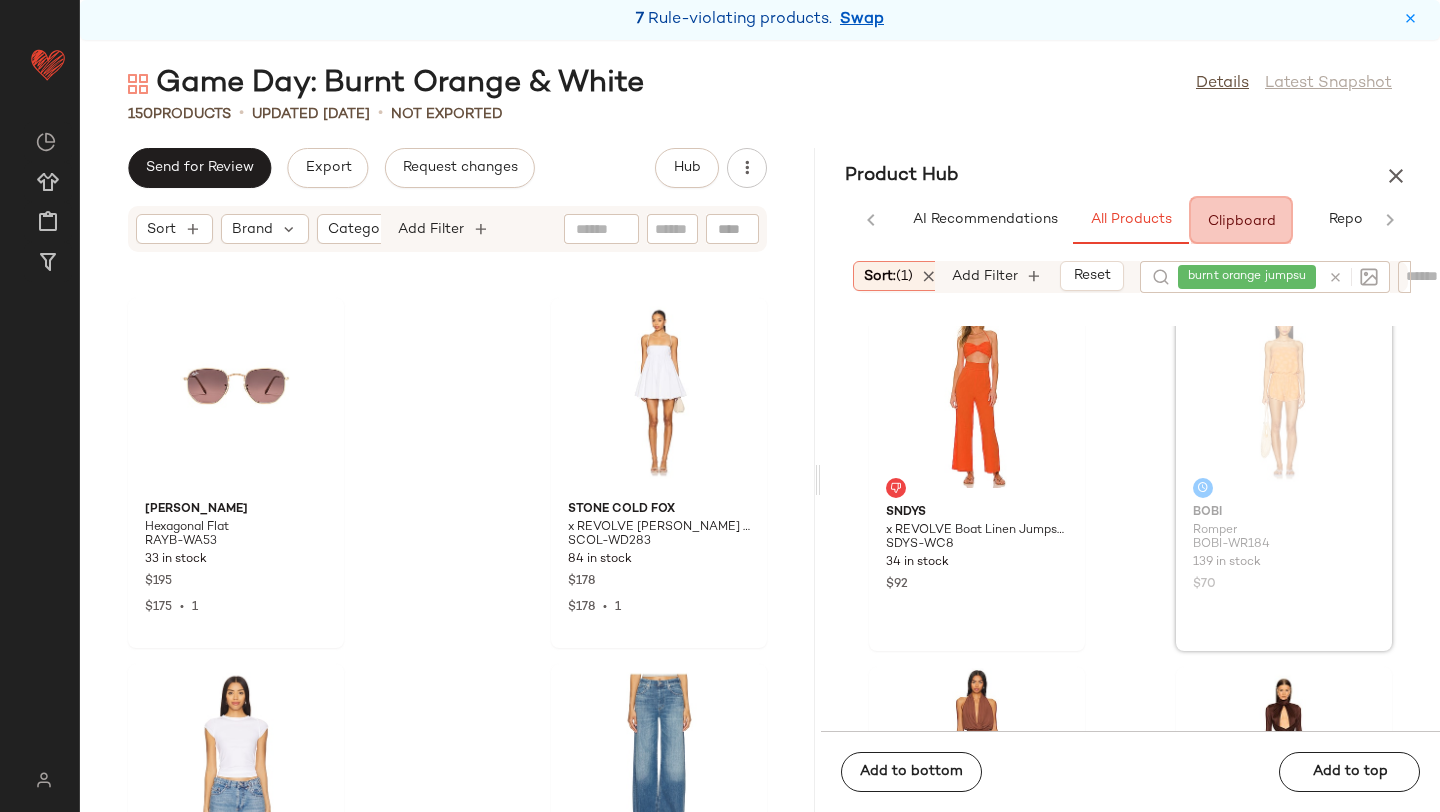 drag, startPoint x: 1246, startPoint y: 462, endPoint x: 1245, endPoint y: 452, distance: 10.049875 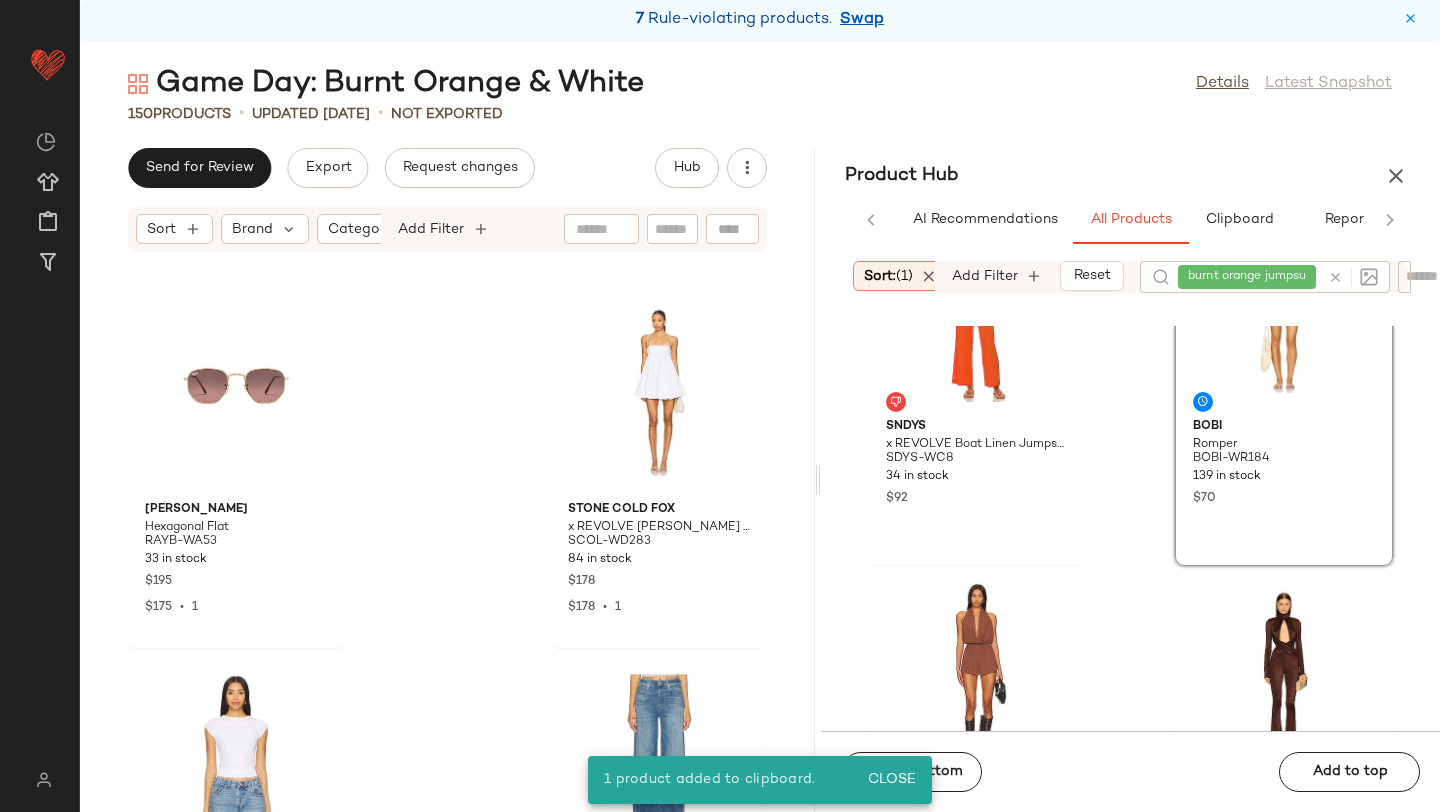 scroll, scrollTop: 1105, scrollLeft: 0, axis: vertical 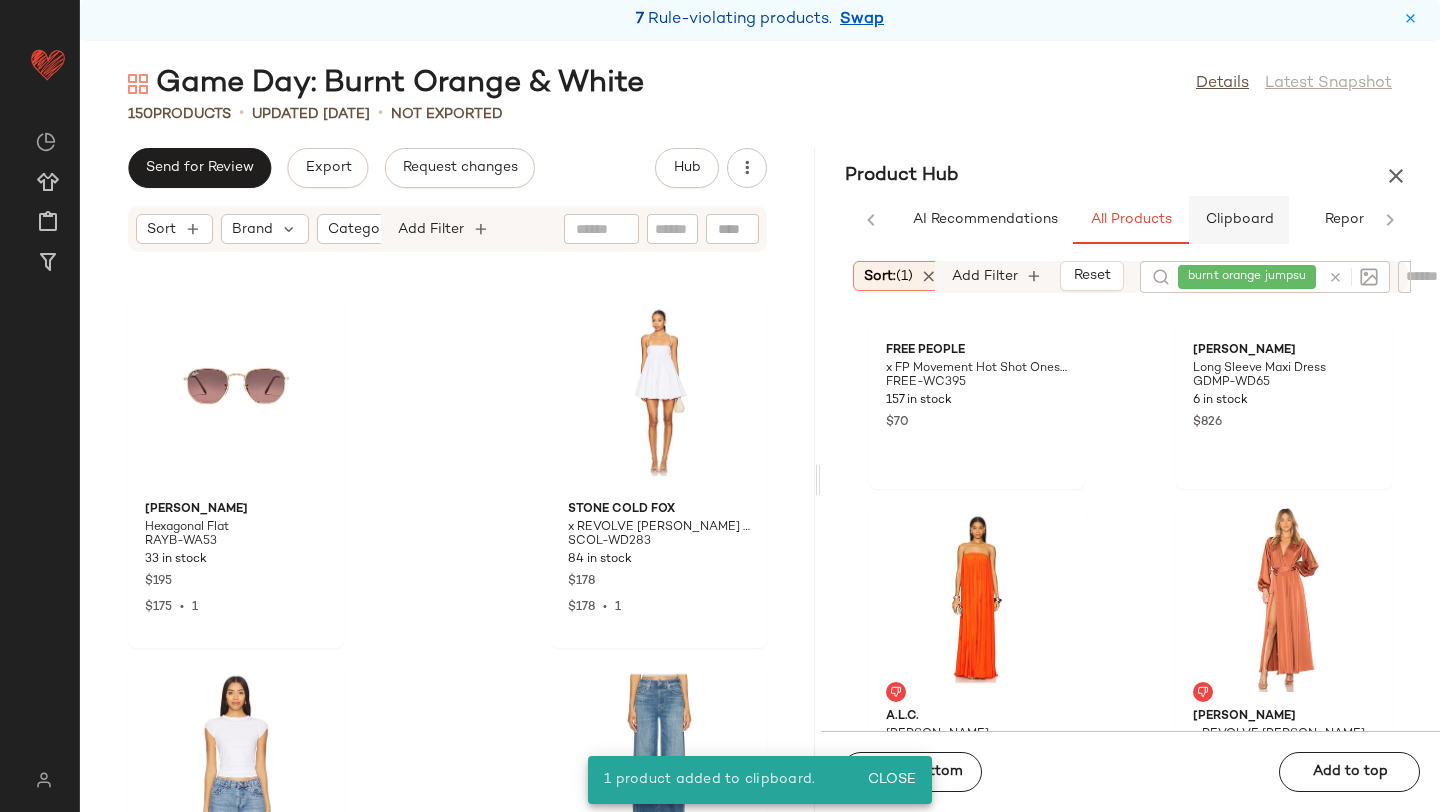 click on "Clipboard" 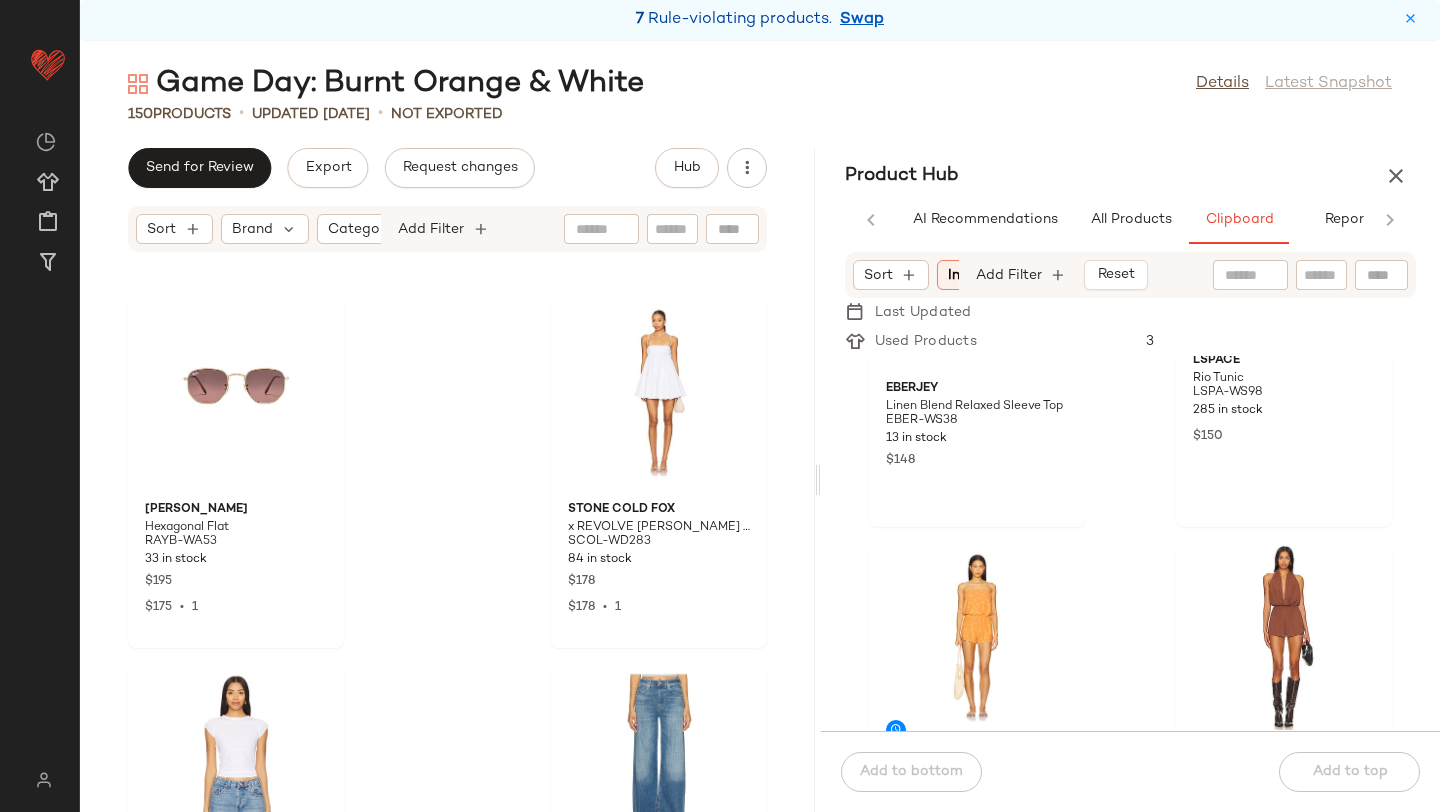 scroll, scrollTop: 5135, scrollLeft: 0, axis: vertical 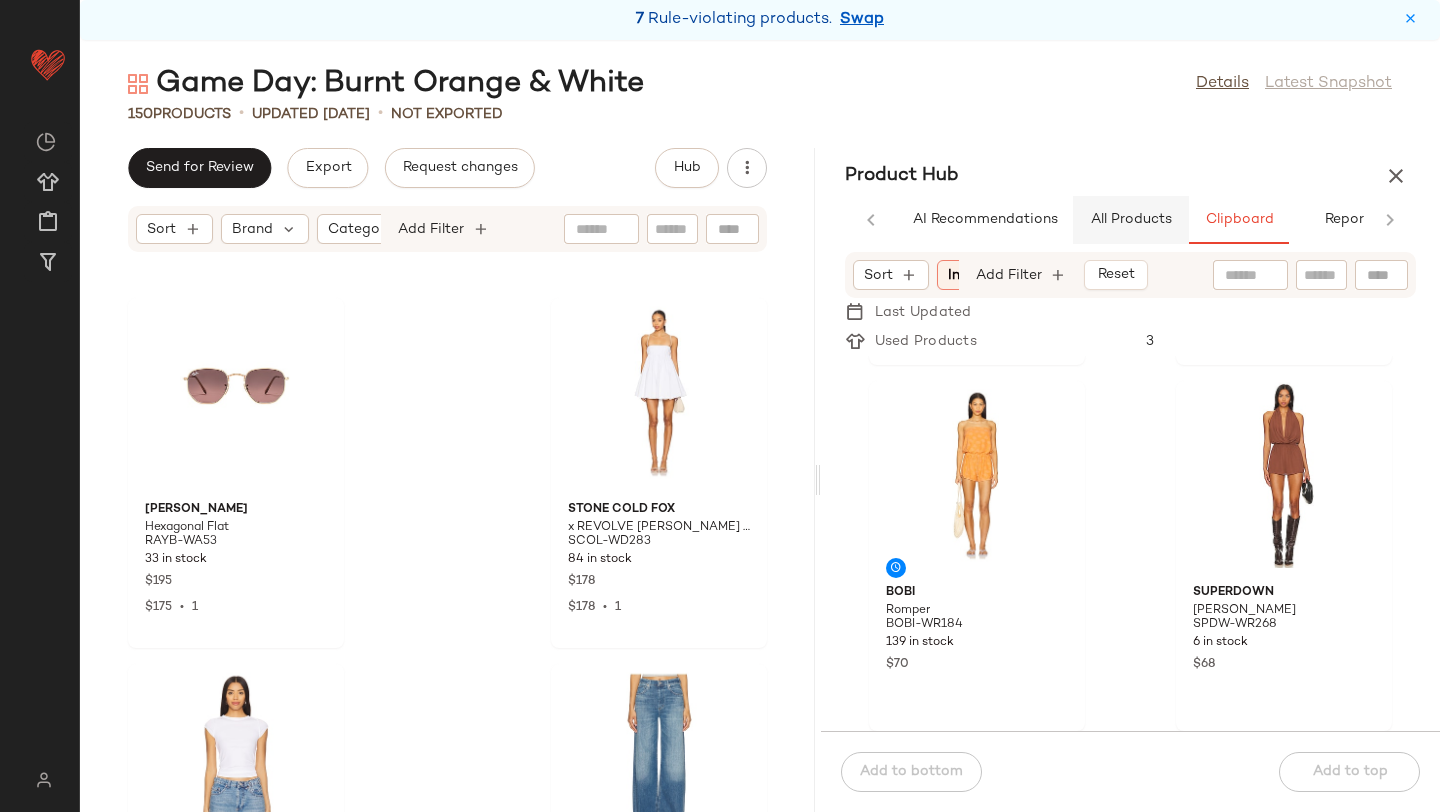 click on "All Products" 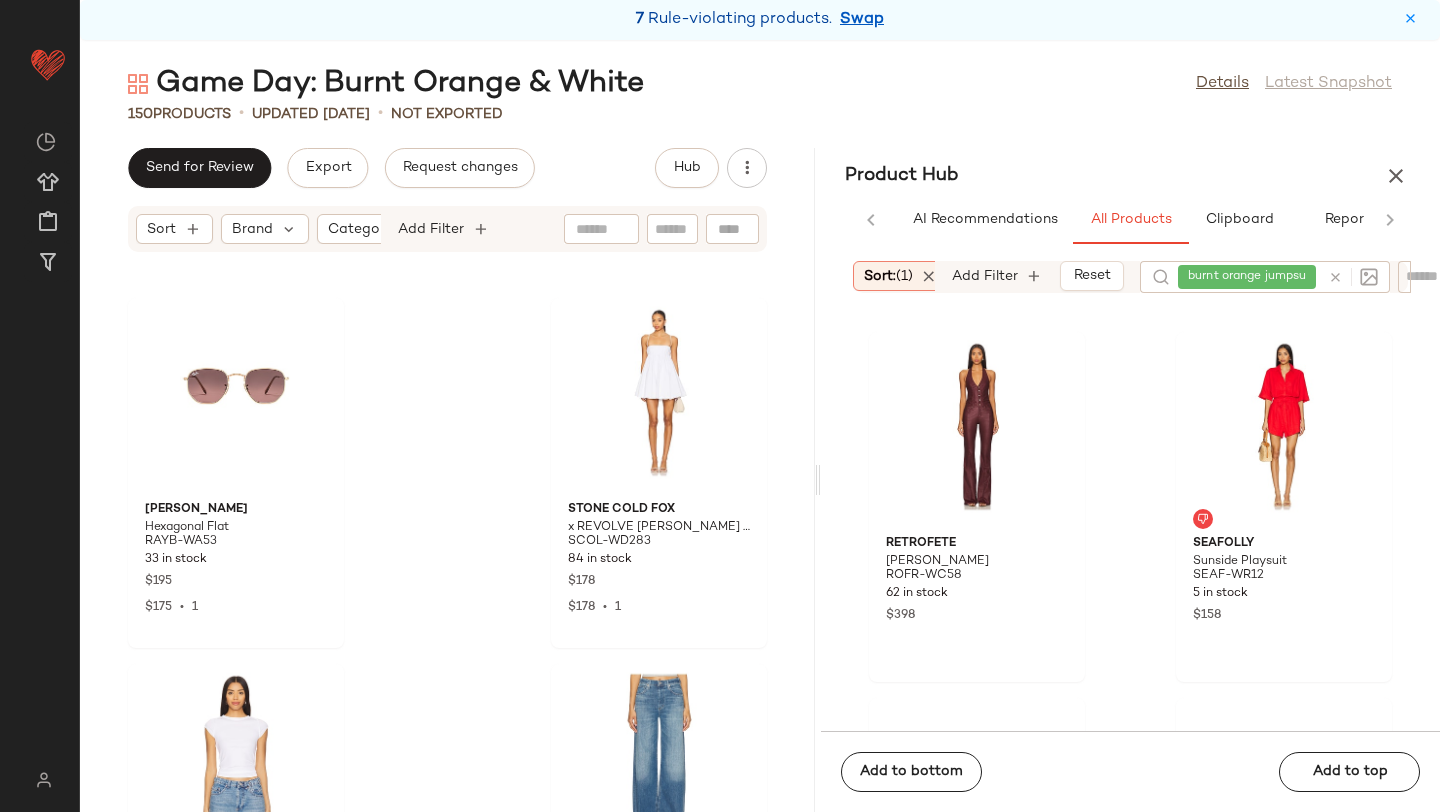 scroll, scrollTop: 4118, scrollLeft: 0, axis: vertical 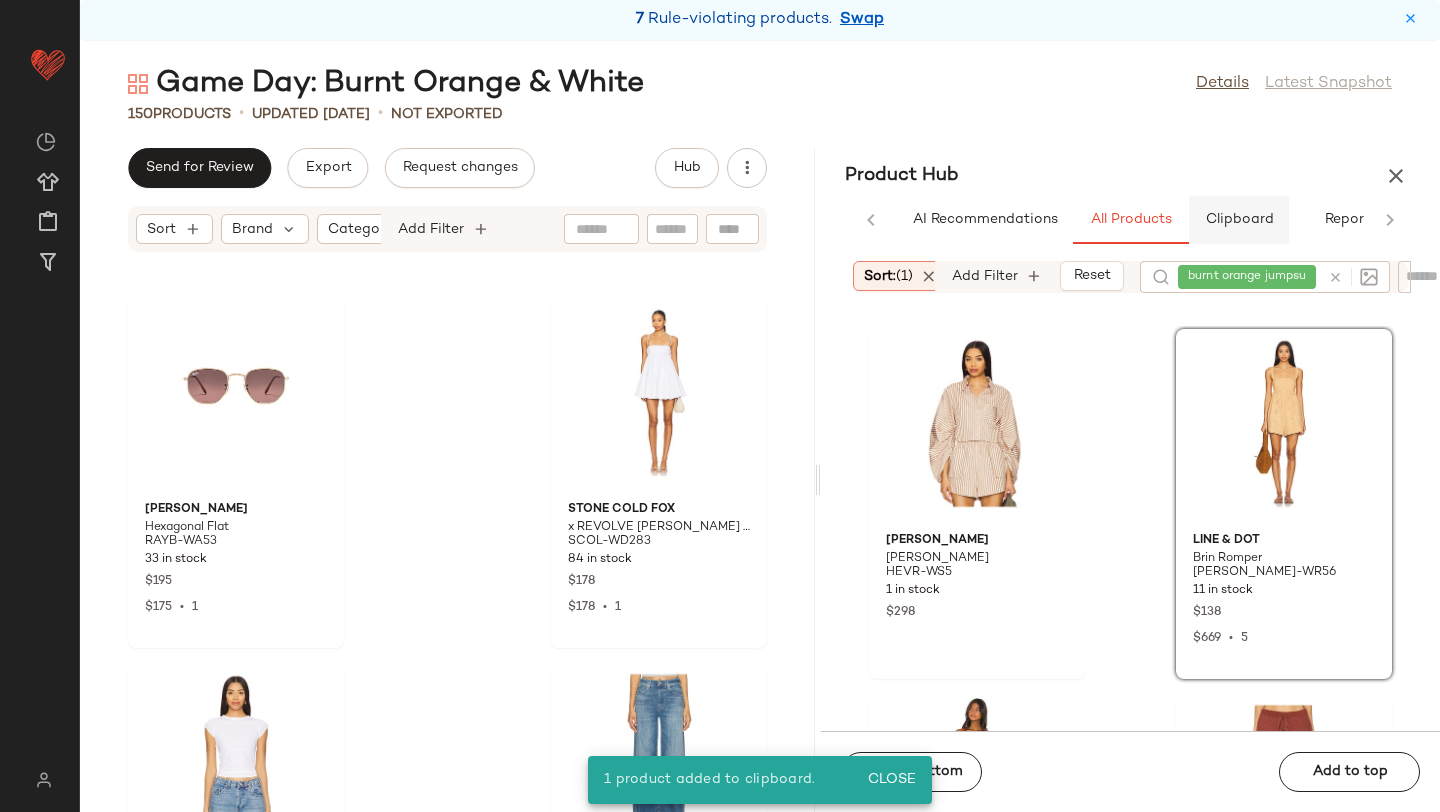 click on "Clipboard" at bounding box center [1239, 220] 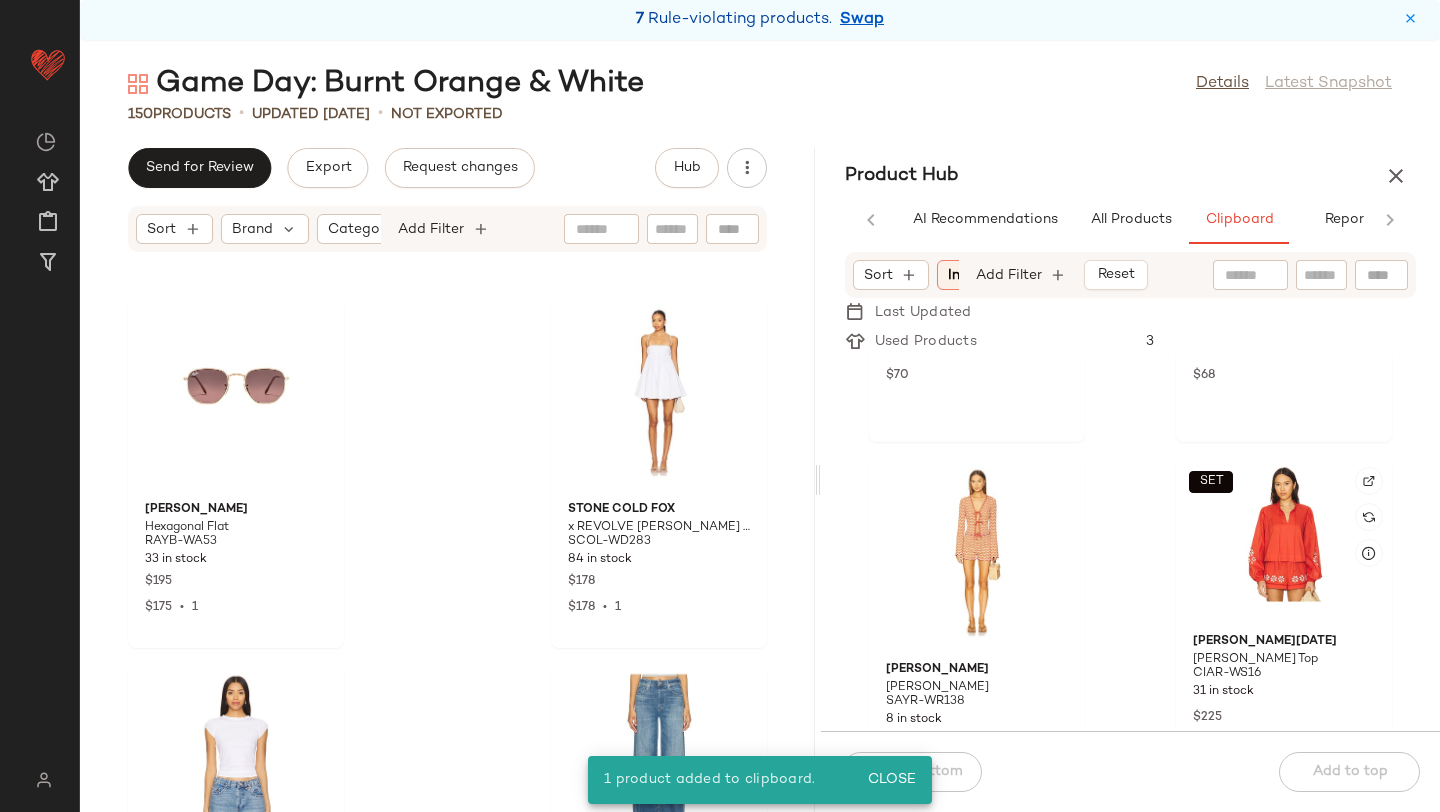scroll, scrollTop: 5208, scrollLeft: 0, axis: vertical 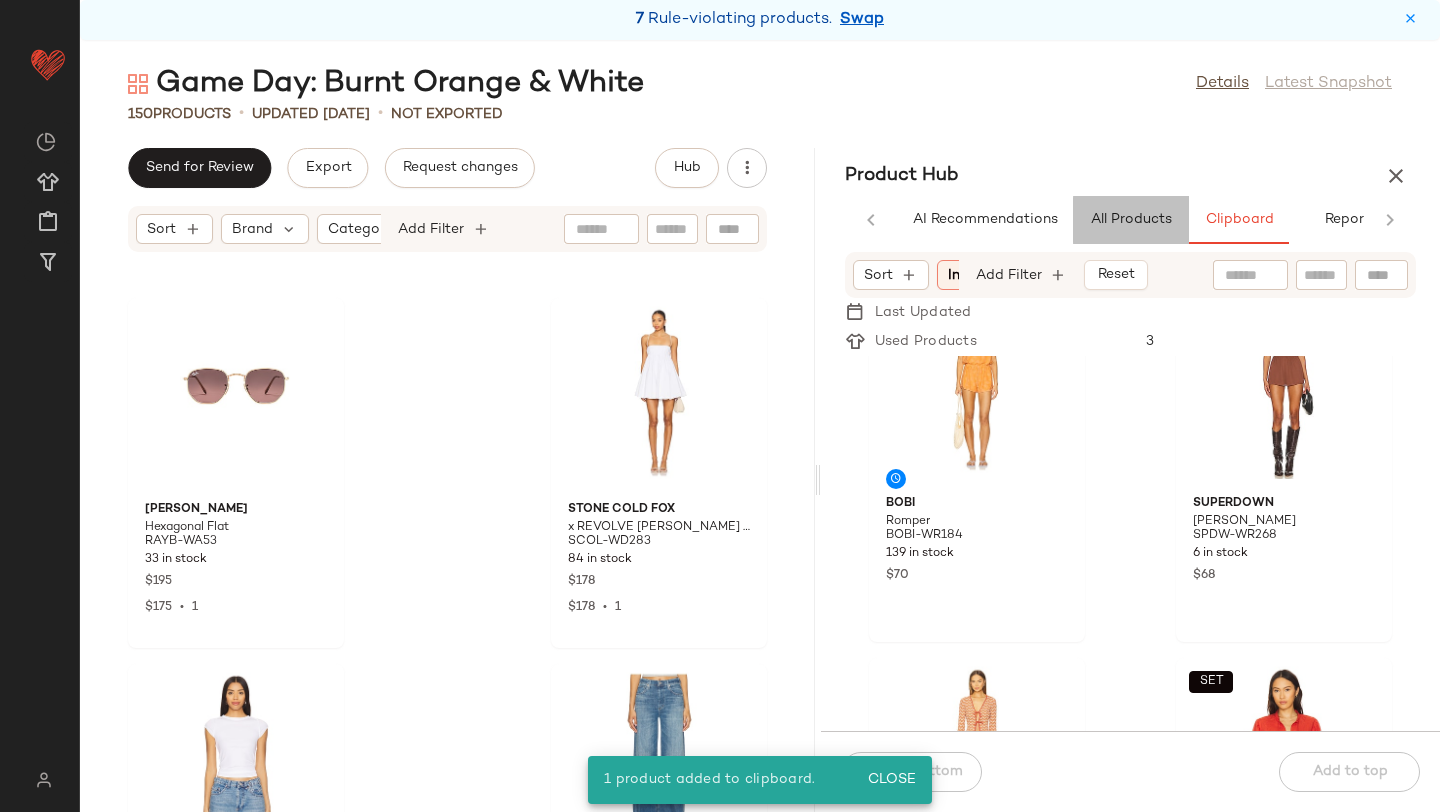 click on "All Products" 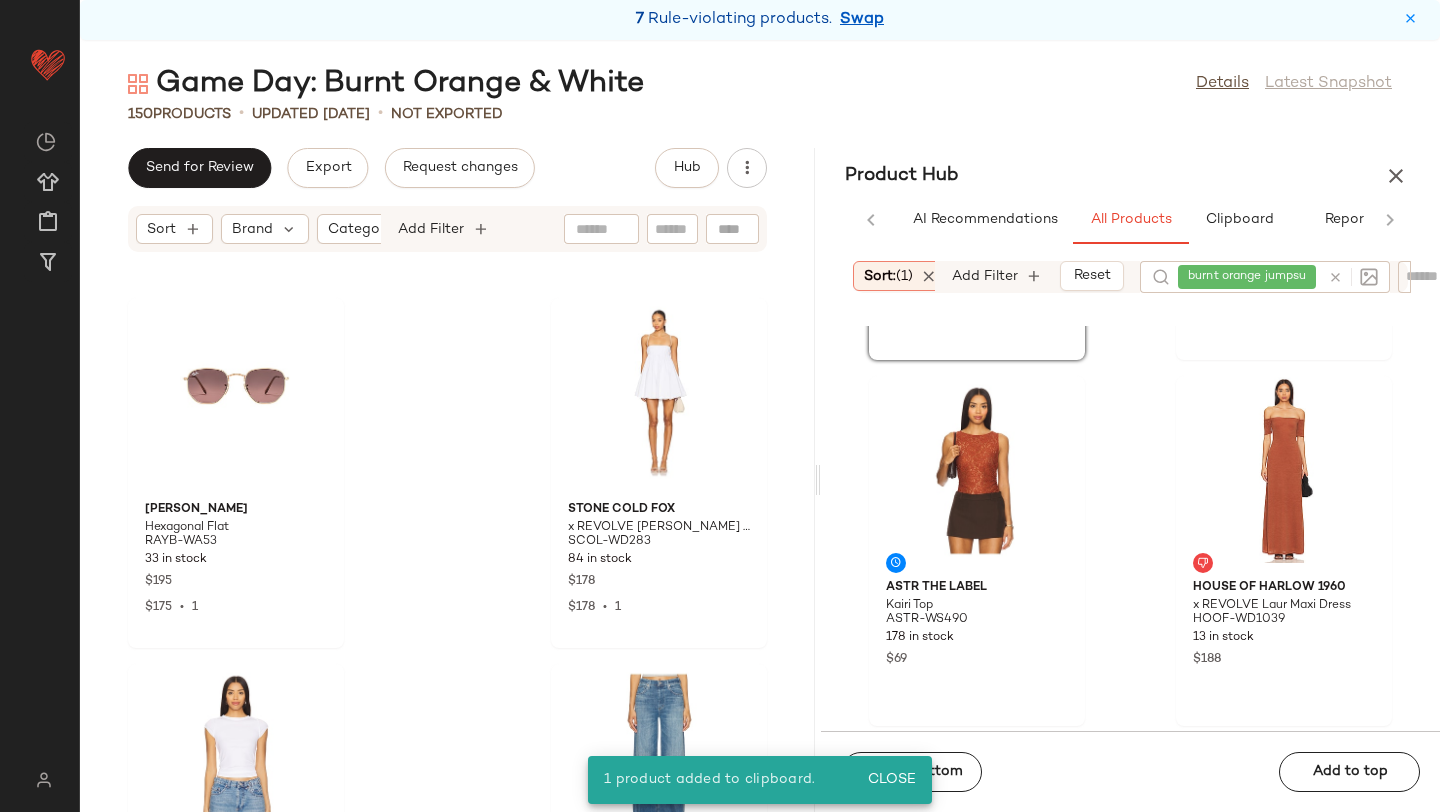 scroll, scrollTop: 10585, scrollLeft: 0, axis: vertical 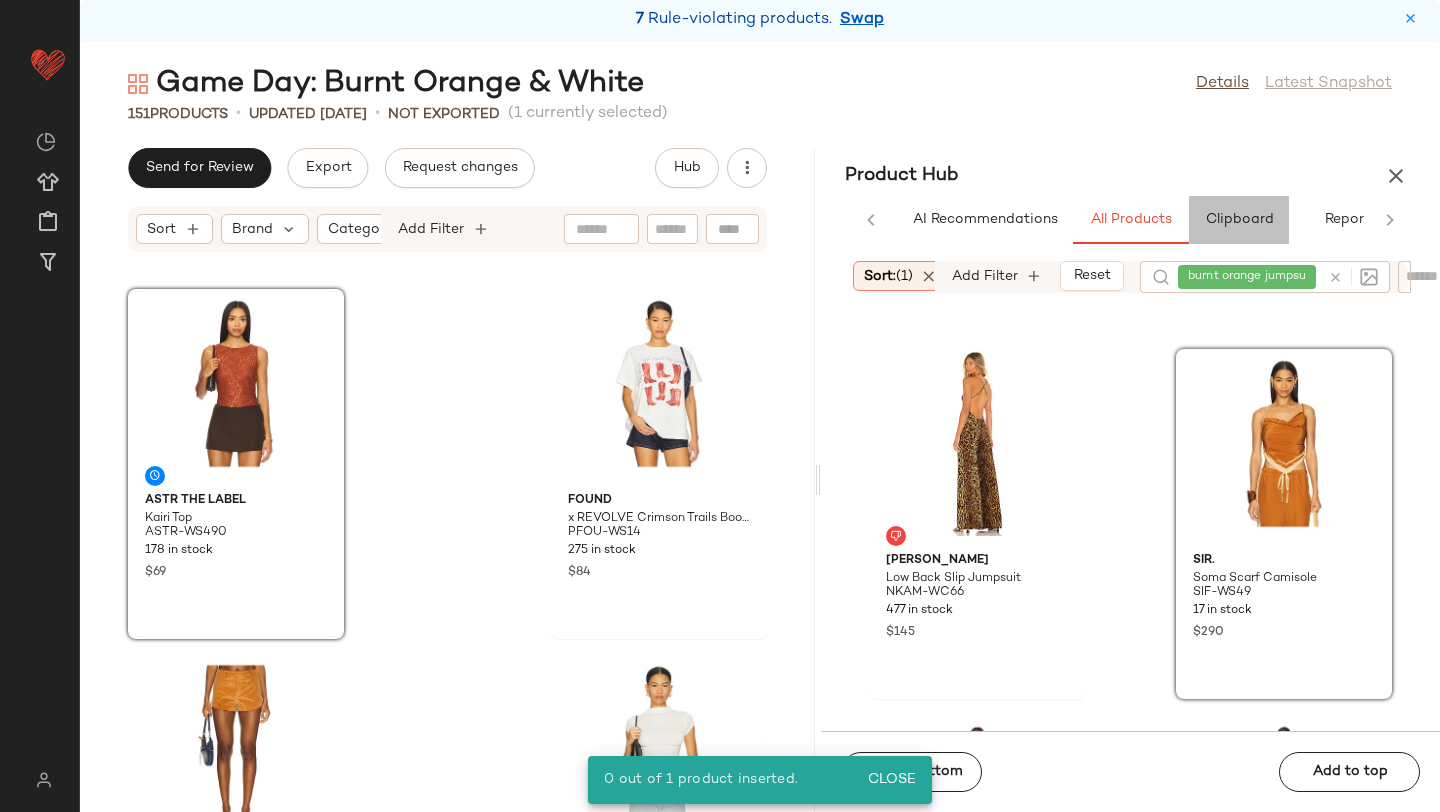 click on "Clipboard" 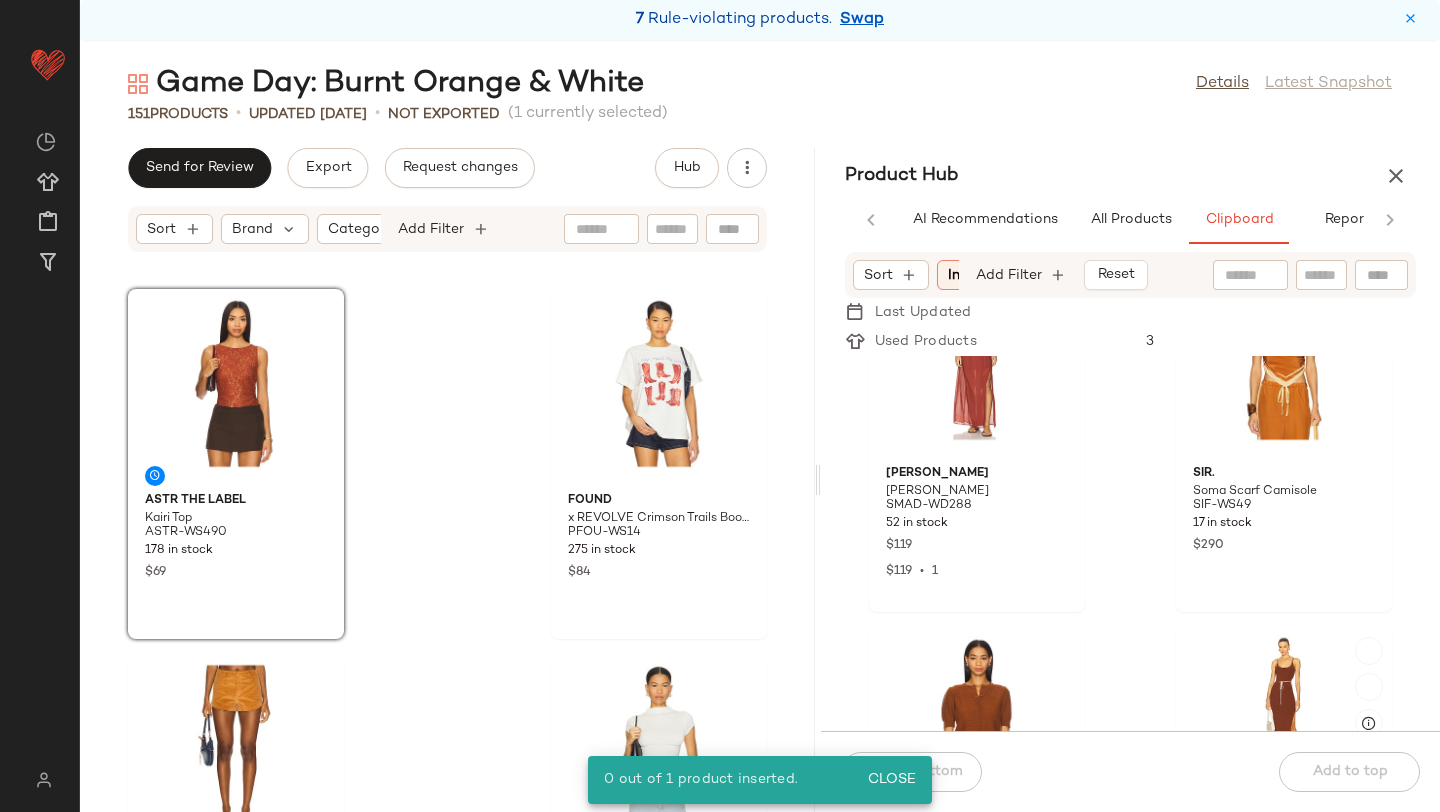 scroll, scrollTop: 1041, scrollLeft: 0, axis: vertical 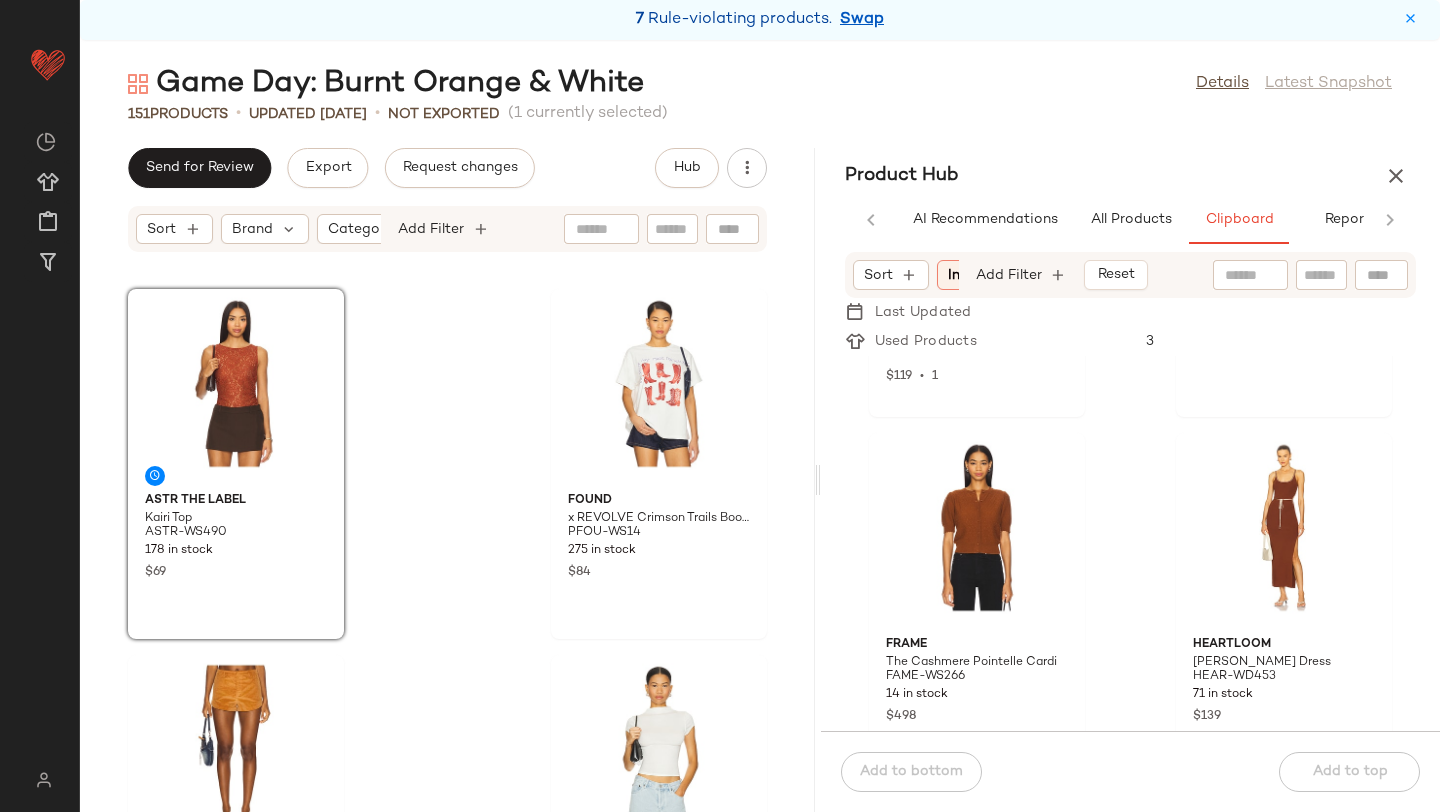 click on "Product Hub" at bounding box center (1130, 176) 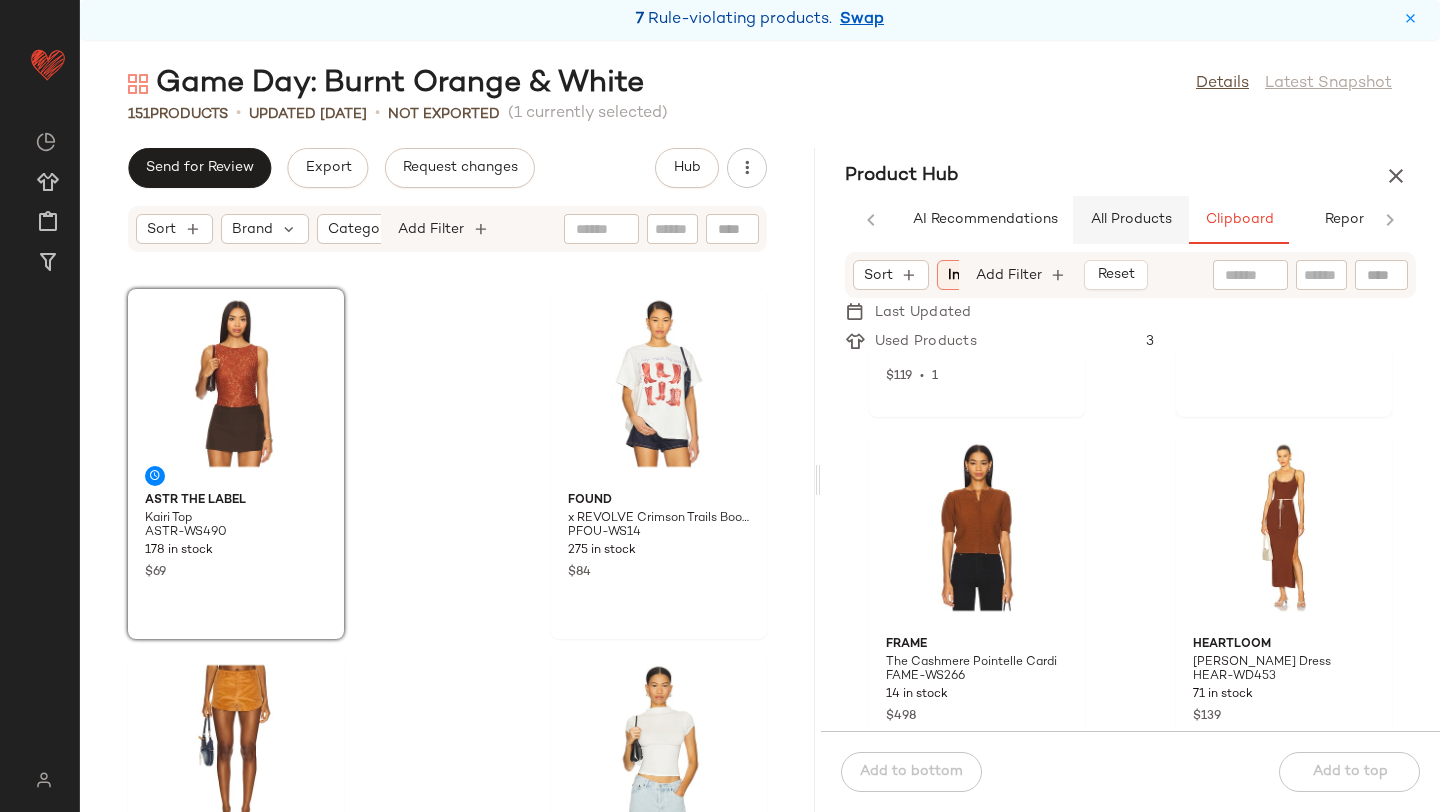 click on "All Products" 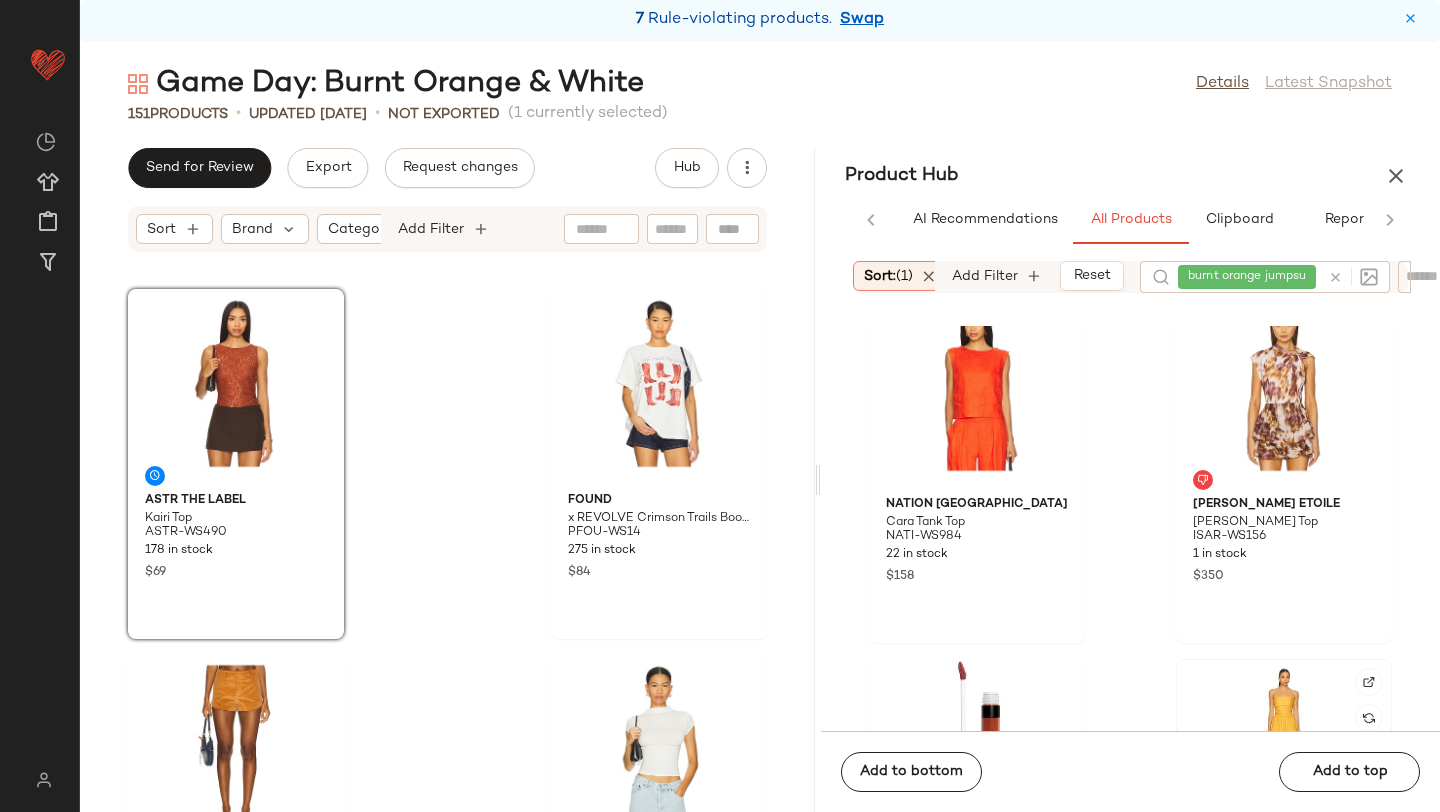 scroll, scrollTop: 12127, scrollLeft: 0, axis: vertical 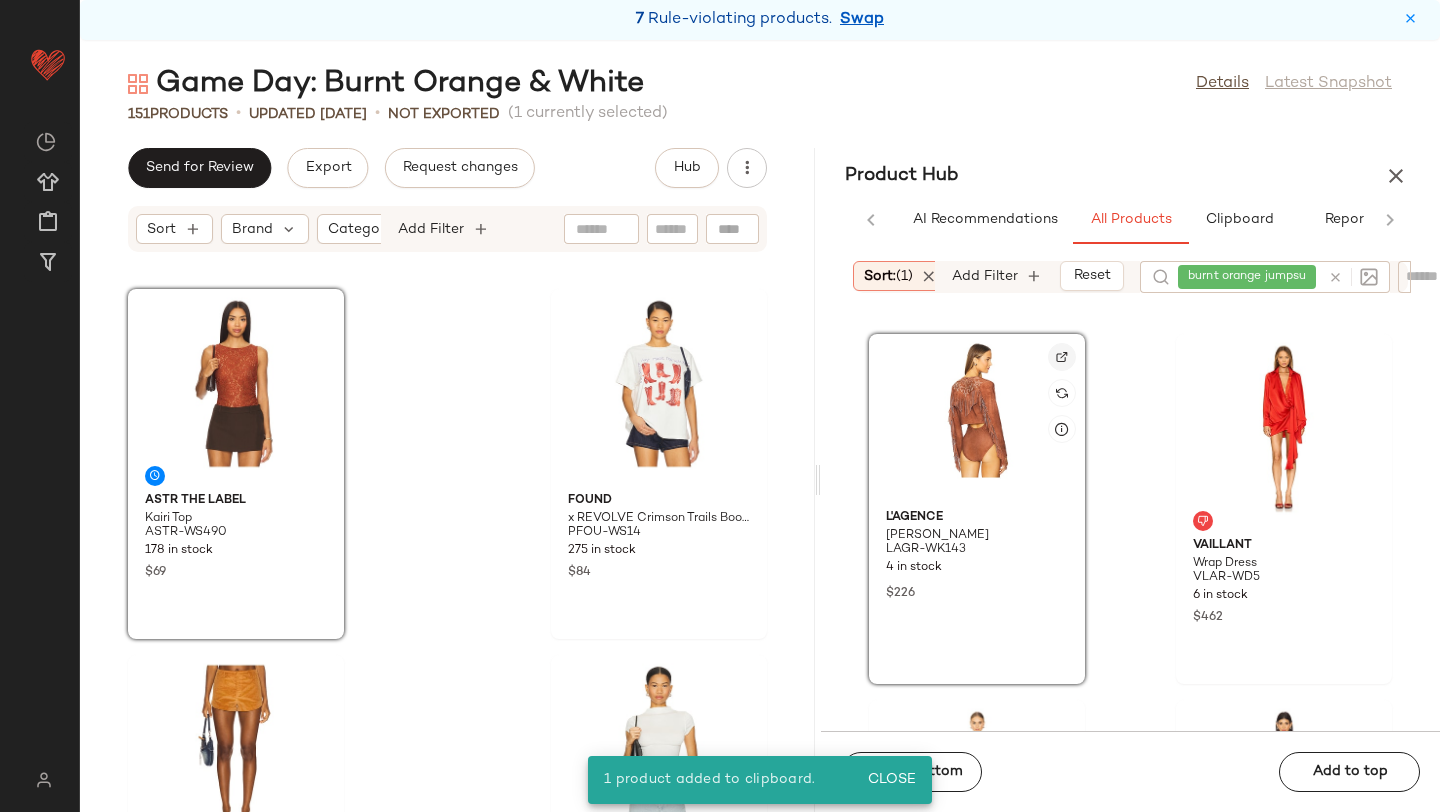 click 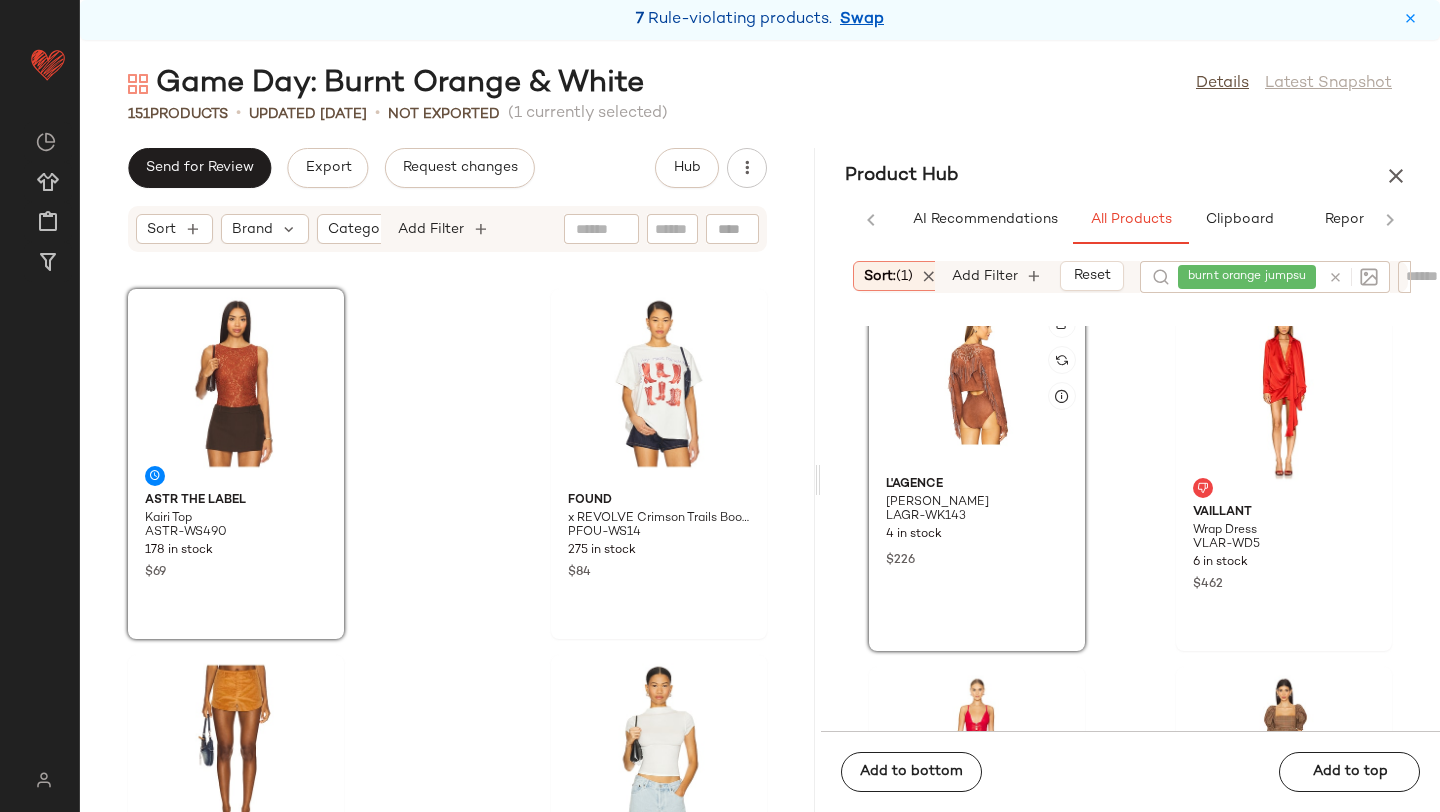 scroll, scrollTop: 24916, scrollLeft: 0, axis: vertical 